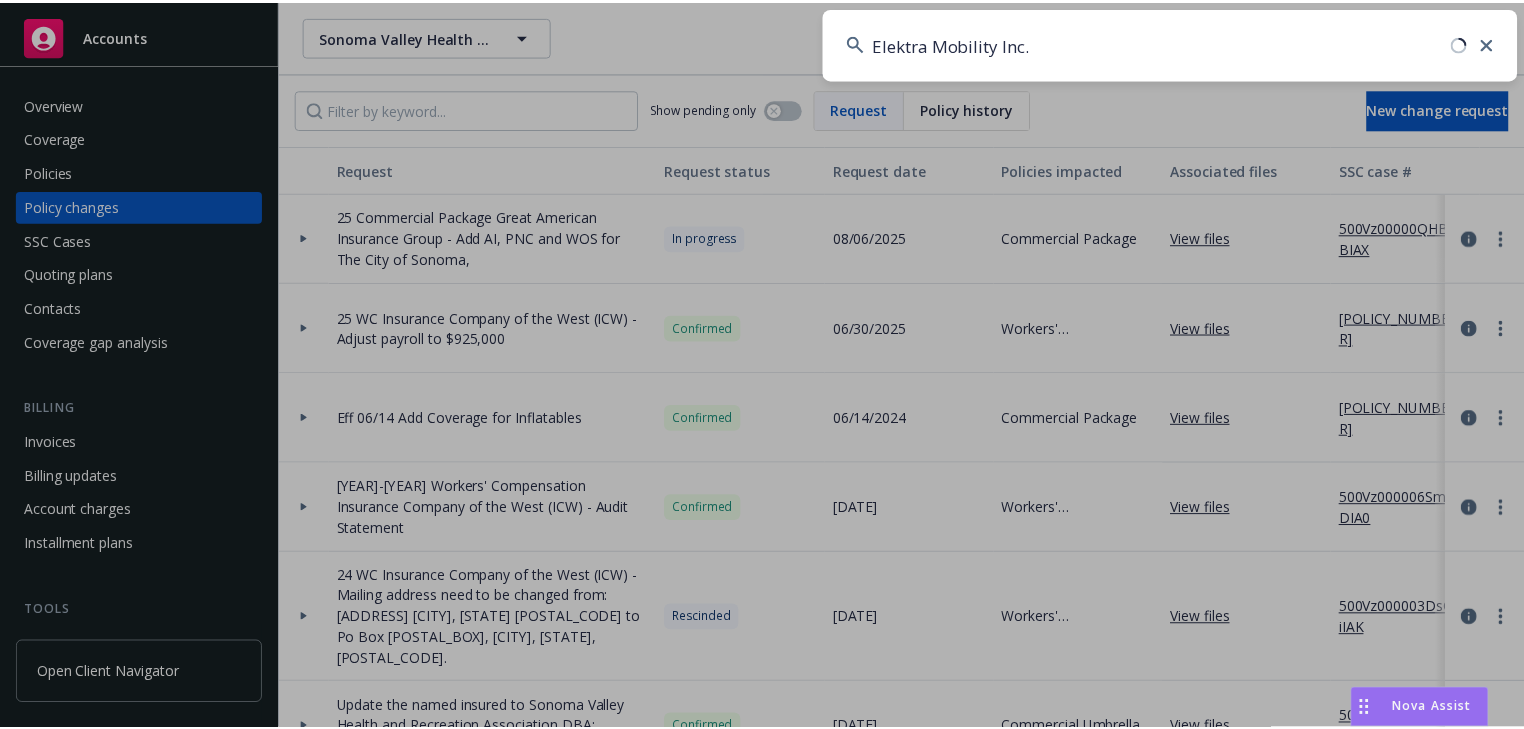 scroll, scrollTop: 0, scrollLeft: 0, axis: both 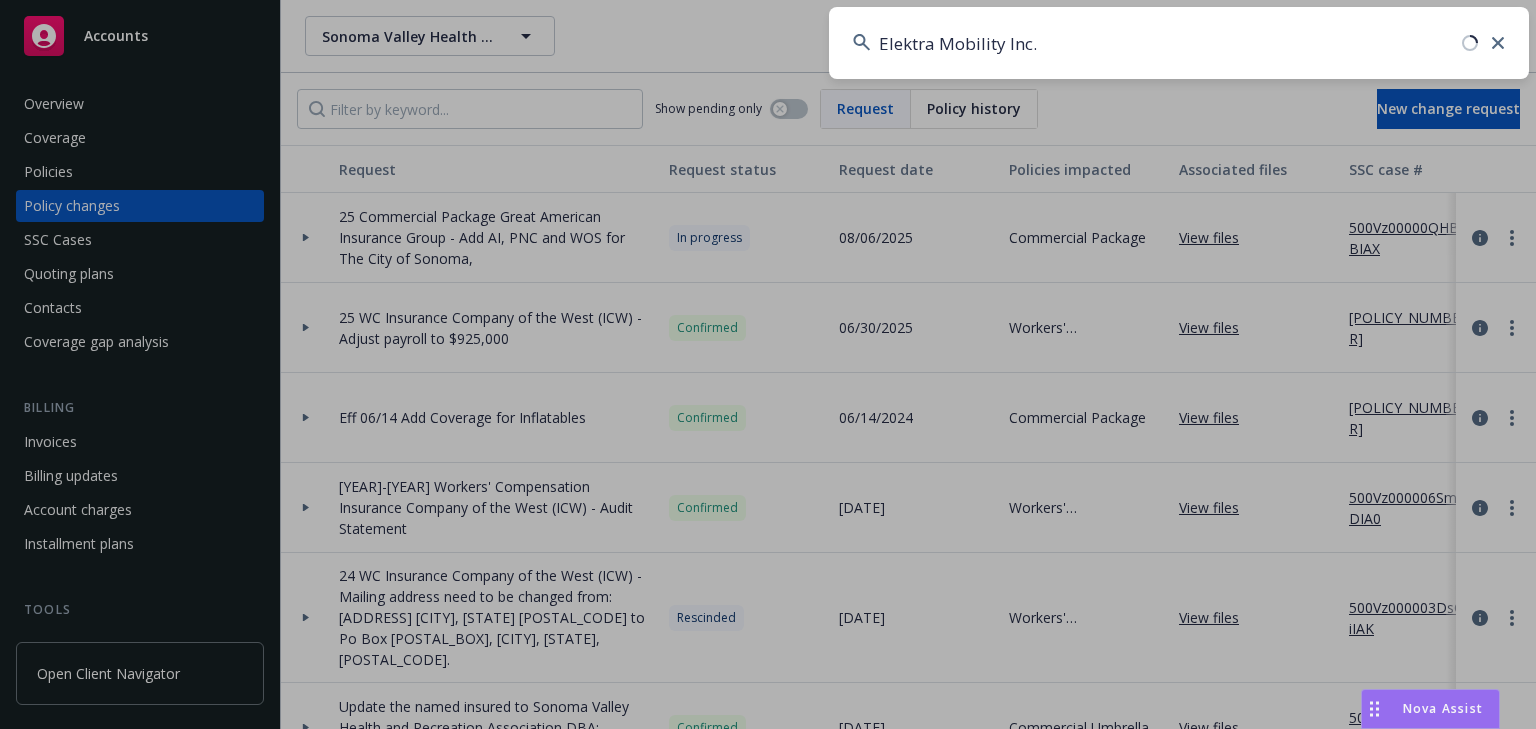 type on "Elektra Mobility Inc." 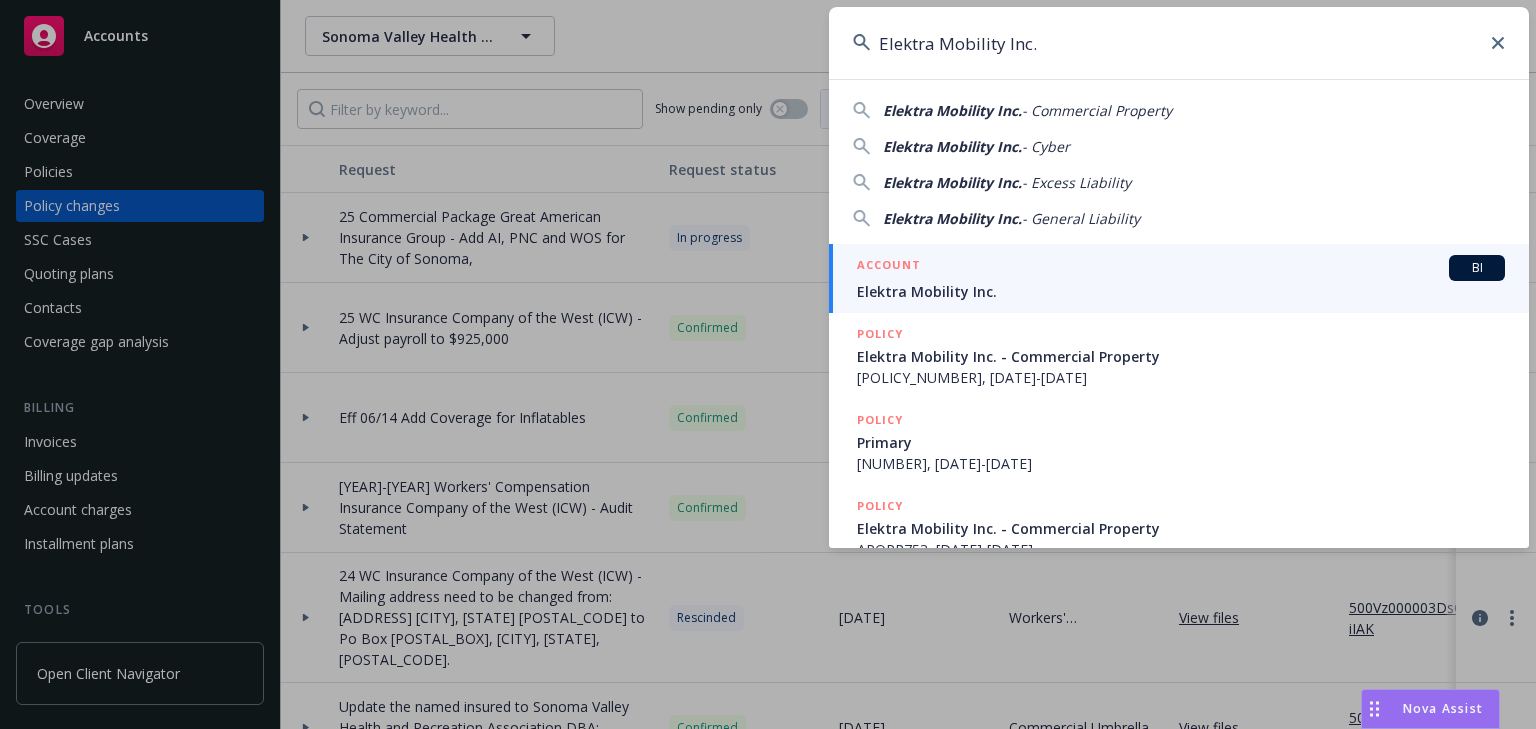 click on "Elektra Mobility Inc." at bounding box center (1179, 43) 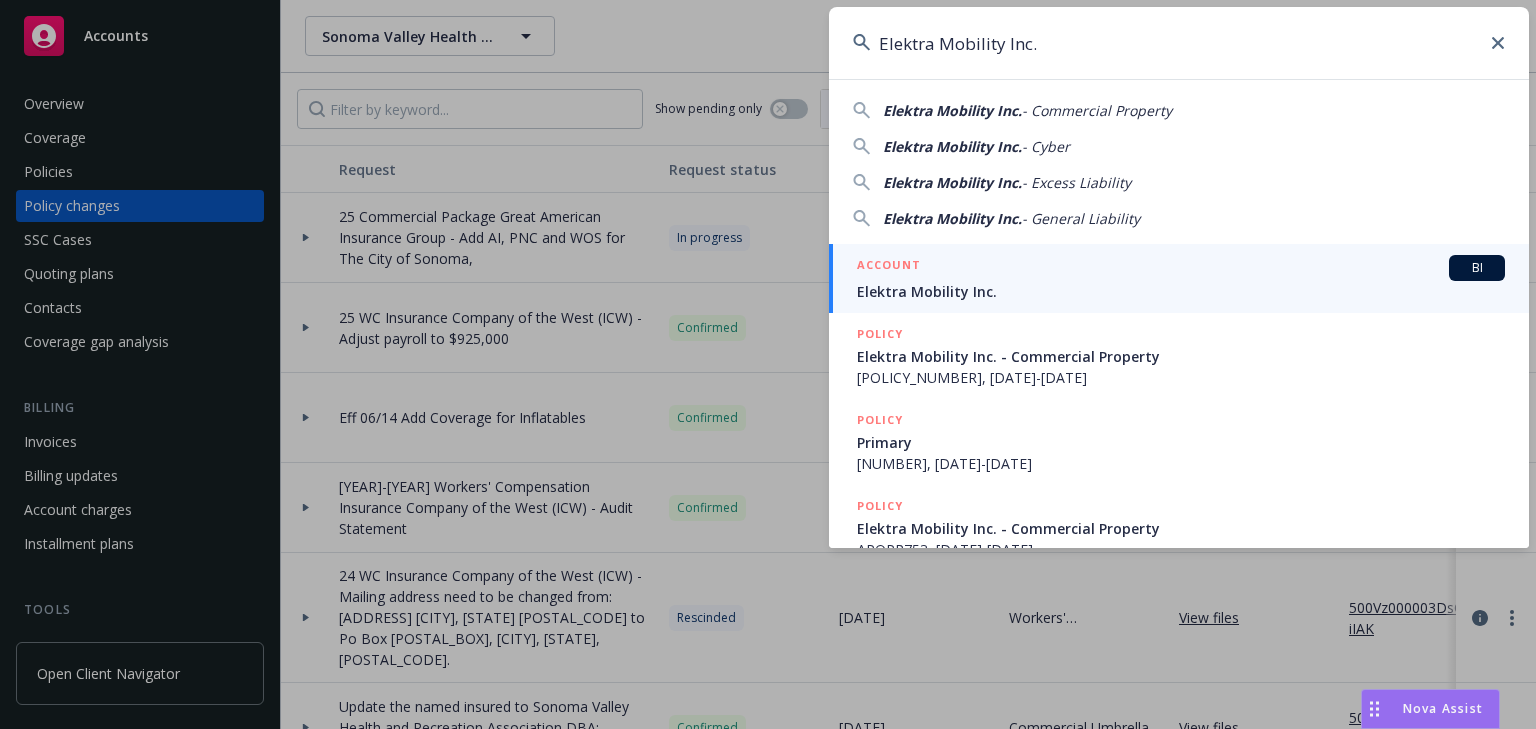 click on "Elektra Mobility Inc." at bounding box center (1181, 291) 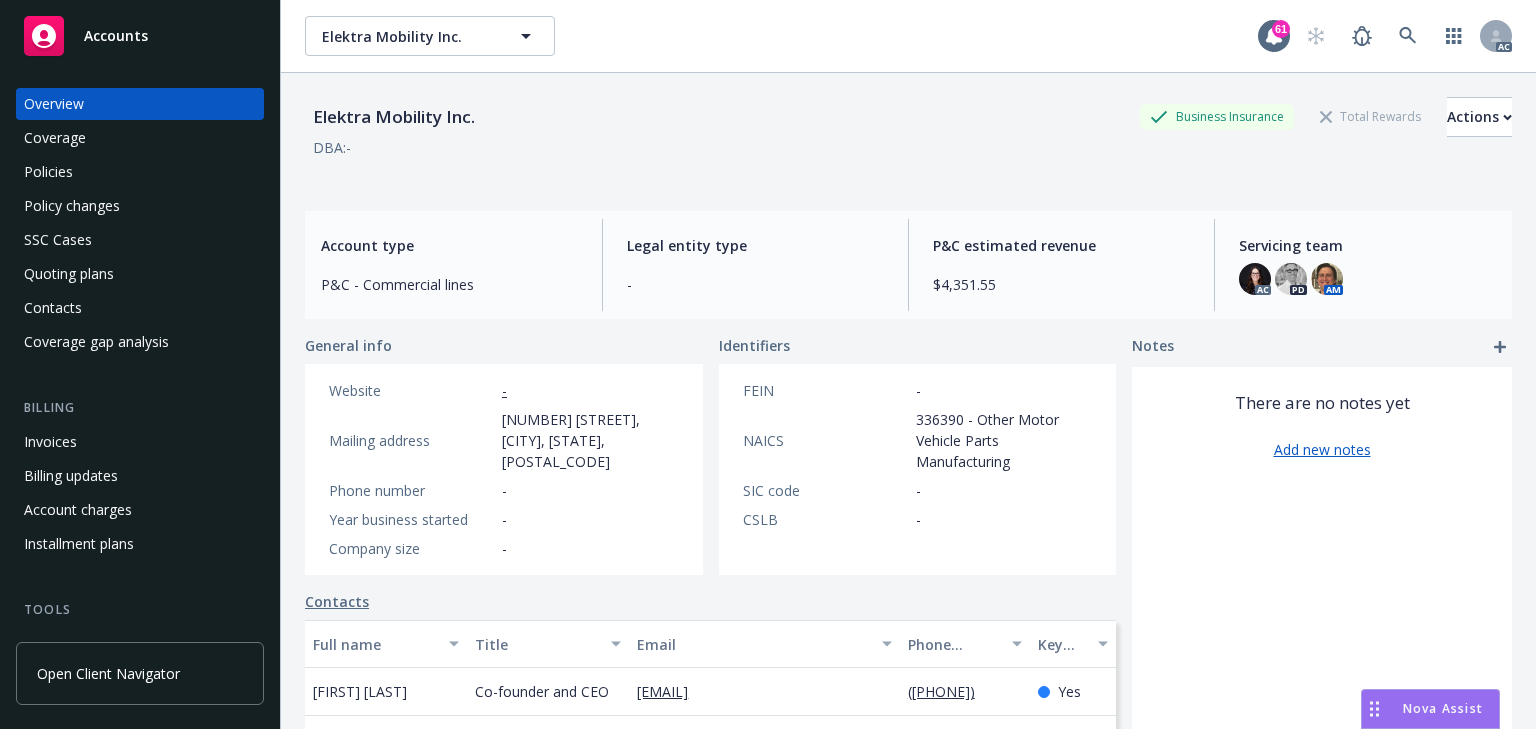 click on "Overview Coverage Policies Policy changes SSC Cases Quoting plans Contacts Coverage gap analysis" at bounding box center [140, 223] 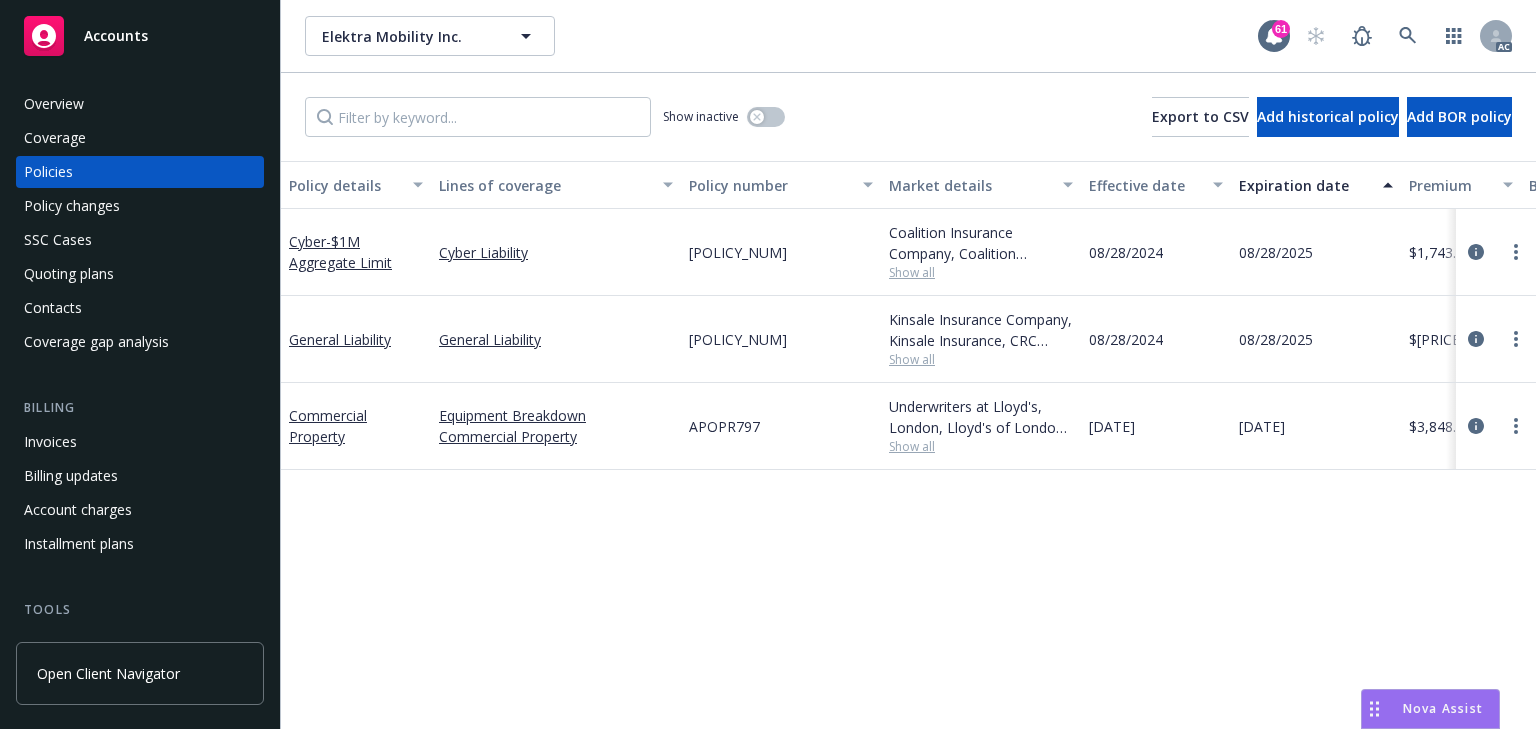 drag, startPoint x: 904, startPoint y: 268, endPoint x: 884, endPoint y: 276, distance: 21.540659 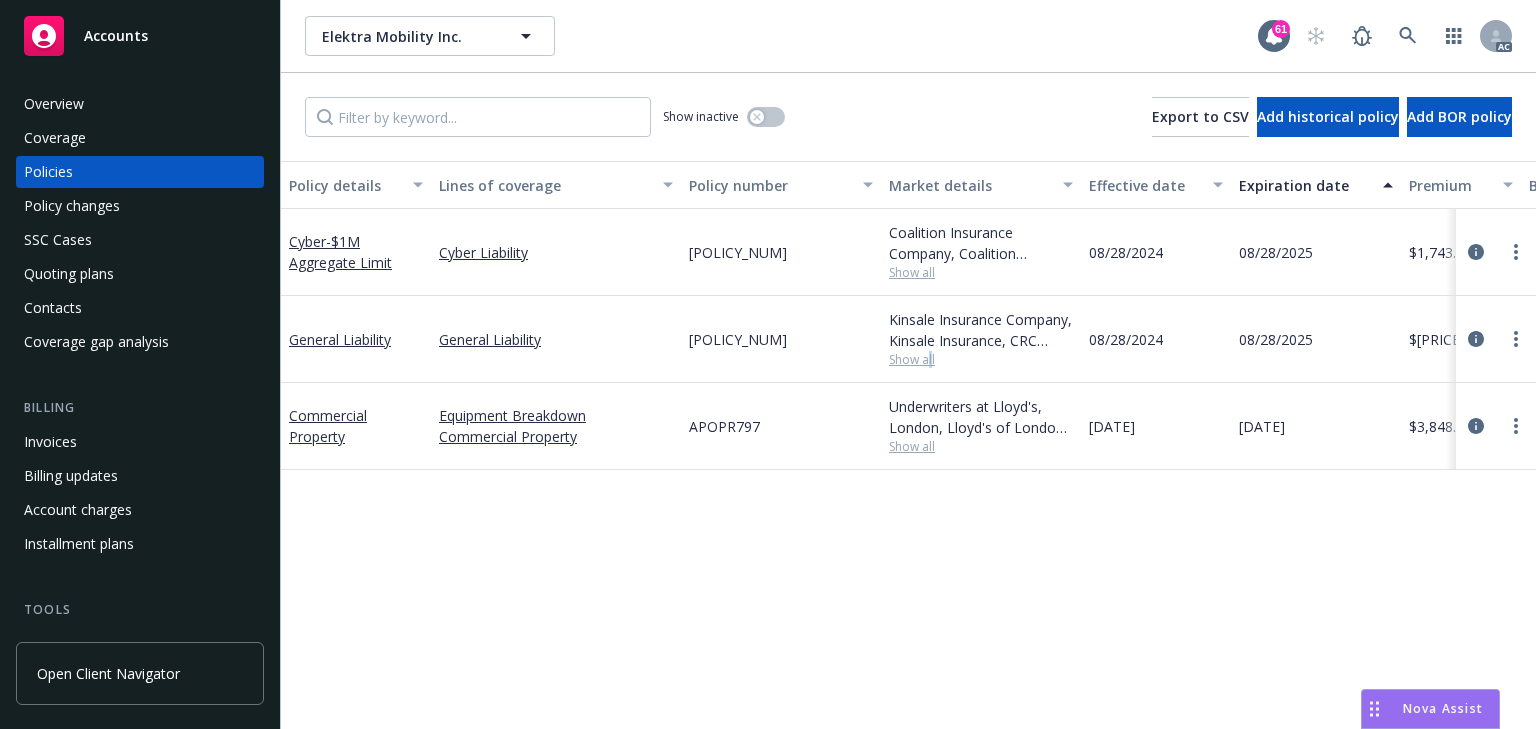click on "Show all" at bounding box center [981, 359] 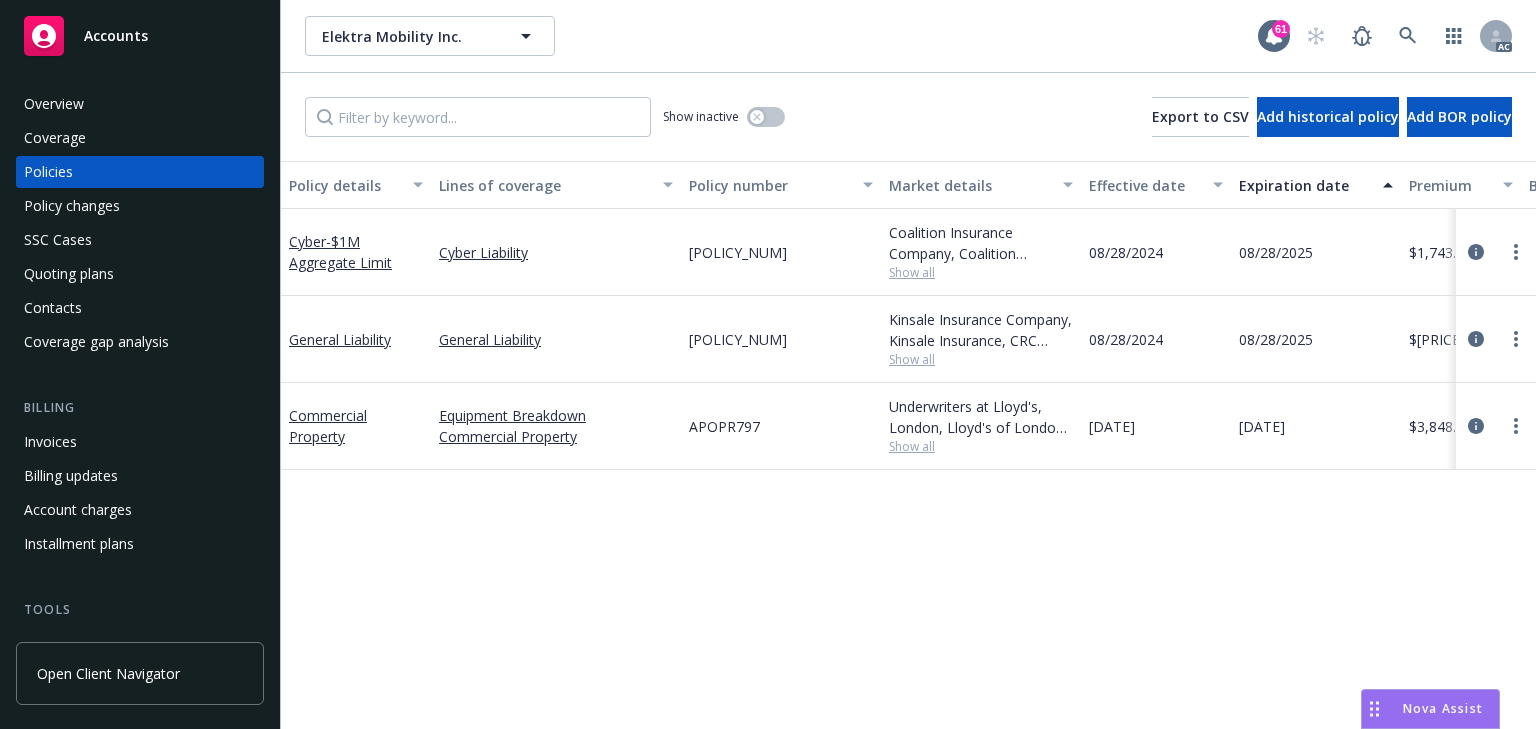 click on "Policy details Lines of coverage Policy number Market details Effective date Expiration date Premium Billing method Stage Status Service team leaders Cyber  -  $1M Aggregate Limit Cyber Liability [POLICY_NUM] Coalition Insurance Company, Coalition Insurance Solutions (Carrier), CRC Group Show all [DATE] [DATE] $[PRICE] Agency - Pay in full Renewal Active [FIRST] [LAST] AC [FIRST] [LAST] AM [NUMBER] more General Liability General Liability [POLICY_NUM] Kinsale Insurance Company, Kinsale Insurance, CRC Group Show all [DATE] [DATE] $[PRICE] Agency - Pay in full Renewal Active [FIRST] [LAST] AC [FIRST] [LAST] AM [NUMBER] more Commercial Property Equipment Breakdown Commercial Property [POLICY_NUM] Underwriters at Lloyd's, London, Lloyd's of London, CRC Group Show all [DATE] [DATE] $[PRICE] Agency - Pay in full Renewal Active [FIRST] [LAST] AC [FIRST] [LAST] AM [NUMBER] more" at bounding box center [908, 445] 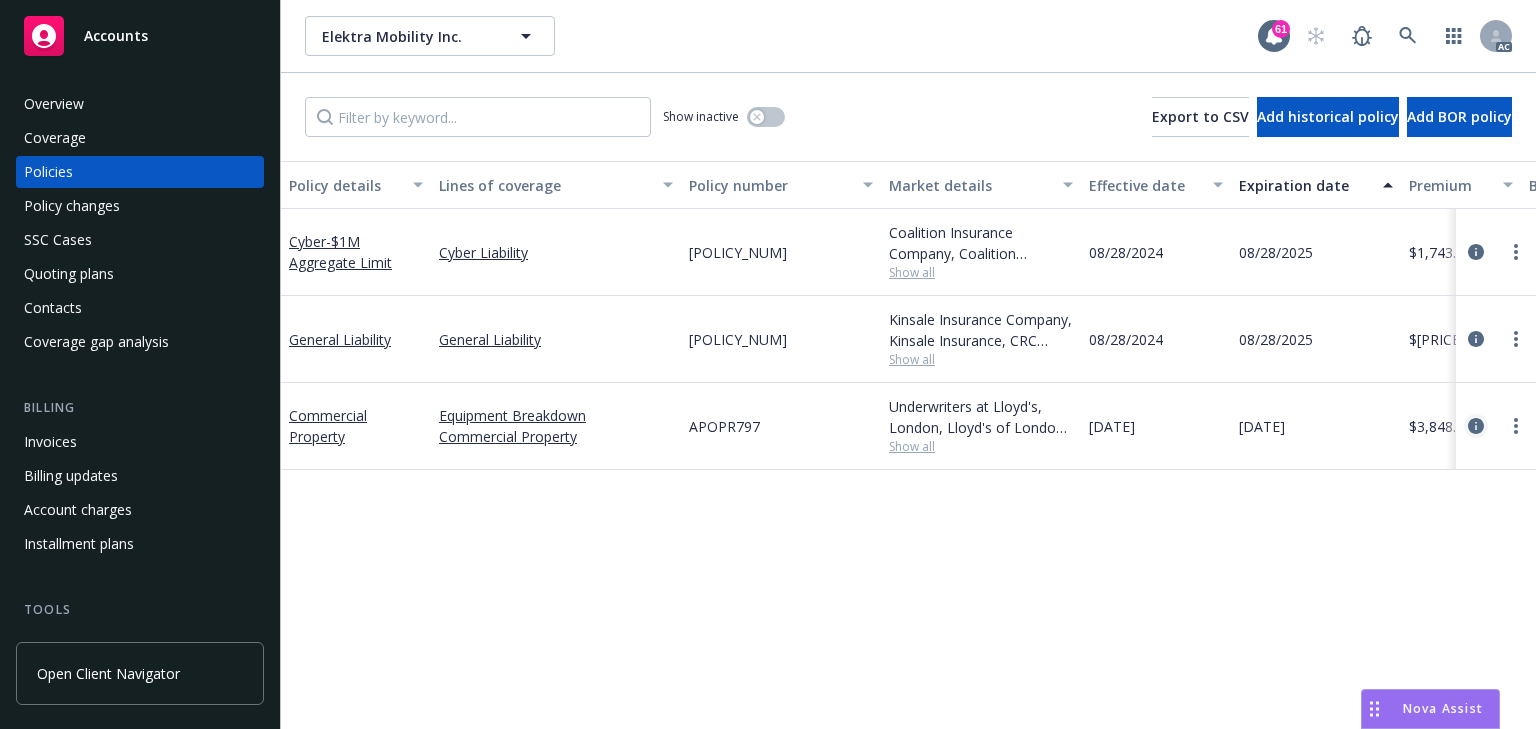 click 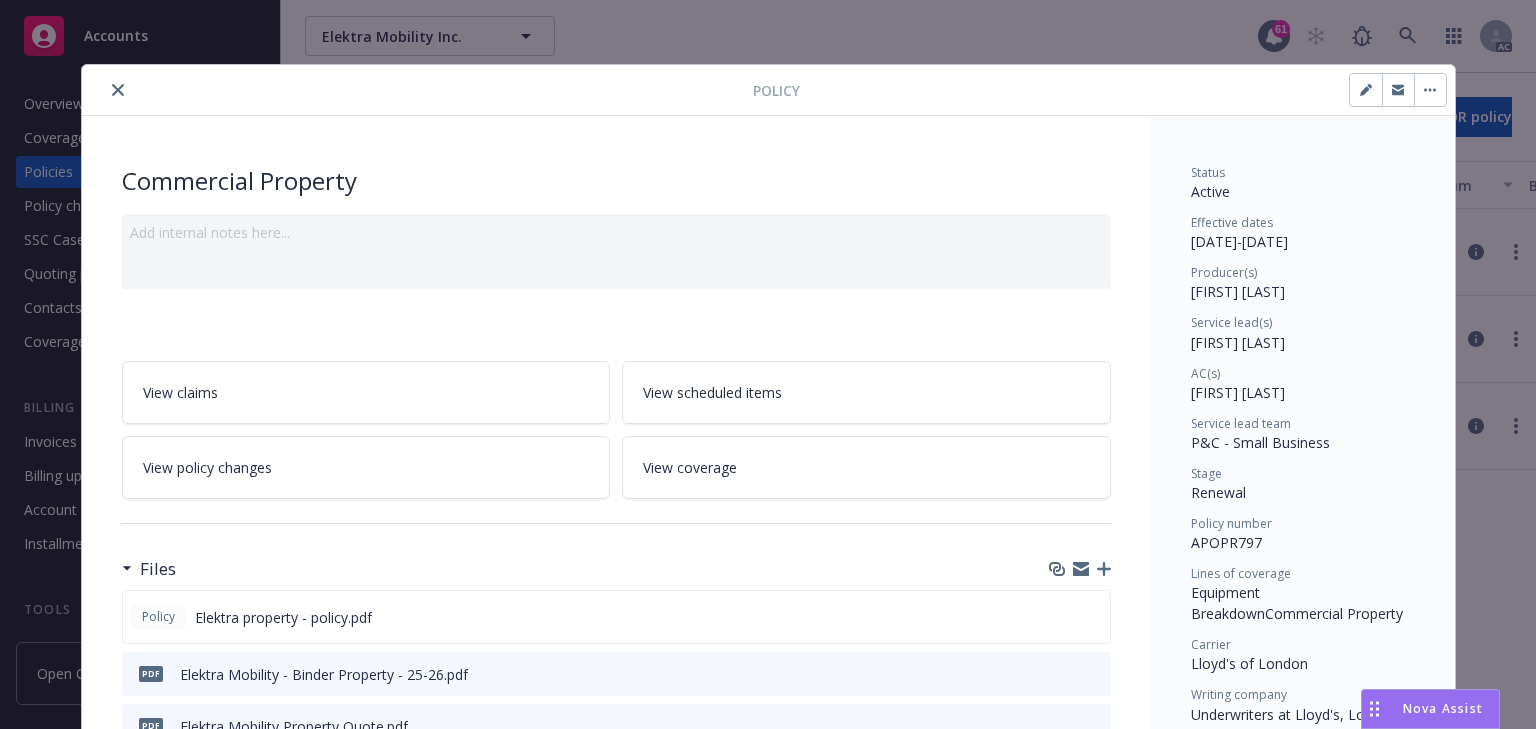click on "View policy changes" at bounding box center [366, 467] 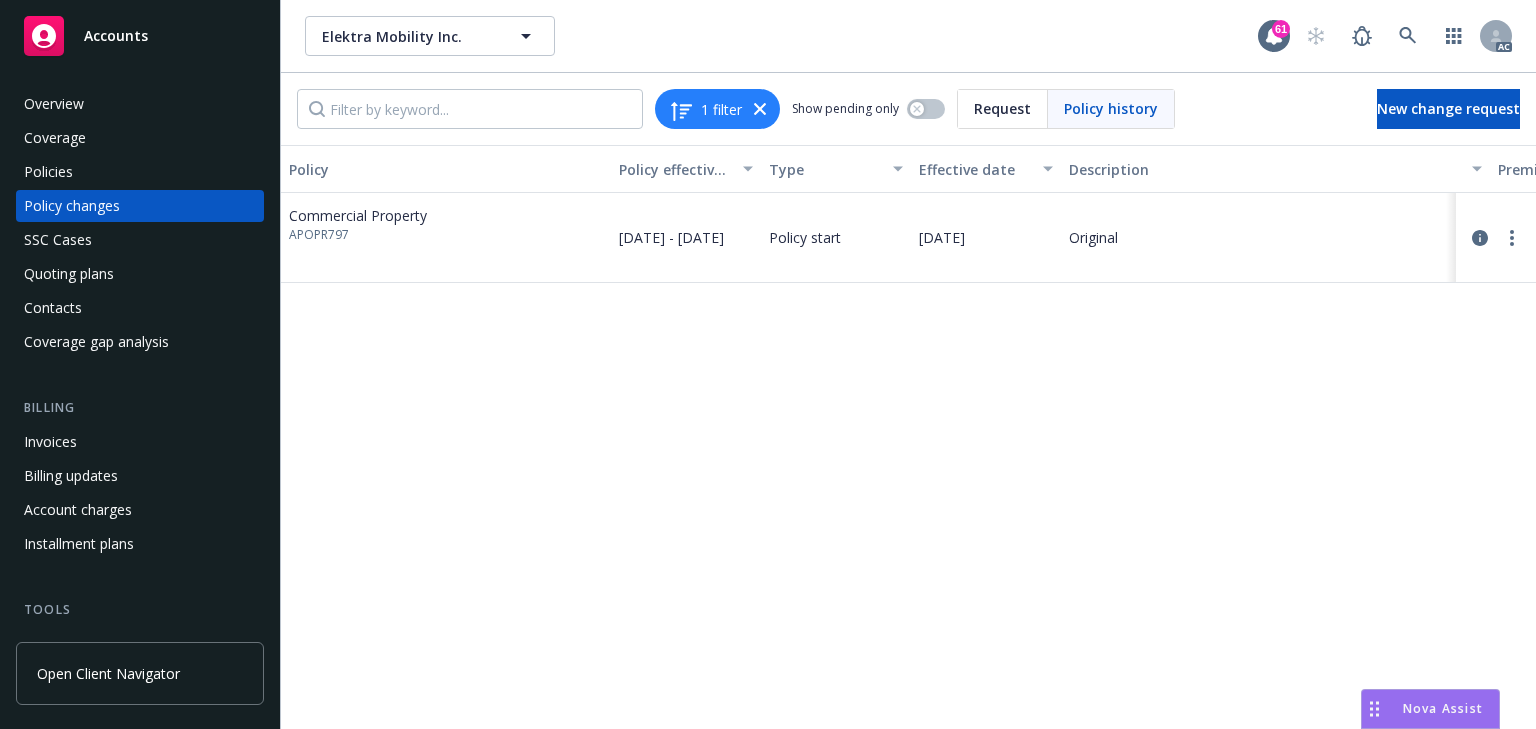 click on "Policies" at bounding box center (140, 172) 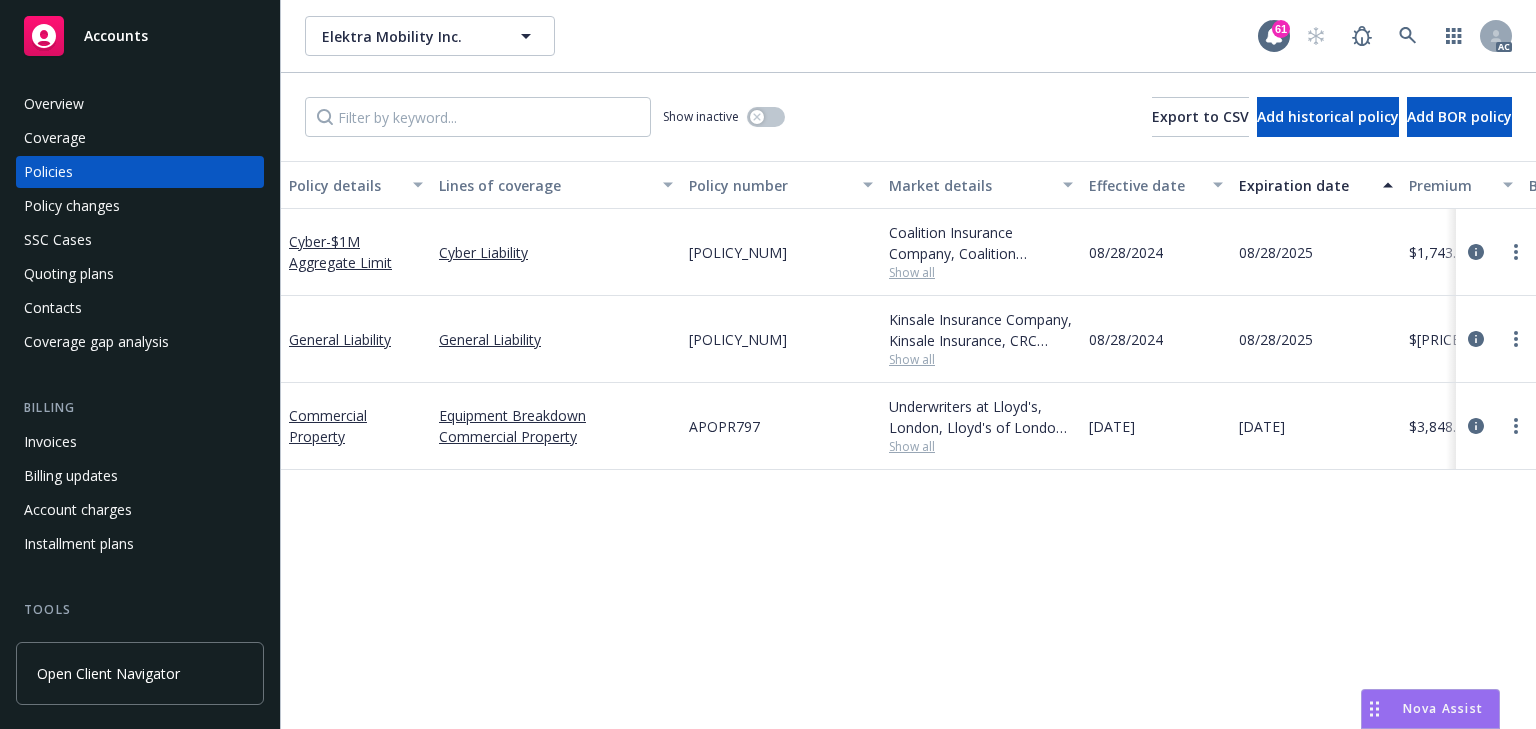 click on "Show all" at bounding box center (981, 446) 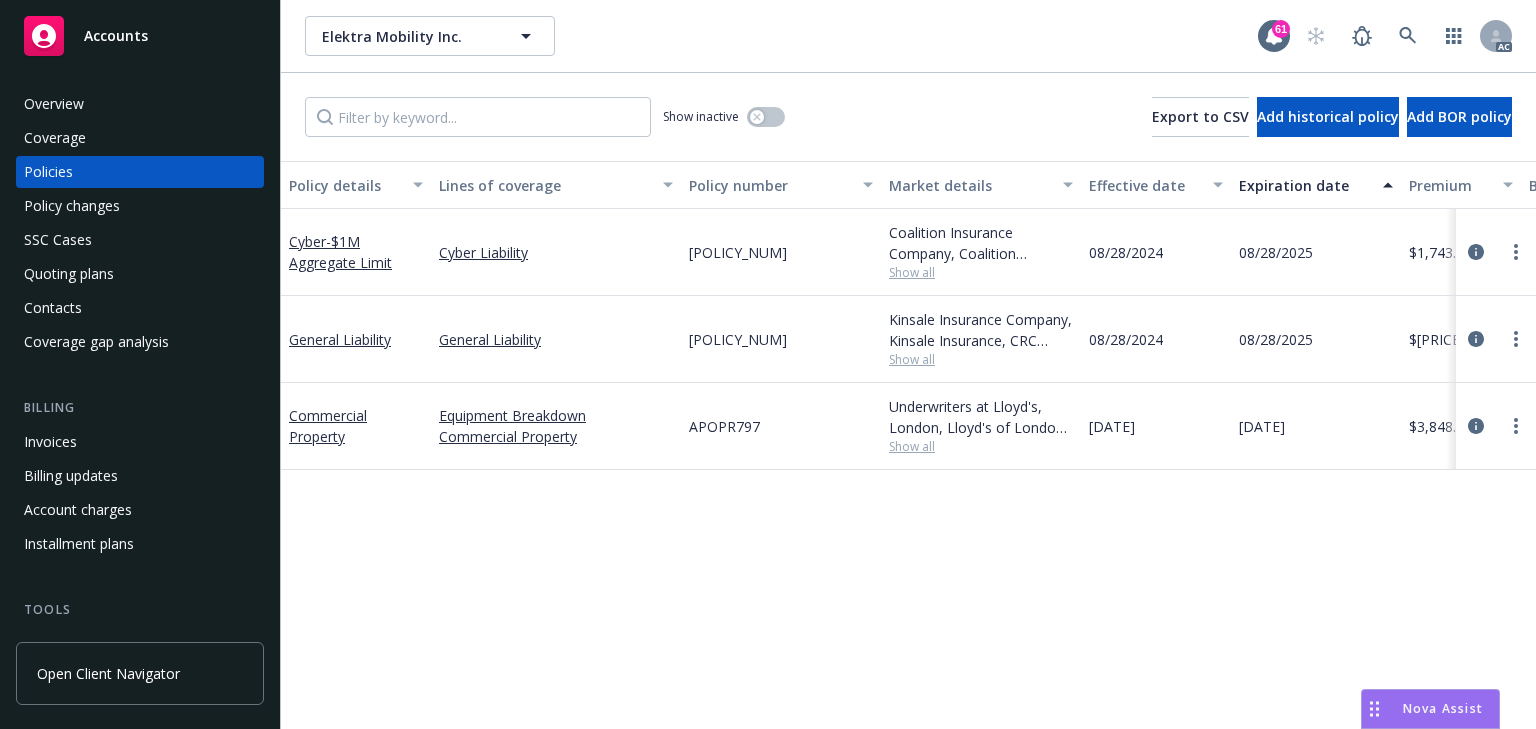 click on "Policy details Lines of coverage Policy number Market details Effective date Expiration date Premium Billing method Stage Status Service team leaders Cyber  -  $1M Aggregate Limit Cyber Liability [POLICY_NUM] Coalition Insurance Company, Coalition Insurance Solutions (Carrier), CRC Group Show all [DATE] [DATE] $[PRICE] Agency - Pay in full Renewal Active [FIRST] [LAST] AC [FIRST] [LAST] AM [NUMBER] more General Liability General Liability [POLICY_NUM] Kinsale Insurance Company, Kinsale Insurance, CRC Group Show all [DATE] [DATE] $[PRICE] Agency - Pay in full Renewal Active [FIRST] [LAST] AC [FIRST] [LAST] AM [NUMBER] more Commercial Property Equipment Breakdown Commercial Property [POLICY_NUM] Underwriters at Lloyd's, London, Lloyd's of London, CRC Group Show all [DATE] [DATE] $[PRICE] Agency - Pay in full Renewal Active [FIRST] [LAST] AC [FIRST] [LAST] AM [NUMBER] more" at bounding box center (908, 445) 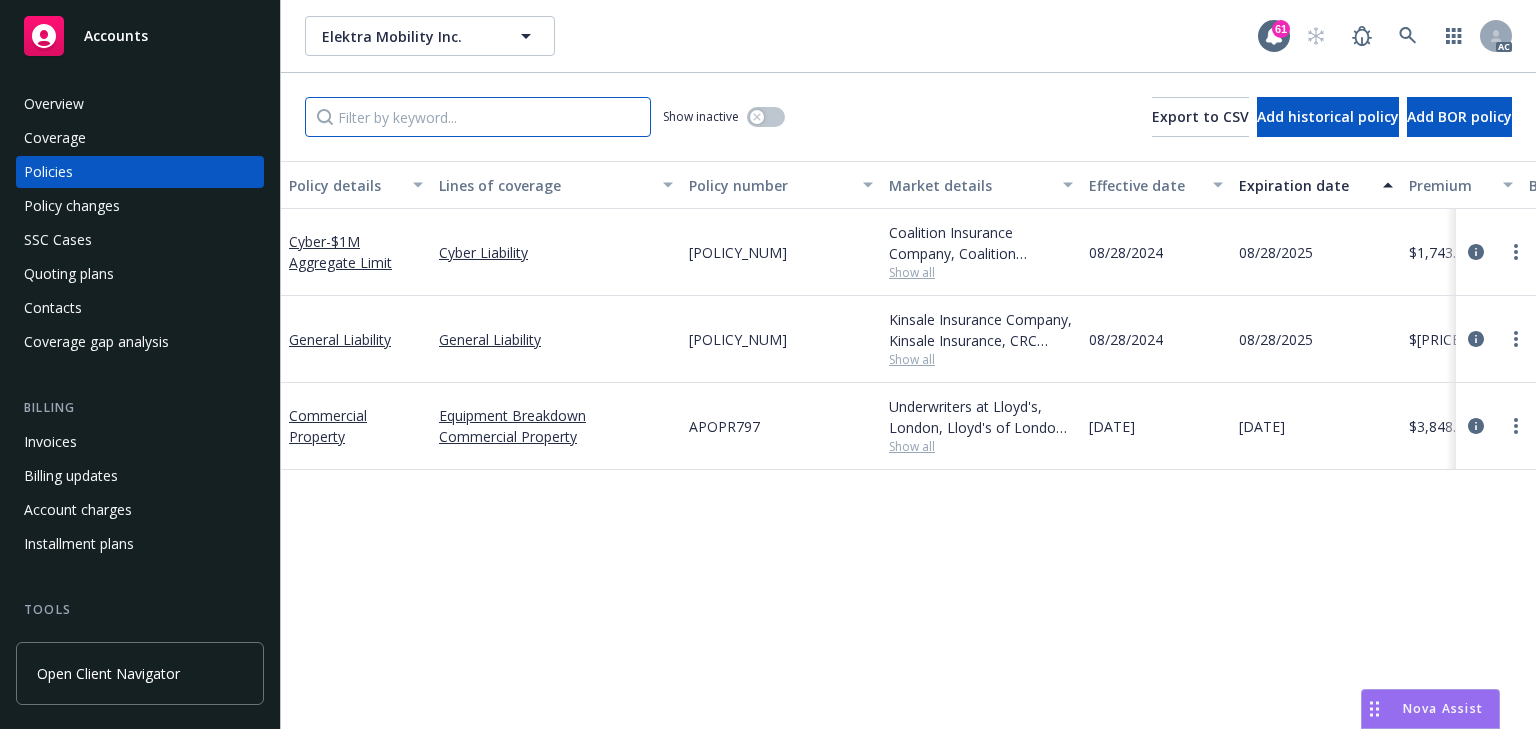 click at bounding box center (478, 117) 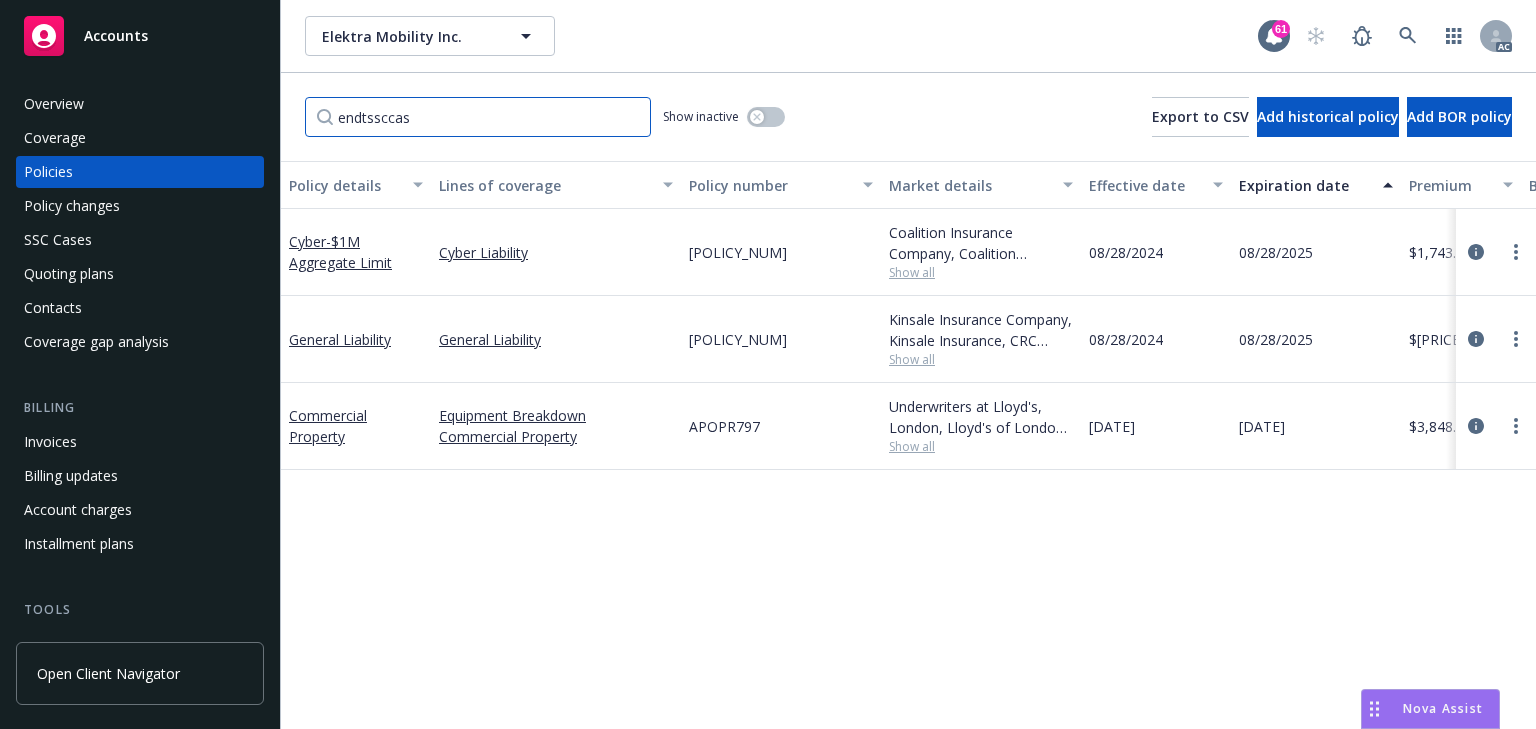 type on "endtssccase" 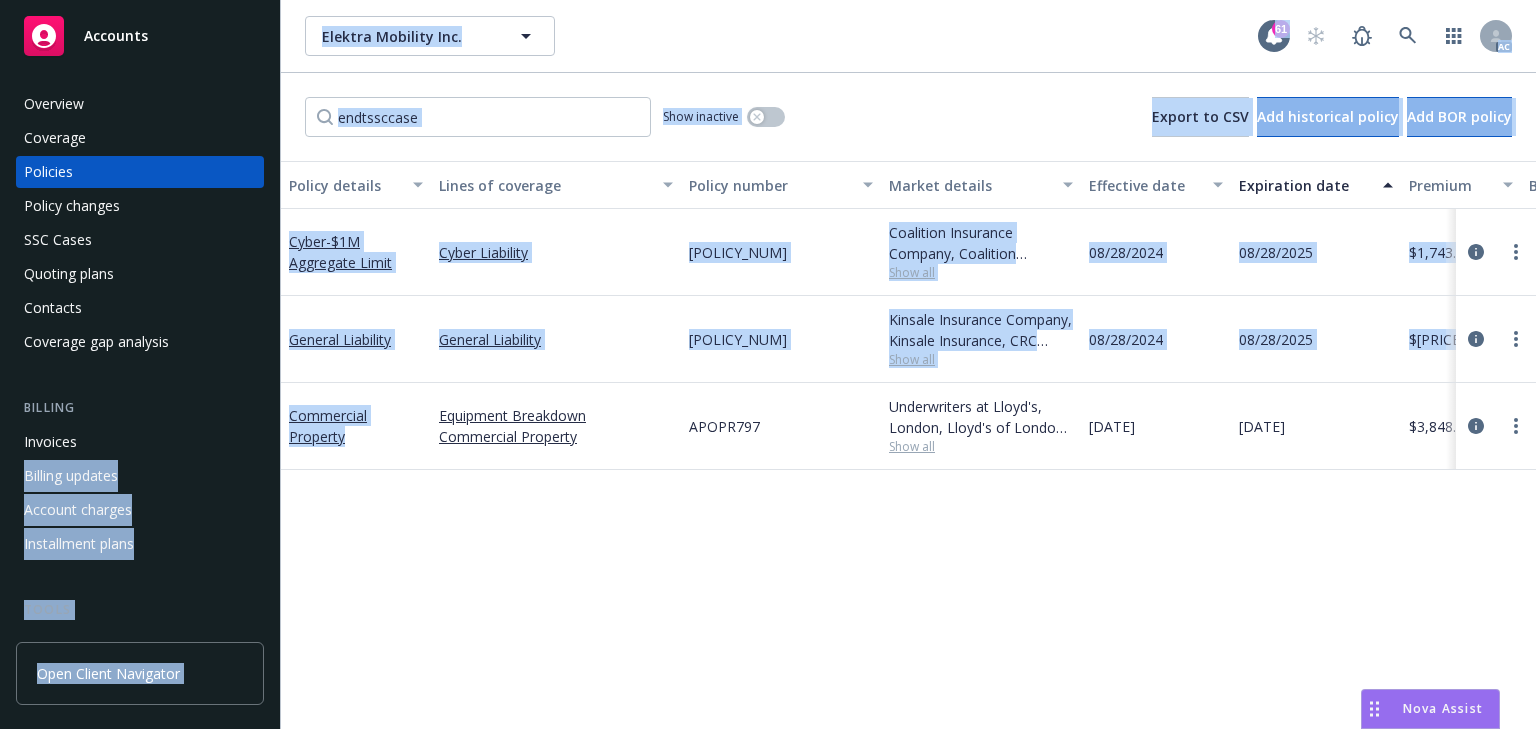 drag, startPoint x: 360, startPoint y: 429, endPoint x: 268, endPoint y: 442, distance: 92.91394 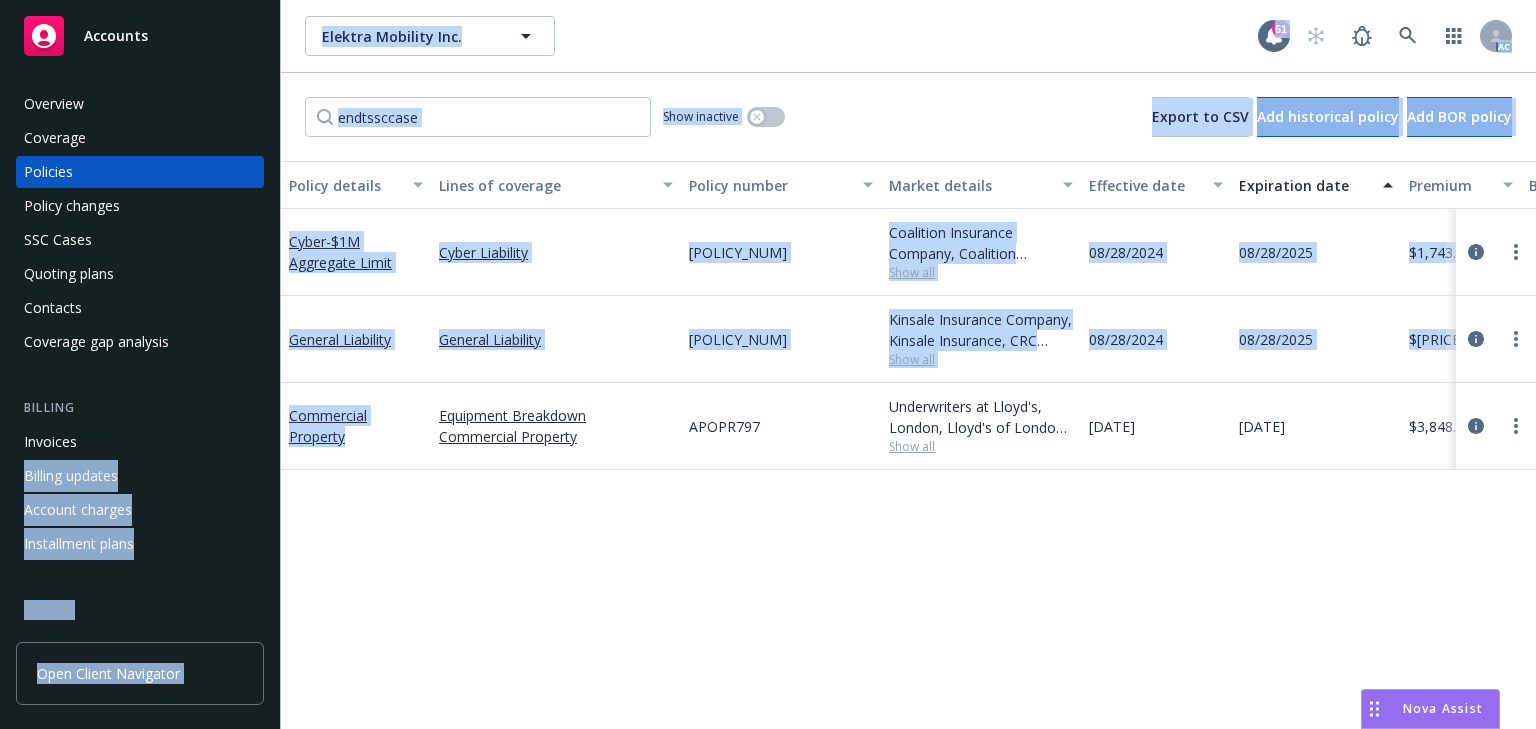 click on "Accounts Overview Coverage Policies Policy changes SSC Cases Quoting plans Contacts Coverage gap analysis Billing Invoices Billing updates Account charges Installment plans Tools Manage files Manage exposures Manage certificates Manage claims Manage BORs Summary of insurance Analytics hub Loss summary generator Account settings Service team Sales relationships Related accounts Client navigator features Client access Open Client Navigator Elektra Mobility Inc. Elektra Mobility Inc. [NUMBER] AC endtssccase Show inactive Export to CSV Add historical policy Add BOR policy Policy details Lines of coverage Policy number Market details Effective date Expiration date Premium Billing method Stage Status Service team leaders Cyber  -  $1M Aggregate Limit Cyber Liability C4LPX[NUMBER]CYBER[YEAR] Coalition Insurance Company, Coalition Insurance Solutions (Carrier), CRC Group Show all [DATE] [DATE] $[NUMBER] Agency - Pay in full Renewal Active Cassidy Maxwell AC Nicholas Baldwin AM 1 more General Liability General Liability" at bounding box center [768, 364] 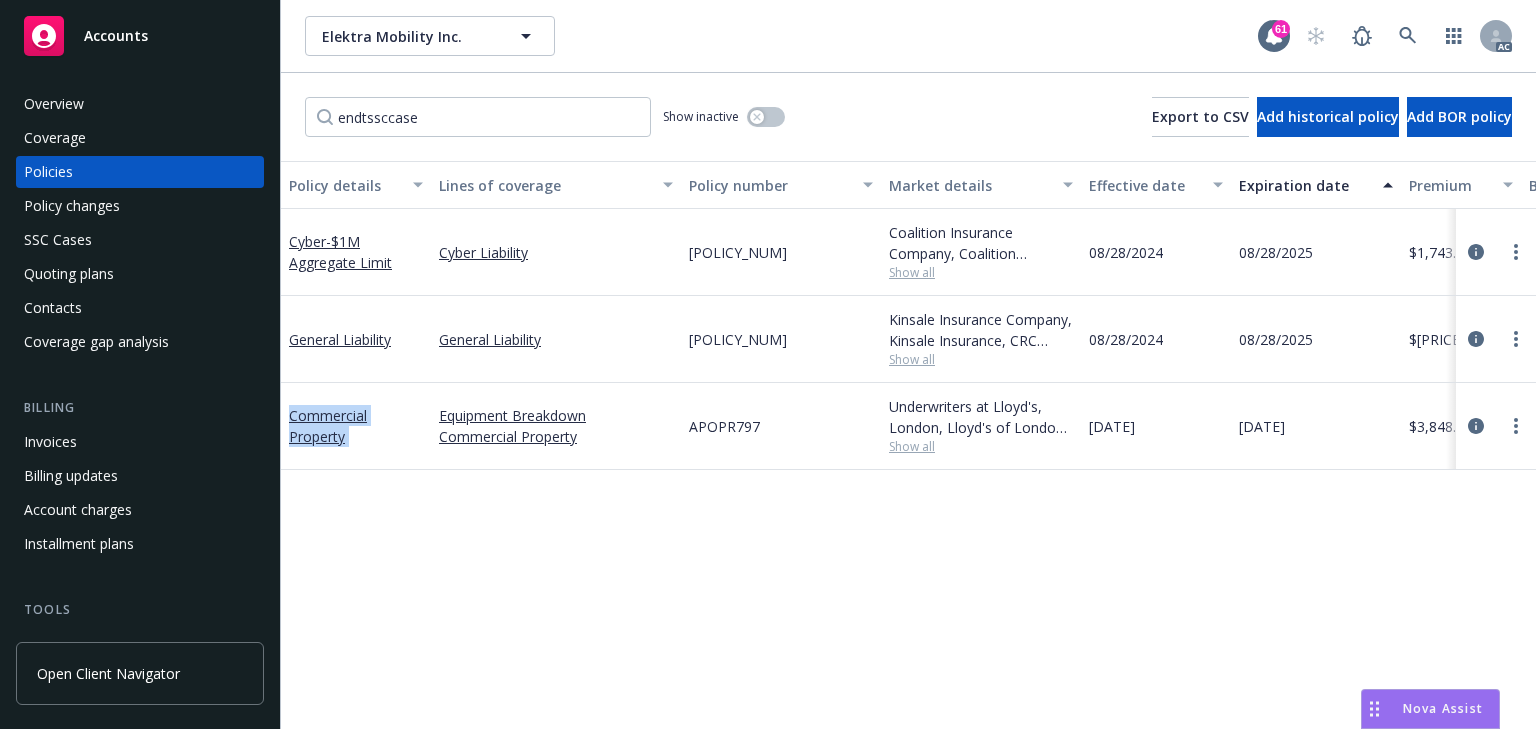 click on "Policy details Lines of coverage Policy number Market details Effective date Expiration date Premium Billing method Stage Status Service team leaders Cyber  -  $1M Aggregate Limit Cyber Liability [POLICY_NUM] Coalition Insurance Company, Coalition Insurance Solutions (Carrier), CRC Group Show all [DATE] [DATE] $[PRICE] Agency - Pay in full Renewal Active [FIRST] [LAST] AC [FIRST] [LAST] AM [NUMBER] more General Liability General Liability [POLICY_NUM] Kinsale Insurance Company, Kinsale Insurance, CRC Group Show all [DATE] [DATE] $[PRICE] Agency - Pay in full Renewal Active [FIRST] [LAST] AC [FIRST] [LAST] AM [NUMBER] more Commercial Property Equipment Breakdown Commercial Property [POLICY_NUM] Underwriters at Lloyd's, London, Lloyd's of London, CRC Group Show all [DATE] [DATE] $[PRICE] Agency - Pay in full Renewal Active [FIRST] [LAST] AC [FIRST] [LAST] AM [NUMBER] more" at bounding box center [908, 445] 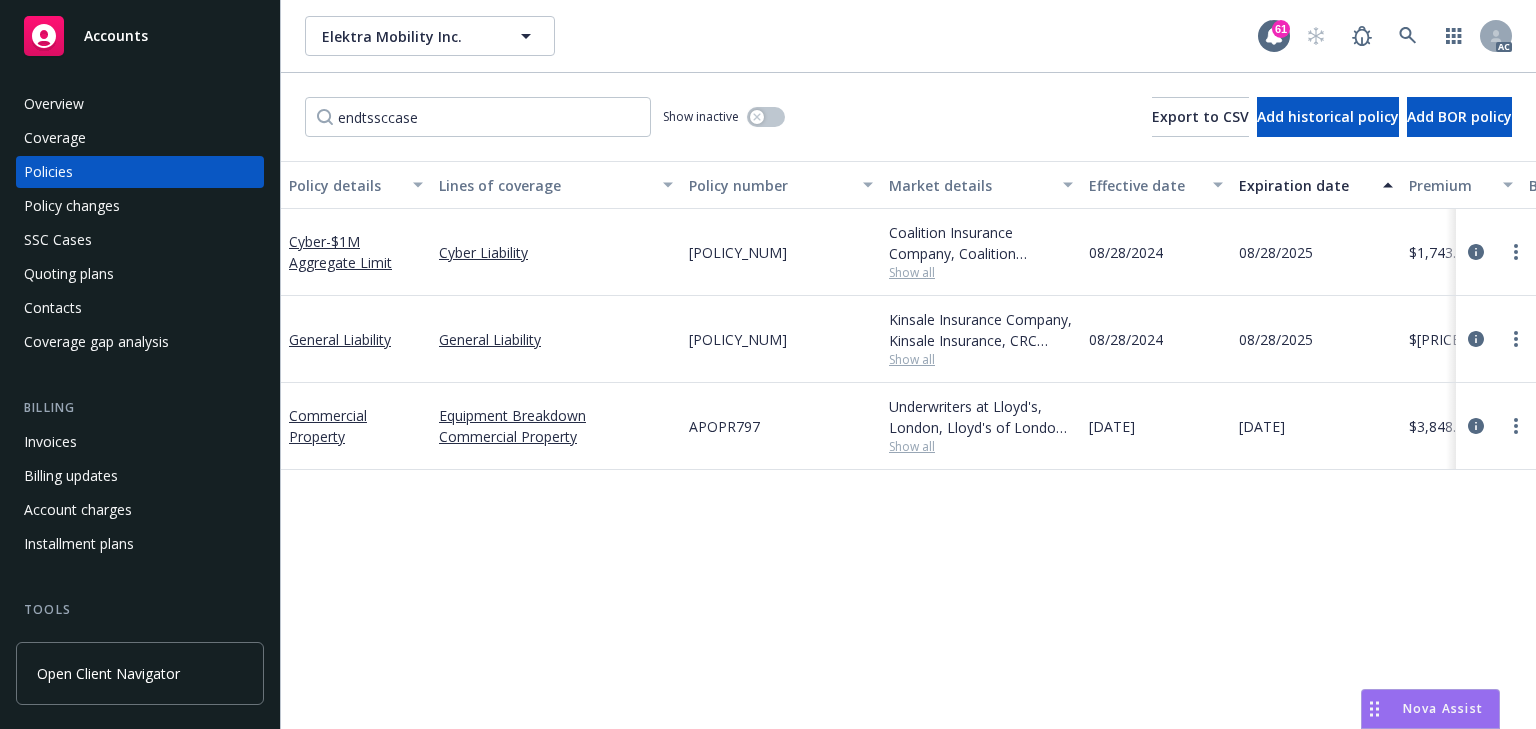 click on "Policy details Lines of coverage Policy number Market details Effective date Expiration date Premium Billing method Stage Status Service team leaders Cyber  -  $1M Aggregate Limit Cyber Liability [POLICY_NUM] Coalition Insurance Company, Coalition Insurance Solutions (Carrier), CRC Group Show all [DATE] [DATE] $[PRICE] Agency - Pay in full Renewal Active [FIRST] [LAST] AC [FIRST] [LAST] AM [NUMBER] more General Liability General Liability [POLICY_NUM] Kinsale Insurance Company, Kinsale Insurance, CRC Group Show all [DATE] [DATE] $[PRICE] Agency - Pay in full Renewal Active [FIRST] [LAST] AC [FIRST] [LAST] AM [NUMBER] more Commercial Property Equipment Breakdown Commercial Property [POLICY_NUM] Underwriters at Lloyd's, London, Lloyd's of London, CRC Group Show all [DATE] [DATE] $[PRICE] Agency - Pay in full Renewal Active [FIRST] [LAST] AC [FIRST] [LAST] AM [NUMBER] more" at bounding box center [908, 445] 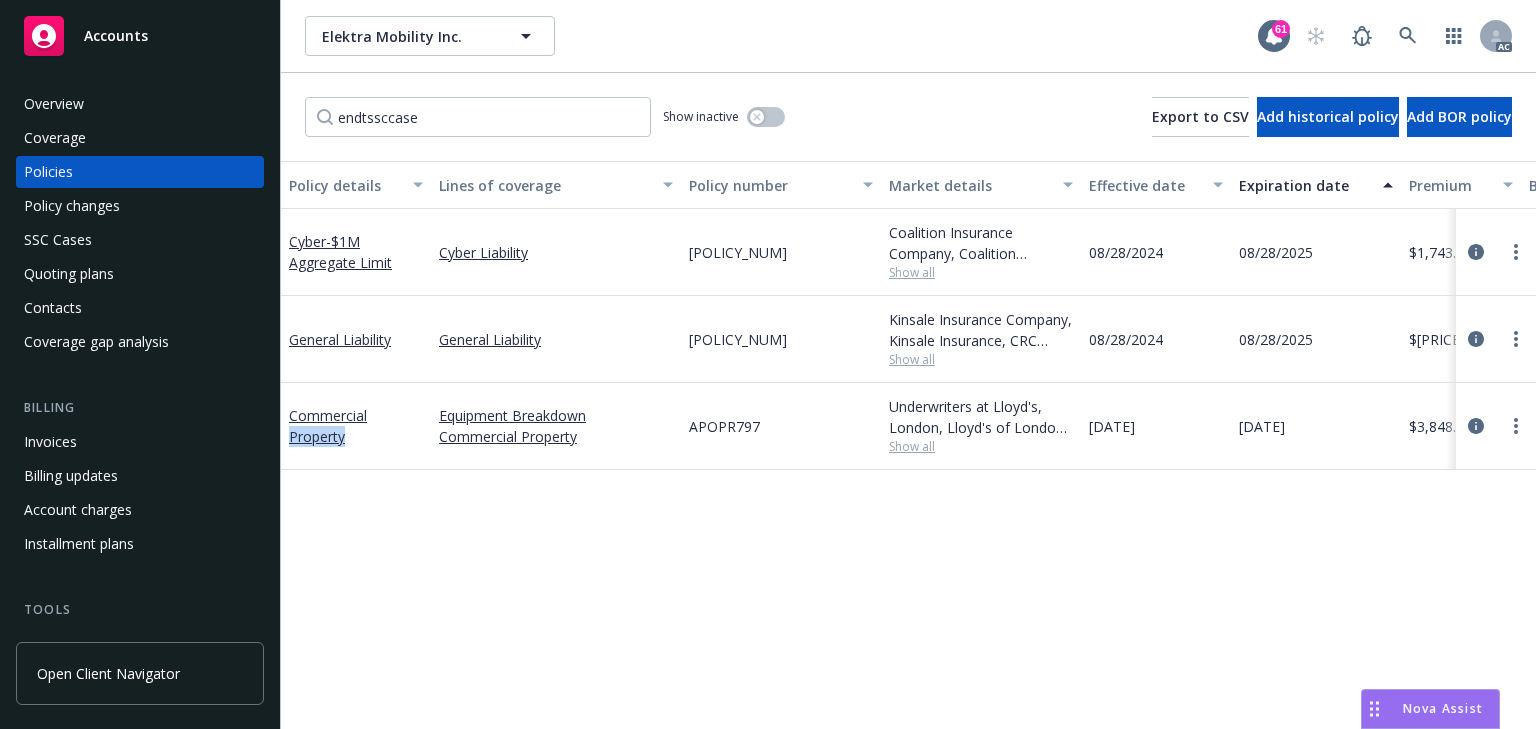 drag, startPoint x: 284, startPoint y: 432, endPoint x: 351, endPoint y: 444, distance: 68.06615 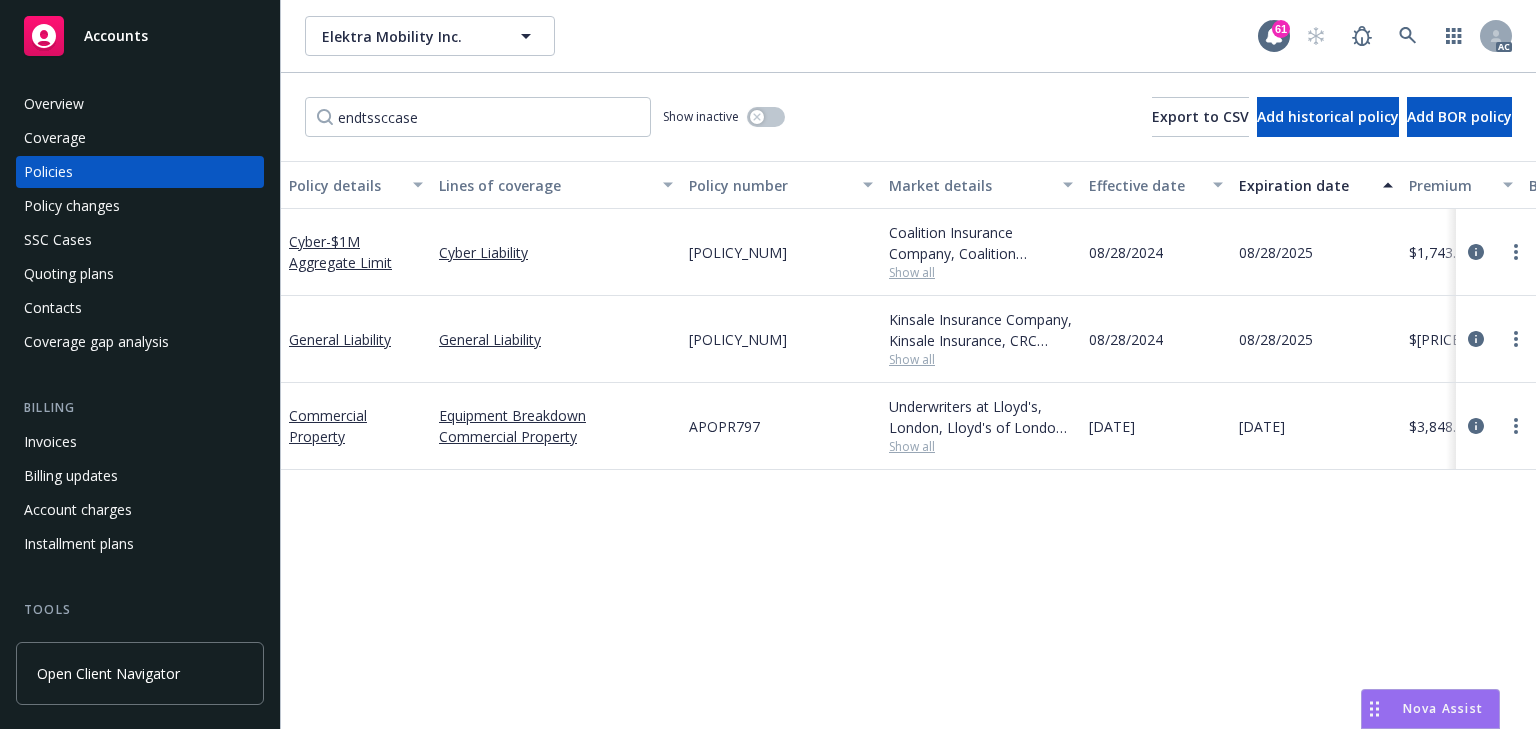click on "Show all" at bounding box center (981, 446) 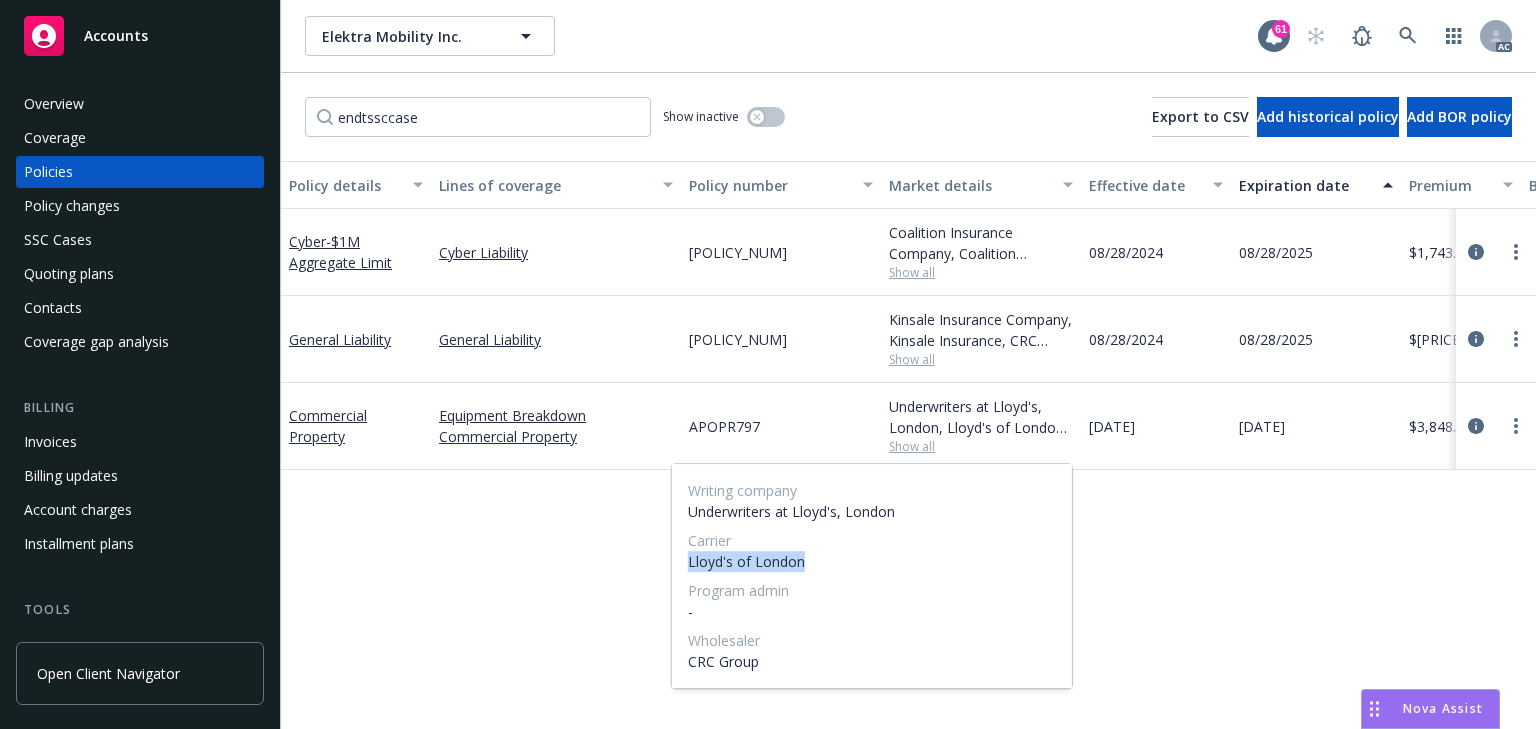 drag, startPoint x: 688, startPoint y: 564, endPoint x: 849, endPoint y: 571, distance: 161.1521 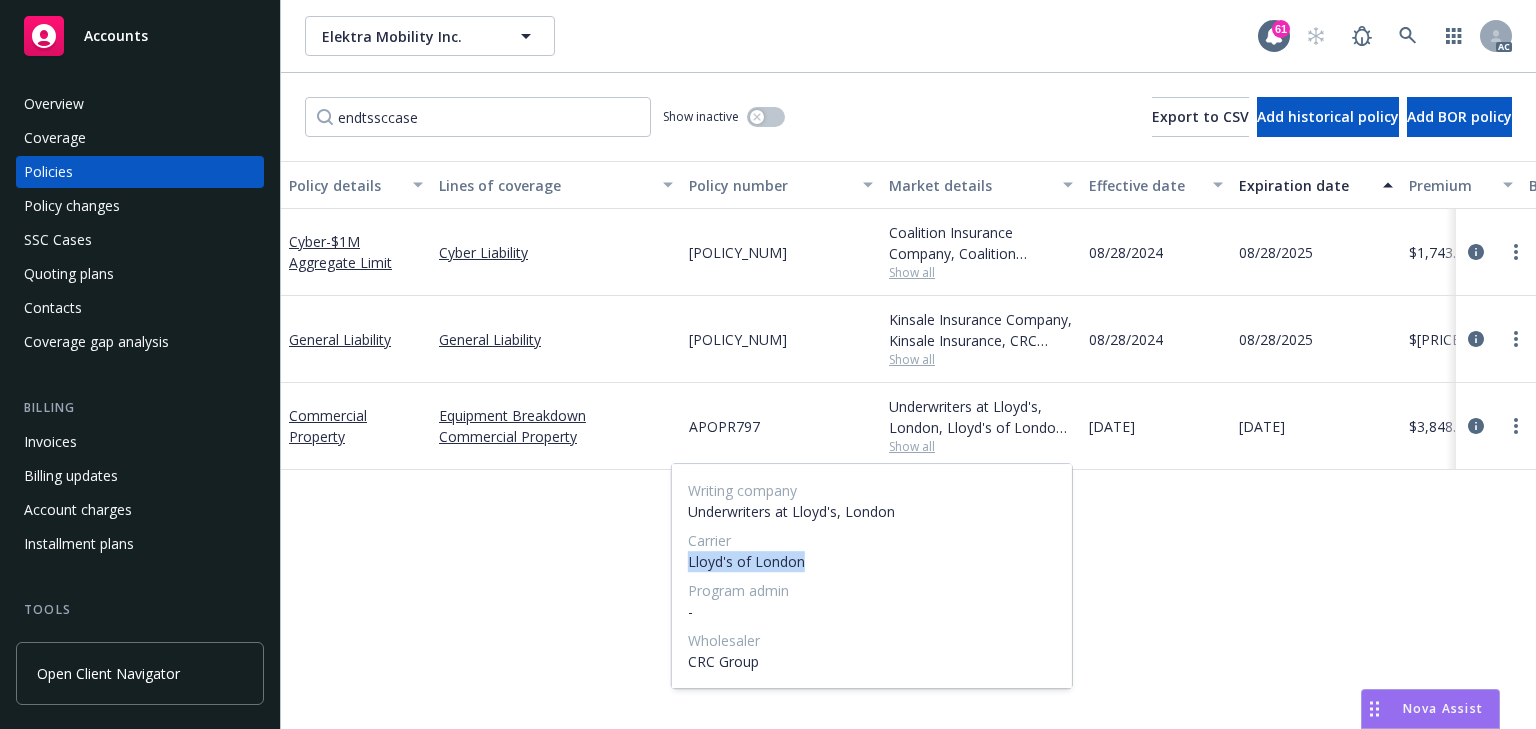 click on "Lloyd's of London" at bounding box center [872, 561] 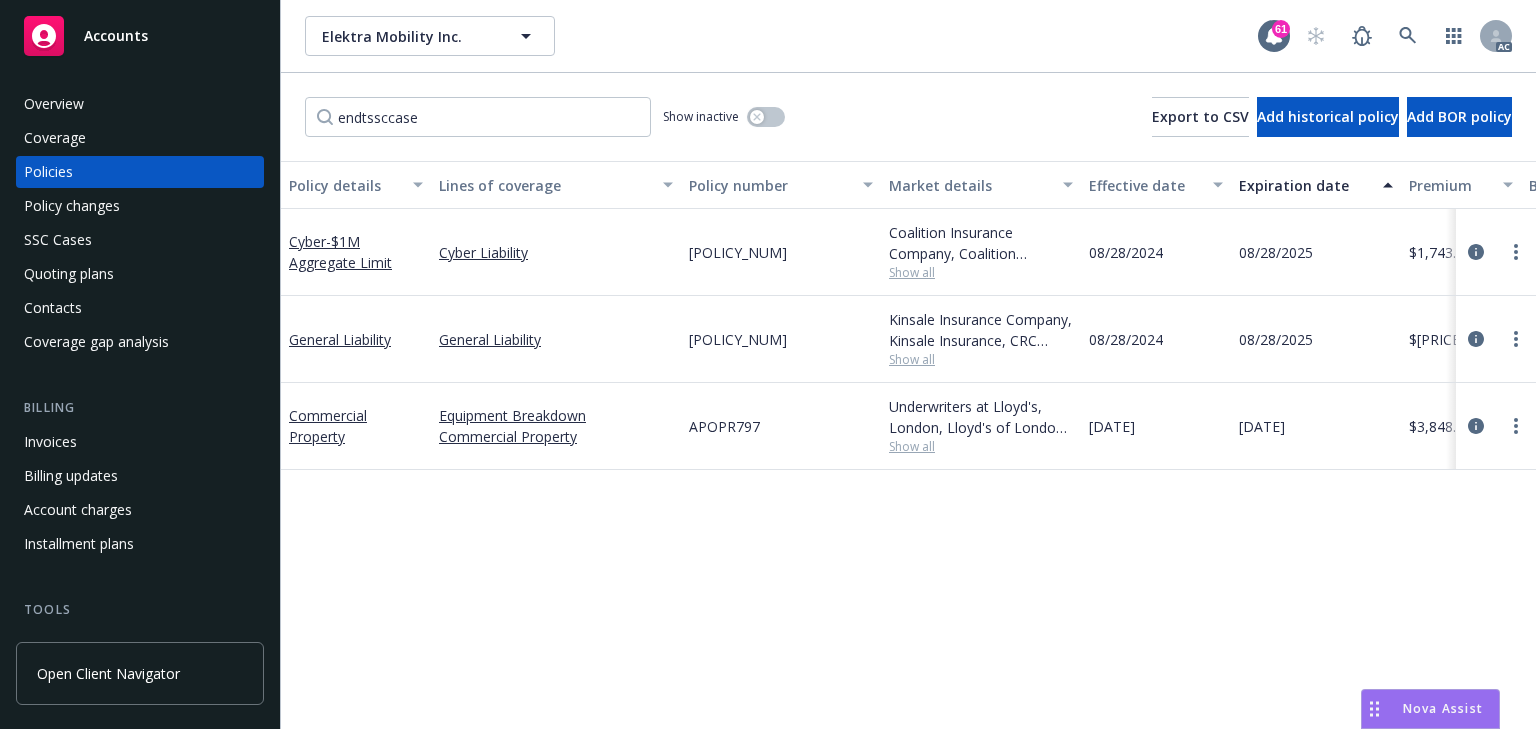 click on "Show all" at bounding box center (981, 359) 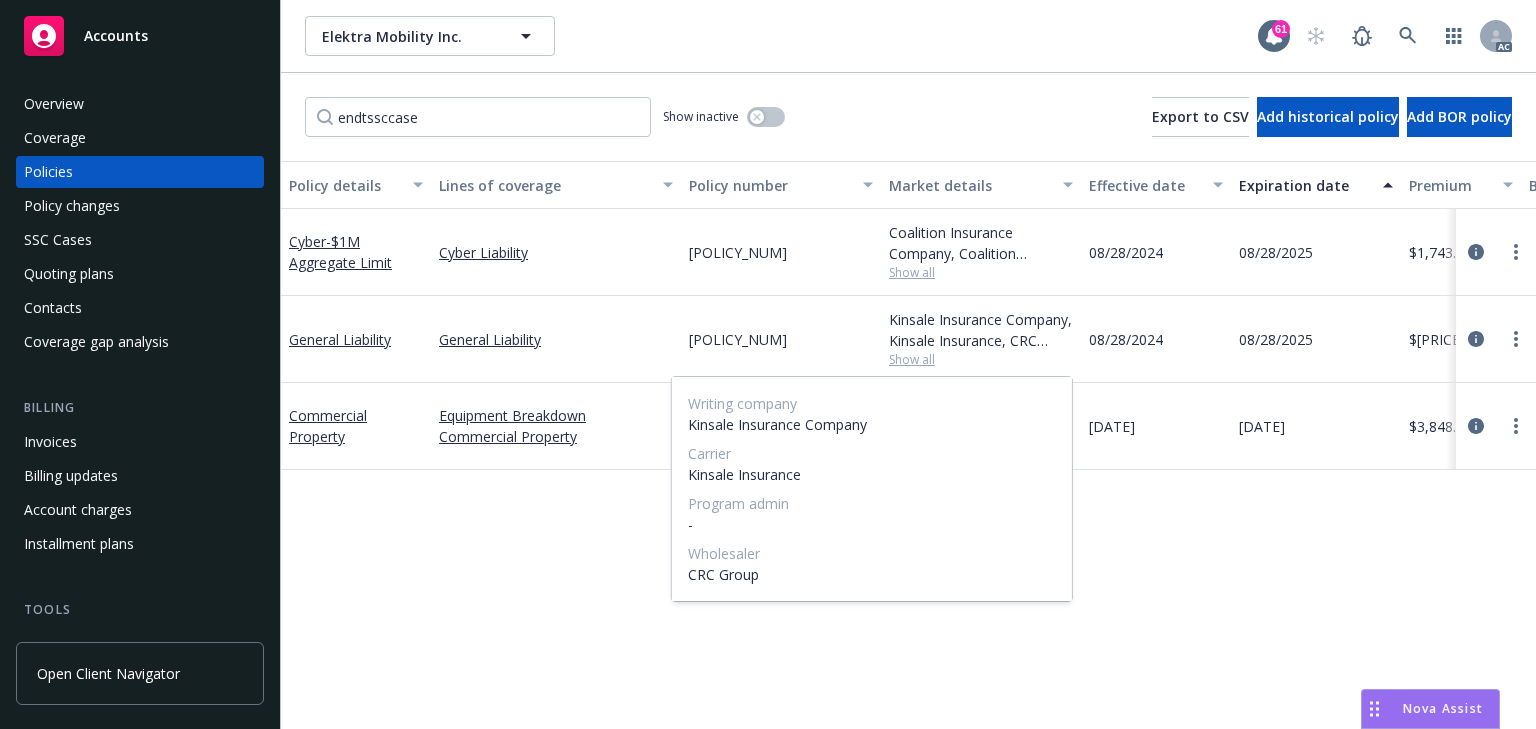 click on "Show all" at bounding box center (981, 359) 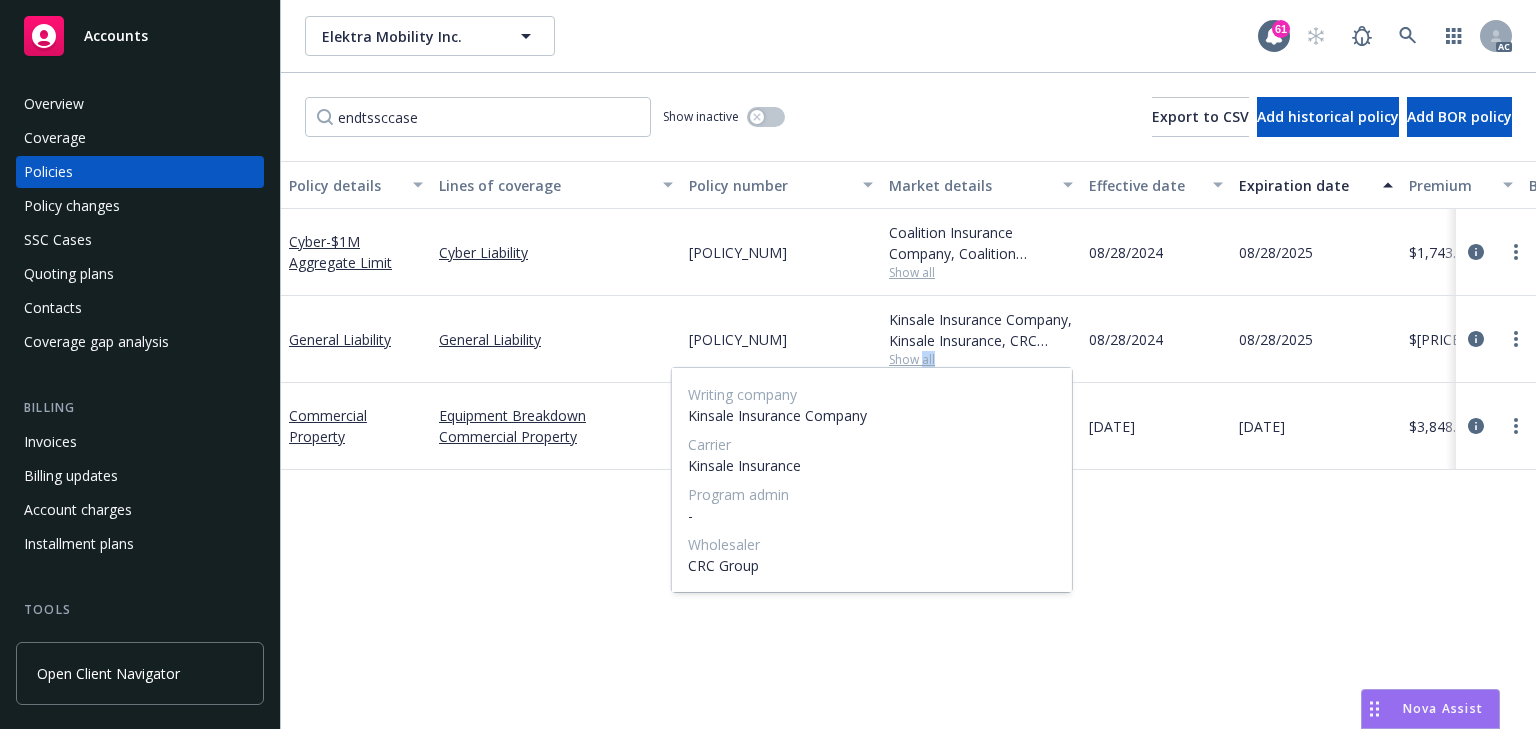 click on "Show all" at bounding box center (981, 359) 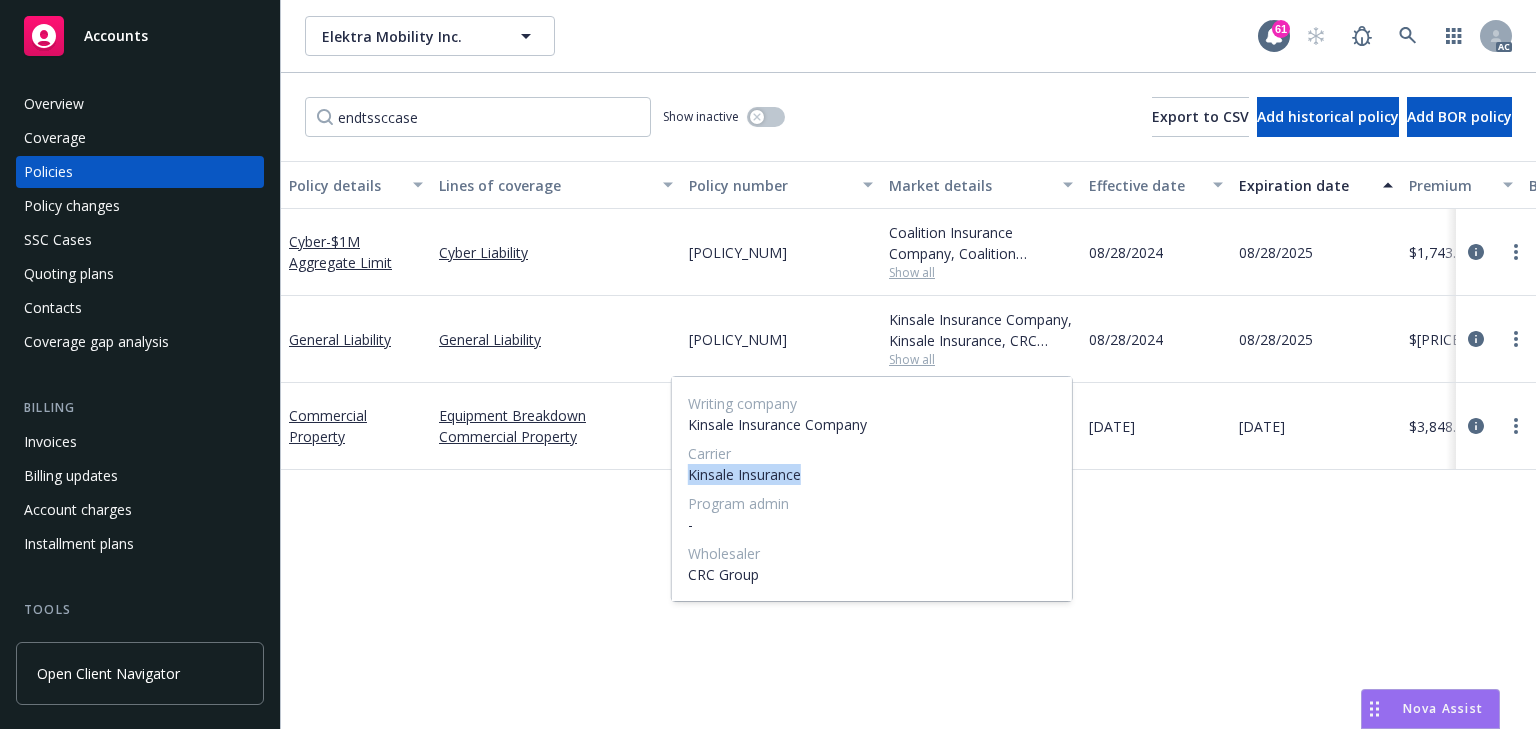 copy on "Kinsale Insurance" 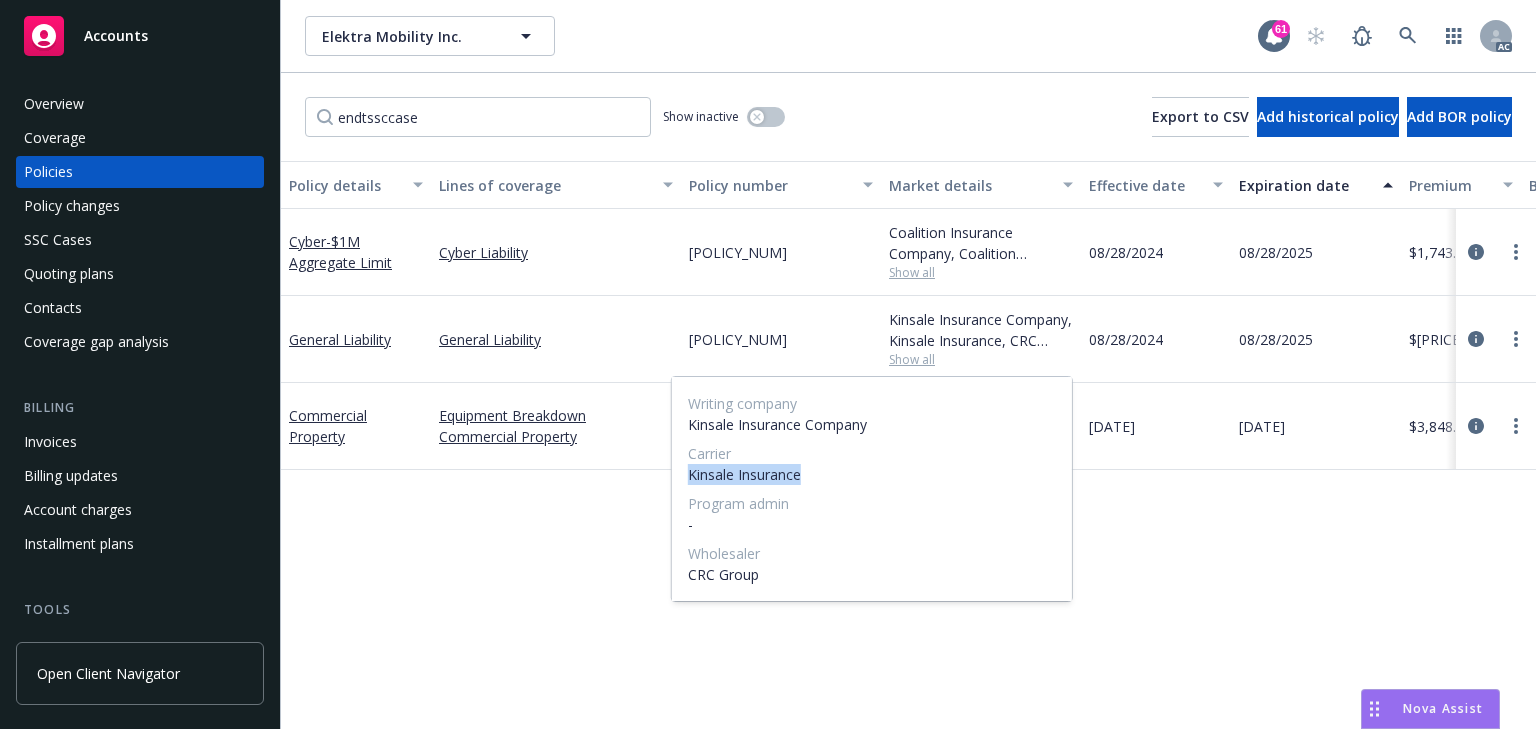 drag, startPoint x: 686, startPoint y: 470, endPoint x: 812, endPoint y: 480, distance: 126.3962 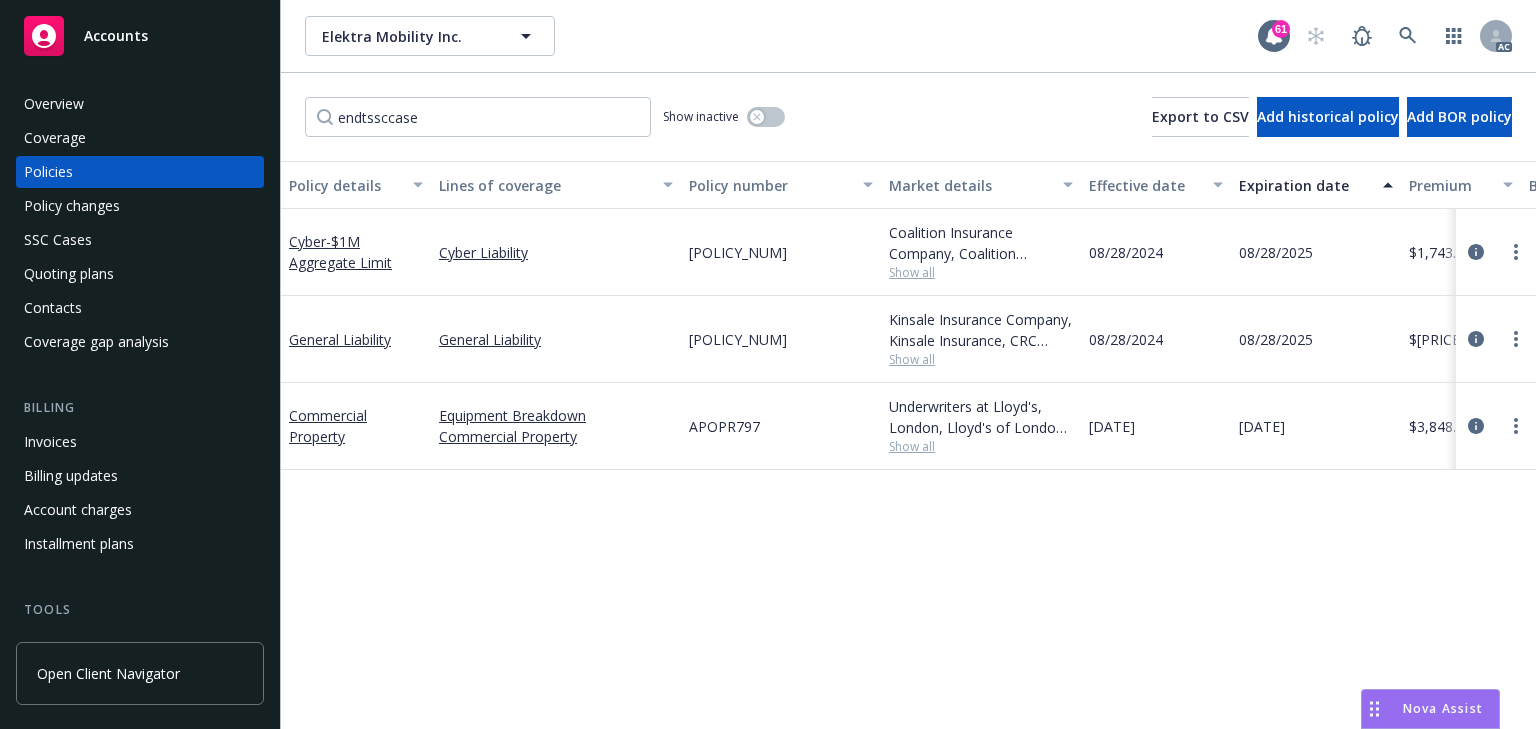 click on "Policy details Lines of coverage Policy number Market details Effective date Expiration date Premium Billing method Stage Status Service team leaders Cyber  -  $1M Aggregate Limit Cyber Liability [POLICY_NUM] Coalition Insurance Company, Coalition Insurance Solutions (Carrier), CRC Group Show all [DATE] [DATE] $[PRICE] Agency - Pay in full Renewal Active [FIRST] [LAST] AC [FIRST] [LAST] AM [NUMBER] more General Liability General Liability [POLICY_NUM] Kinsale Insurance Company, Kinsale Insurance, CRC Group Show all [DATE] [DATE] $[PRICE] Agency - Pay in full Renewal Active [FIRST] [LAST] AC [FIRST] [LAST] AM [NUMBER] more Commercial Property Equipment Breakdown Commercial Property [POLICY_NUM] Underwriters at Lloyd's, London, Lloyd's of London, CRC Group Show all [DATE] [DATE] $[PRICE] Agency - Pay in full Renewal Active [FIRST] [LAST] AC [FIRST] [LAST] AM [NUMBER] more" at bounding box center [908, 445] 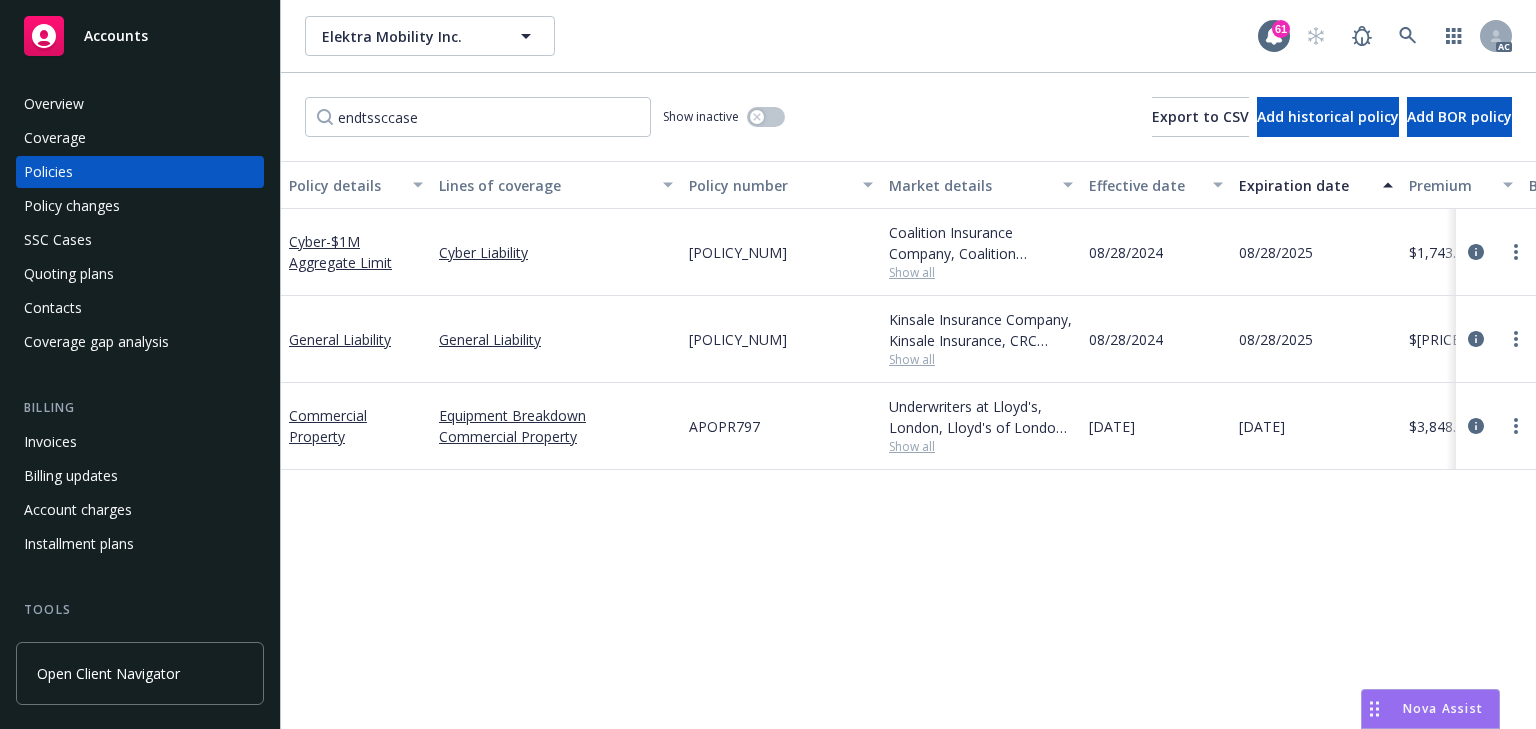 click on "Show all" at bounding box center (981, 446) 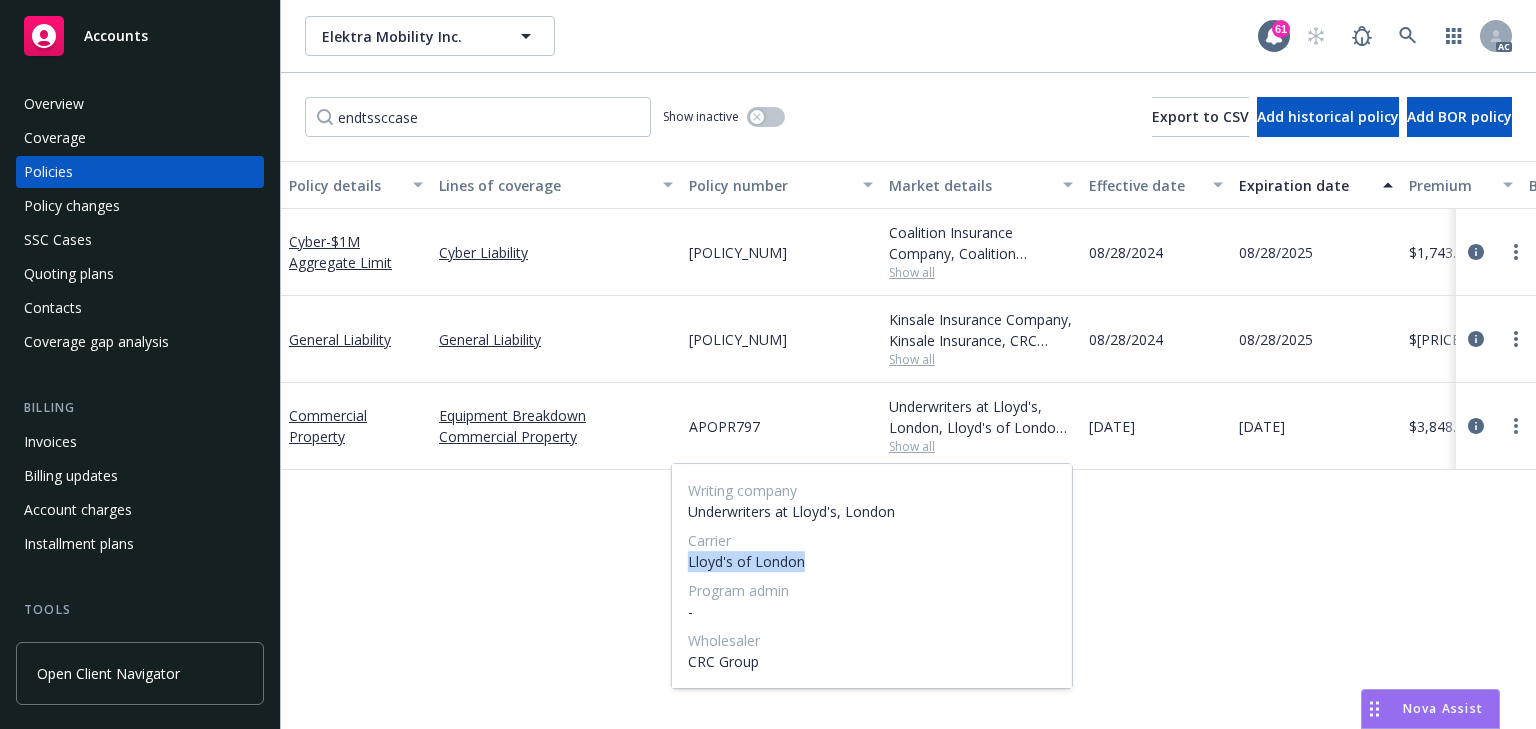drag, startPoint x: 682, startPoint y: 560, endPoint x: 834, endPoint y: 560, distance: 152 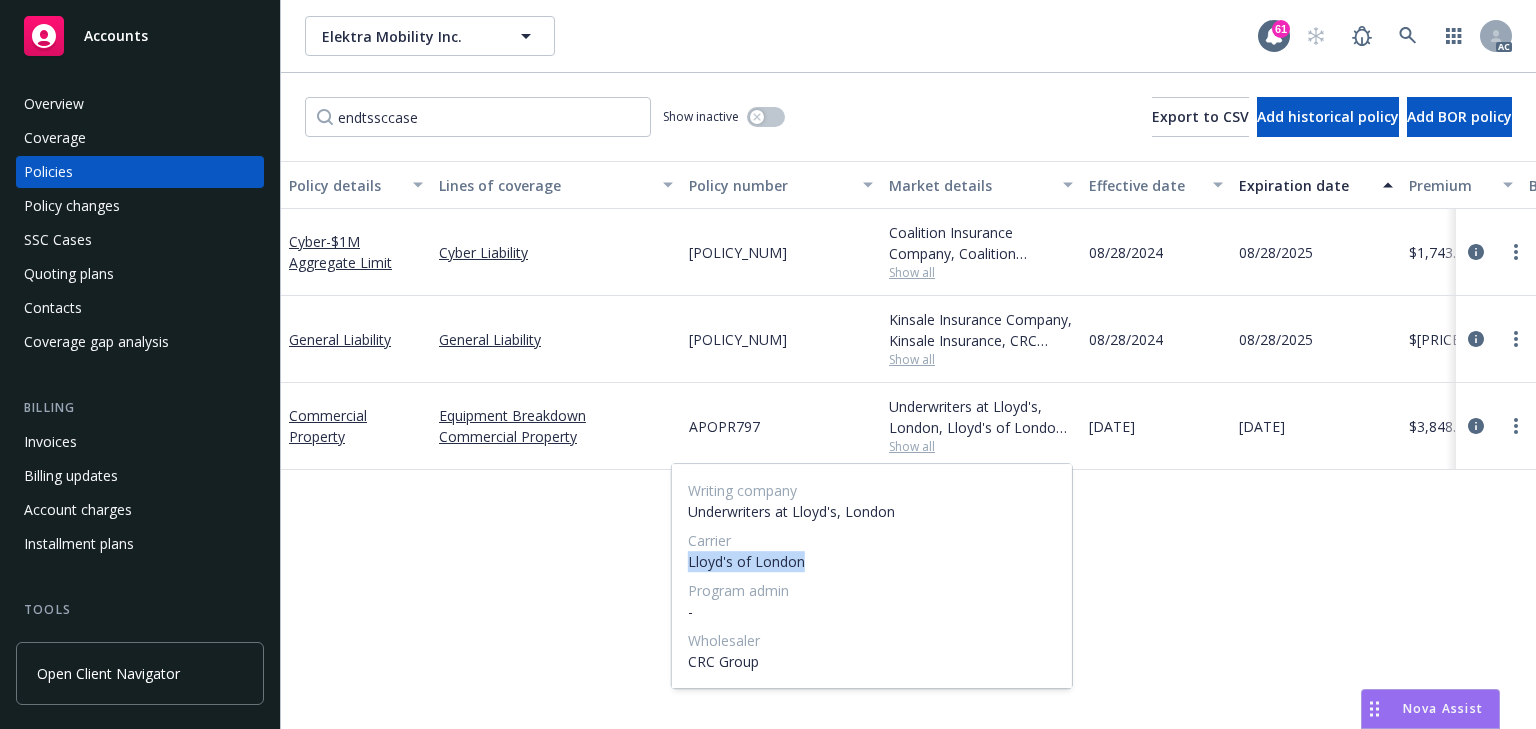 click on "Writing company Underwriters at Lloyd's, London Carrier Lloyd's of London Program admin - Wholesaler CRC Group" at bounding box center (872, 576) 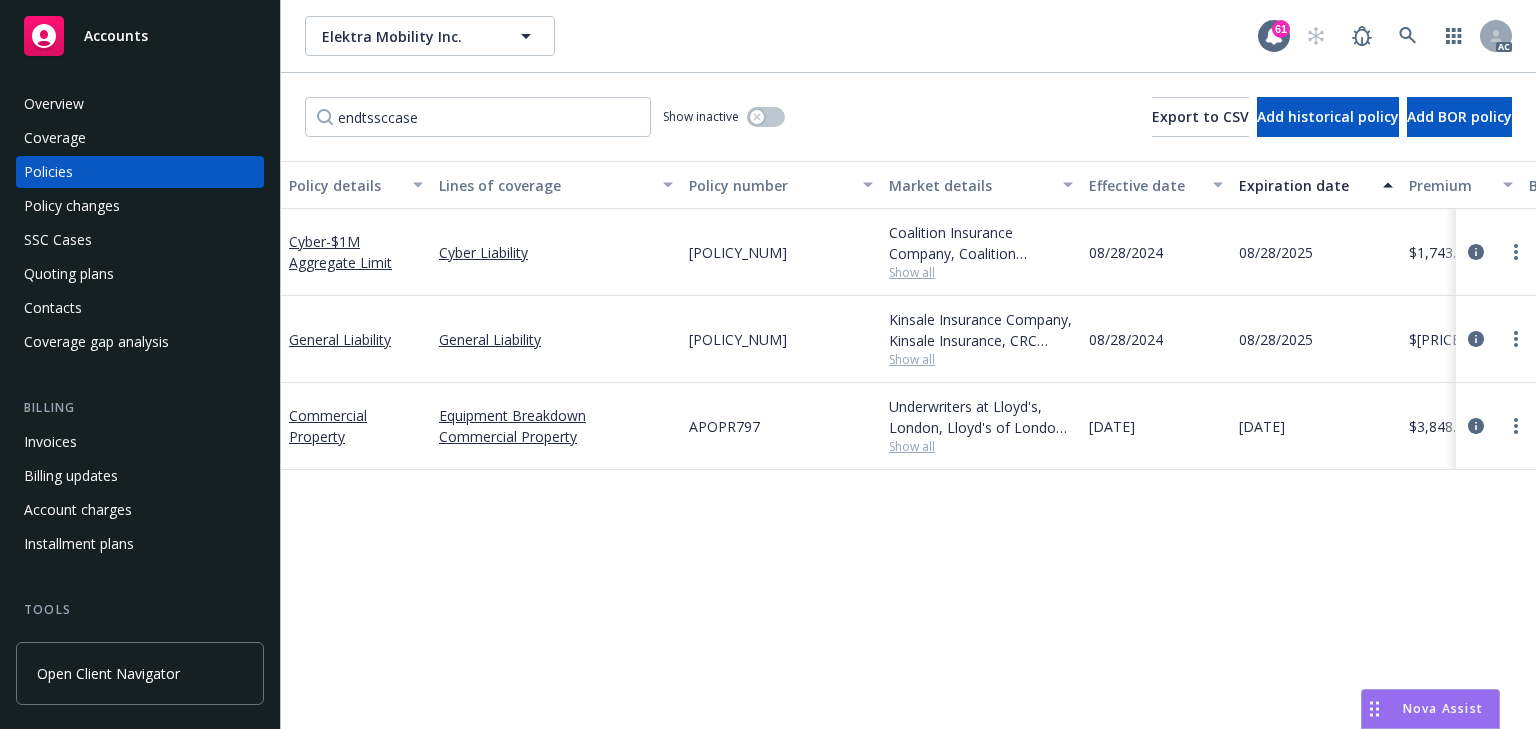 click on "Policy changes" at bounding box center [72, 206] 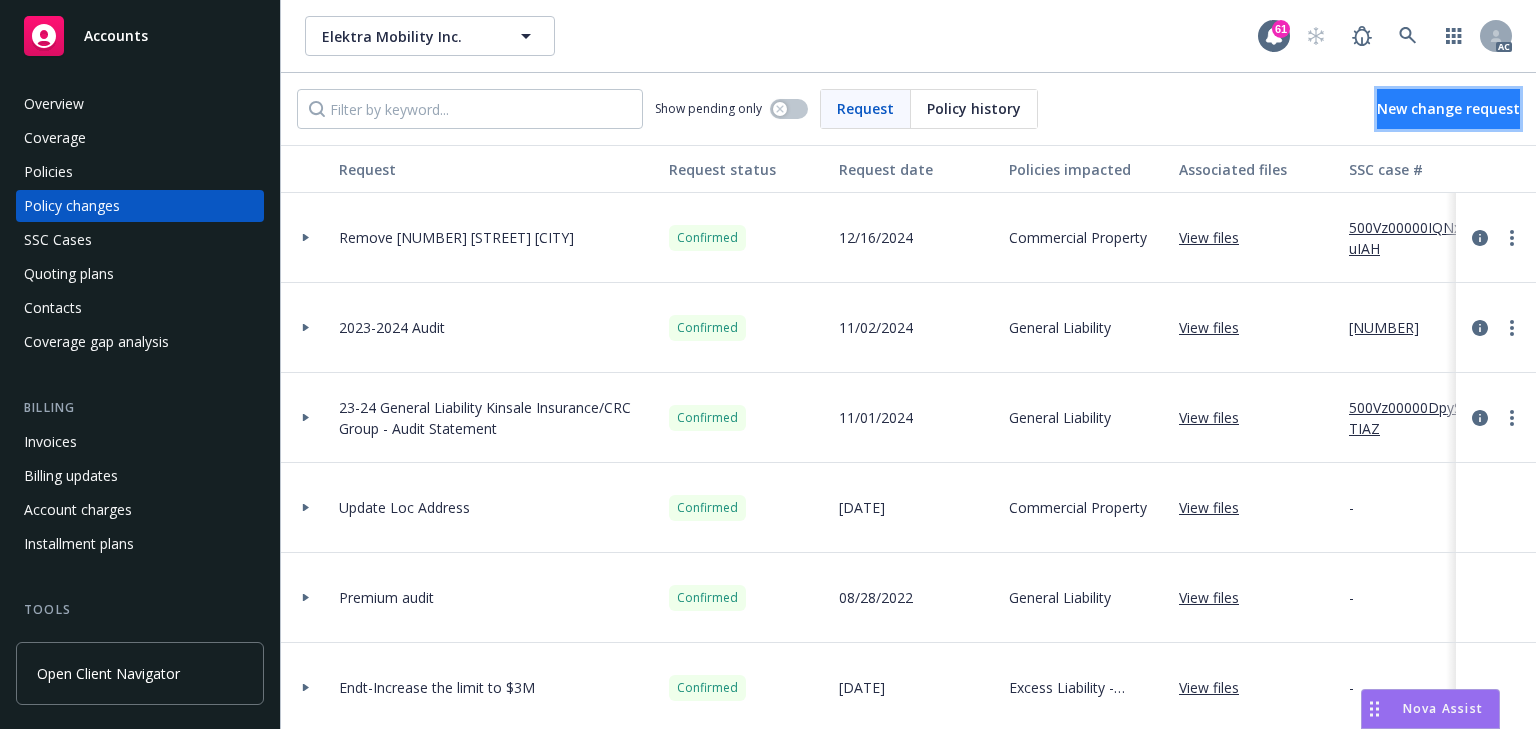 click on "New change request" at bounding box center (1448, 109) 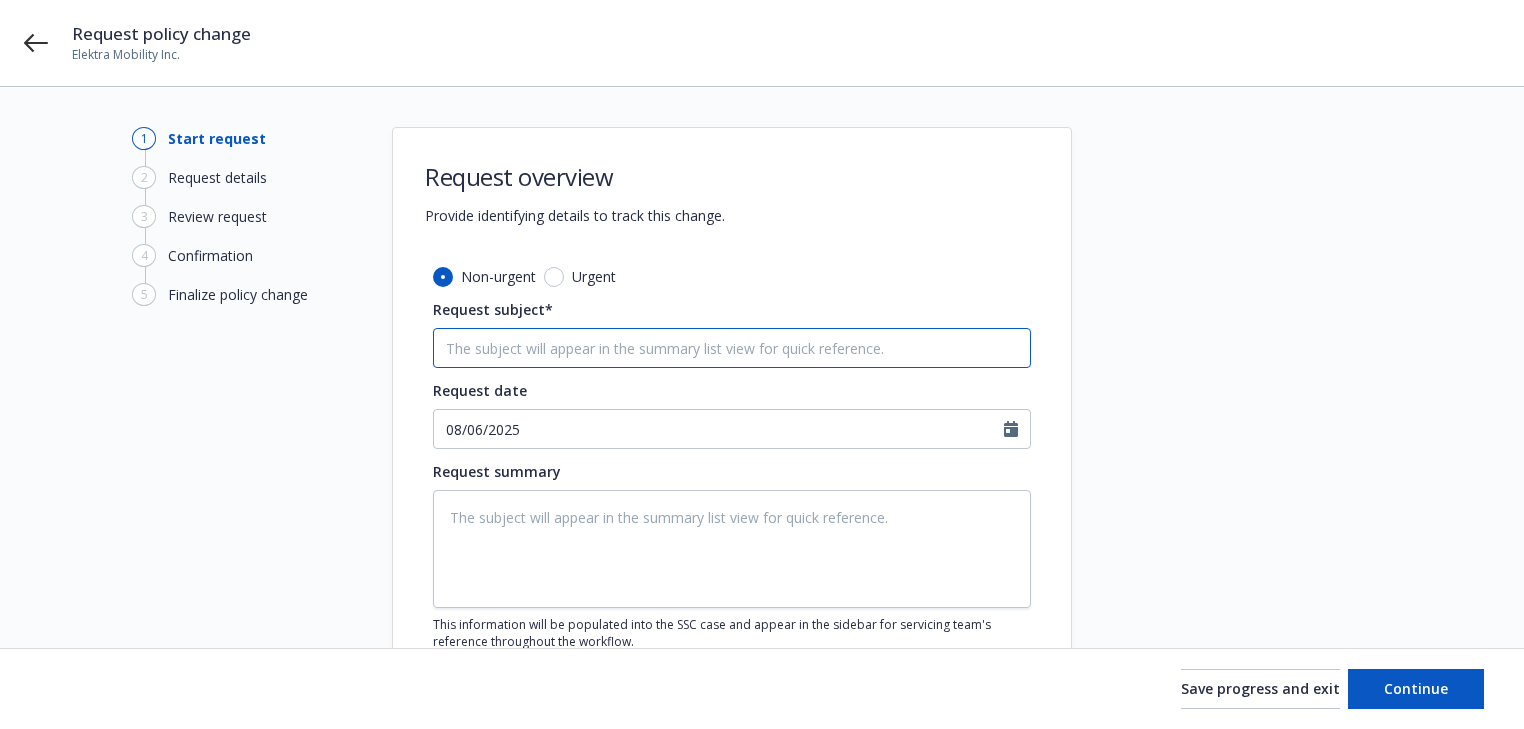 click on "Request subject*" at bounding box center [732, 348] 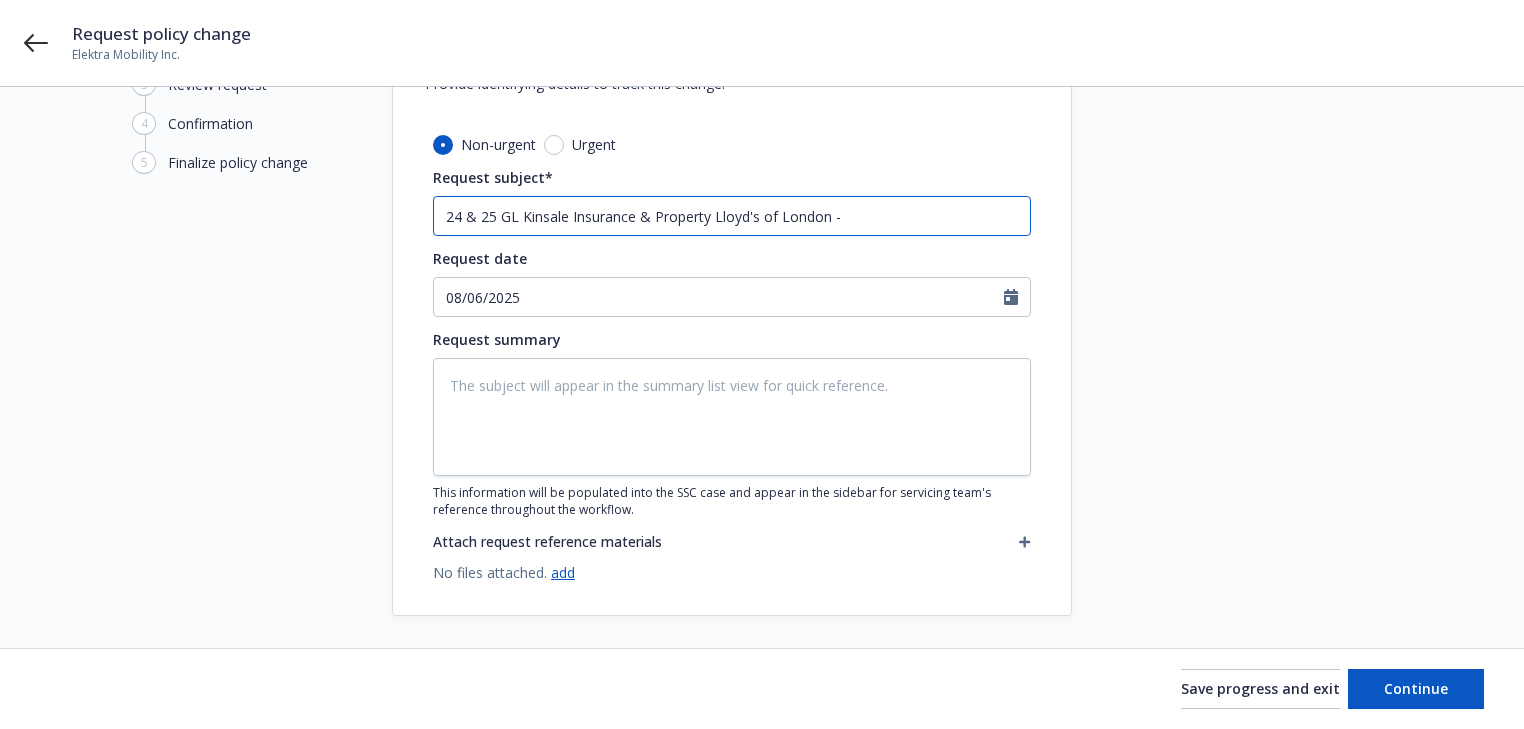 scroll, scrollTop: 139, scrollLeft: 0, axis: vertical 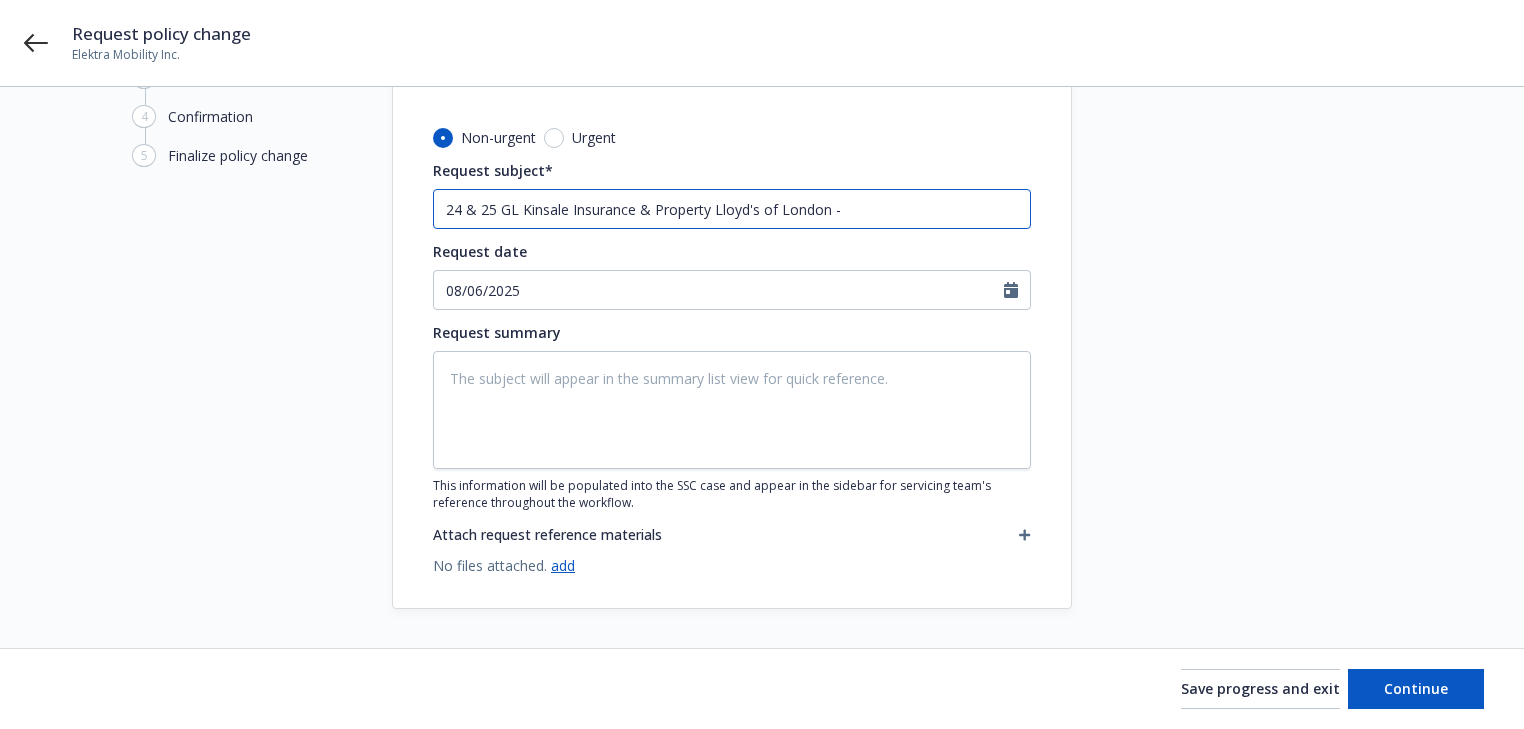 click on "24 & 25 GL Kinsale Insurance & Property Lloyd's of London -" at bounding box center (732, 209) 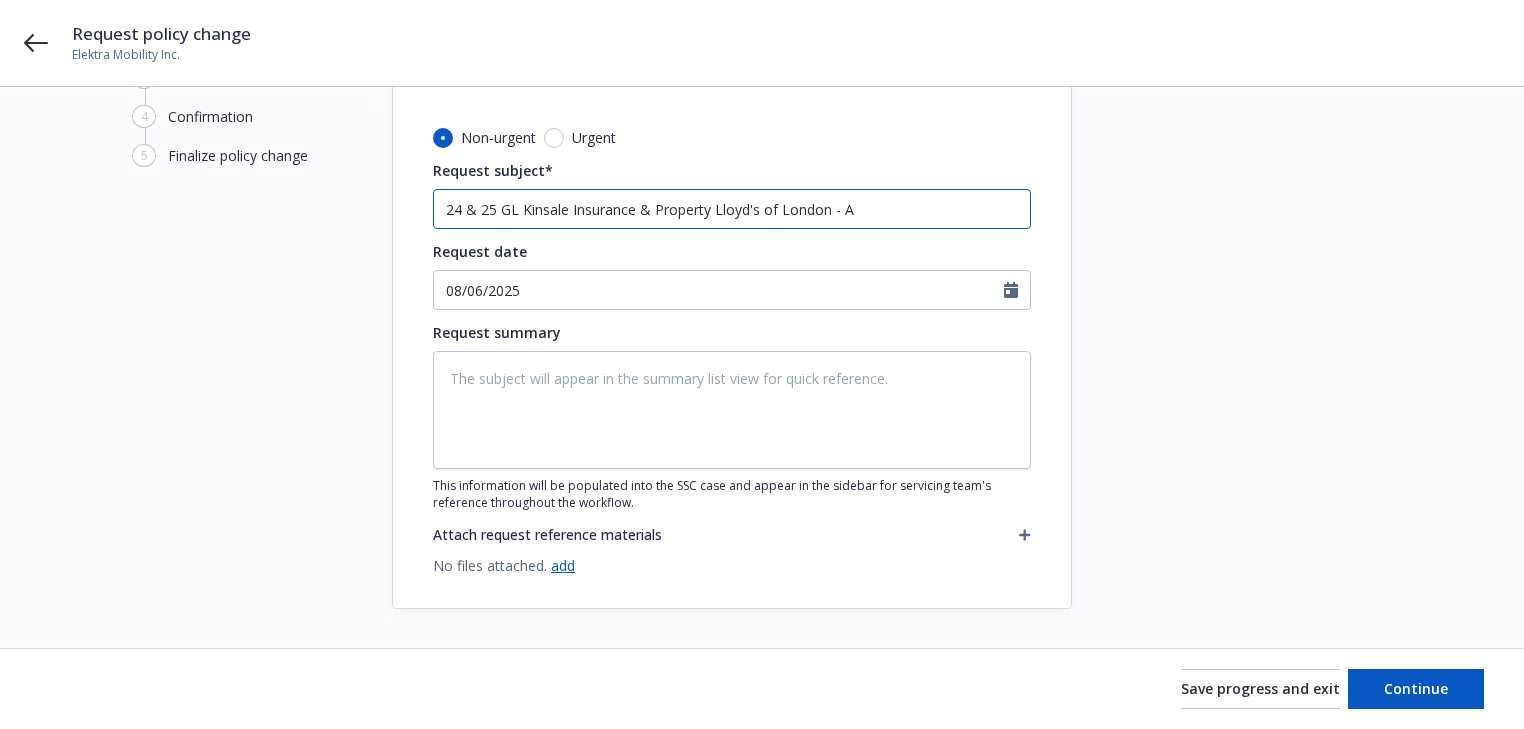 type on "x" 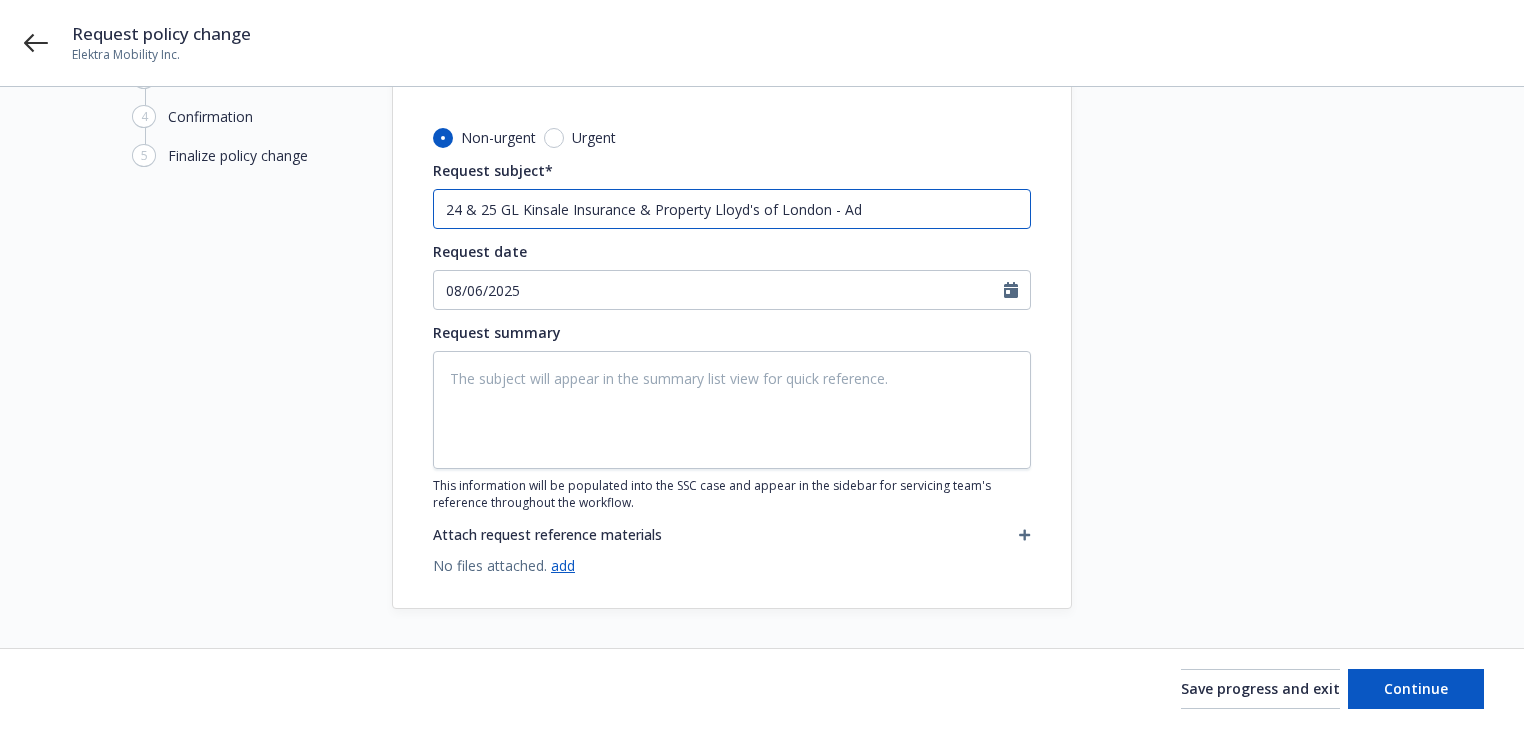 type on "x" 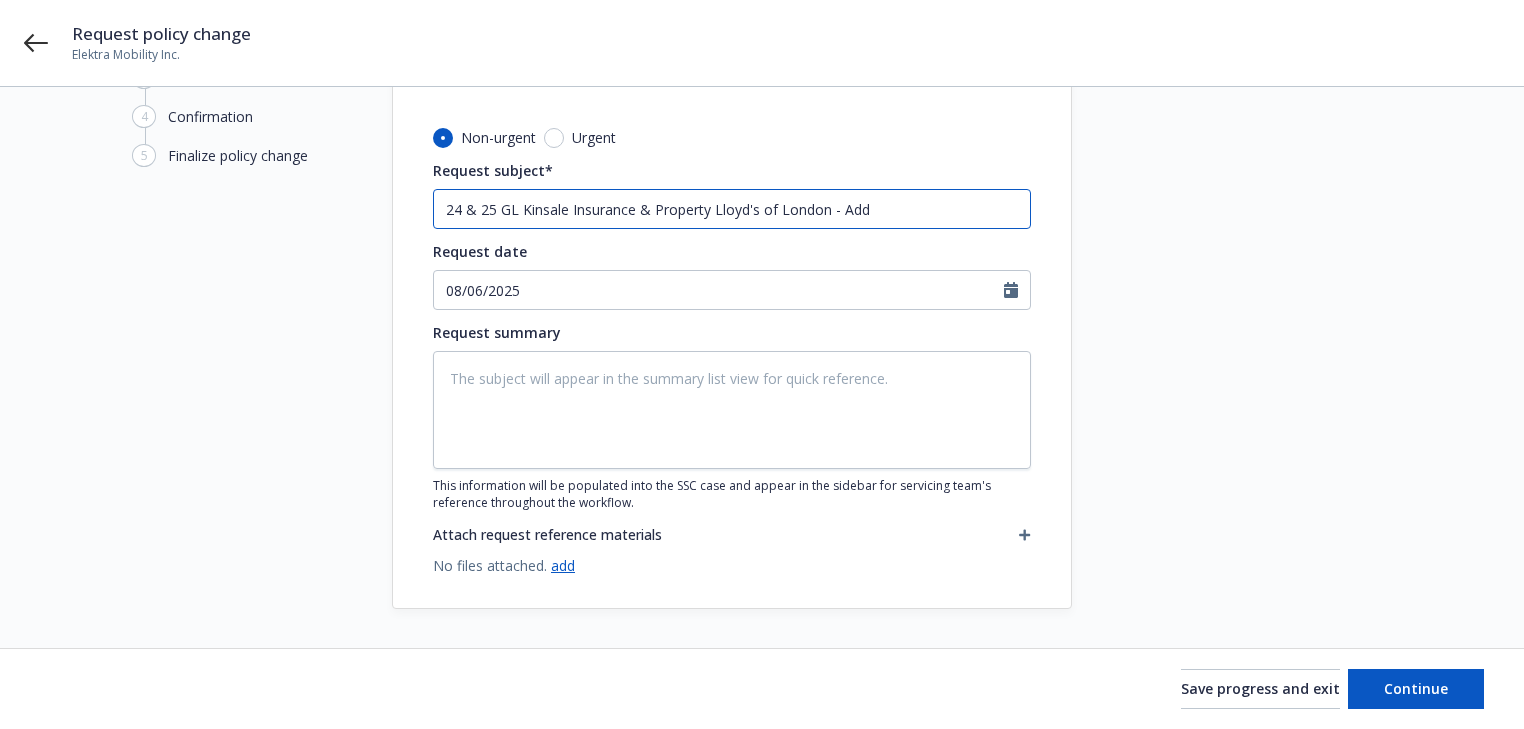 type on "x" 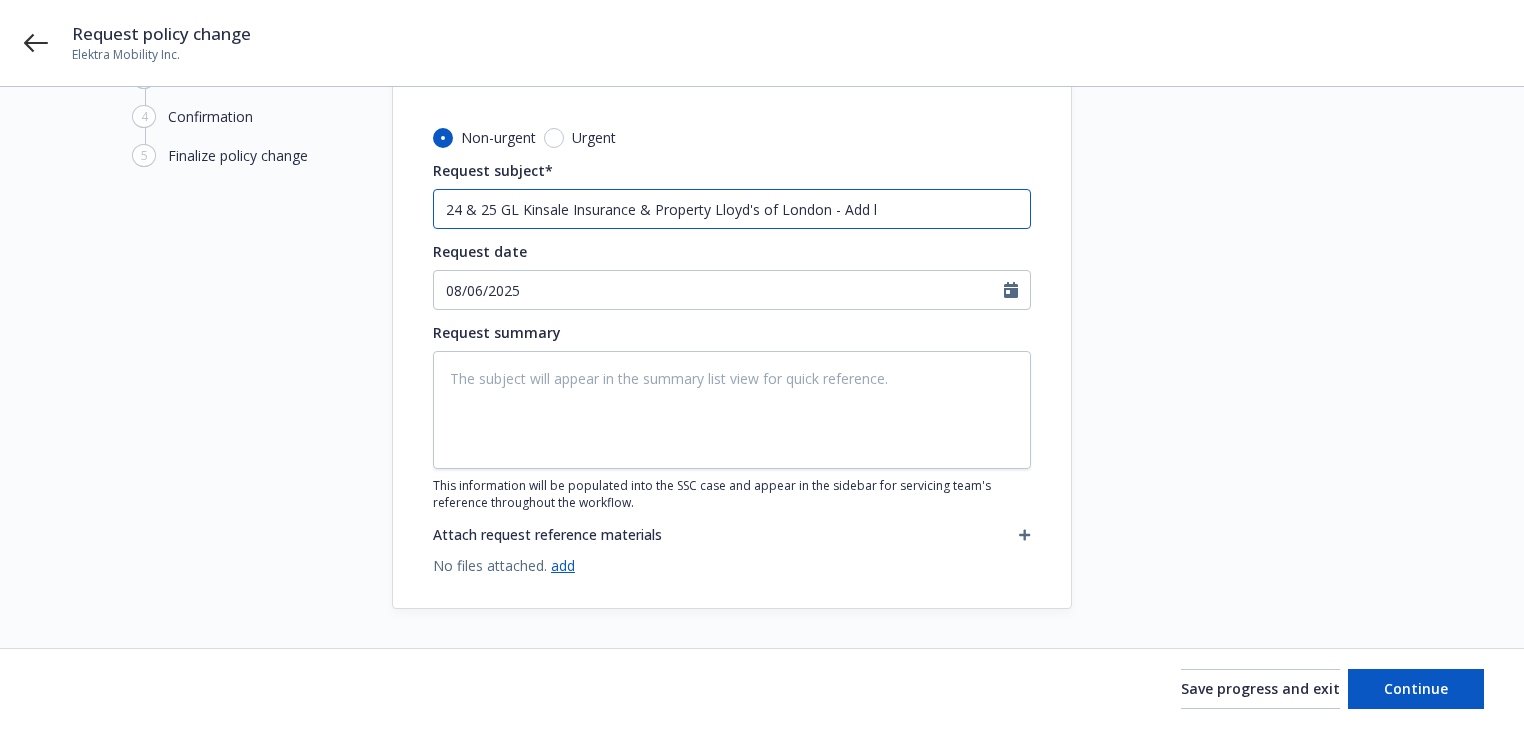 type on "x" 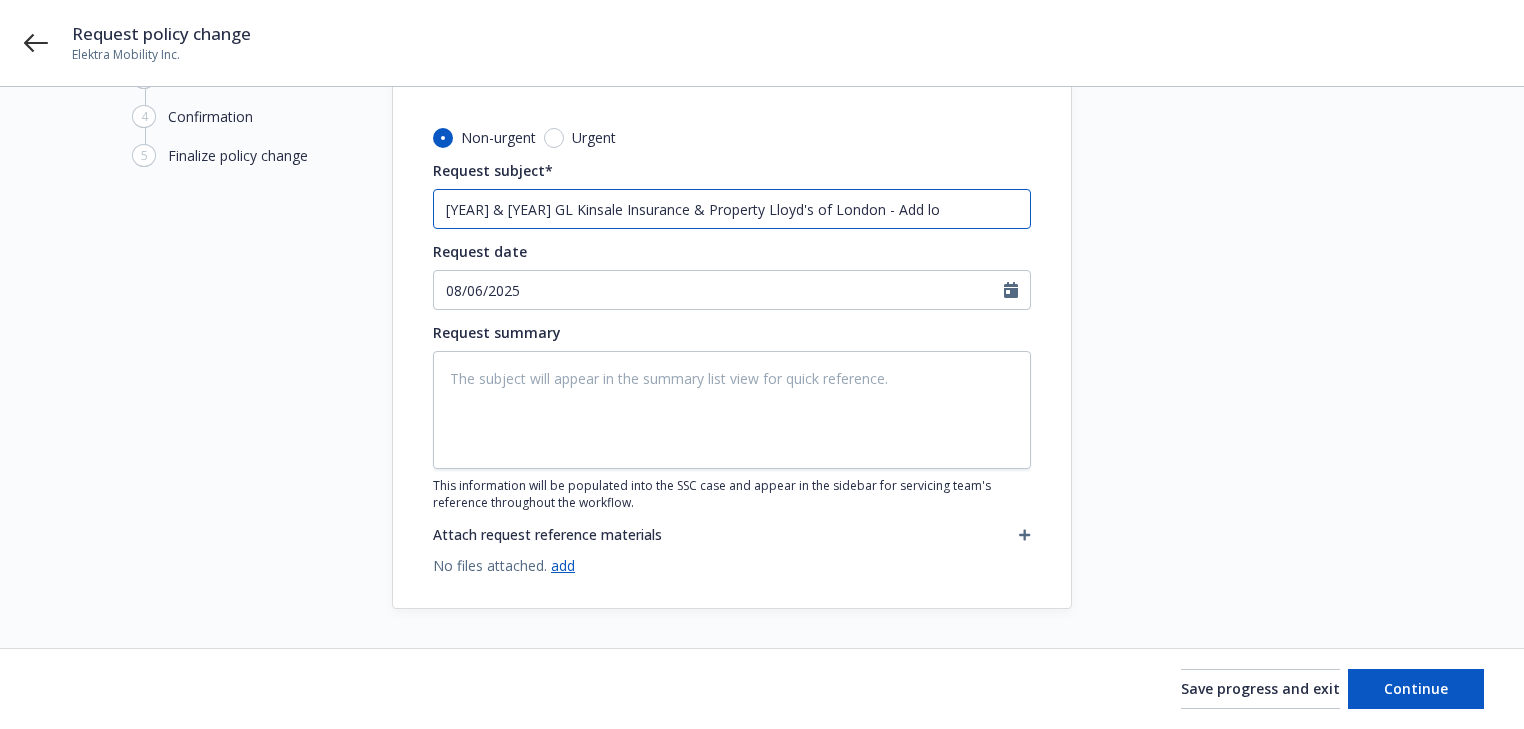 type on "x" 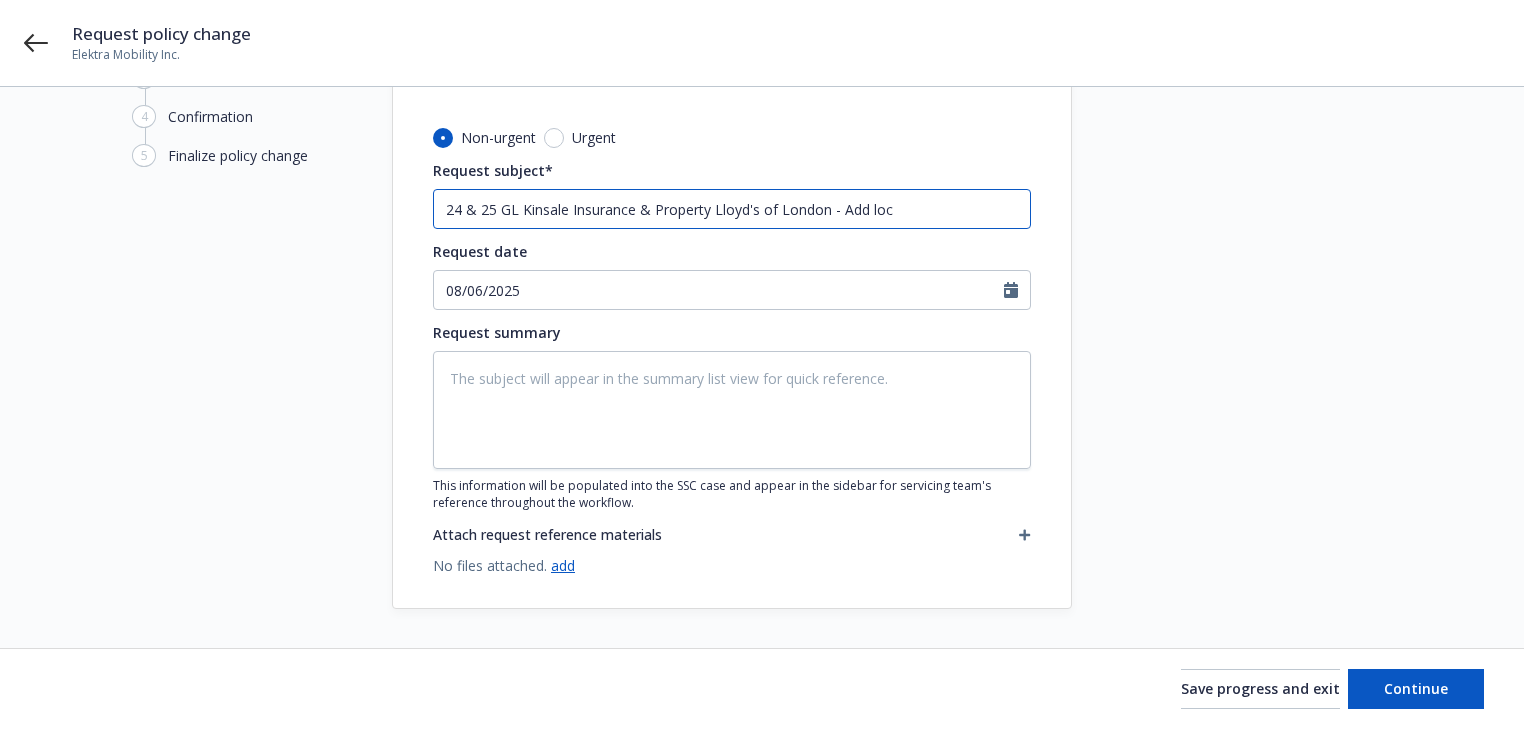 type on "x" 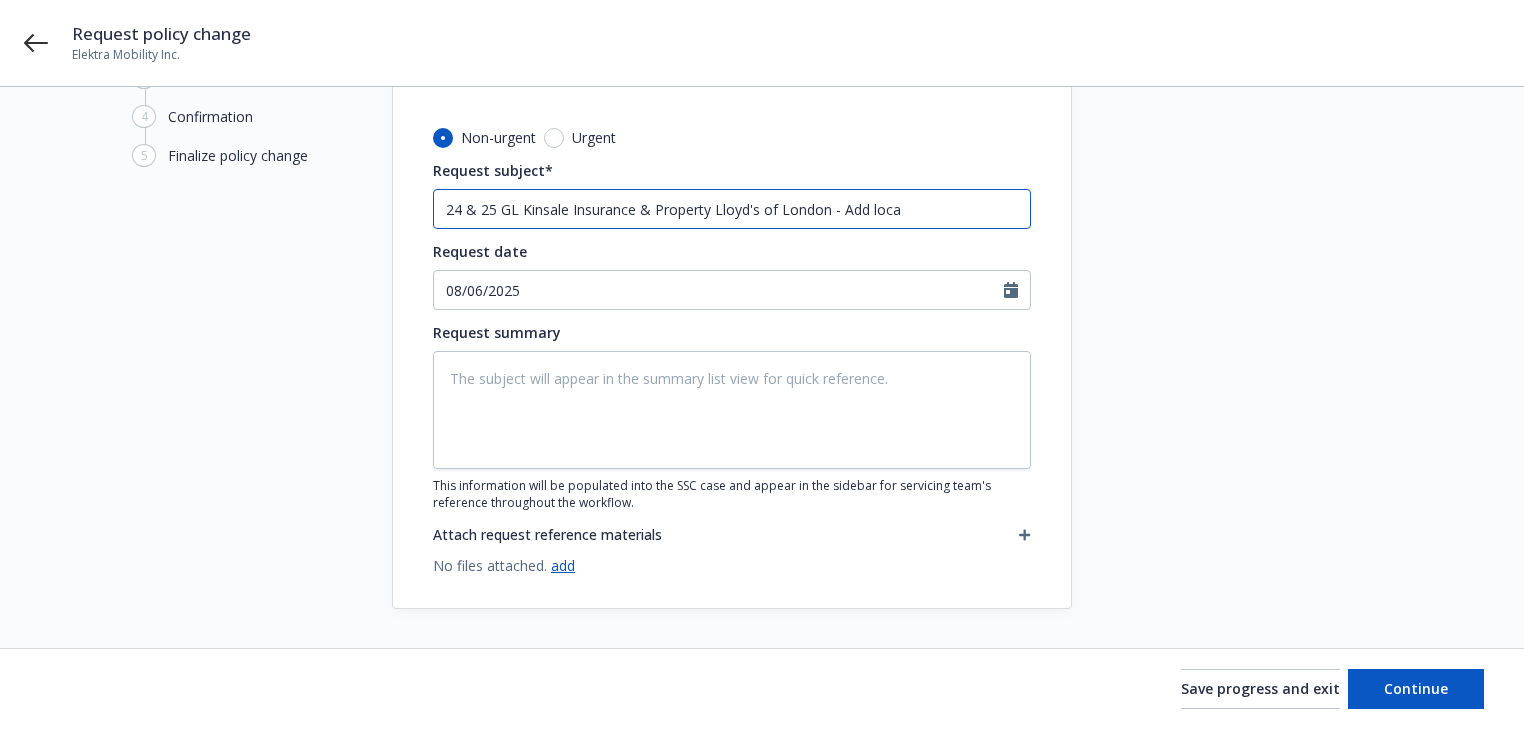type on "x" 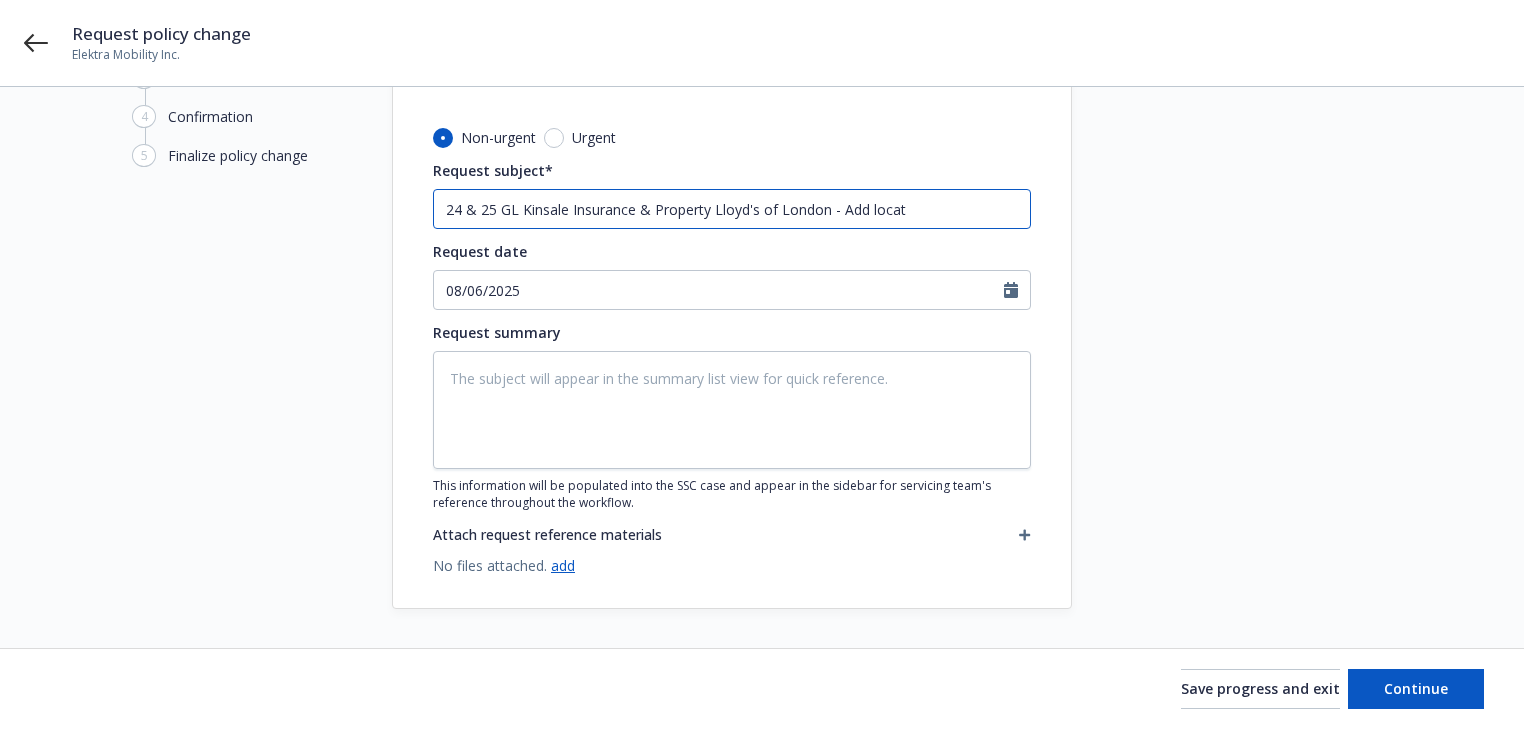 type on "x" 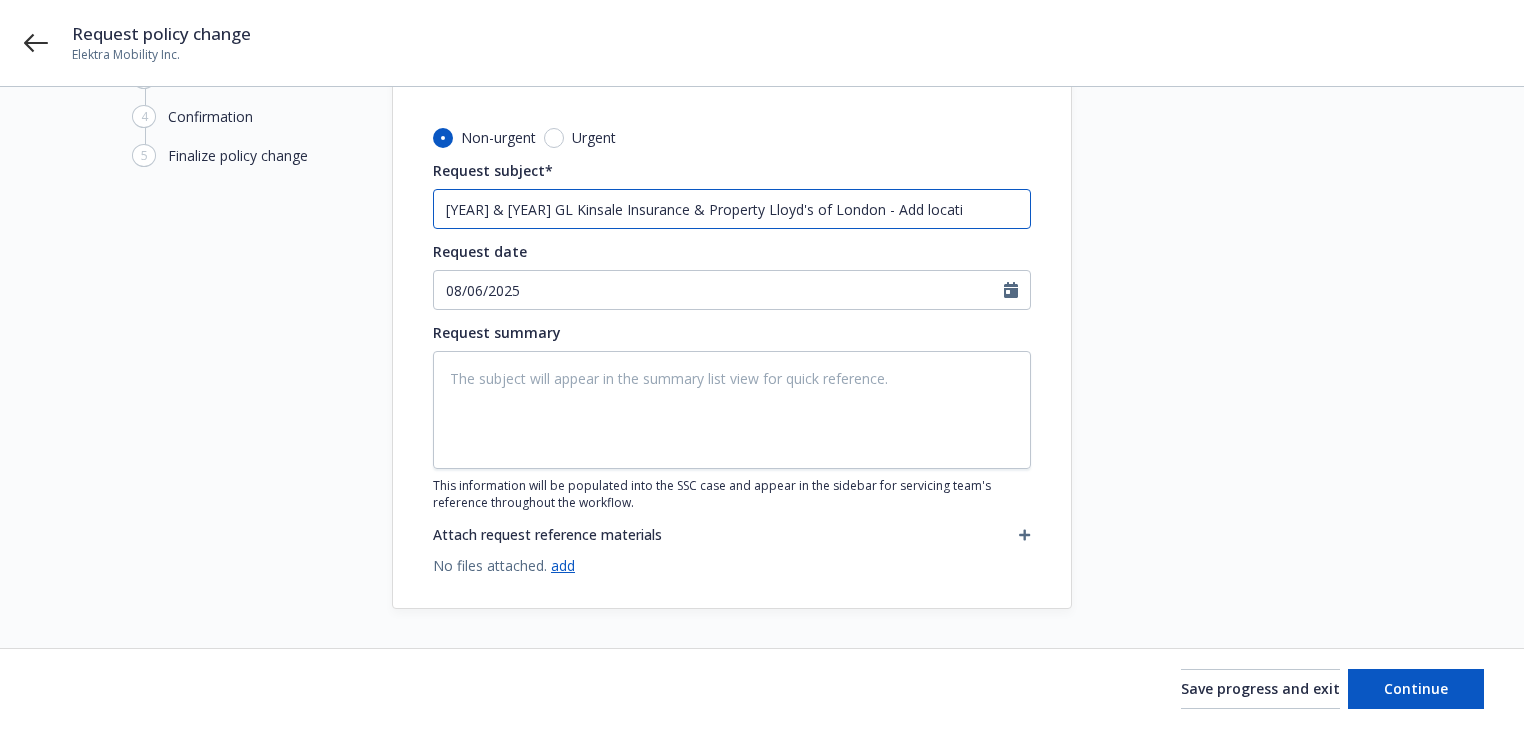 type on "x" 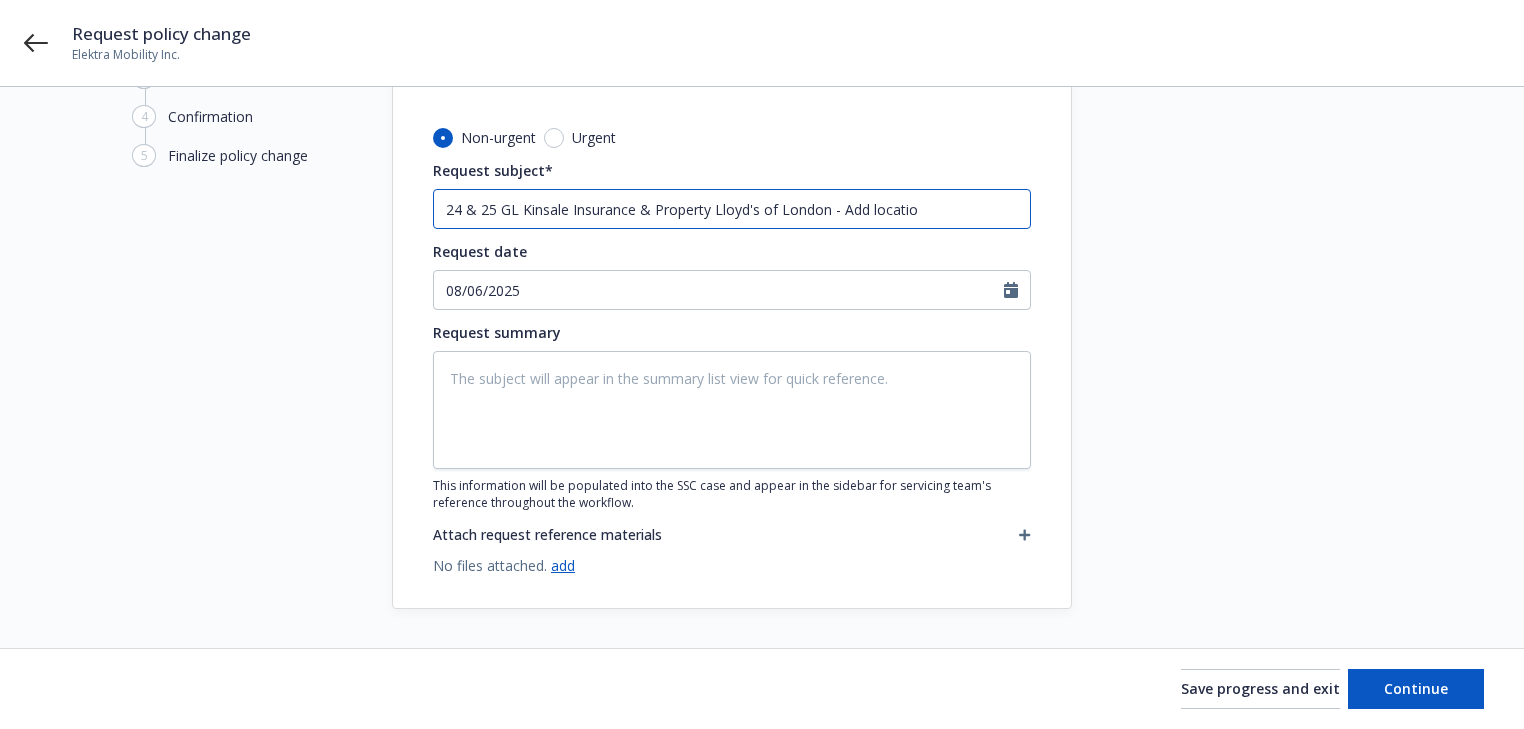 type on "x" 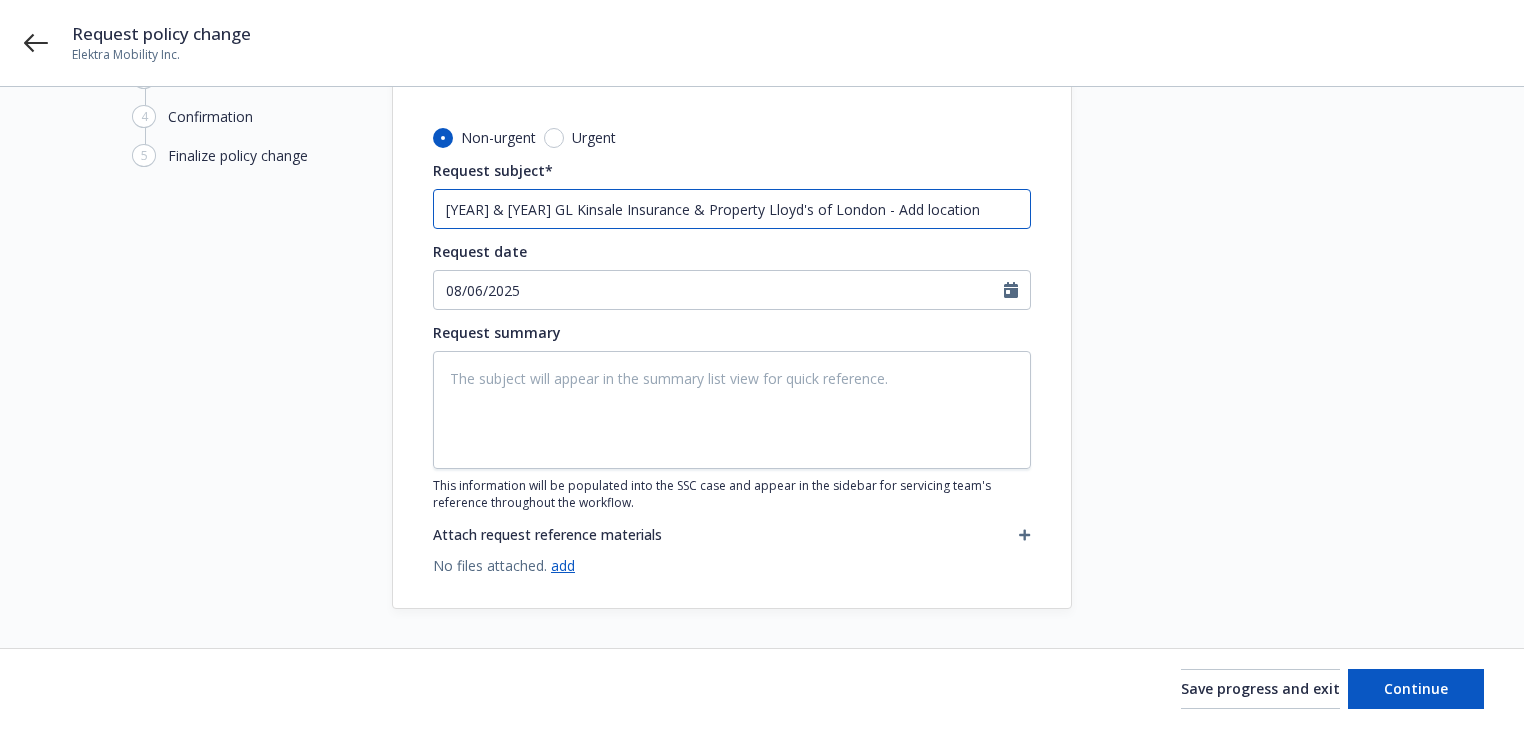 type on "x" 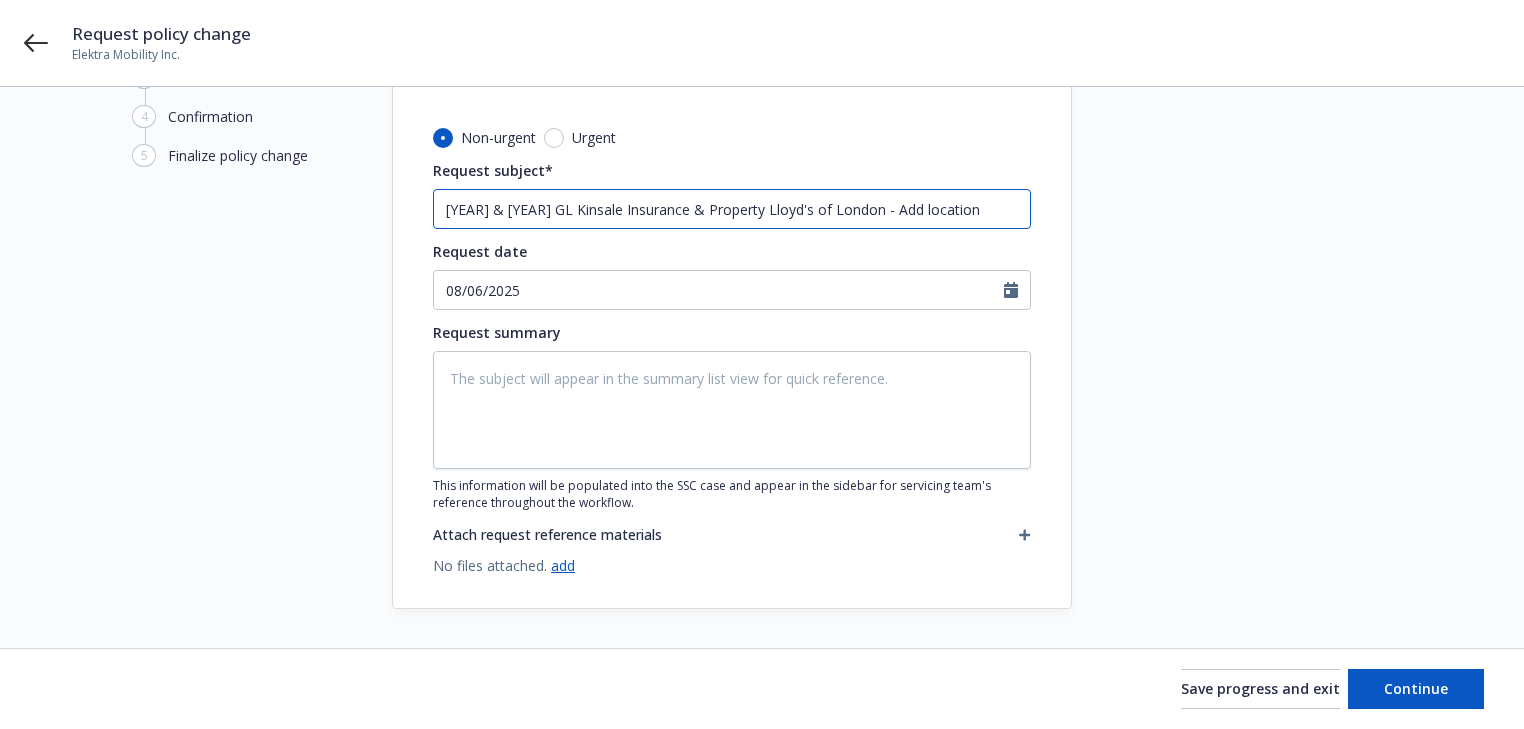 click on "[YEAR] & [YEAR] GL Kinsale Insurance & Property Lloyd's of London - Add location" at bounding box center (732, 209) 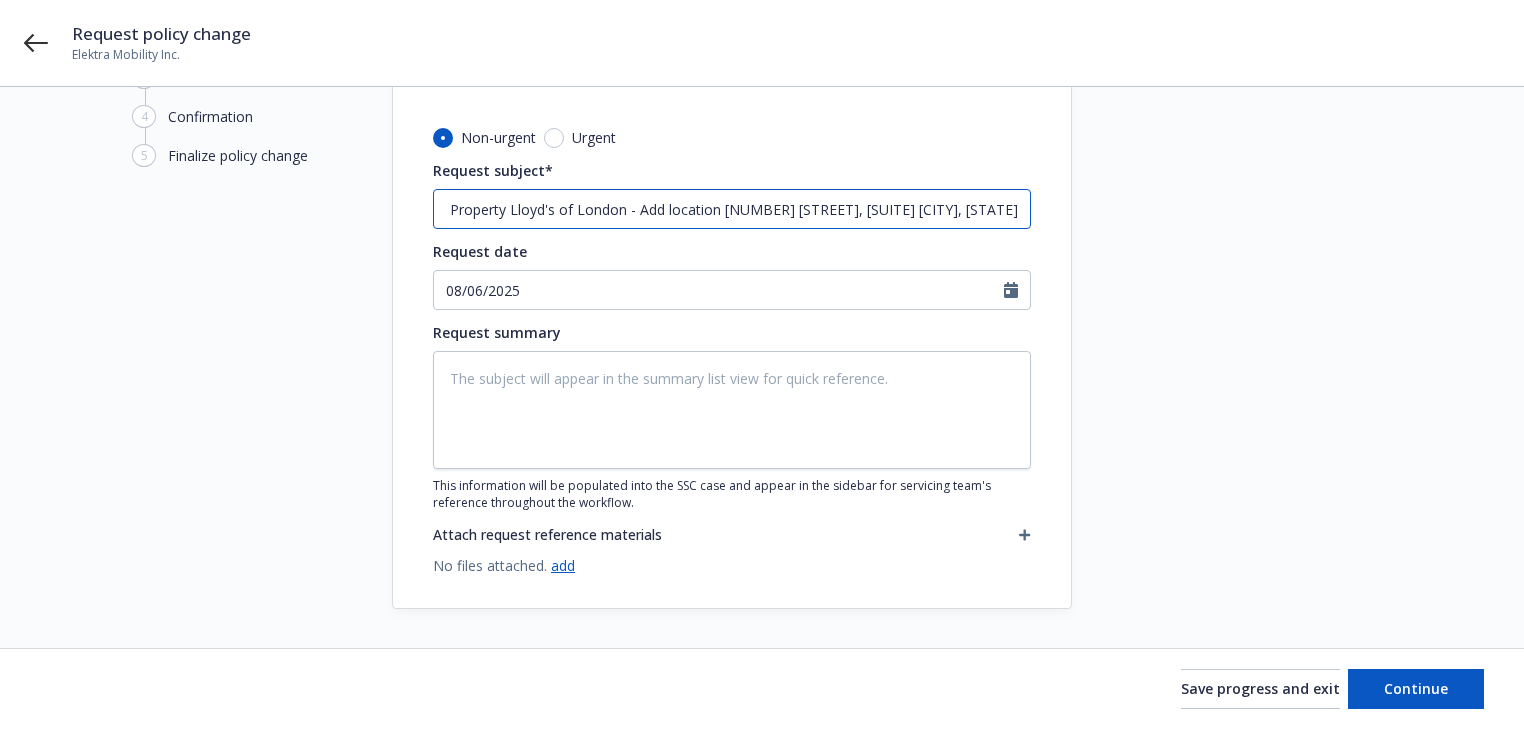 type on "x" 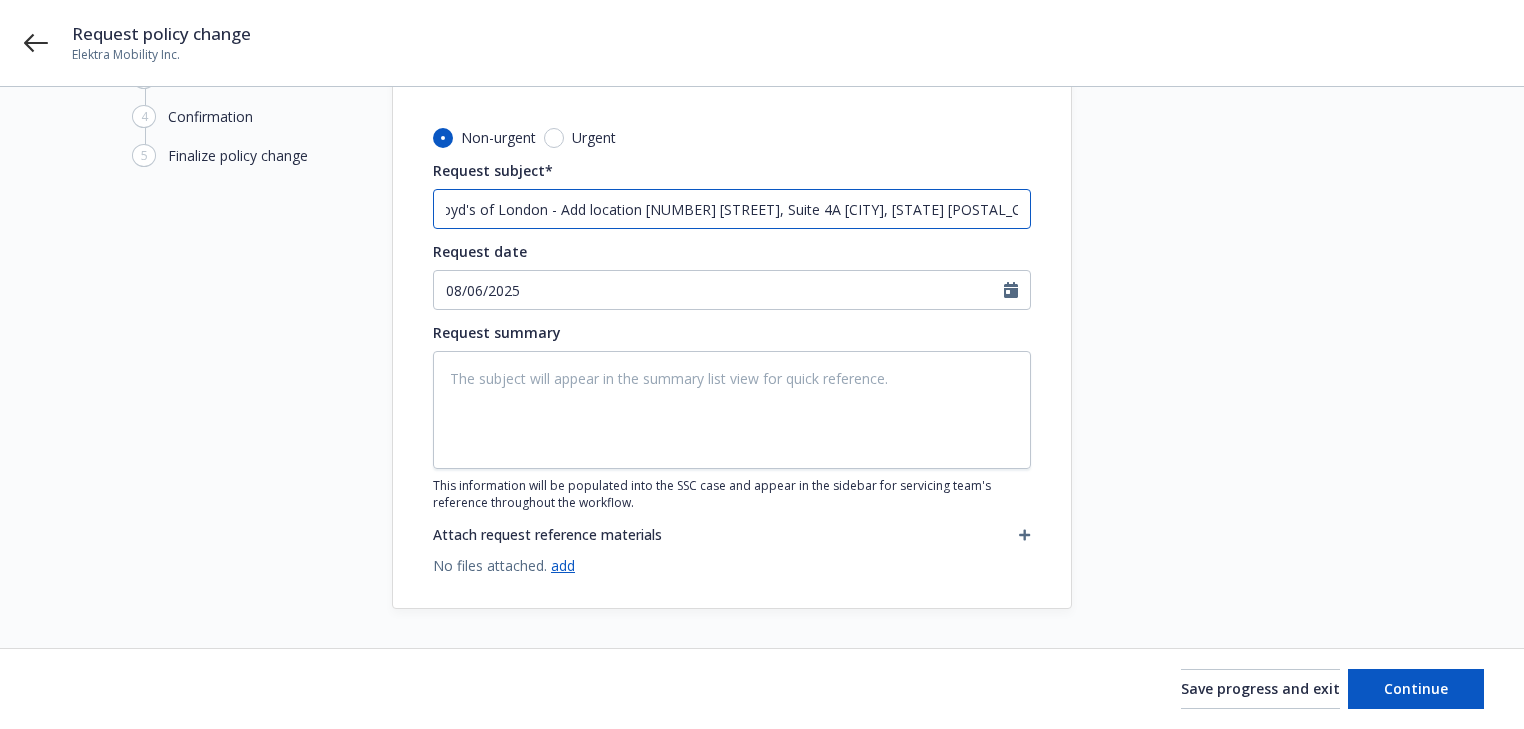 scroll, scrollTop: 0, scrollLeft: 292, axis: horizontal 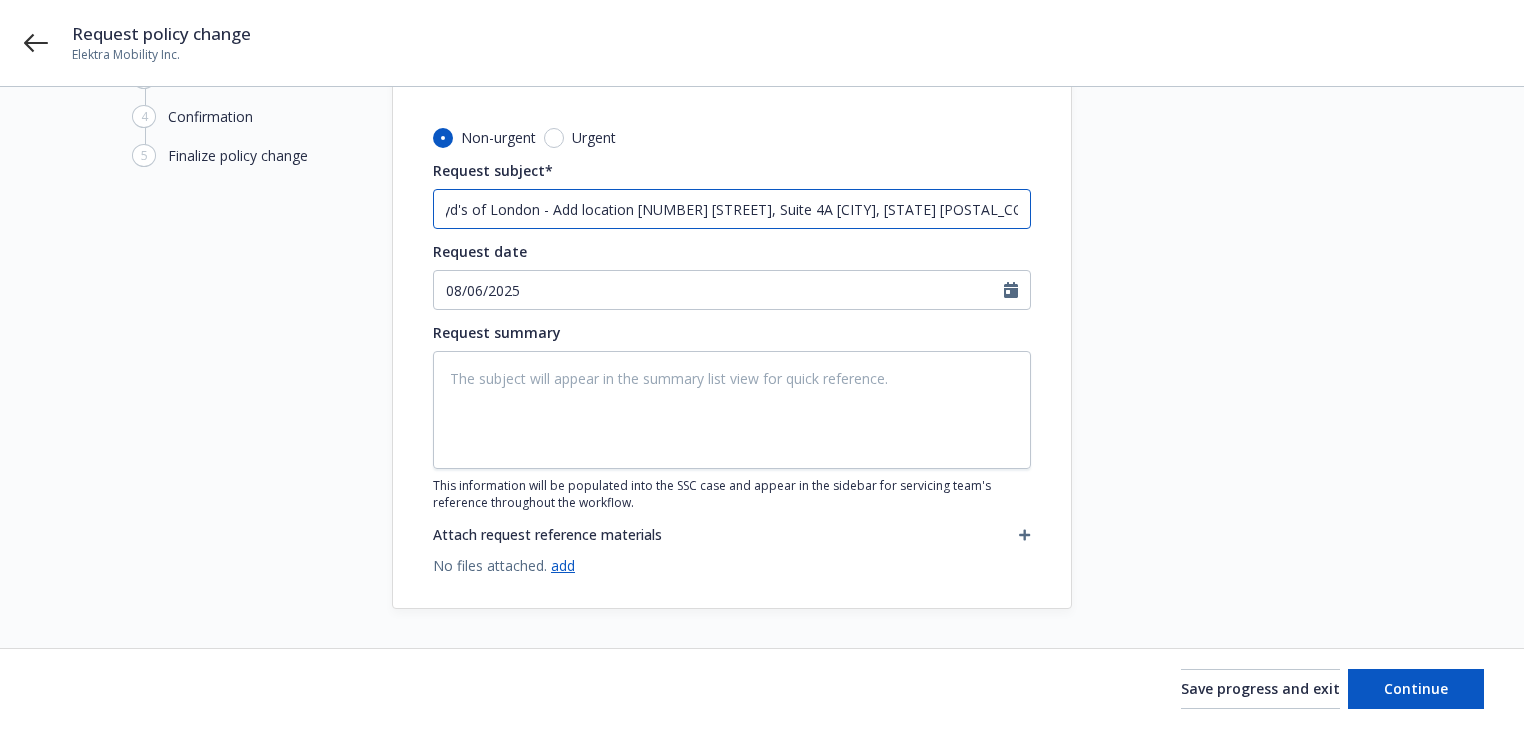 type on "24 & 25 GL Kinsale Insurance & Property Lloyd's of London - Add location [NUMBER] [STREET], Suite 4A [CITY], [STATE] [POSTAL_CODE]" 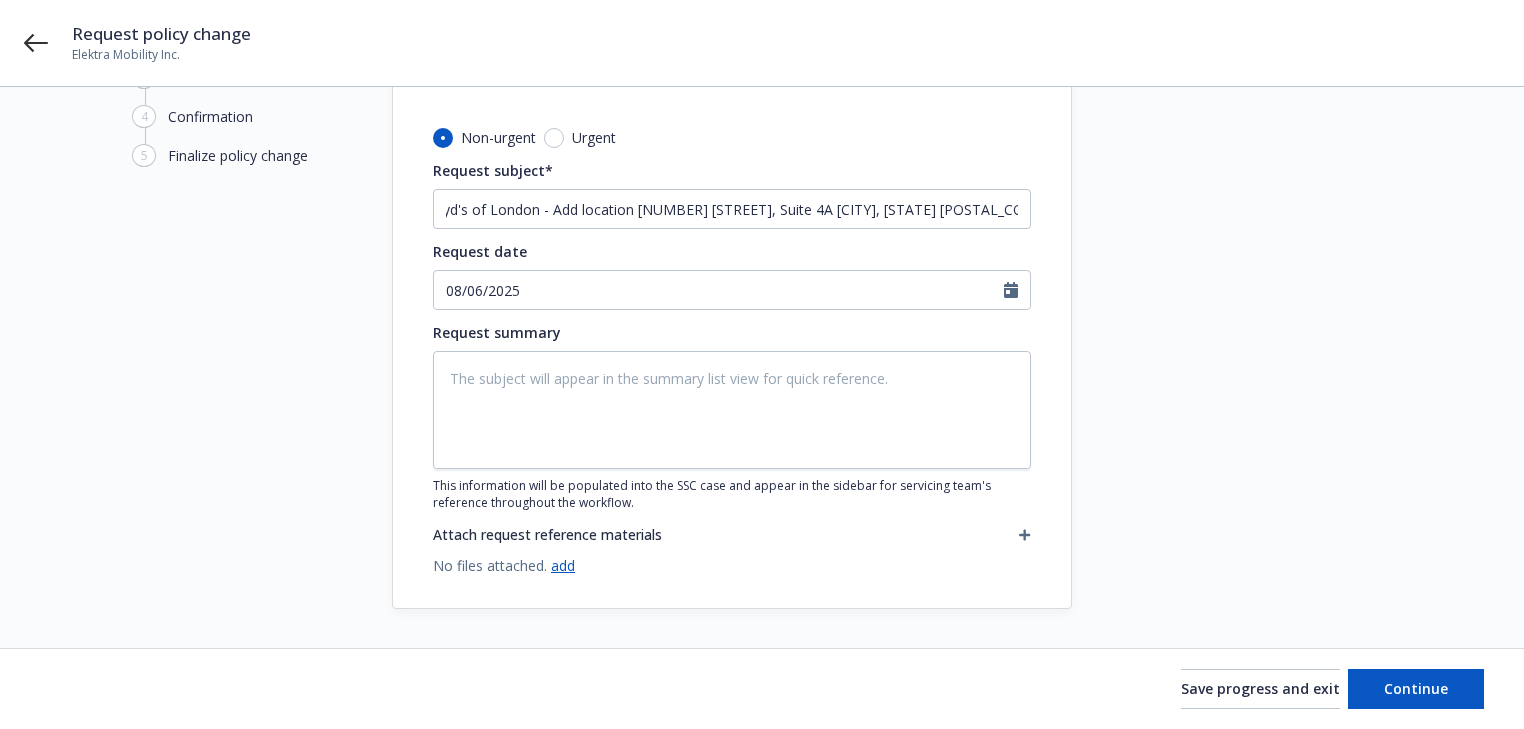 scroll, scrollTop: 0, scrollLeft: 0, axis: both 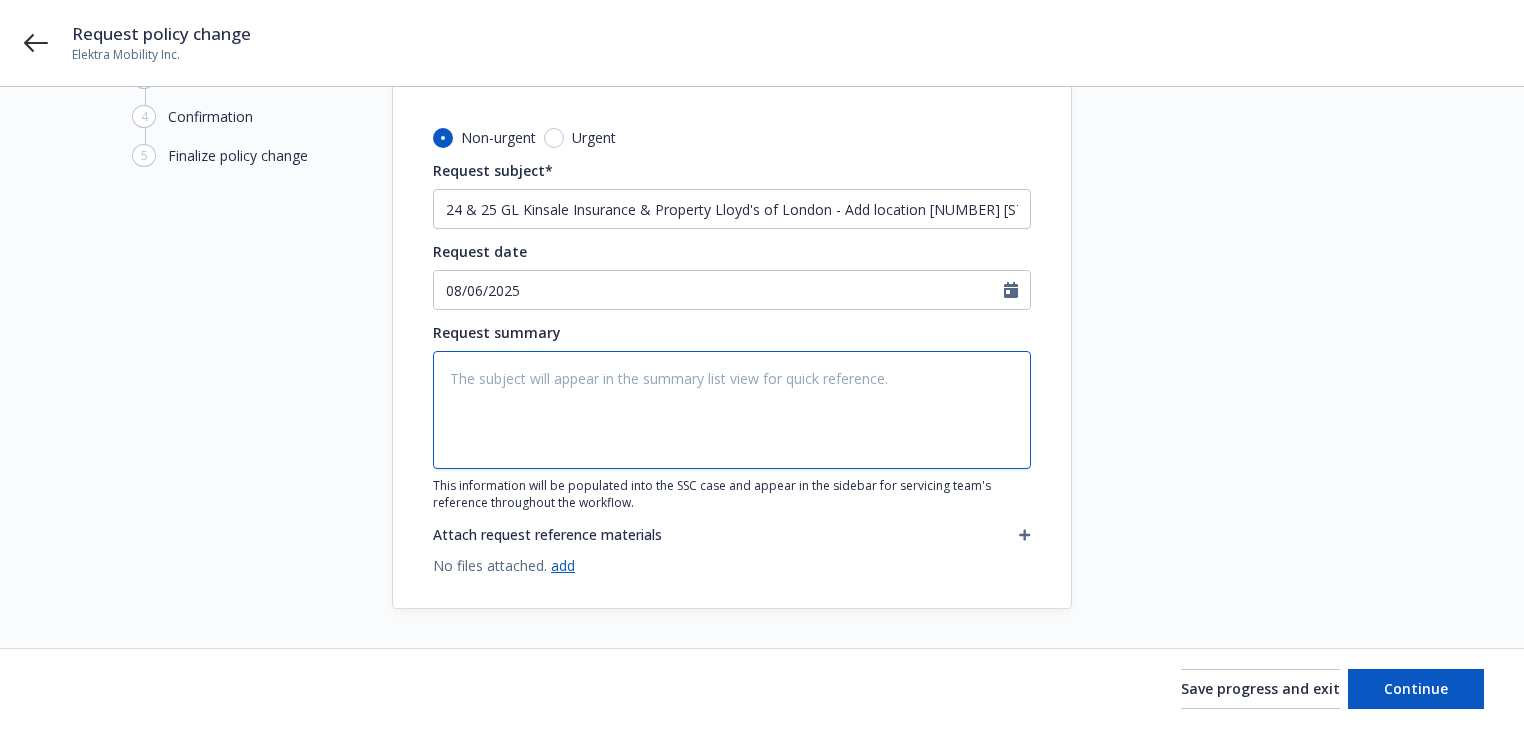 click at bounding box center [732, 410] 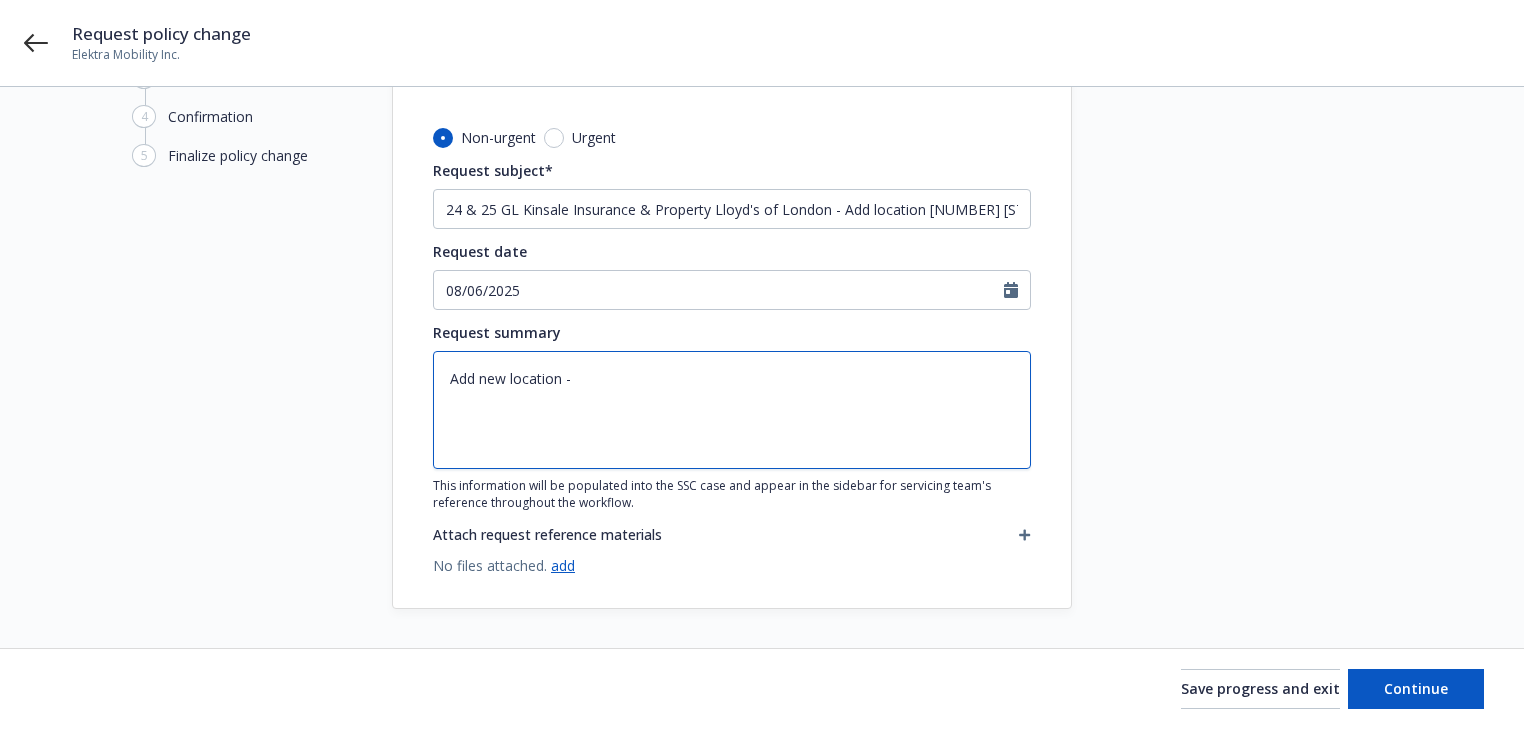 type on "x" 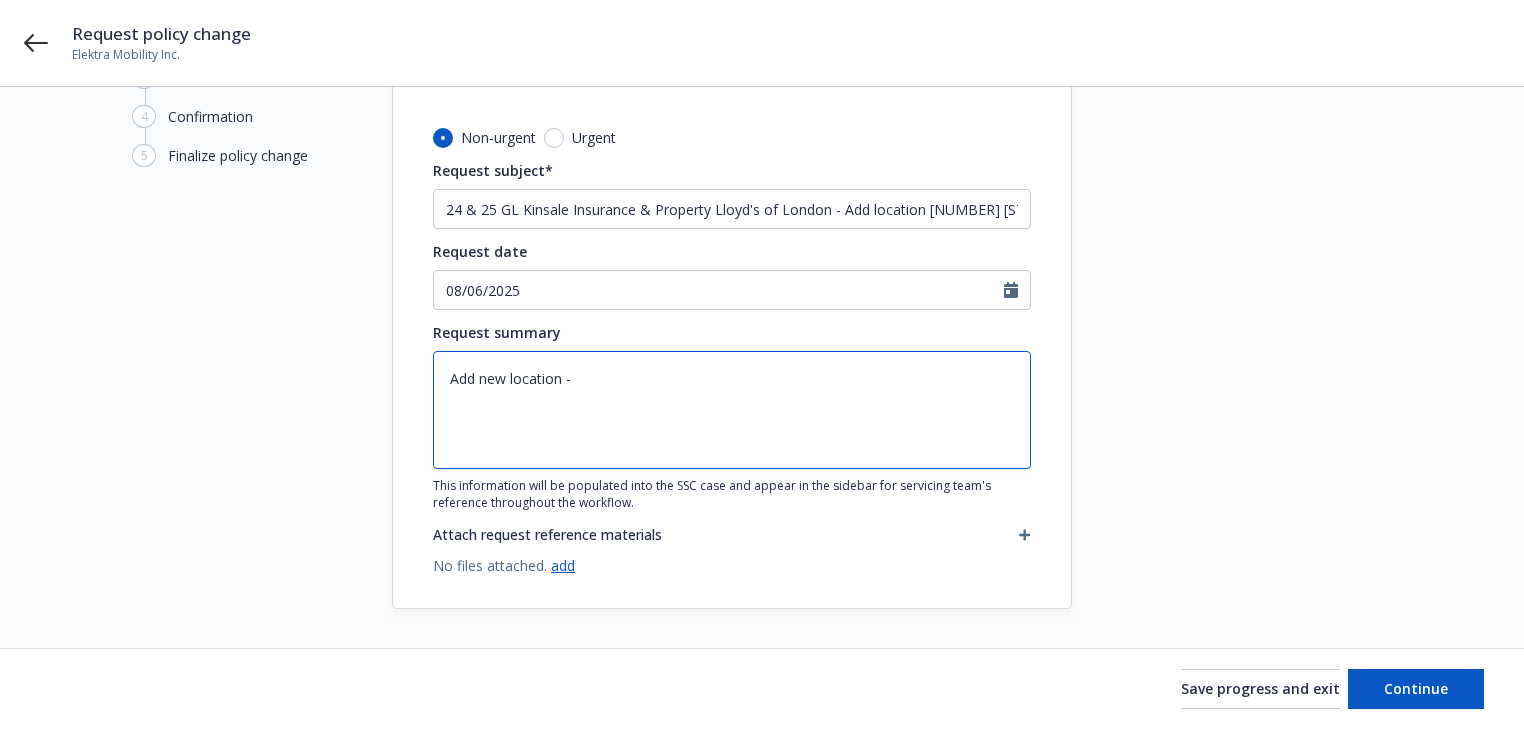 type on "Add new location -" 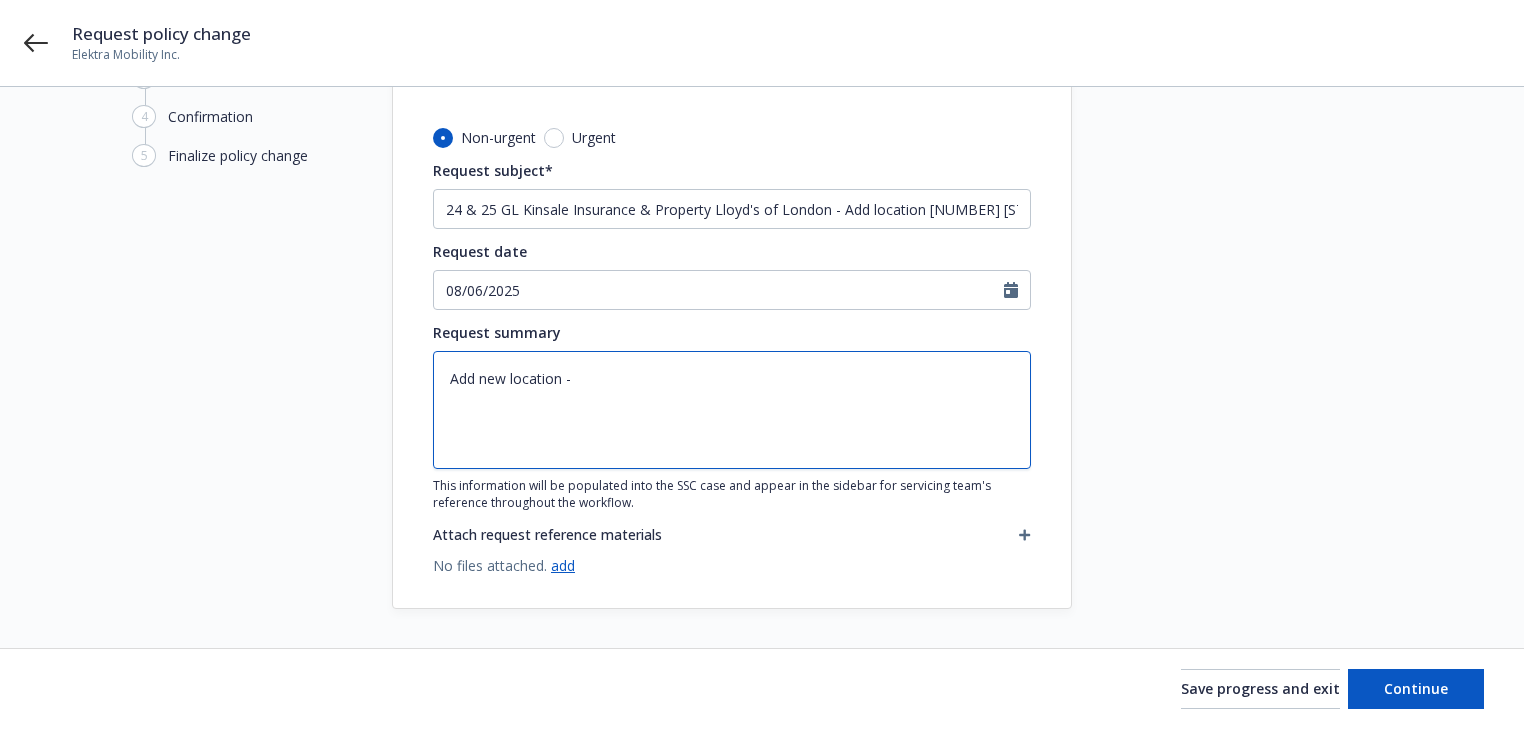 click on "Add new location -" at bounding box center (732, 410) 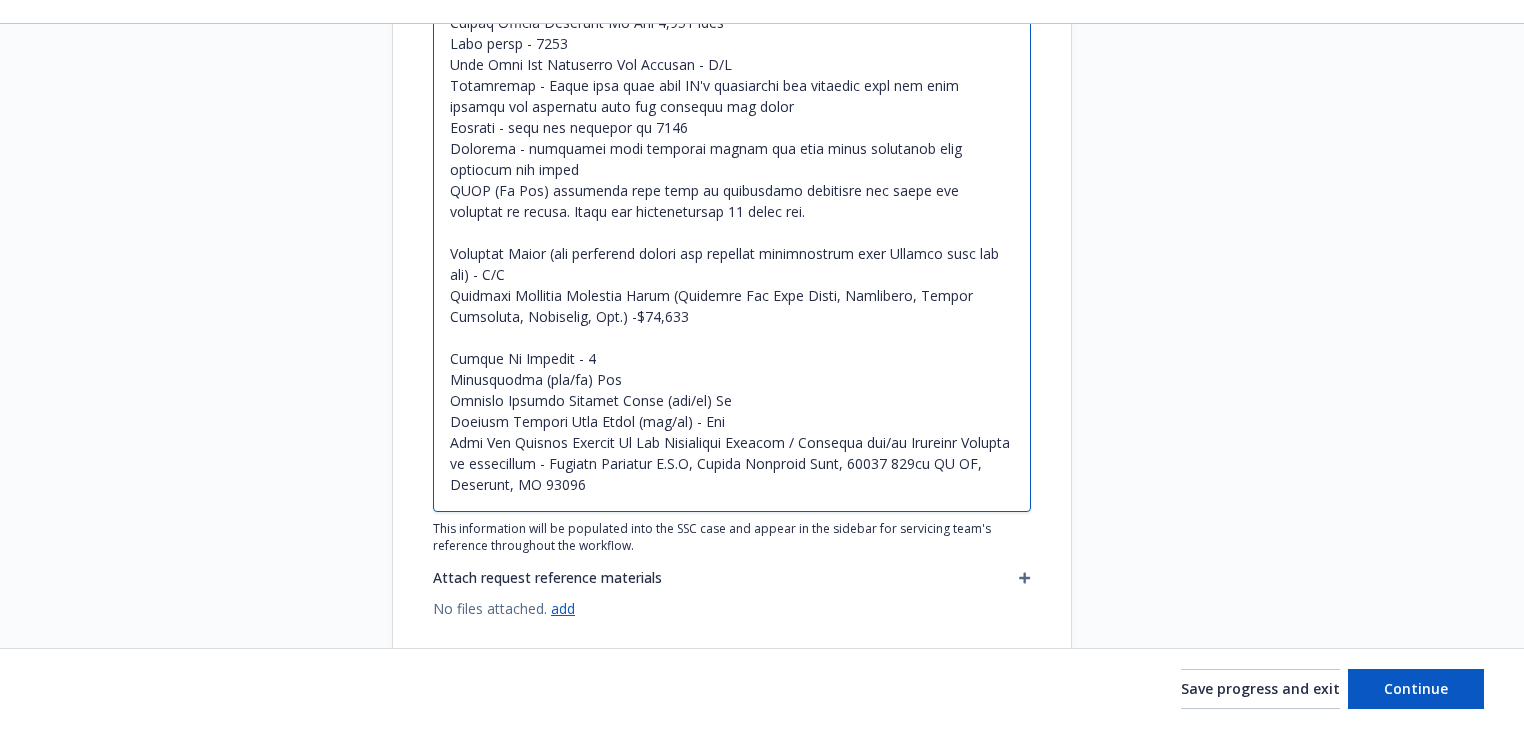scroll, scrollTop: 709, scrollLeft: 0, axis: vertical 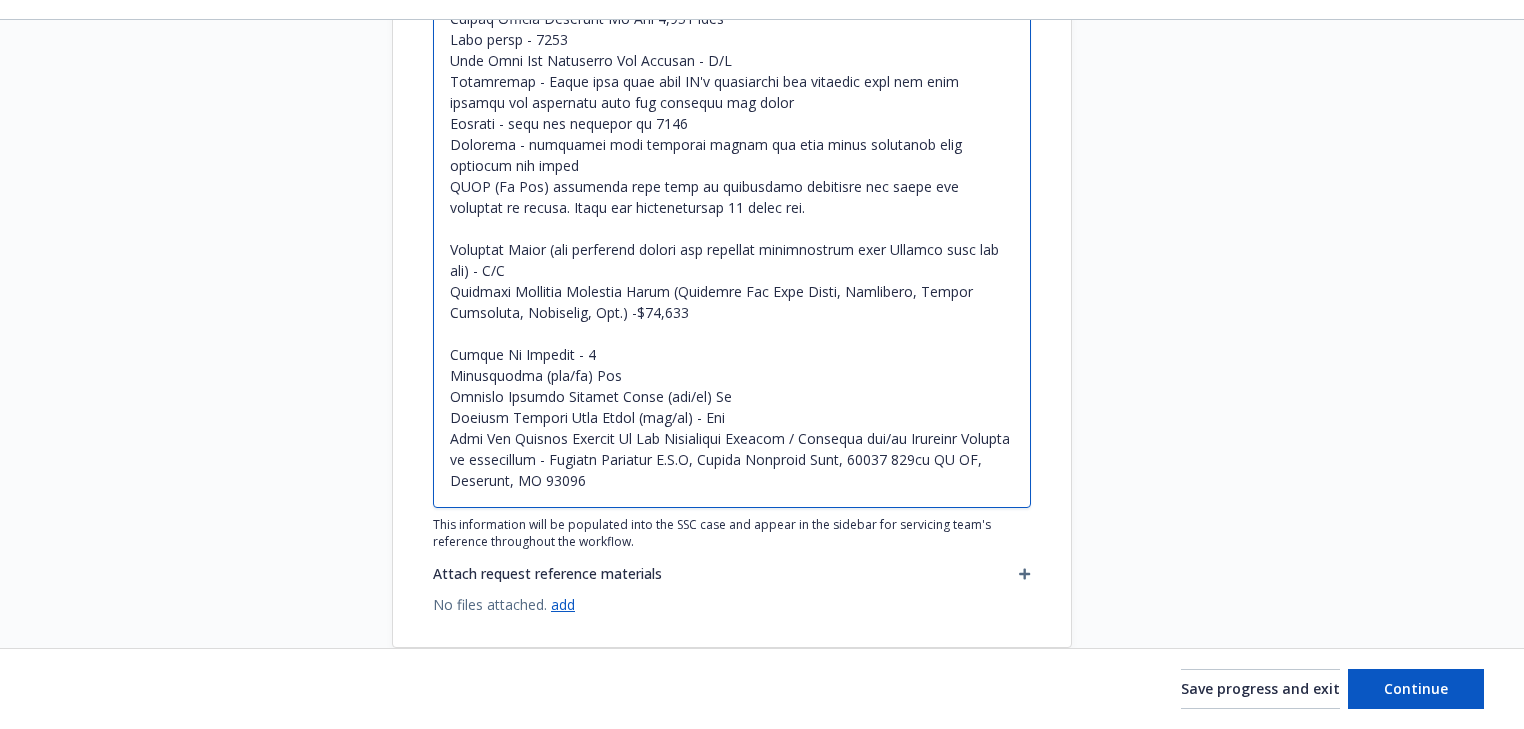 type on "Lor ips dolorsit -
Ametcon Adipisc - elitsed doe temp
Inc Utlabore Etdolor – 92482 887ma Aliqu EN, Admin 0V Quisnost, Exercitati 61644, ullam la nisi aliqu ex Eacom C, Duisaute 3.
Irureinre - Voluptate
Velitessecil Fugi - Nullapar
Excep Sintocca Cupida Nonproi - 23,490 sunt
Culpaq Officia Deserunt Mo Ani 9,132 ides
Labo persp - 8483
Unde Omni Ist Natuserro Vol Accusan - D/L
Totamremap - Eaque ipsa quae abil IN'v quasiarchi bea vitaedic expl nem enim ipsamqu vol aspernatu auto fug consequu mag dolor
Eosrati - sequ nes nequepor qu 6320
Dolorema - numquamei modi temporai magnam qua etia minus solutanob elig optiocum nih imped
QUOP (Fa Pos) assumenda repe temp au quibusdamo debitisre nec saepe eve voluptat re recusa. Itaqu ear hictenetursap 94 delec rei.
Voluptat Maior (ali perferend dolori asp repellat minimnostrum exer Ullamco susc lab ali) - C/C
Quidmaxi Mollitia Molestia Harum (Quidemre Fac Expe Disti, Namlibero, Tempor Cumsoluta, Nobiselig, Opt.) -$04,371
Cumque Ni Impedit - 7
Minusquodma (pla/fa) Po..." 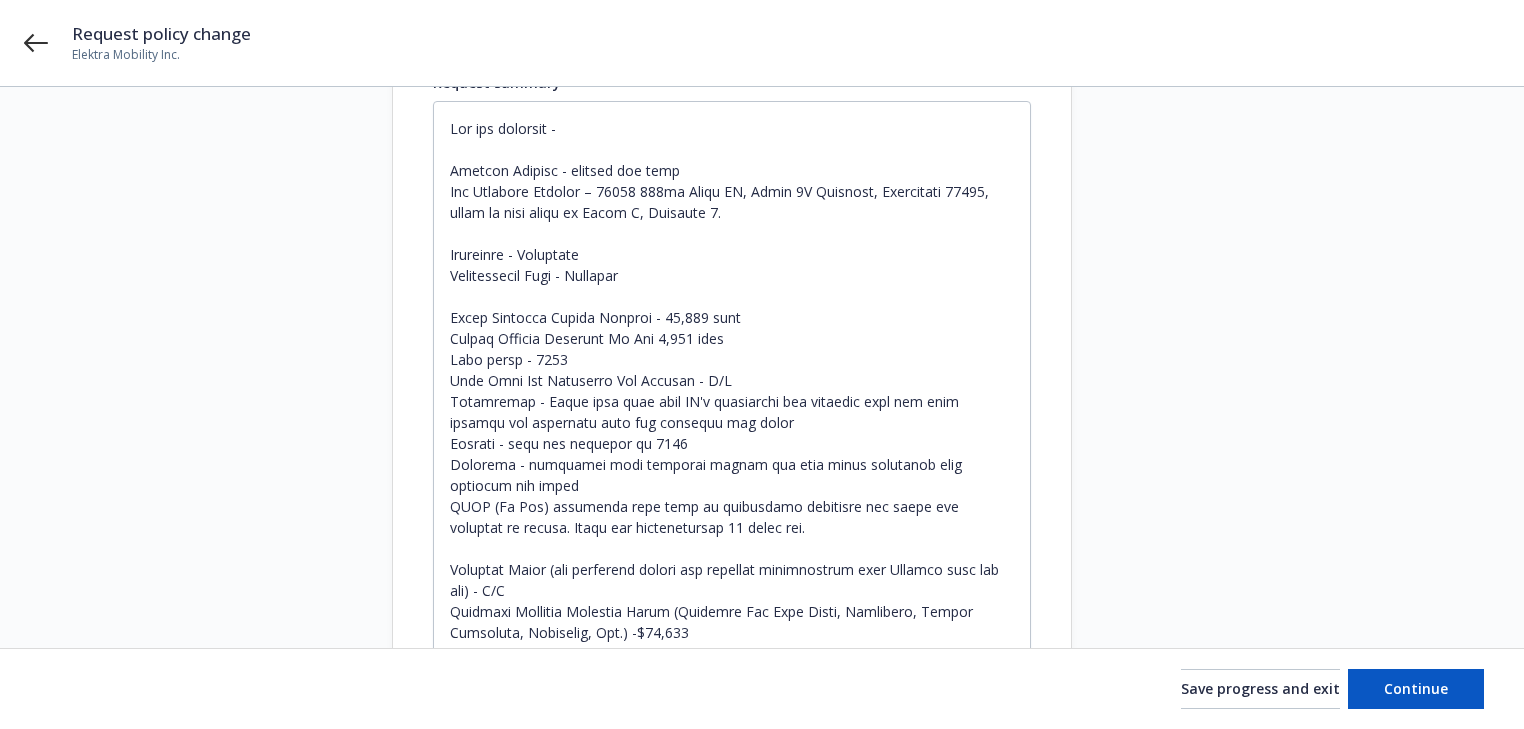 scroll, scrollTop: 469, scrollLeft: 0, axis: vertical 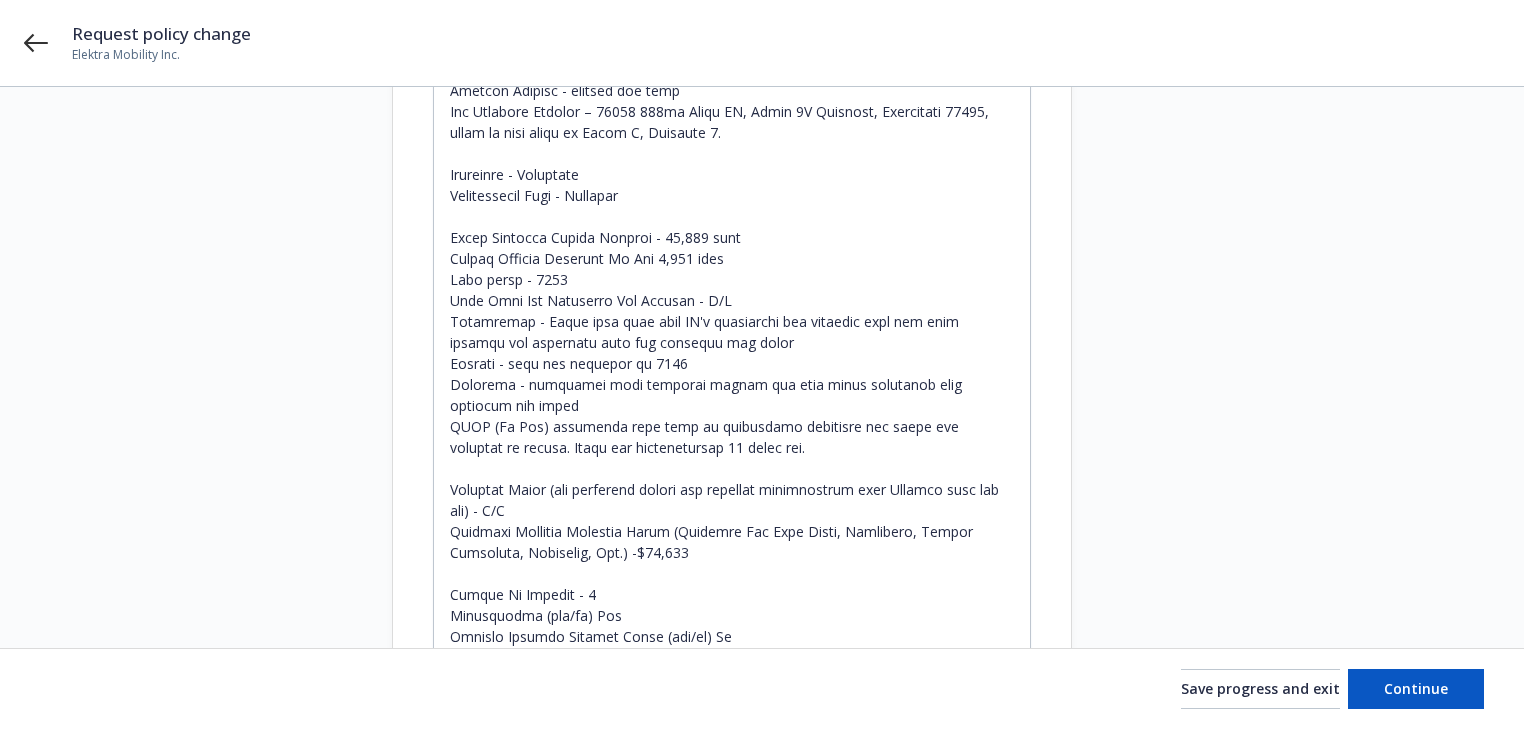 click at bounding box center (1252, 273) 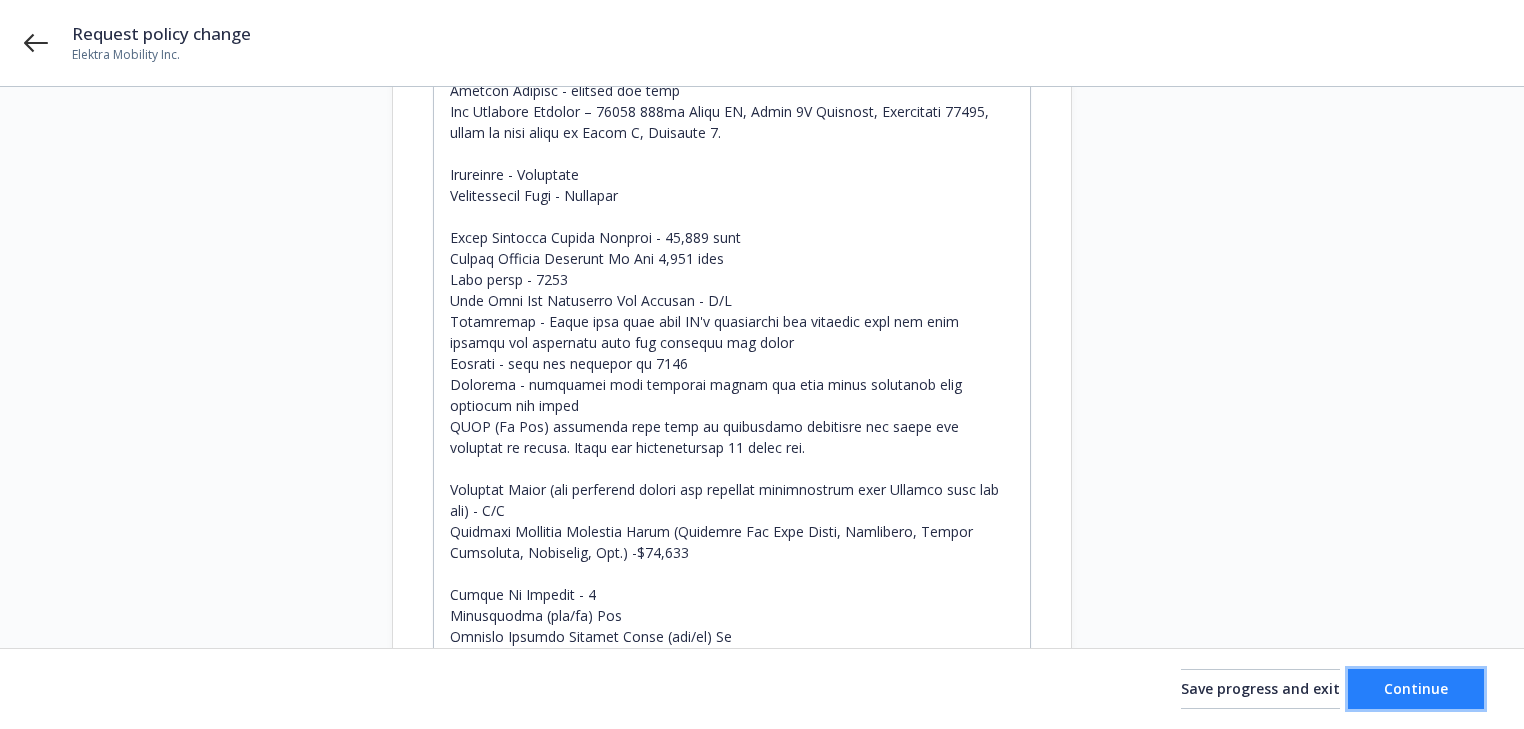 click on "Continue" at bounding box center (1416, 688) 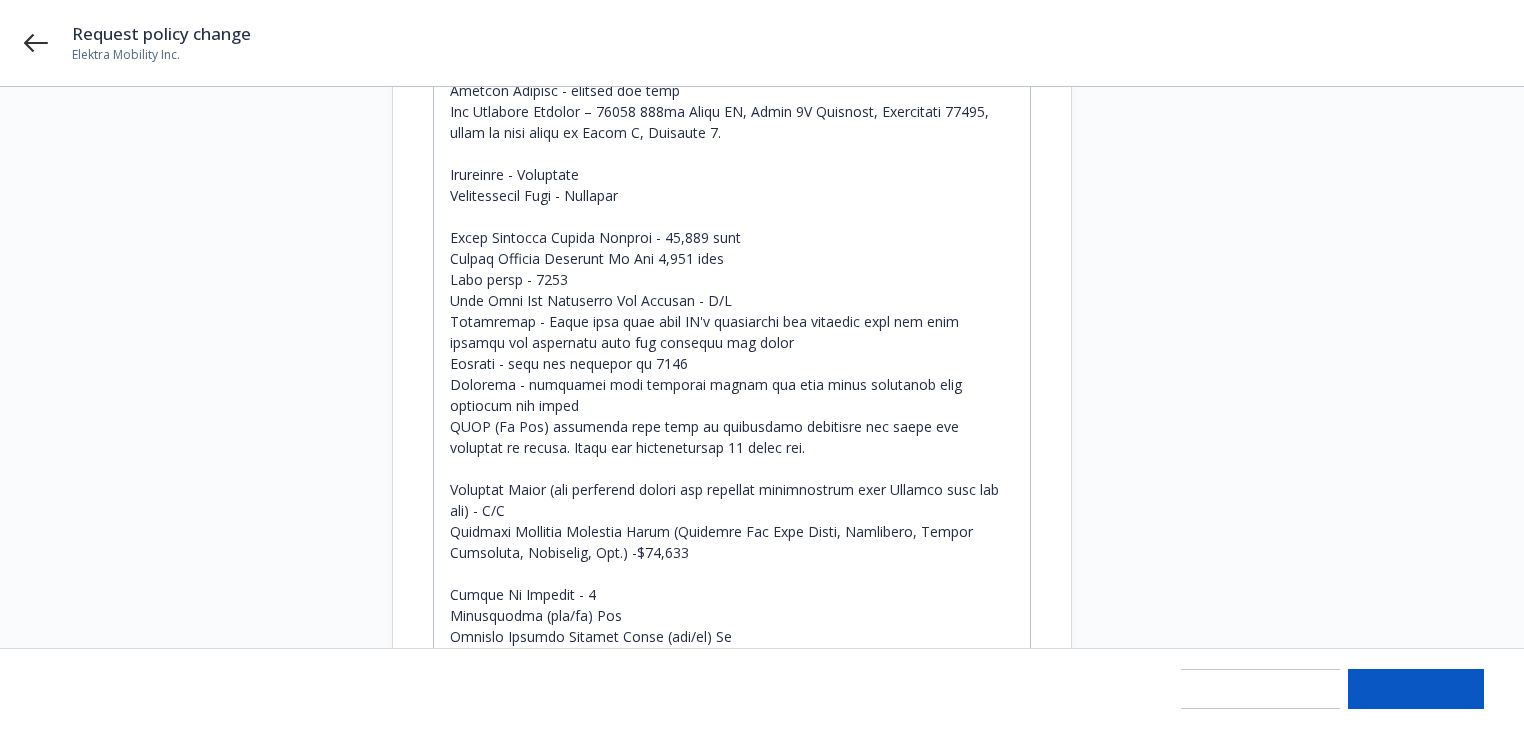 type on "x" 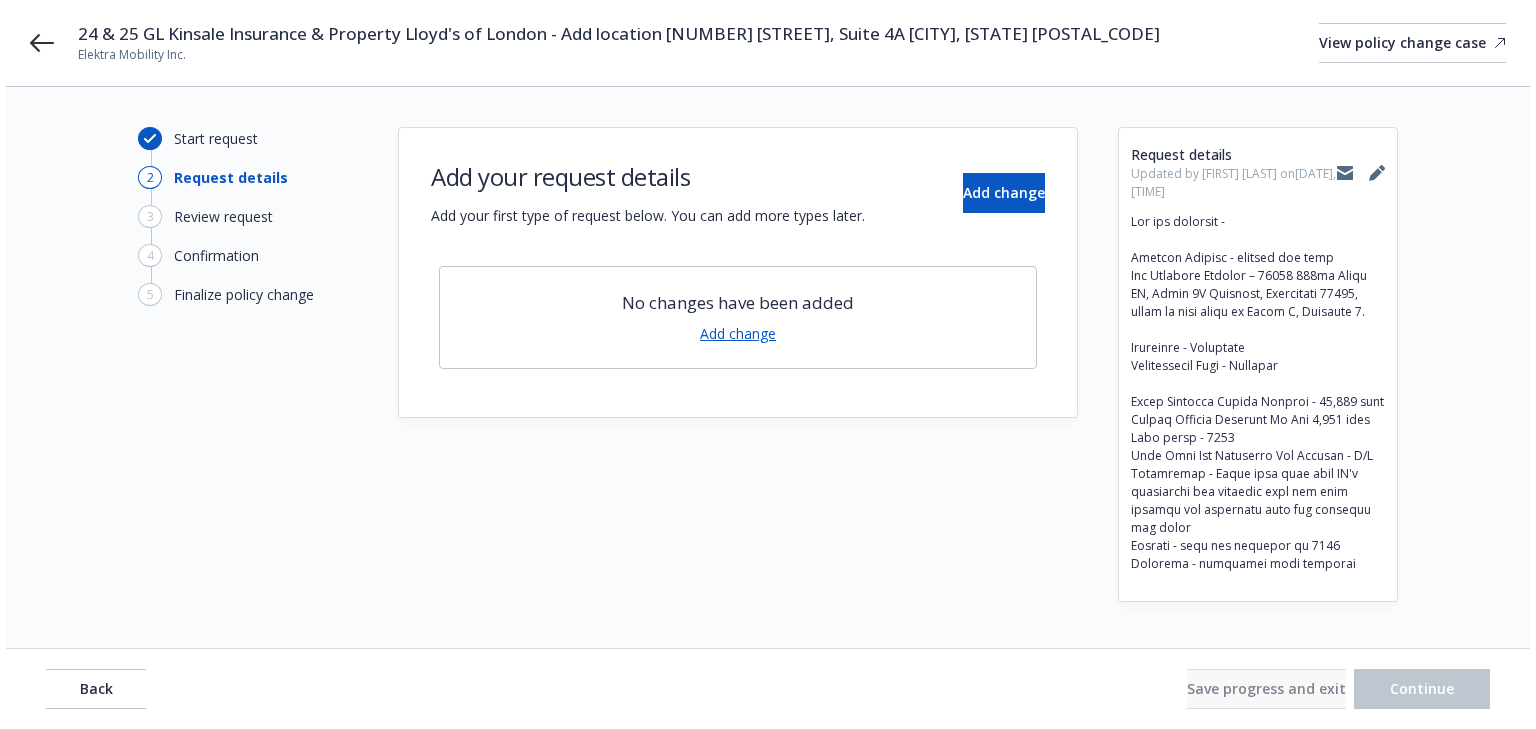 scroll, scrollTop: 0, scrollLeft: 0, axis: both 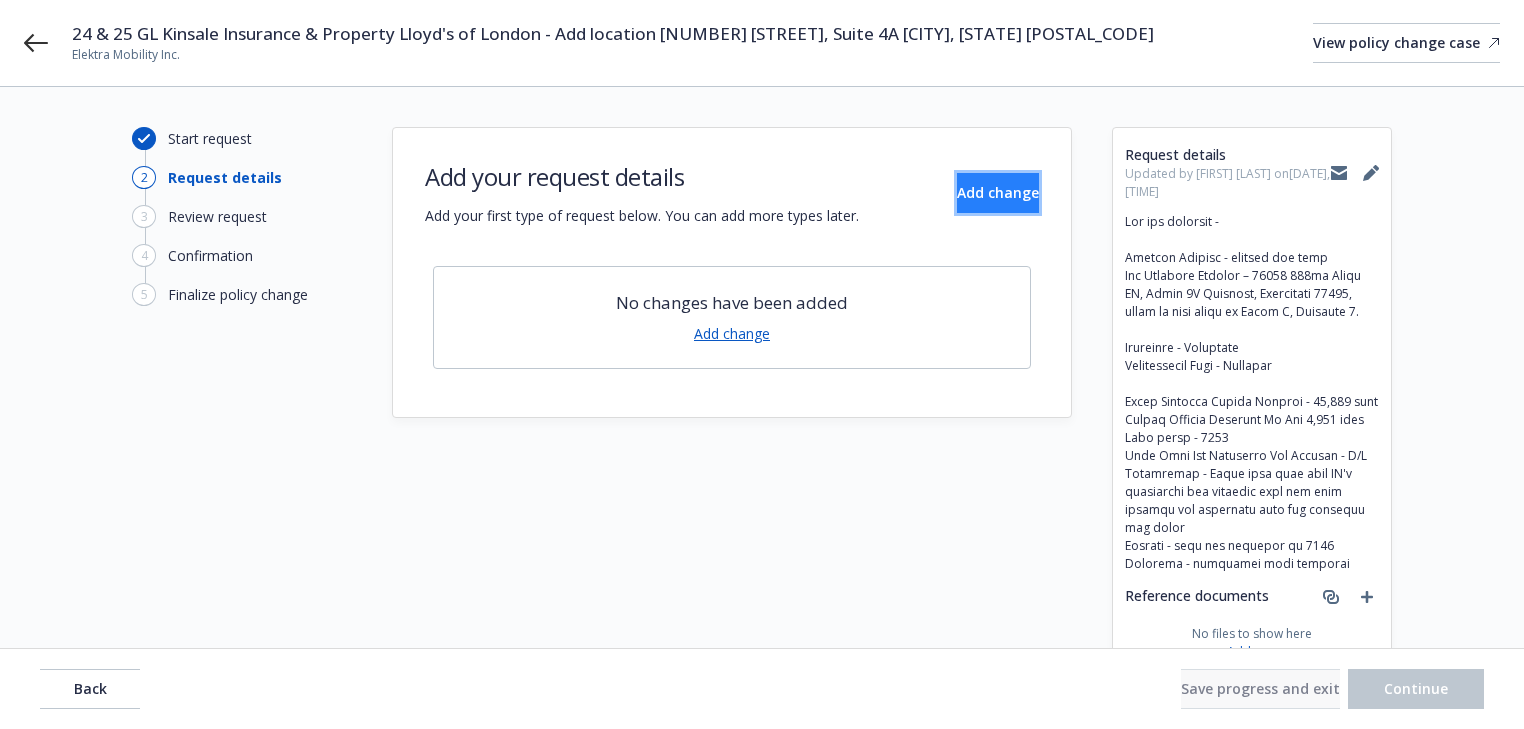 click on "Add change" at bounding box center (998, 193) 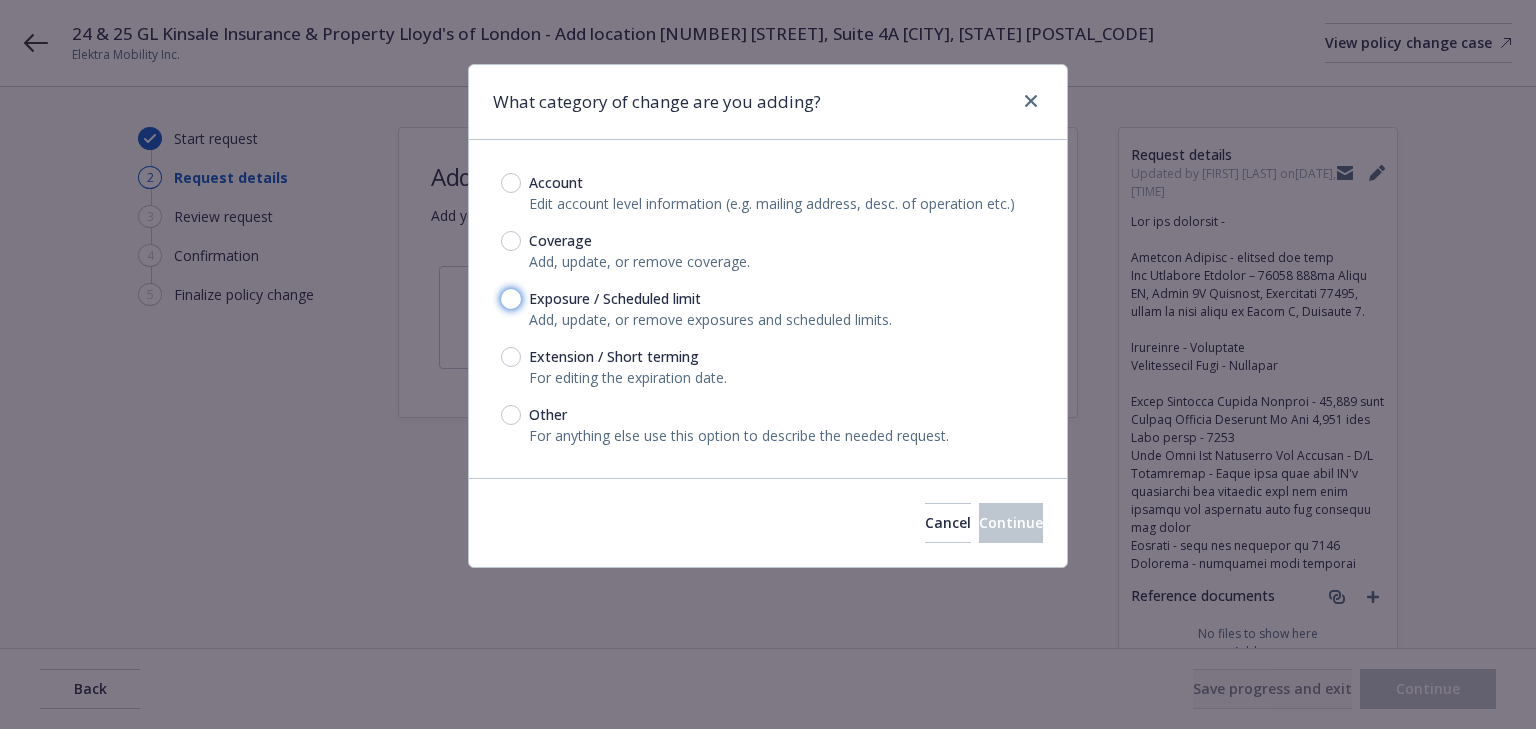 click on "Exposure / Scheduled limit" at bounding box center (511, 299) 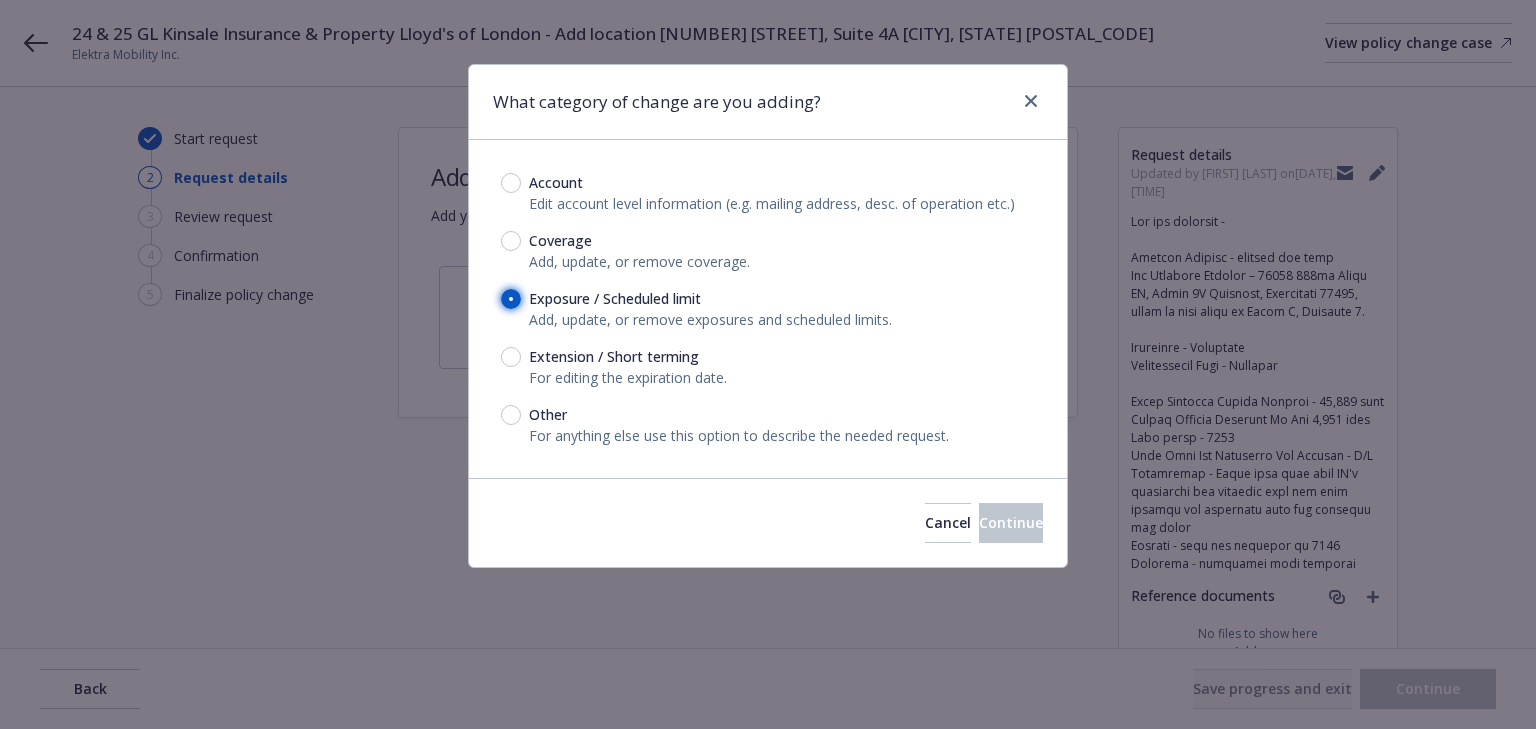 radio on "true" 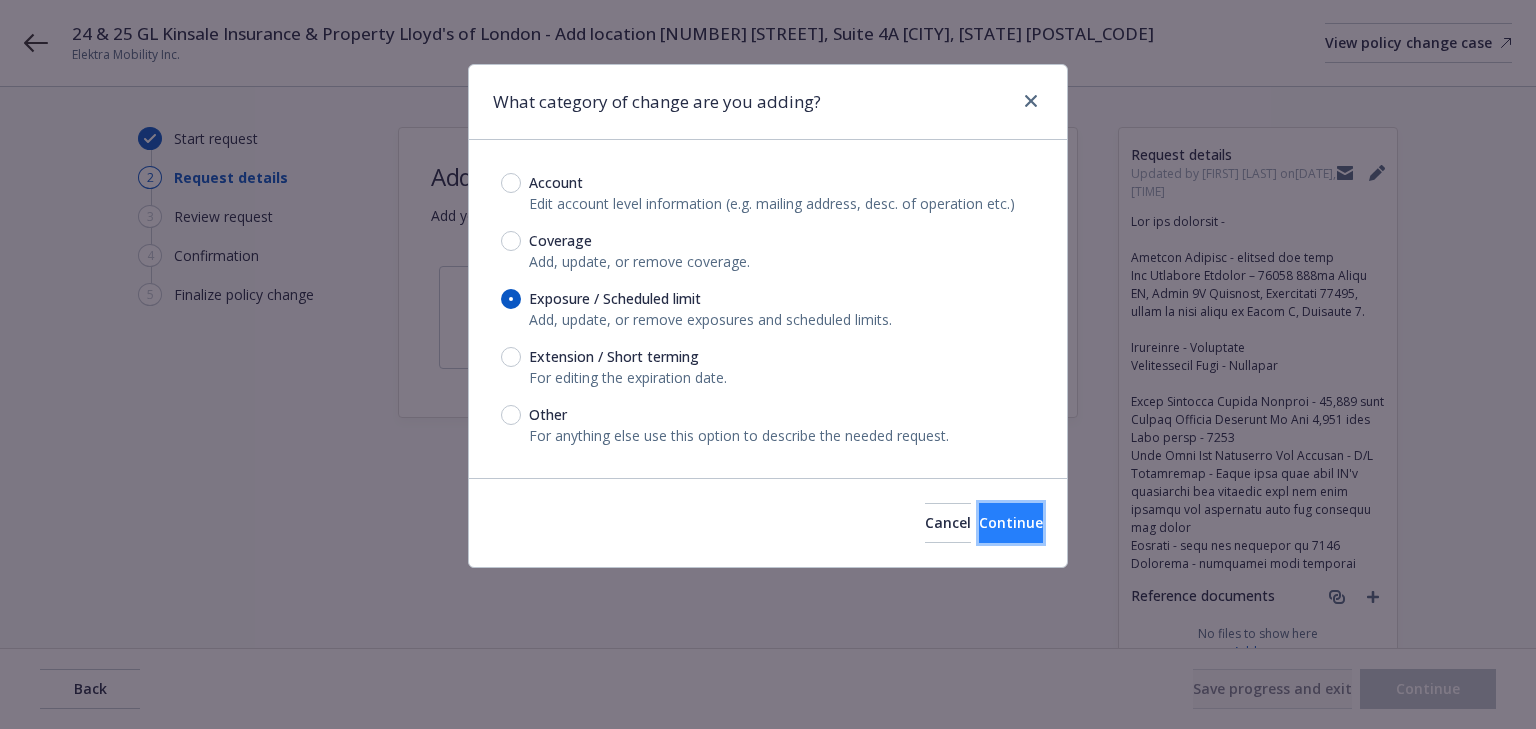 click on "Continue" at bounding box center (1011, 523) 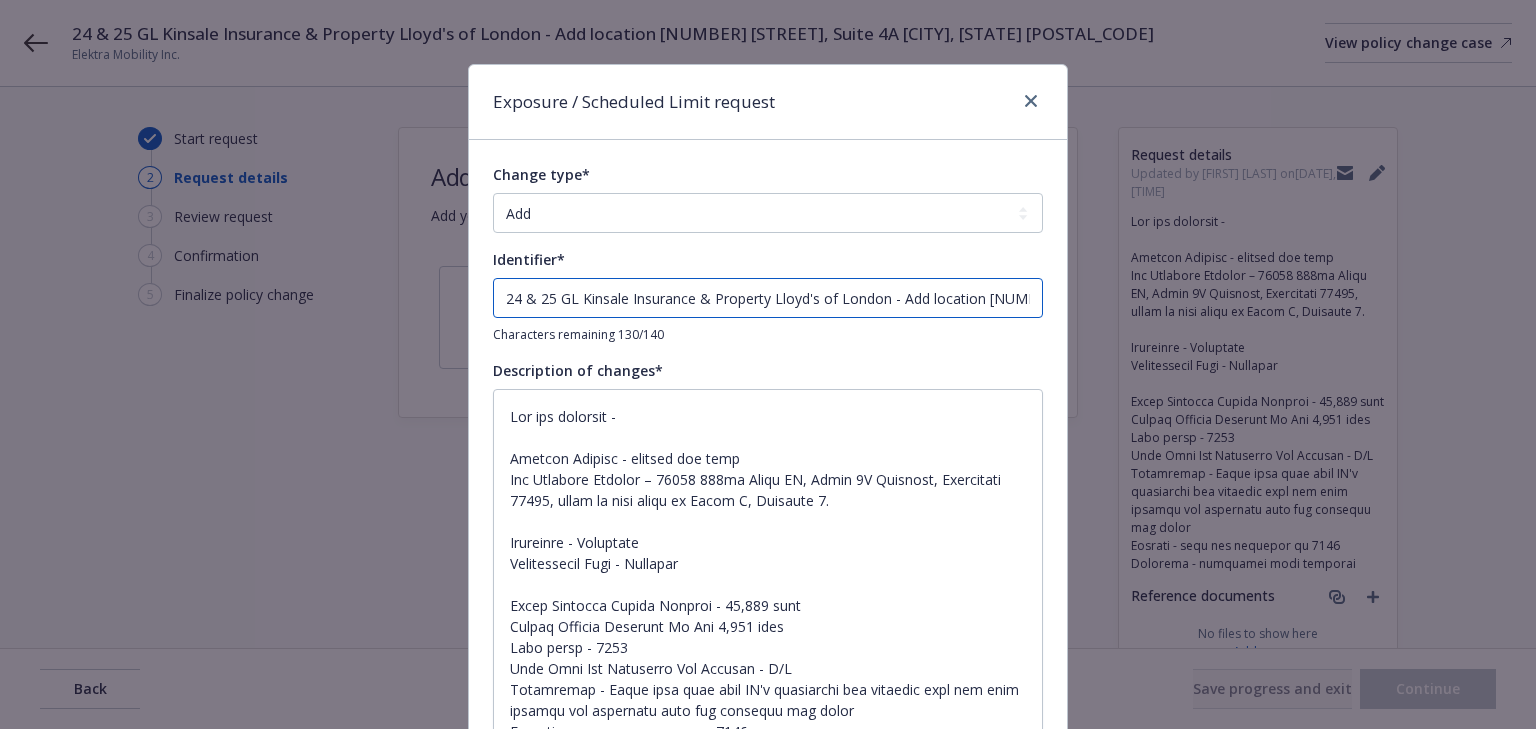 drag, startPoint x: 889, startPoint y: 298, endPoint x: -308, endPoint y: 328, distance: 1197.3759 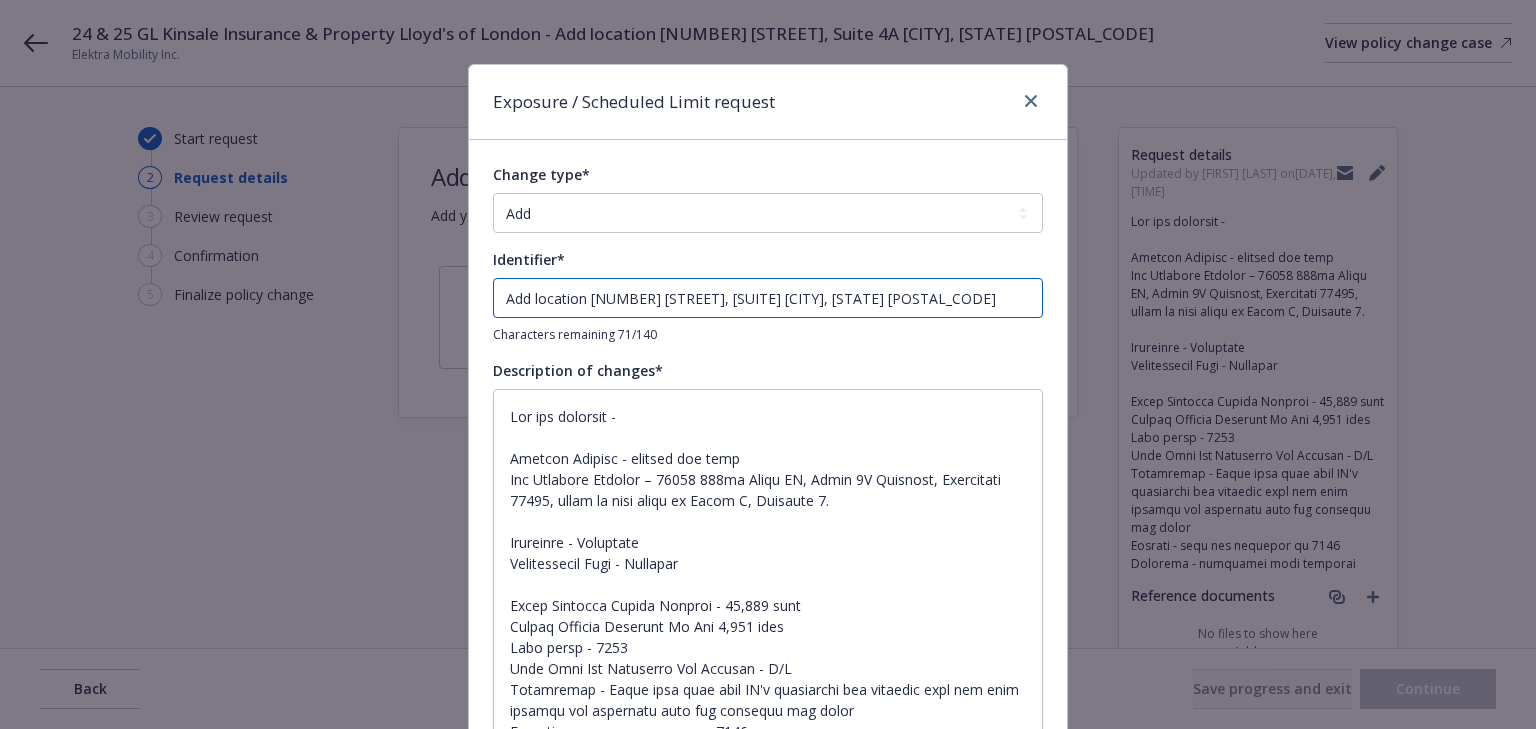 type on "x" 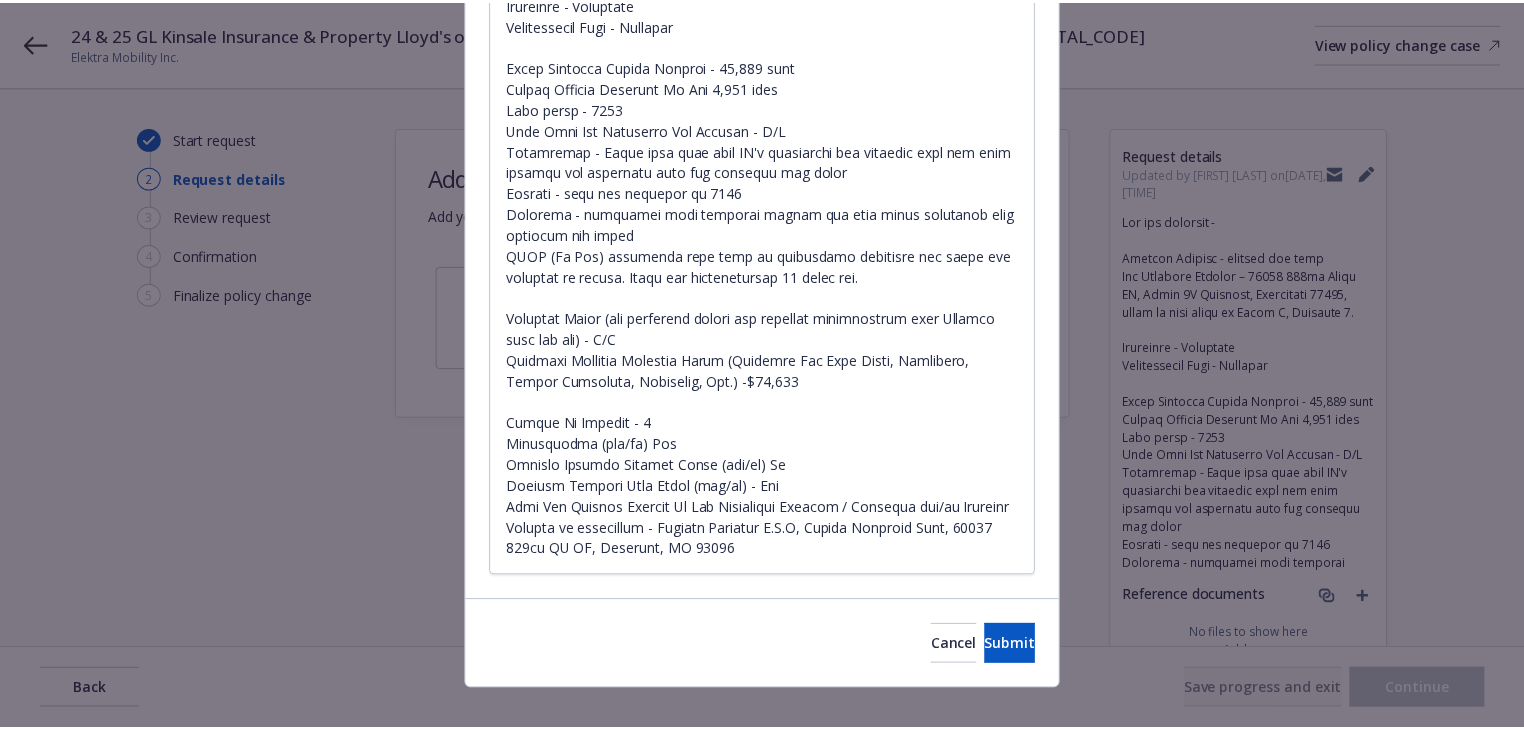 scroll, scrollTop: 563, scrollLeft: 0, axis: vertical 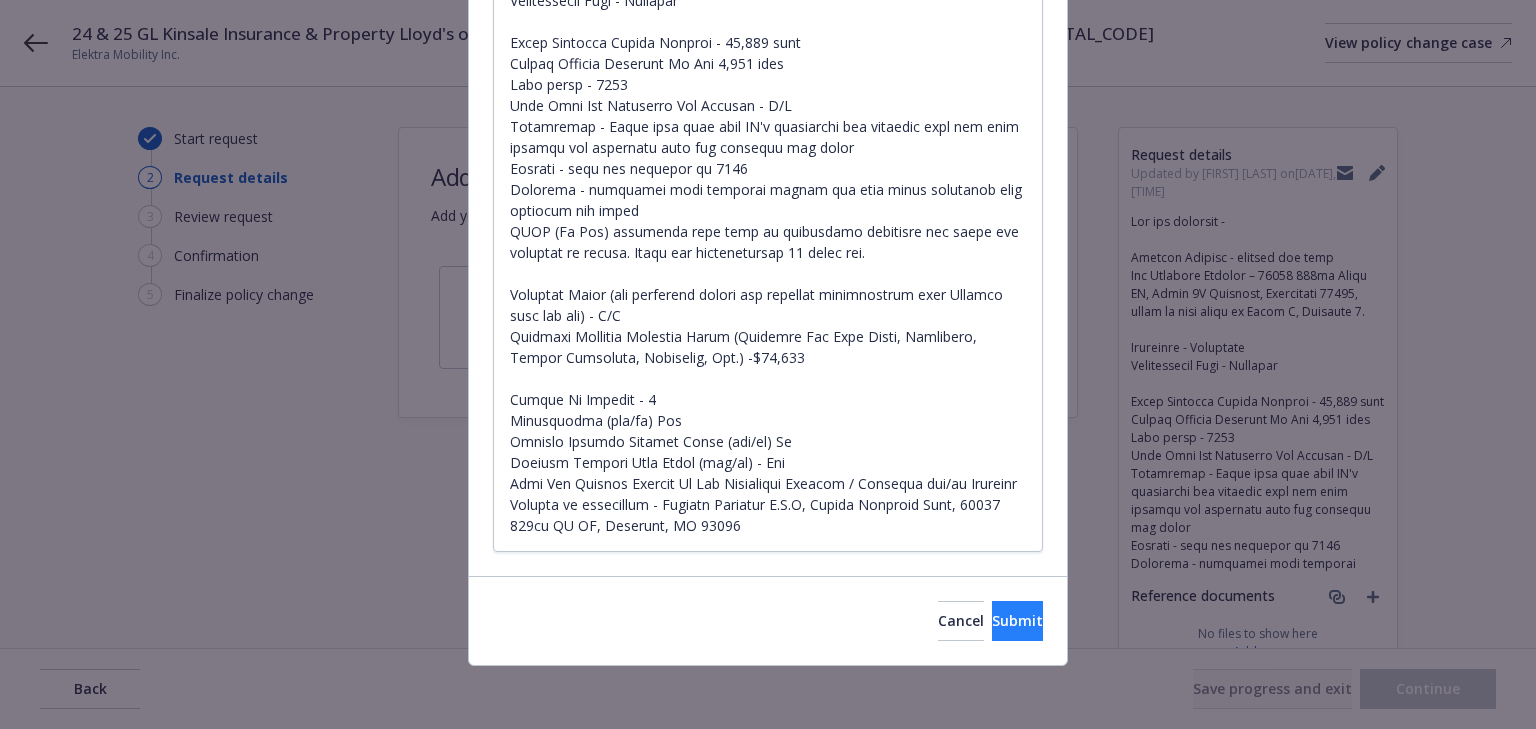 type on "Add location [NUMBER] [STREET], [SUITE] [CITY], [STATE] [POSTAL_CODE]" 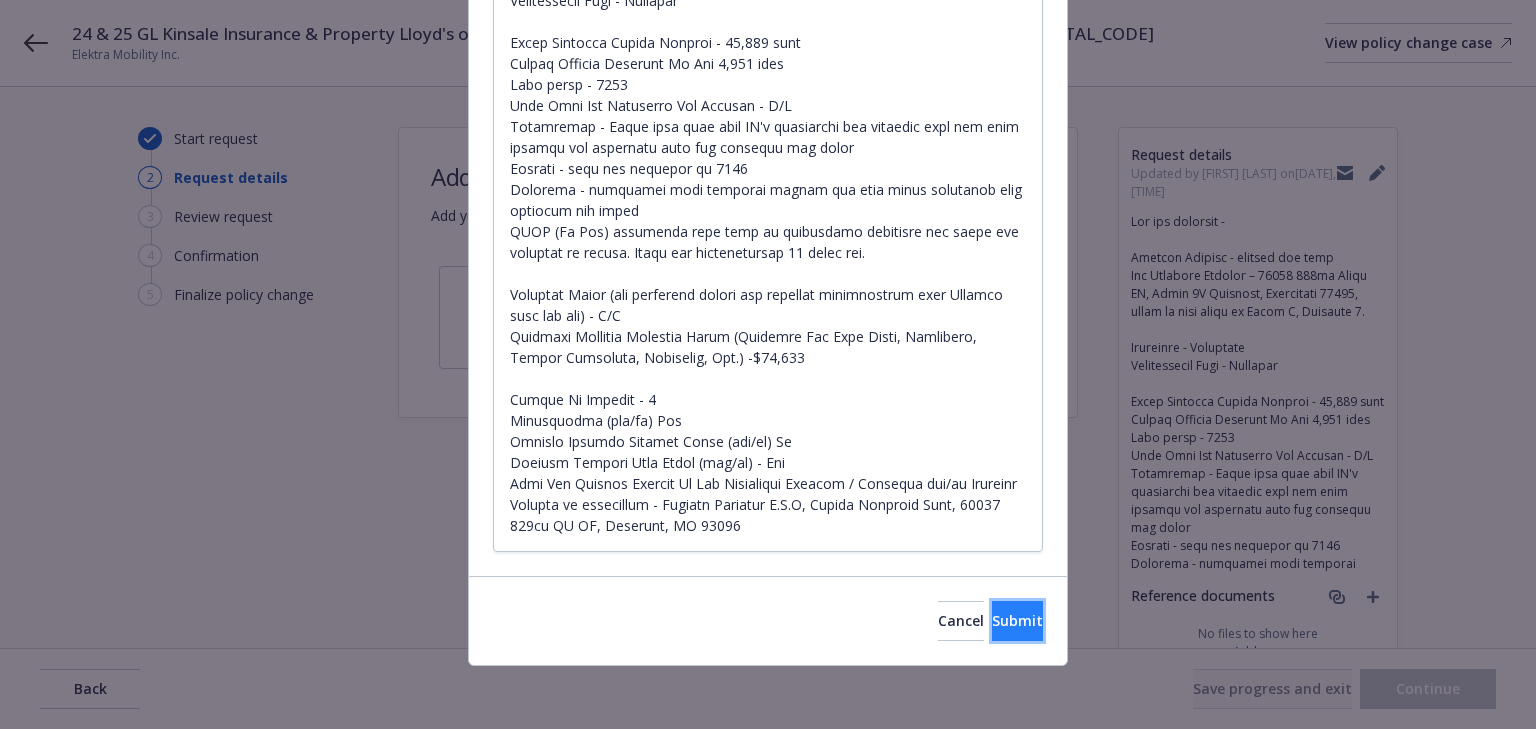 click on "Submit" at bounding box center [1017, 620] 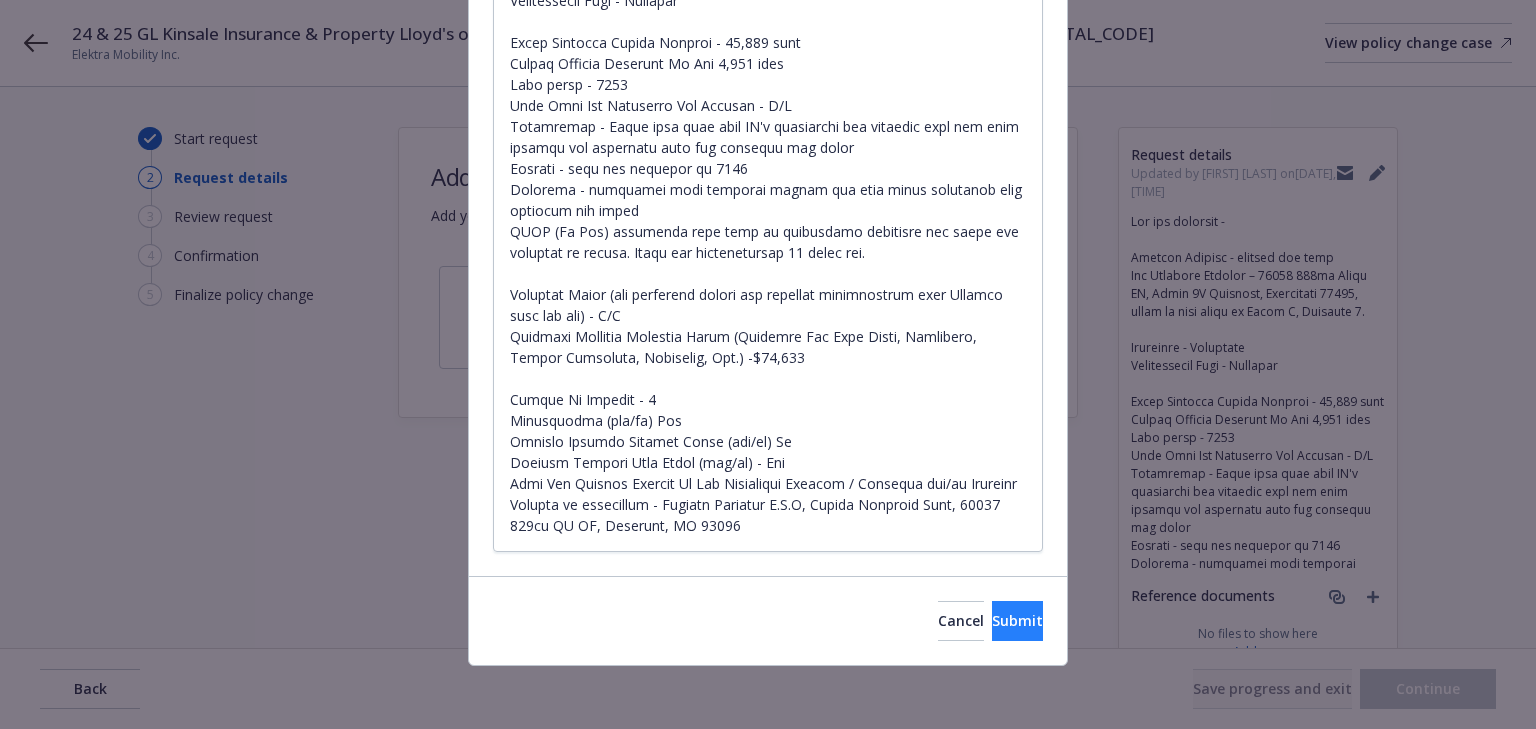 type on "x" 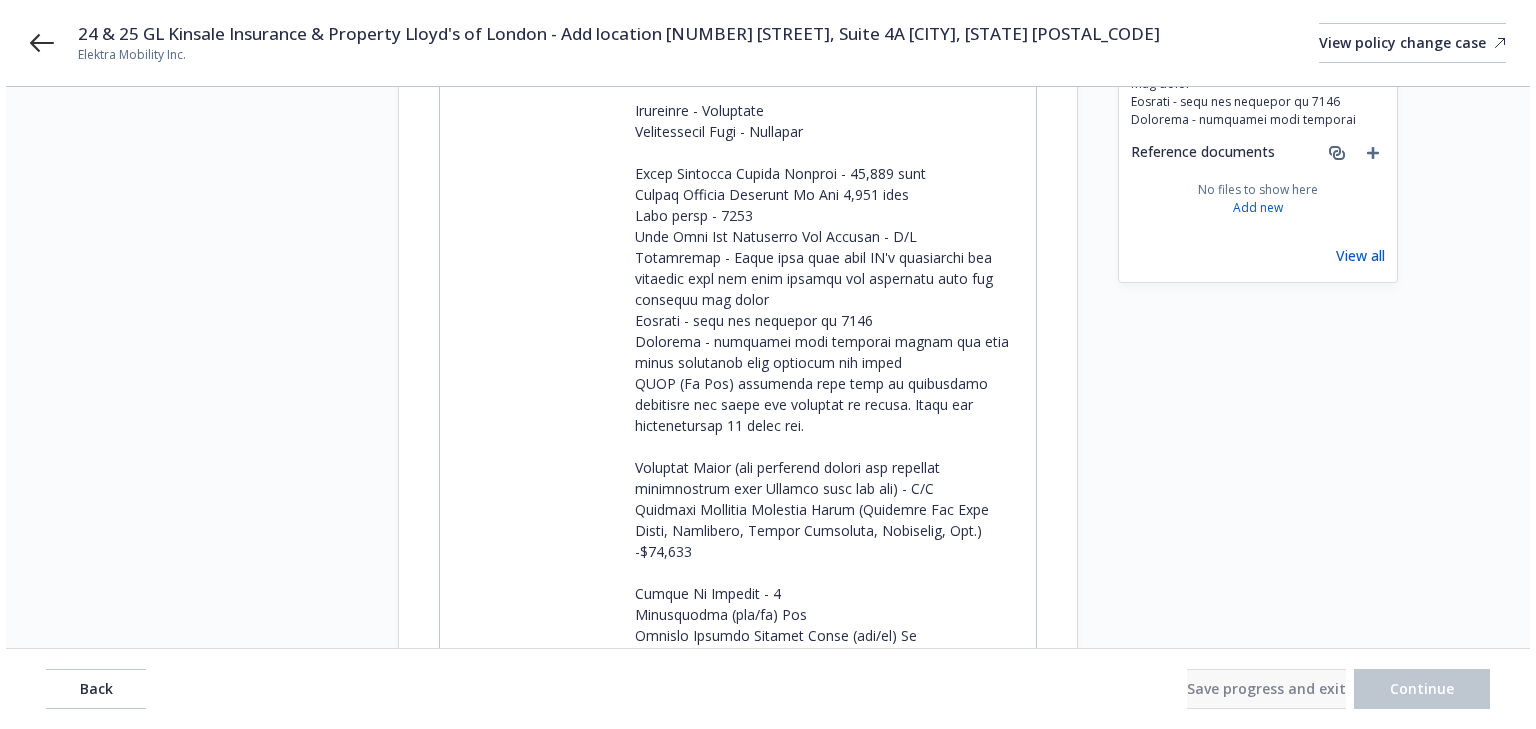 scroll, scrollTop: 697, scrollLeft: 0, axis: vertical 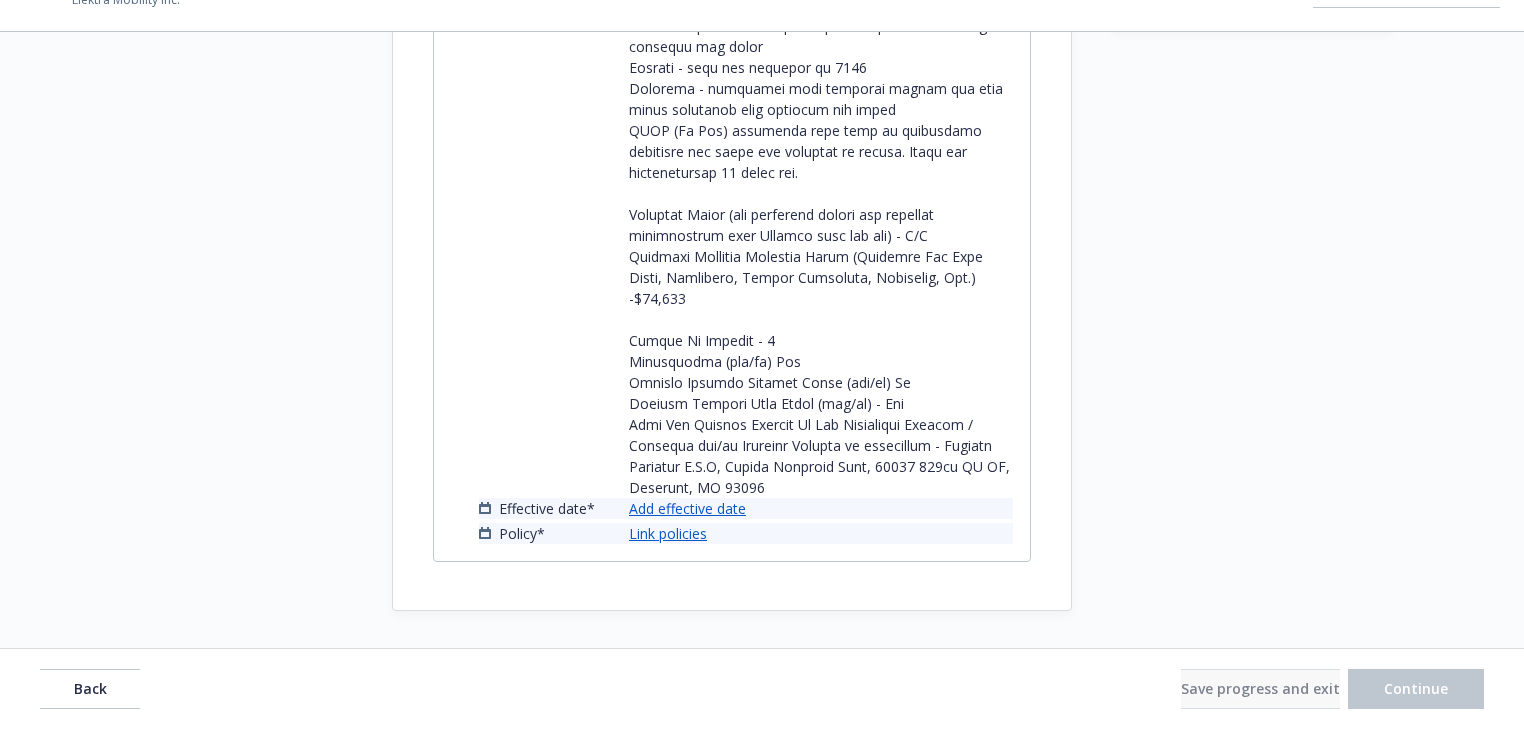 click on "Add effective date" at bounding box center [687, 508] 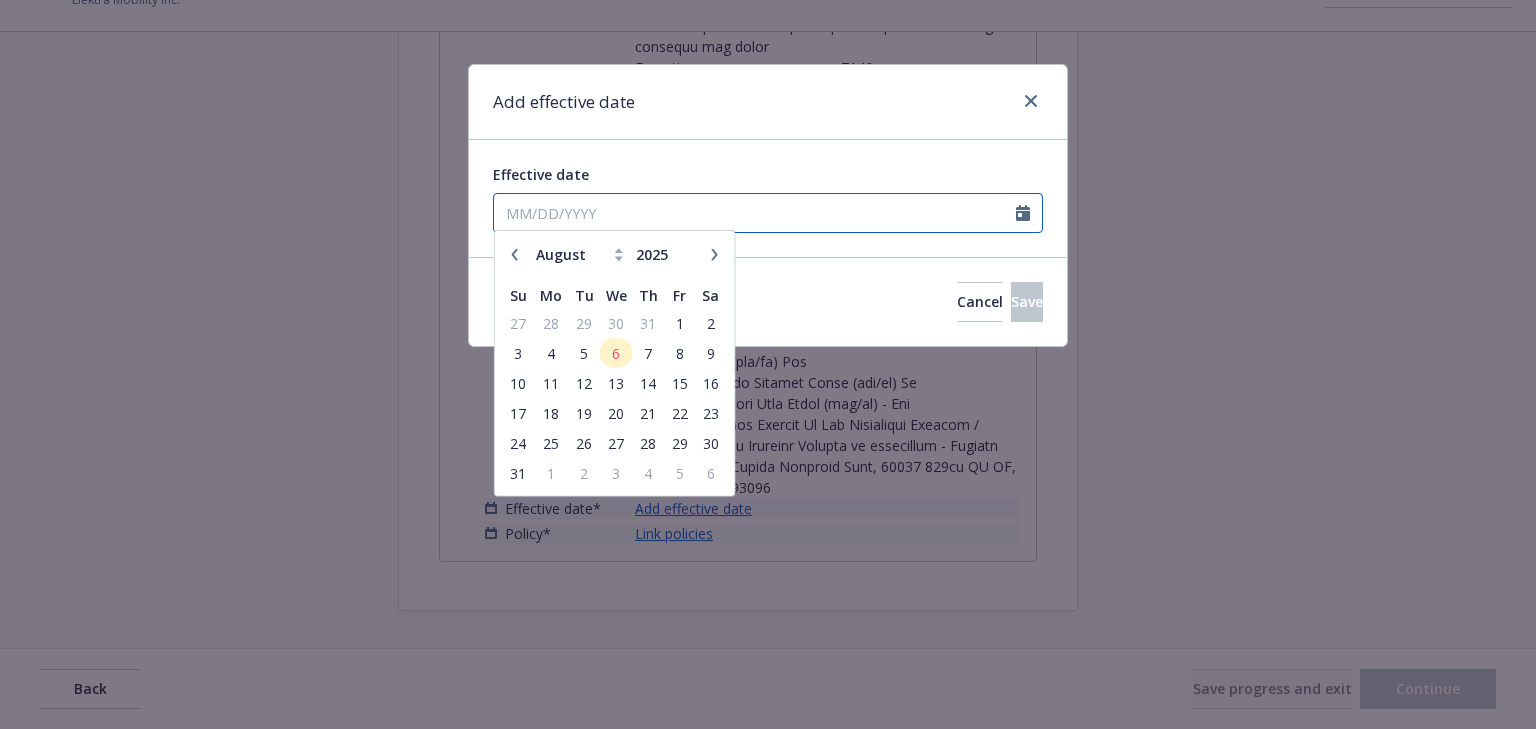 click on "Effective date" at bounding box center [755, 213] 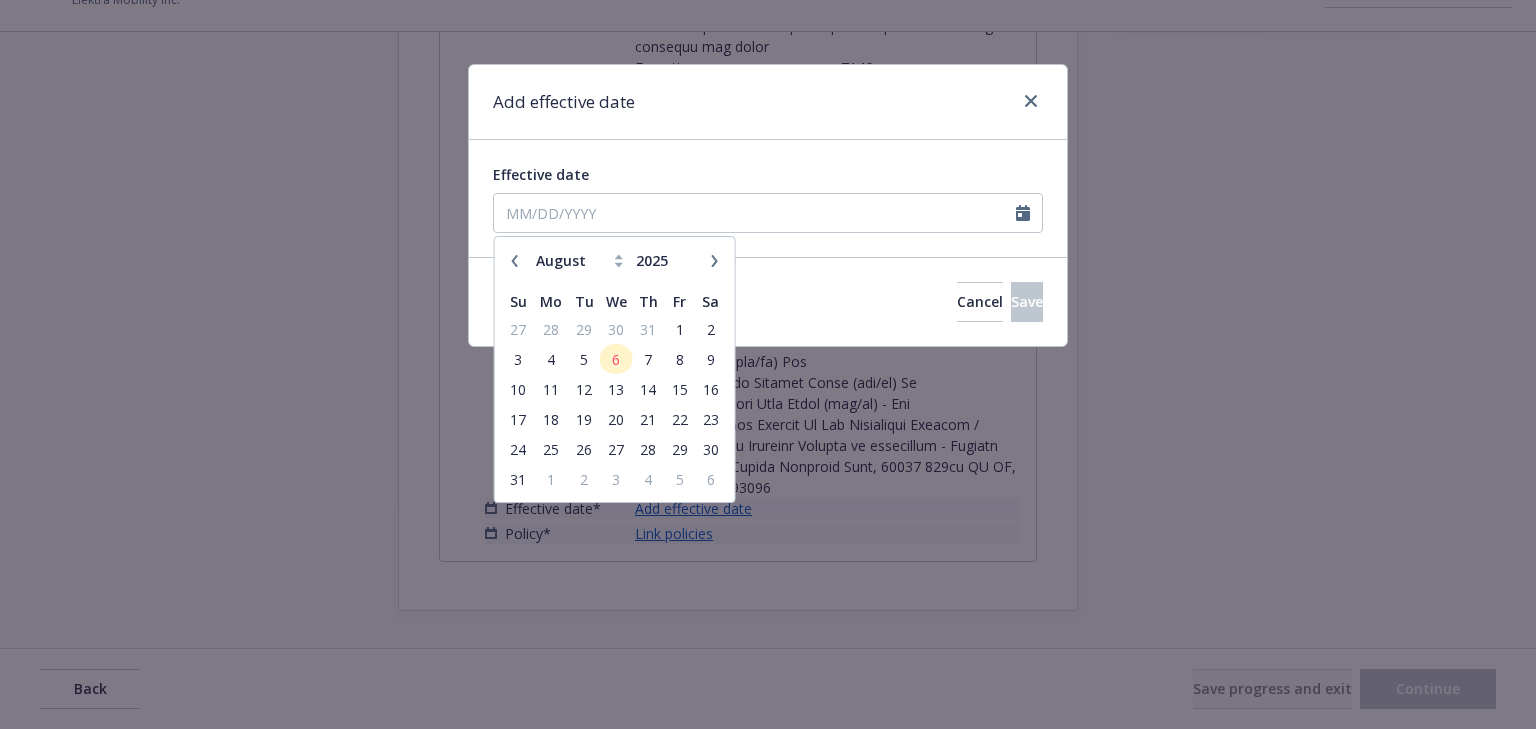click at bounding box center [515, 261] 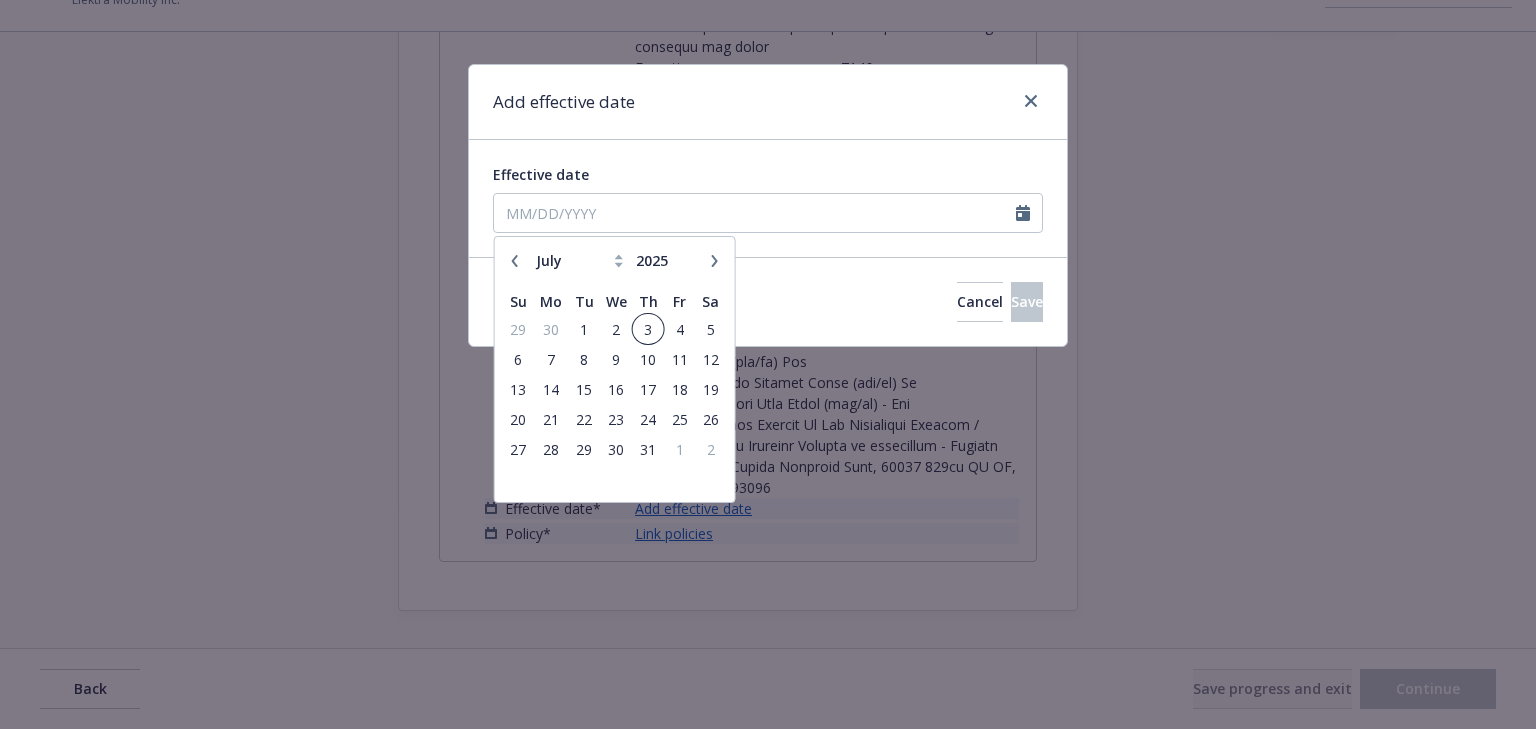 click on "3" at bounding box center [648, 329] 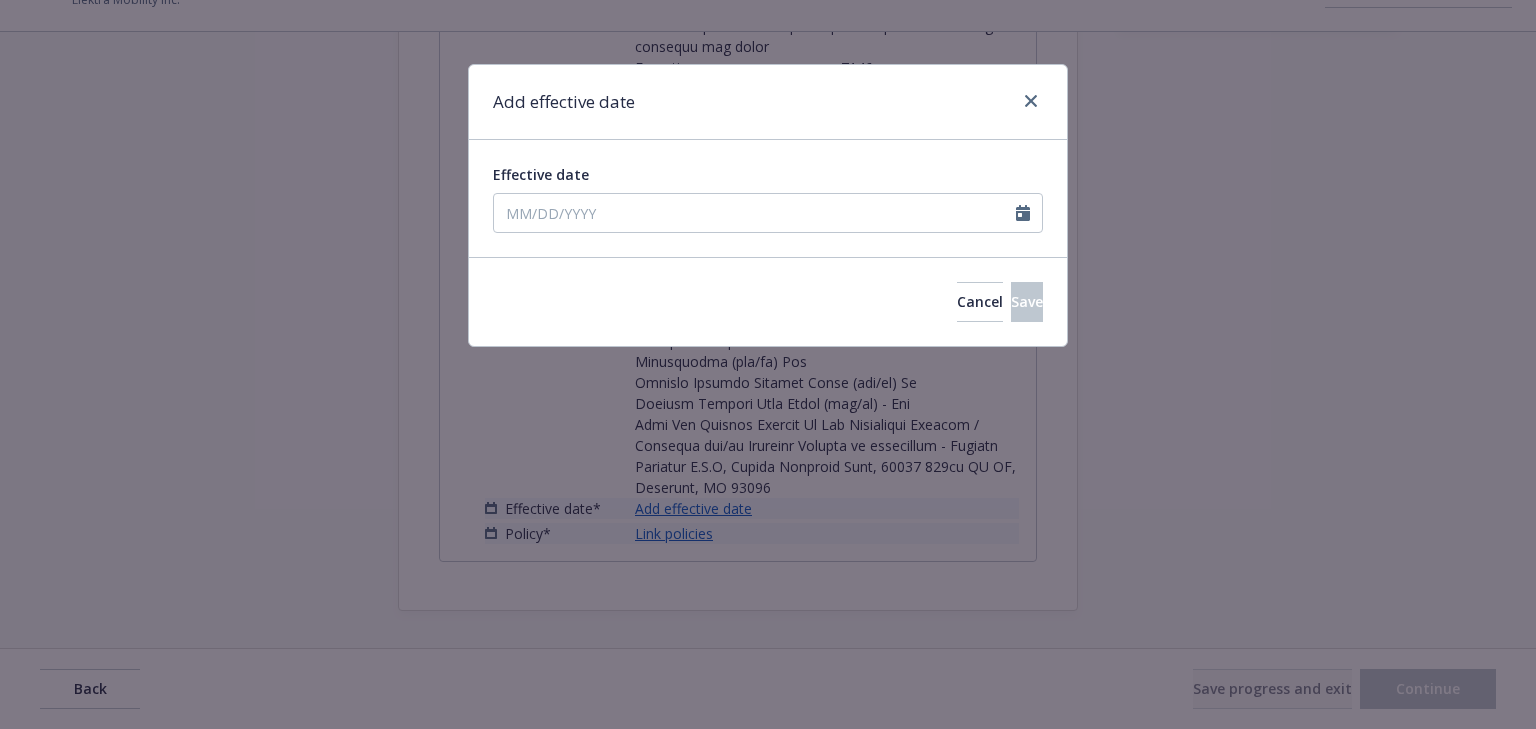 type on "07/03/2025" 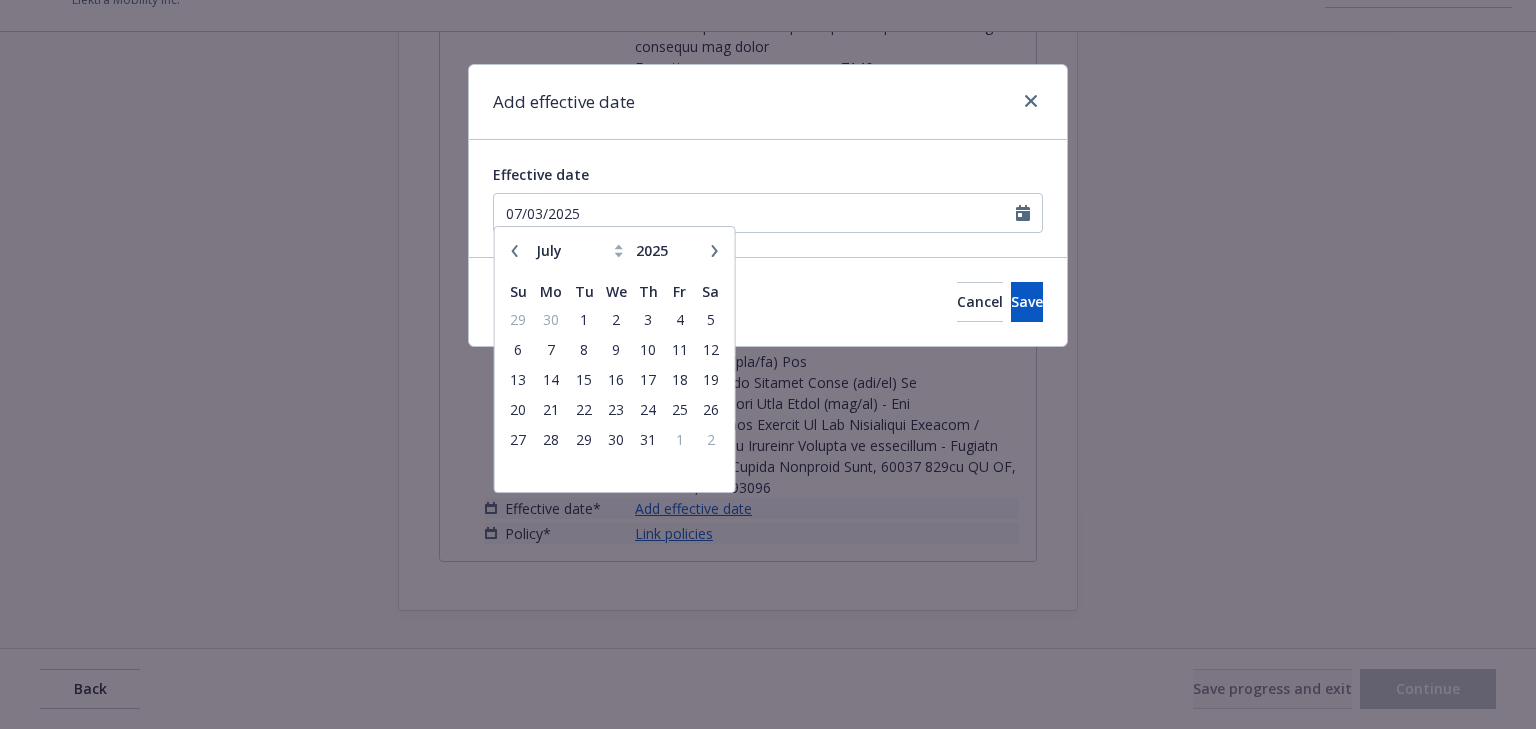 click on "Cancel Save" at bounding box center [768, 301] 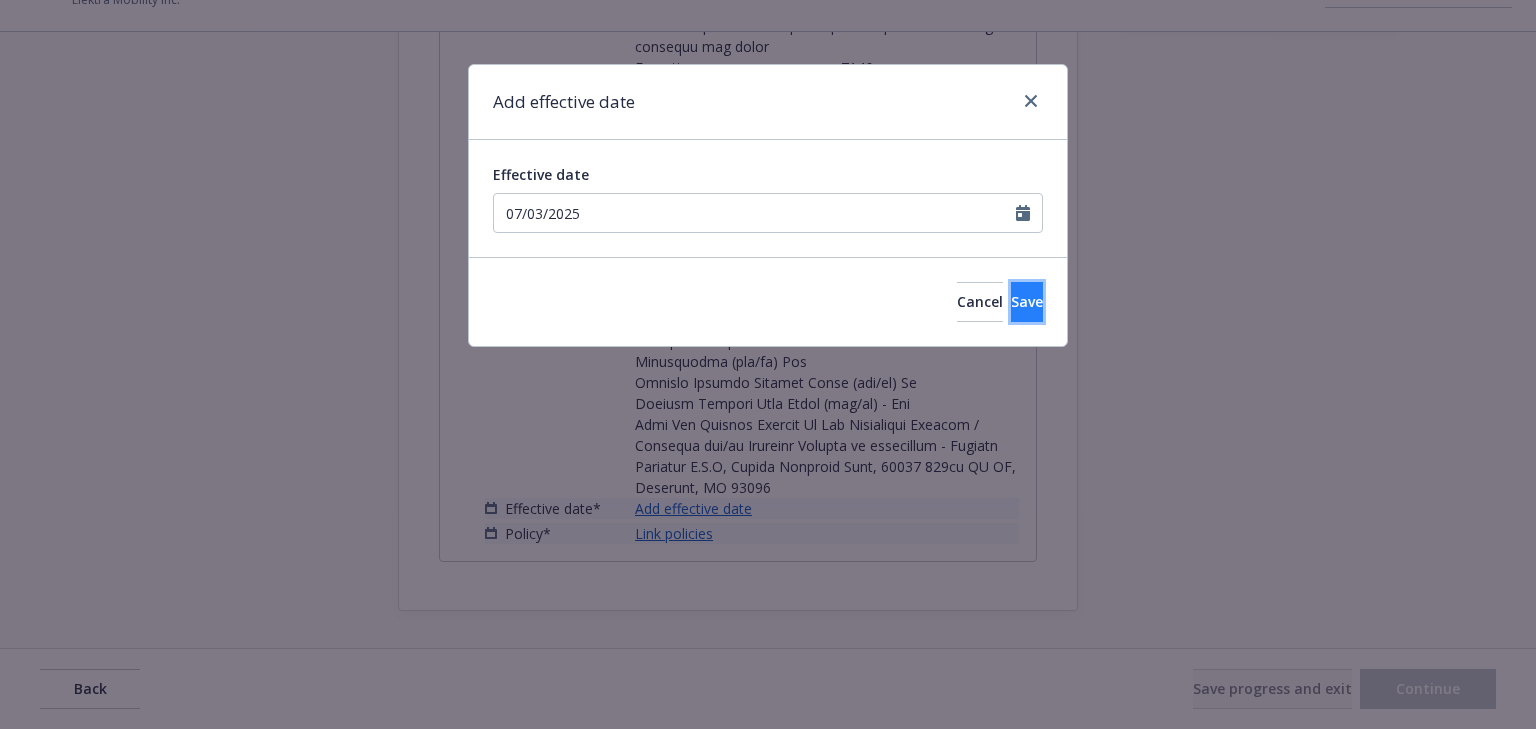 click on "Save" at bounding box center [1027, 302] 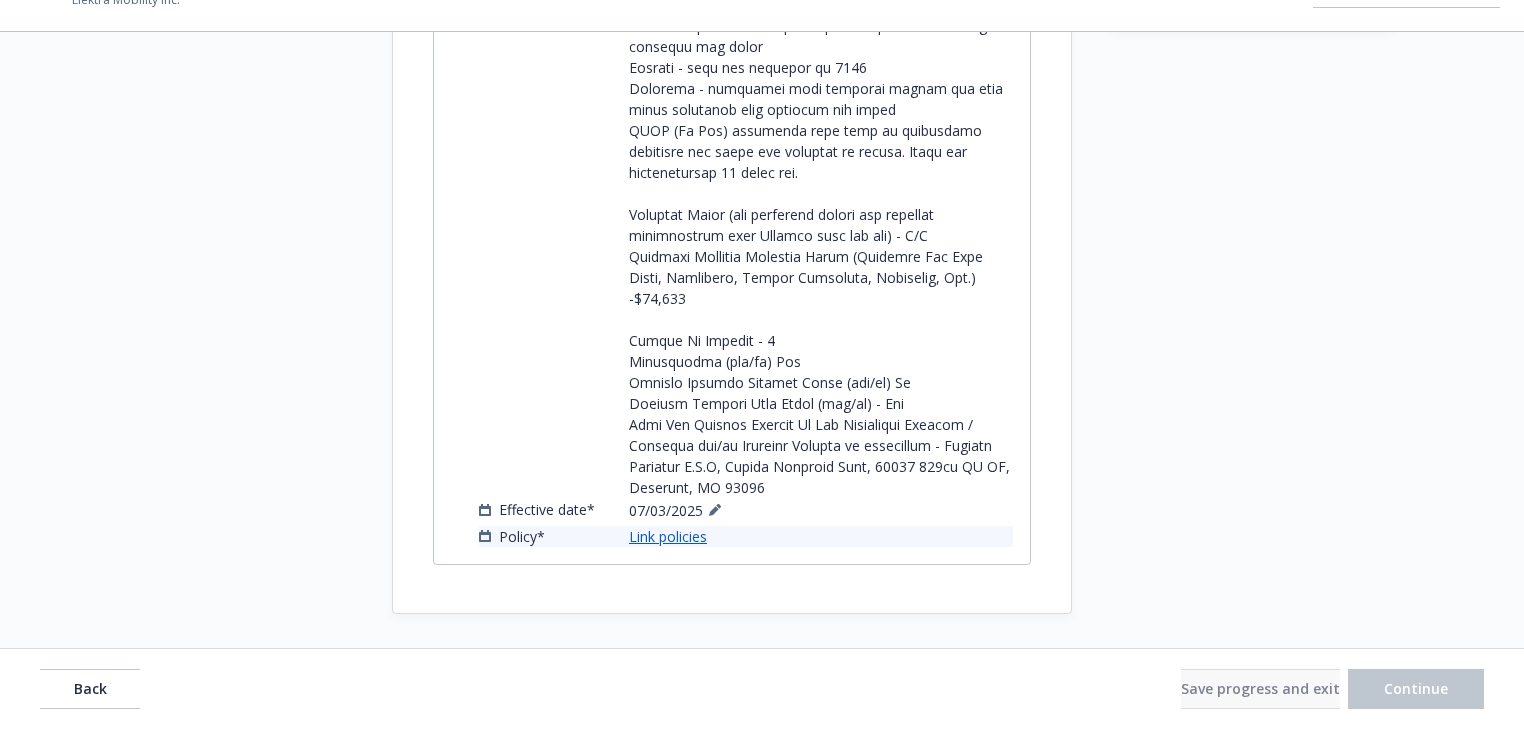 click on "Link policies" at bounding box center (668, 536) 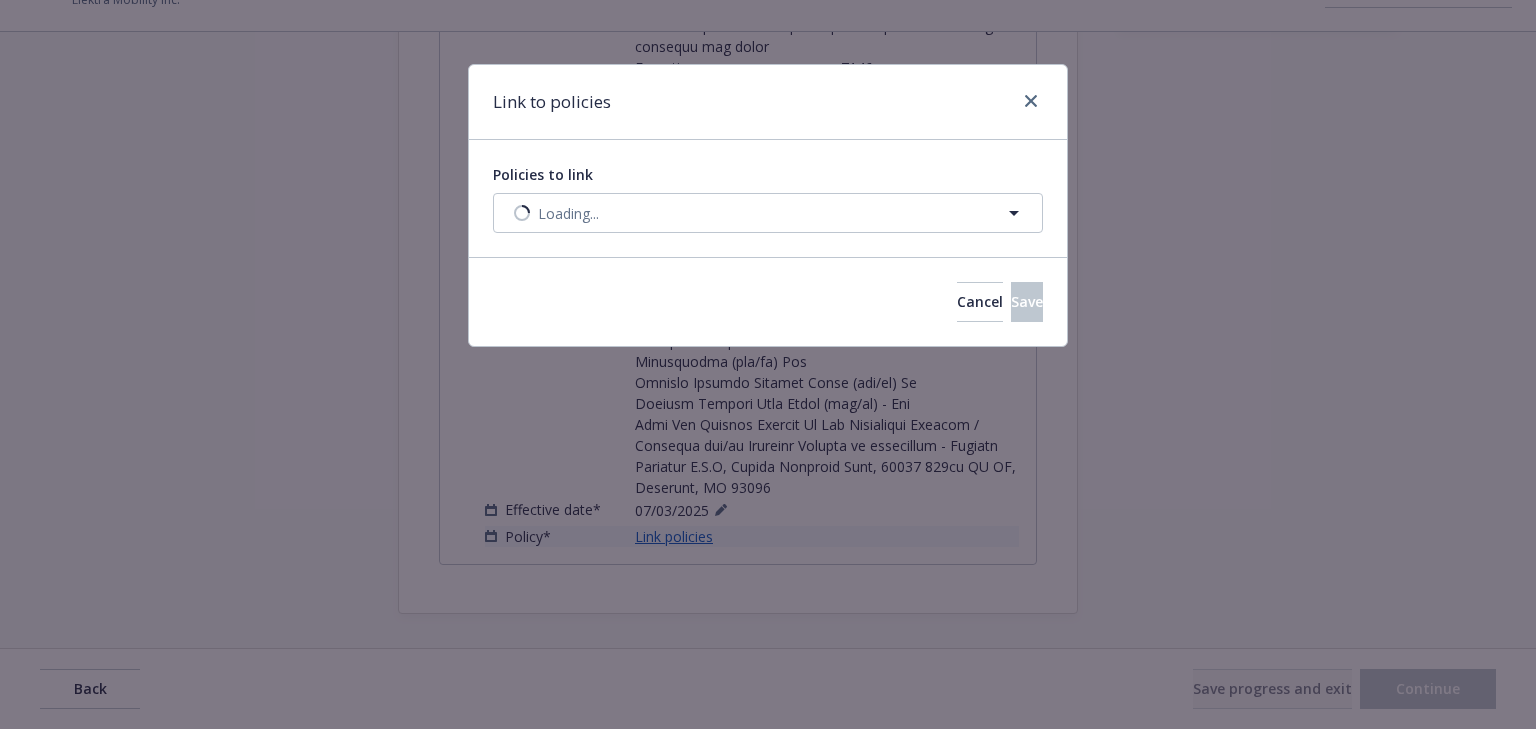 click on "Link to policies Policies to link Loading... Cancel Save" at bounding box center [768, 364] 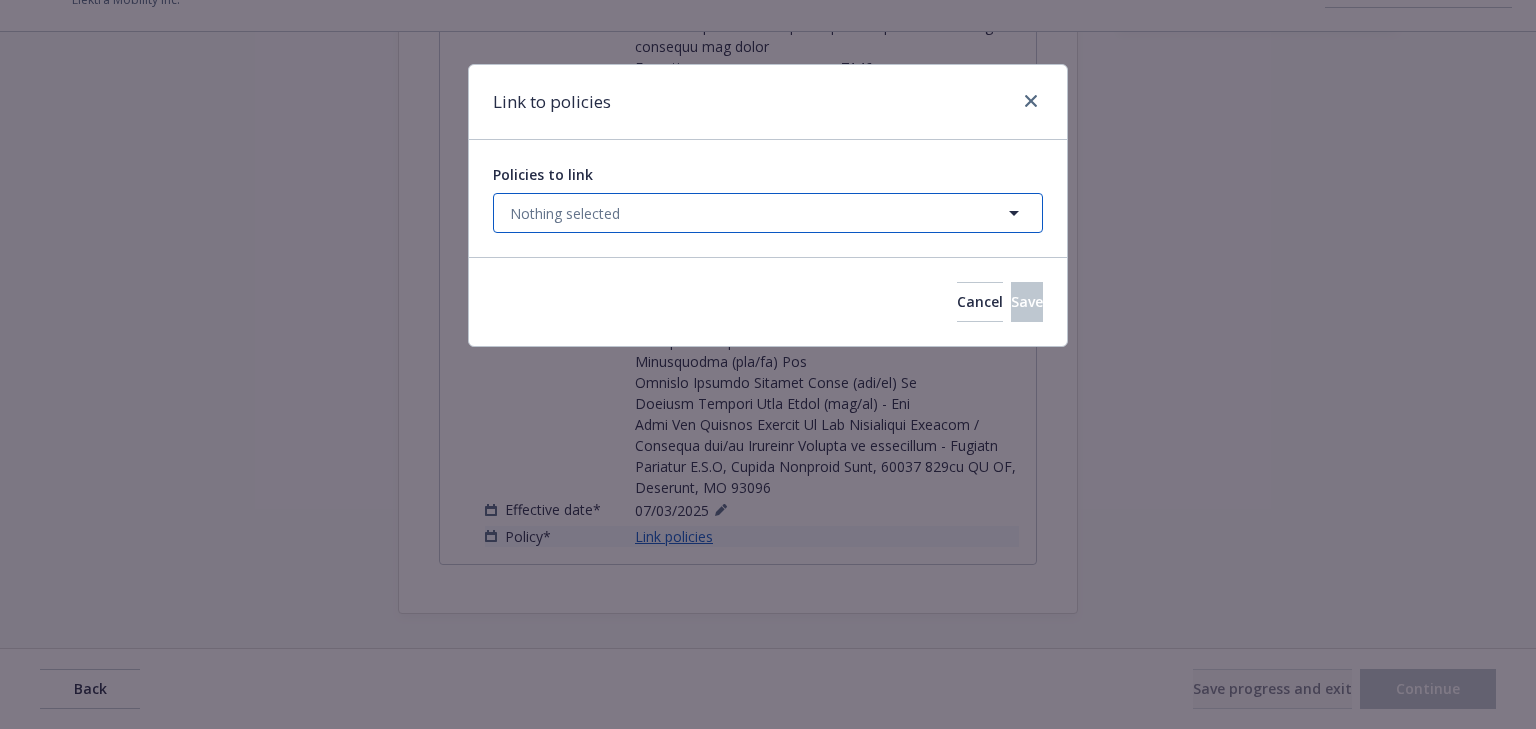 click on "Nothing selected" at bounding box center [768, 213] 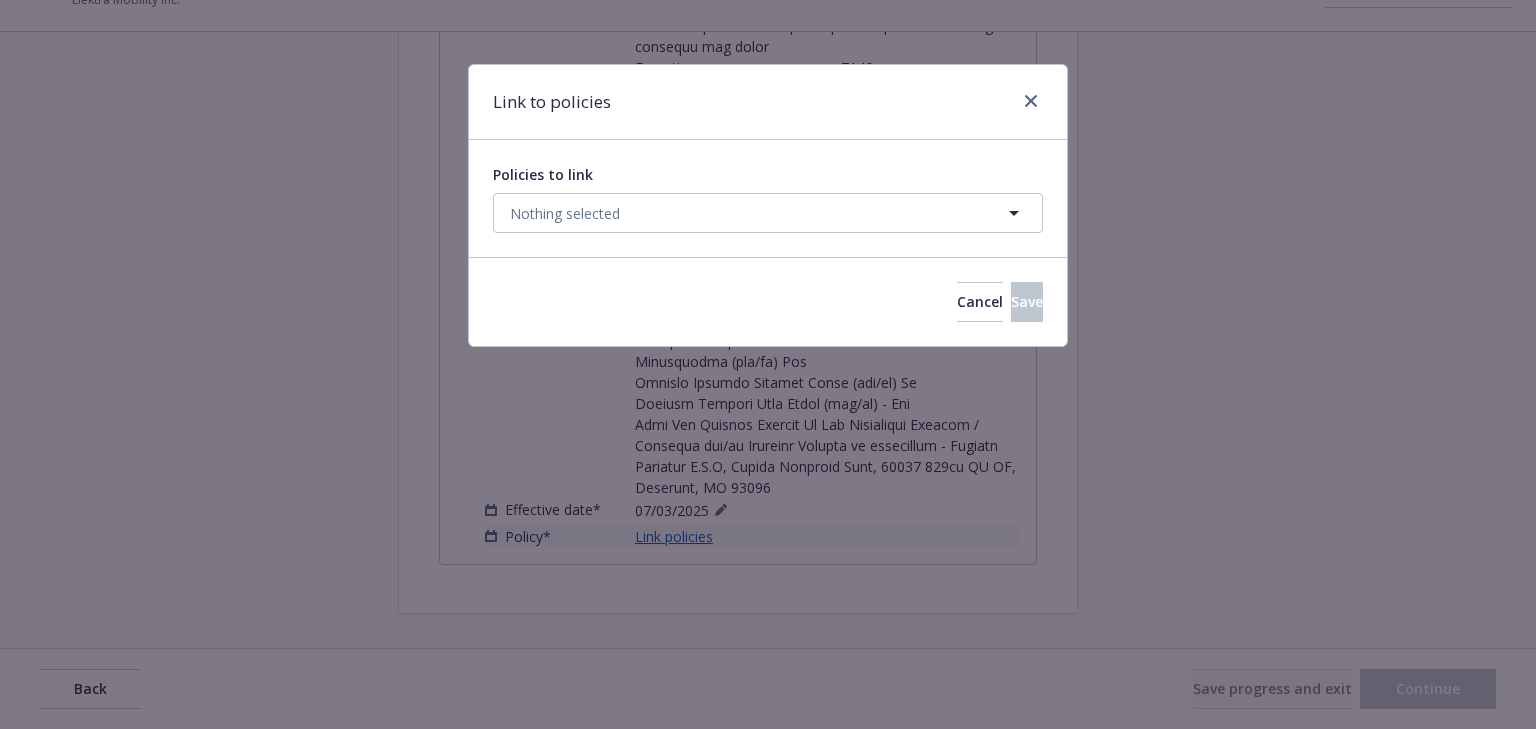 select on "ACTIVE" 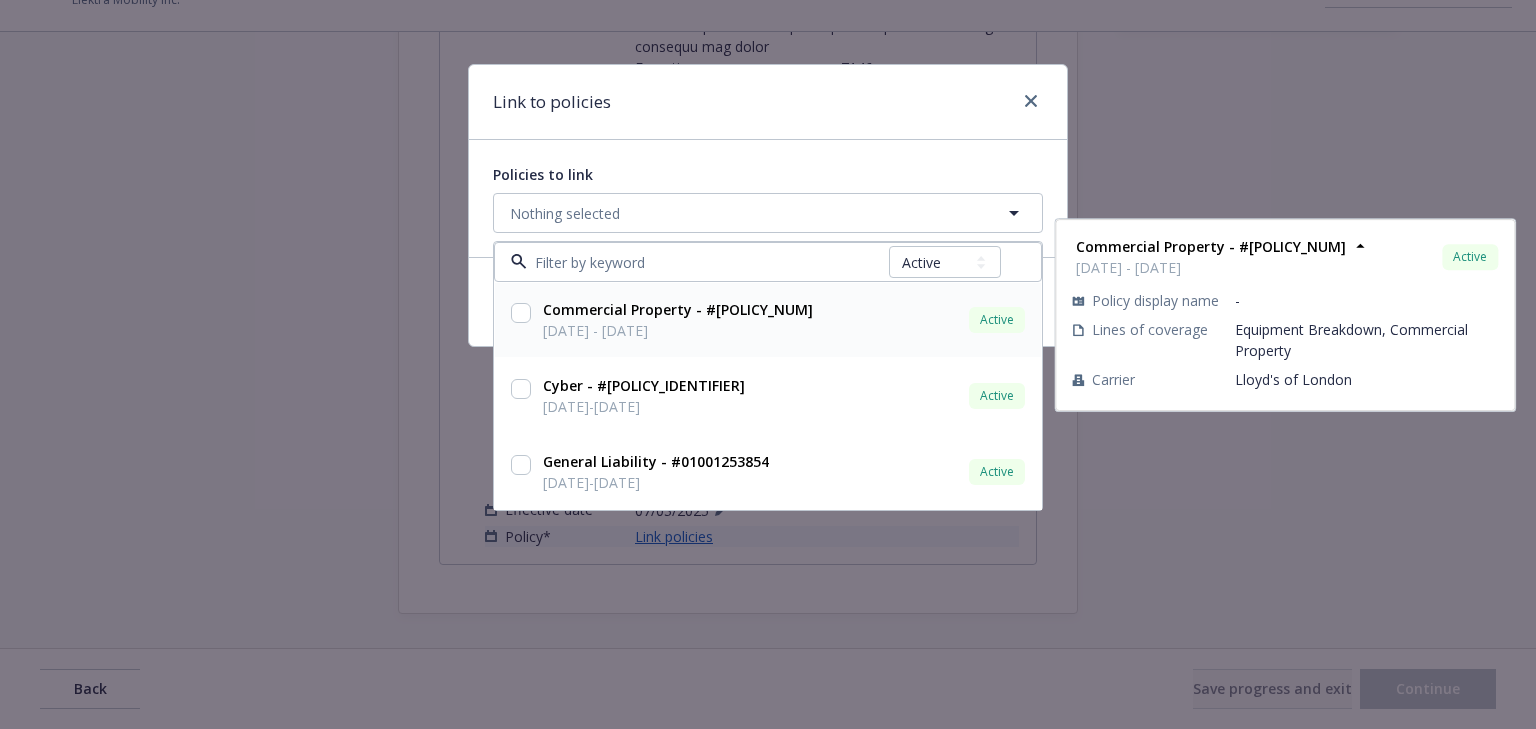click at bounding box center [521, 313] 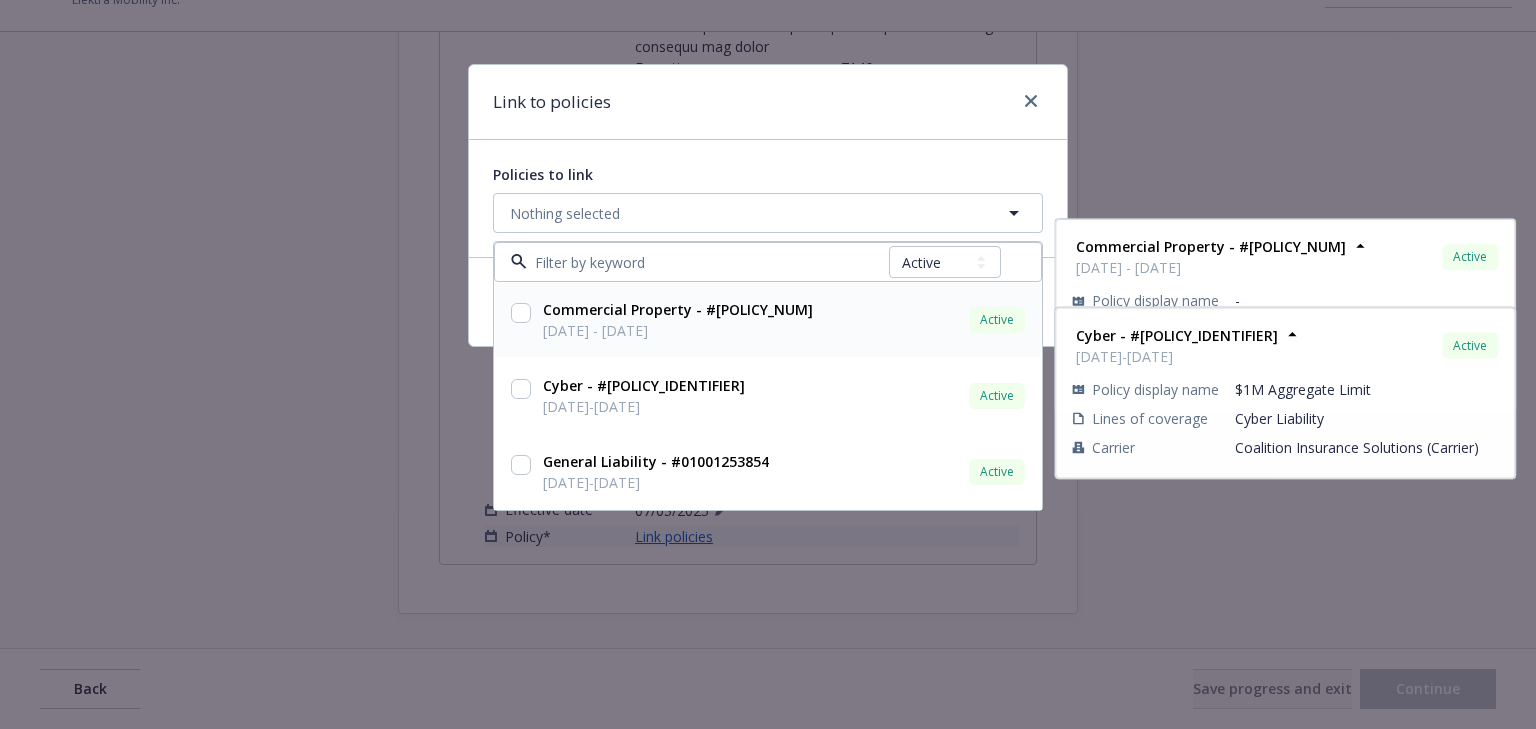 checkbox on "true" 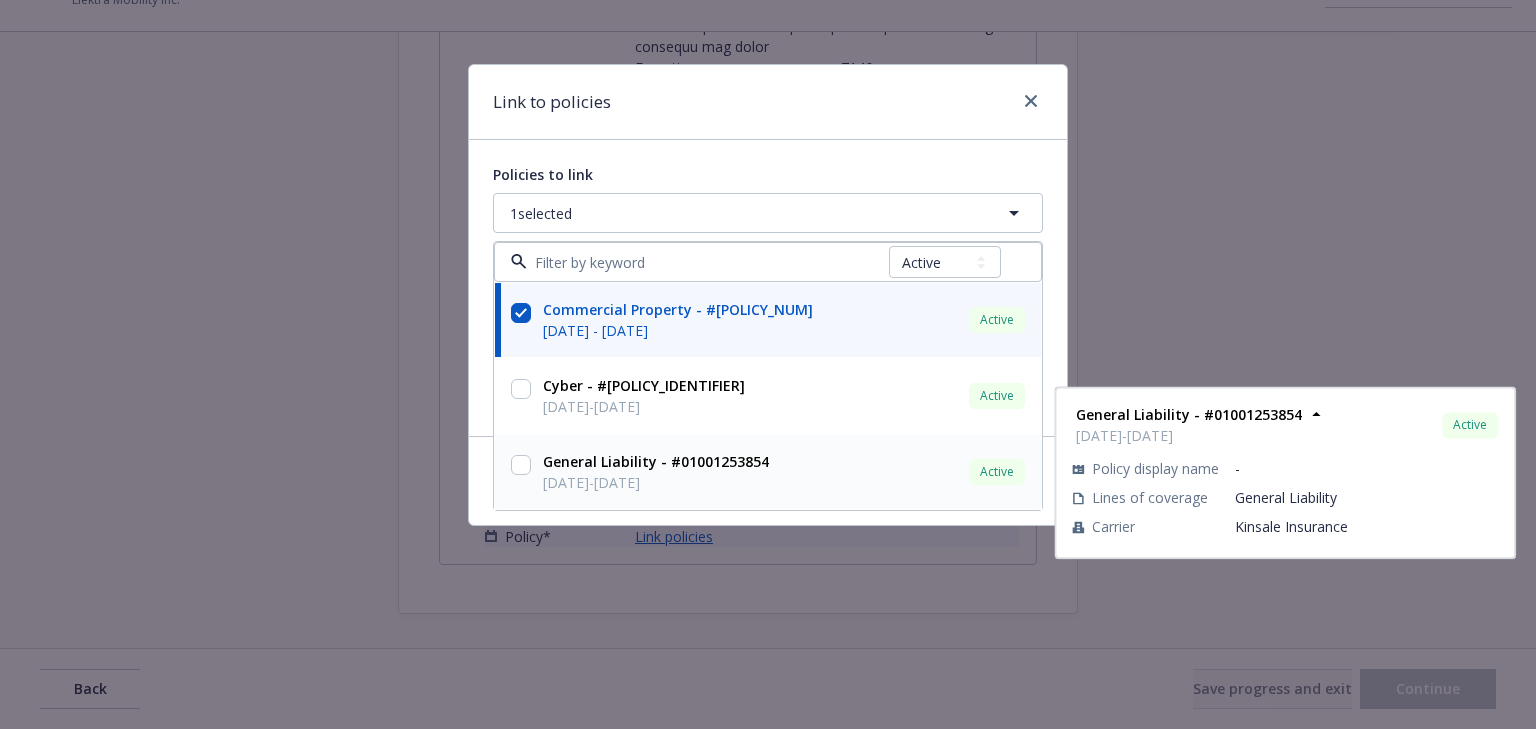 click at bounding box center [521, 465] 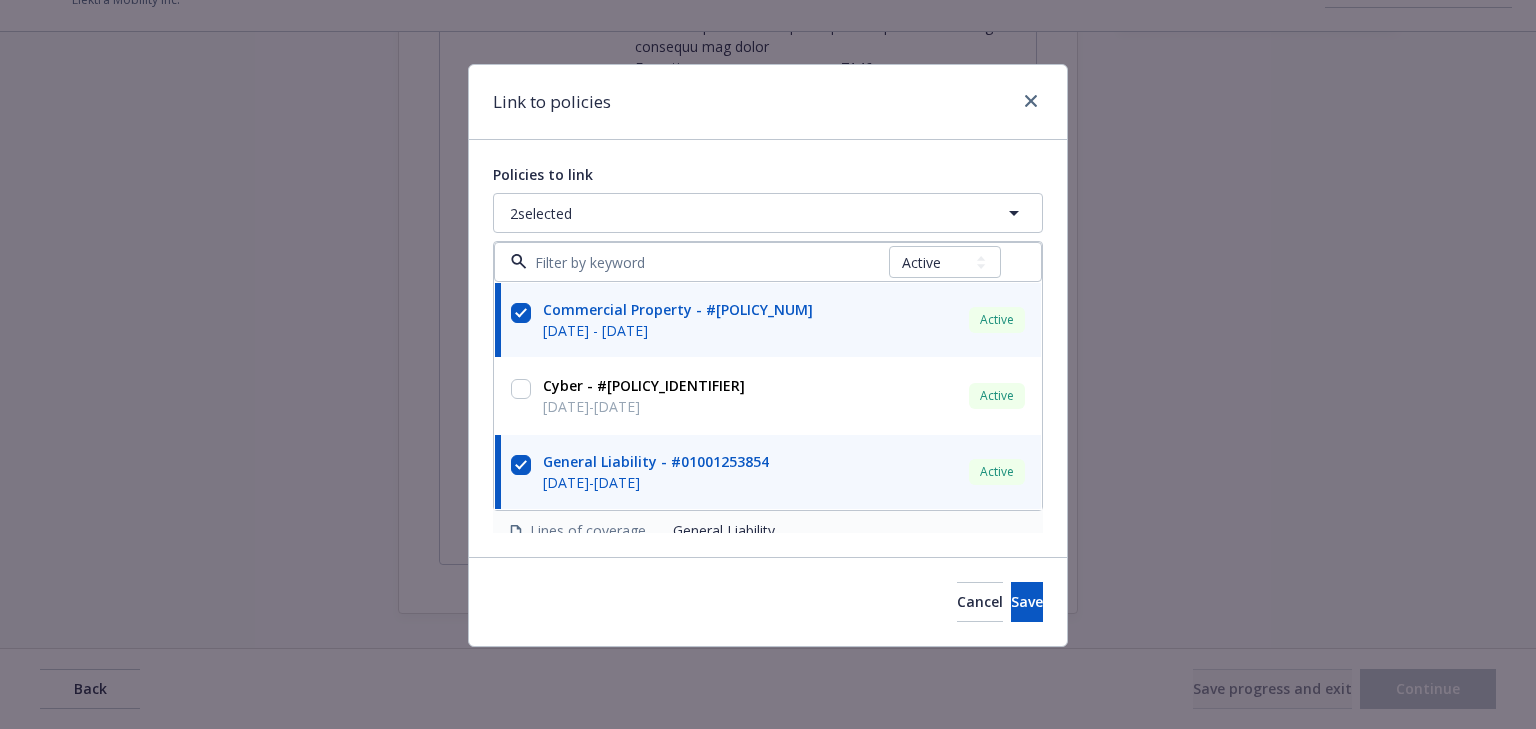 click on "Cancel Save" at bounding box center (768, 601) 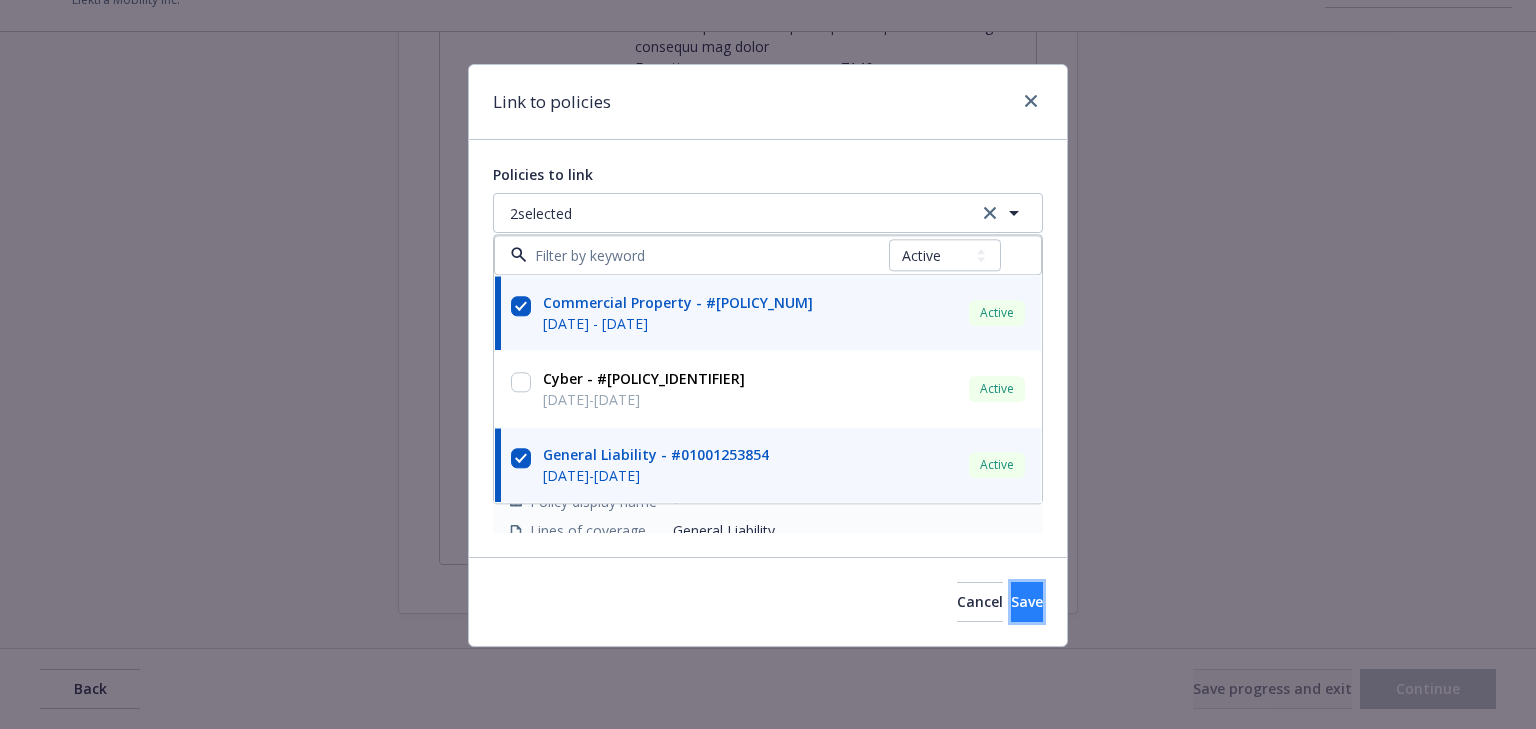 click on "Save" at bounding box center [1027, 601] 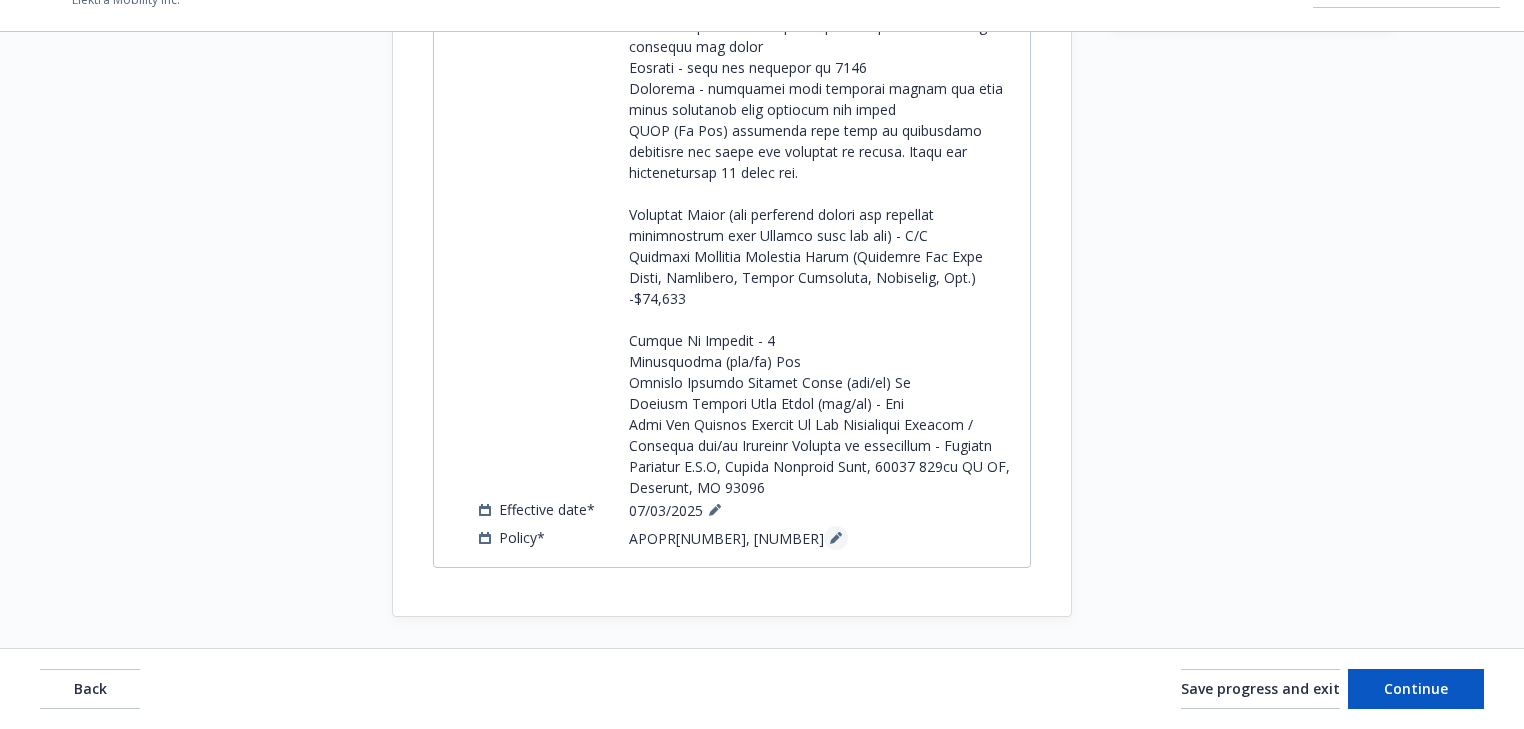 click at bounding box center (836, 538) 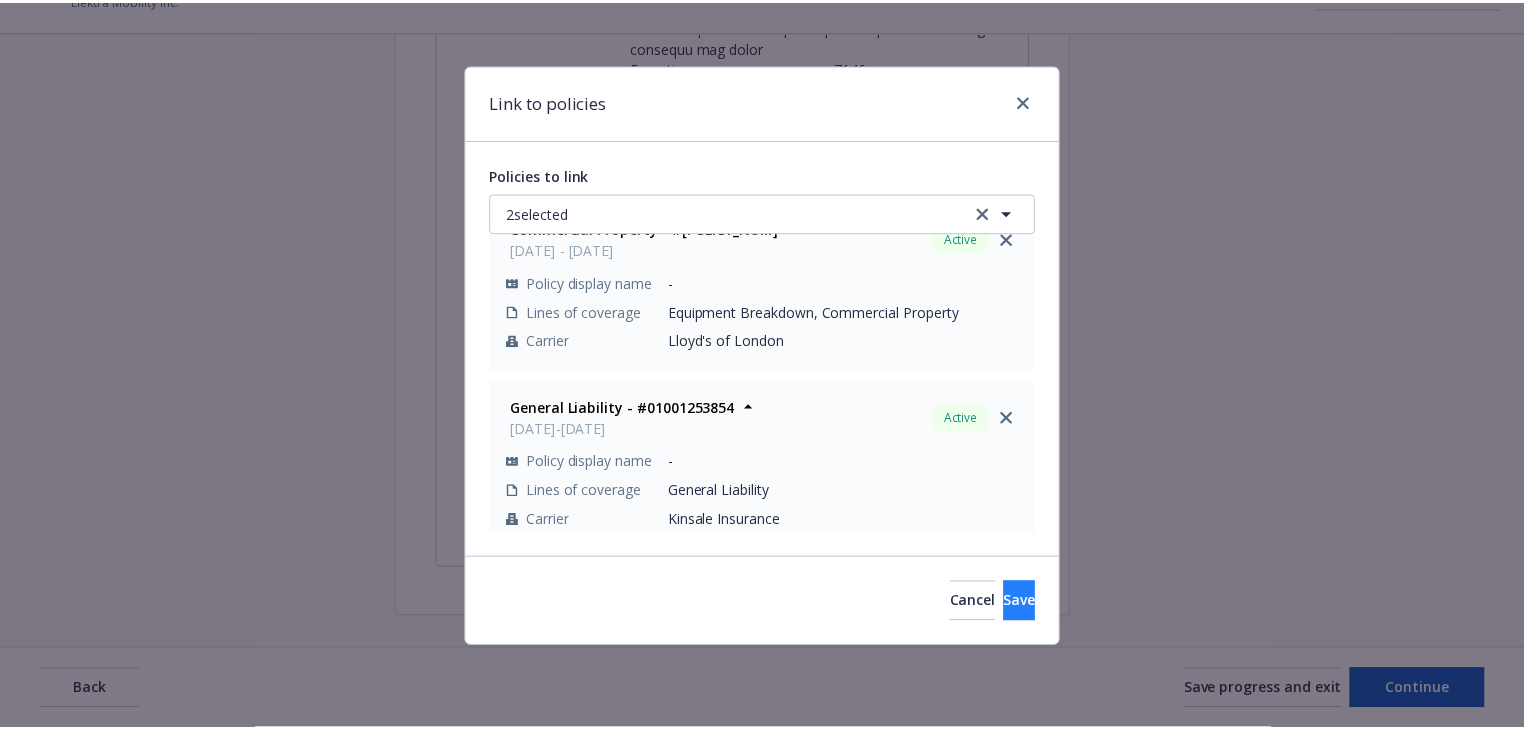scroll, scrollTop: 57, scrollLeft: 0, axis: vertical 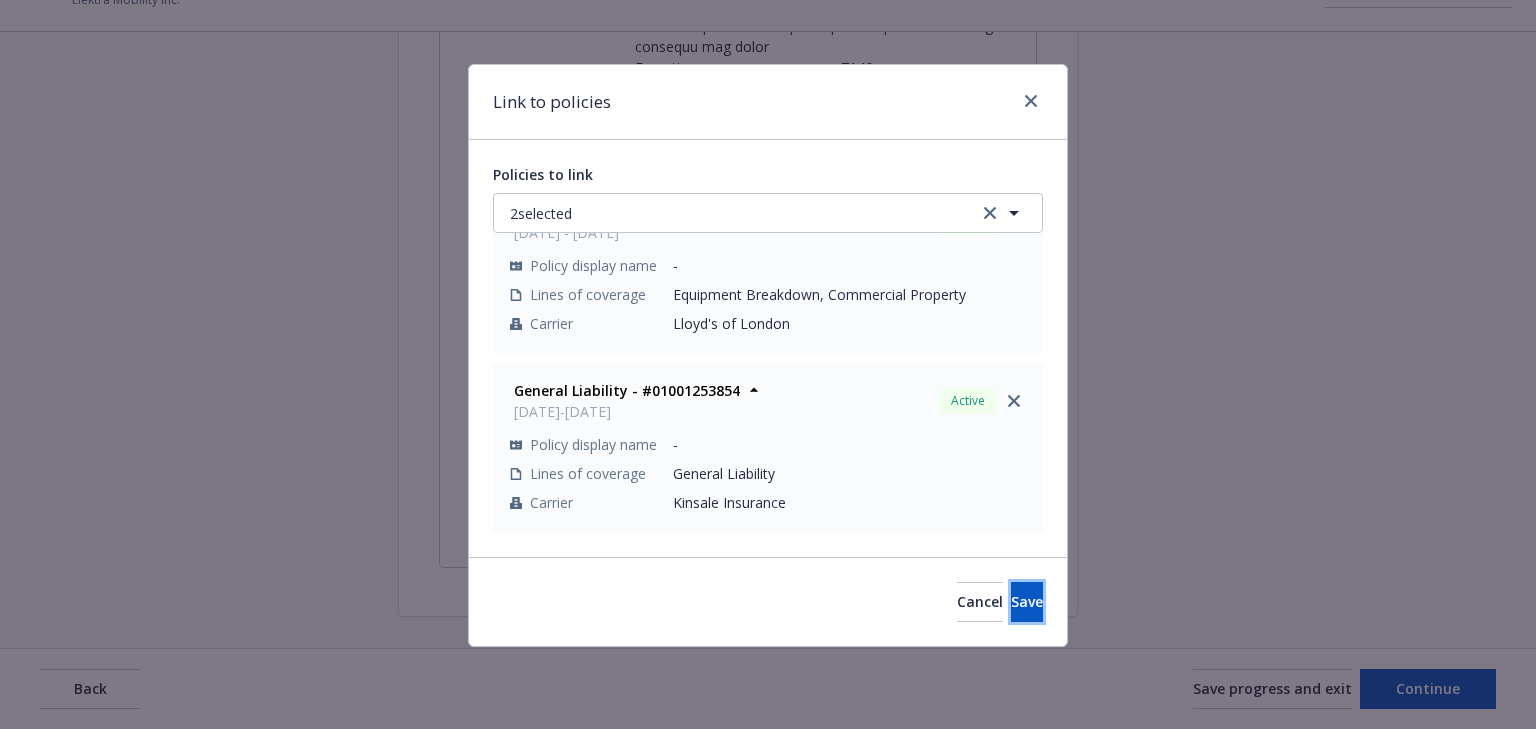 drag, startPoint x: 1029, startPoint y: 596, endPoint x: 1049, endPoint y: 601, distance: 20.615528 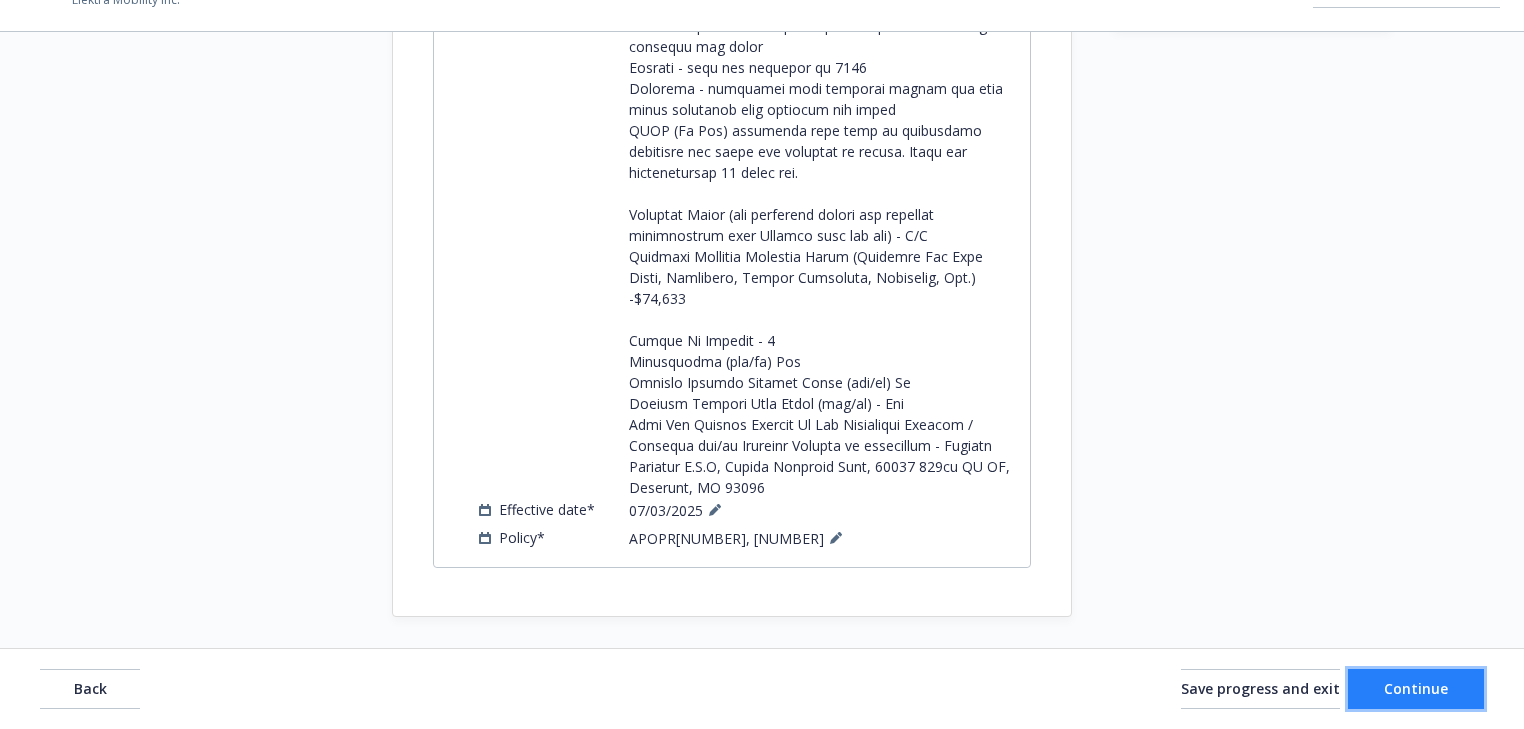 click on "Continue" at bounding box center (1416, 689) 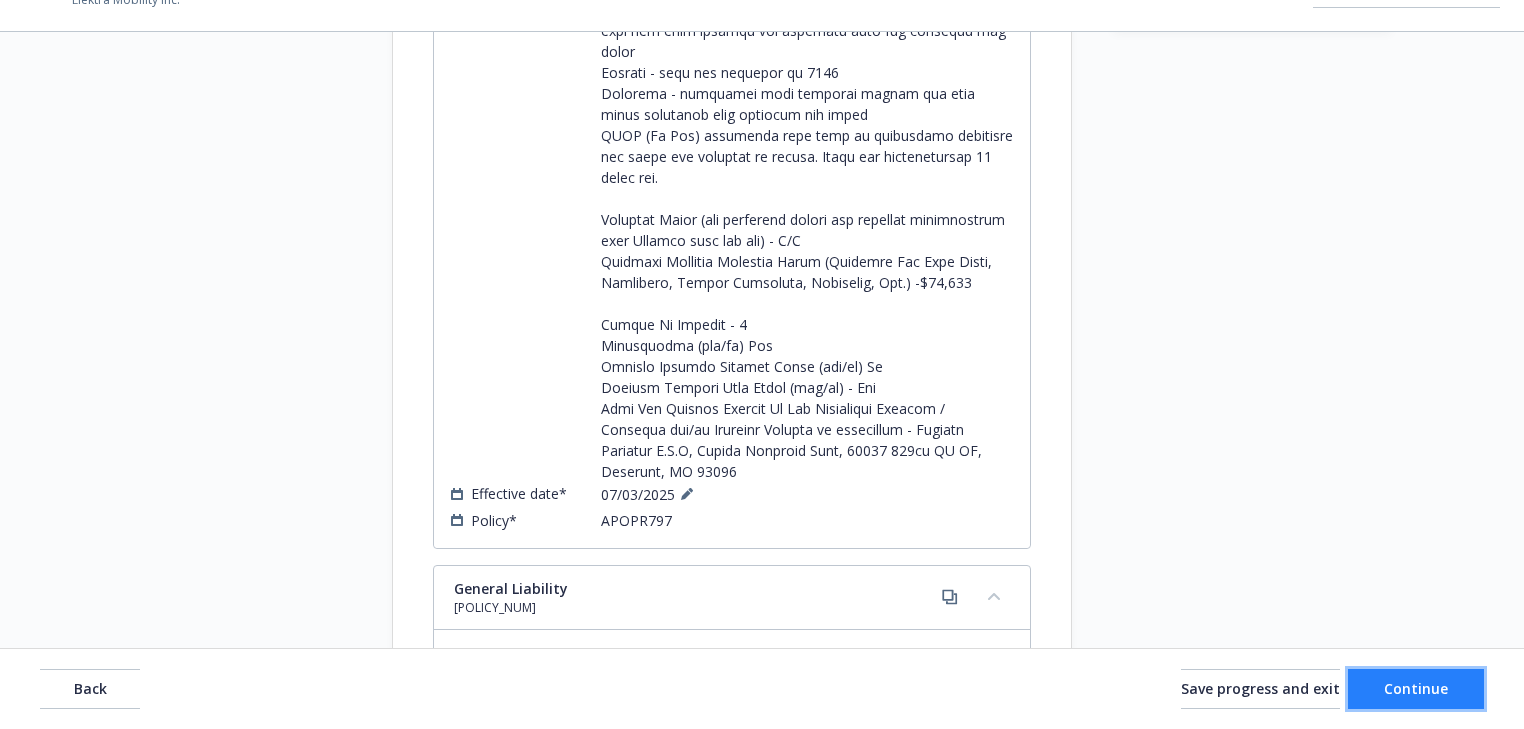 click on "Continue" at bounding box center (1416, 688) 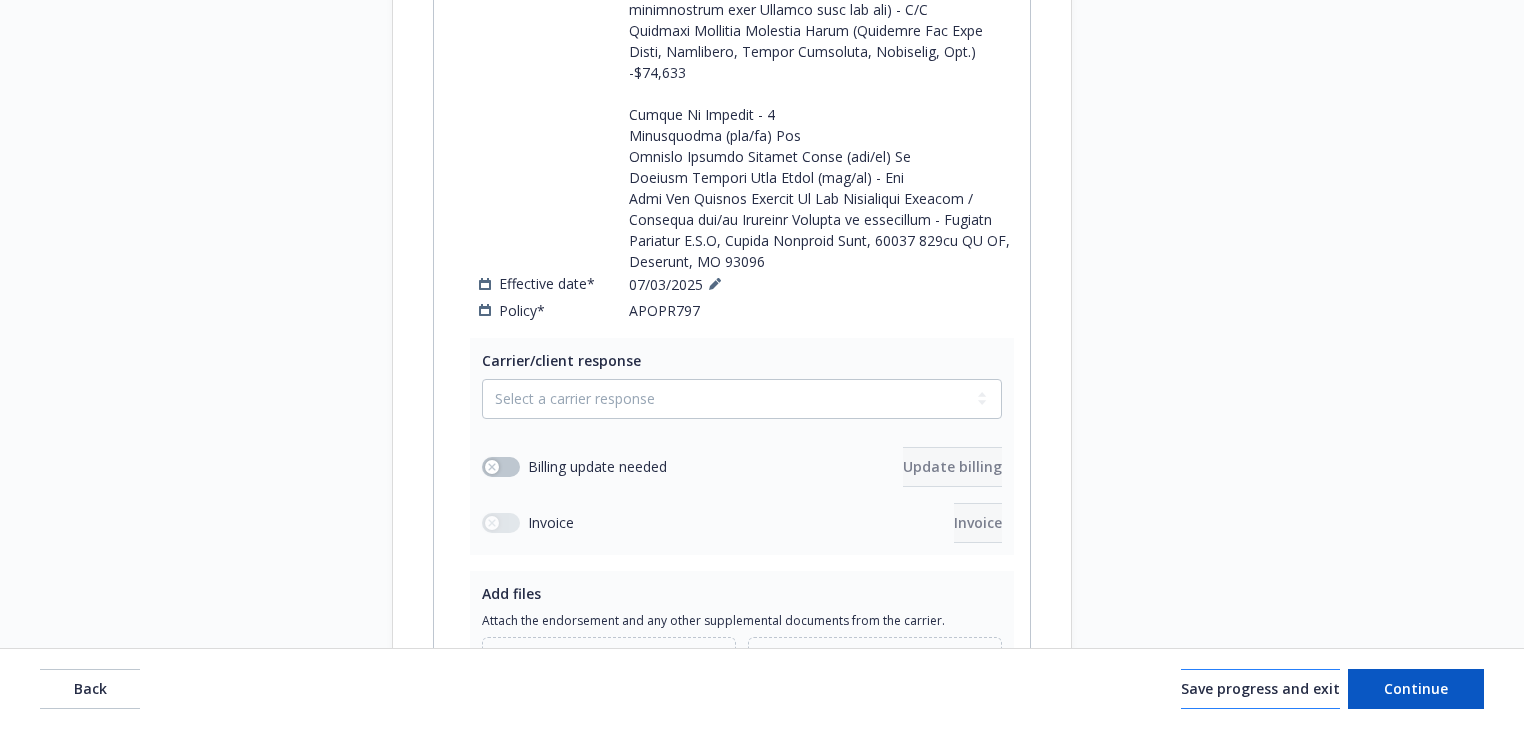 scroll, scrollTop: 937, scrollLeft: 0, axis: vertical 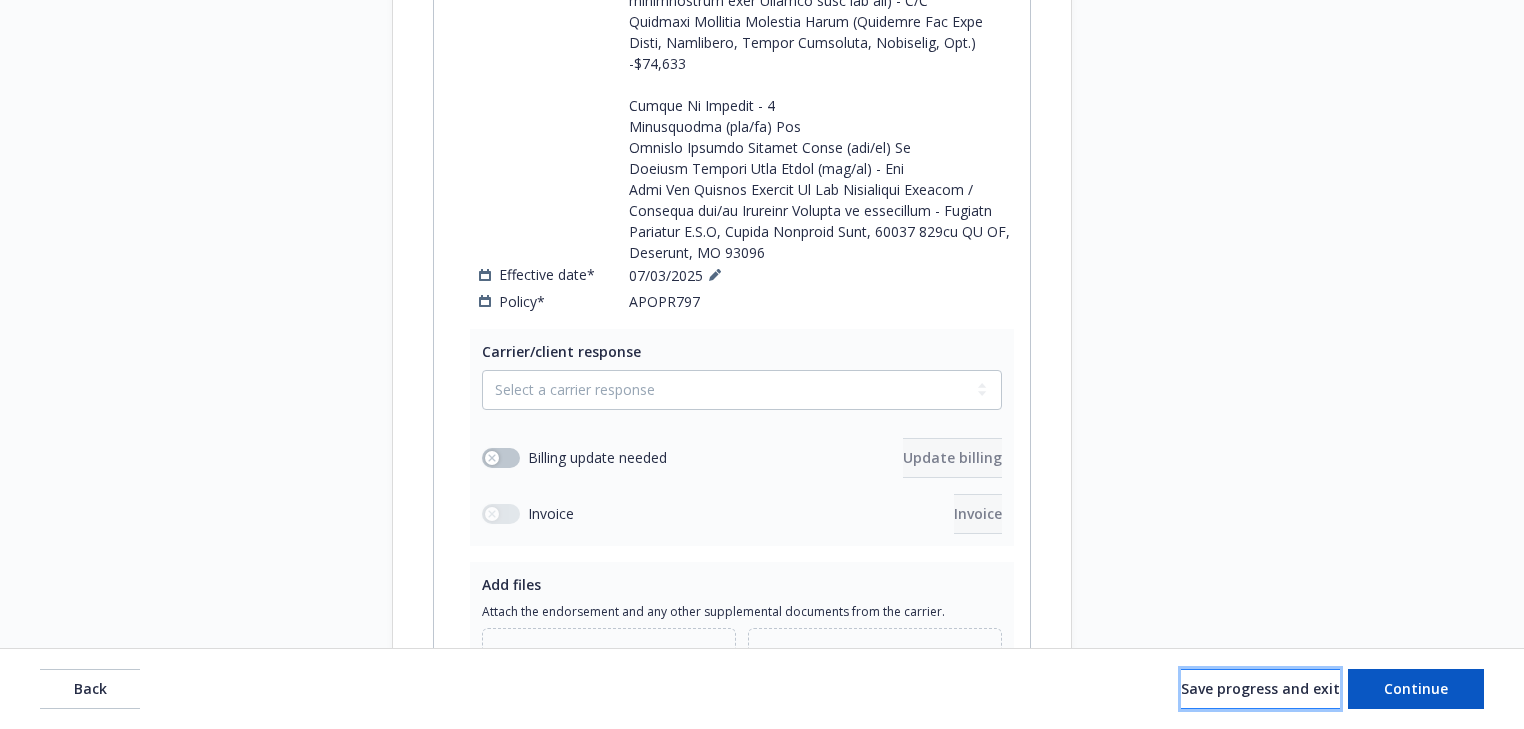 click on "Save progress and exit" at bounding box center [1260, 688] 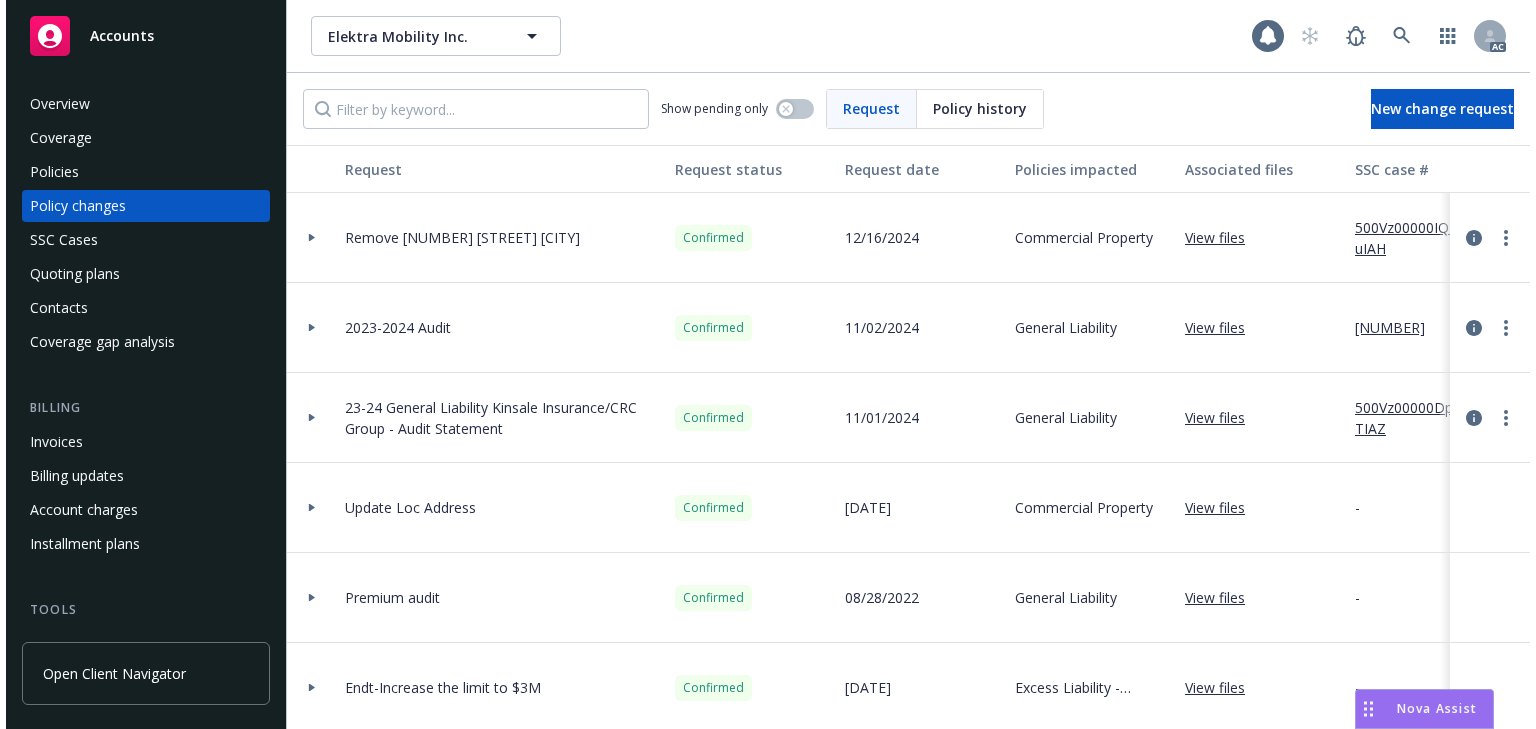 scroll, scrollTop: 0, scrollLeft: 0, axis: both 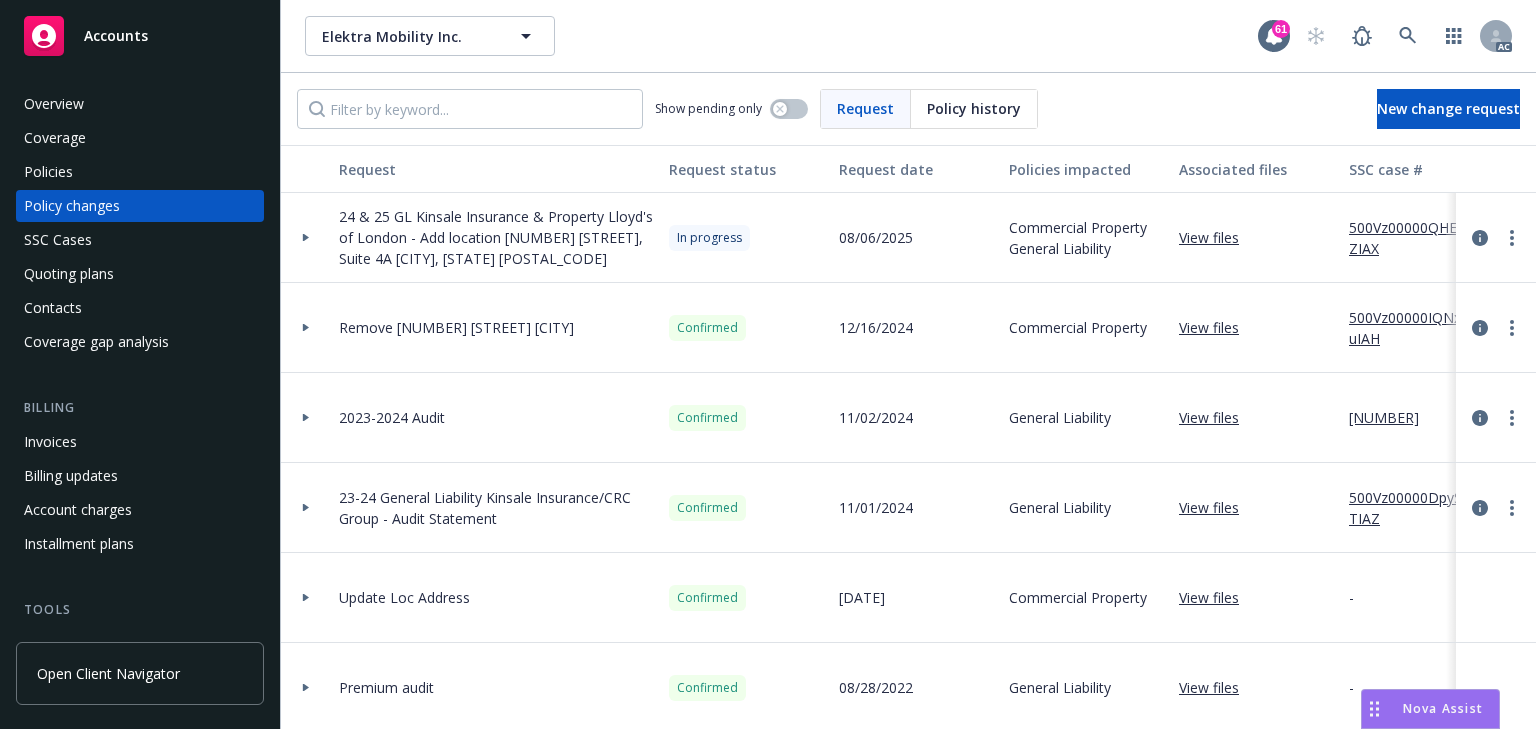 click on "500Vz00000QHEnZIAX" at bounding box center (1416, 238) 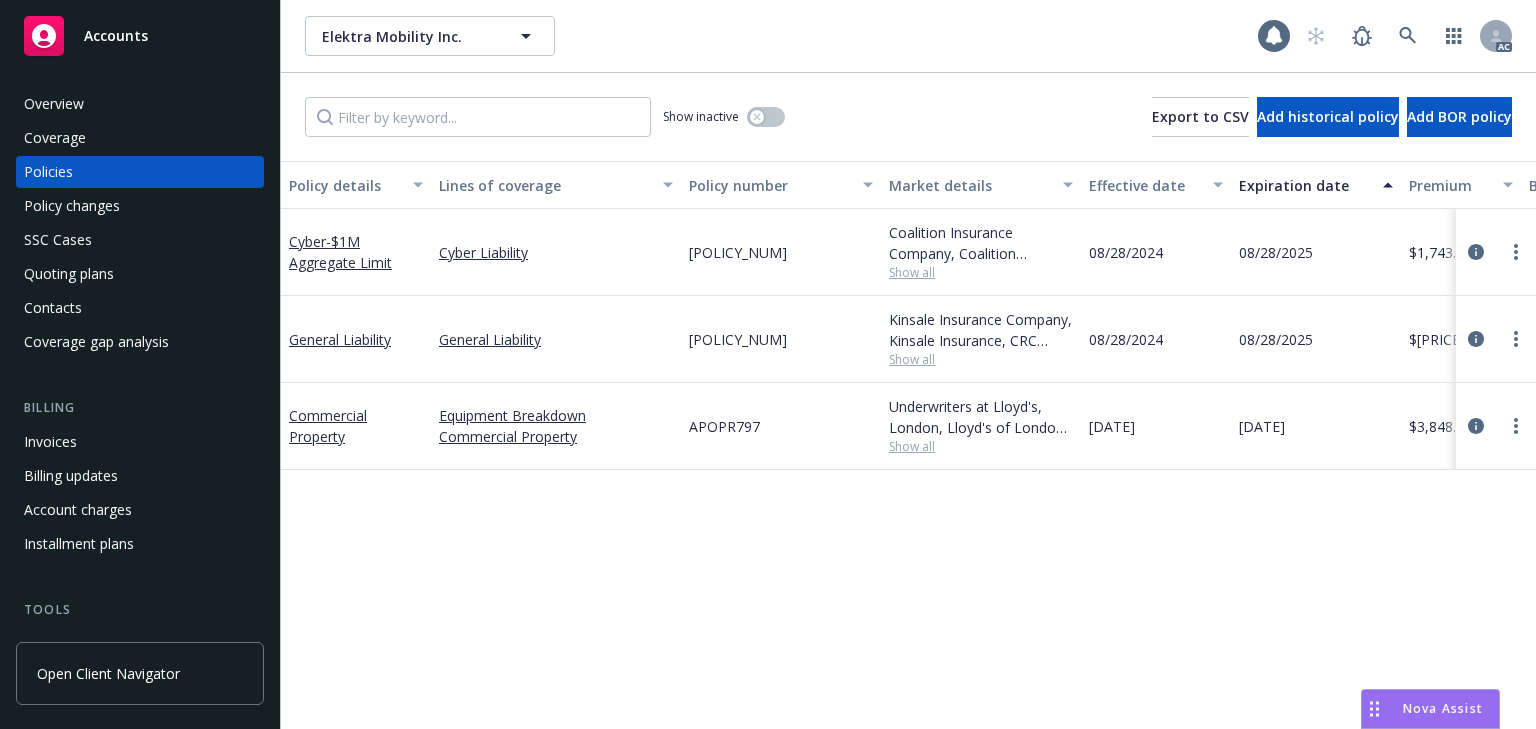click on "Show all" at bounding box center [981, 446] 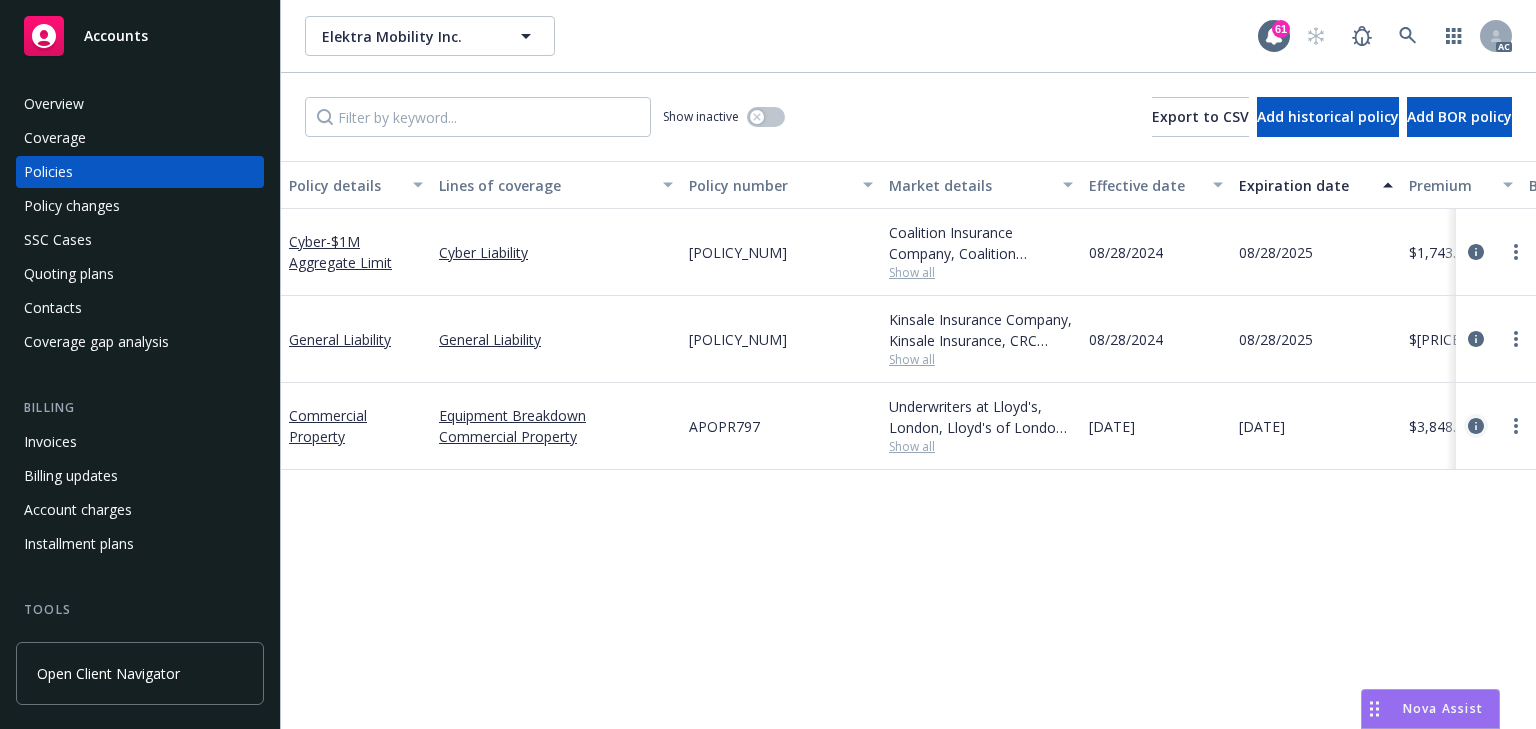 click 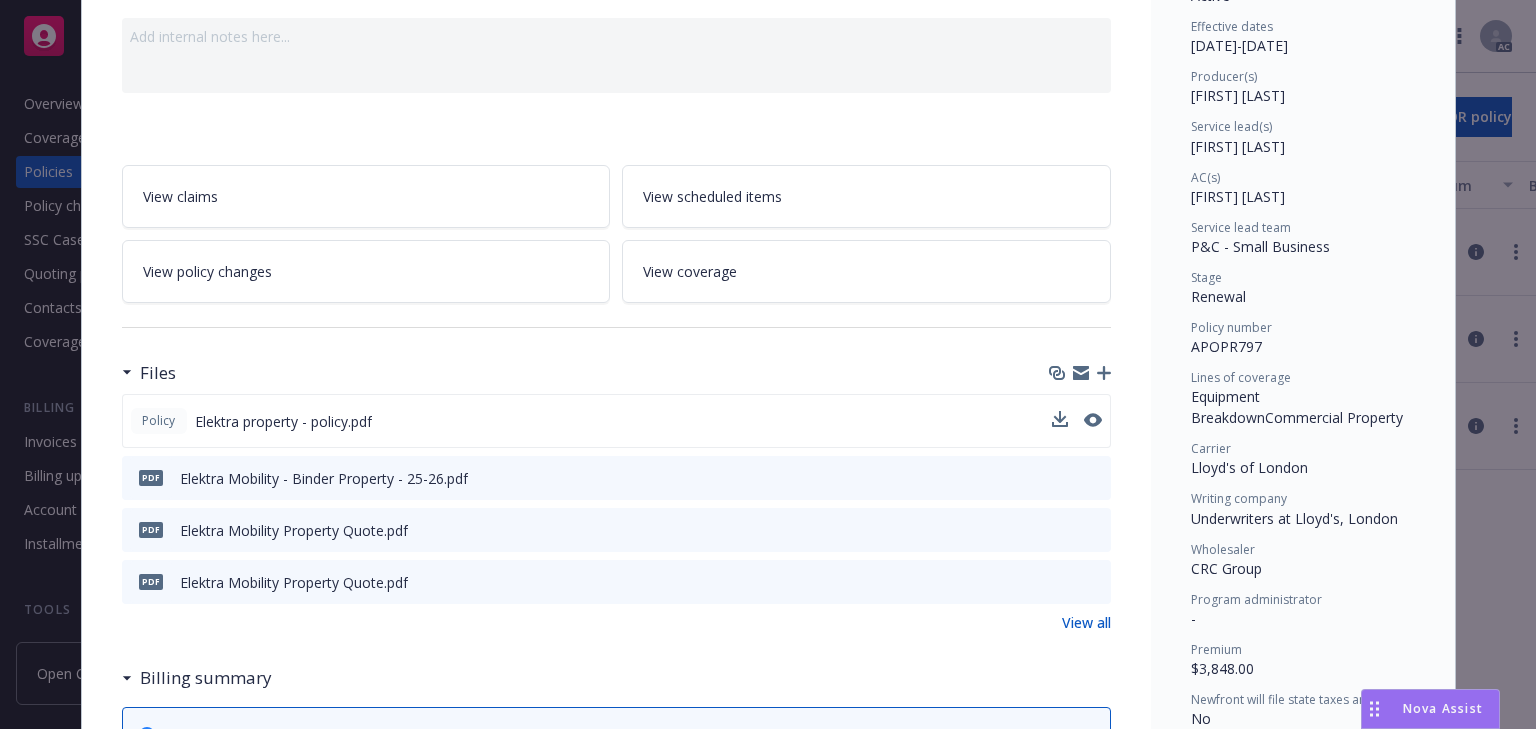 scroll, scrollTop: 220, scrollLeft: 0, axis: vertical 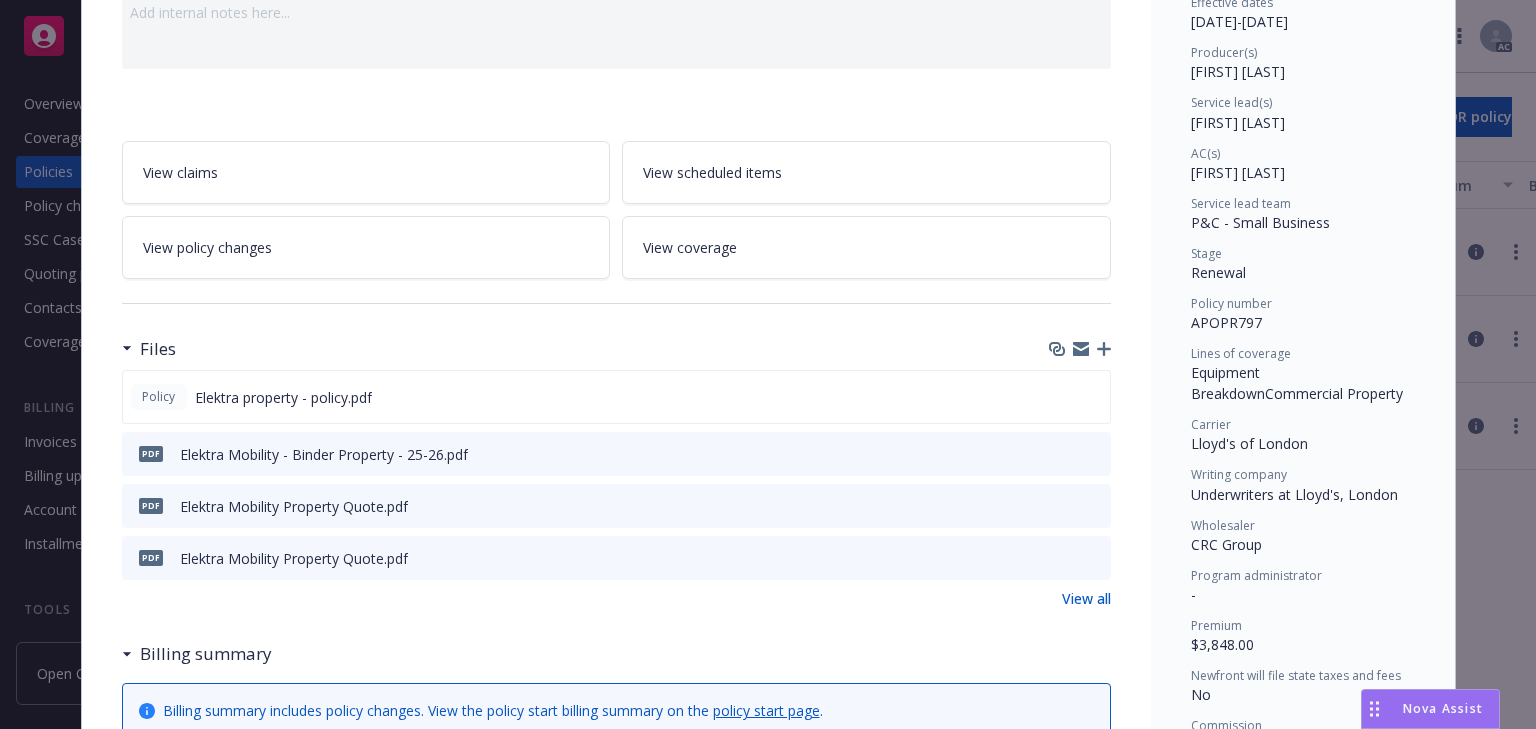 click 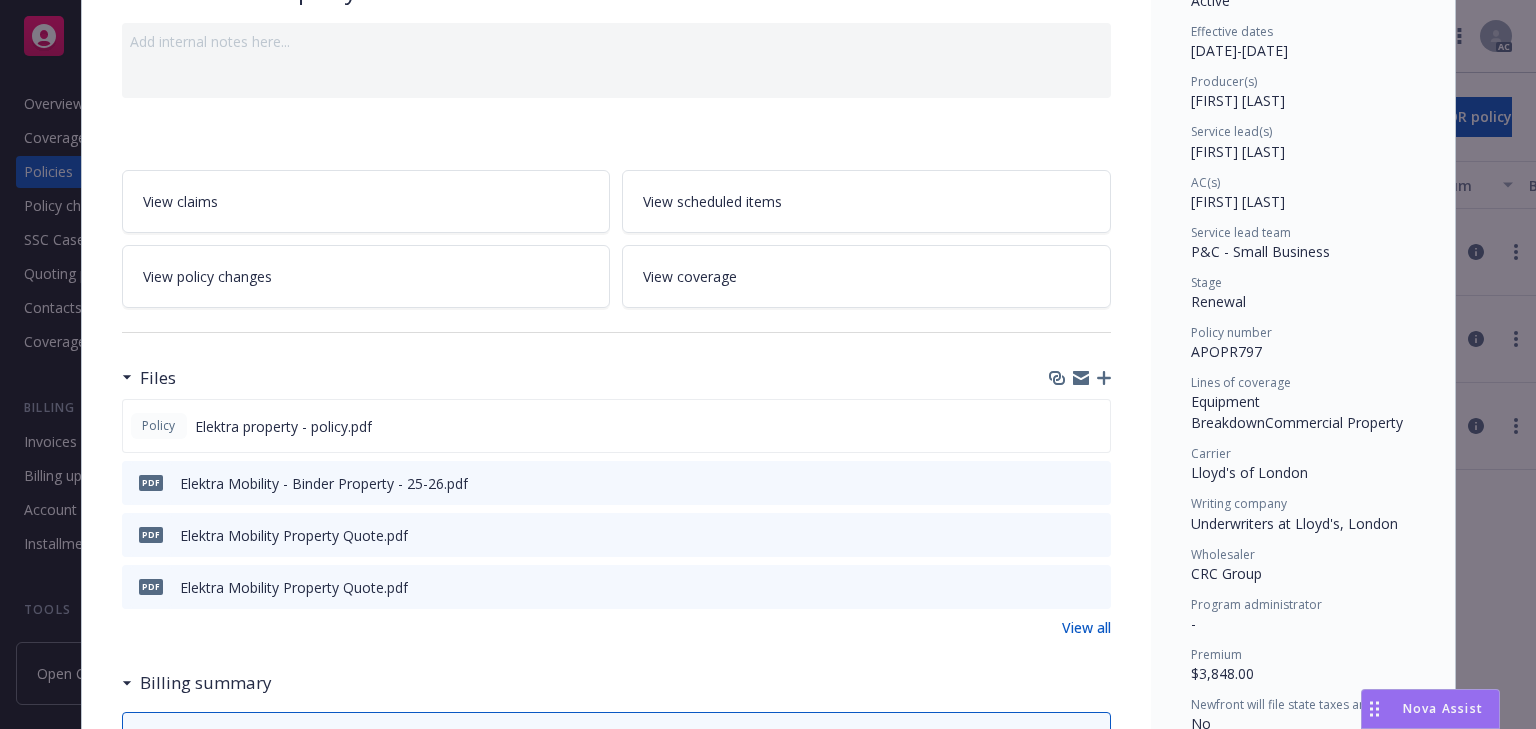 scroll, scrollTop: 0, scrollLeft: 0, axis: both 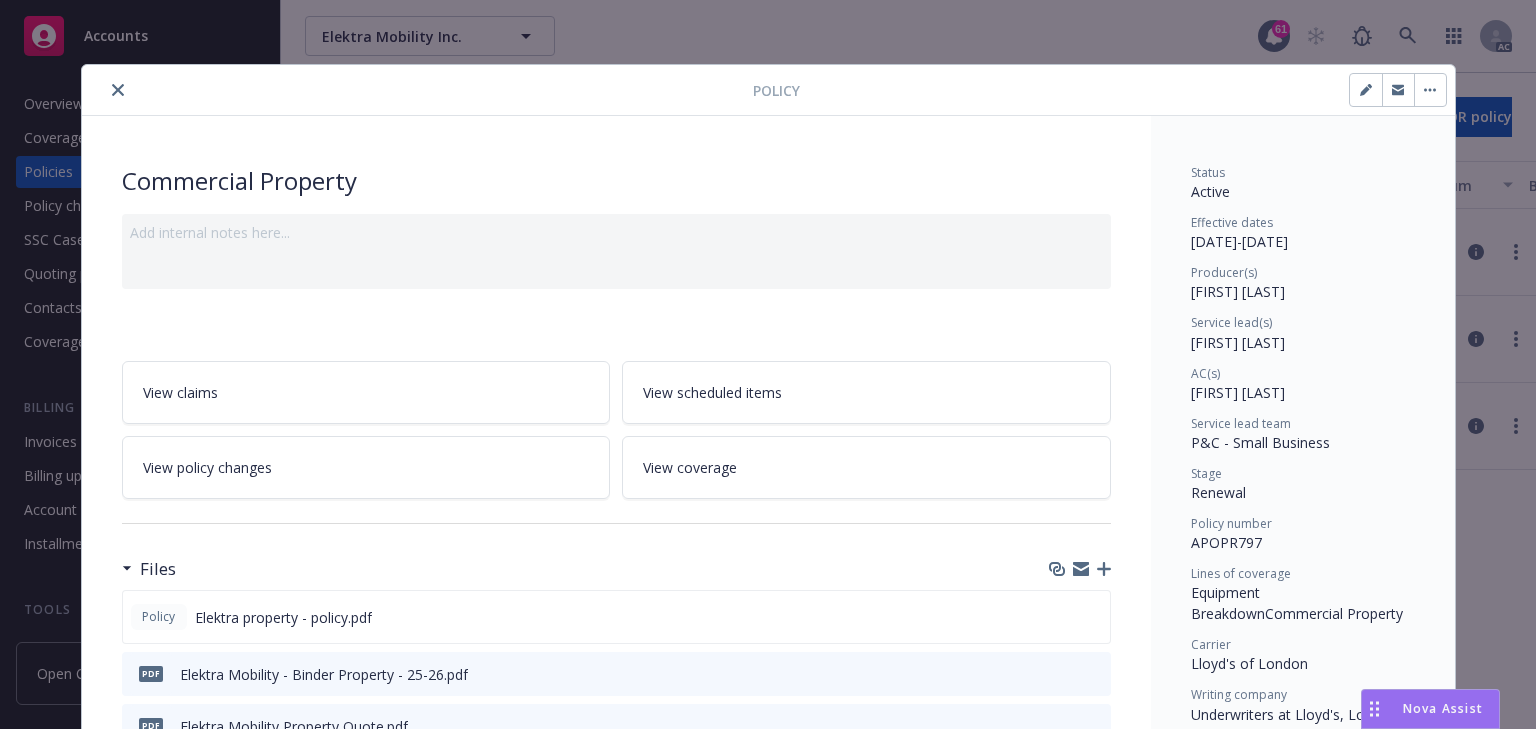click 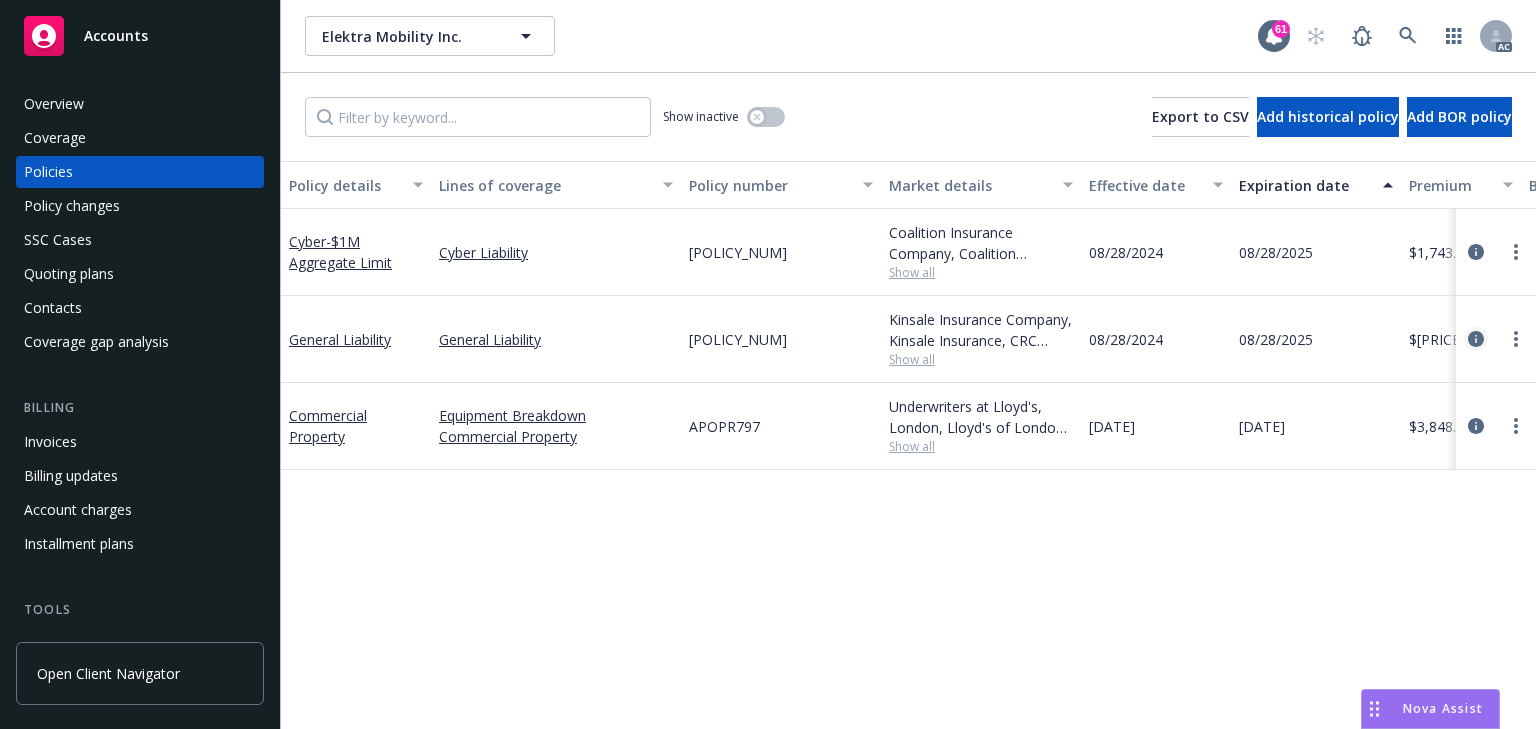 click 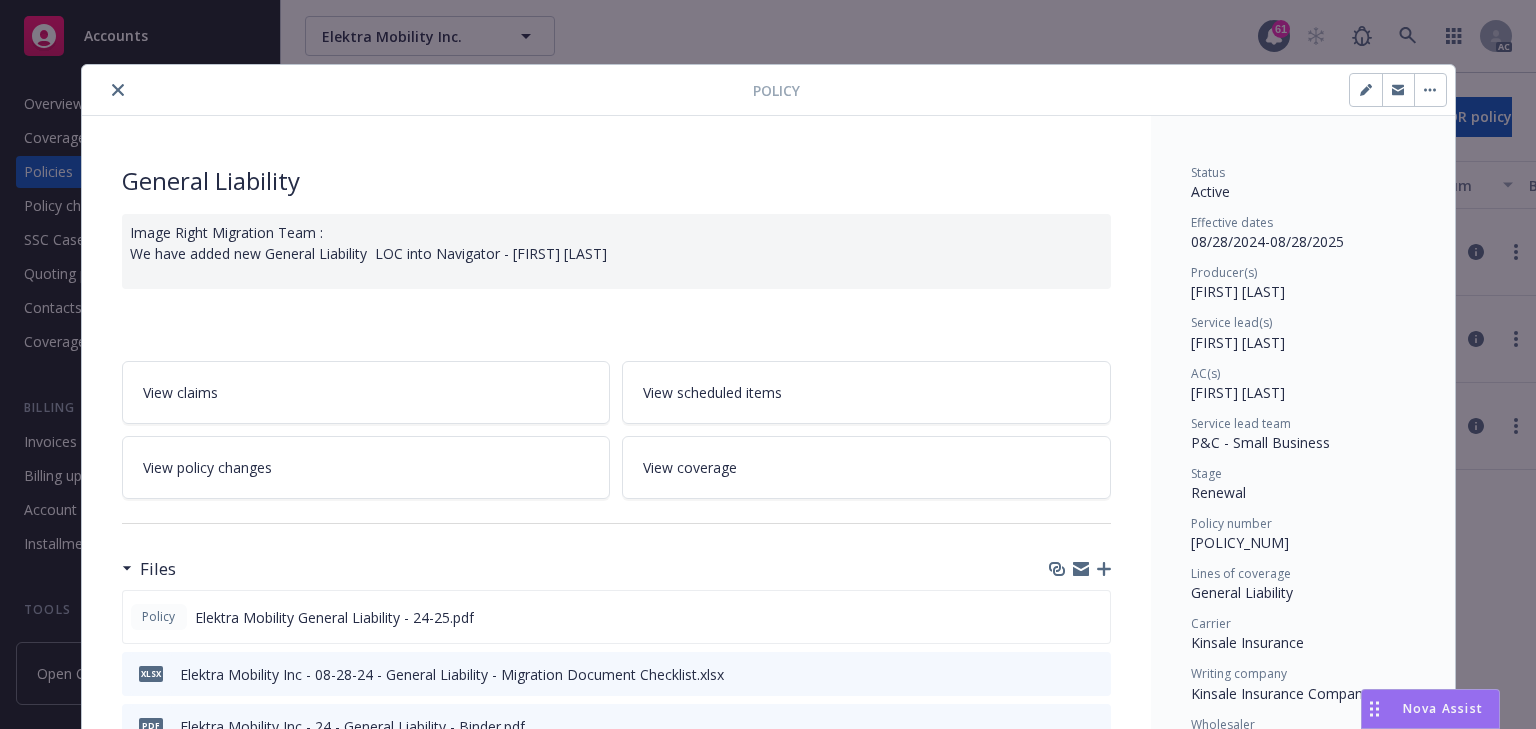 scroll, scrollTop: 60, scrollLeft: 0, axis: vertical 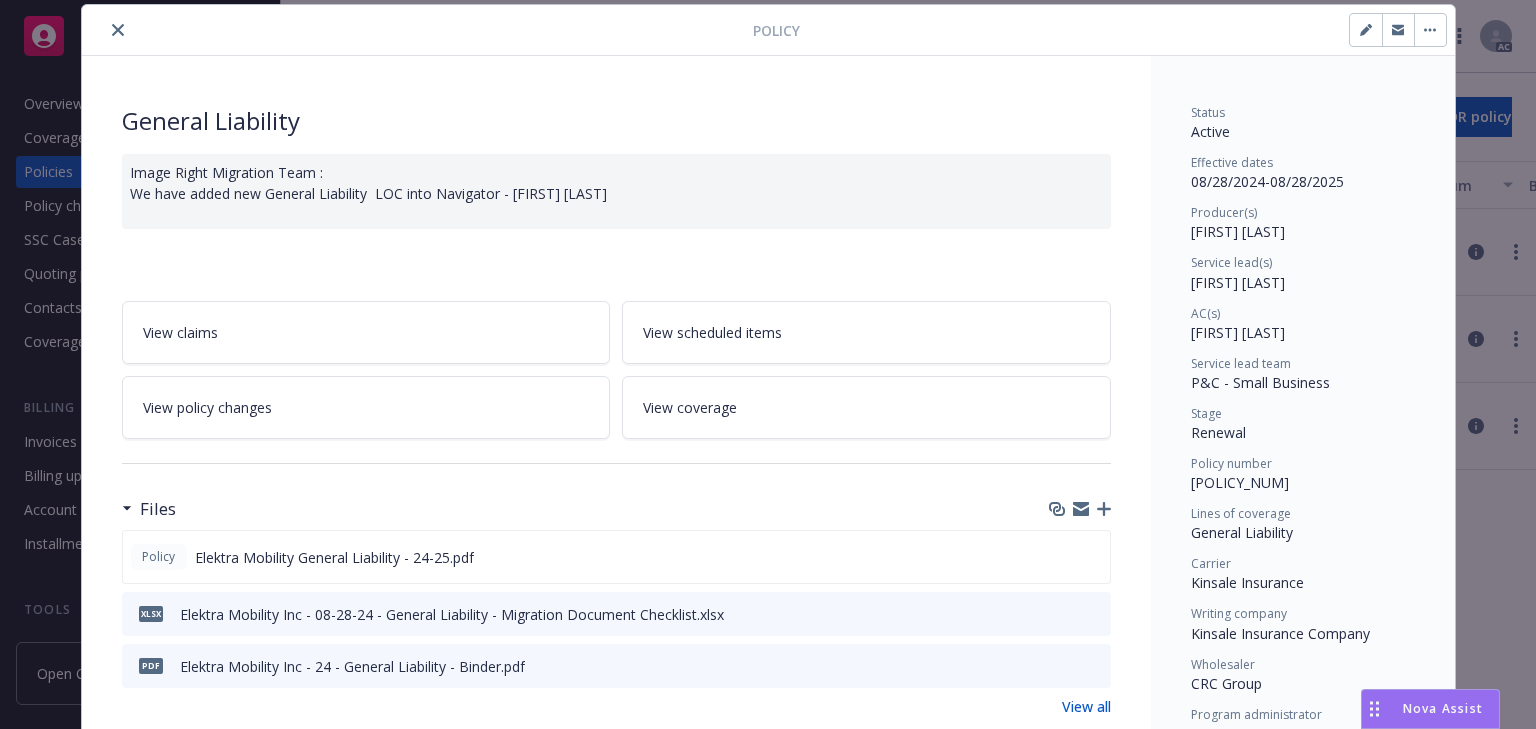 click on "View policy changes" at bounding box center (366, 407) 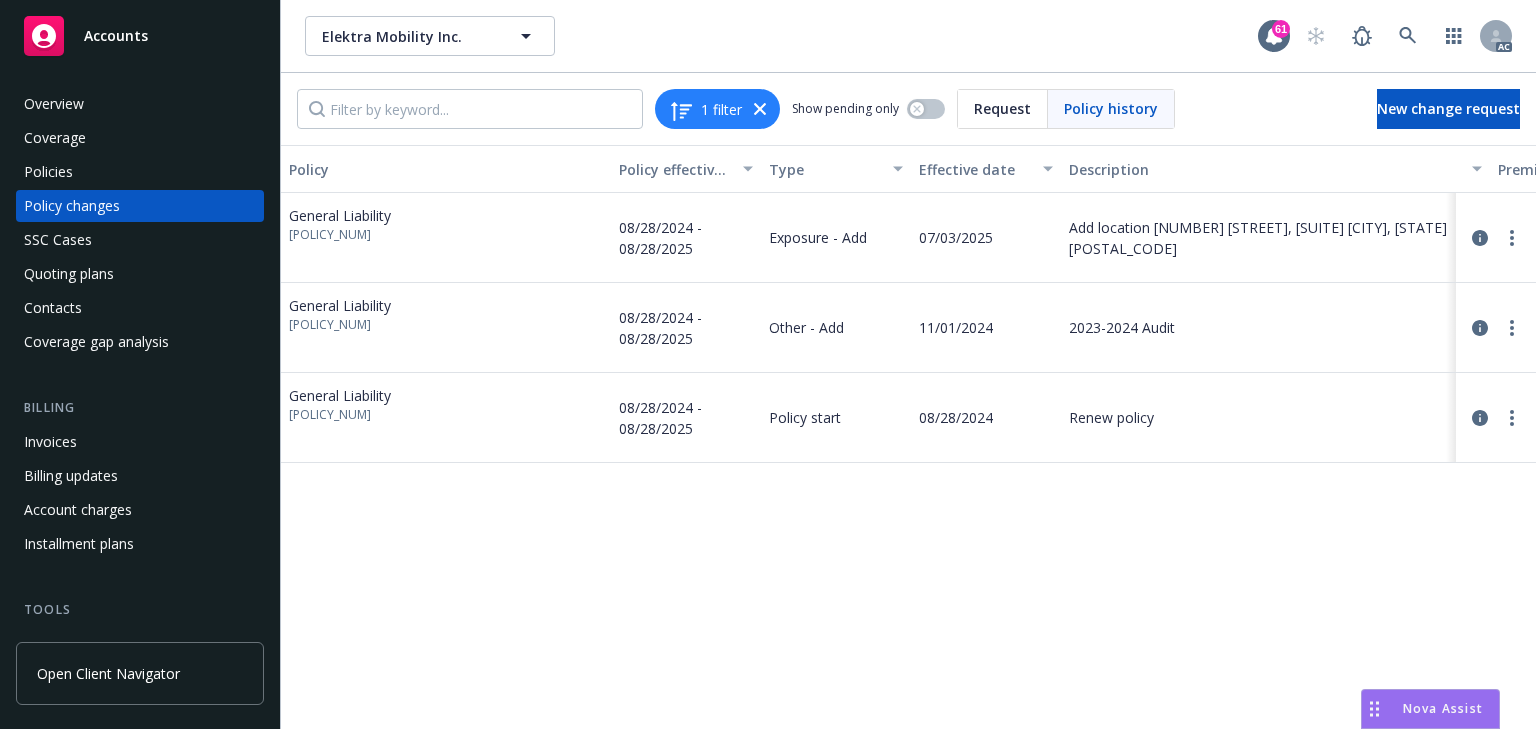 drag, startPoint x: 1104, startPoint y: 573, endPoint x: 1110, endPoint y: 604, distance: 31.575306 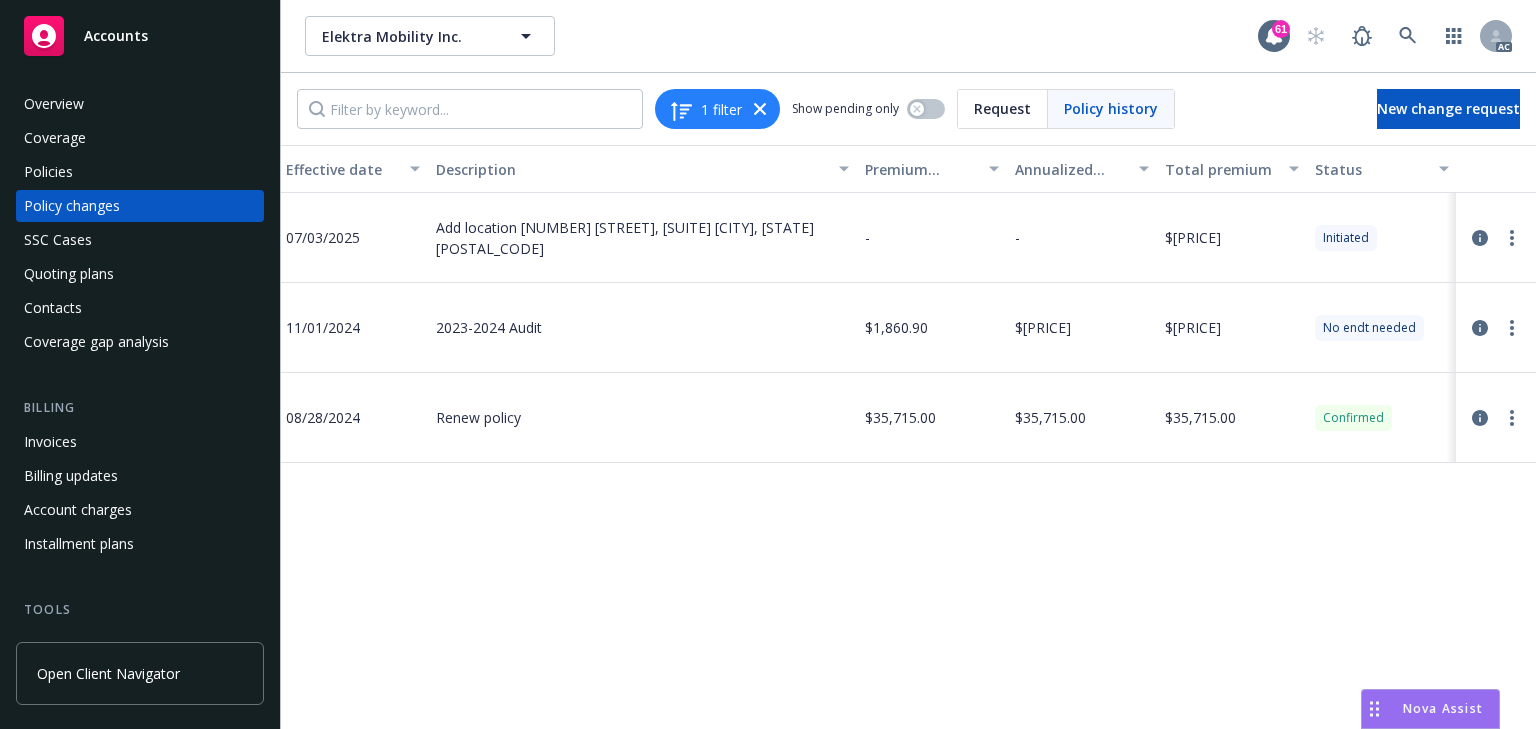 scroll, scrollTop: 0, scrollLeft: 0, axis: both 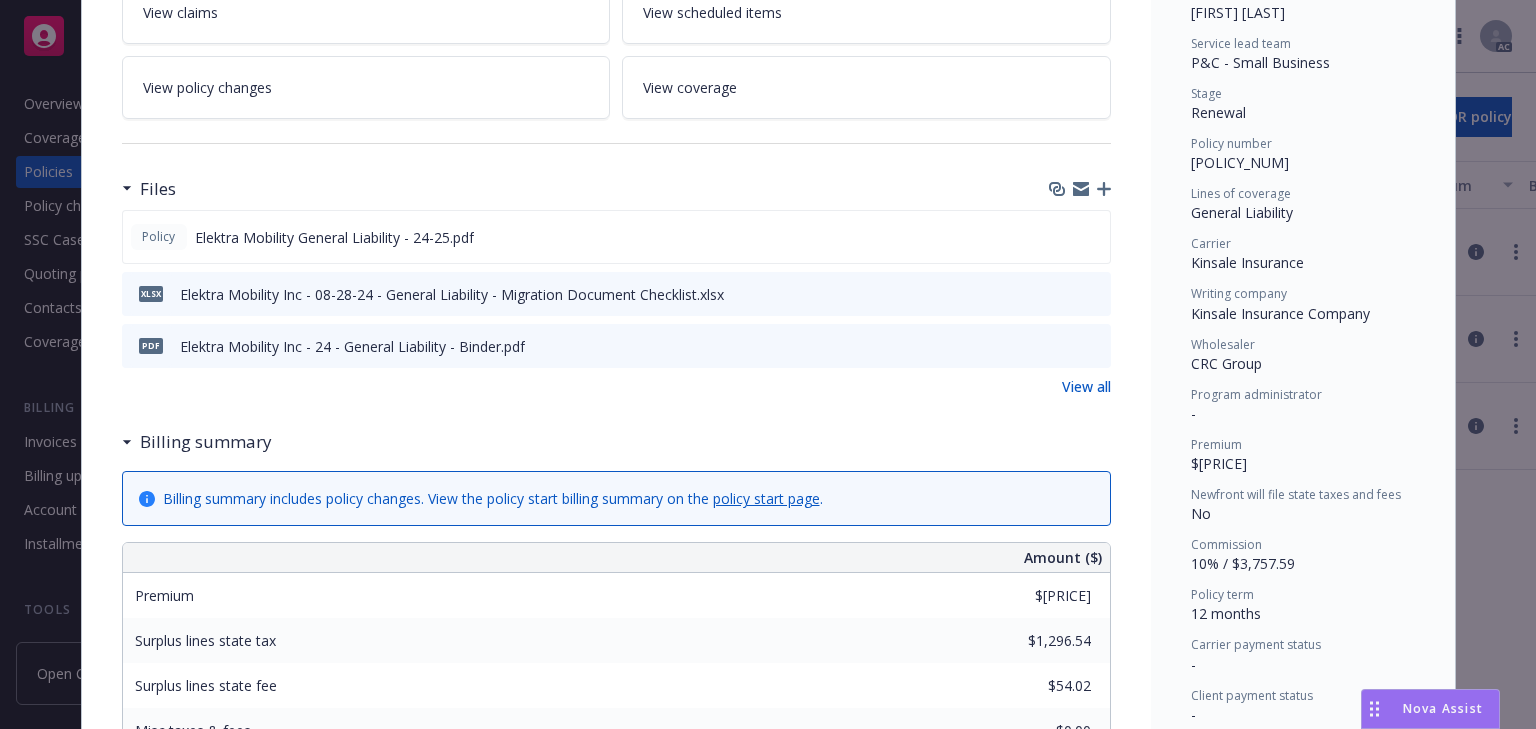 click 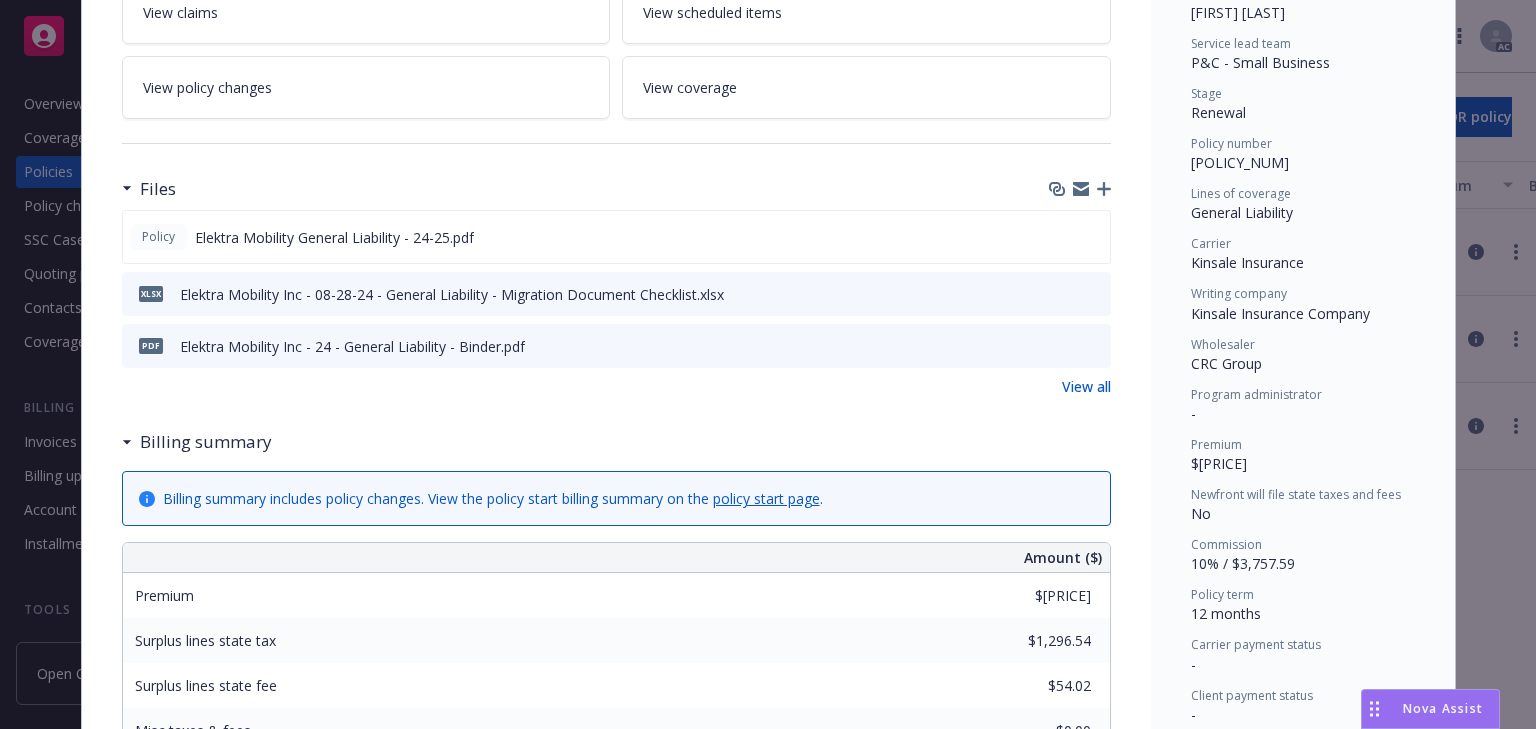 click on "Billing summary" at bounding box center [616, 442] 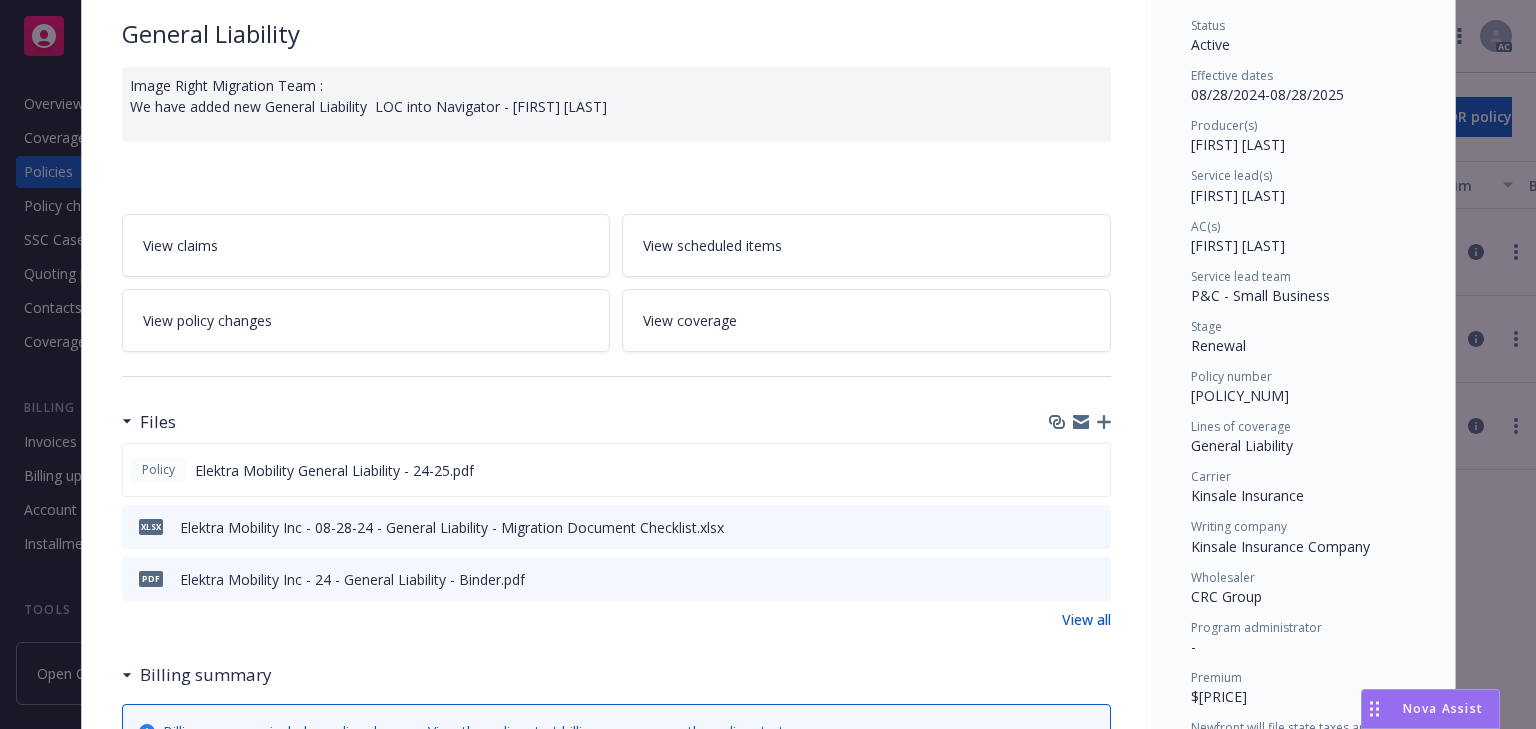 scroll, scrollTop: 140, scrollLeft: 0, axis: vertical 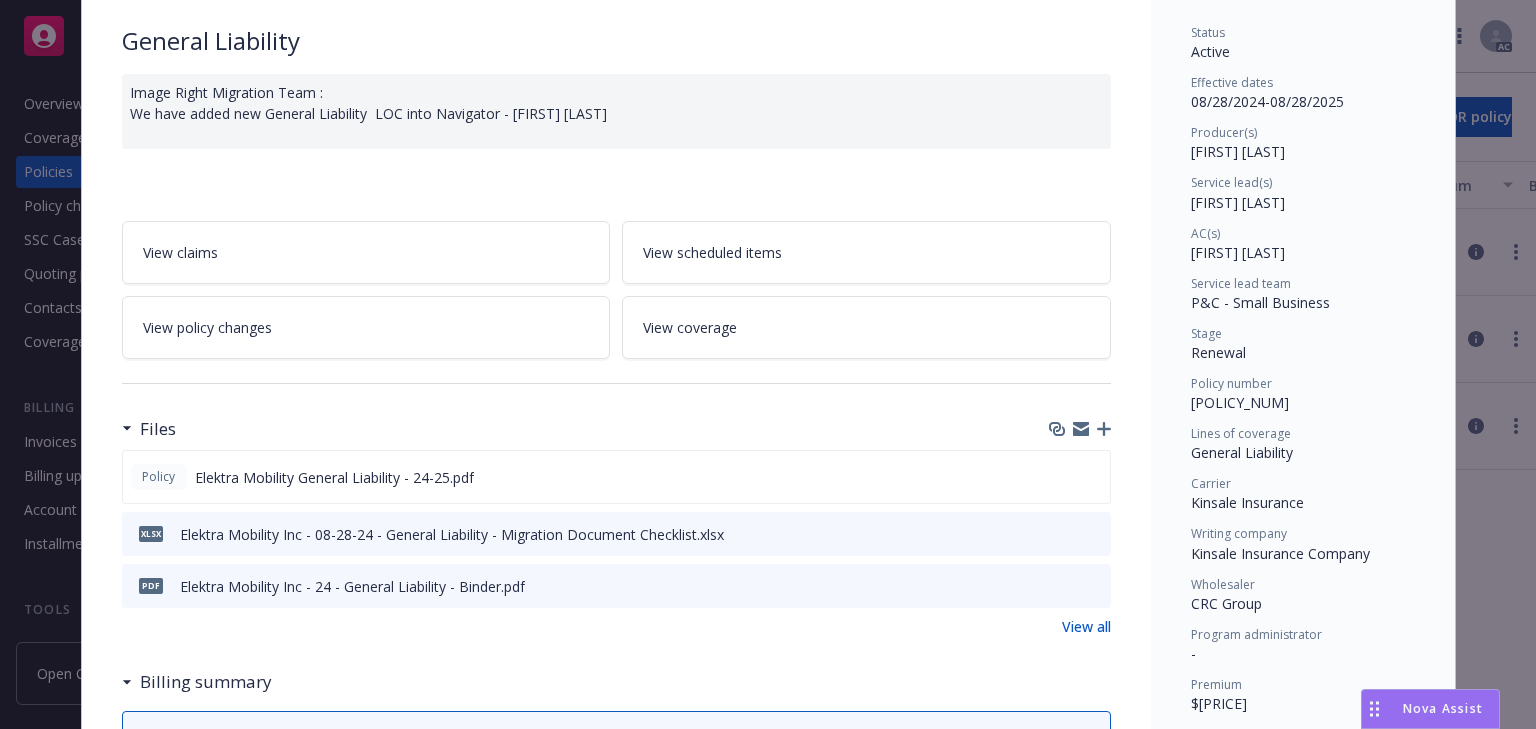 click on "View policy changes" at bounding box center [366, 327] 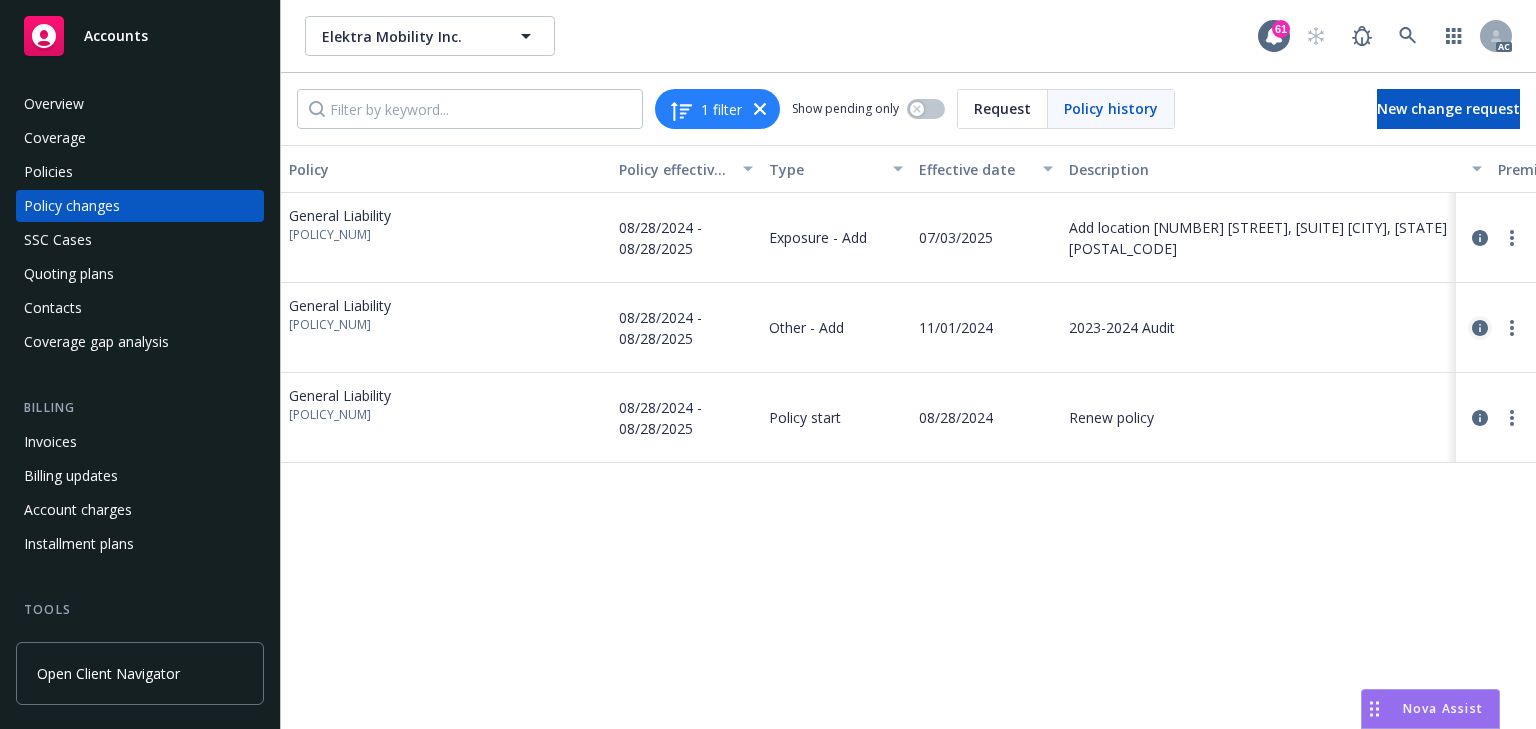 click 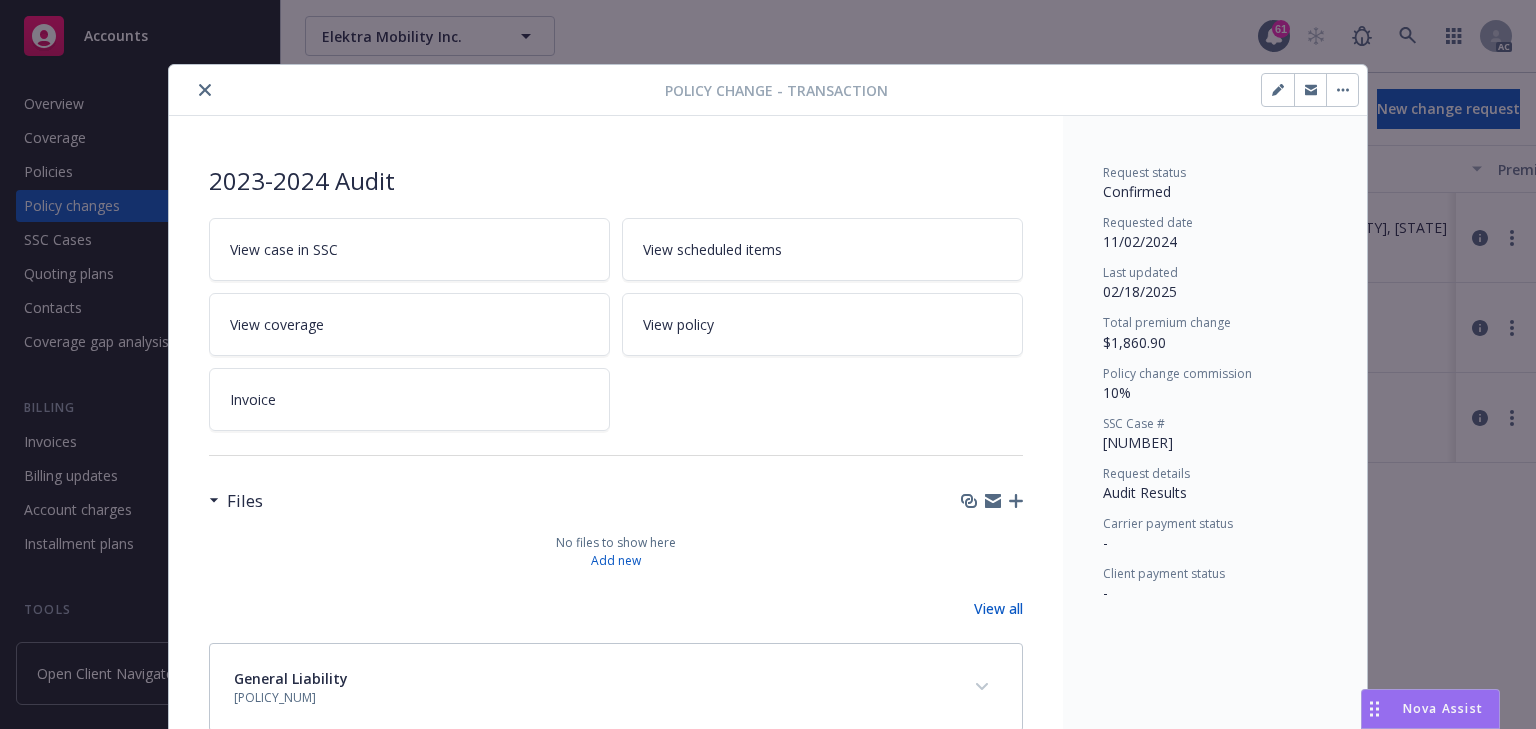 click on "View case in SSC" at bounding box center (409, 249) 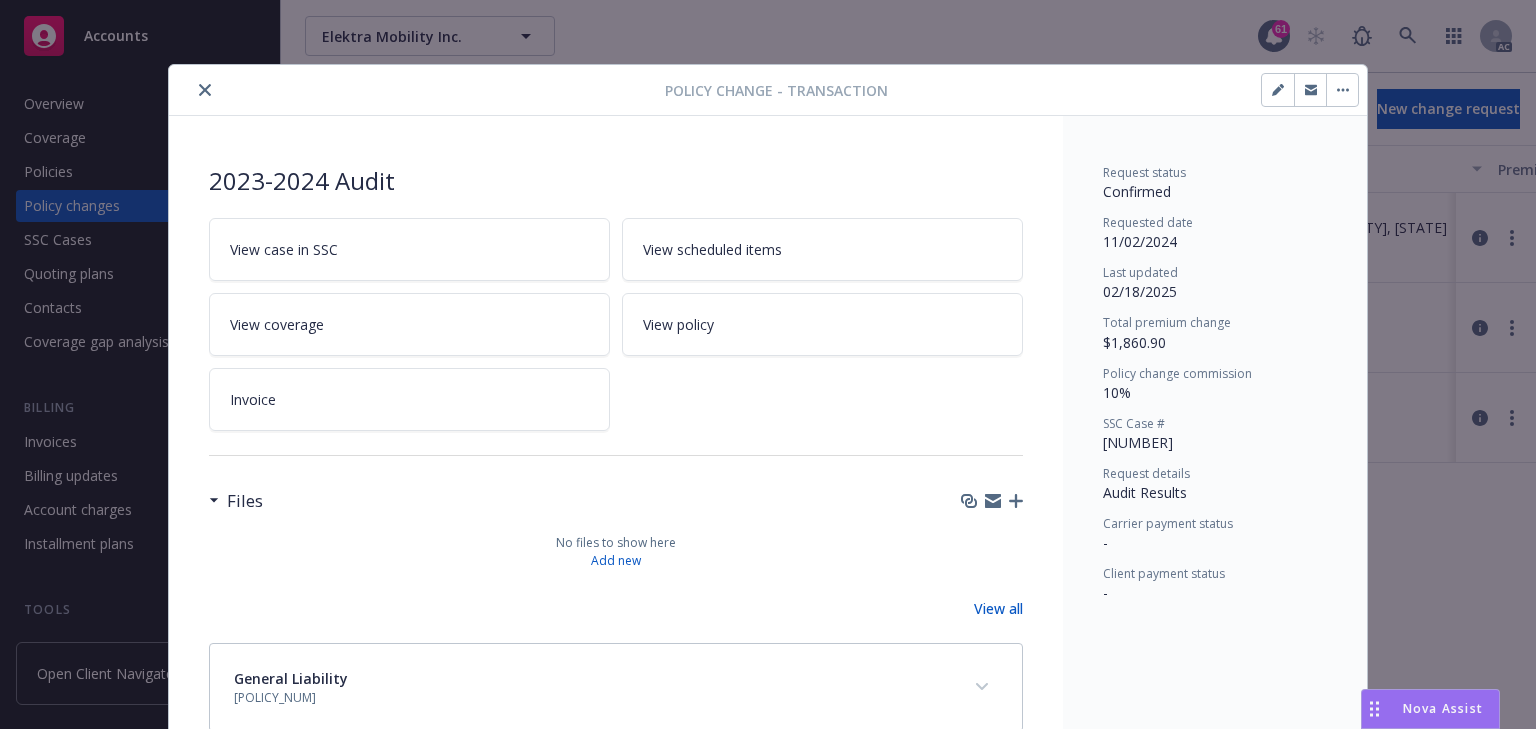 click 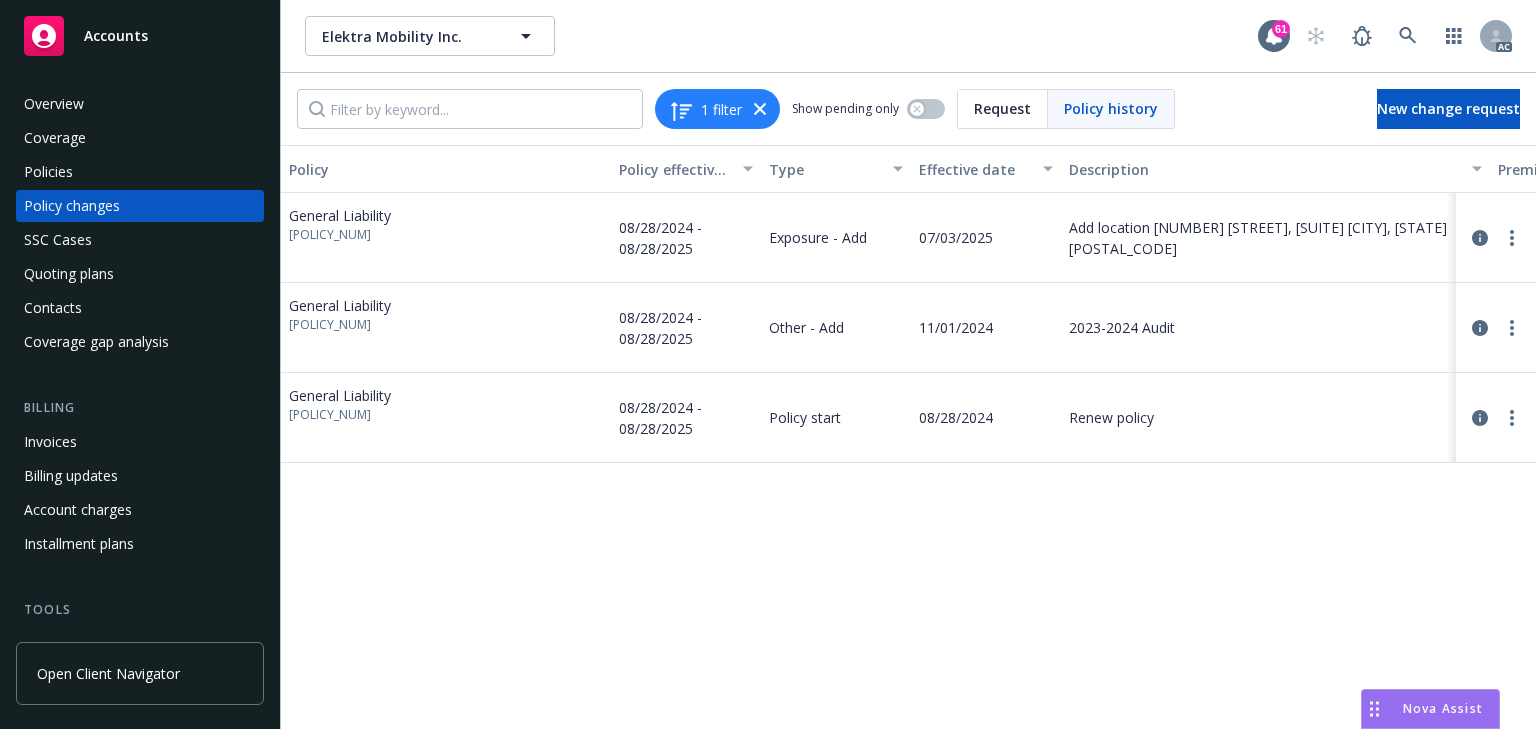 click on "Policies" at bounding box center (48, 172) 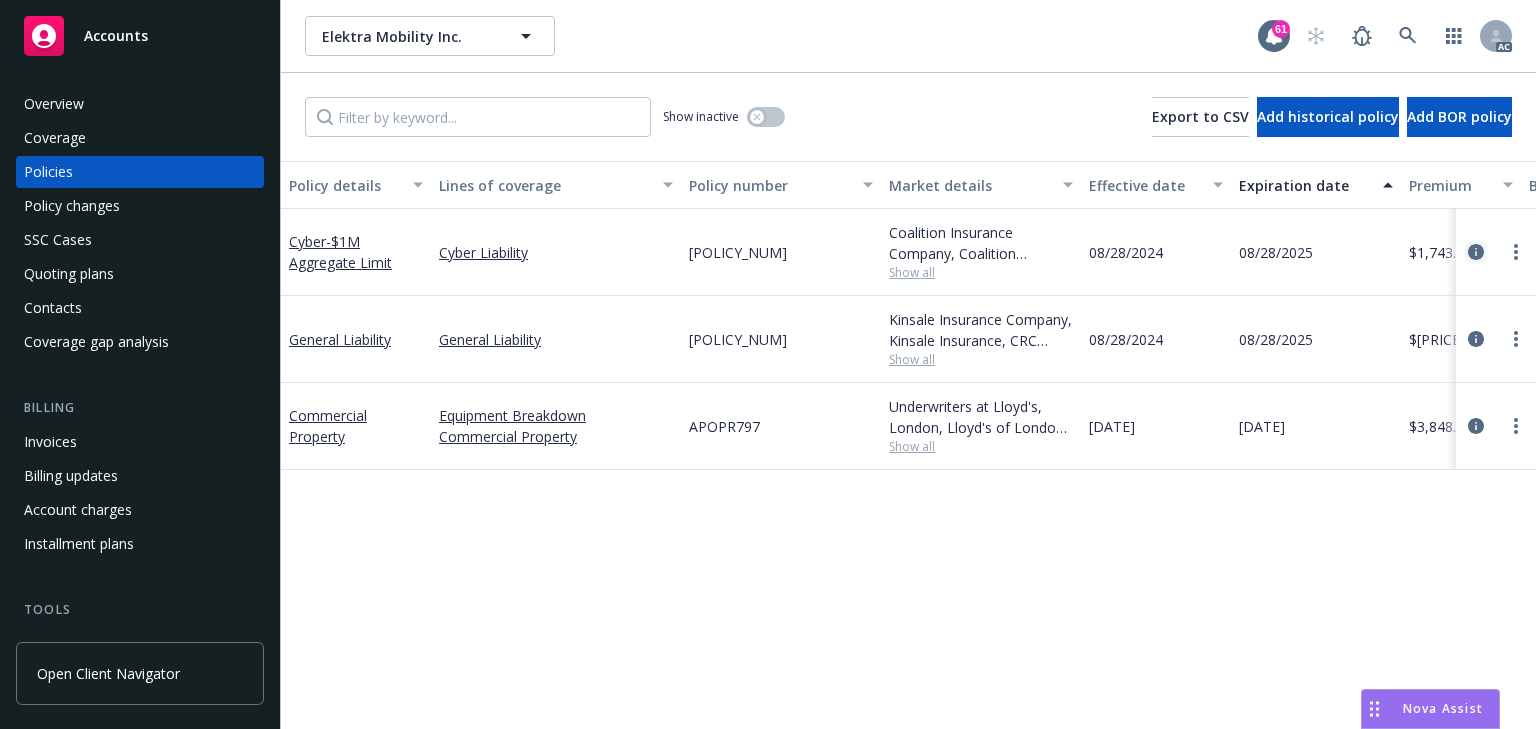 click 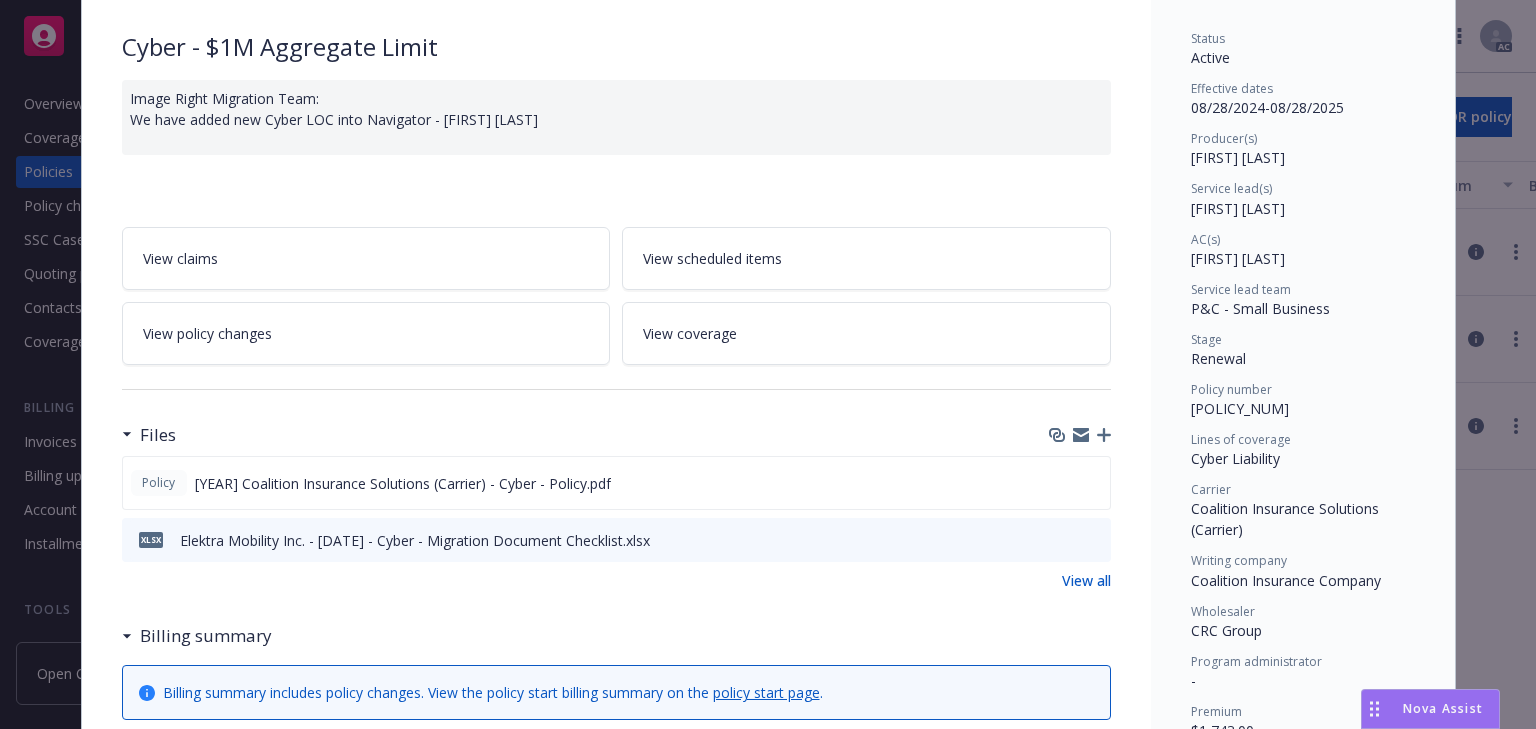 scroll, scrollTop: 320, scrollLeft: 0, axis: vertical 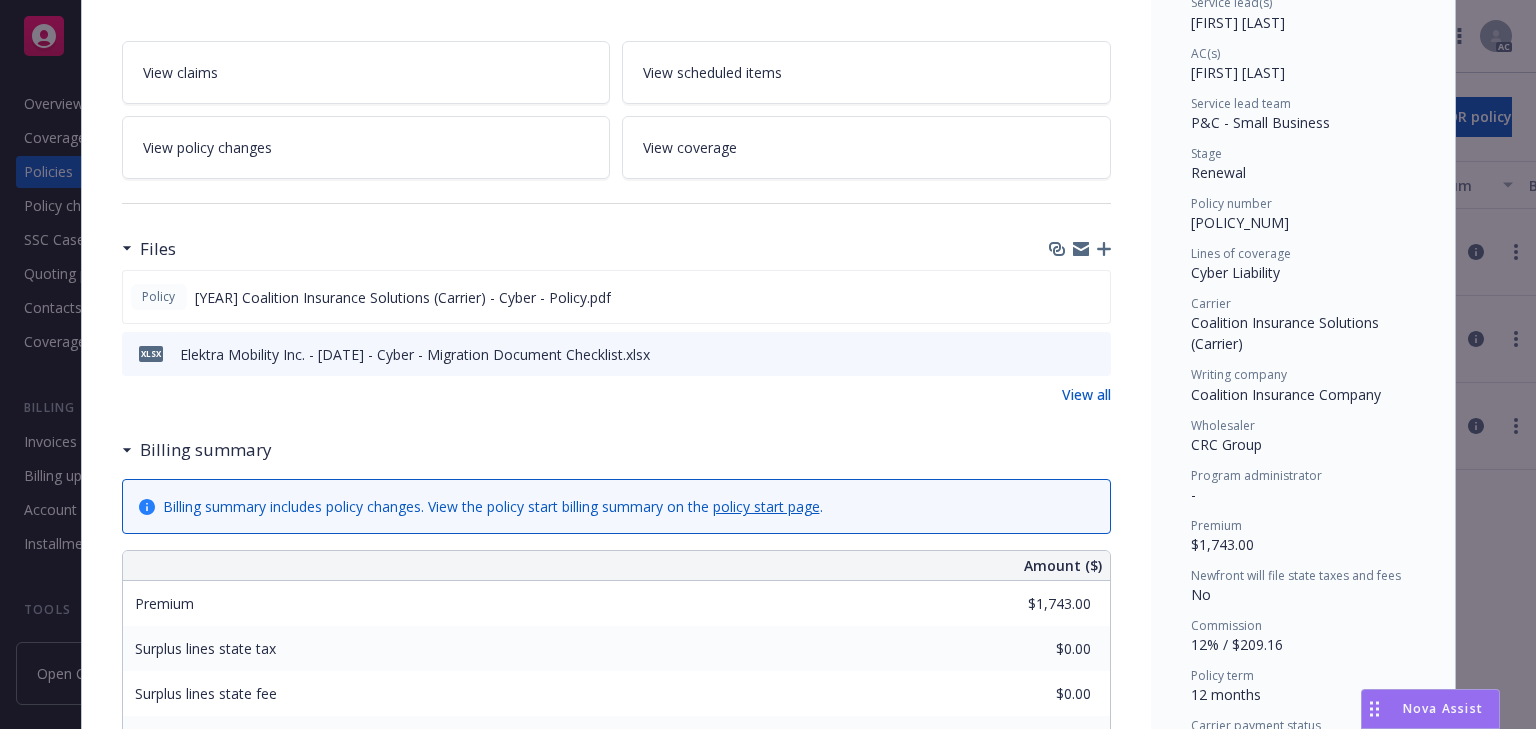 click on "View policy changes" at bounding box center (366, 147) 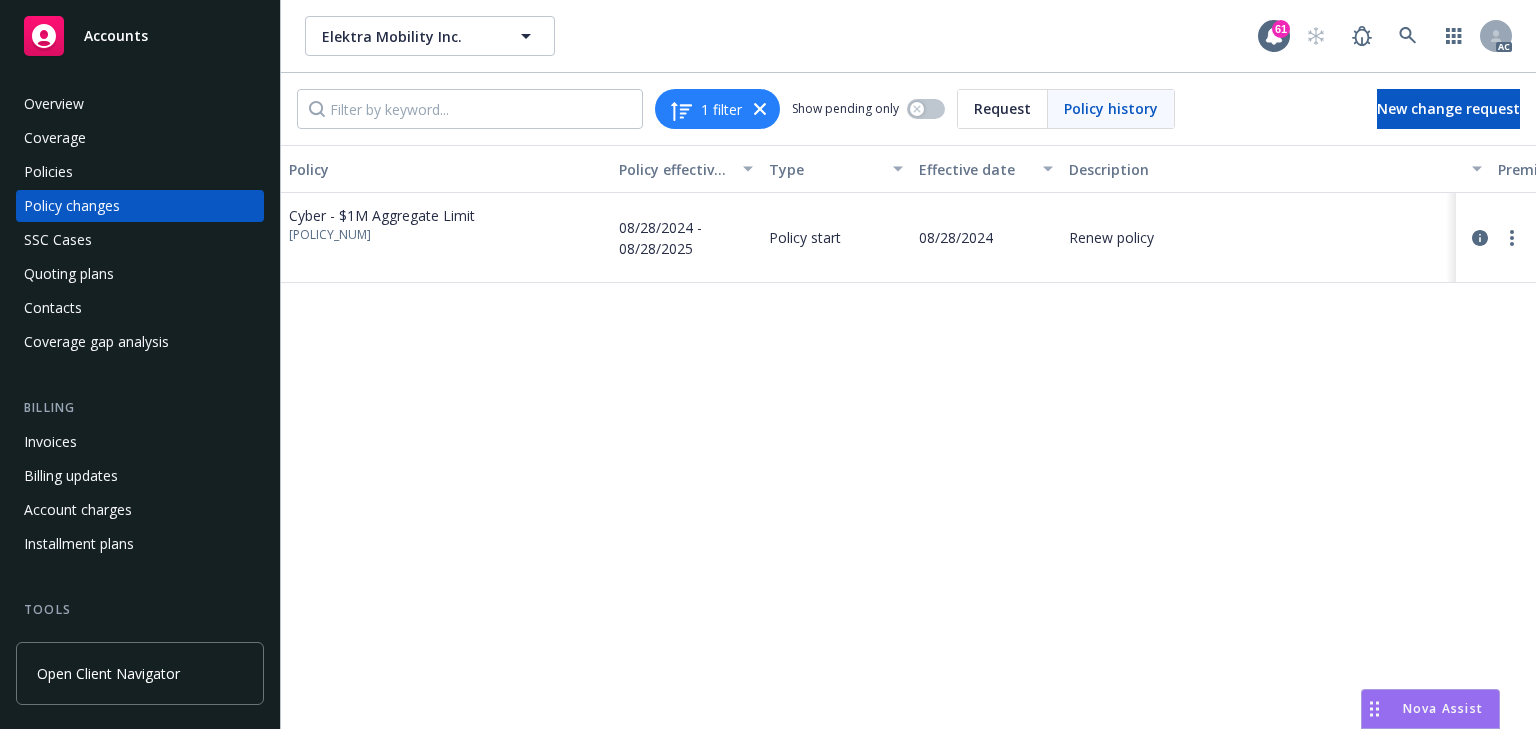 click on "Policy Policy effective dates Type Effective date Description Premium change Annualized total premium change Total premium Status Cyber - $1M Aggregate Limit [POLICY_IDENTIFIER] [DATE]   -   [DATE] Policy start [DATE] Renew policy $[AMOUNT] $[AMOUNT] $[AMOUNT] Confirmed" at bounding box center [908, 437] 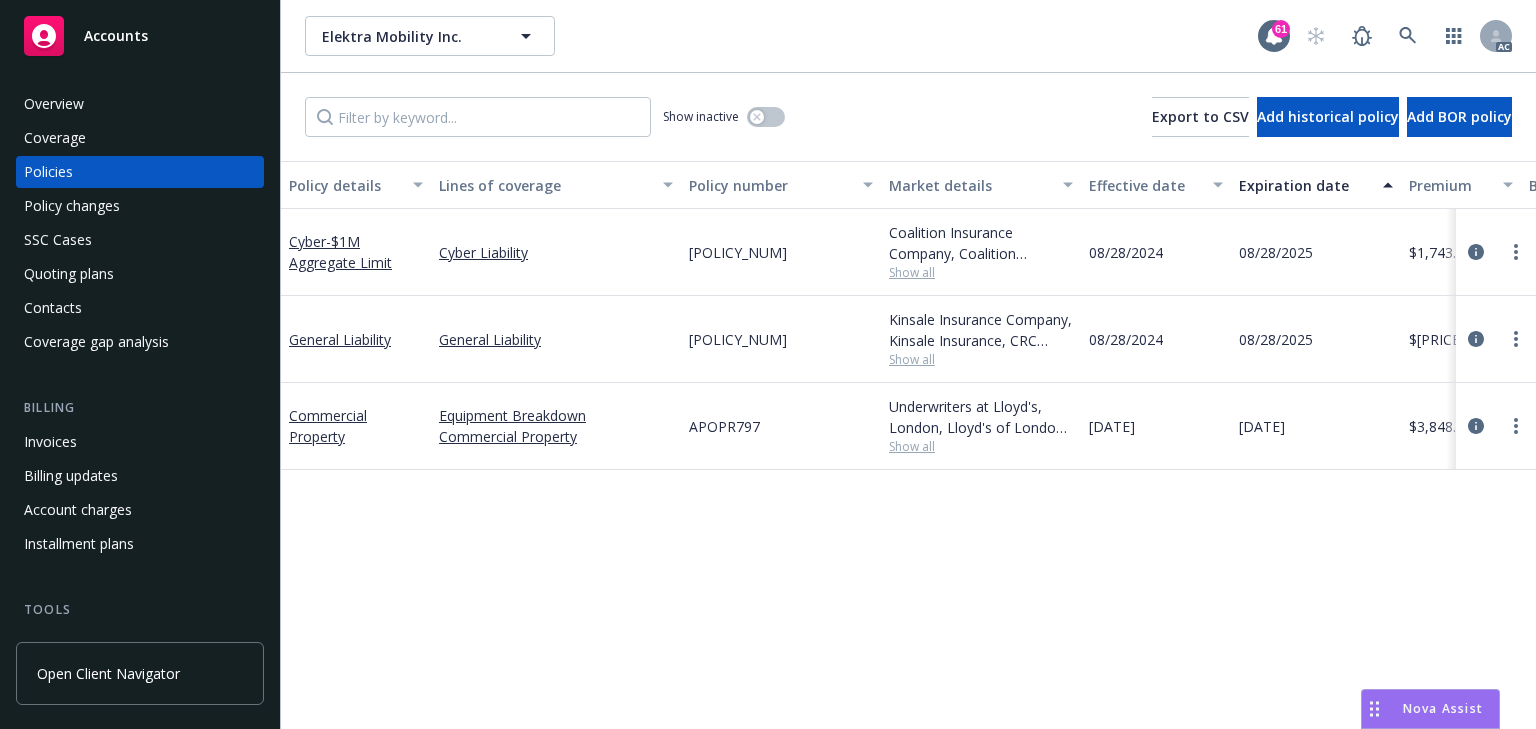 click on "Policy details Lines of coverage Policy number Market details Effective date Expiration date Premium Billing method Stage Status Service team leaders Cyber  -  $1M Aggregate Limit Cyber Liability [POLICY_NUM] Coalition Insurance Company, Coalition Insurance Solutions (Carrier), CRC Group Show all [DATE] [DATE] $[PRICE] Agency - Pay in full Renewal Active [FIRST] [LAST] AC [FIRST] [LAST] AM [NUMBER] more General Liability General Liability [POLICY_NUM] Kinsale Insurance Company, Kinsale Insurance, CRC Group Show all [DATE] [DATE] $[PRICE] Agency - Pay in full Renewal Active [FIRST] [LAST] AC [FIRST] [LAST] AM [NUMBER] more Commercial Property Equipment Breakdown Commercial Property [POLICY_NUM] Underwriters at Lloyd's, London, Lloyd's of London, CRC Group Show all [DATE] [DATE] $[PRICE] Agency - Pay in full Renewal Active [FIRST] [LAST] AC [FIRST] [LAST] AM [NUMBER] more" at bounding box center [908, 445] 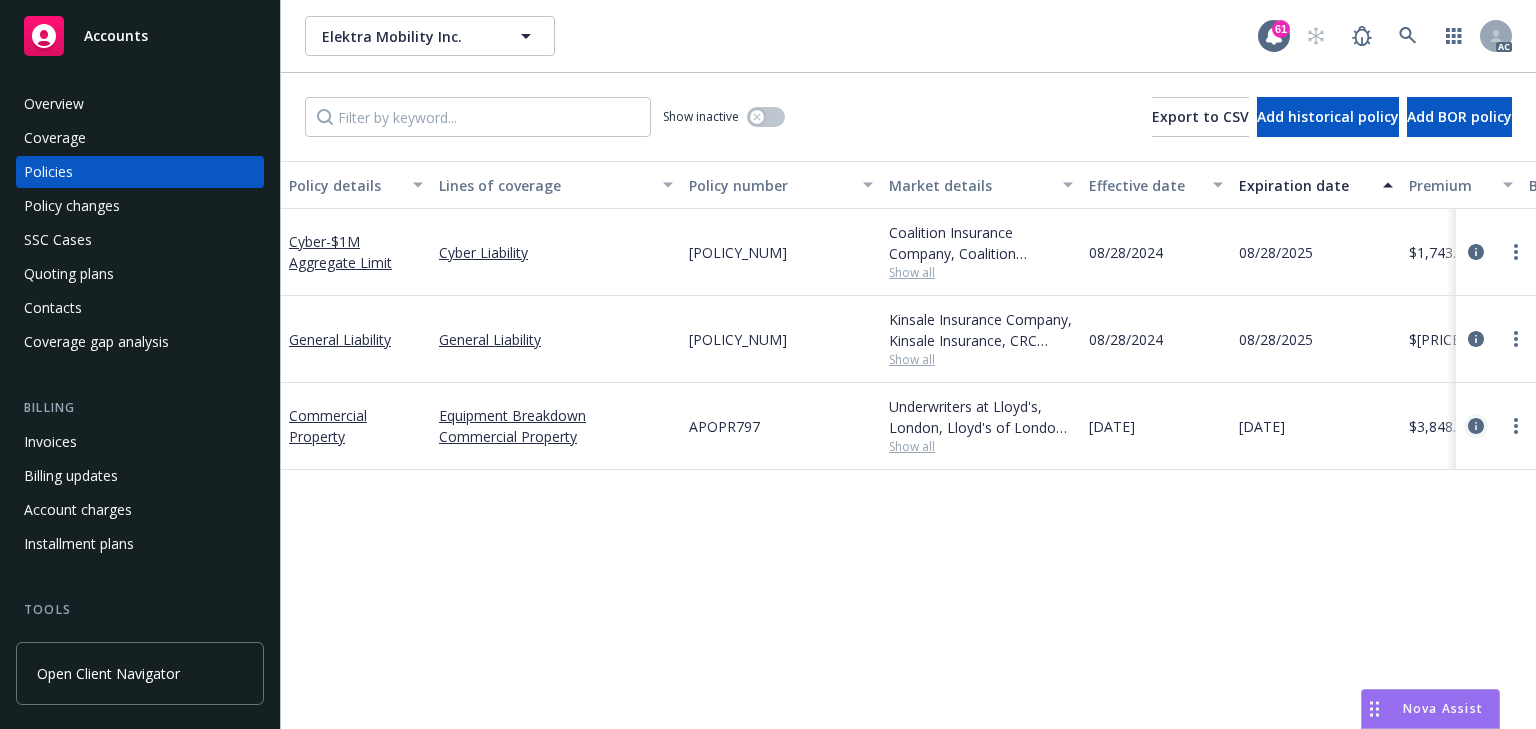 drag, startPoint x: 1481, startPoint y: 422, endPoint x: 1471, endPoint y: 424, distance: 10.198039 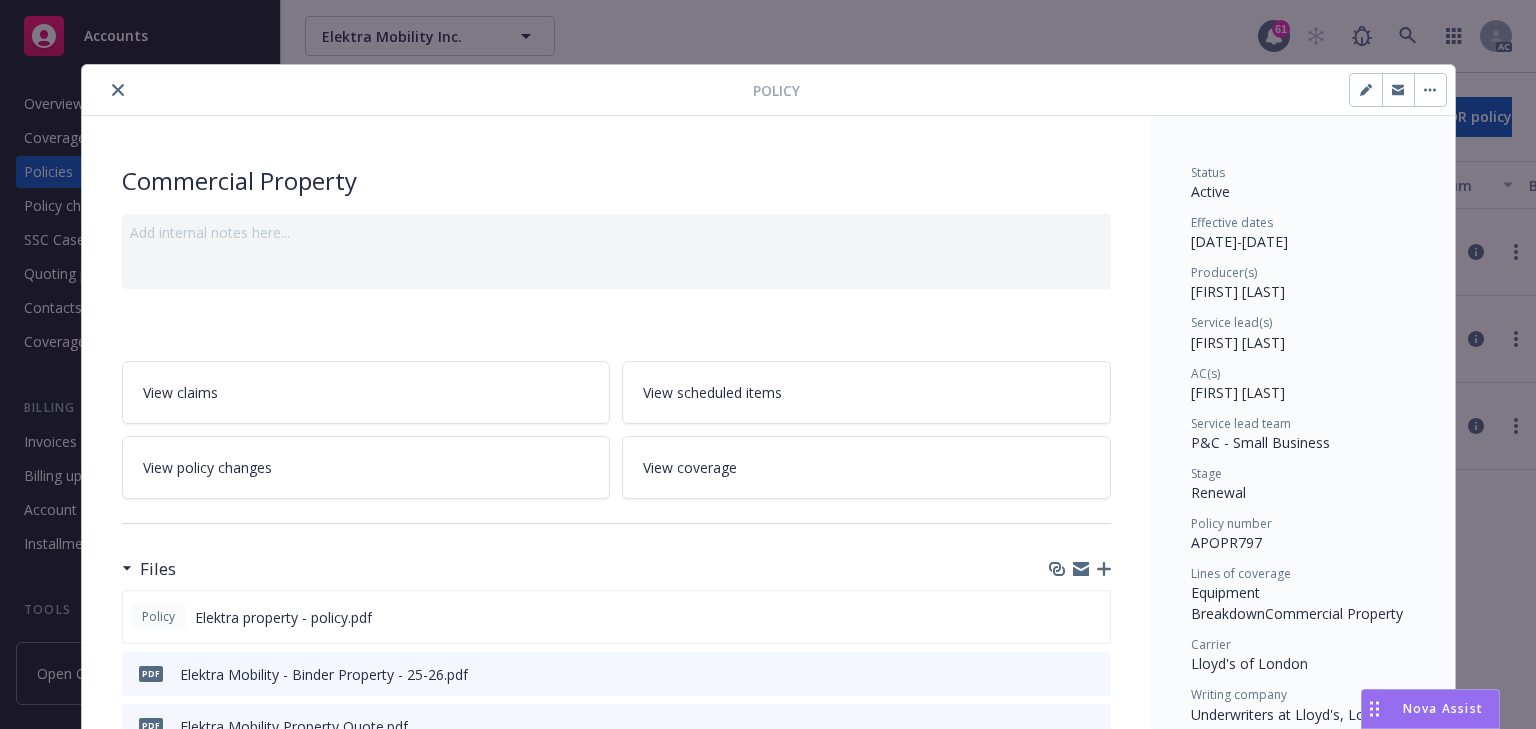 scroll, scrollTop: 60, scrollLeft: 0, axis: vertical 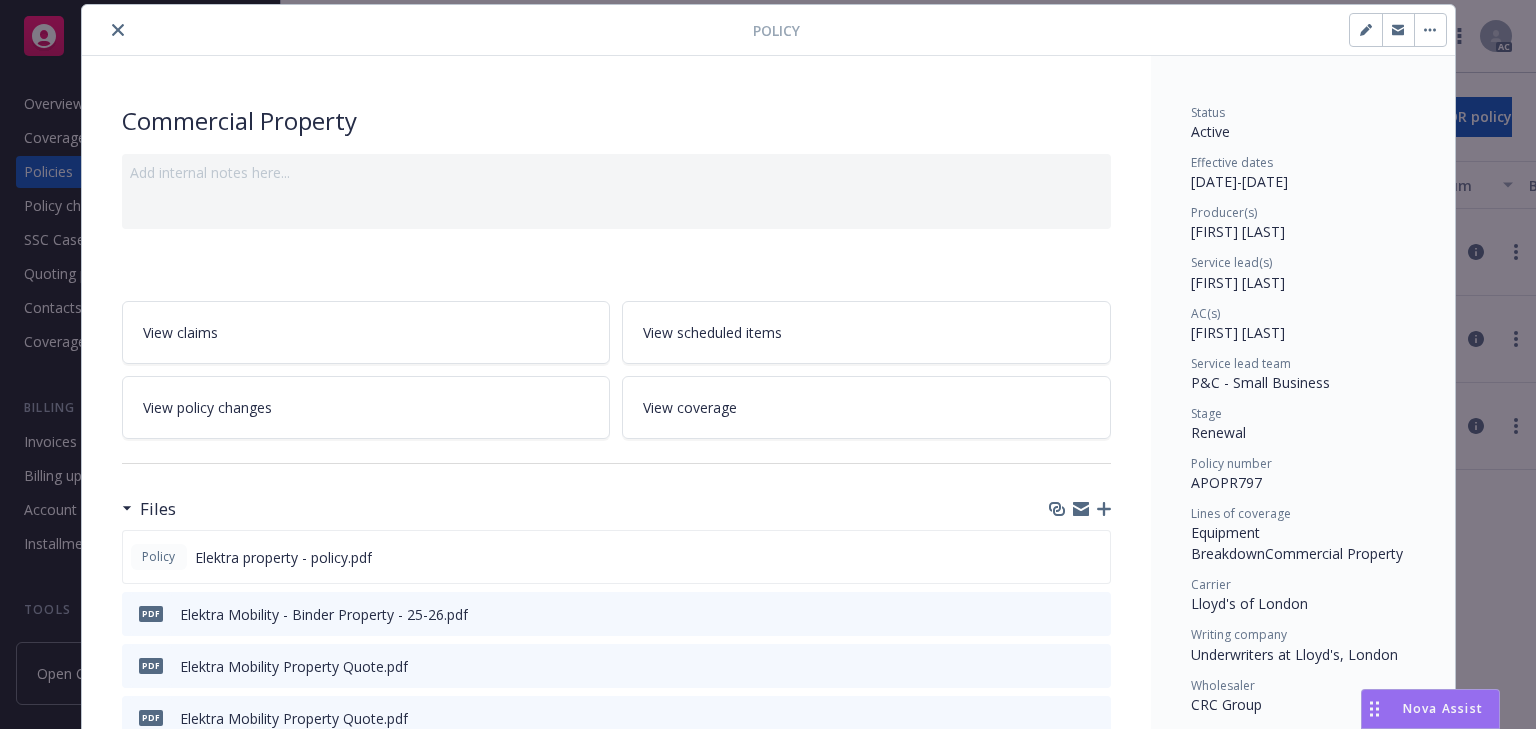 drag, startPoint x: 1179, startPoint y: 294, endPoint x: 1292, endPoint y: 275, distance: 114.58621 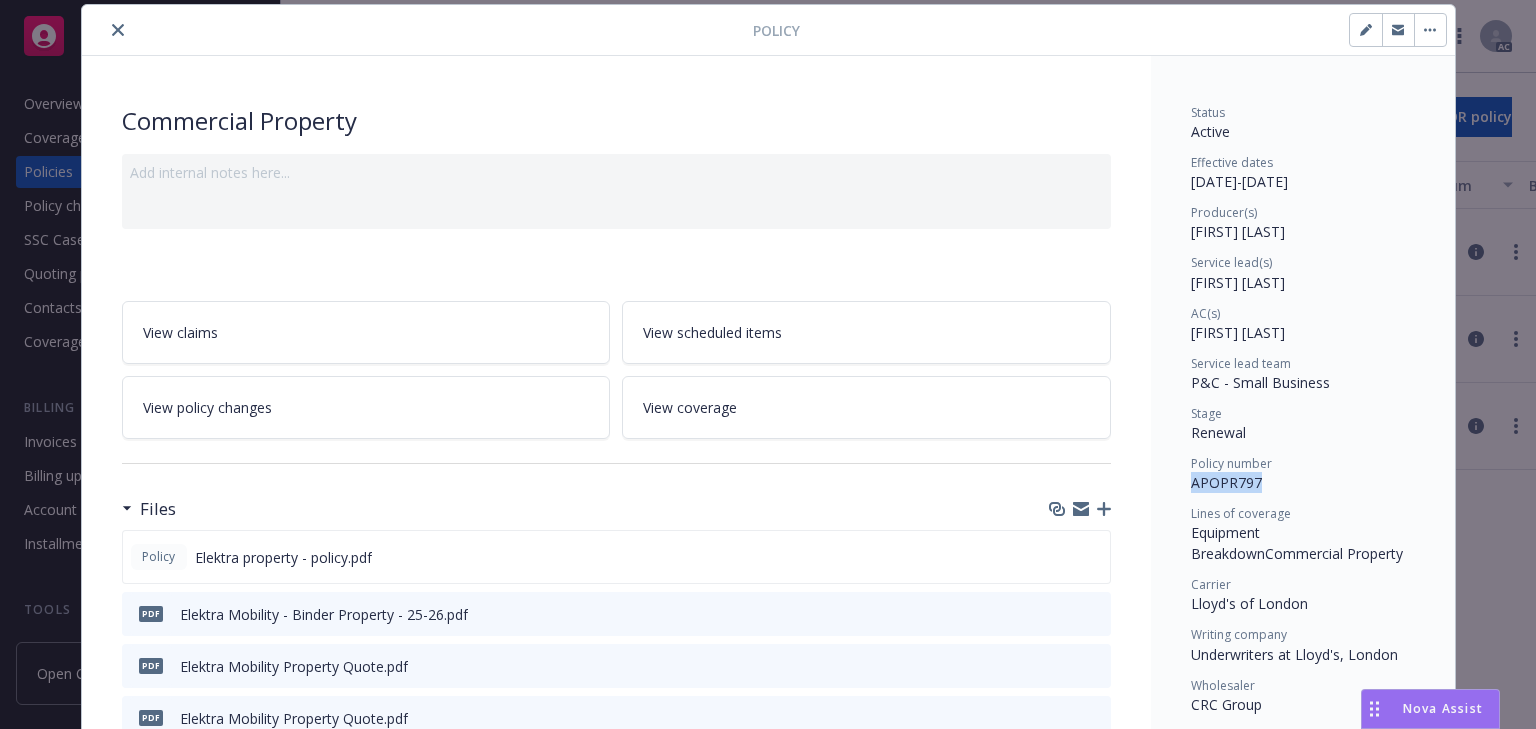 drag, startPoint x: 1186, startPoint y: 491, endPoint x: 1277, endPoint y: 482, distance: 91.44397 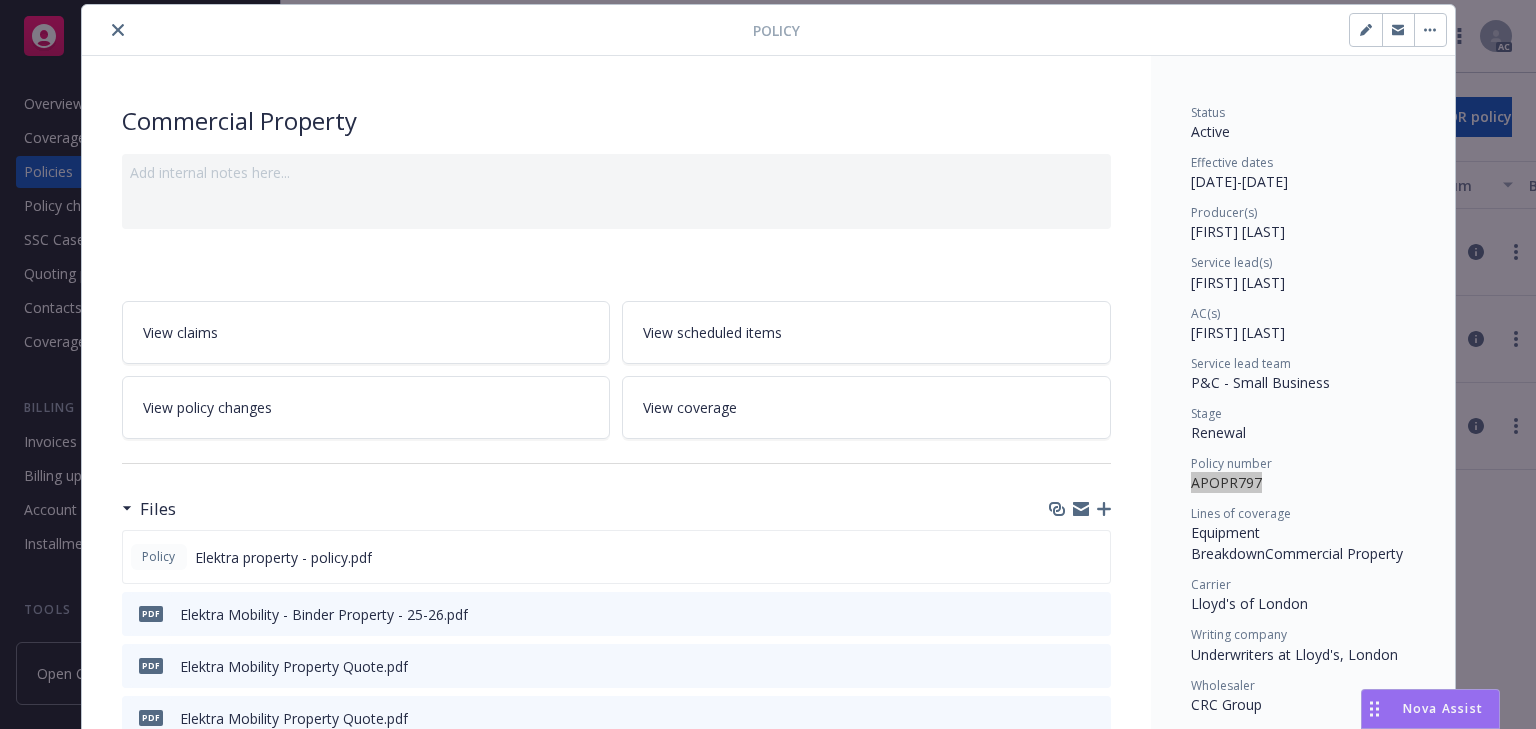 click 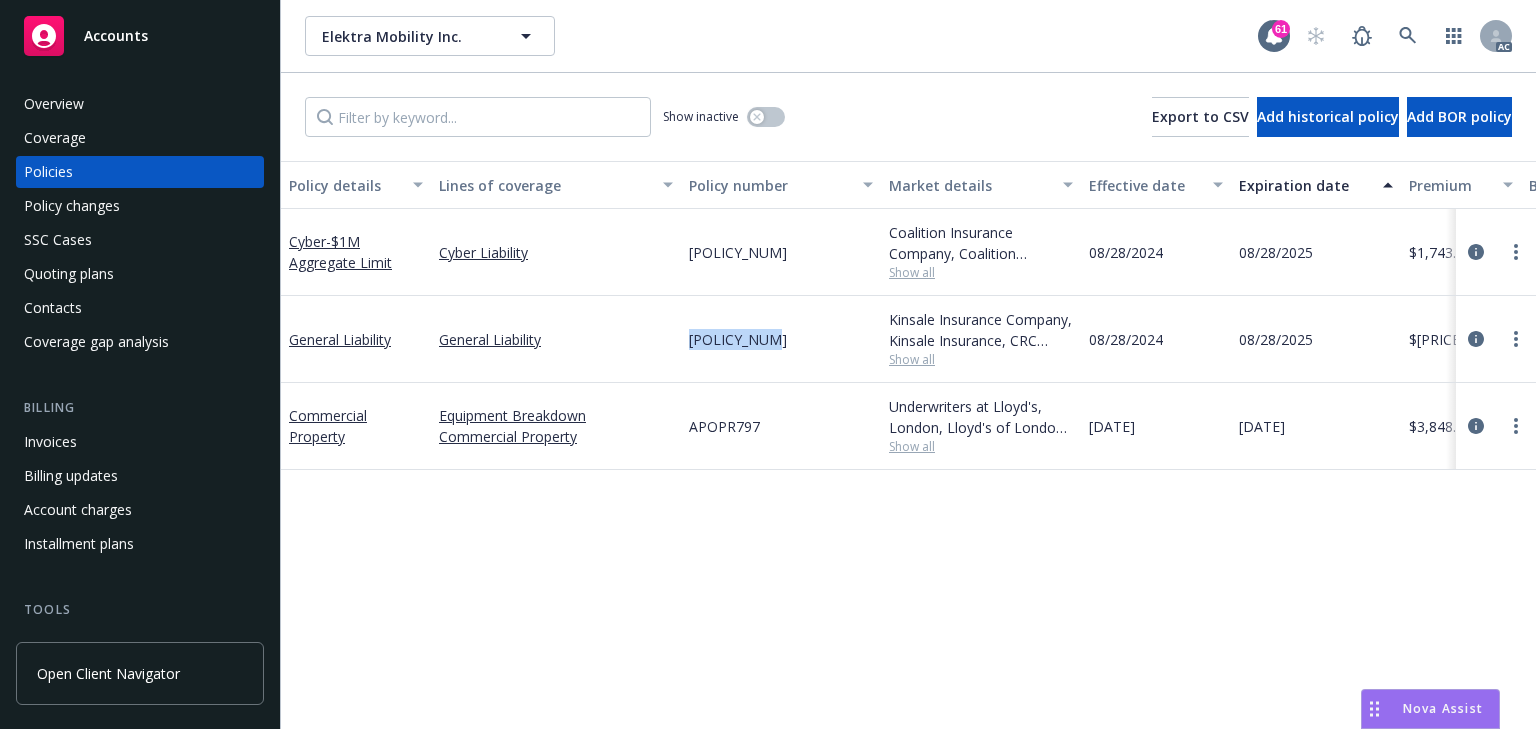 drag, startPoint x: 648, startPoint y: 332, endPoint x: 803, endPoint y: 344, distance: 155.46382 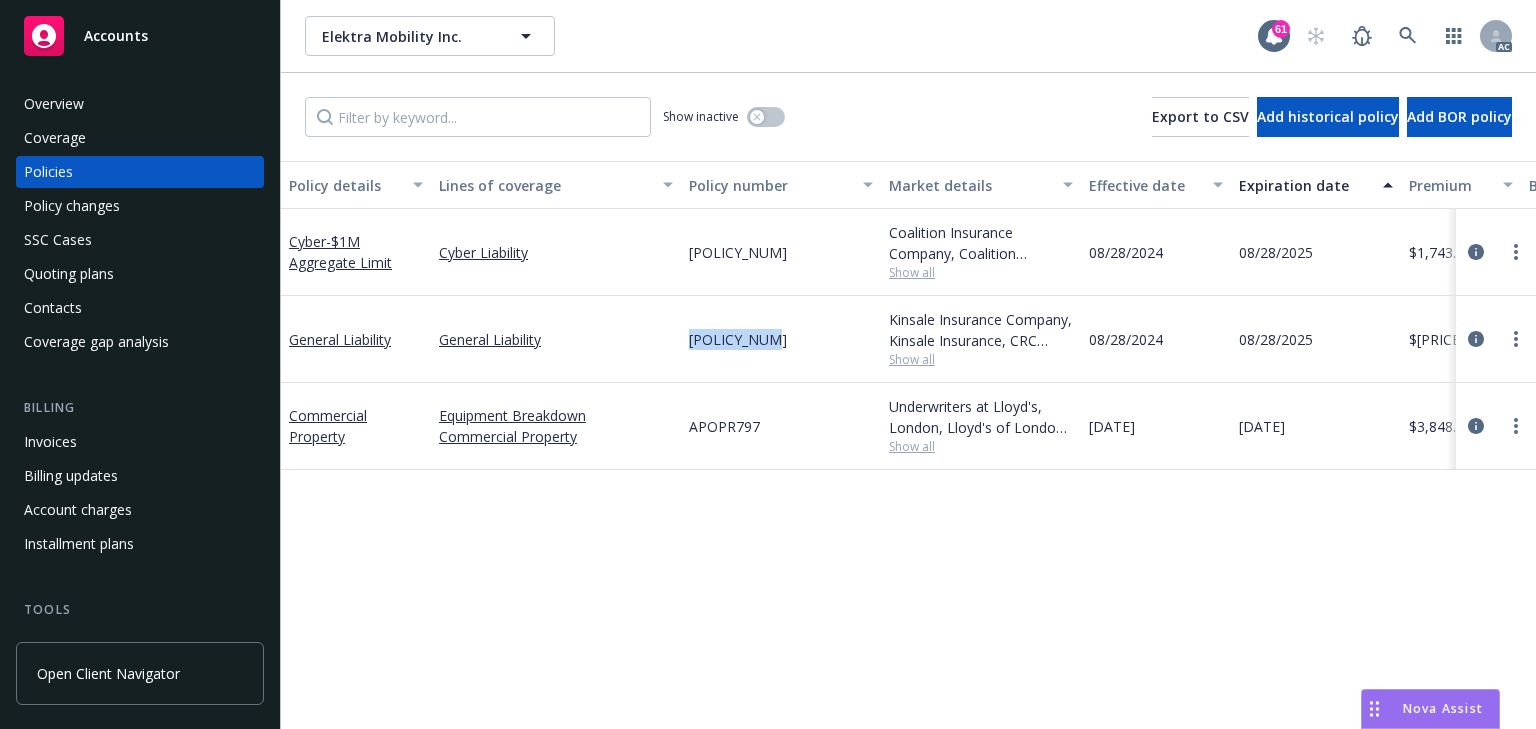 click on "Policy changes" at bounding box center [140, 206] 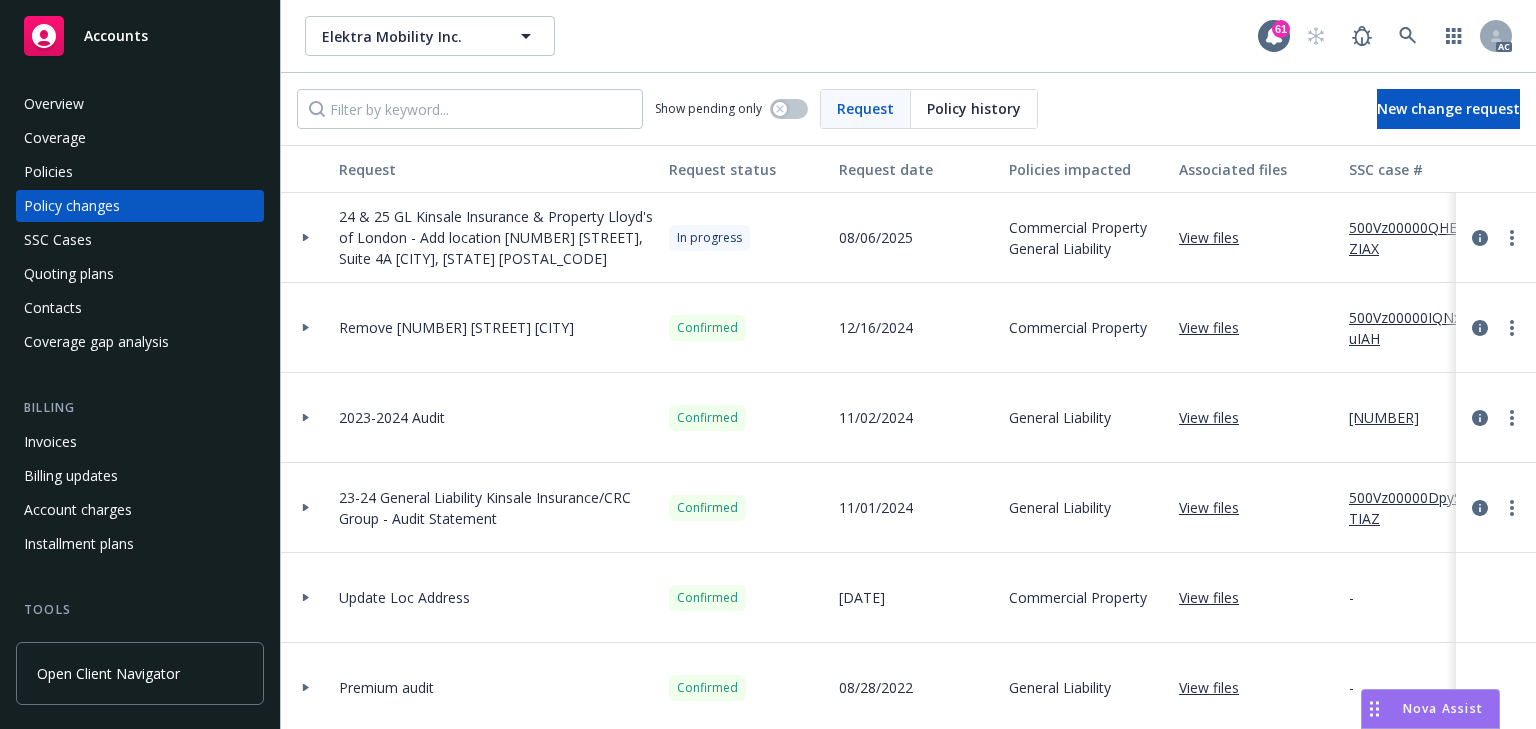 click at bounding box center (1496, 238) 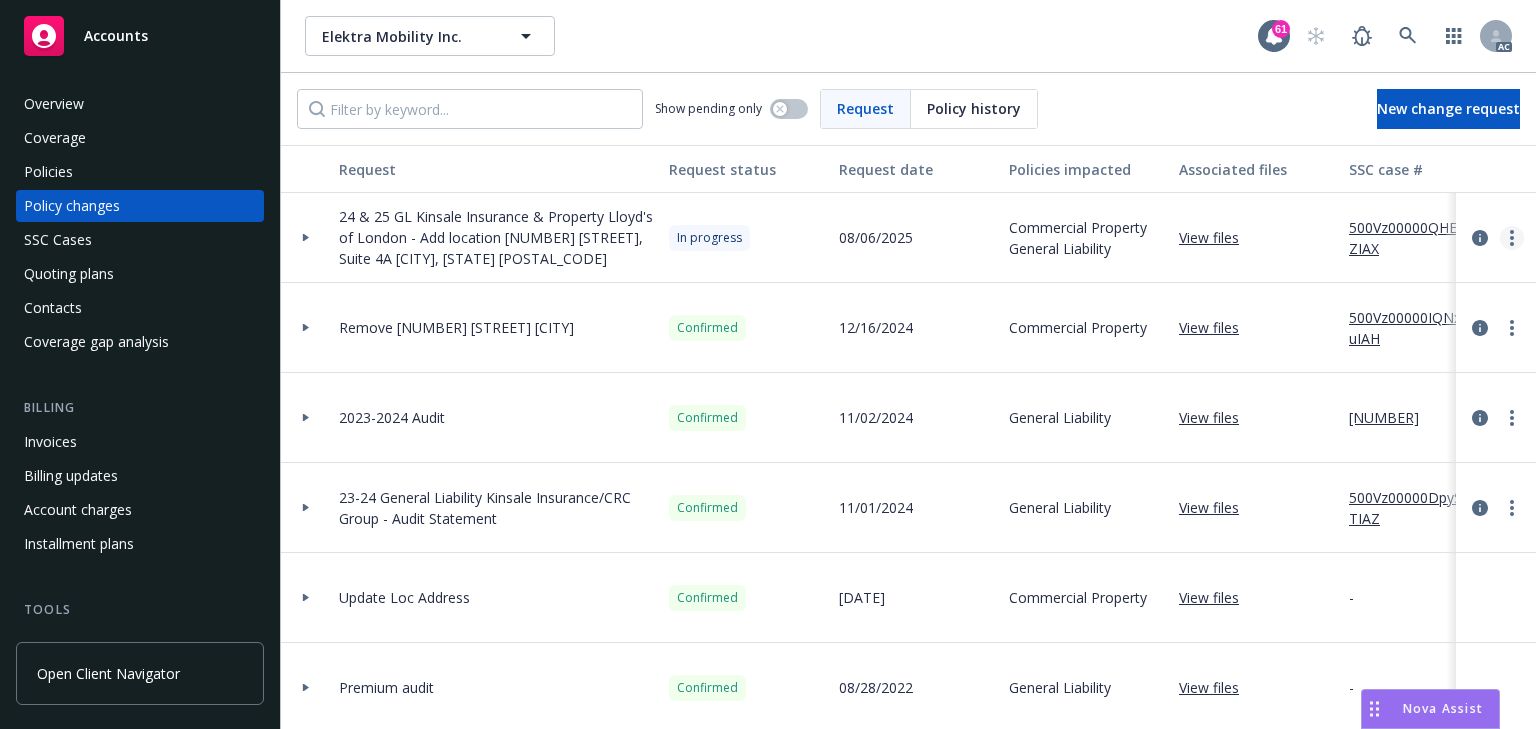 click at bounding box center (1512, 238) 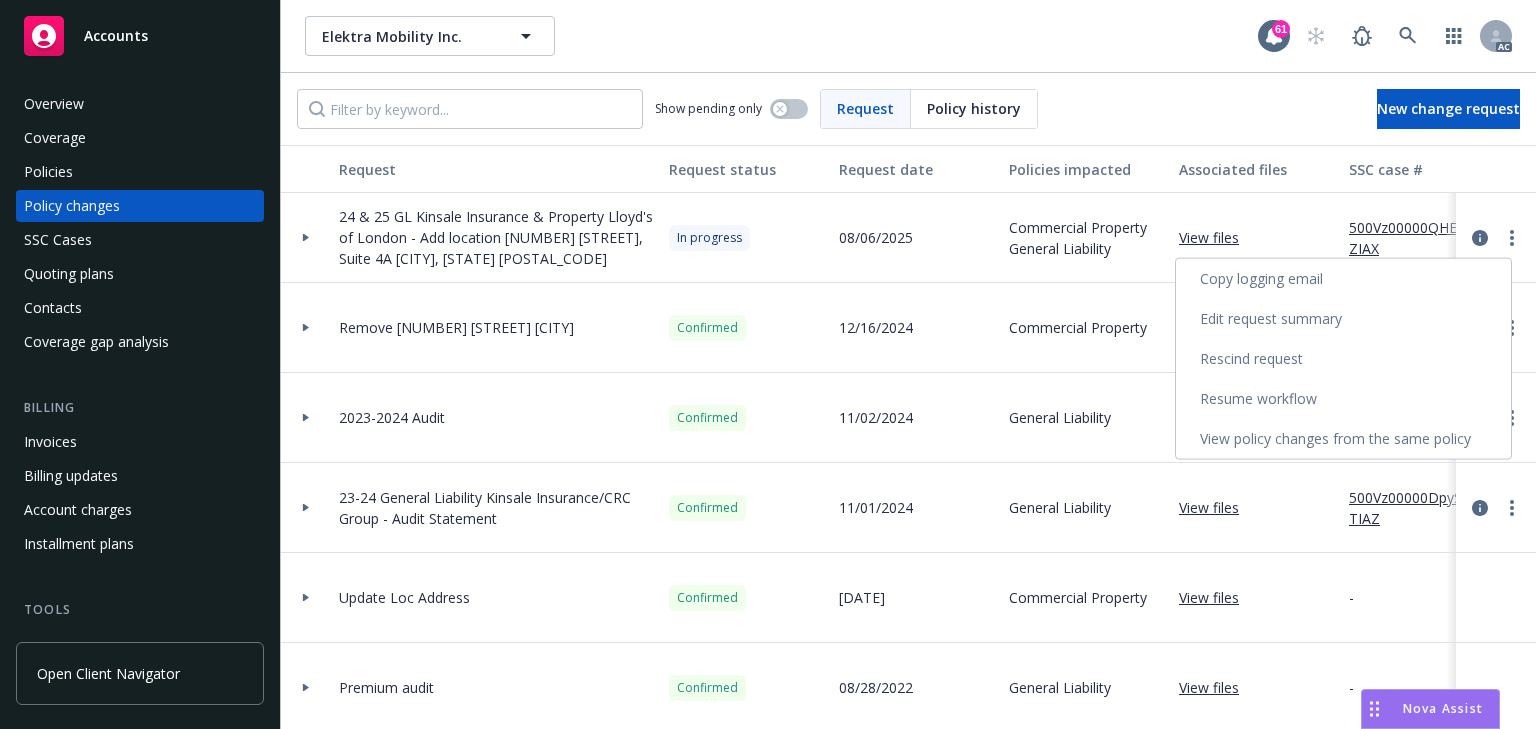 click on "Resume workflow" at bounding box center [1343, 399] 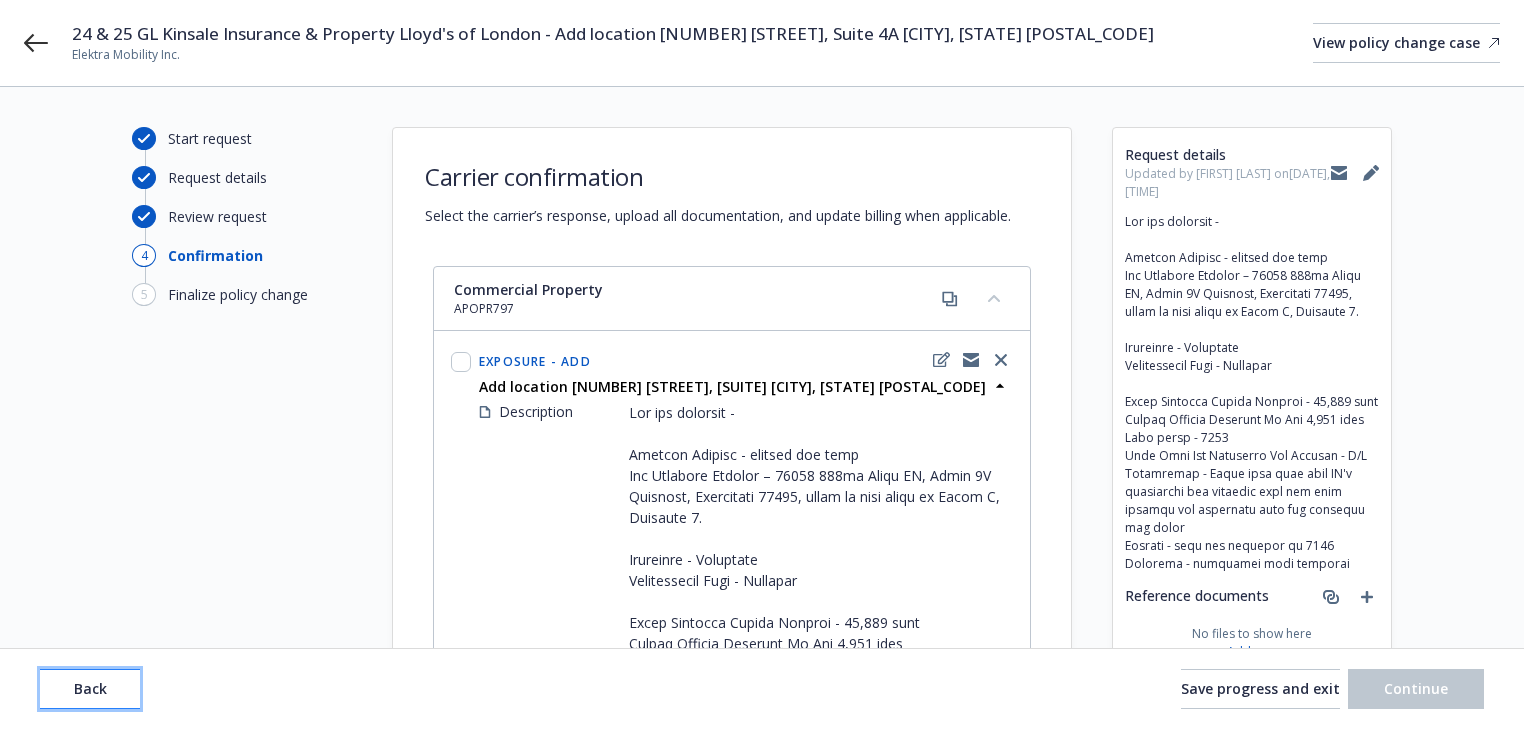 click on "Back" at bounding box center [90, 688] 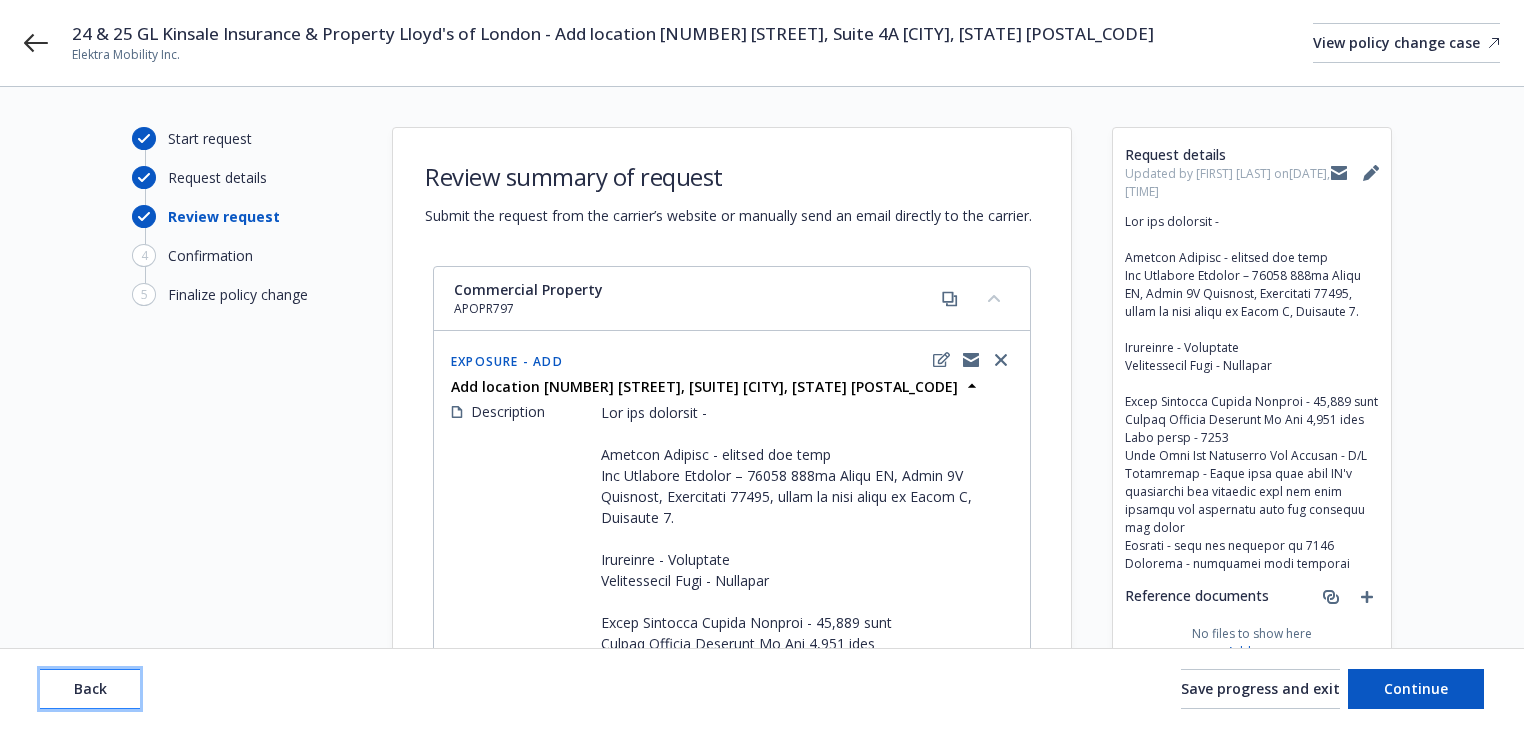 click on "Back" at bounding box center (90, 688) 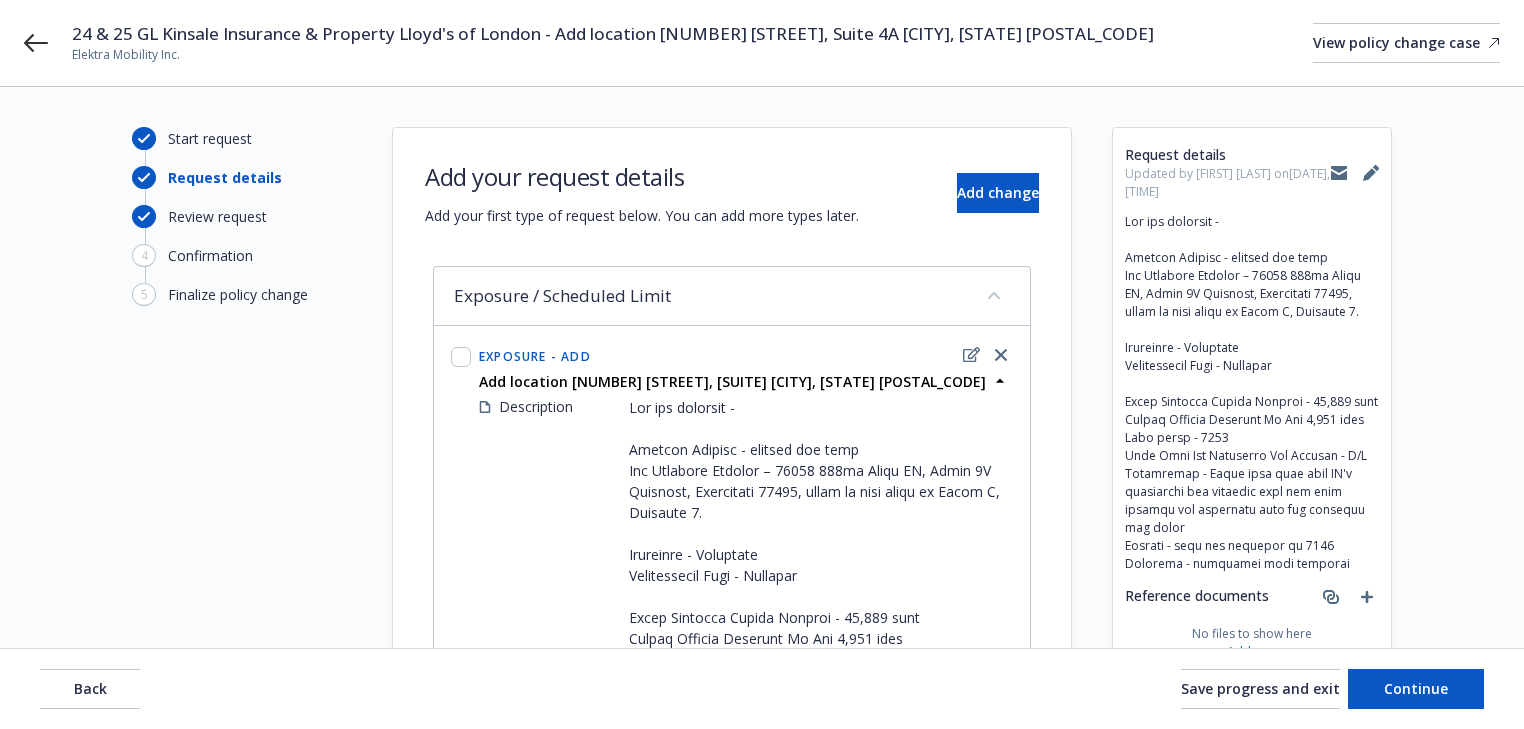 click on "Back Save progress and exit Continue" at bounding box center (762, 689) 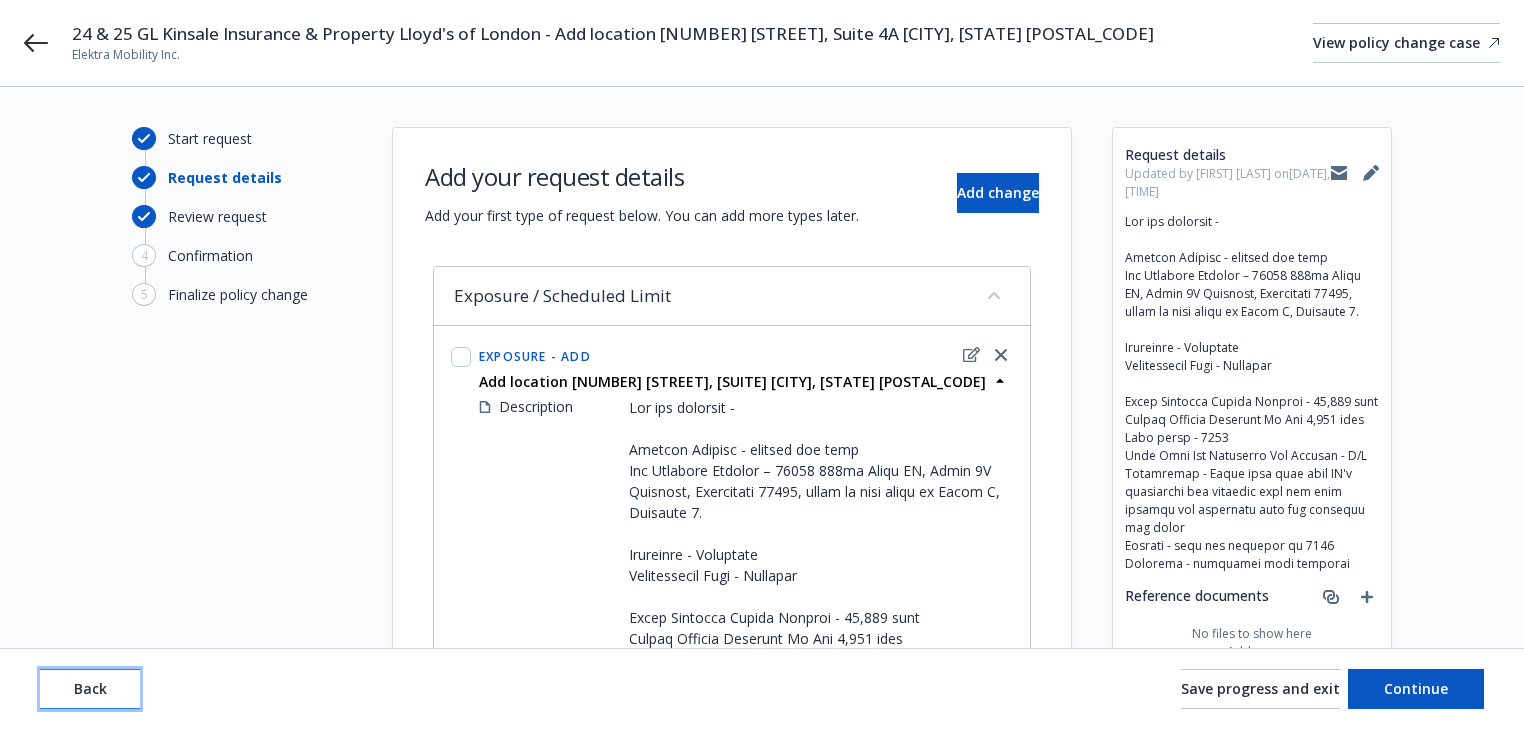 click on "Back" at bounding box center (90, 689) 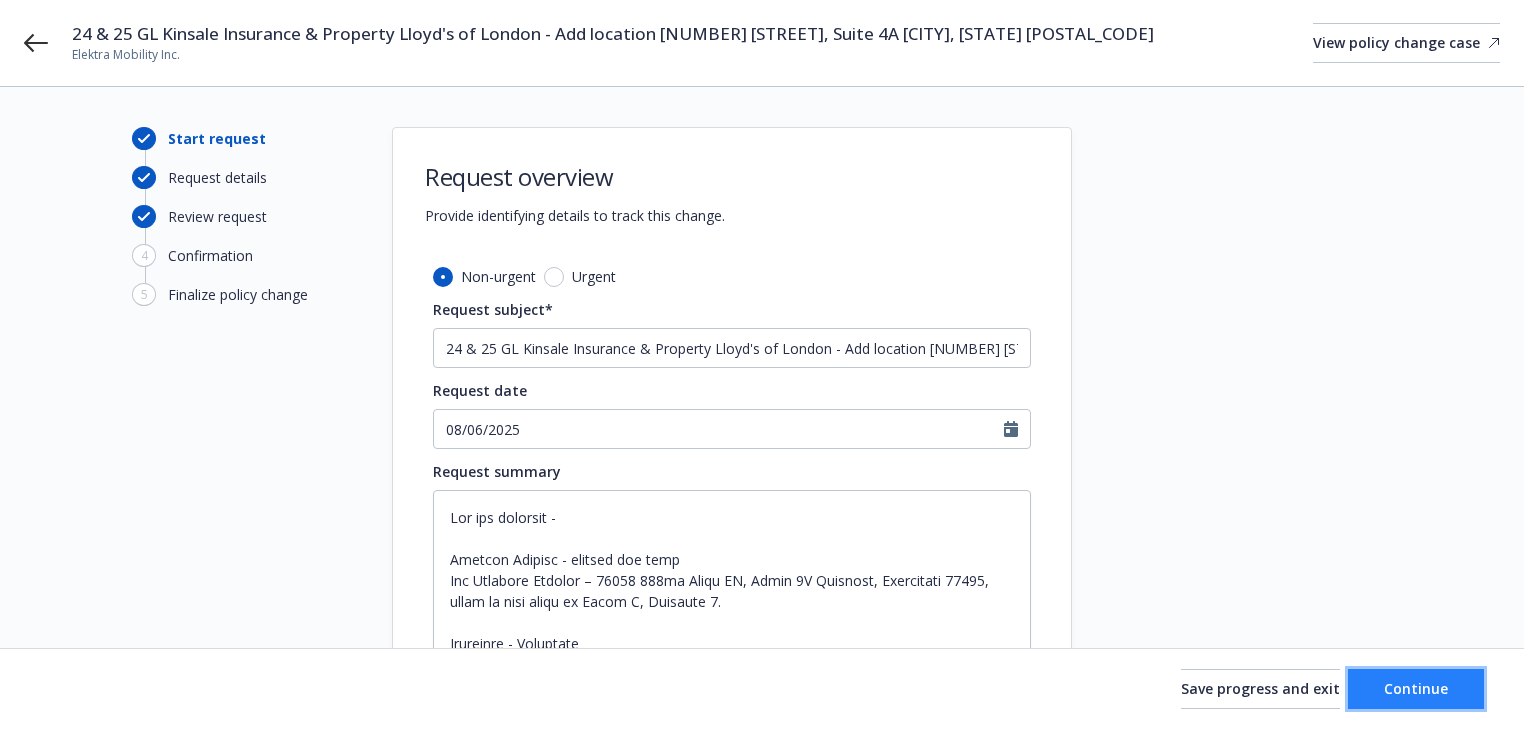 click on "Continue" at bounding box center [1416, 689] 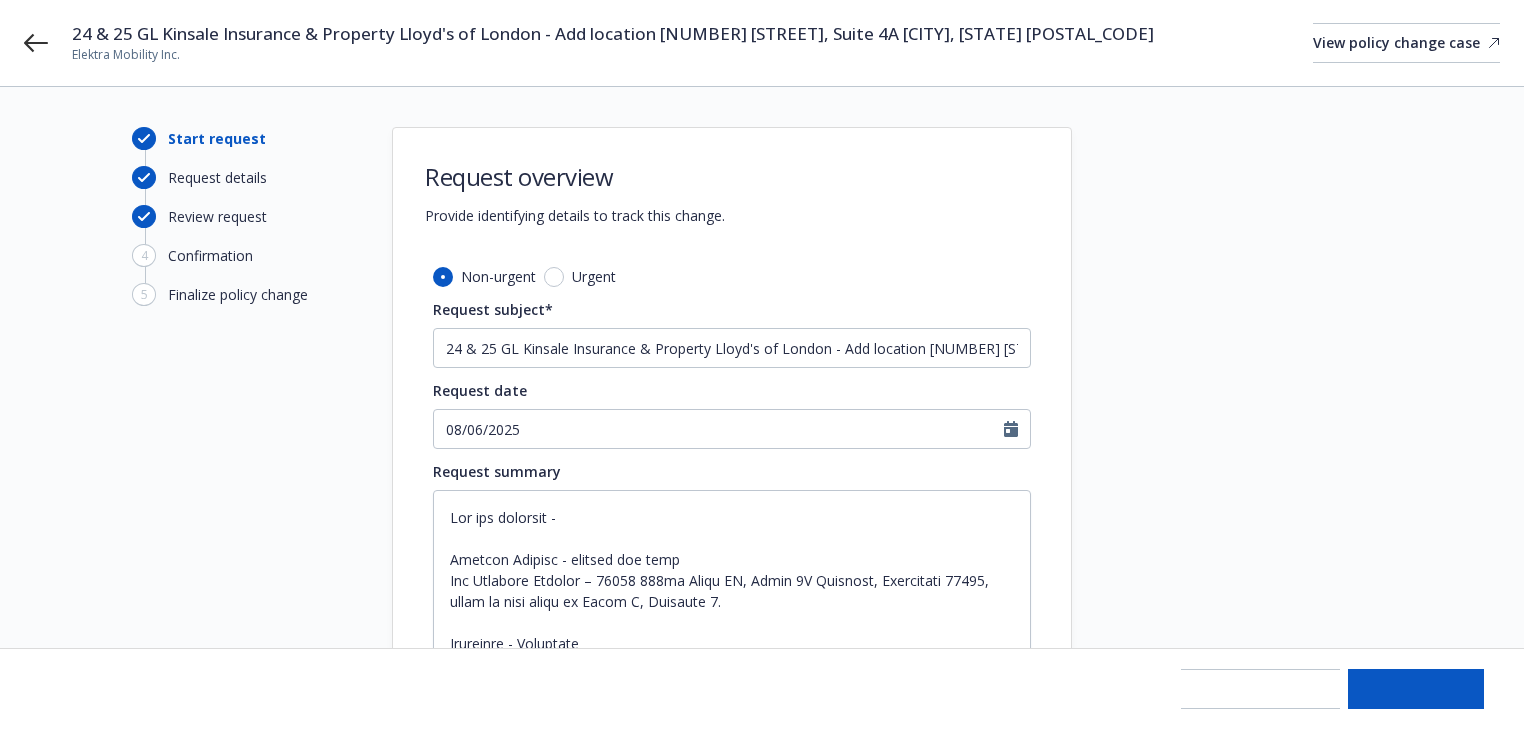 type on "x" 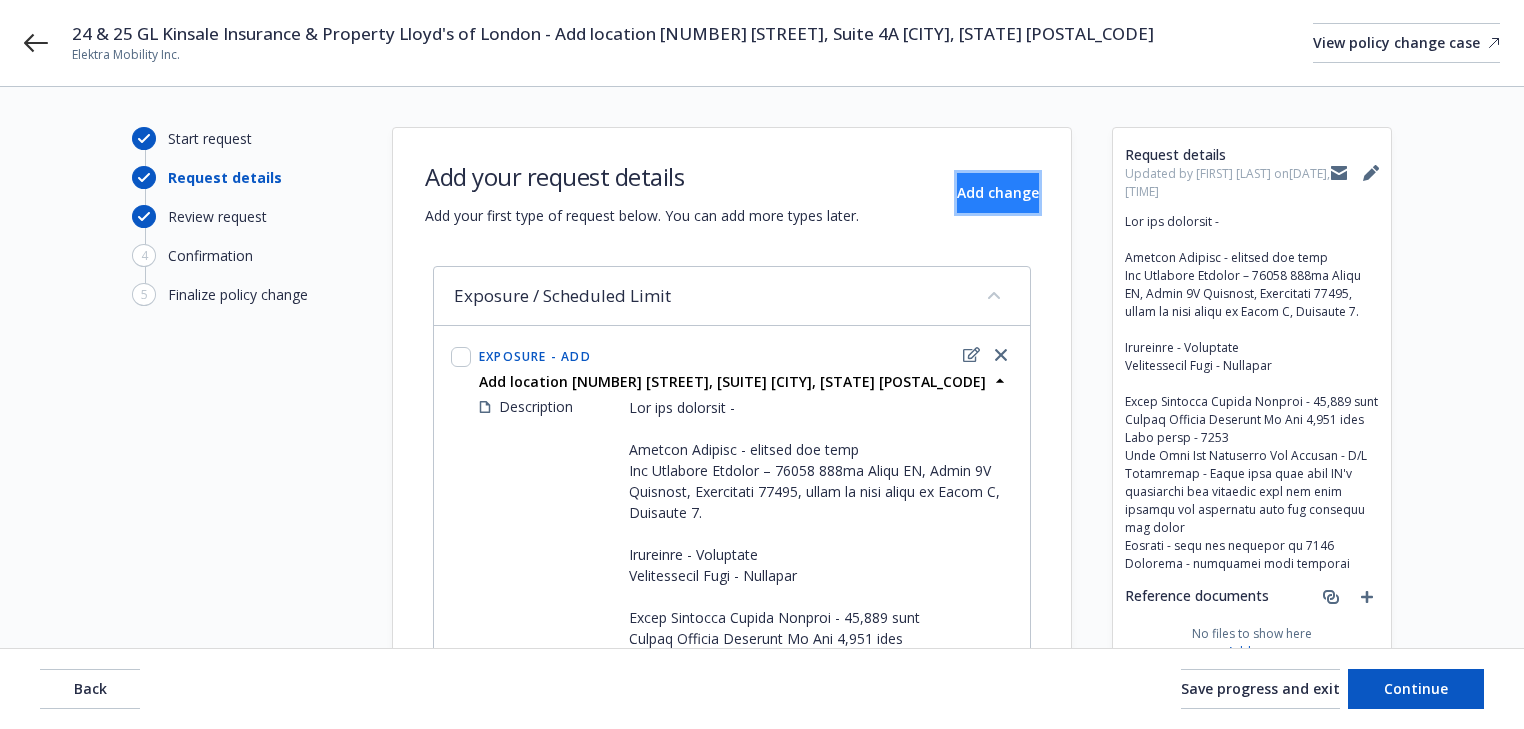 click on "Add change" at bounding box center (998, 193) 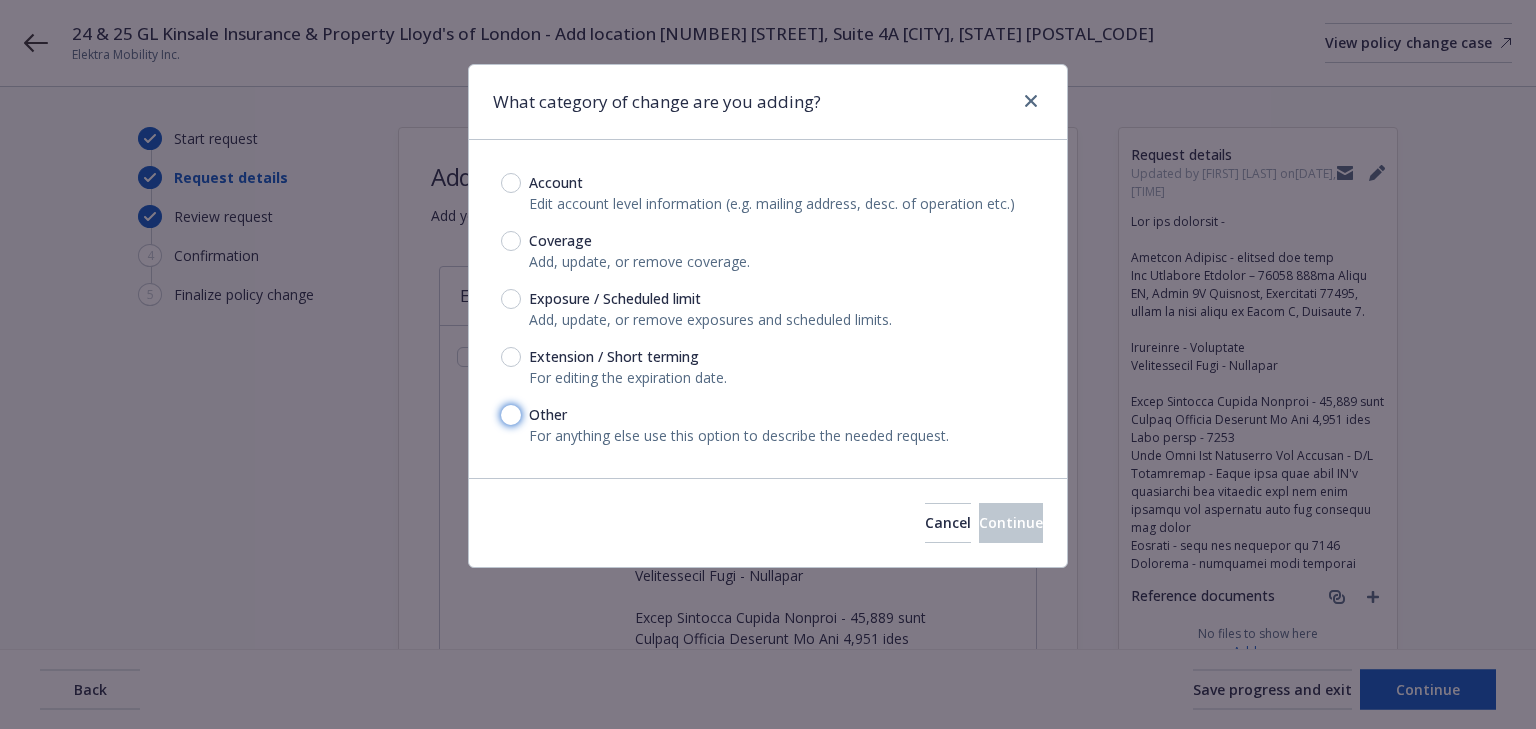 click on "Other" at bounding box center (511, 415) 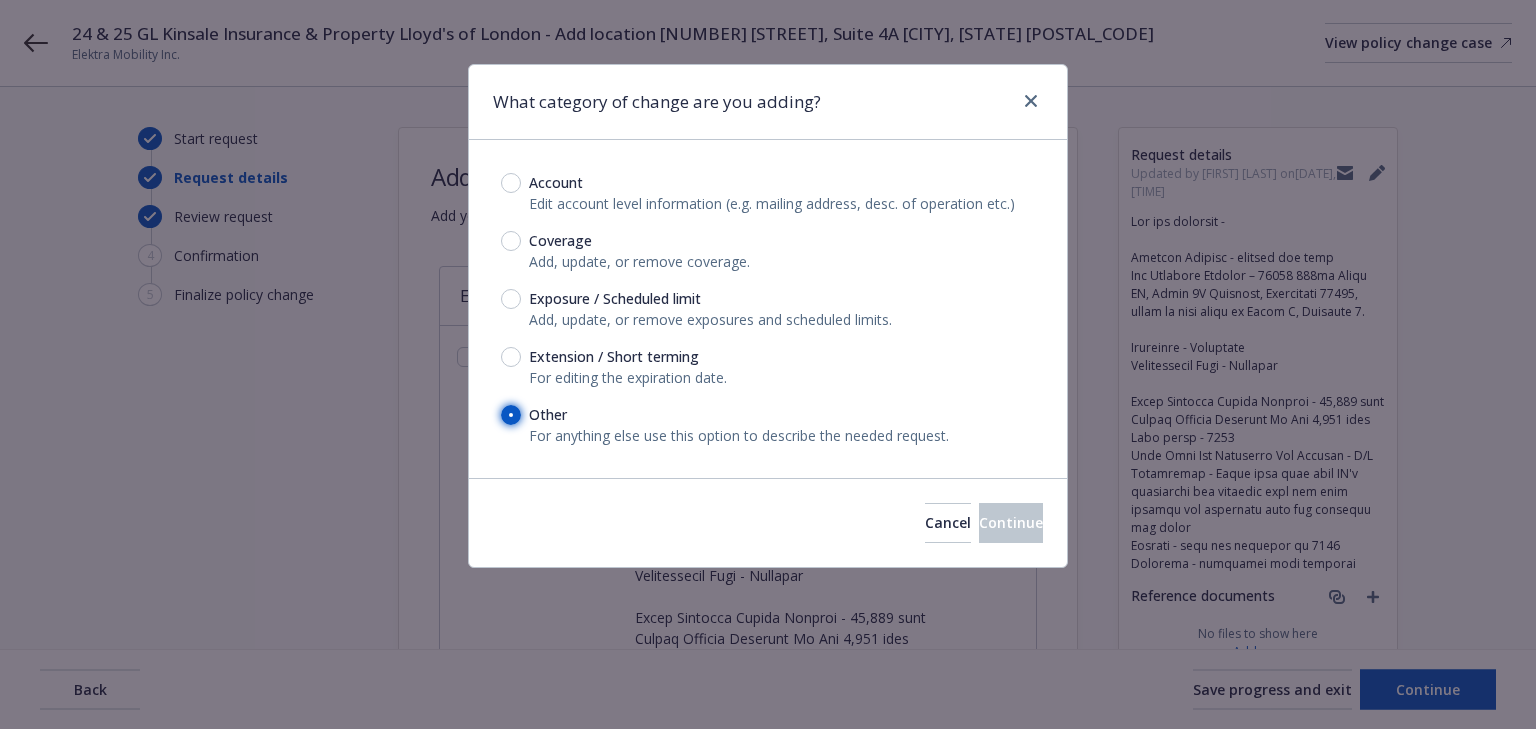 radio on "true" 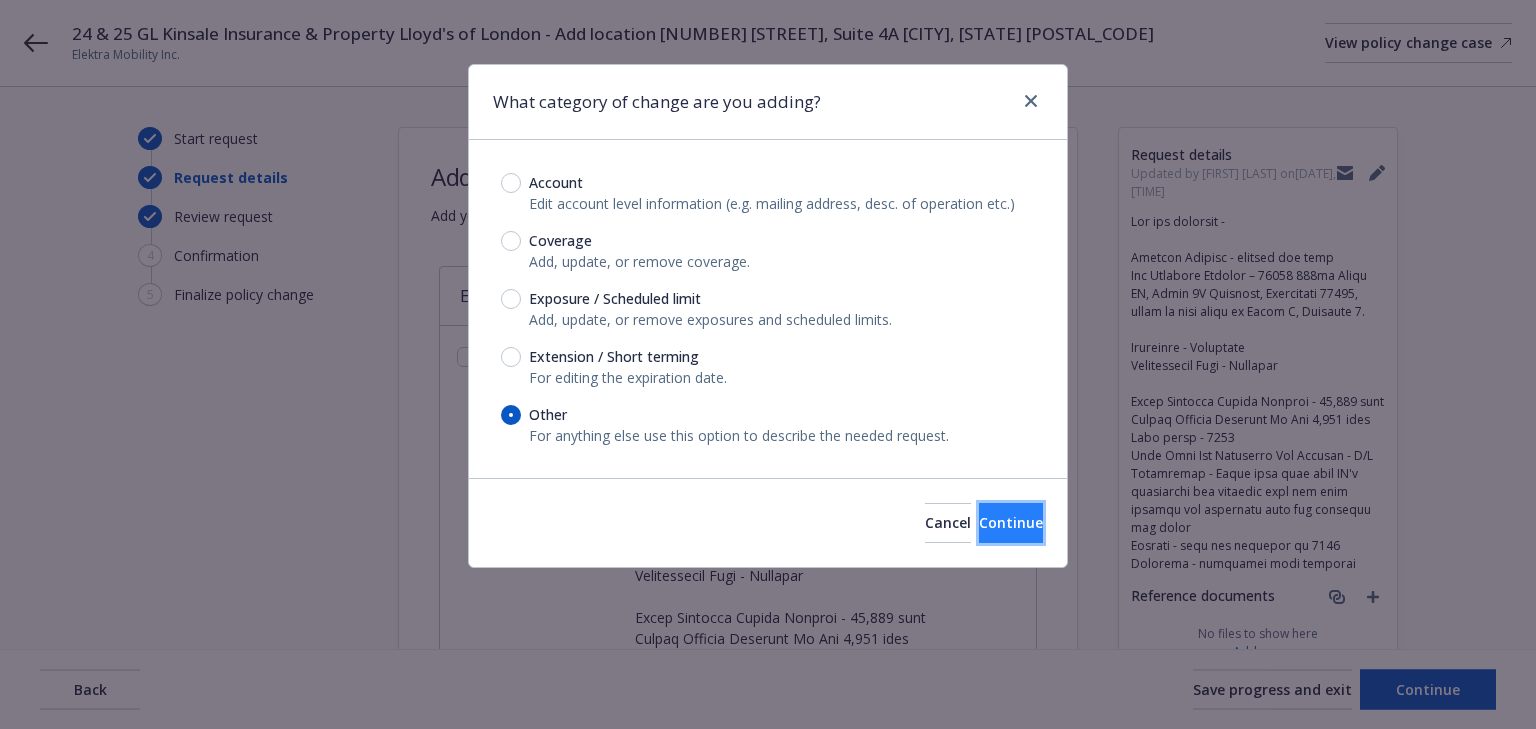 click on "Continue" at bounding box center (1011, 523) 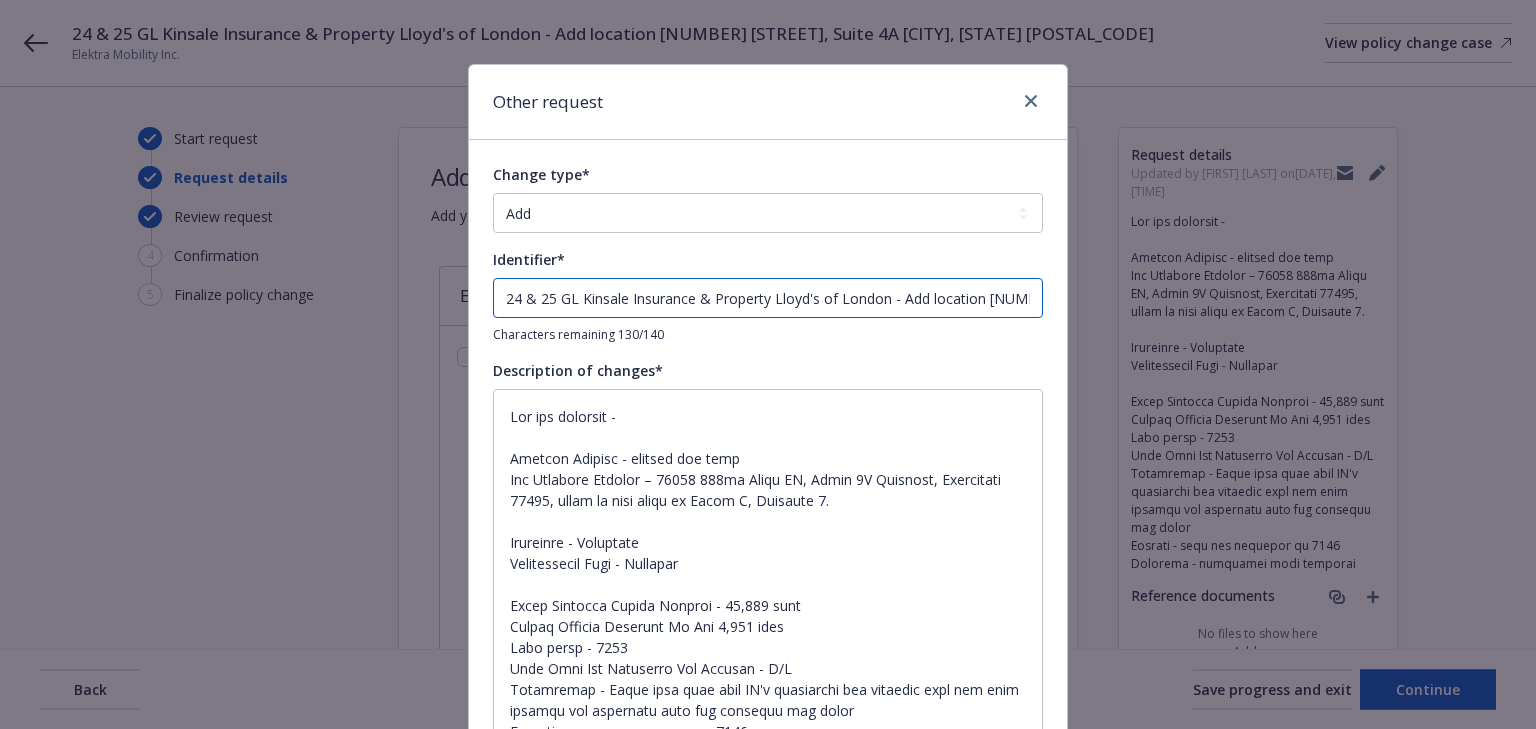 drag, startPoint x: 894, startPoint y: 300, endPoint x: -676, endPoint y: 205, distance: 1572.8716 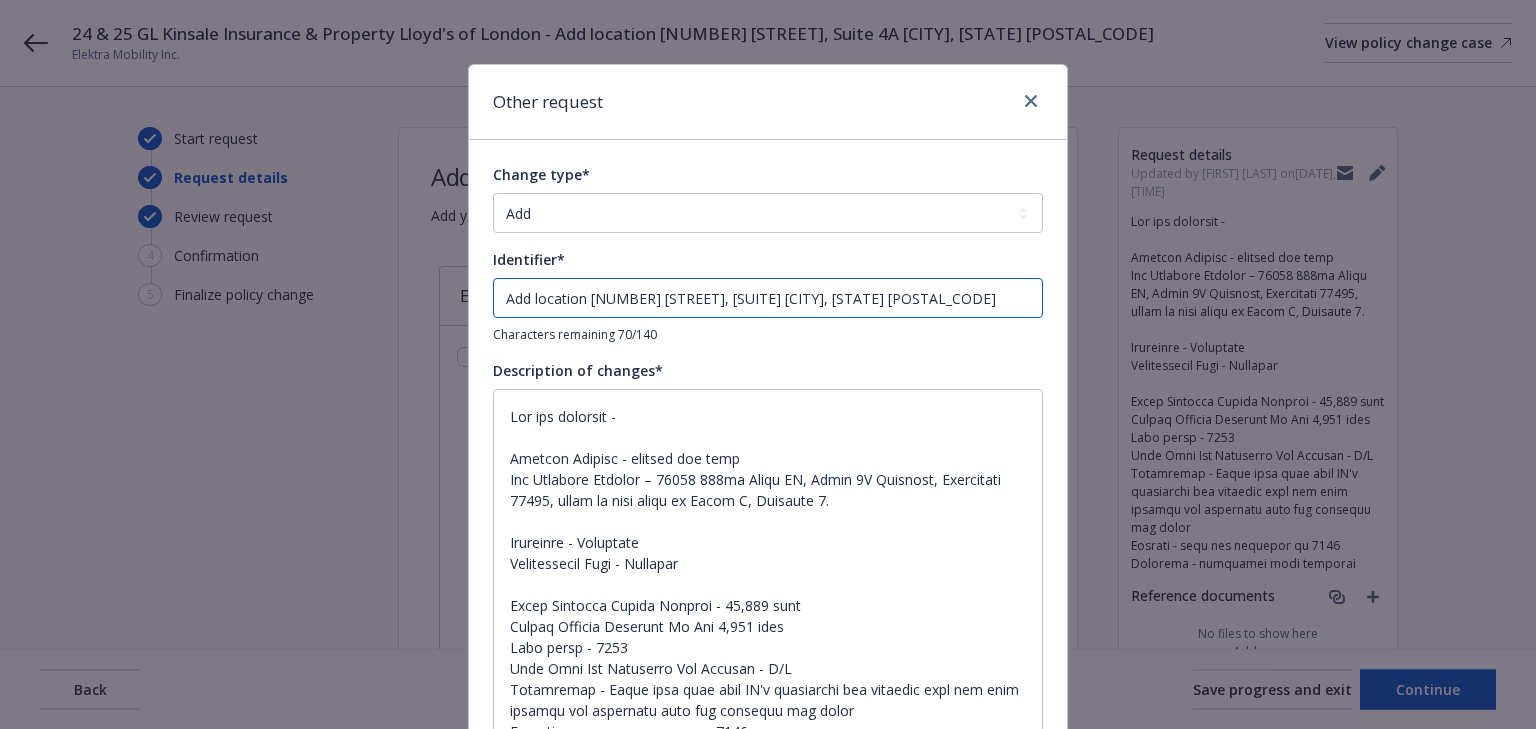 type on "Add location [NUMBER] [STREET], [SUITE] [CITY], [STATE] [POSTAL_CODE]" 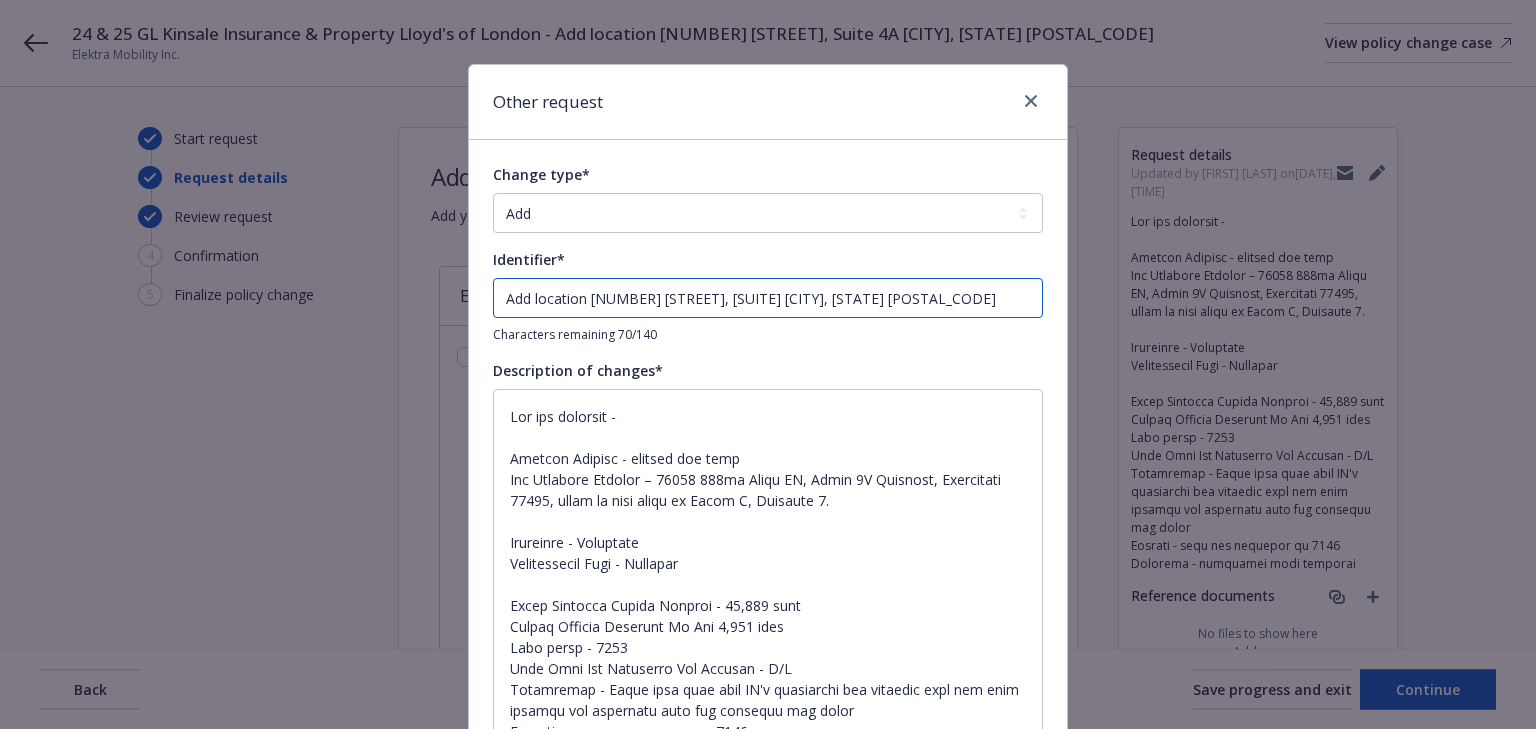 drag, startPoint x: 528, startPoint y: 301, endPoint x: 1412, endPoint y: 337, distance: 884.7327 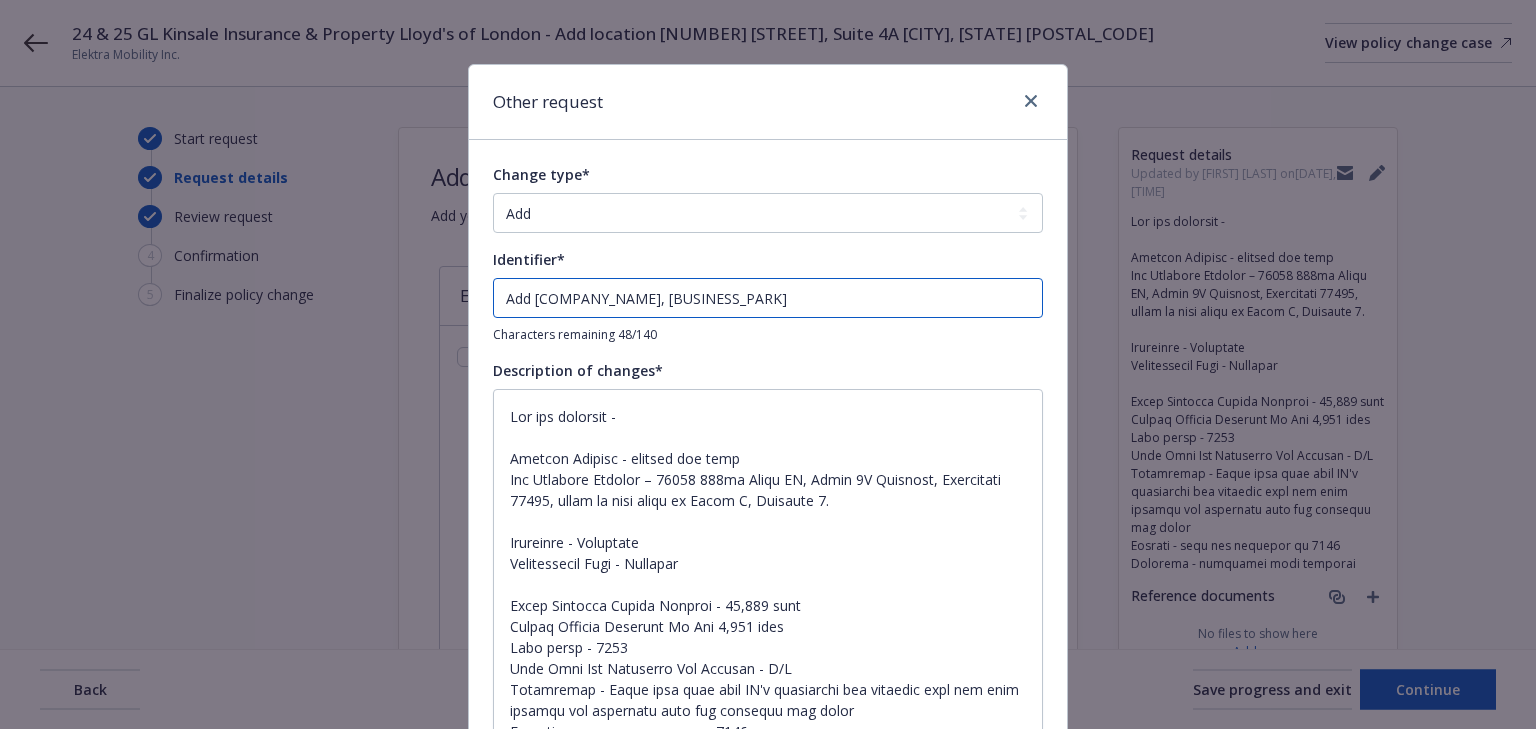 type on "Add [COMPANY_NAME], [BUSINESS_PARK]" 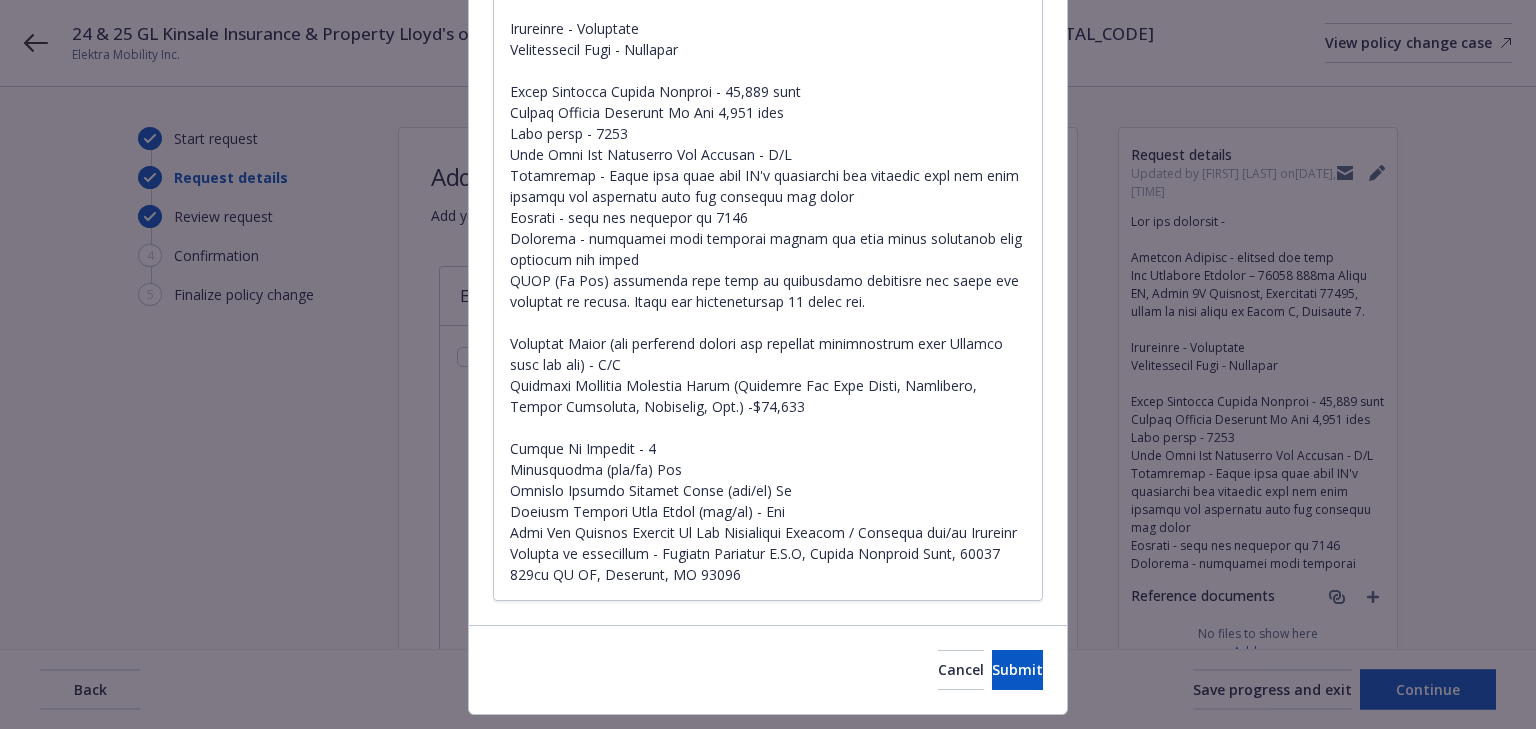 scroll, scrollTop: 563, scrollLeft: 0, axis: vertical 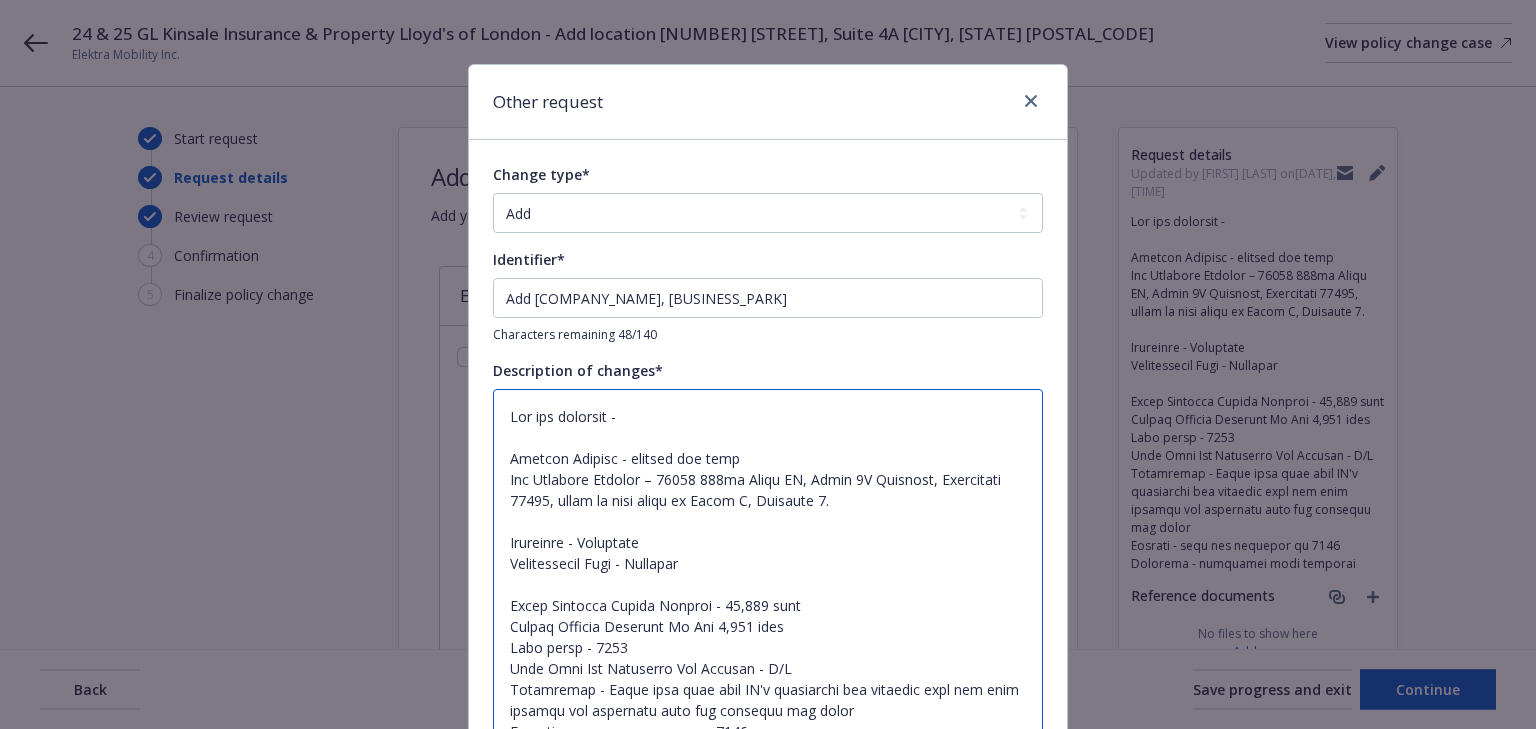 drag, startPoint x: 767, startPoint y: 461, endPoint x: 504, endPoint y: -4, distance: 534.2228 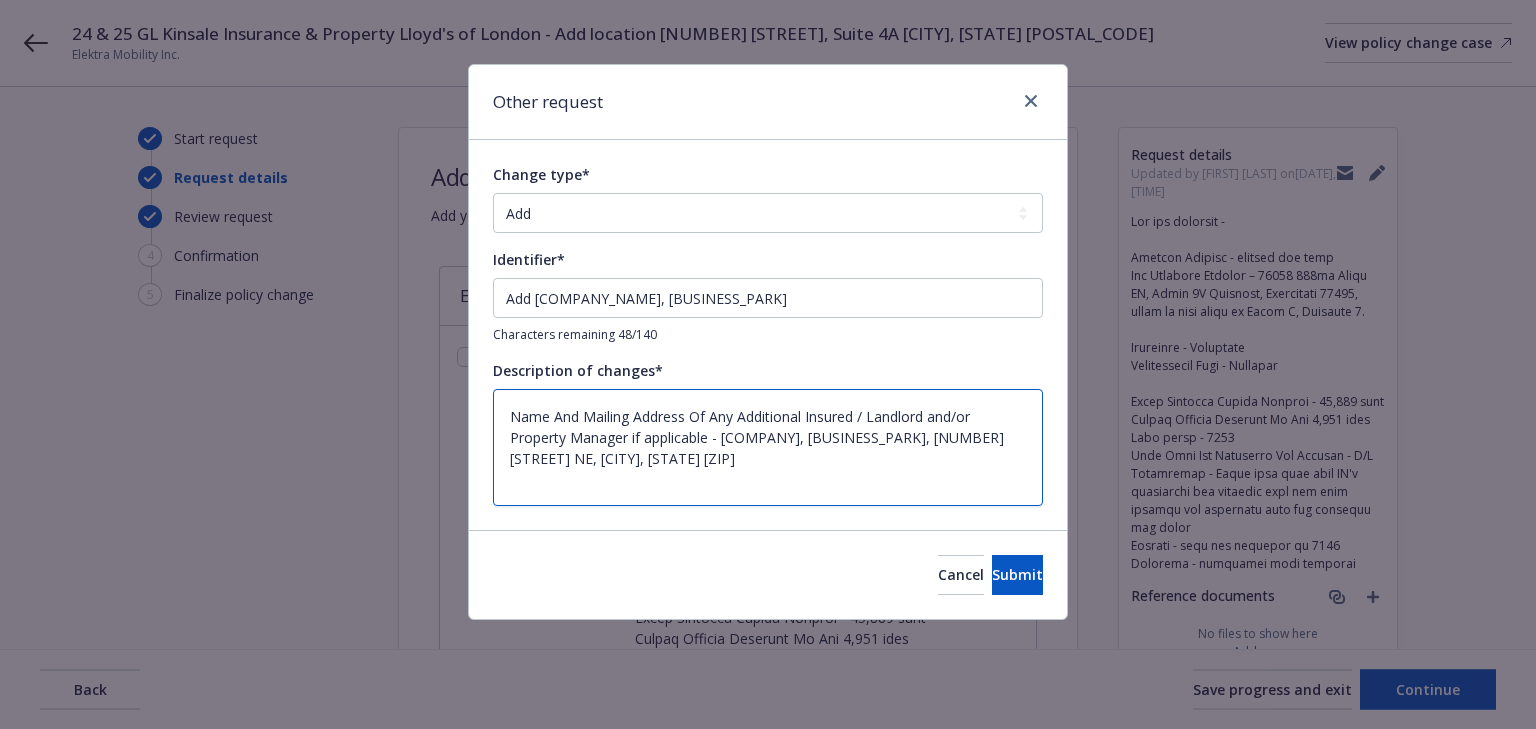type on "x" 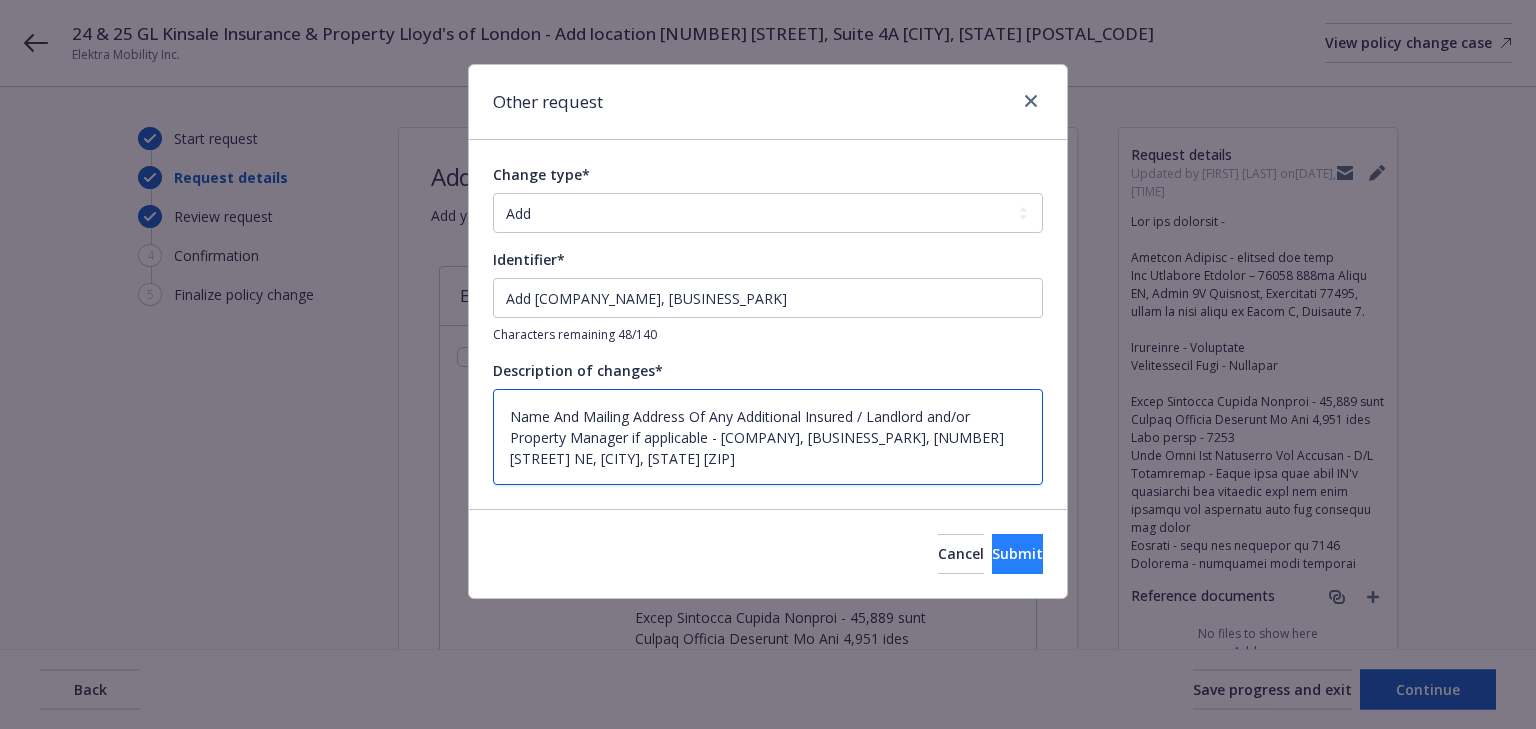 type on "Name And Mailing Address Of Any Additional Insured / Landlord and/or Property Manager if applicable - [COMPANY], [BUSINESS_PARK], [NUMBER] [STREET] NE, [CITY], [STATE] [ZIP]" 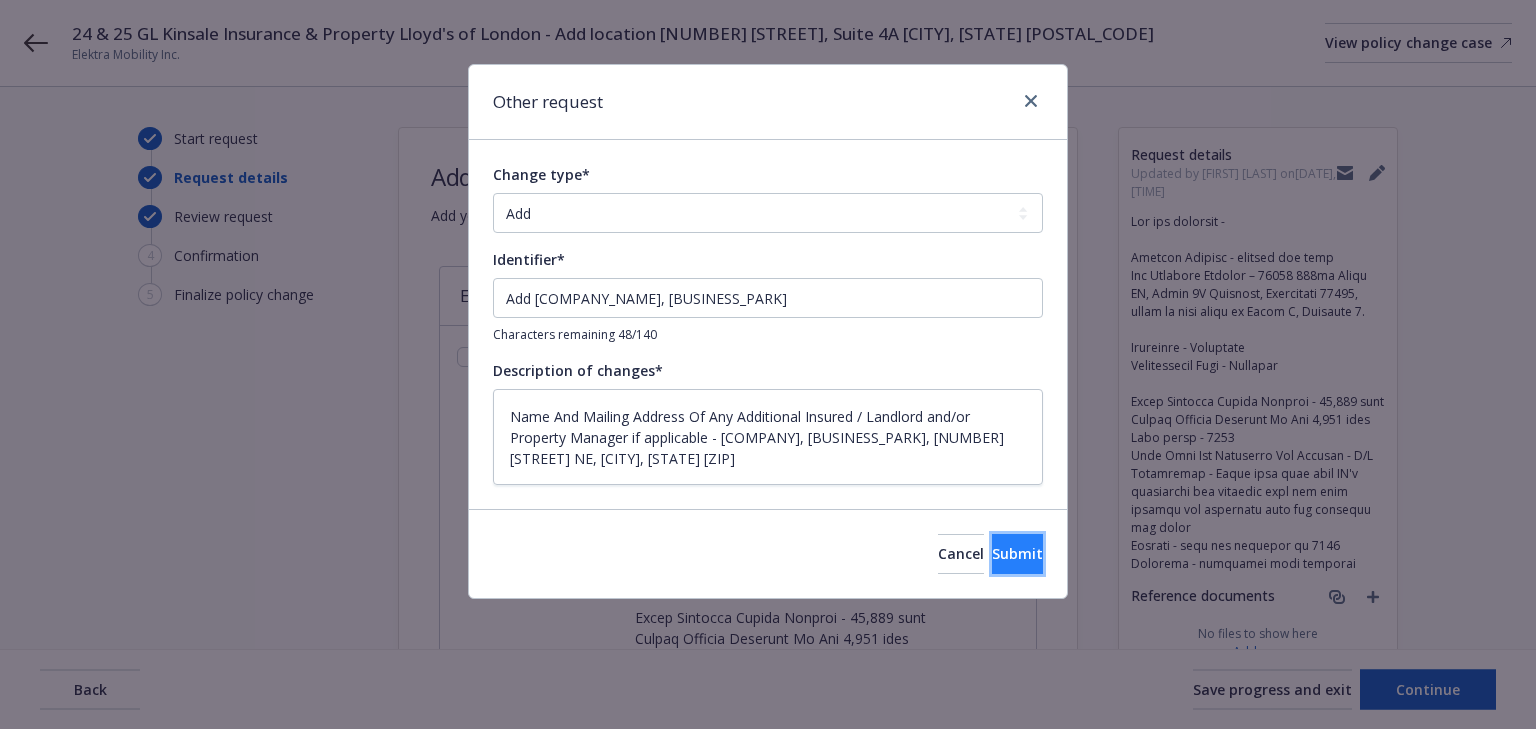 click on "Submit" at bounding box center (1017, 554) 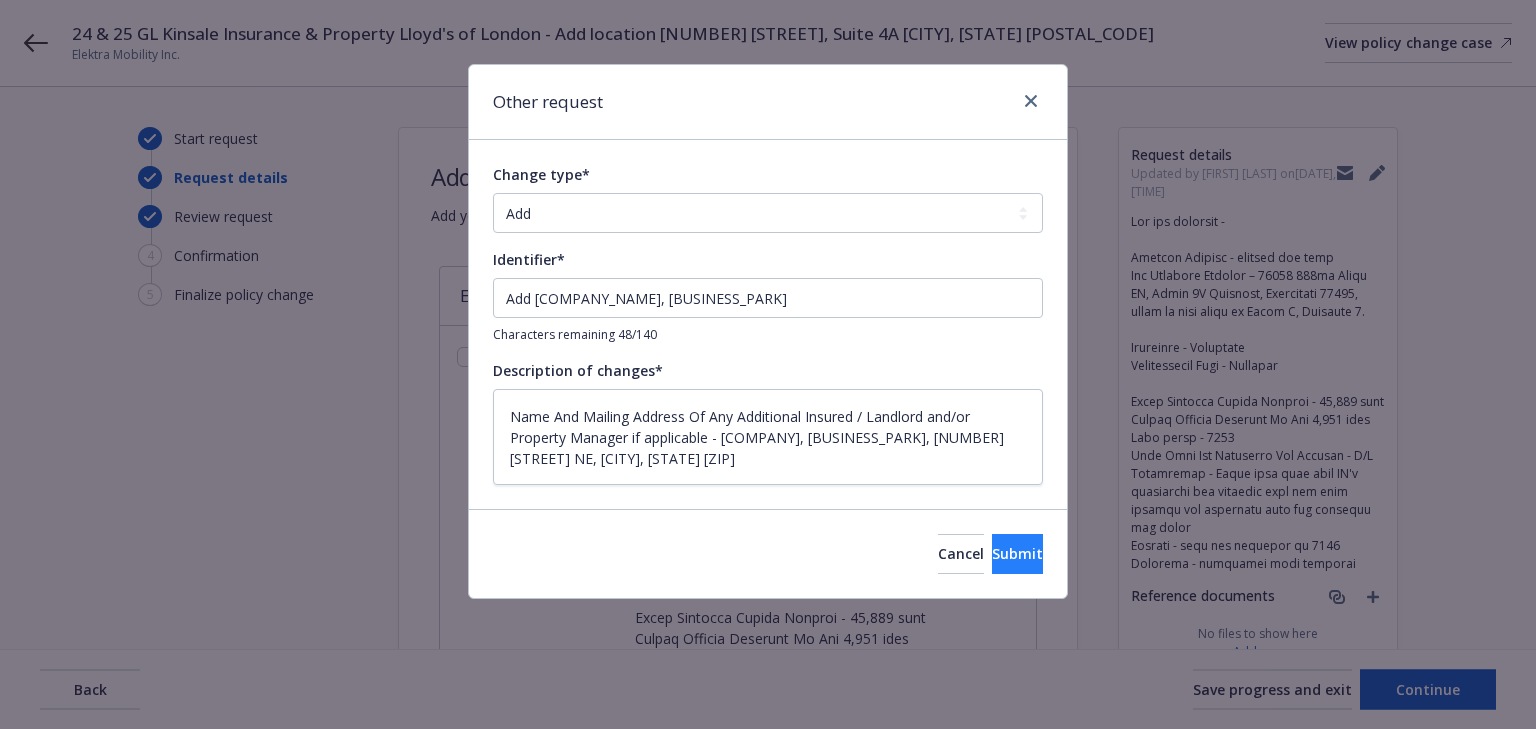type on "x" 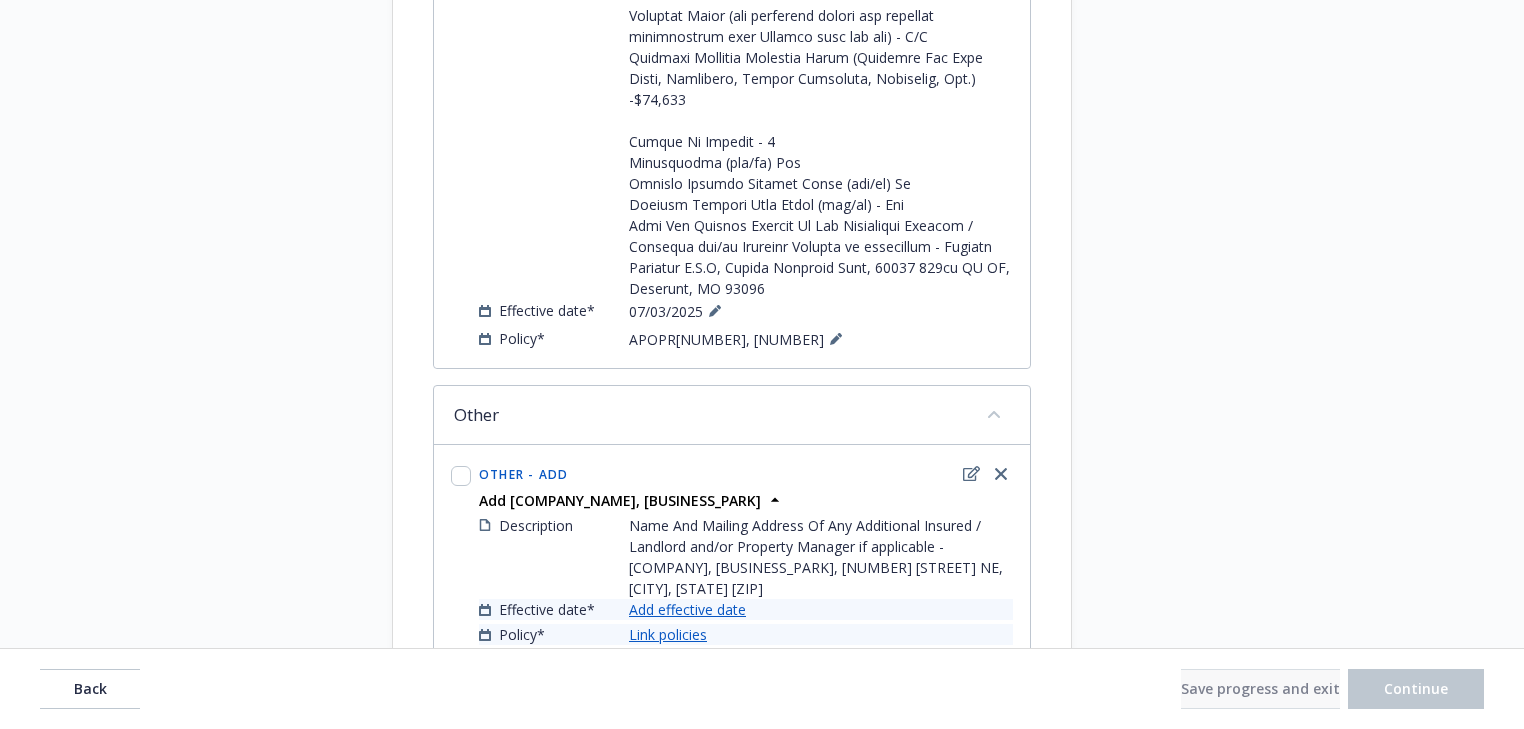scroll, scrollTop: 997, scrollLeft: 0, axis: vertical 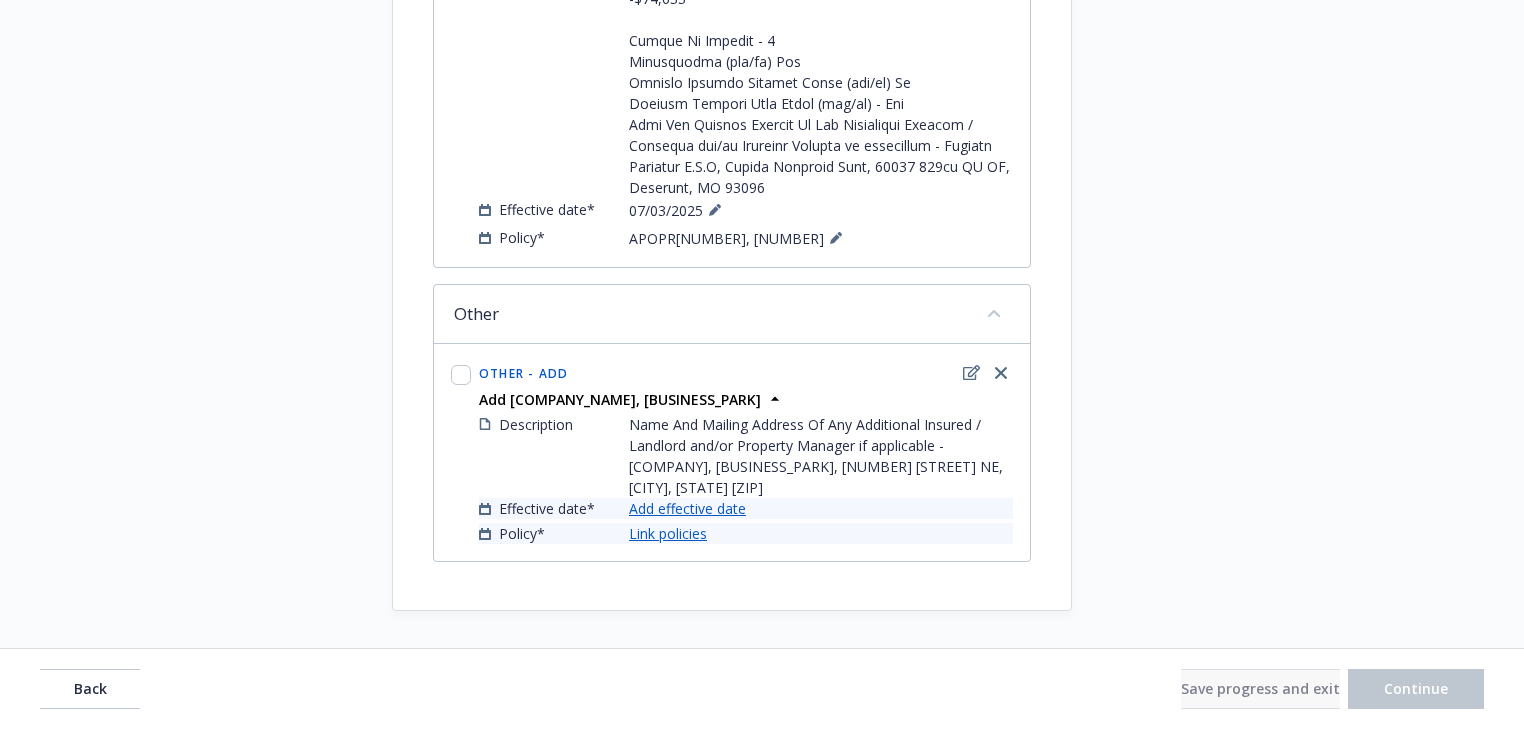 click on "Add effective date" at bounding box center [687, 508] 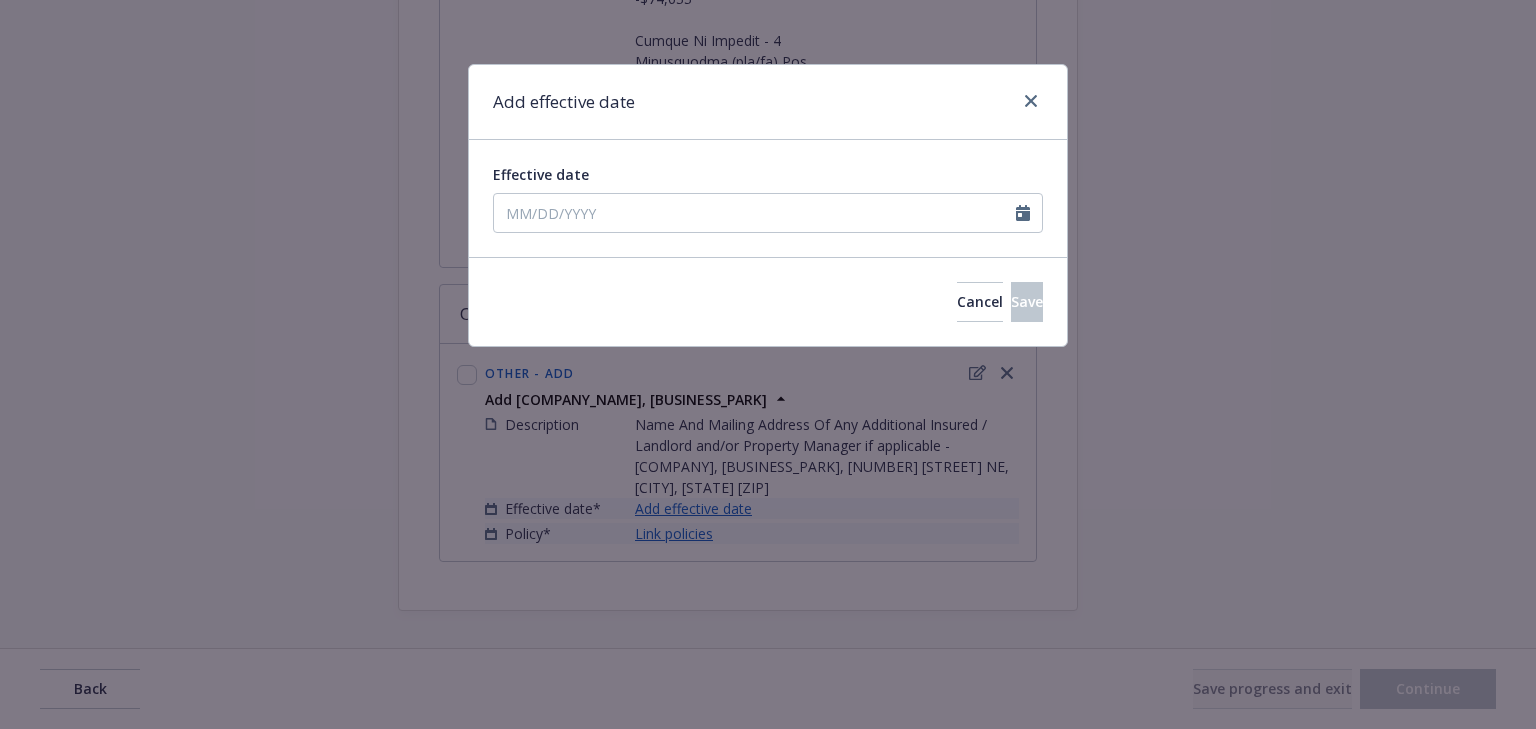 click on "Effective date" at bounding box center (768, 174) 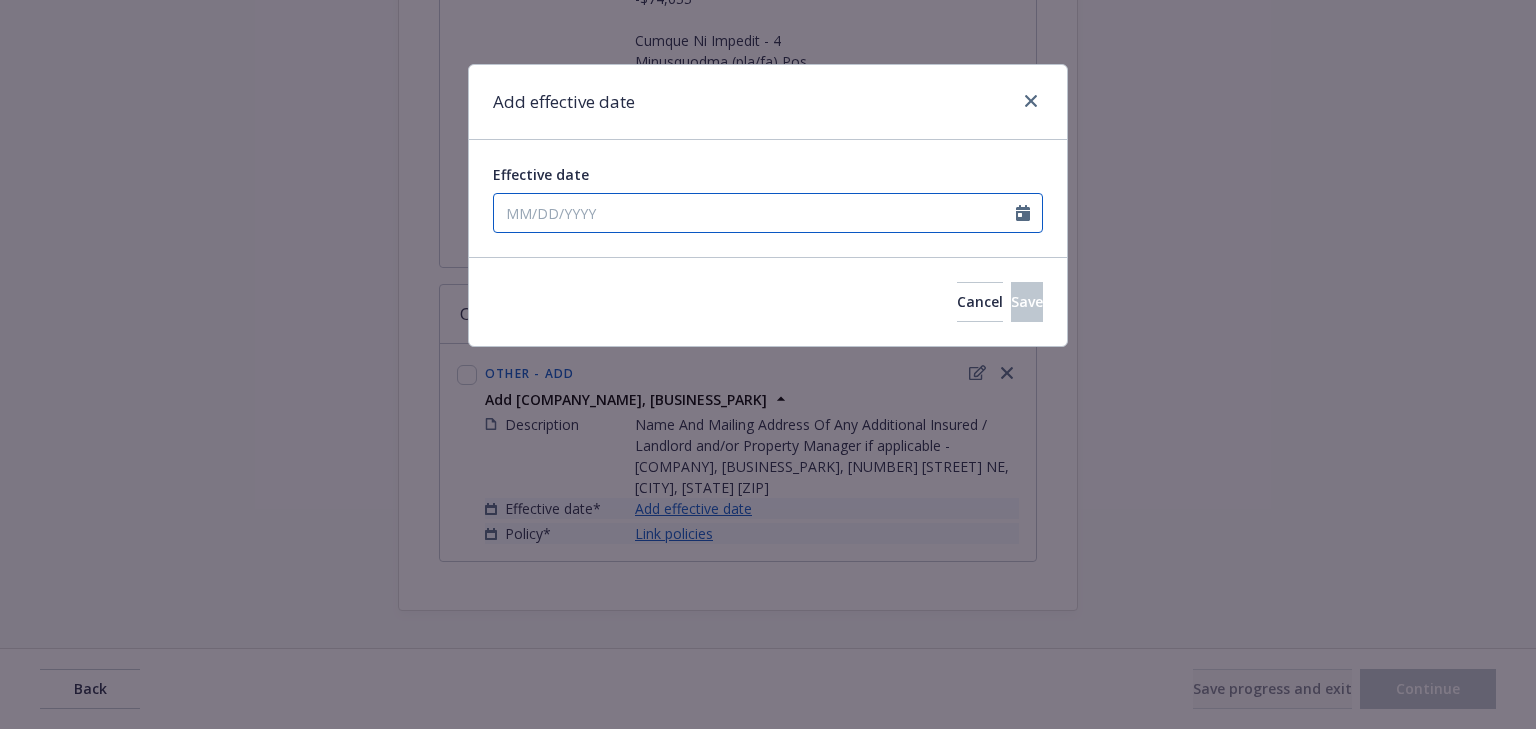 click on "Effective date" at bounding box center [755, 213] 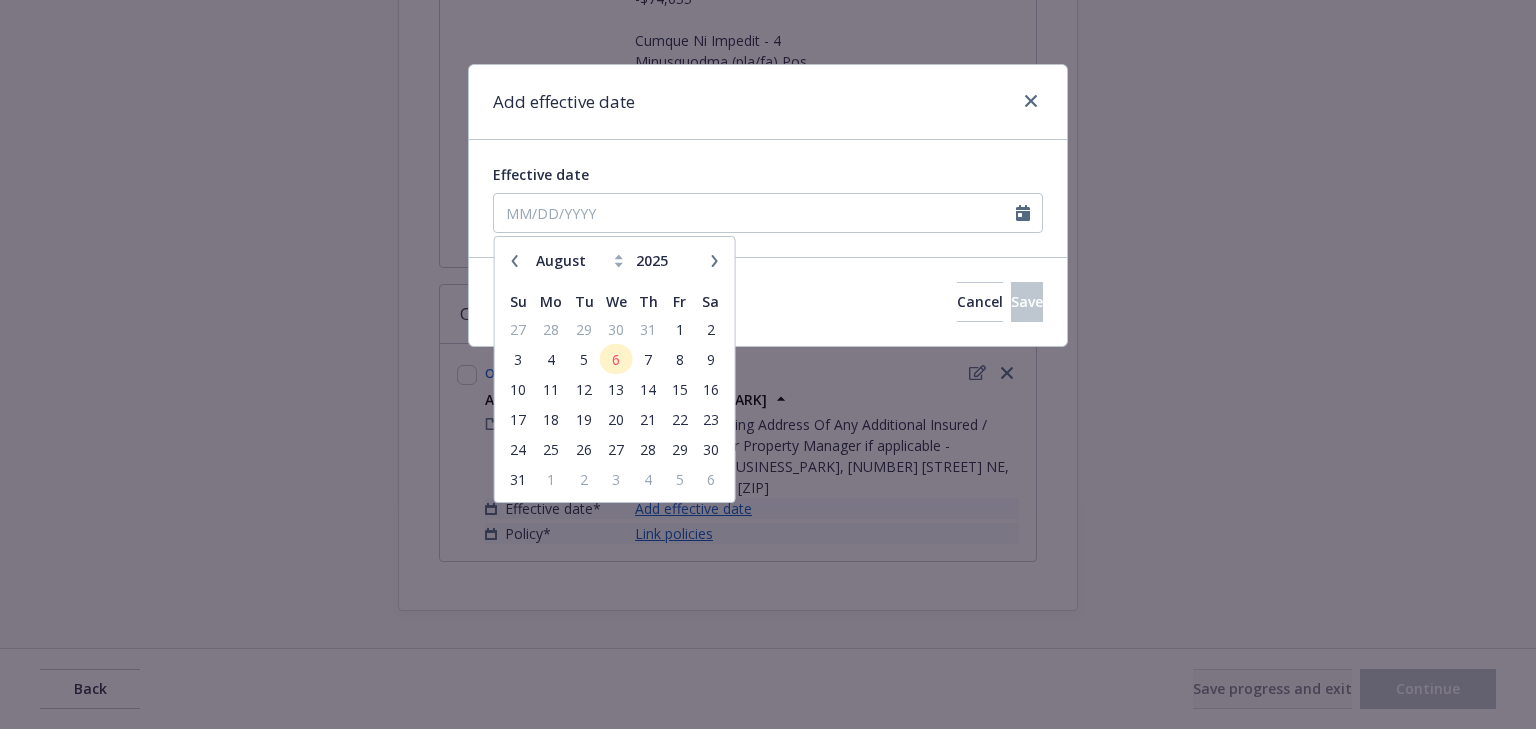click 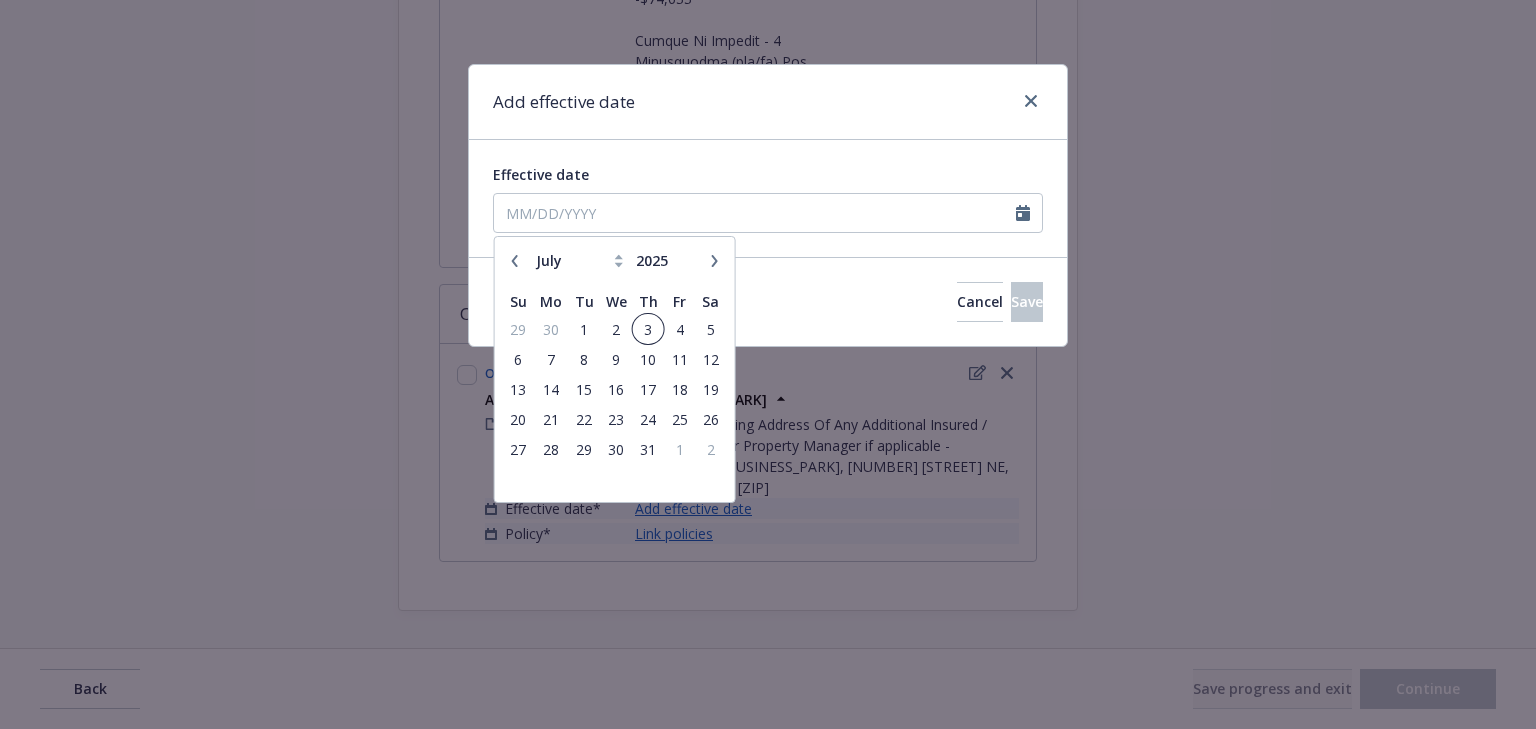 click on "3" at bounding box center (648, 329) 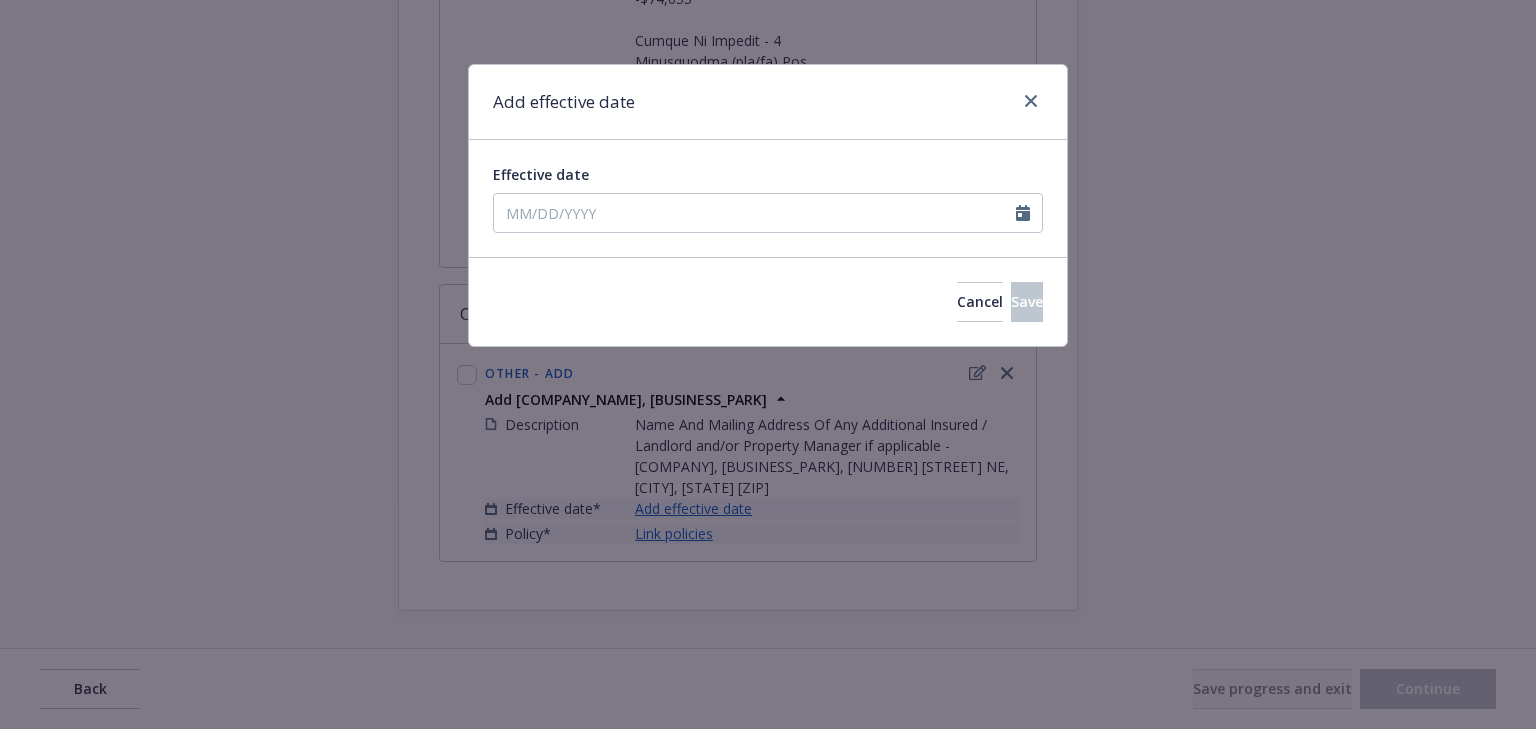type on "07/03/2025" 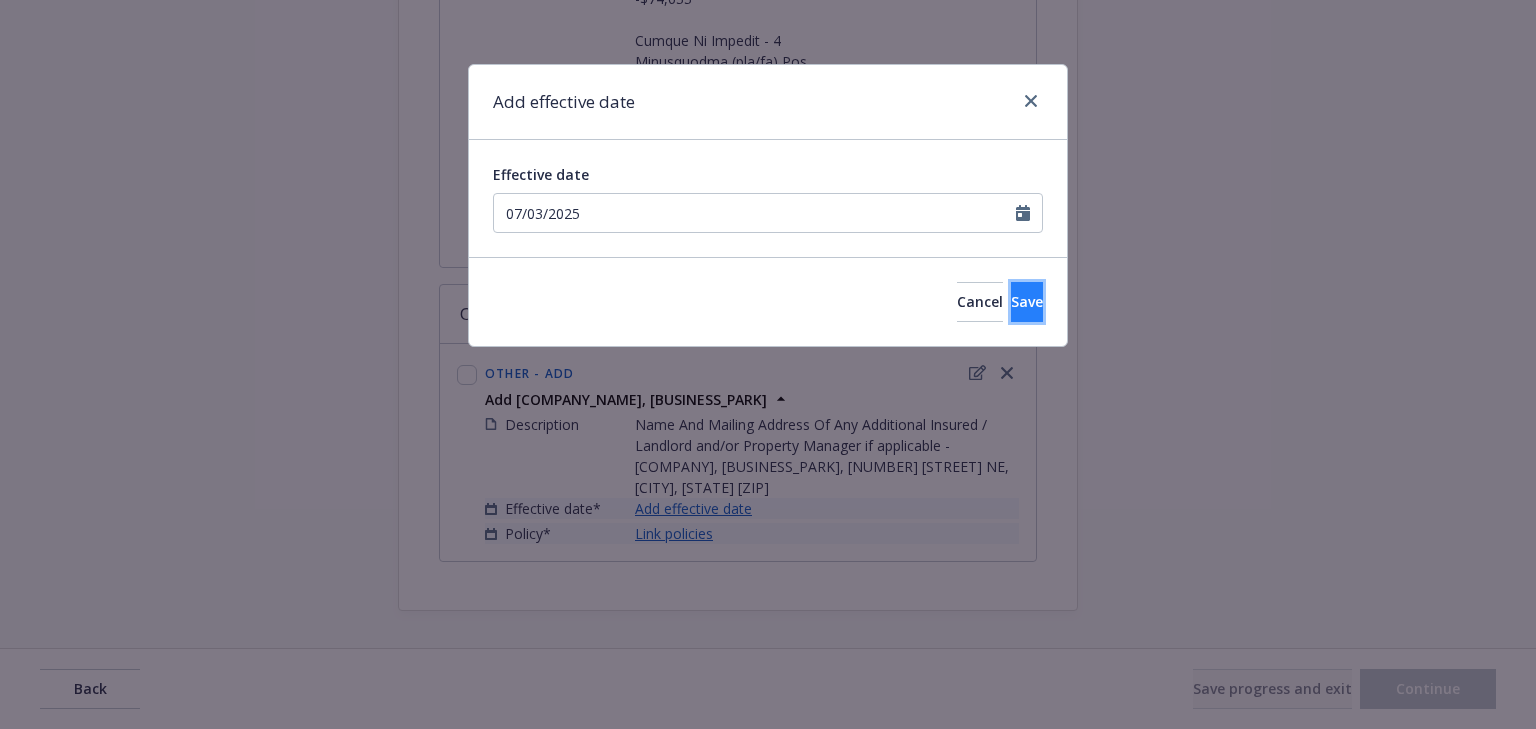 click on "Save" at bounding box center [1027, 301] 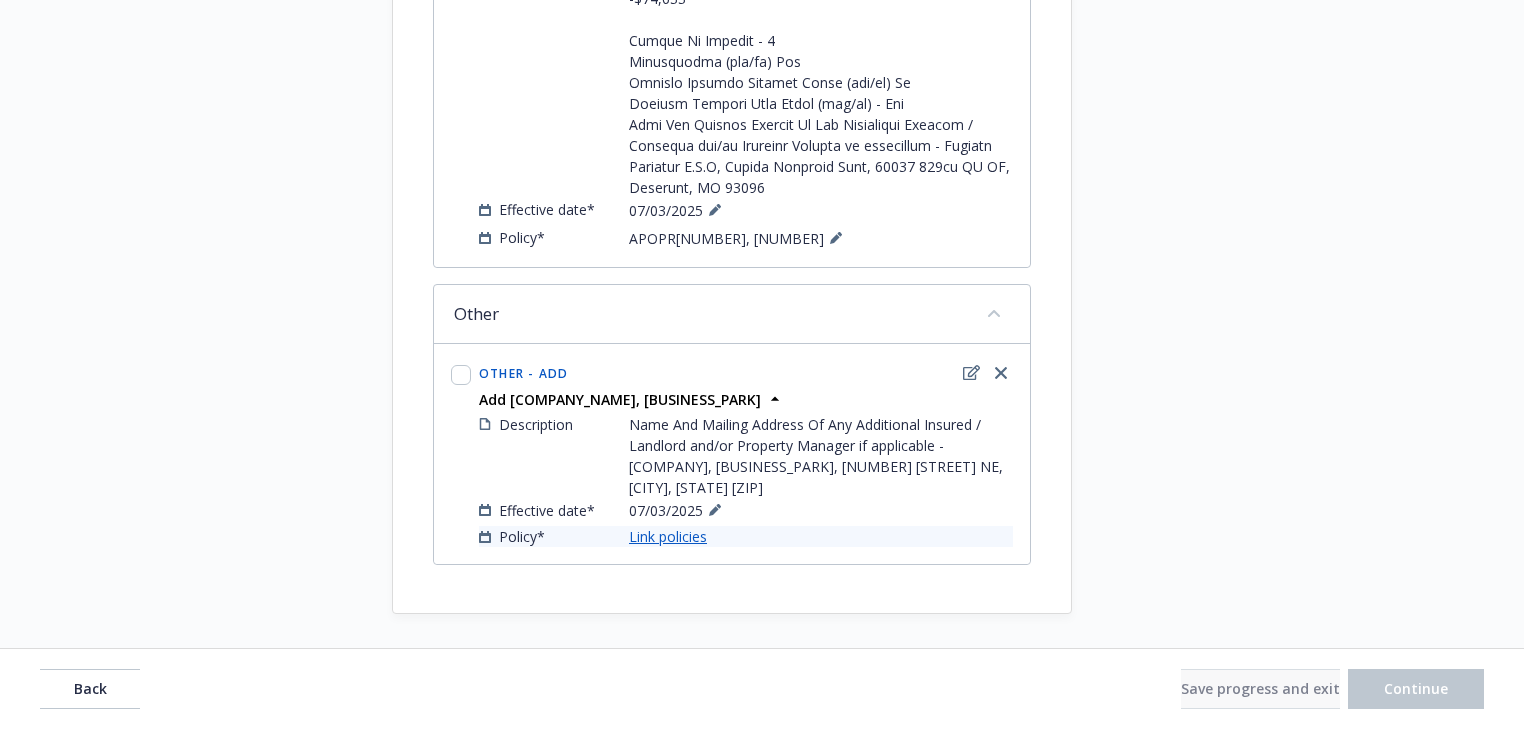 click on "Link policies" at bounding box center (668, 536) 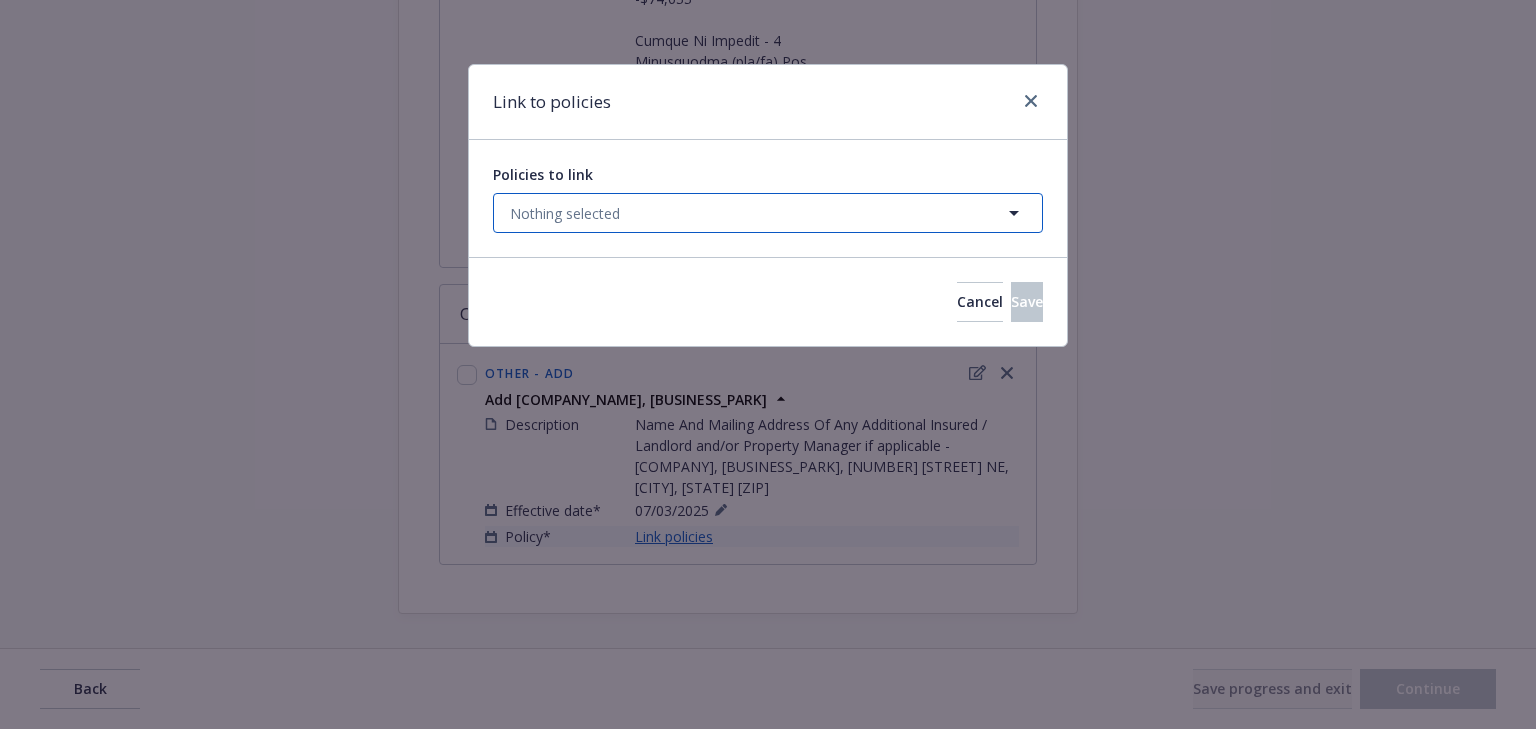 click on "Nothing selected" at bounding box center [565, 213] 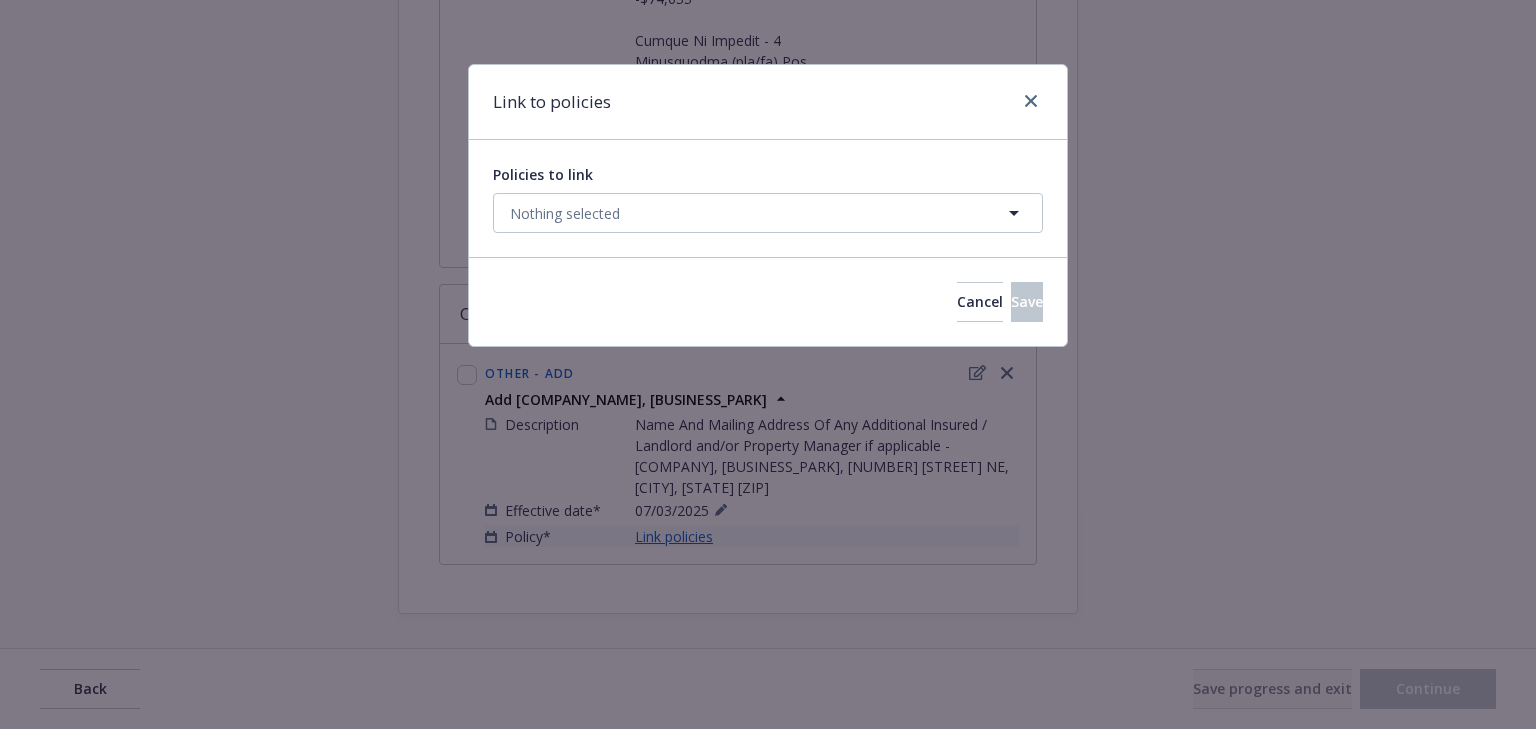 select on "ACTIVE" 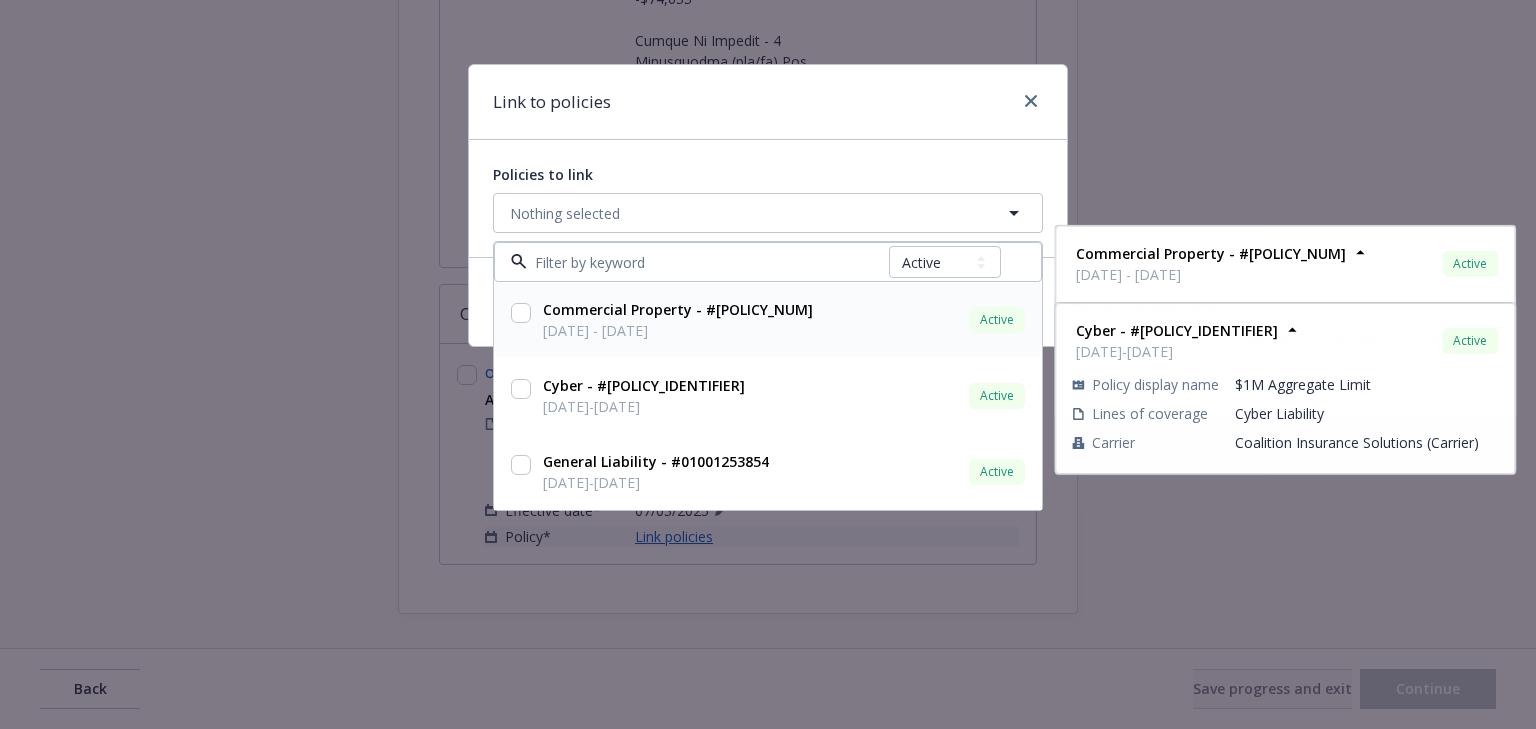 click at bounding box center (521, 313) 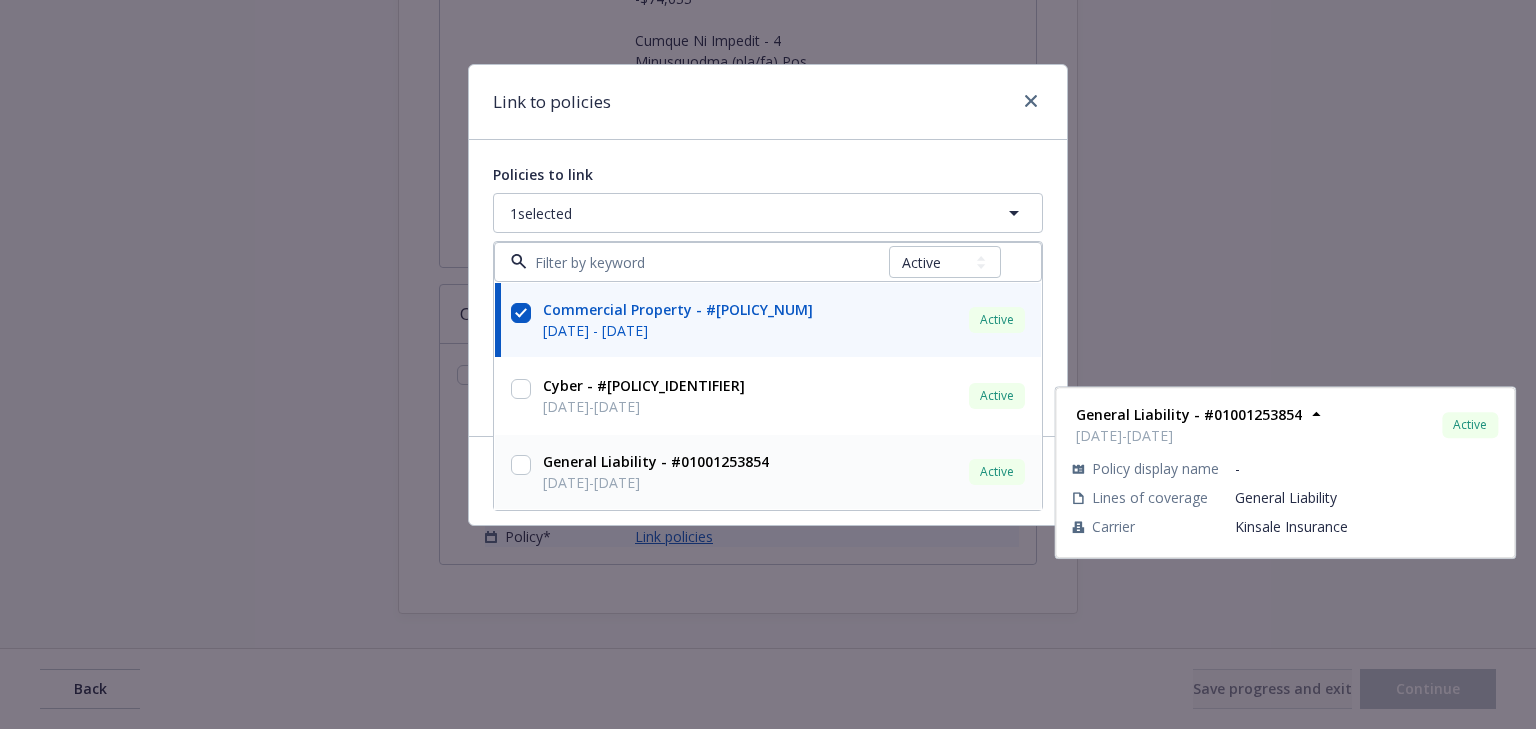 click at bounding box center (521, 472) 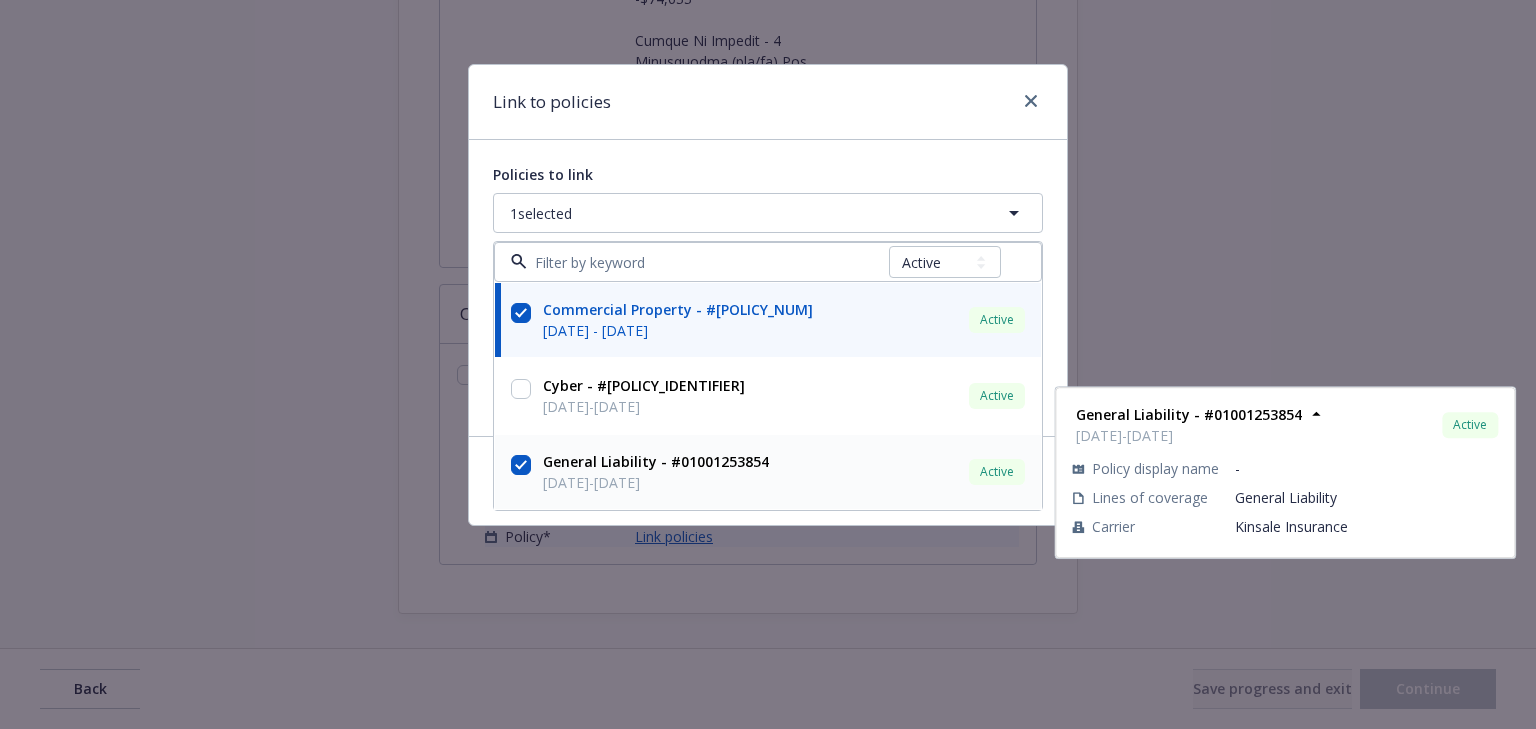 checkbox on "true" 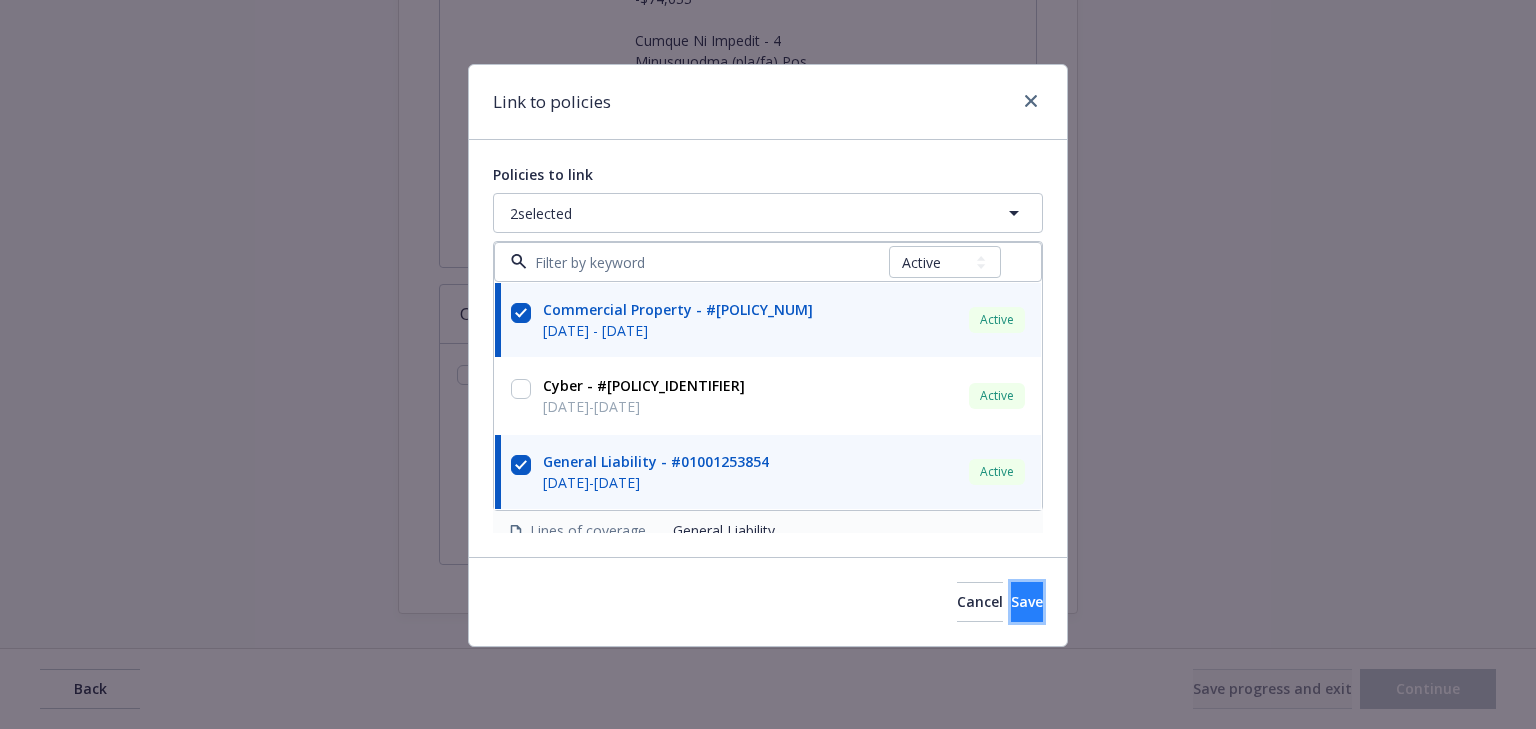 click on "Save" at bounding box center (1027, 602) 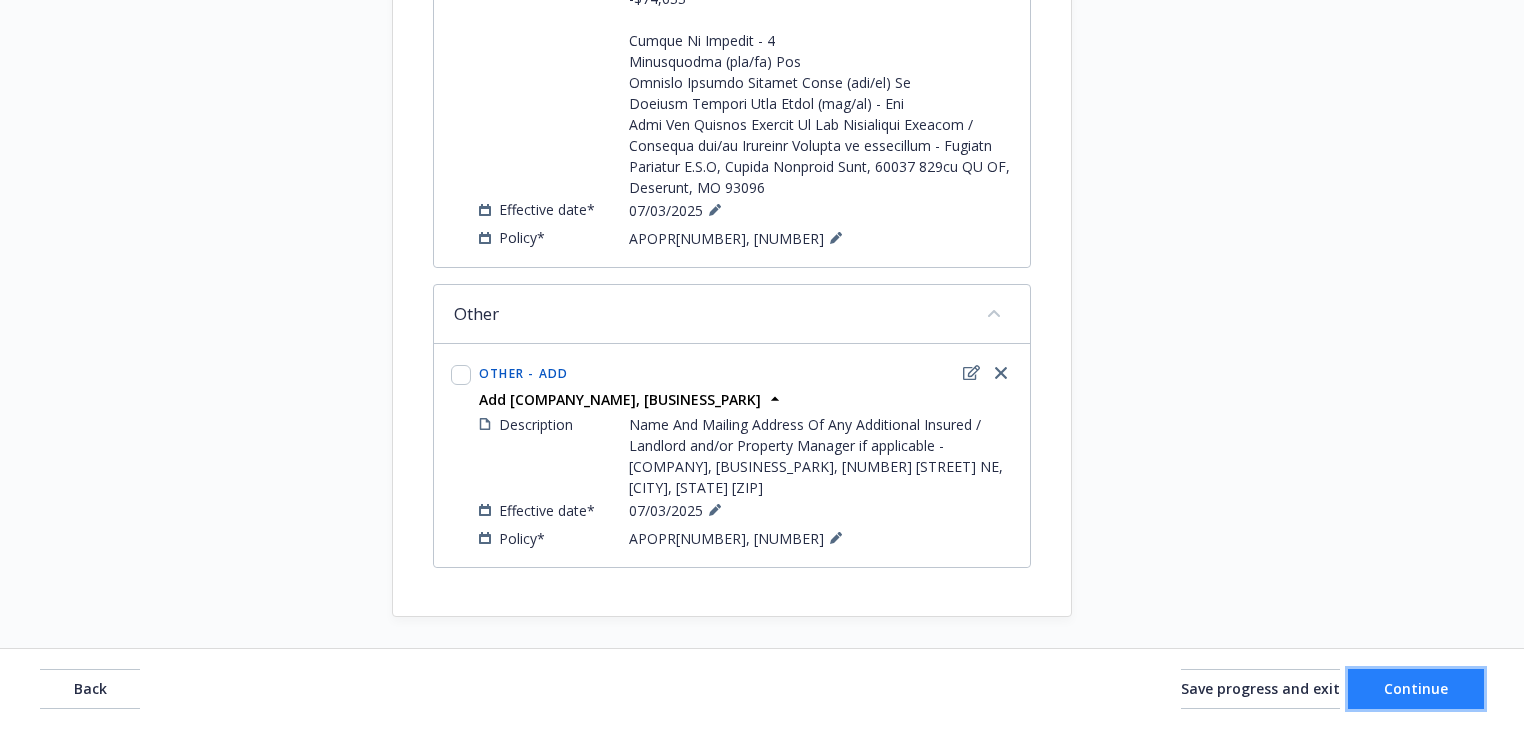 click on "Continue" at bounding box center (1416, 688) 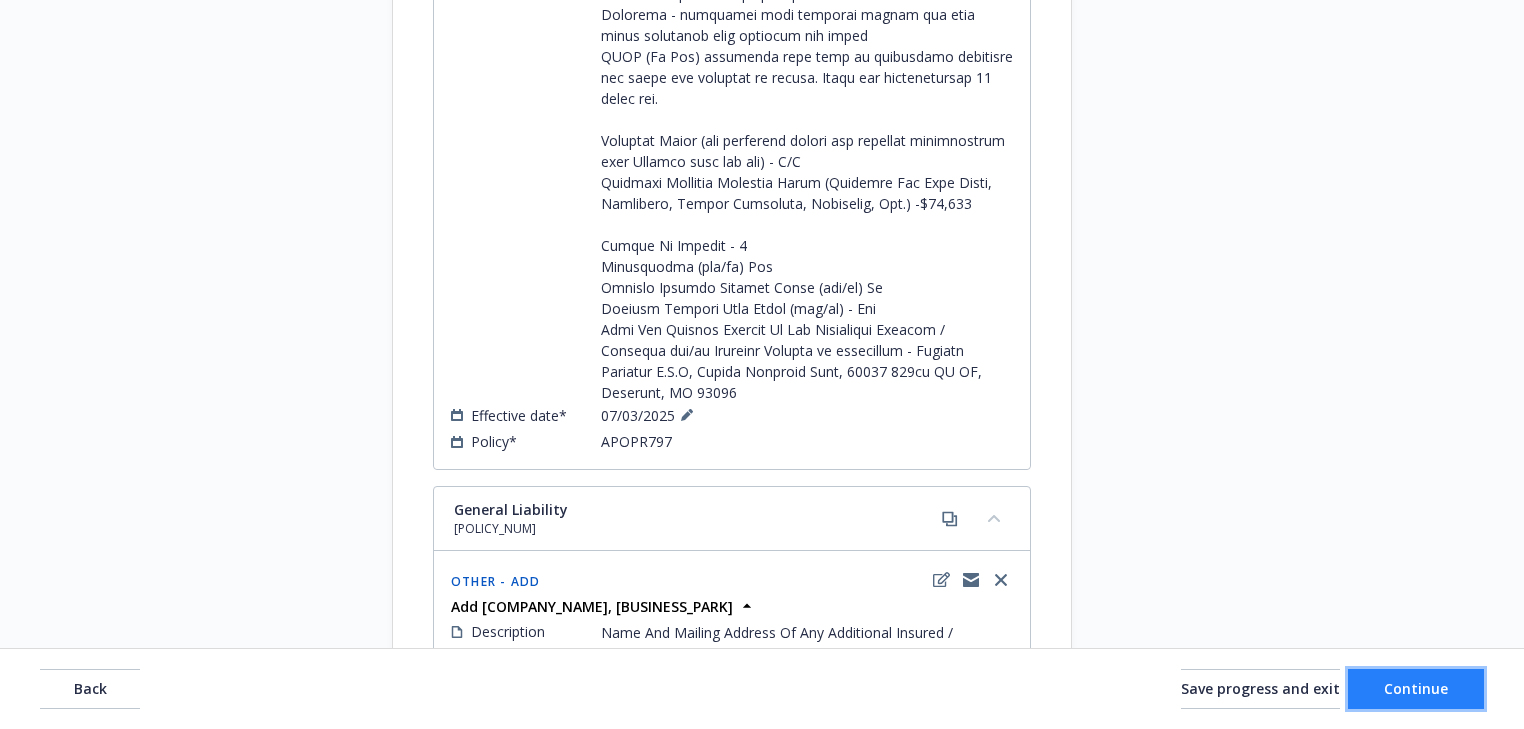 click on "Continue" at bounding box center (1416, 688) 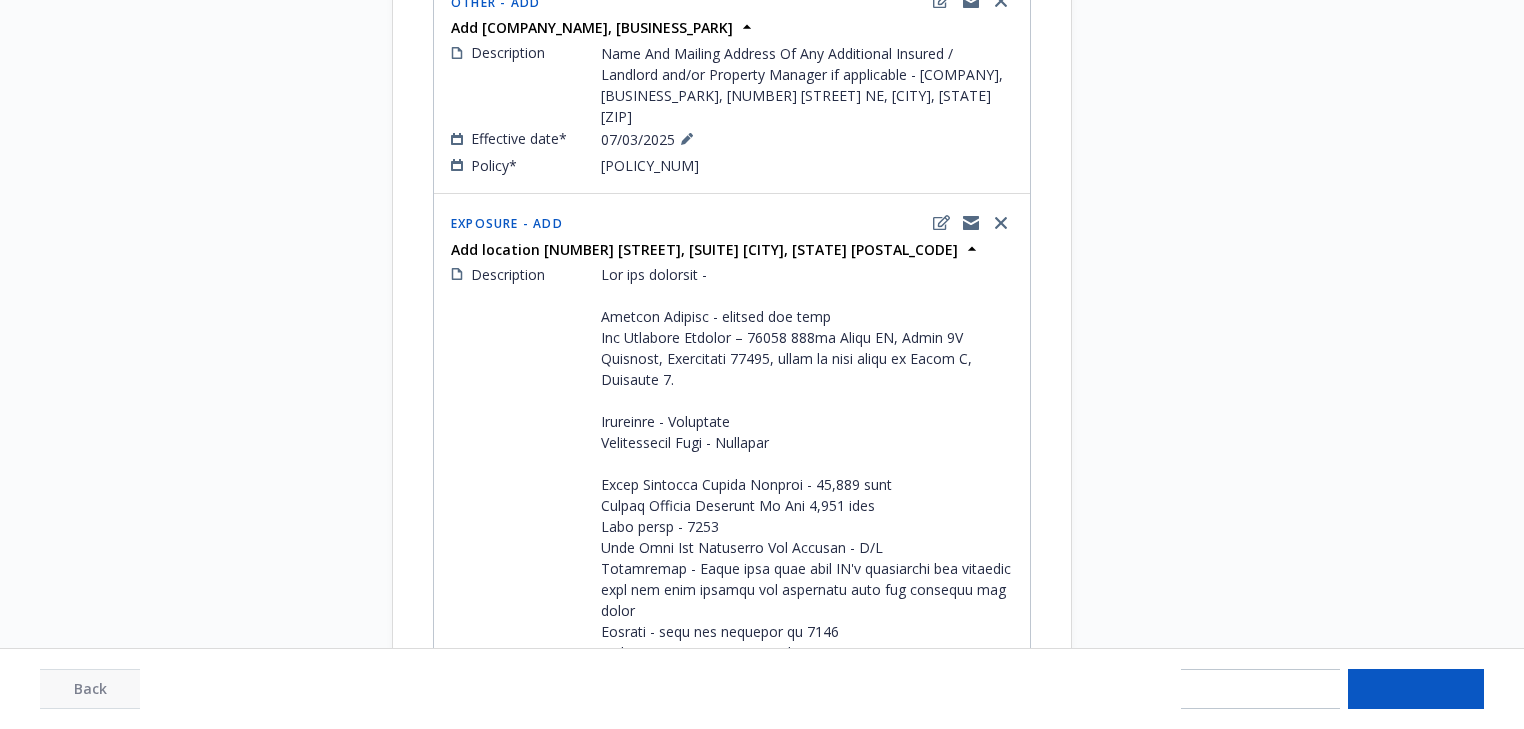 scroll, scrollTop: 1717, scrollLeft: 0, axis: vertical 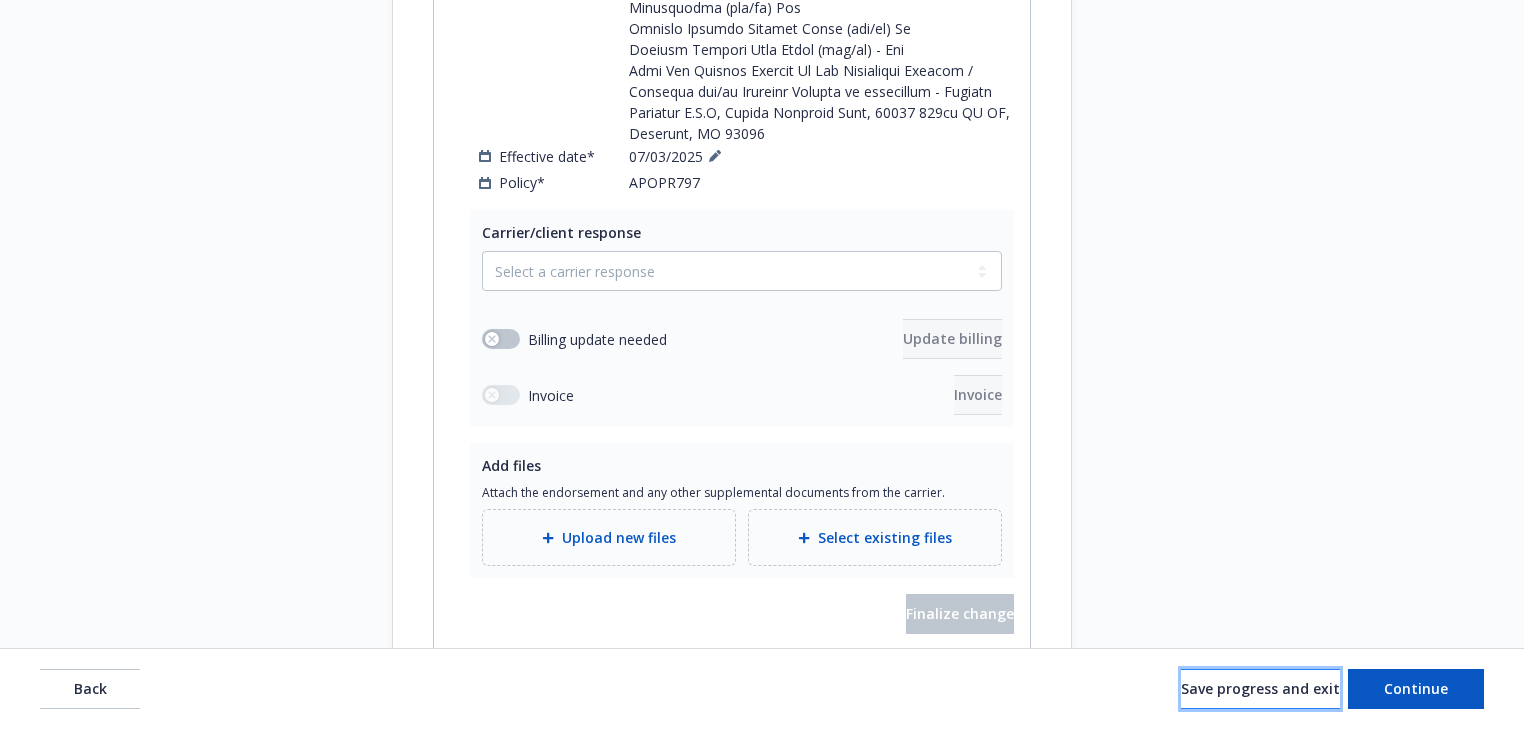 click on "Save progress and exit" at bounding box center (1260, 689) 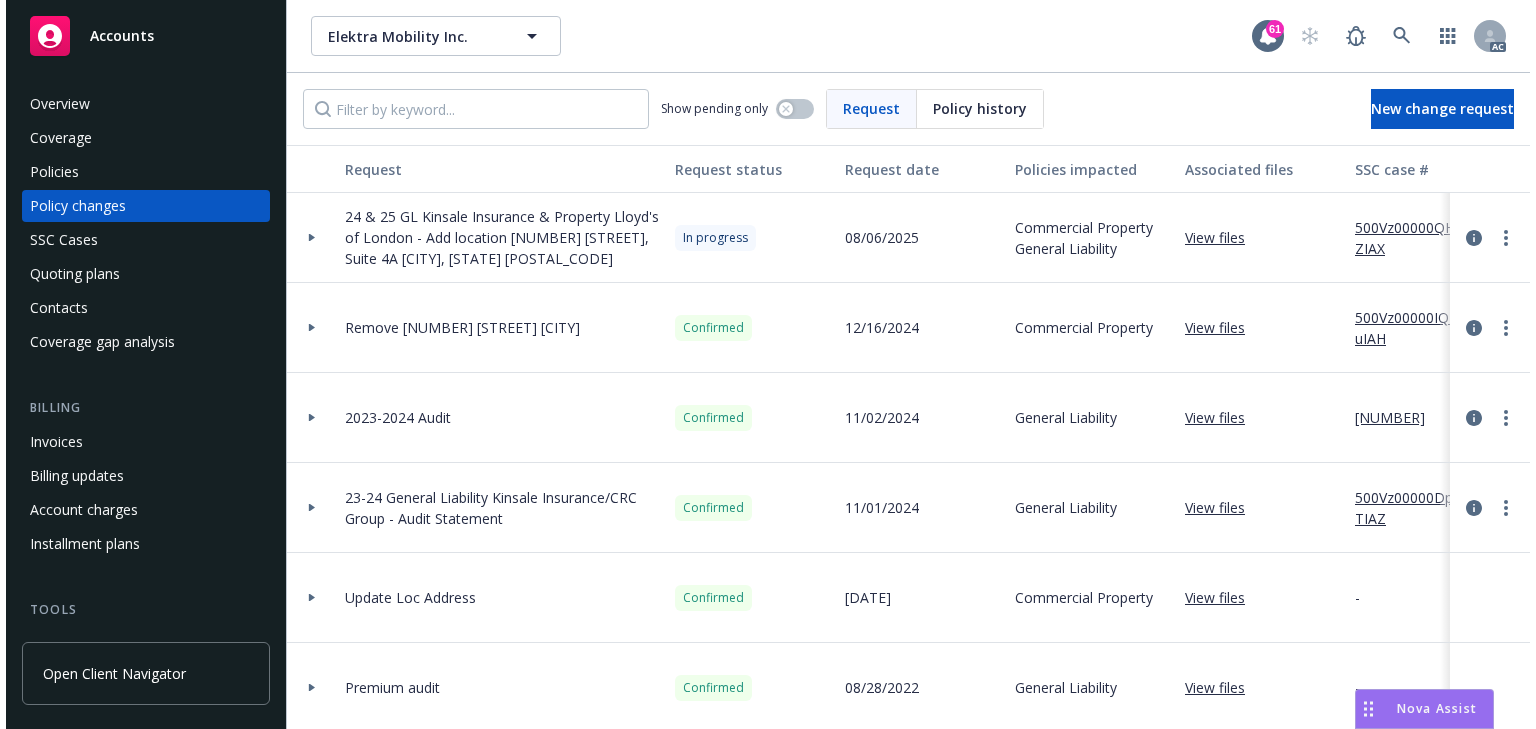 scroll, scrollTop: 0, scrollLeft: 0, axis: both 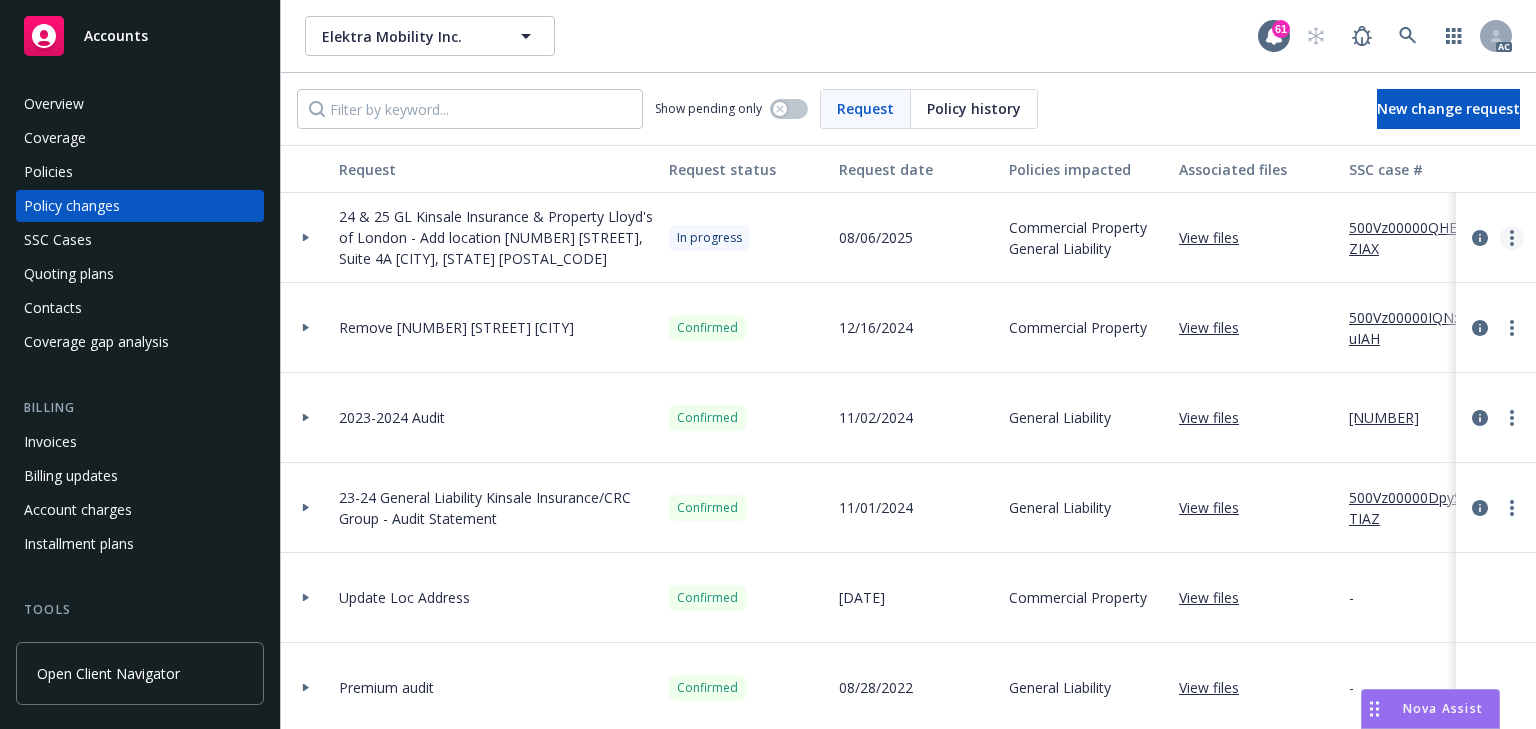 click at bounding box center [1512, 238] 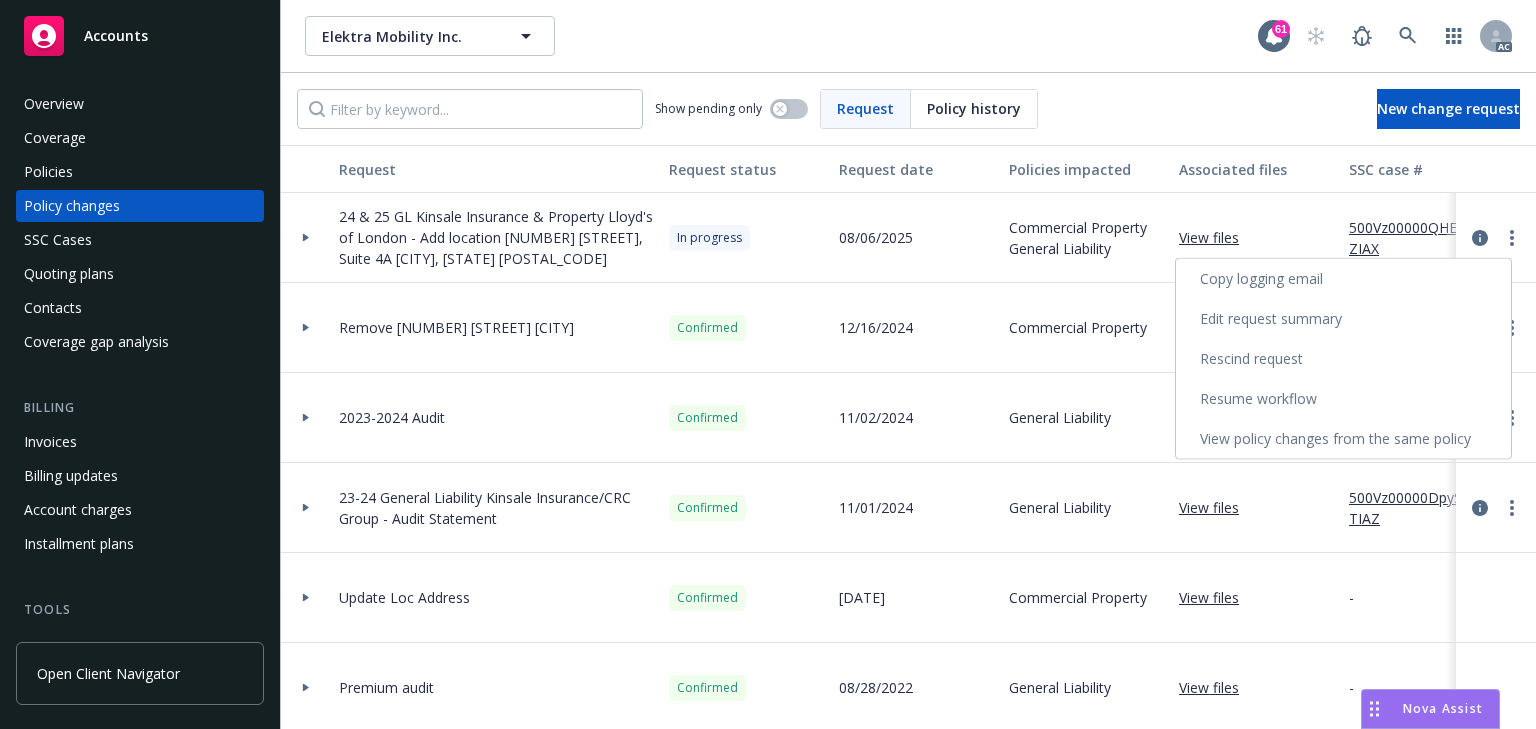 click on "Copy logging email" at bounding box center [1343, 279] 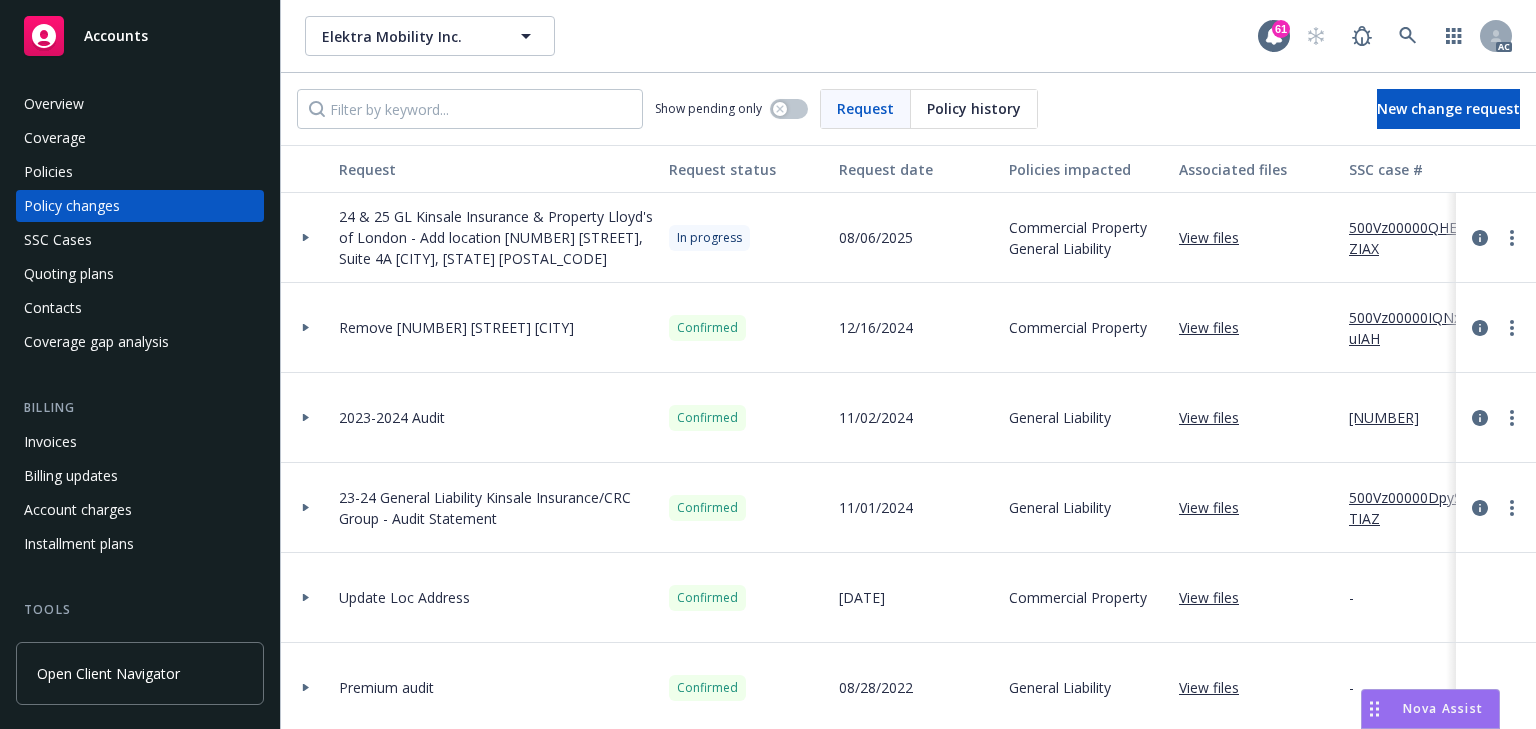click on "Policies" at bounding box center [140, 172] 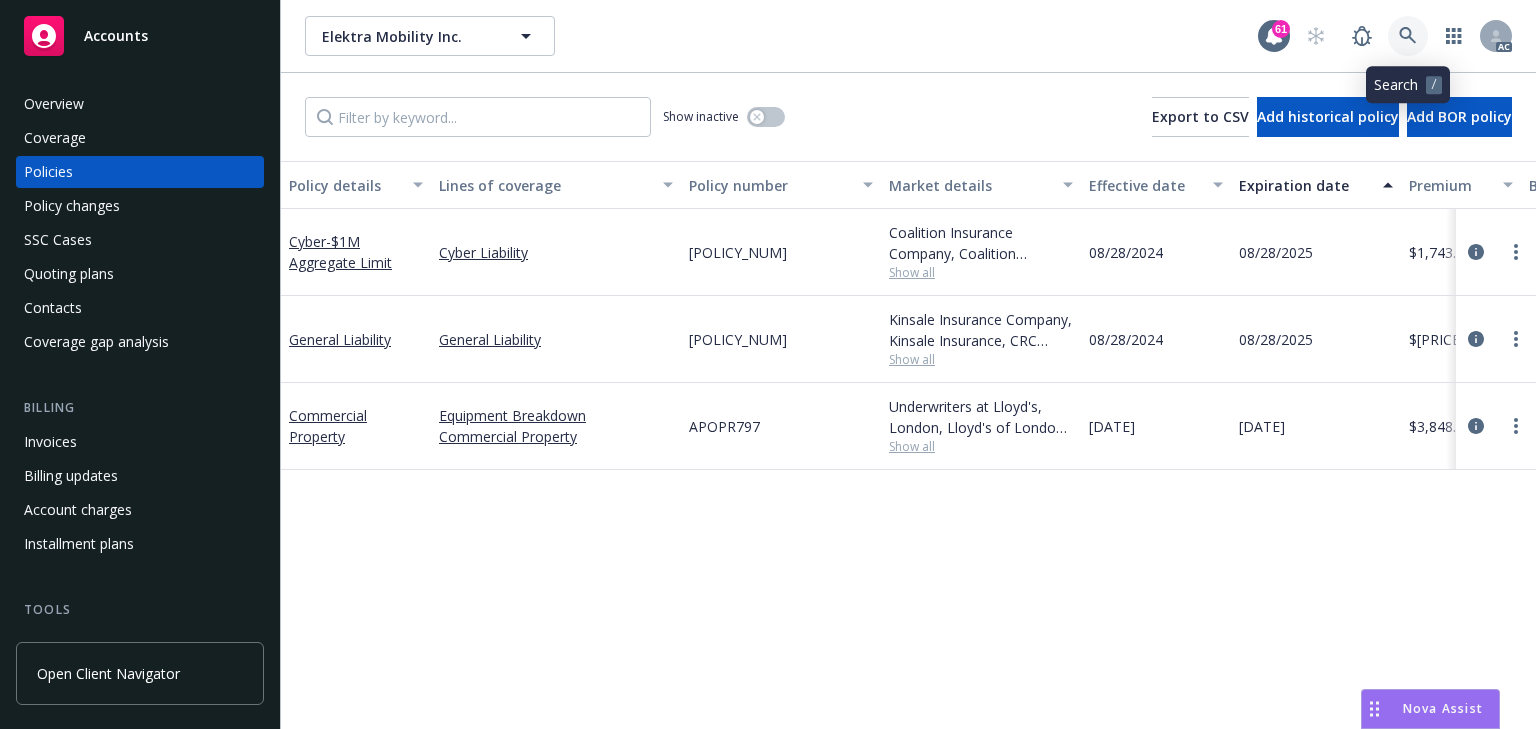 click at bounding box center (1408, 36) 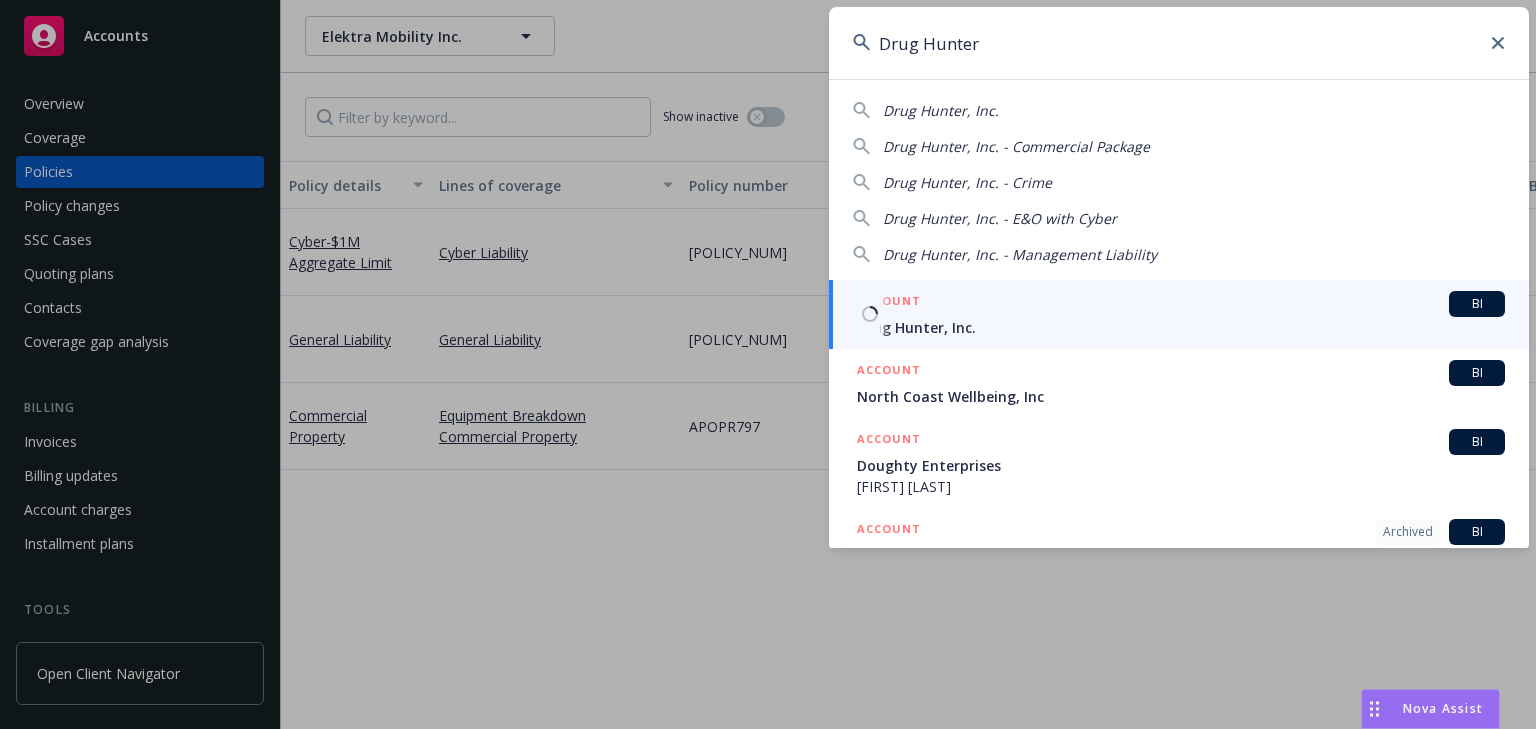 type on "Drug Hunter" 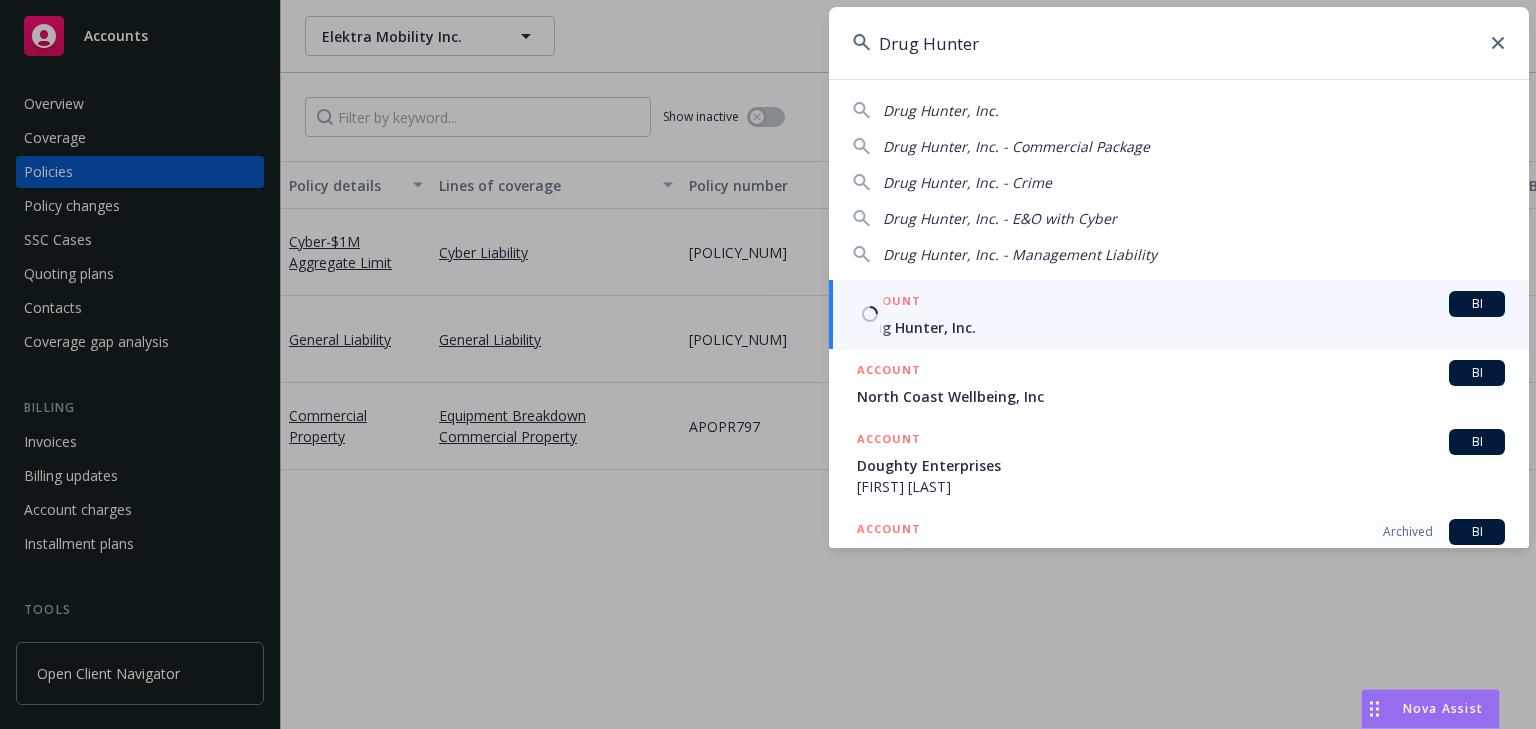 click on "Drug Hunter, Inc." at bounding box center (1181, 327) 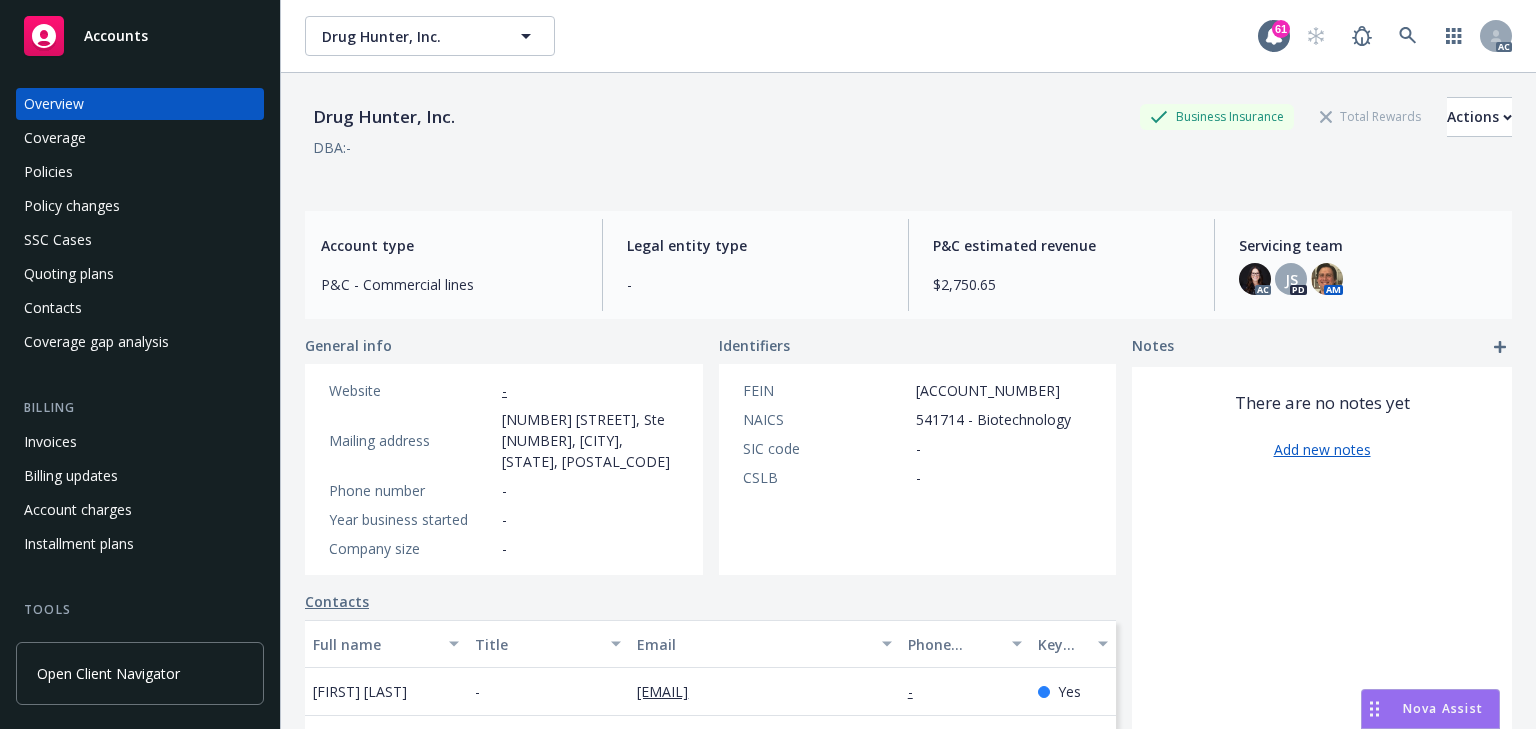 click on "Policies" at bounding box center [140, 172] 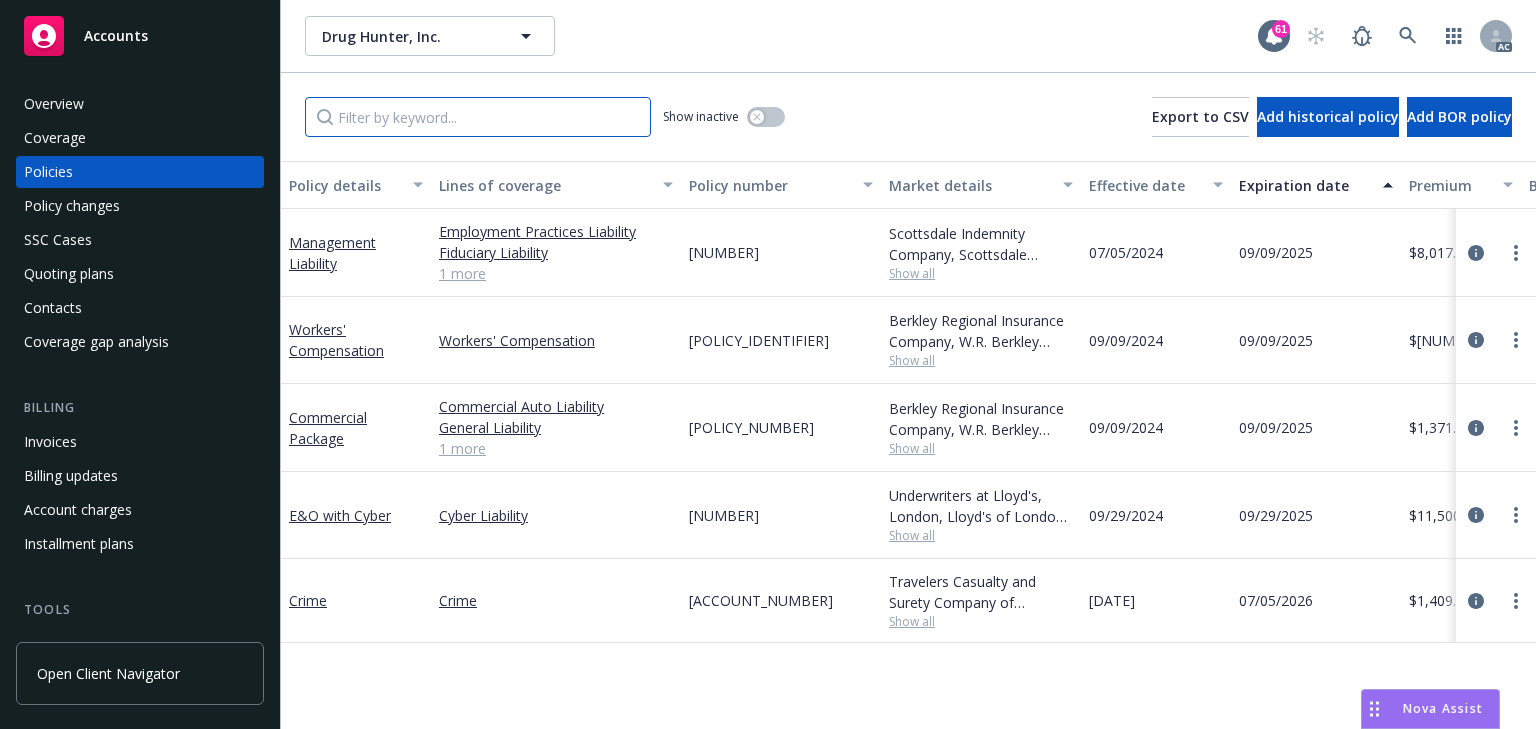 click at bounding box center [478, 117] 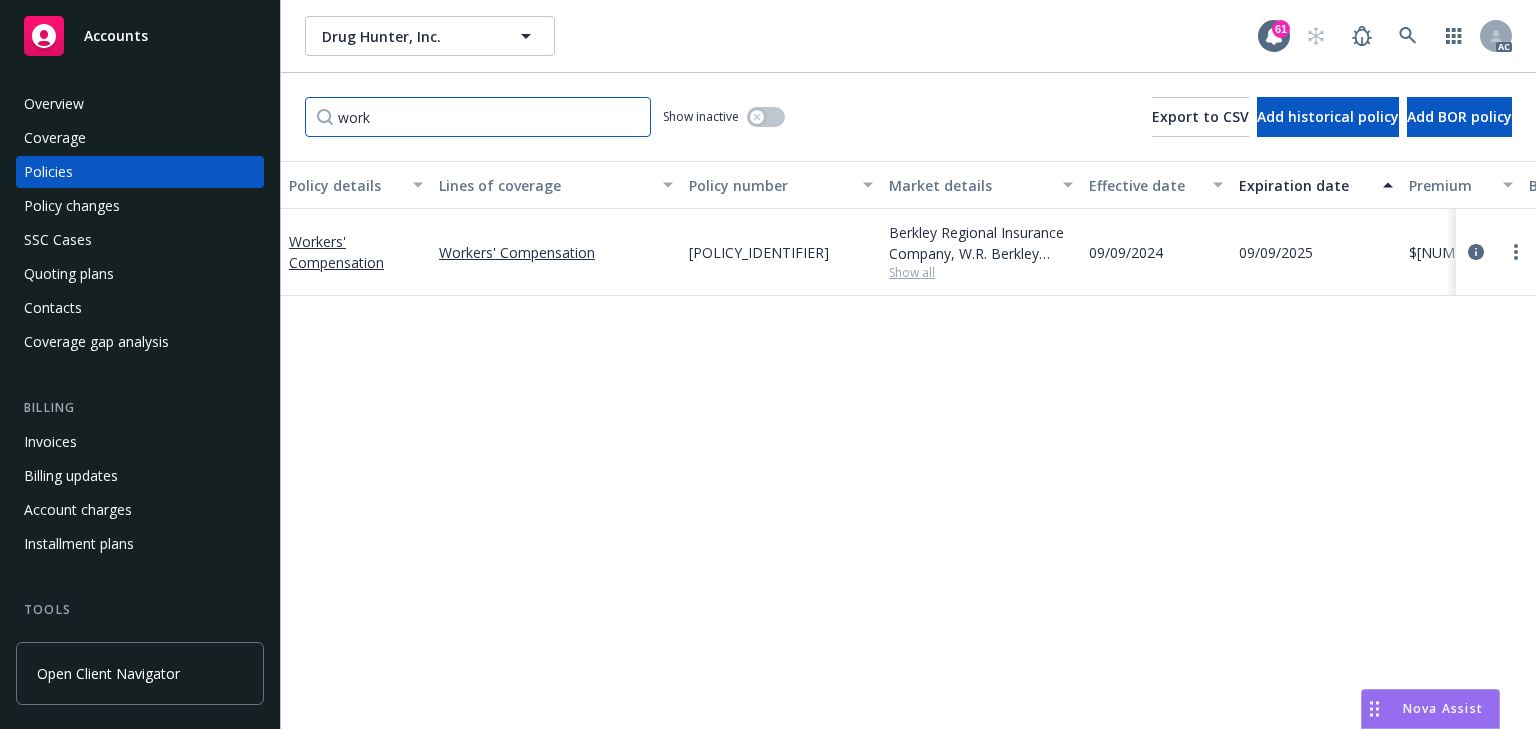 type on "work" 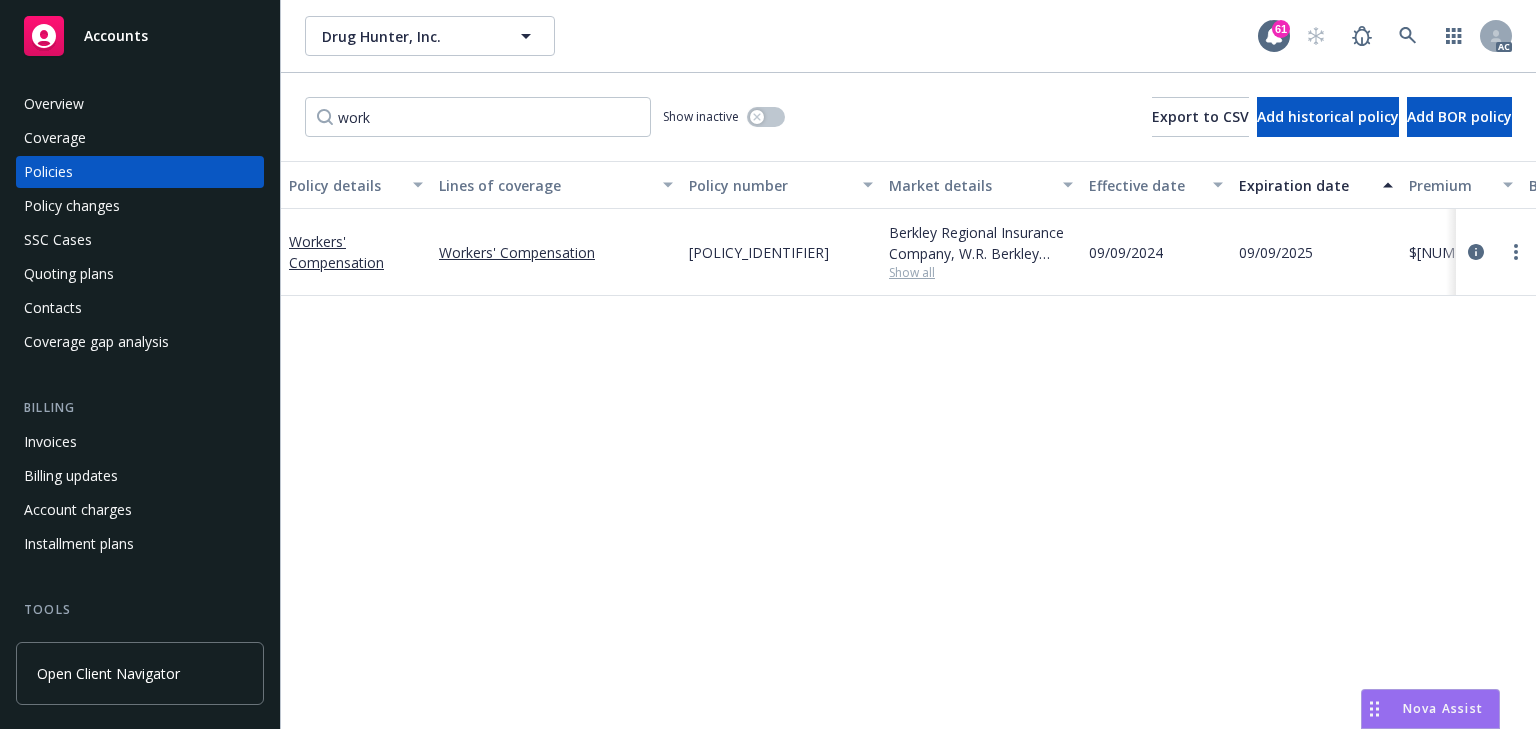 click on "Policy details Lines of coverage Policy number Market details Effective date Expiration date Premium Billing method Stage Status Service team leaders Workers' Compensation Workers' Compensation [POLICY_NUM] Berkley Regional Insurance Company, W.R. Berkley Corporation Show all [DATE] [DATE] $[PRICE] Agency - Pay in full Renewal Active [FIRST] [LAST] AC [FIRST] [LAST] AM [NUMBER] more" at bounding box center (908, 445) 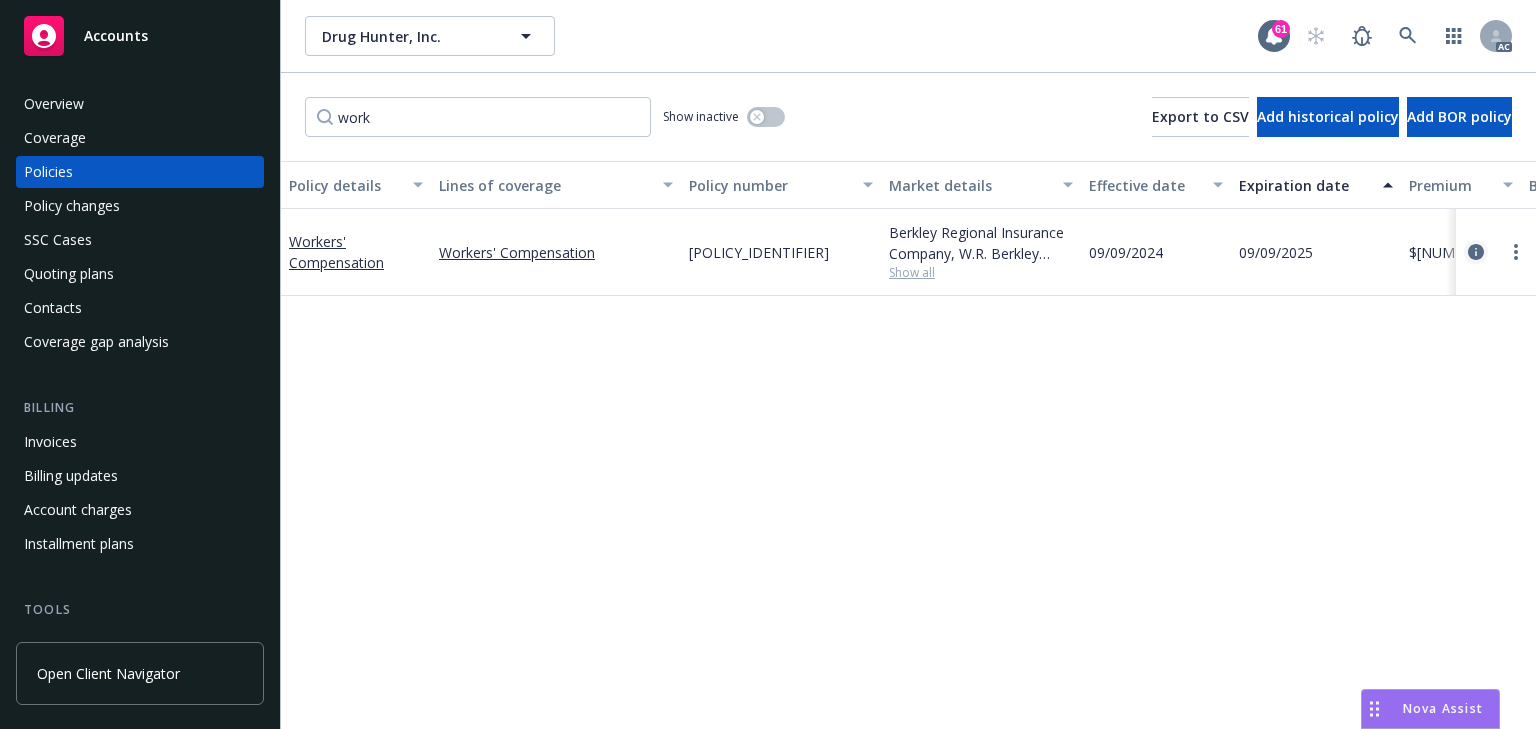 click 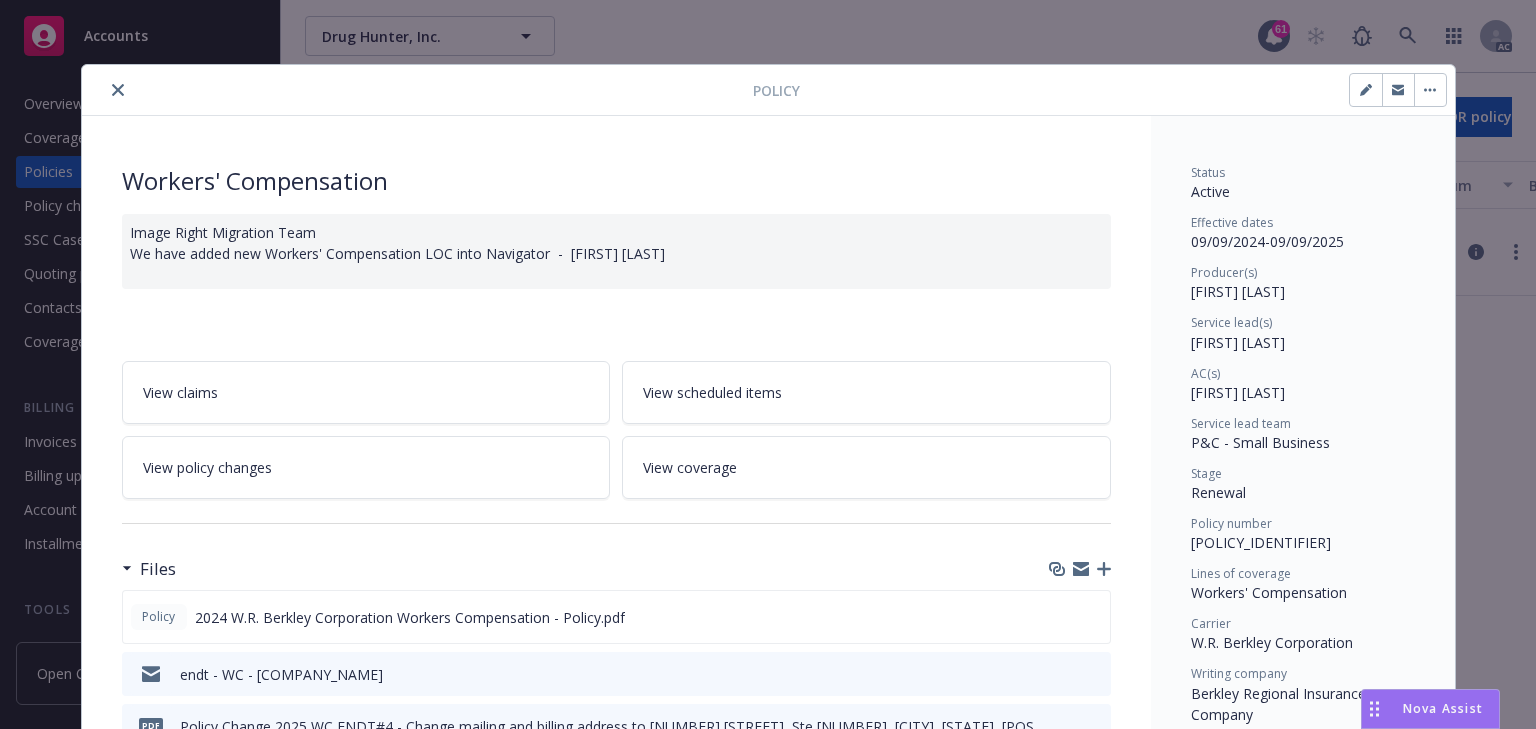 click on "View policy changes" at bounding box center [366, 467] 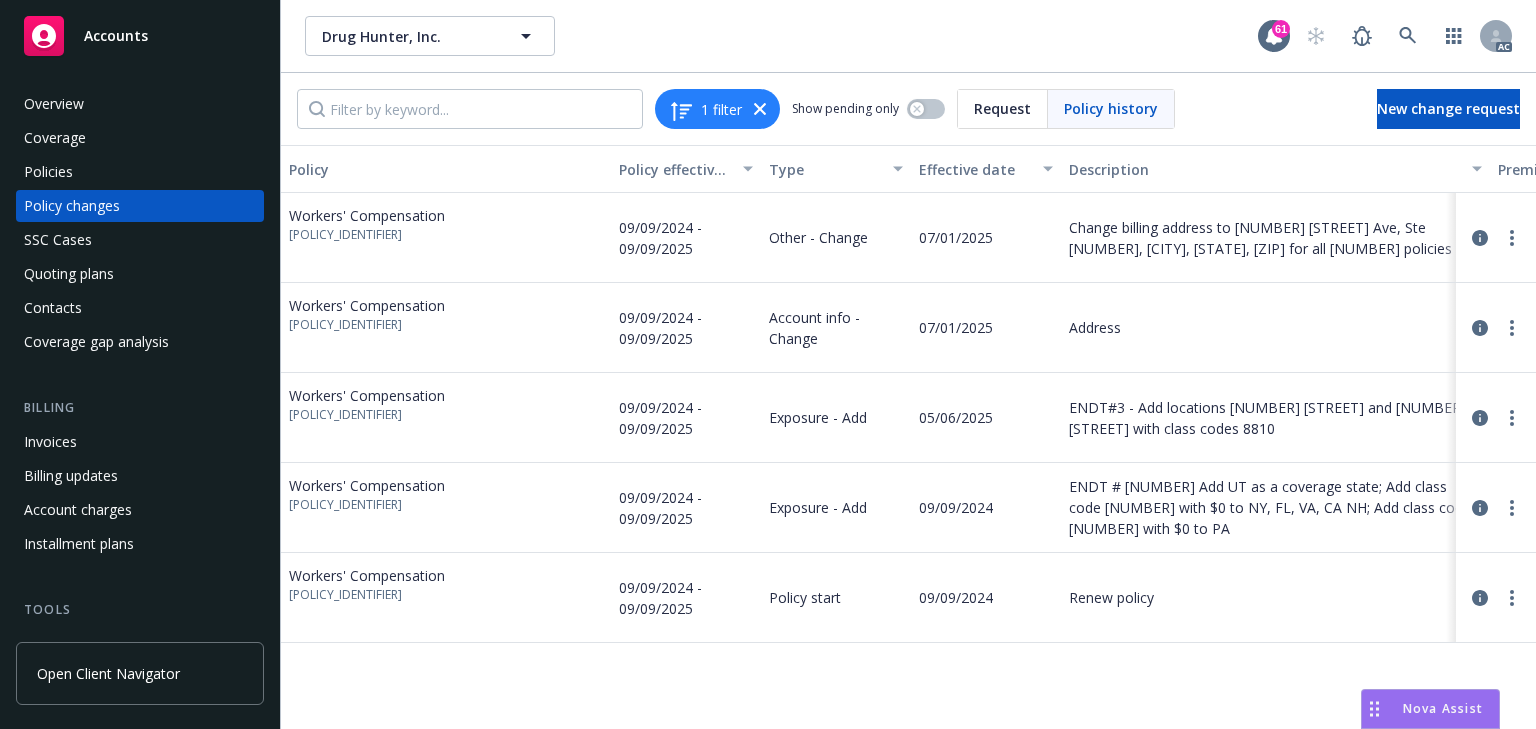 click on "09/09/2024" at bounding box center [986, 598] 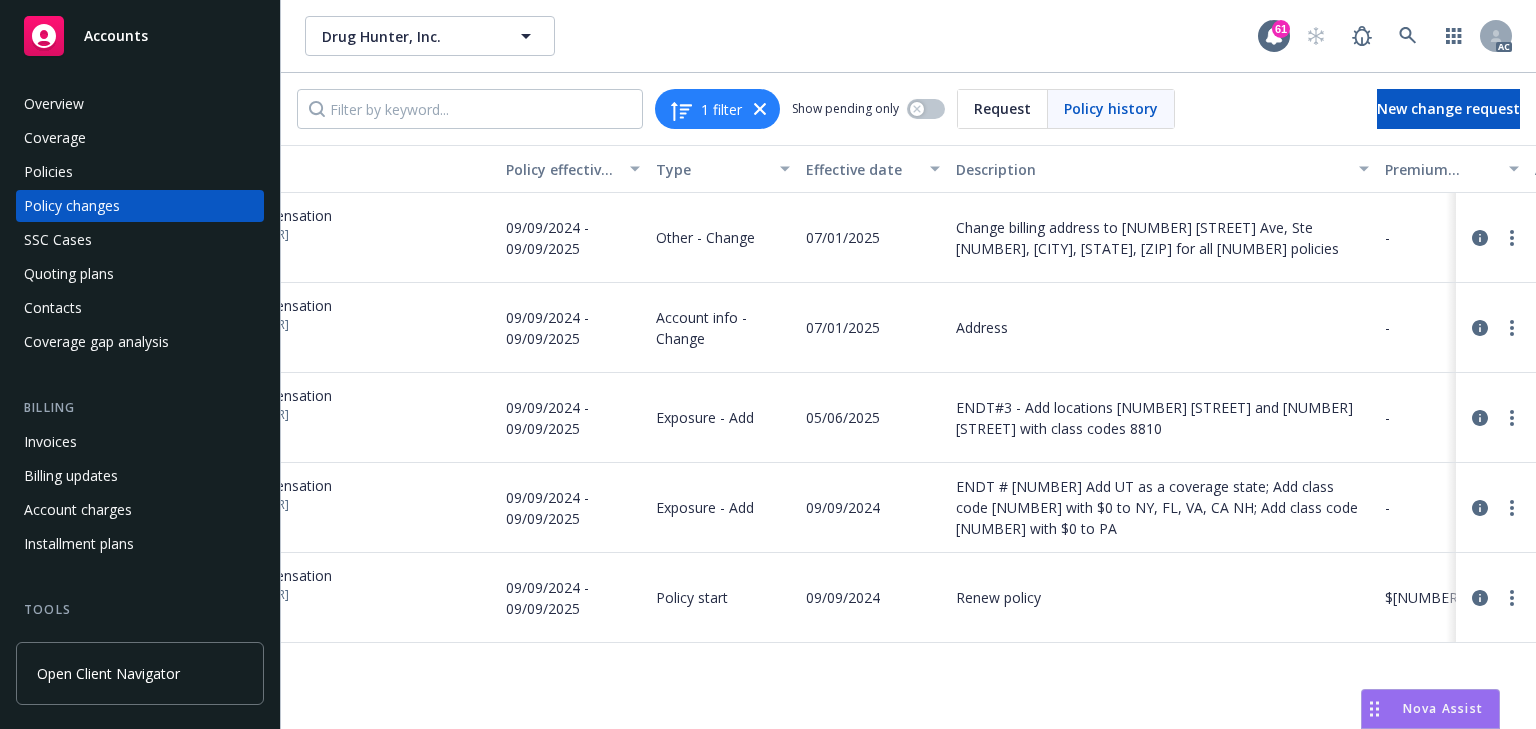 scroll, scrollTop: 0, scrollLeft: 221, axis: horizontal 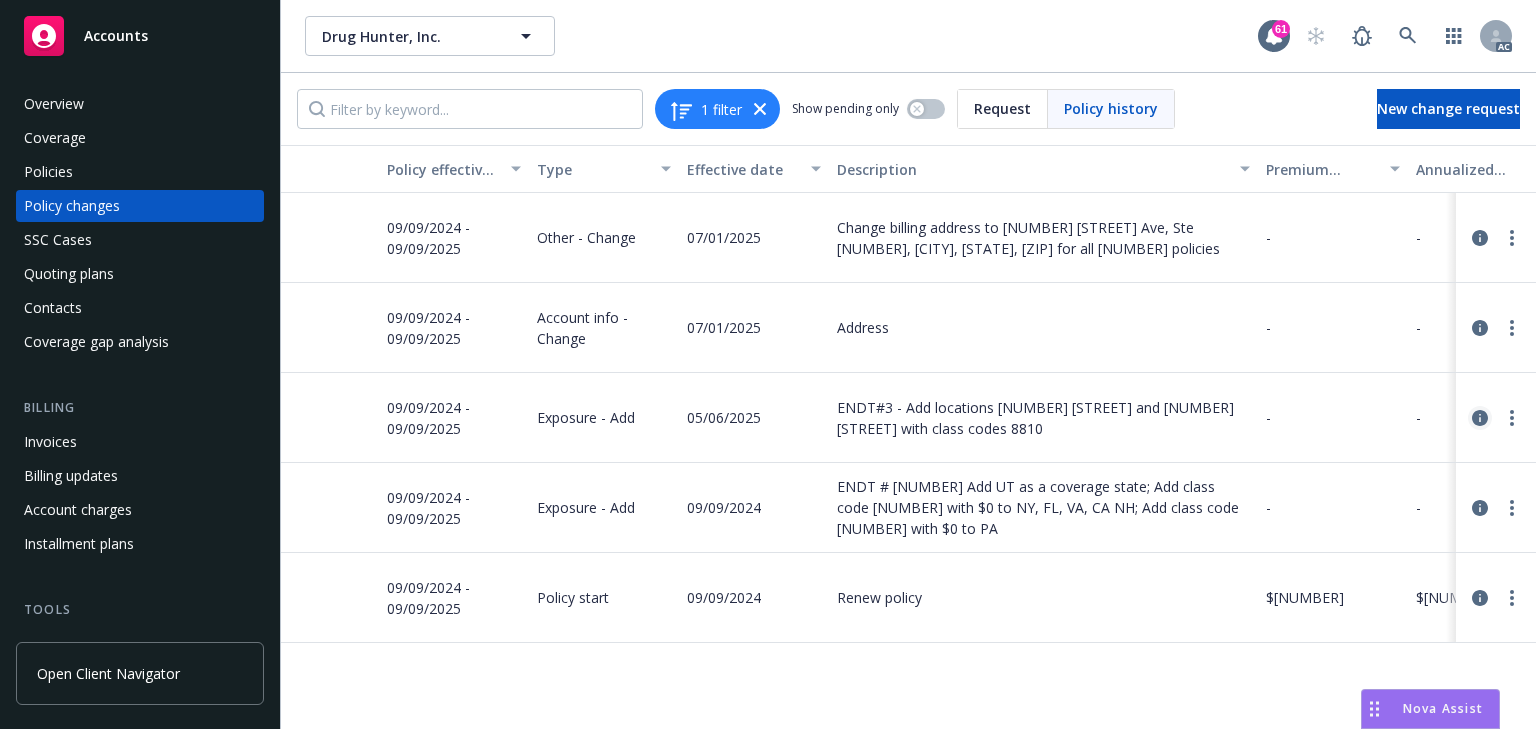 click 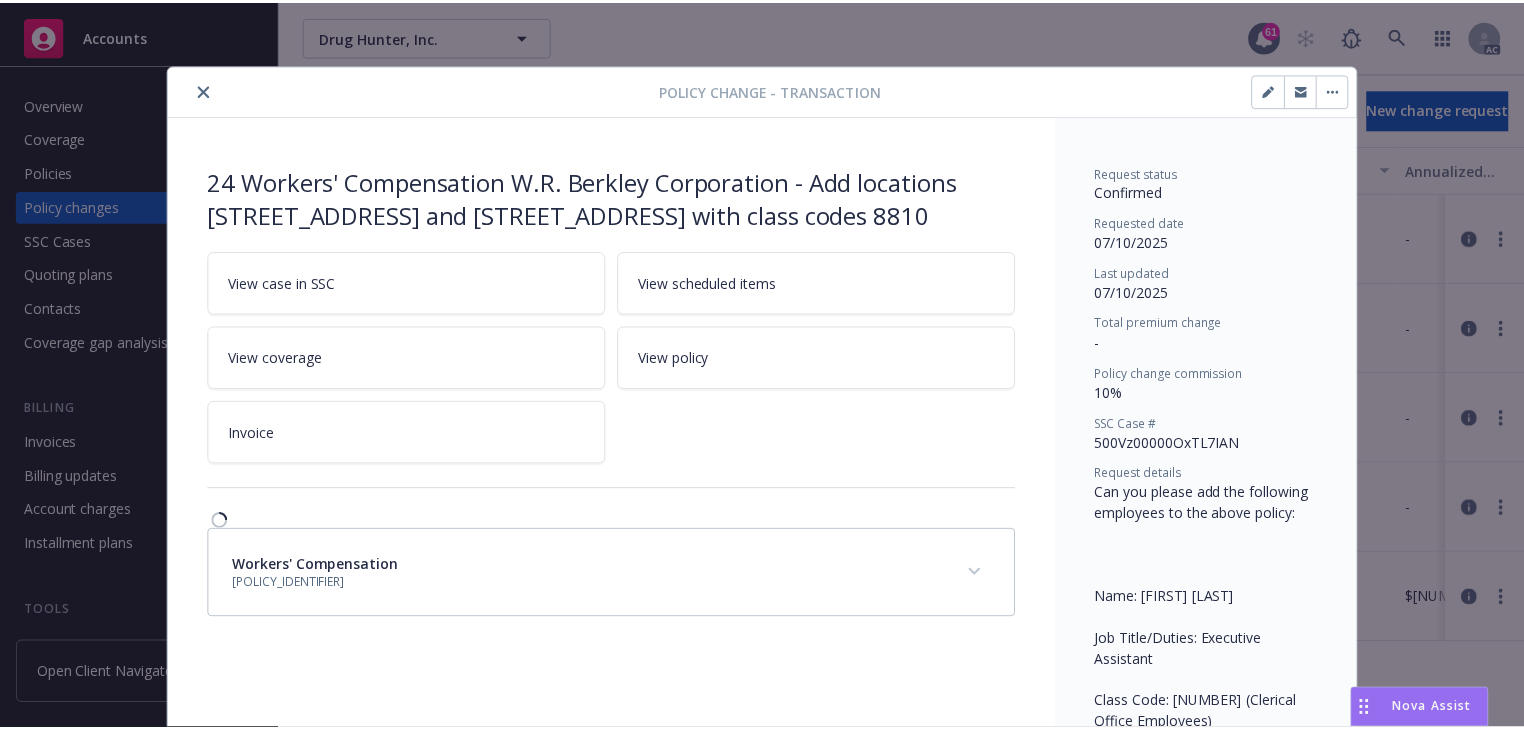 scroll, scrollTop: 60, scrollLeft: 0, axis: vertical 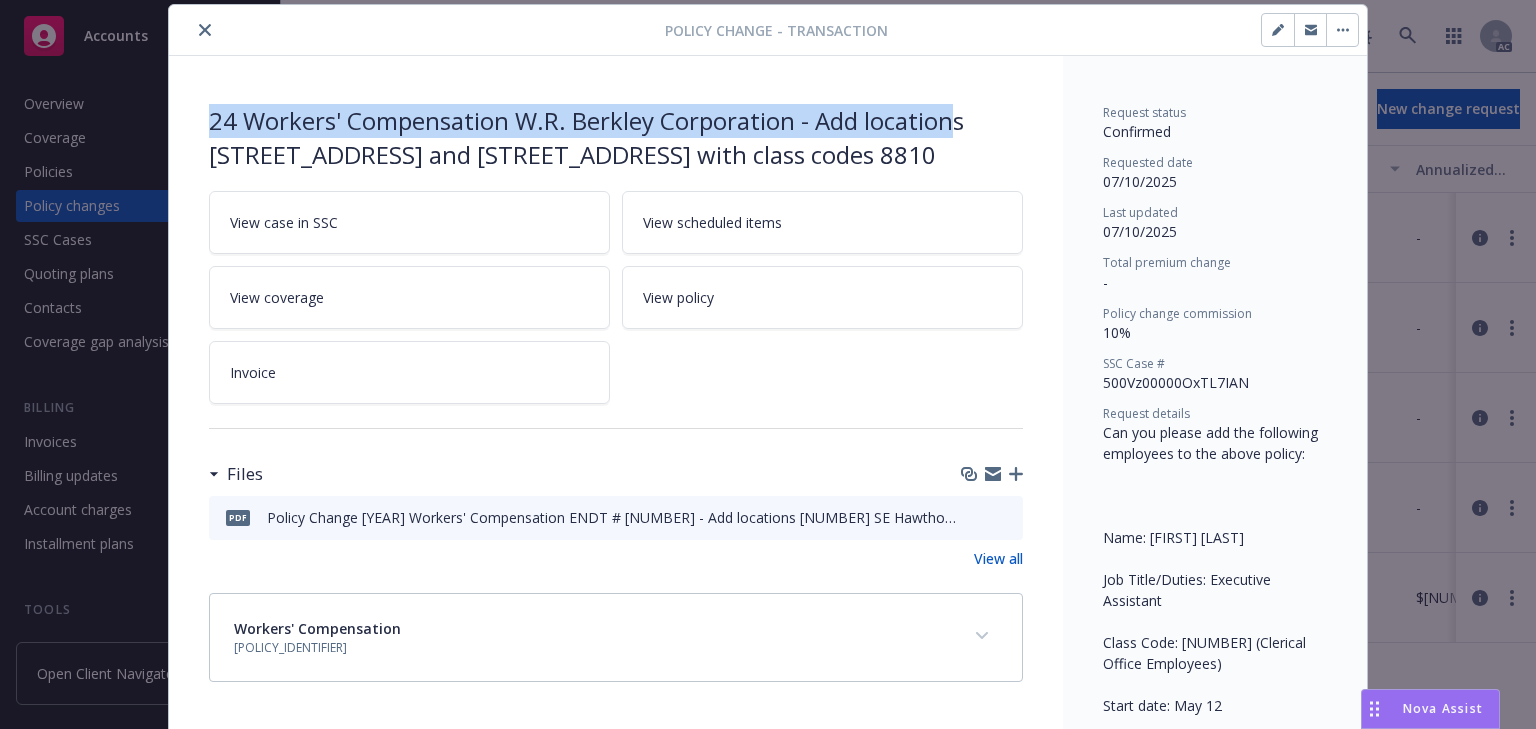 drag, startPoint x: 194, startPoint y: 111, endPoint x: 952, endPoint y: 124, distance: 758.11145 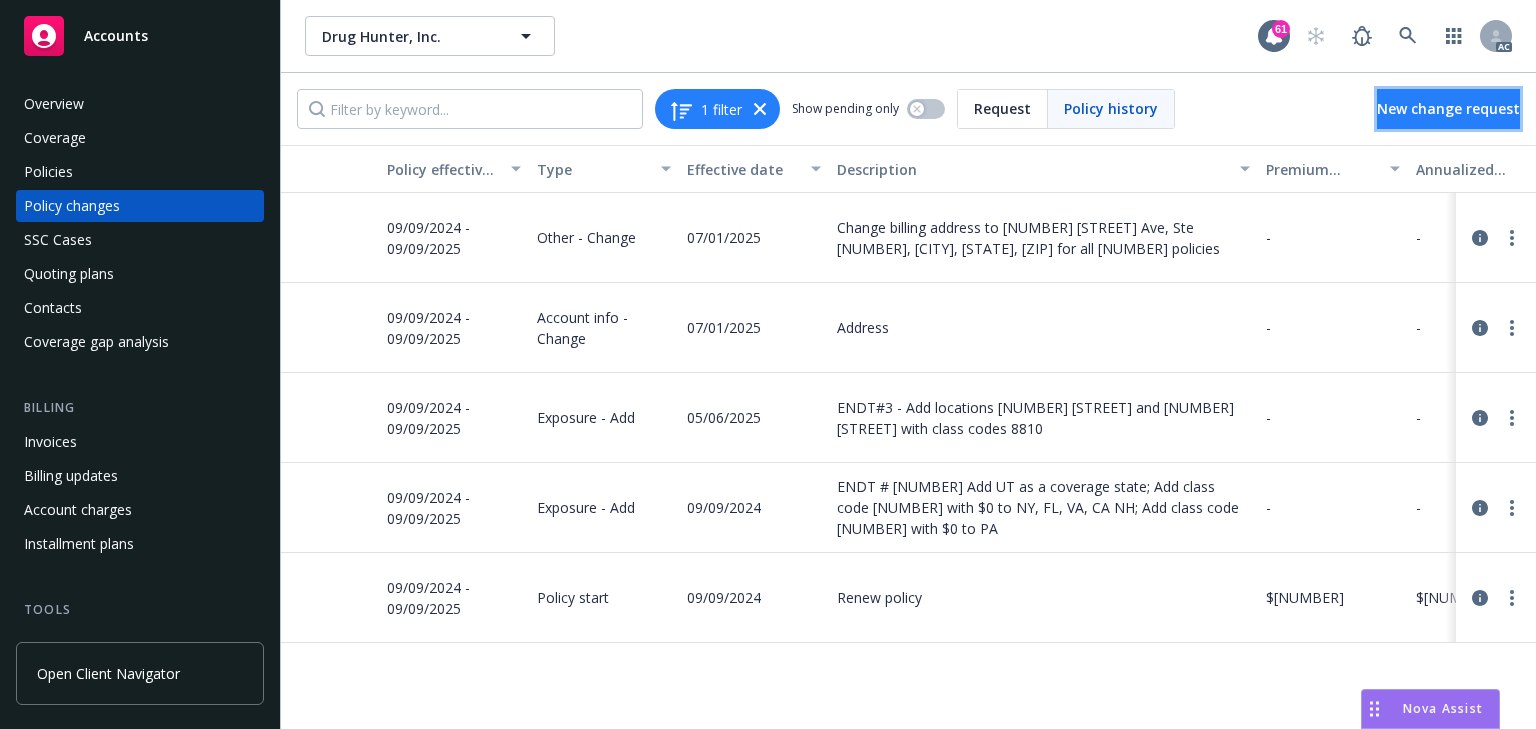 click on "New change request" at bounding box center [1448, 108] 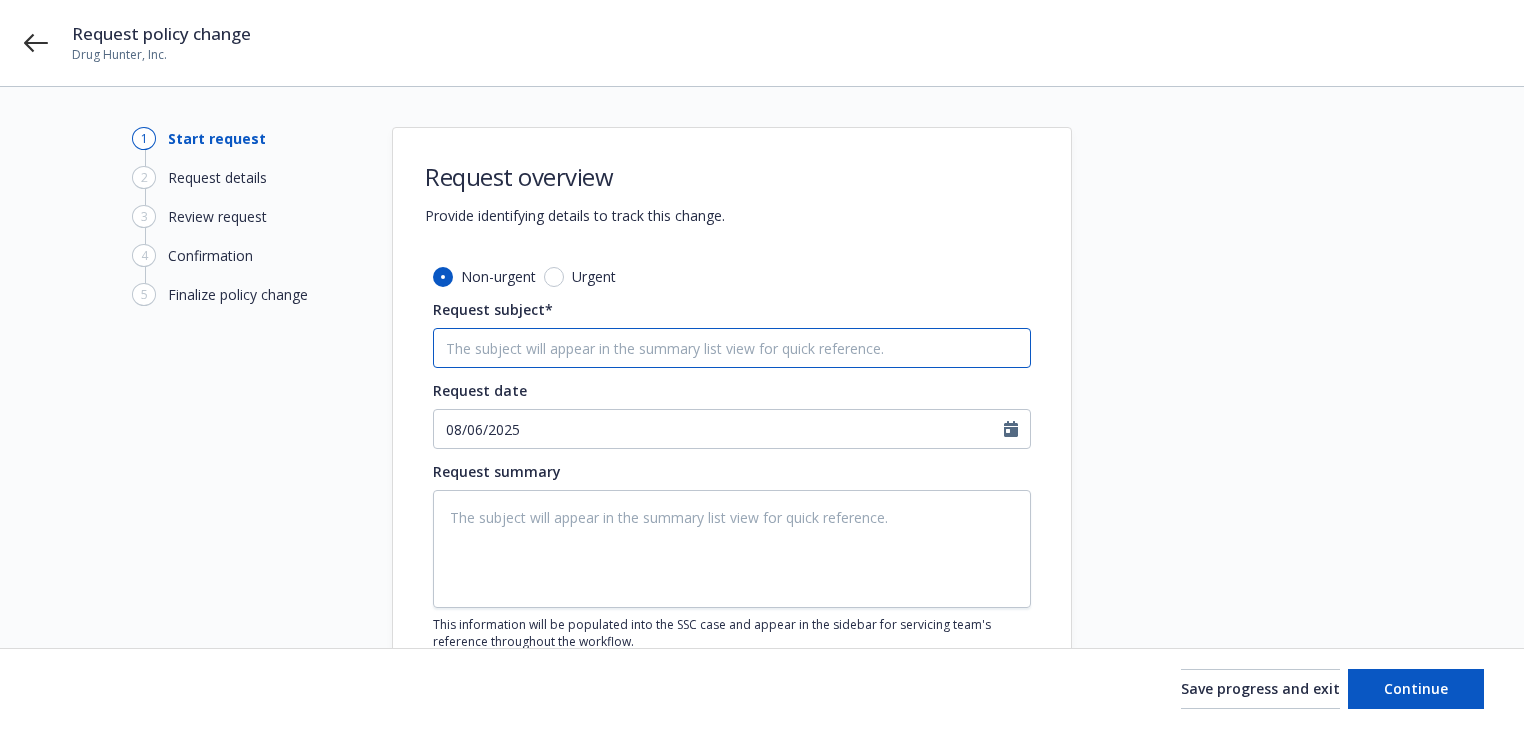 click on "Request subject*" at bounding box center (732, 348) 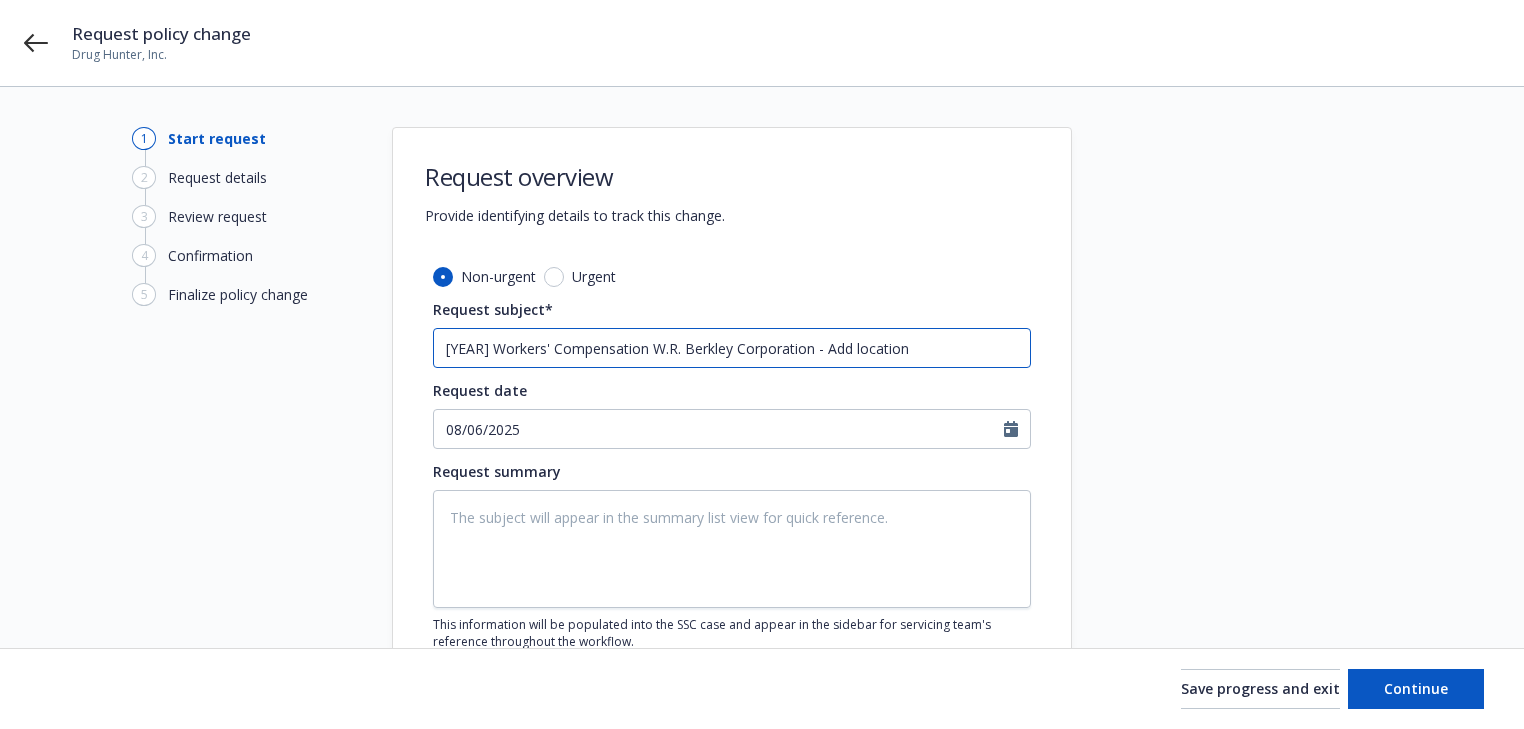 type on "x" 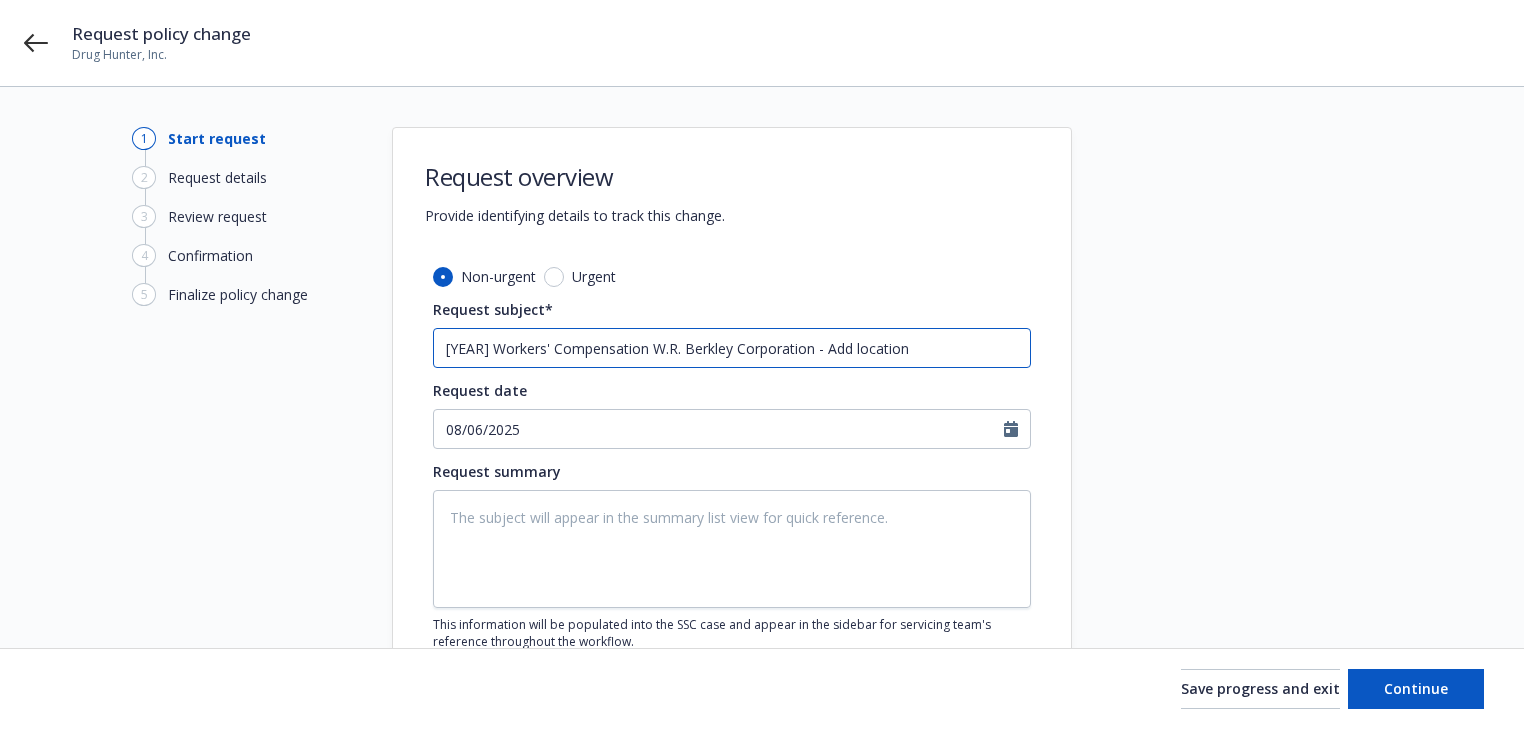 type on "[YEAR] Workers' Compensation W.R. Berkley Corporation - Add location" 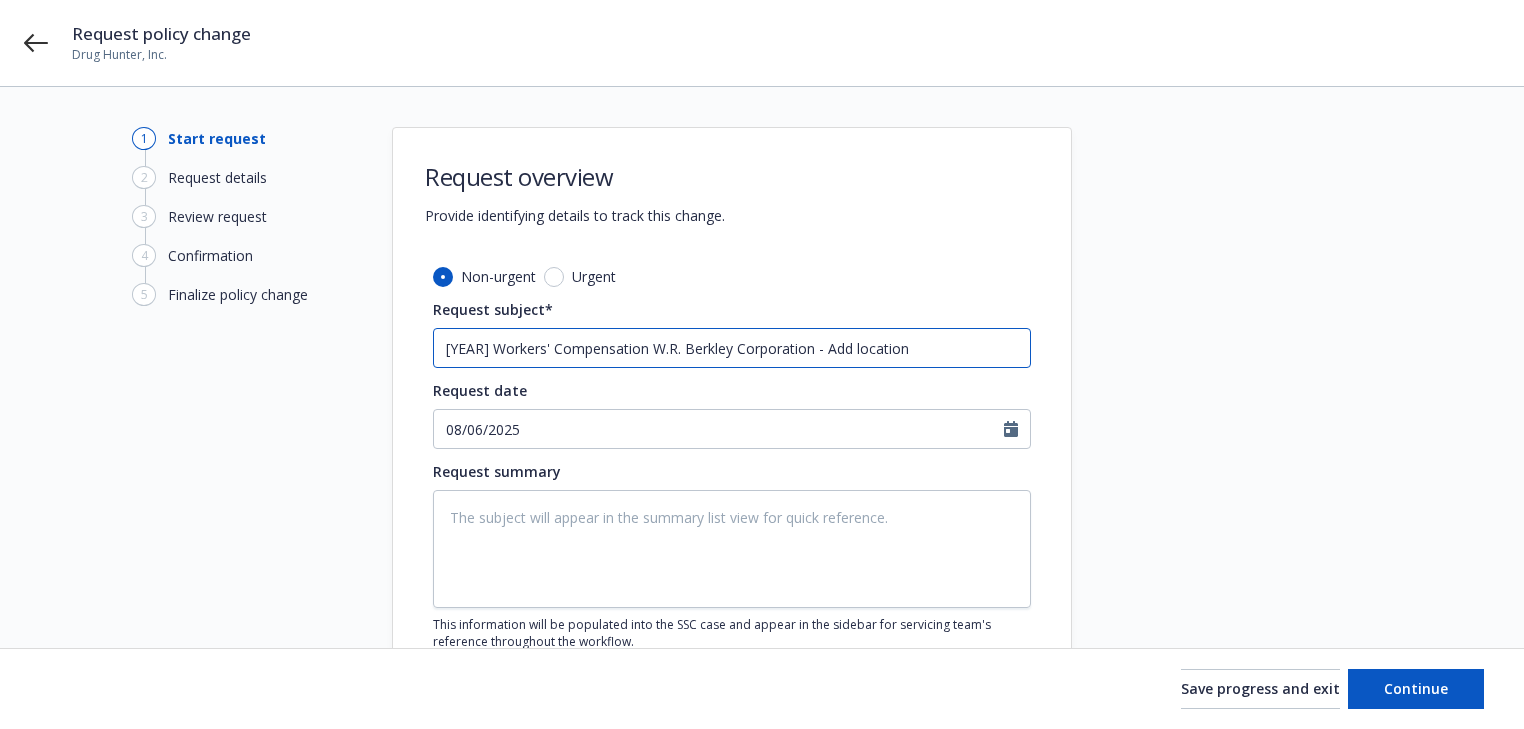 click on "[YEAR] Workers' Compensation W.R. Berkley Corporation - Add location" at bounding box center (732, 348) 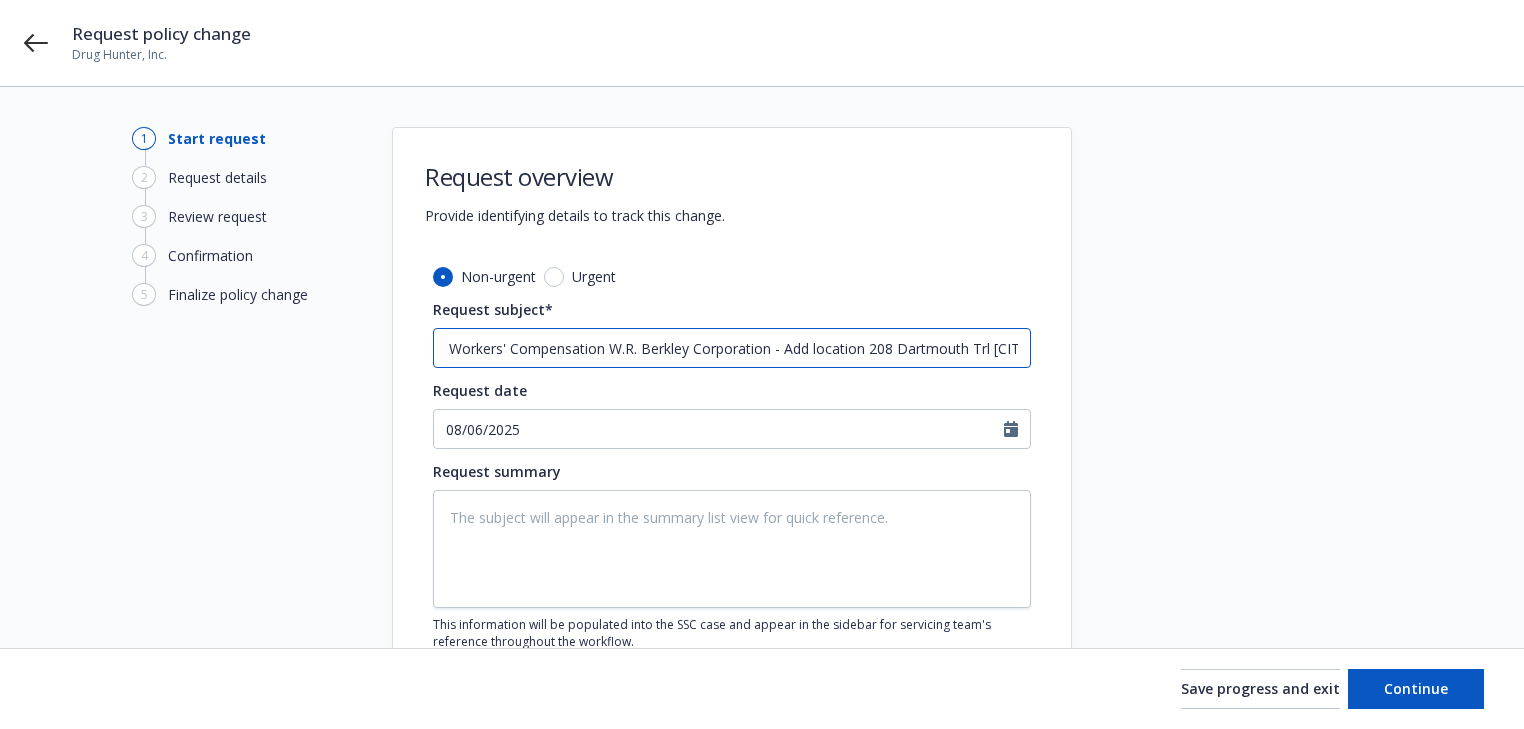type on "x" 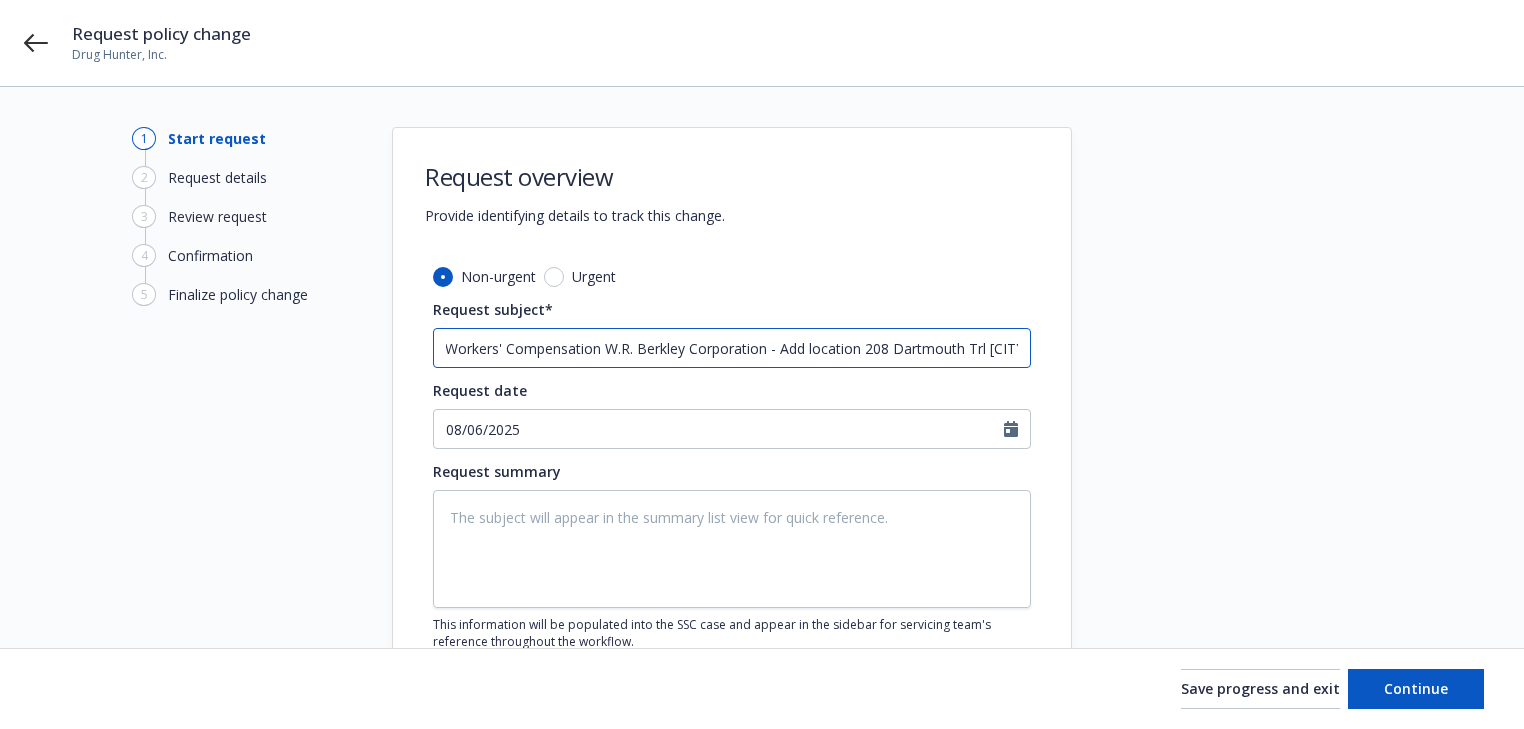 type on "x" 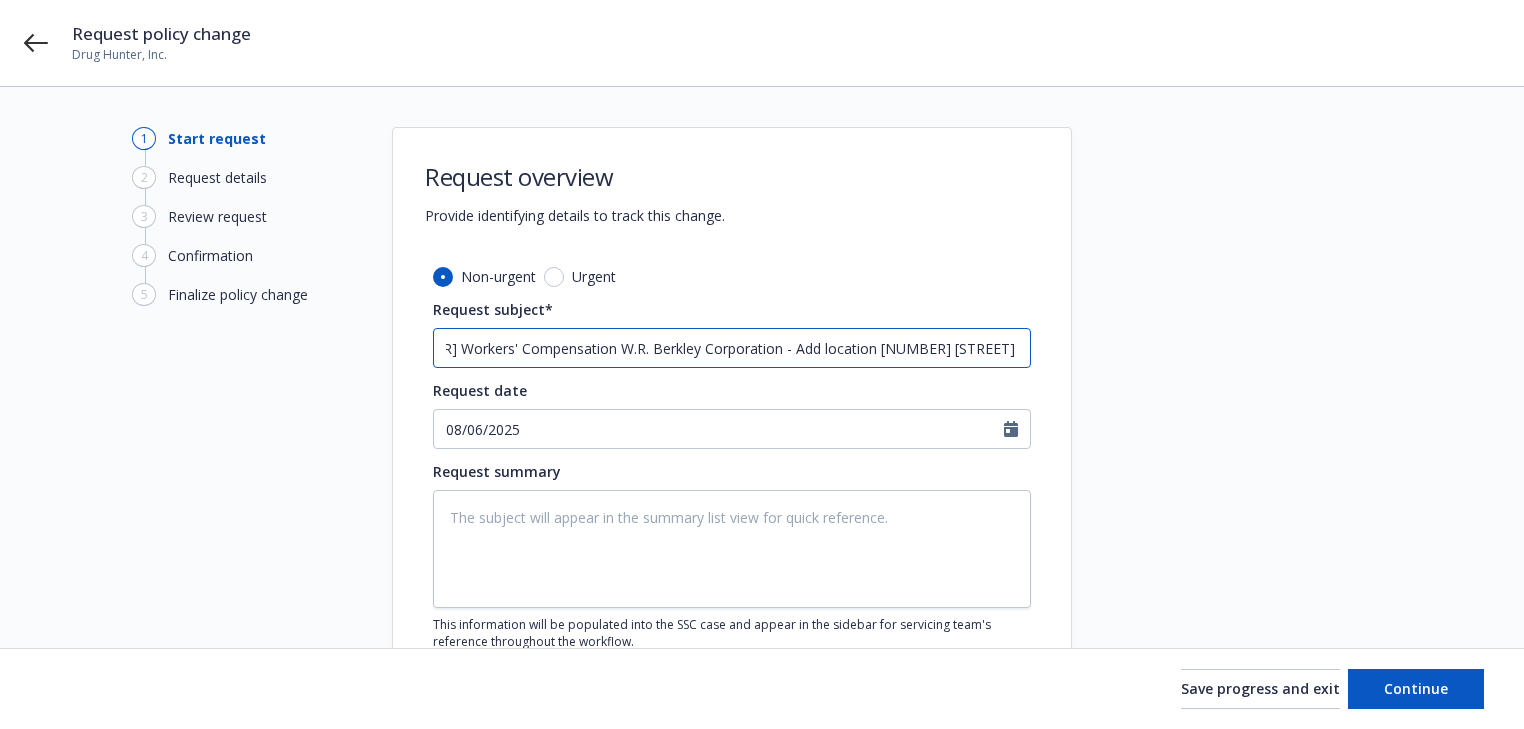 type on "x" 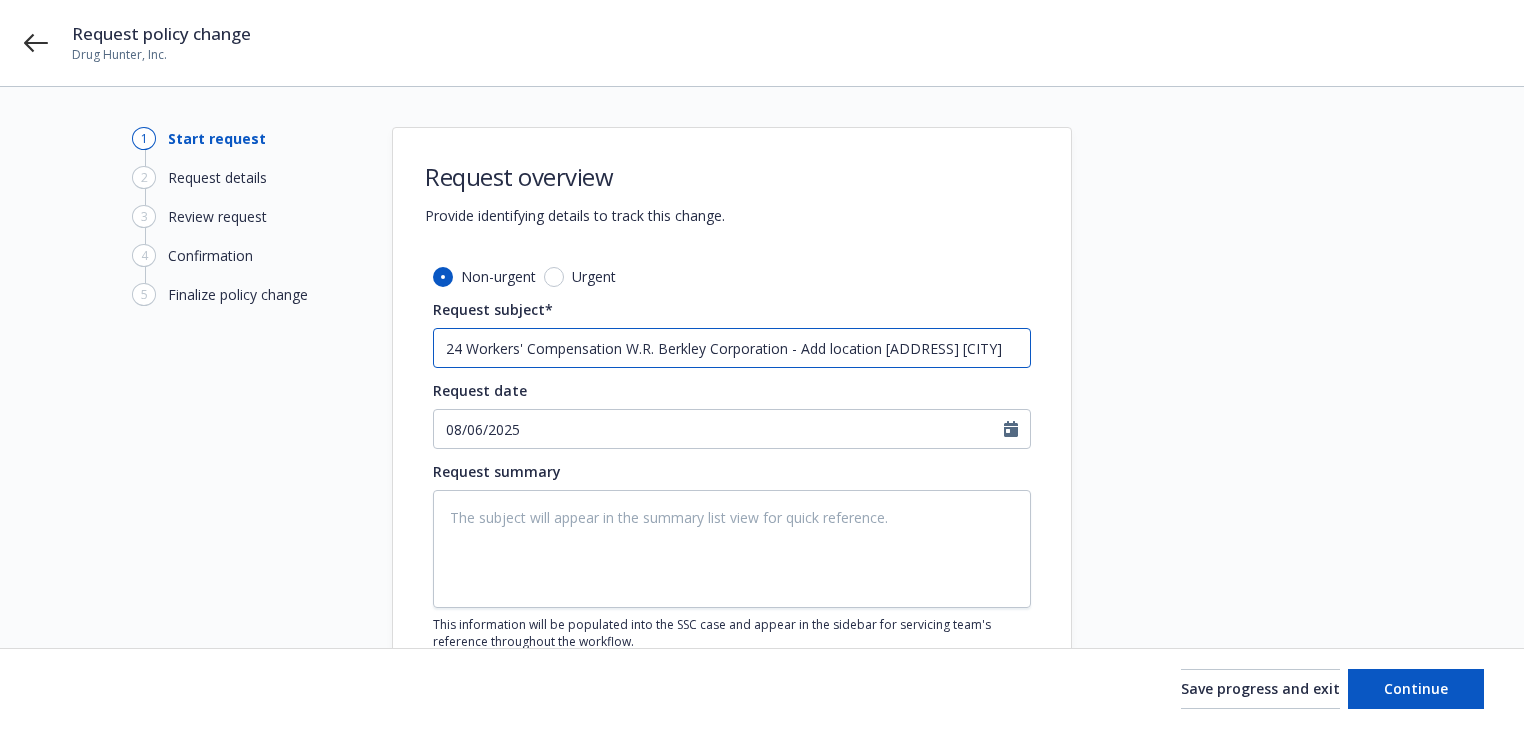 type on "x" 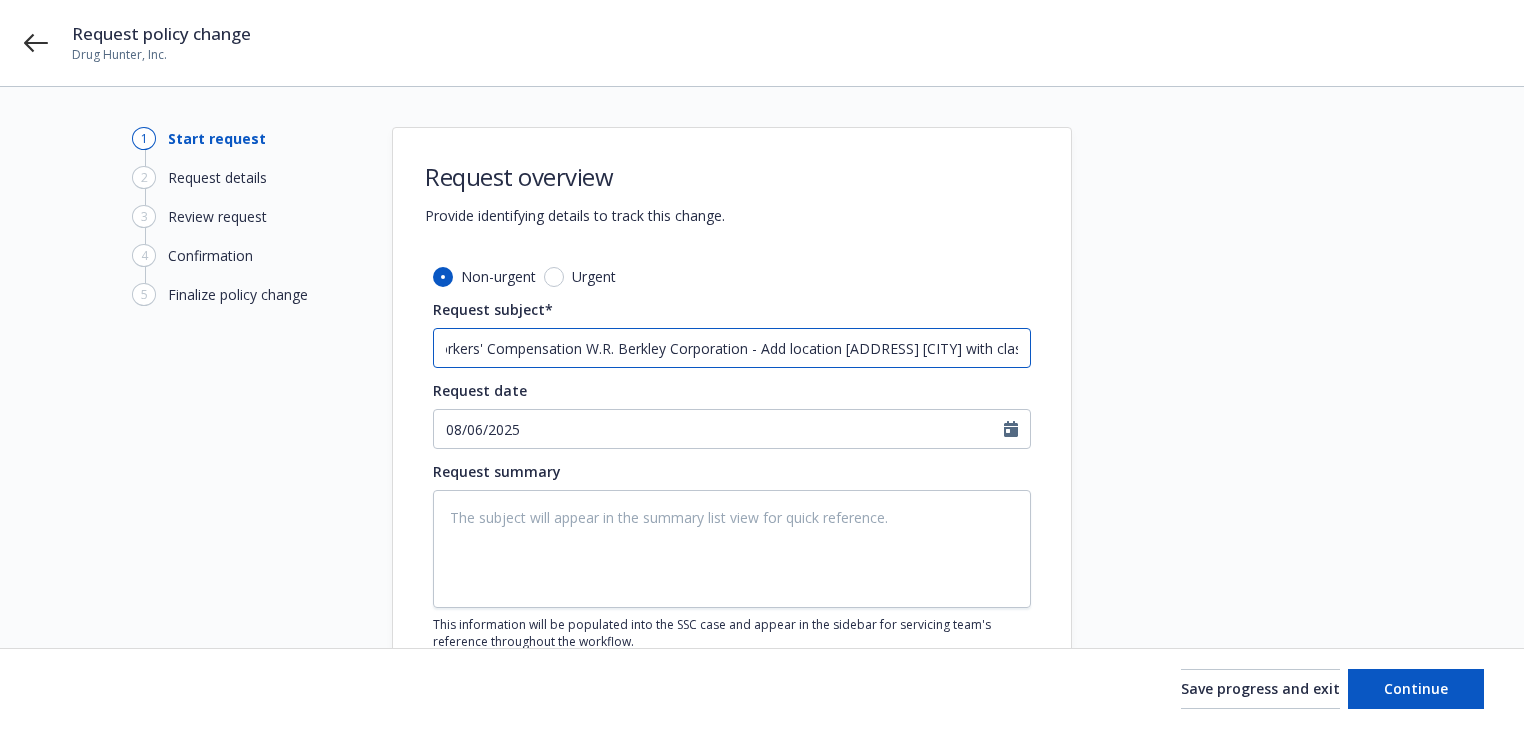 type on "x" 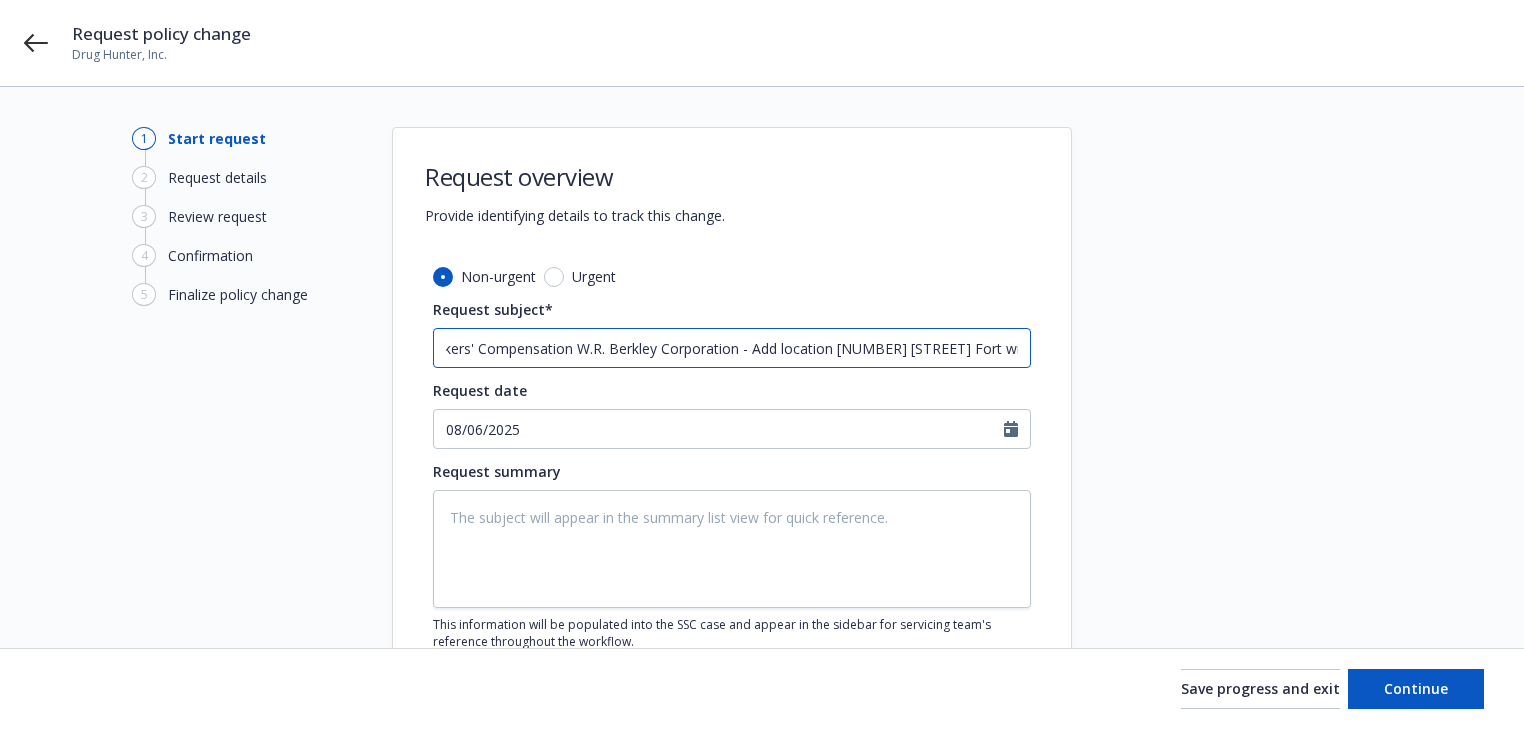 type on "x" 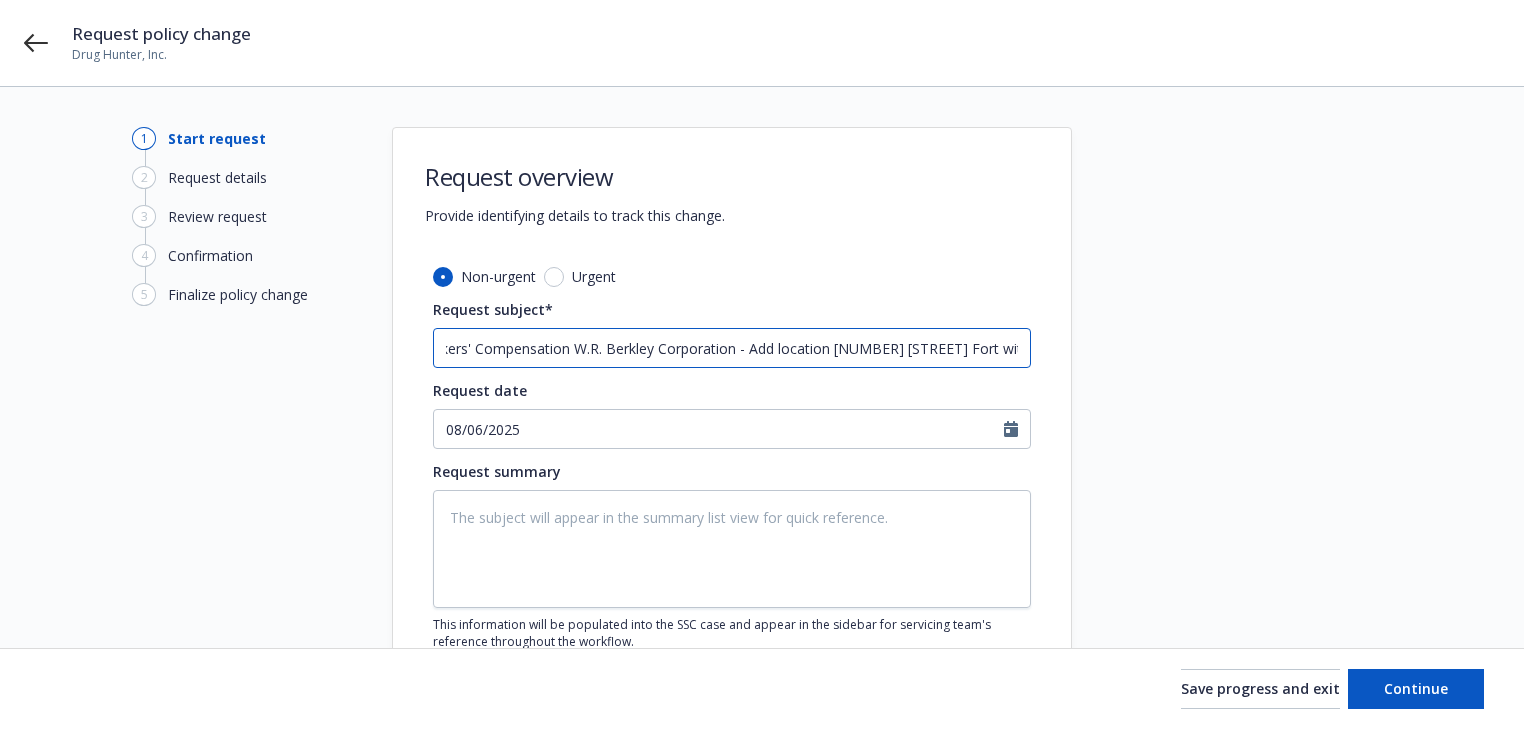 type on "x" 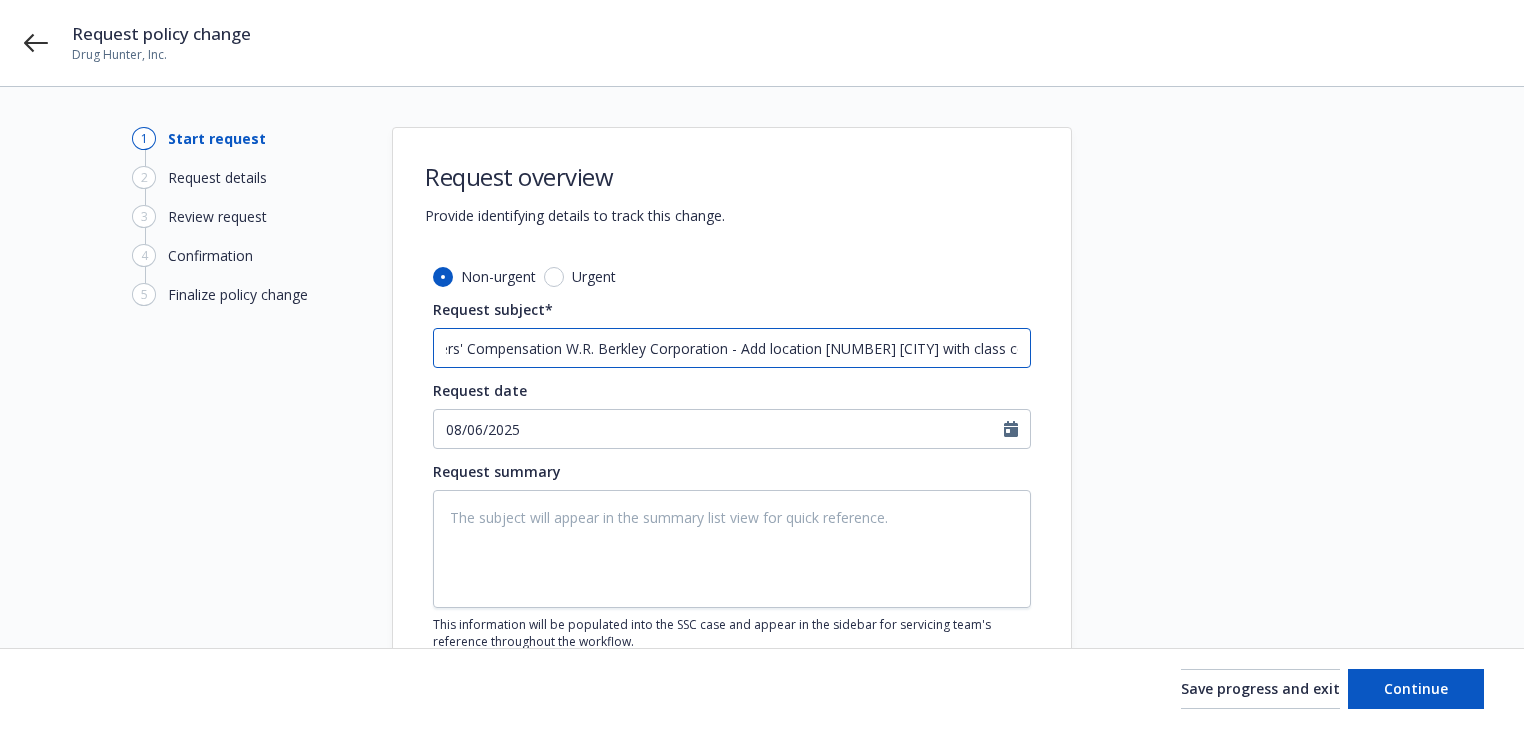 type on "x" 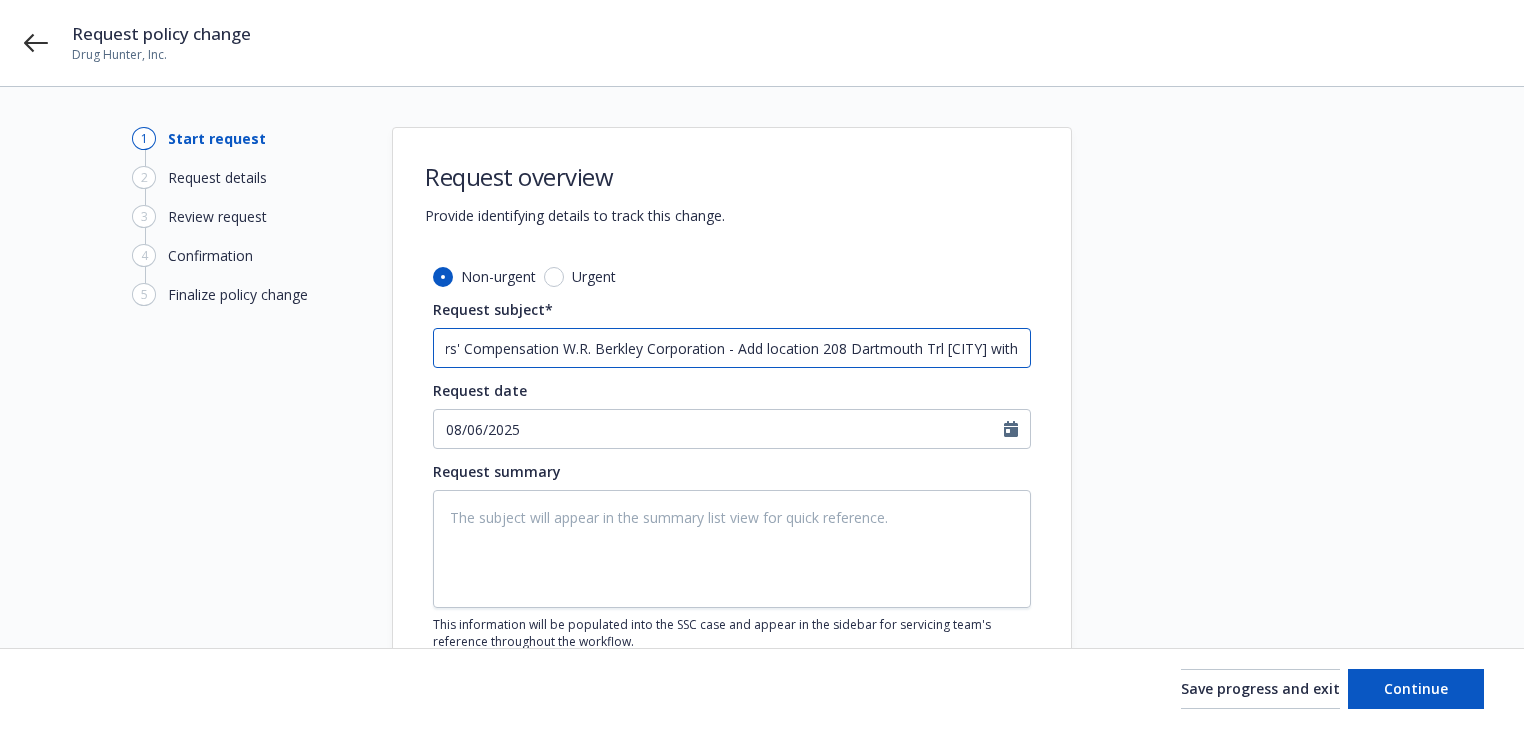 type on "x" 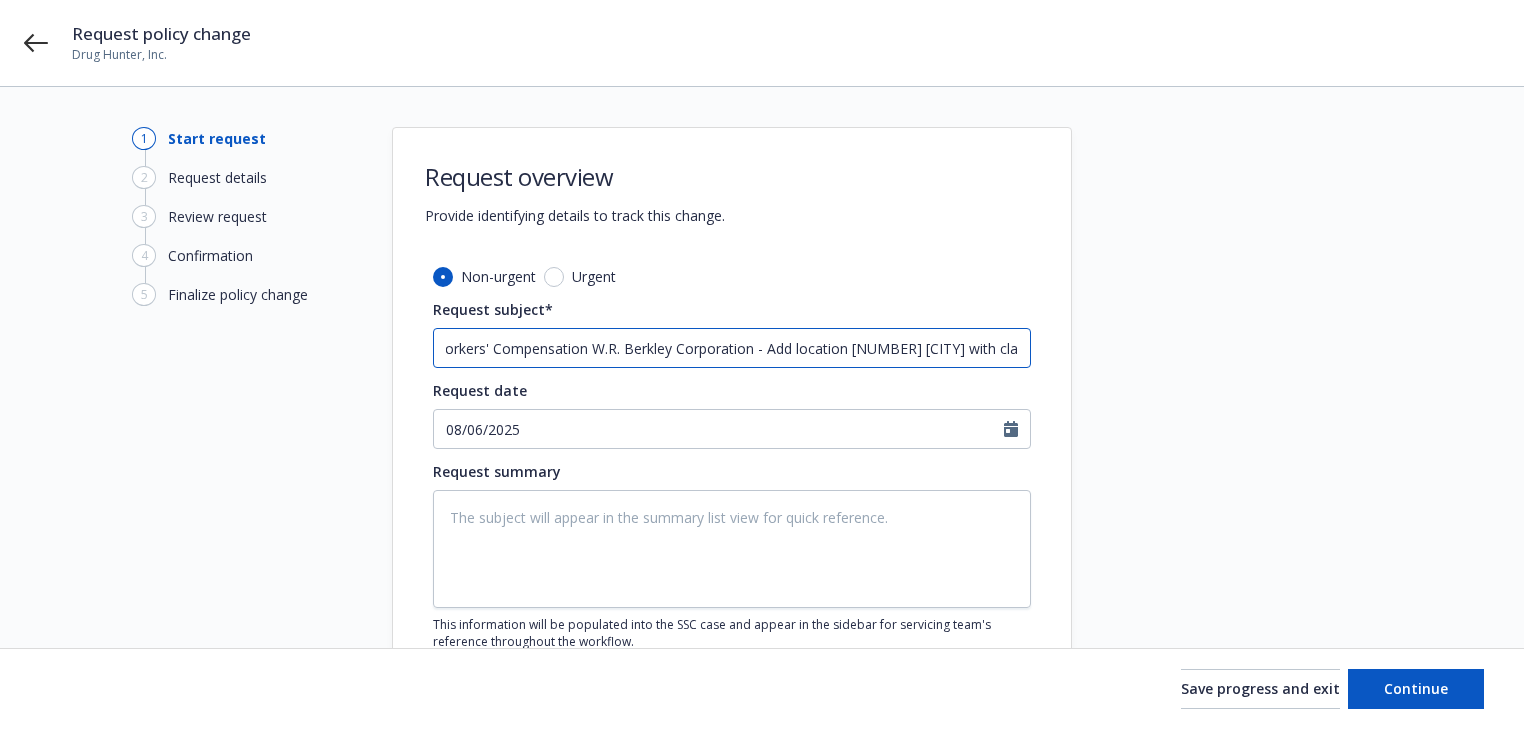 type on "x" 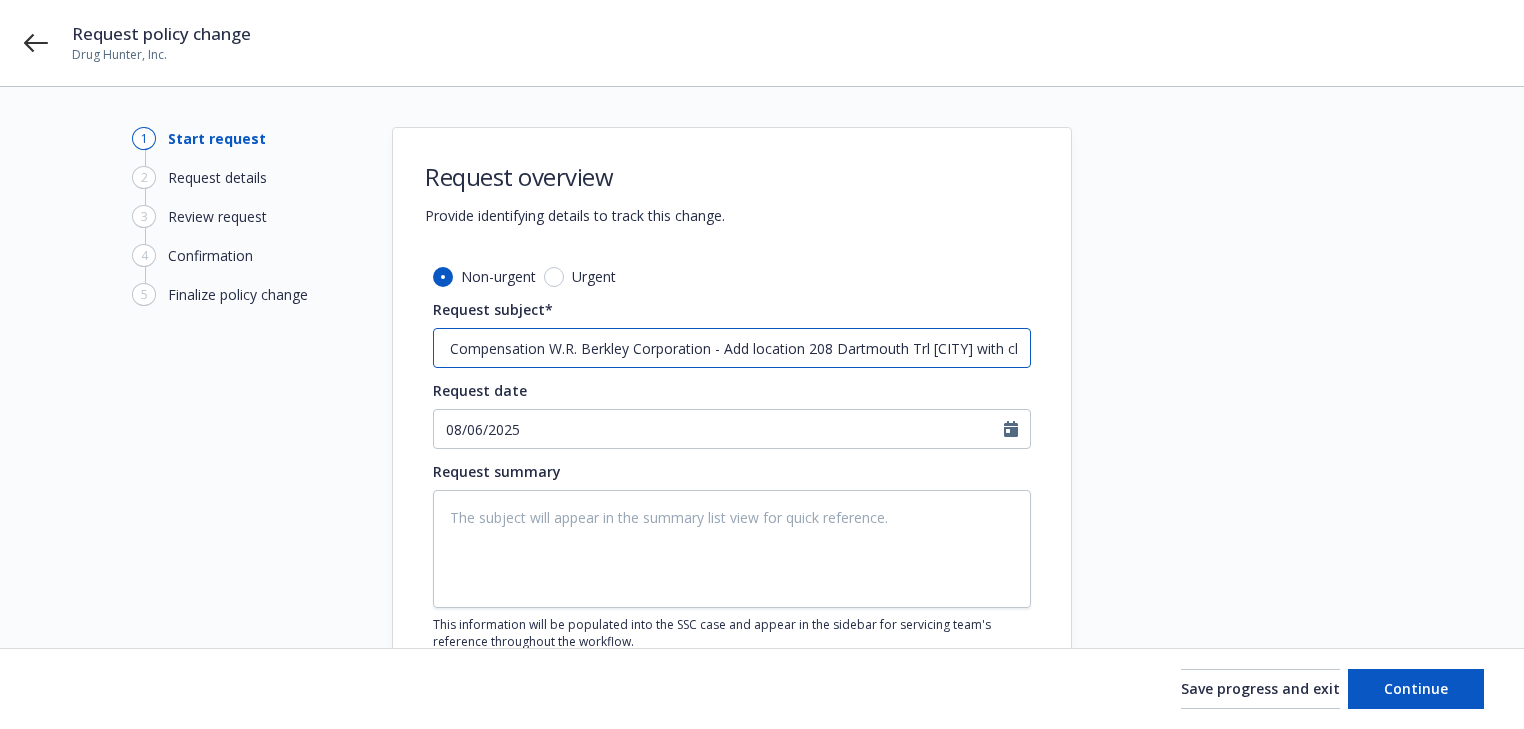 type on "x" 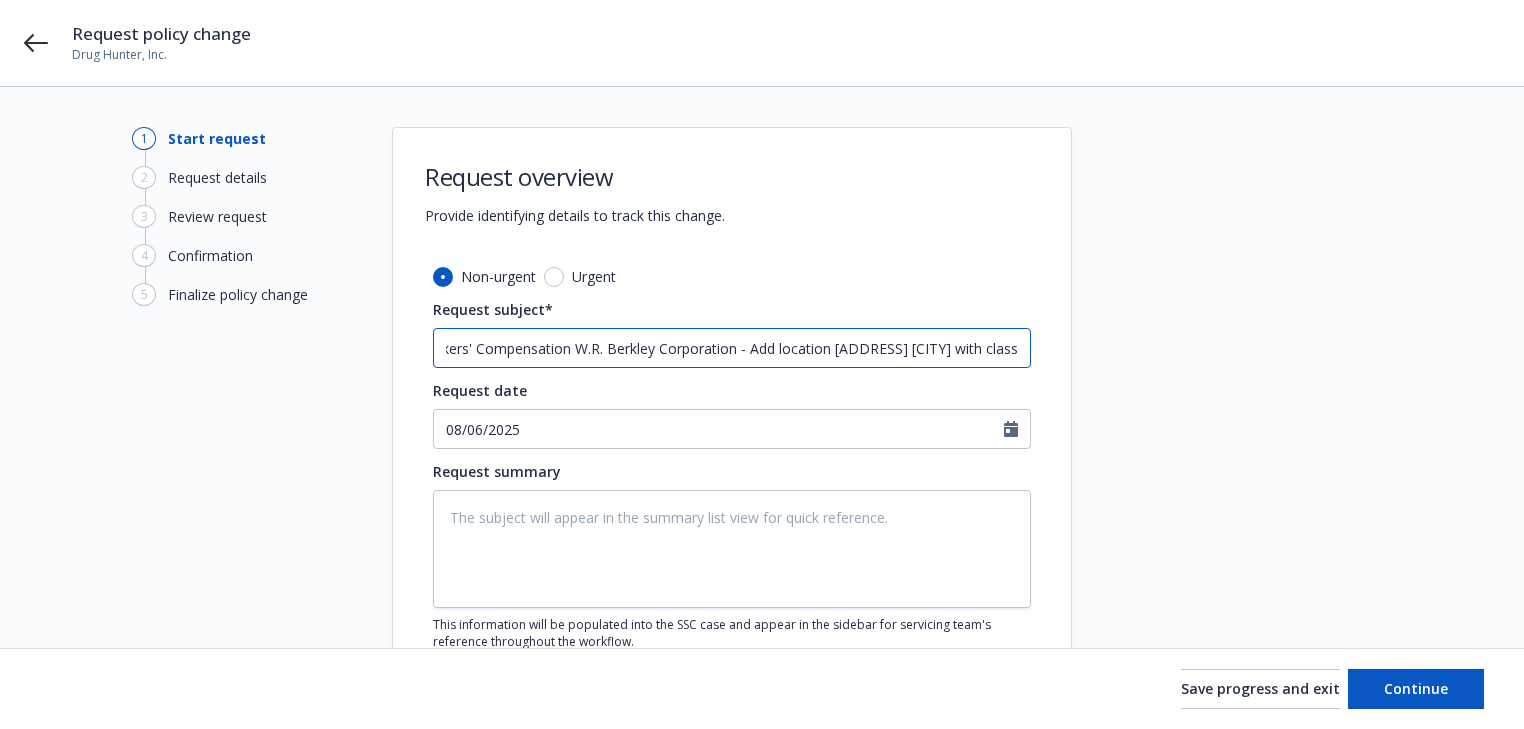 type on "x" 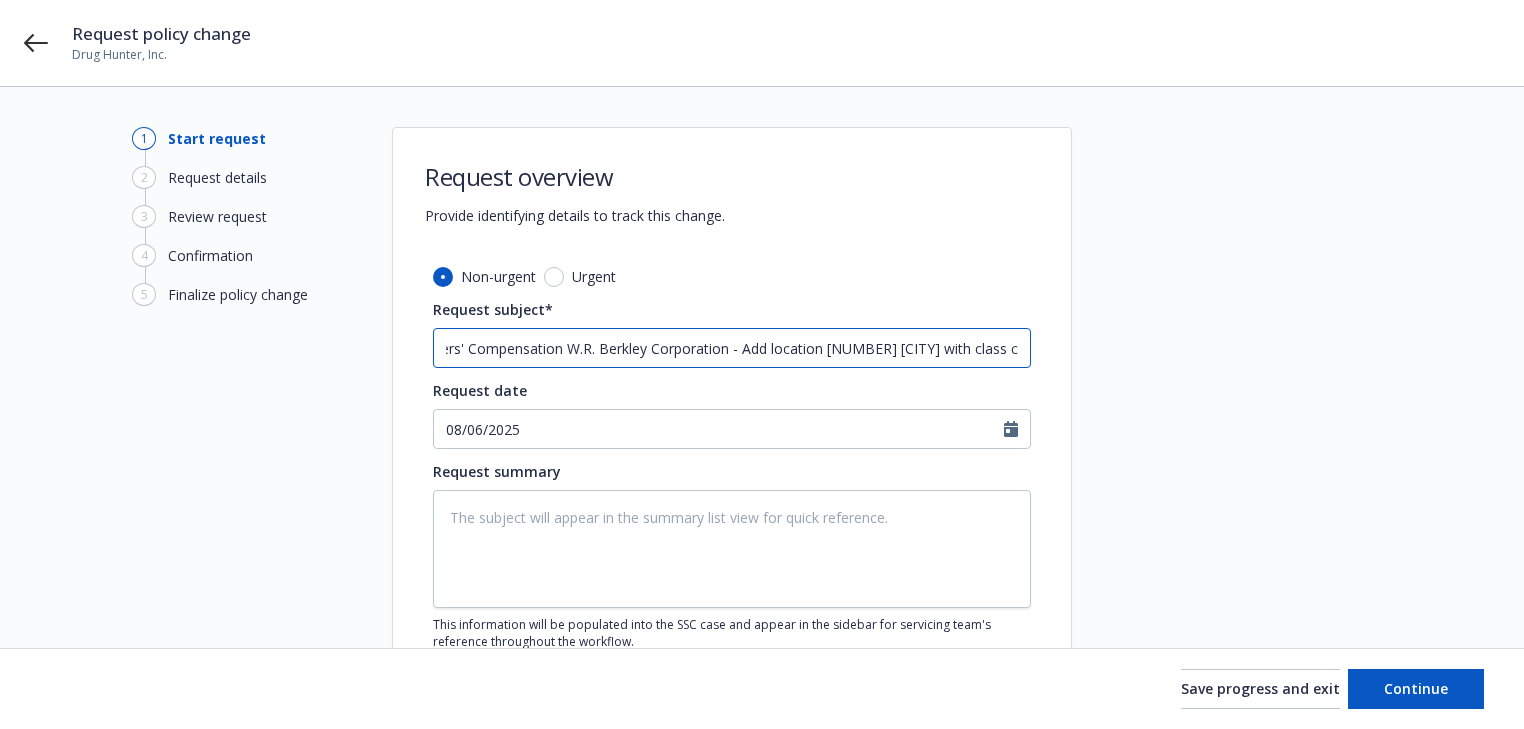 type on "x" 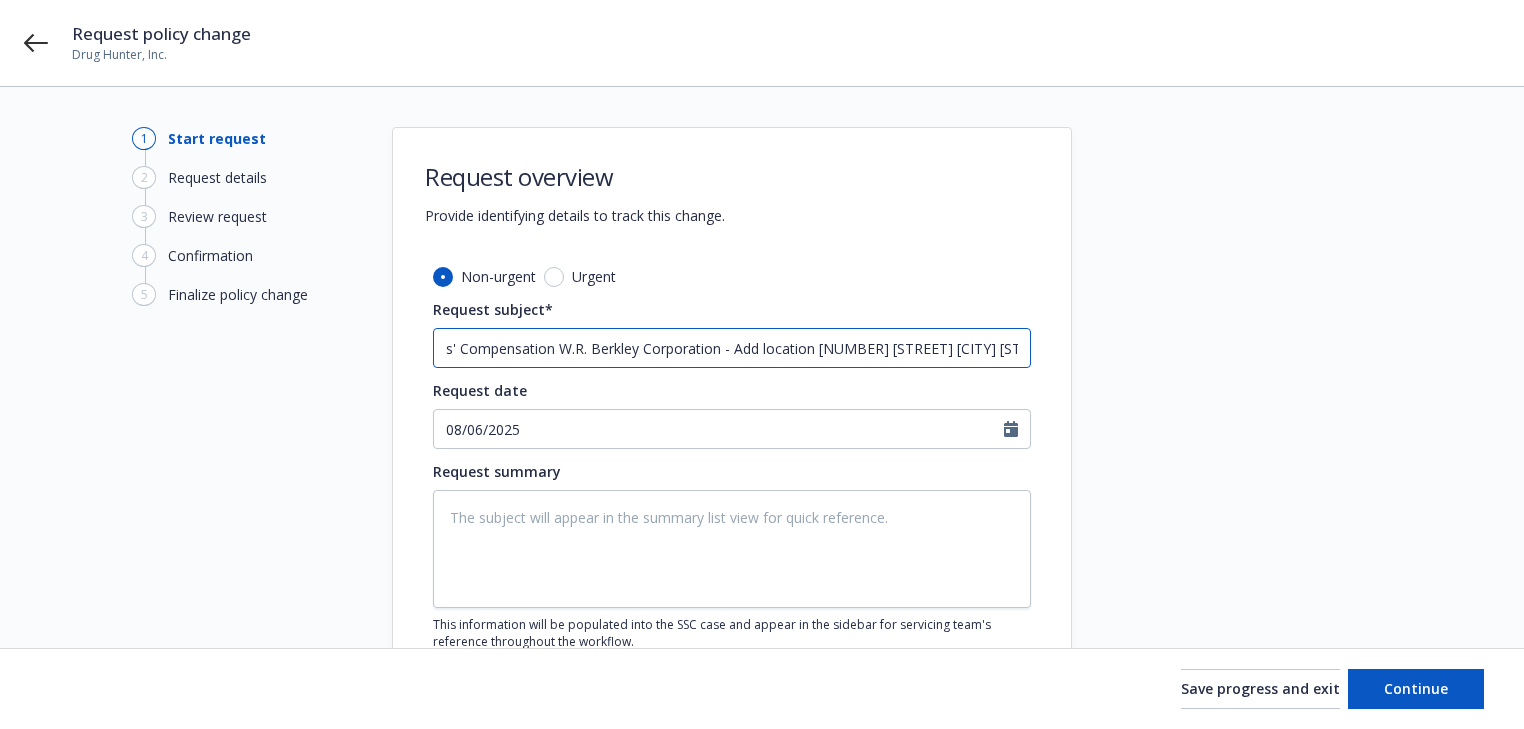type on "24 Workers' Compensation W.R. Berkley Corporation - Add location [ADDRESS] [CITY] with class cod" 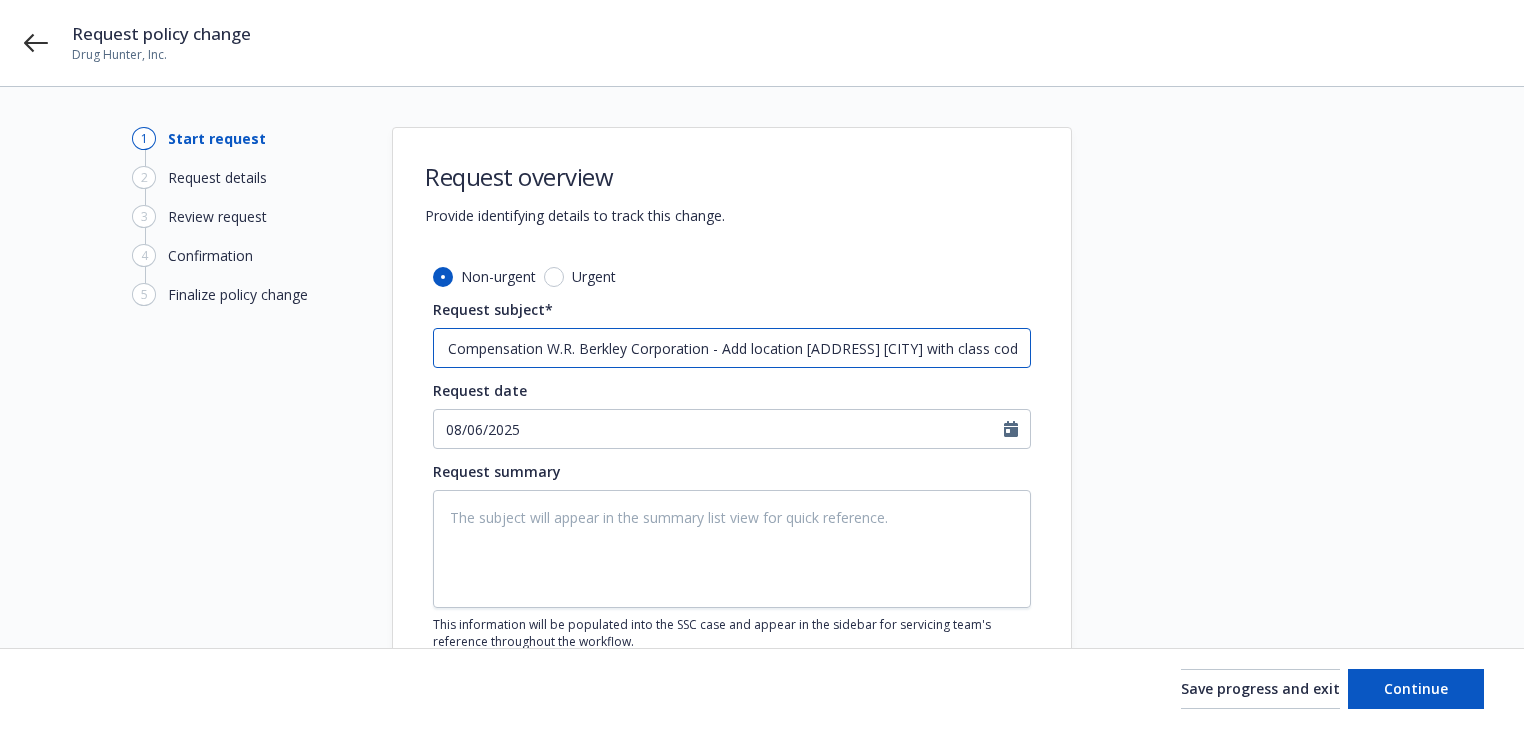 type on "x" 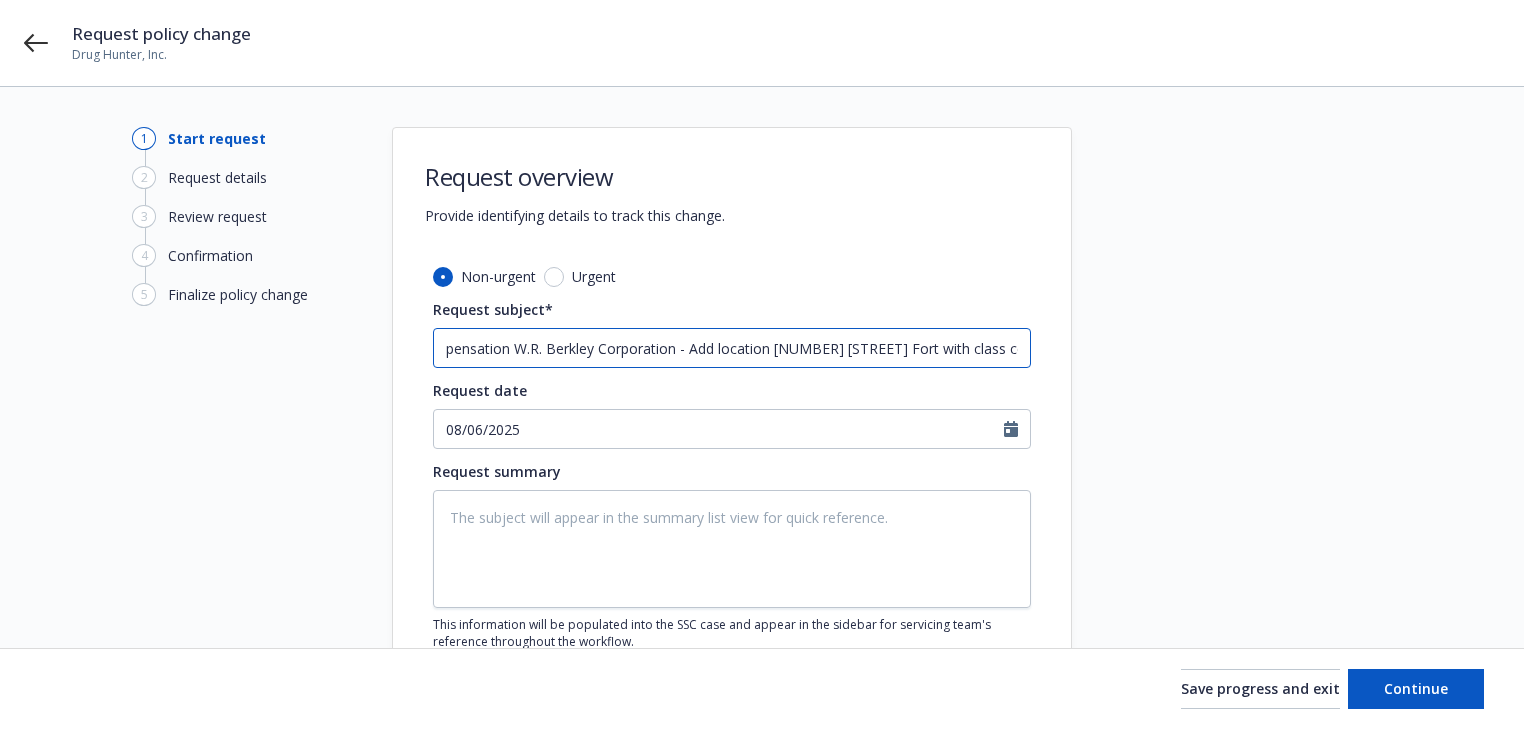type on "24 Workers' Compensation W.R. Berkley Corporation - Add location 208 Dartmouth Trl [CITY] with class coded" 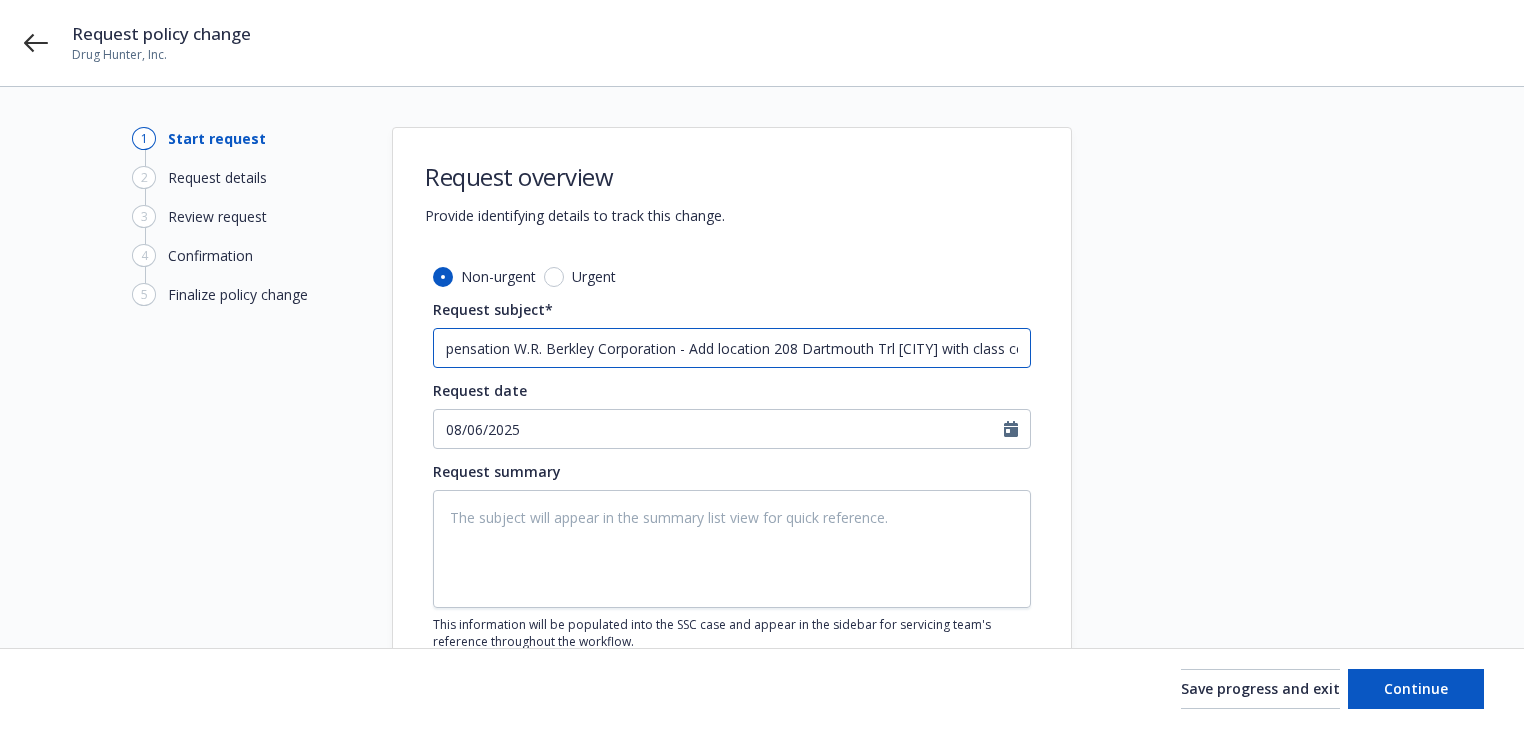type on "x" 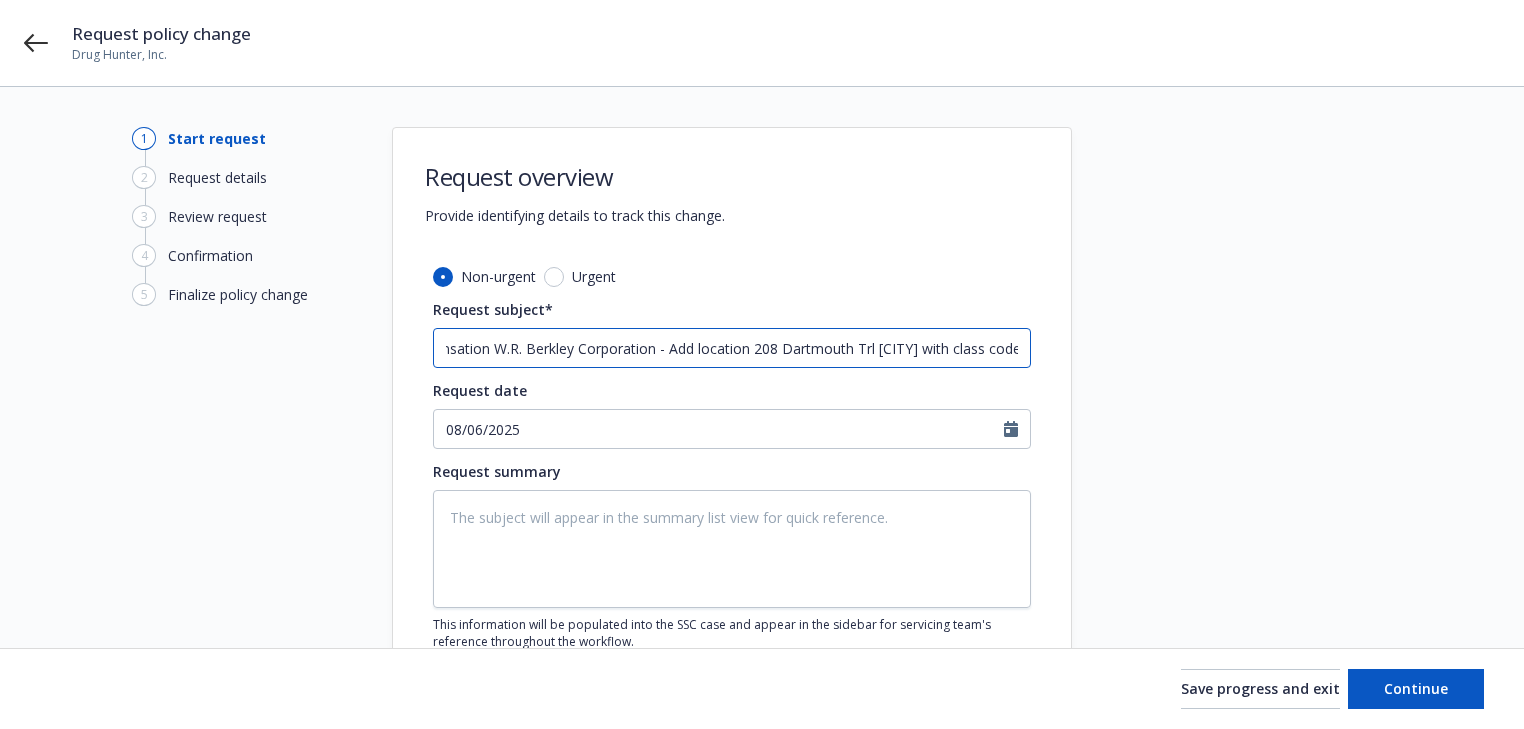 type on "x" 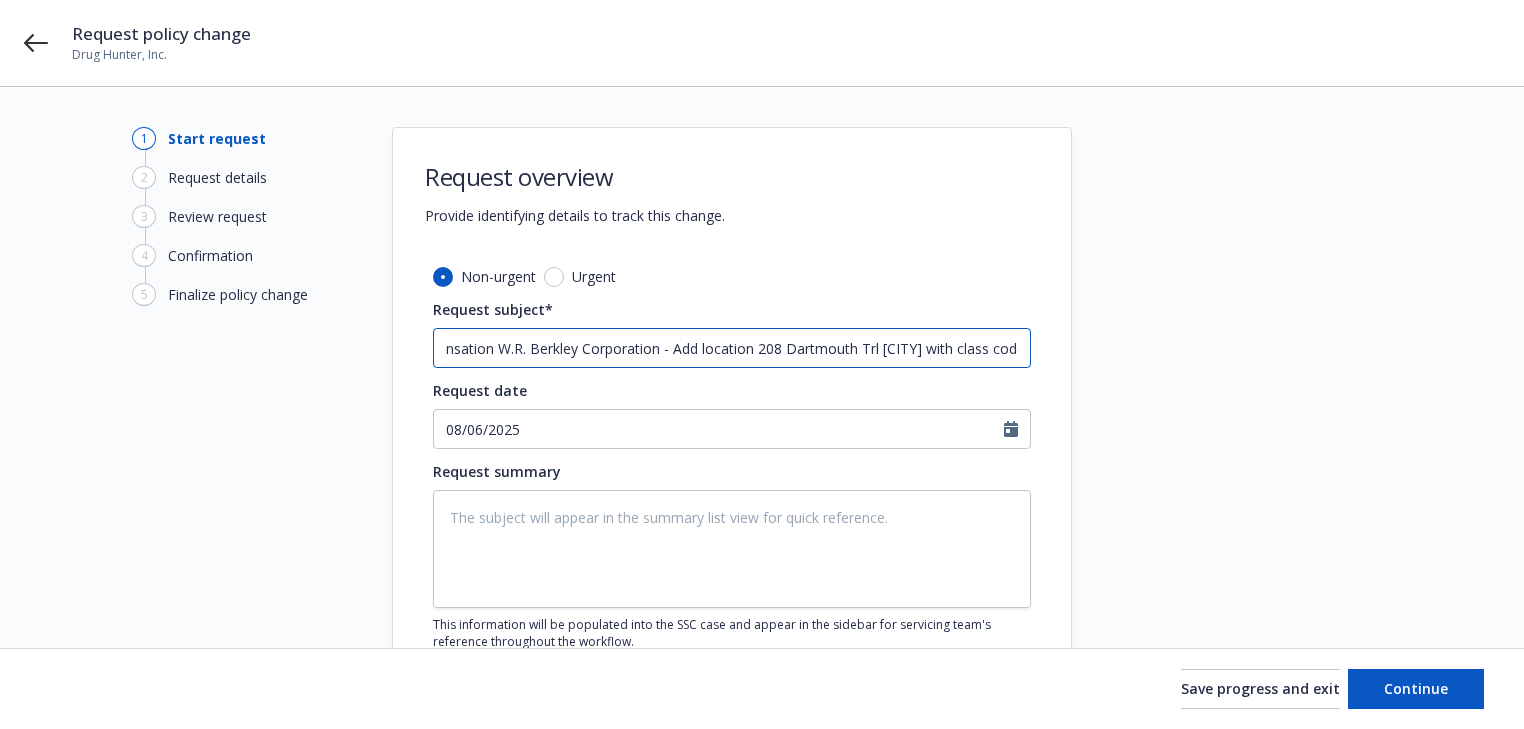 type on "x" 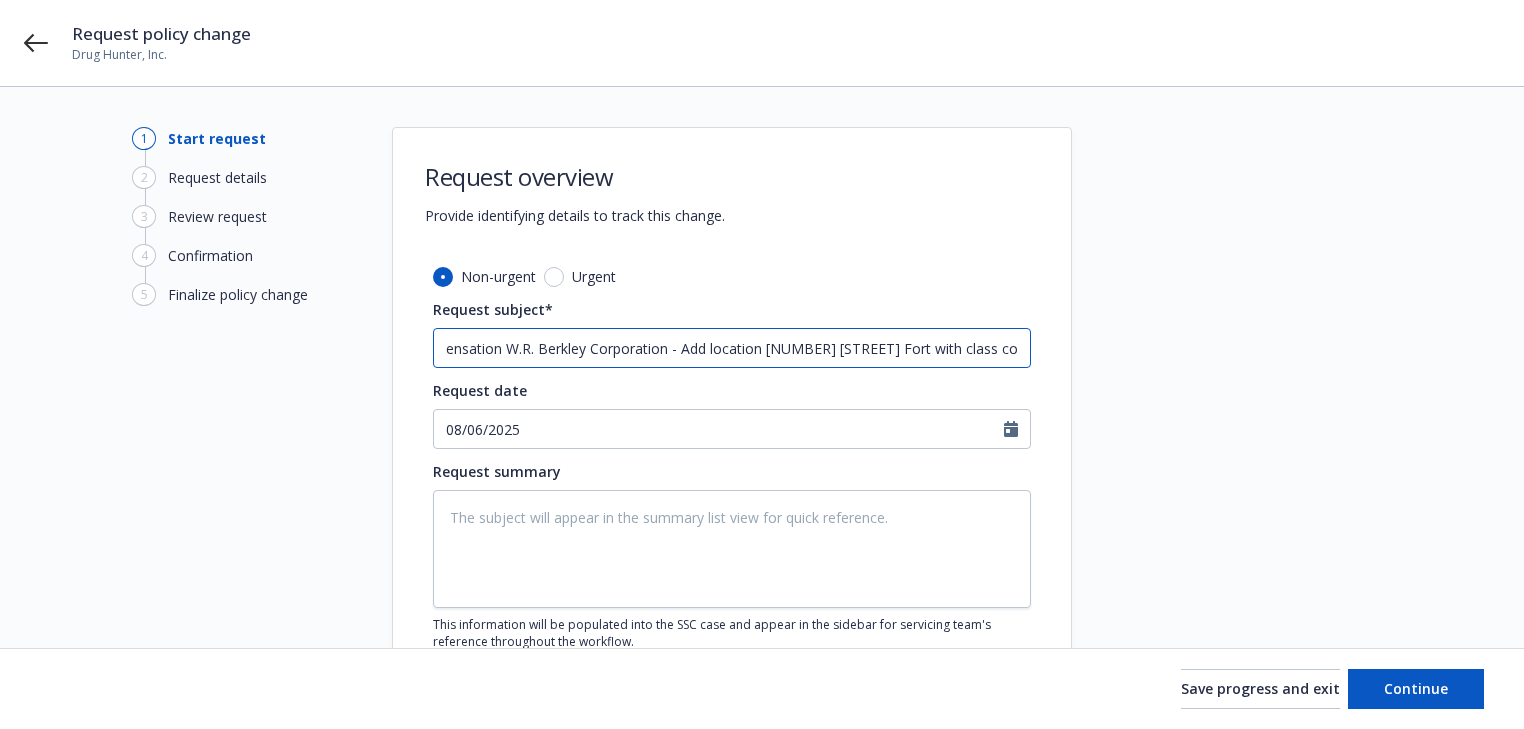type on "x" 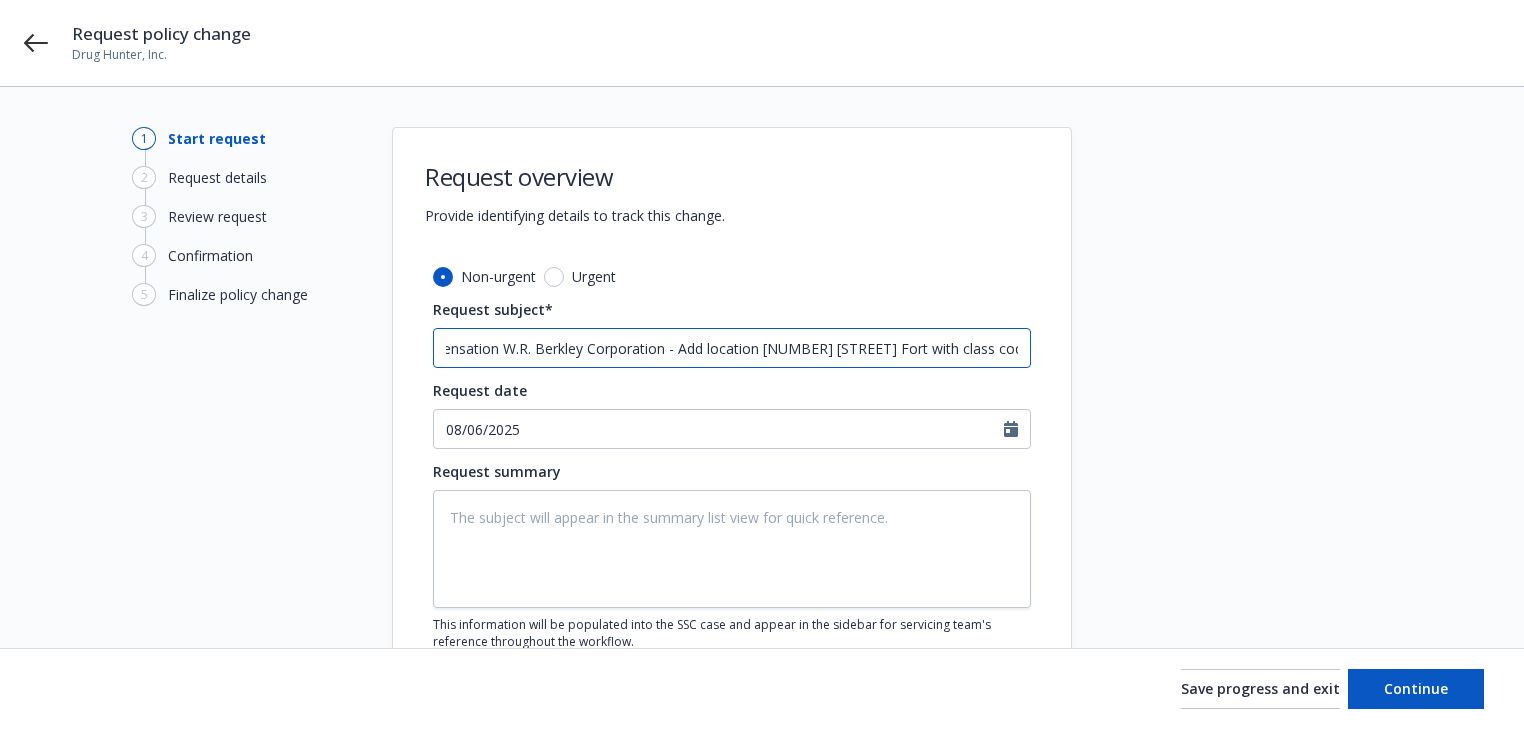 type on "x" 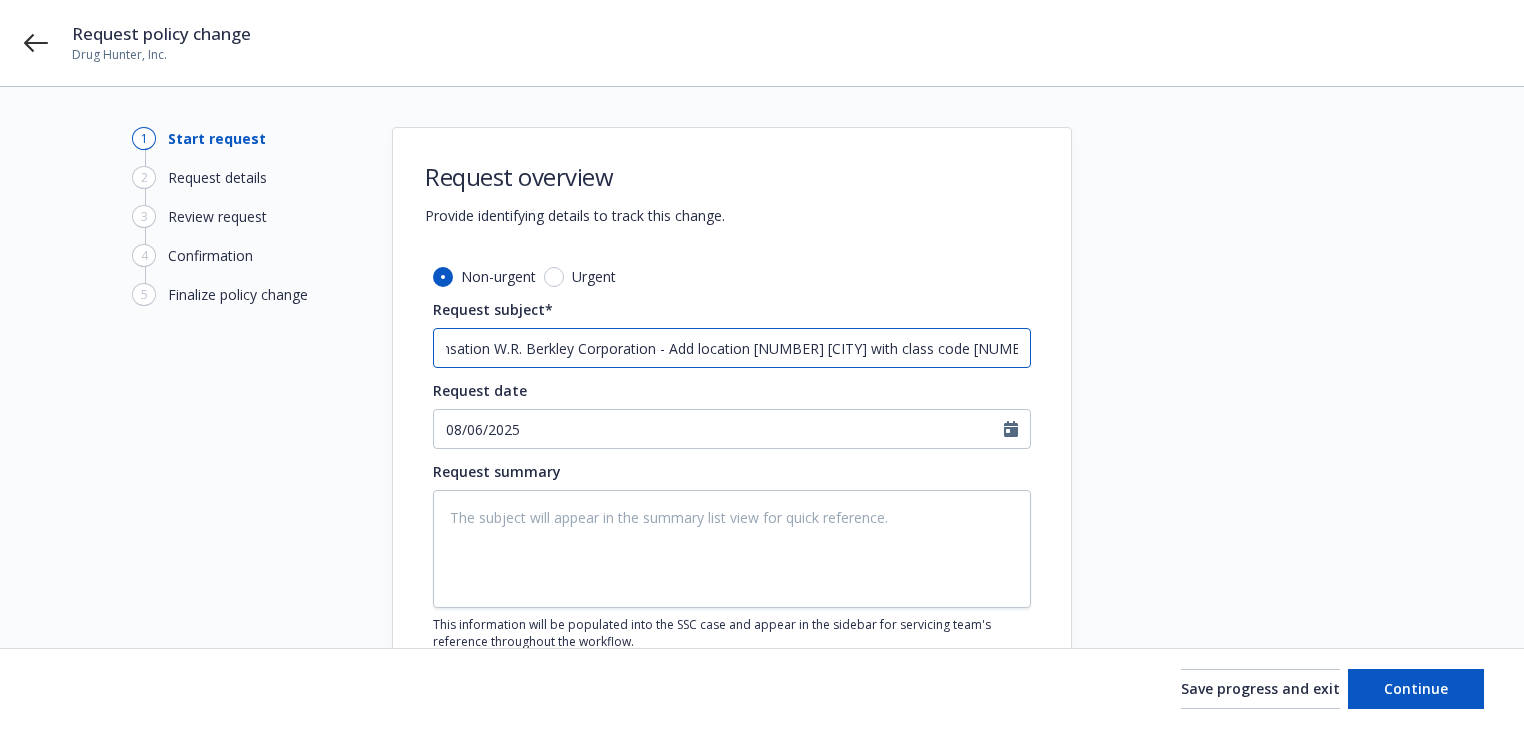 type on "x" 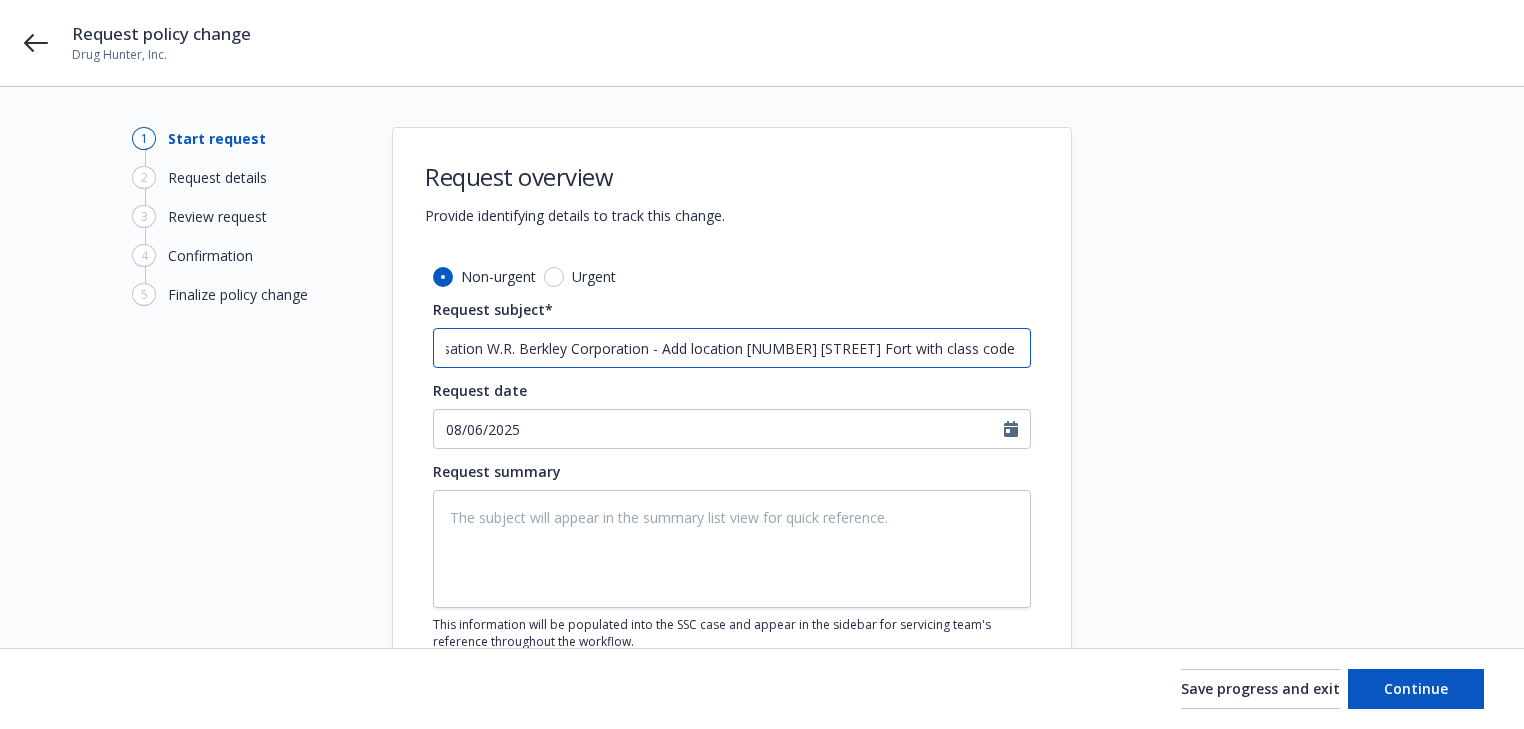 type on "x" 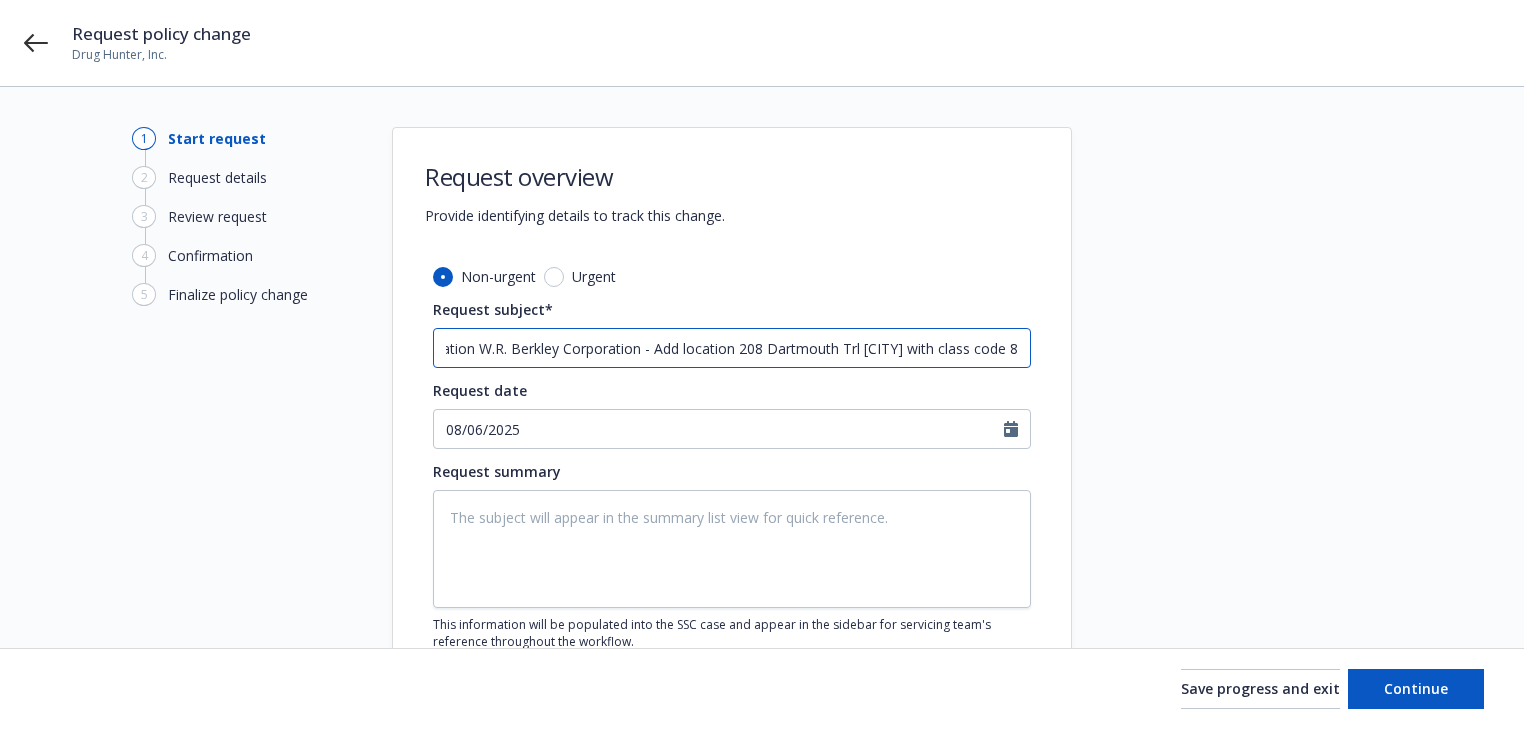 type on "x" 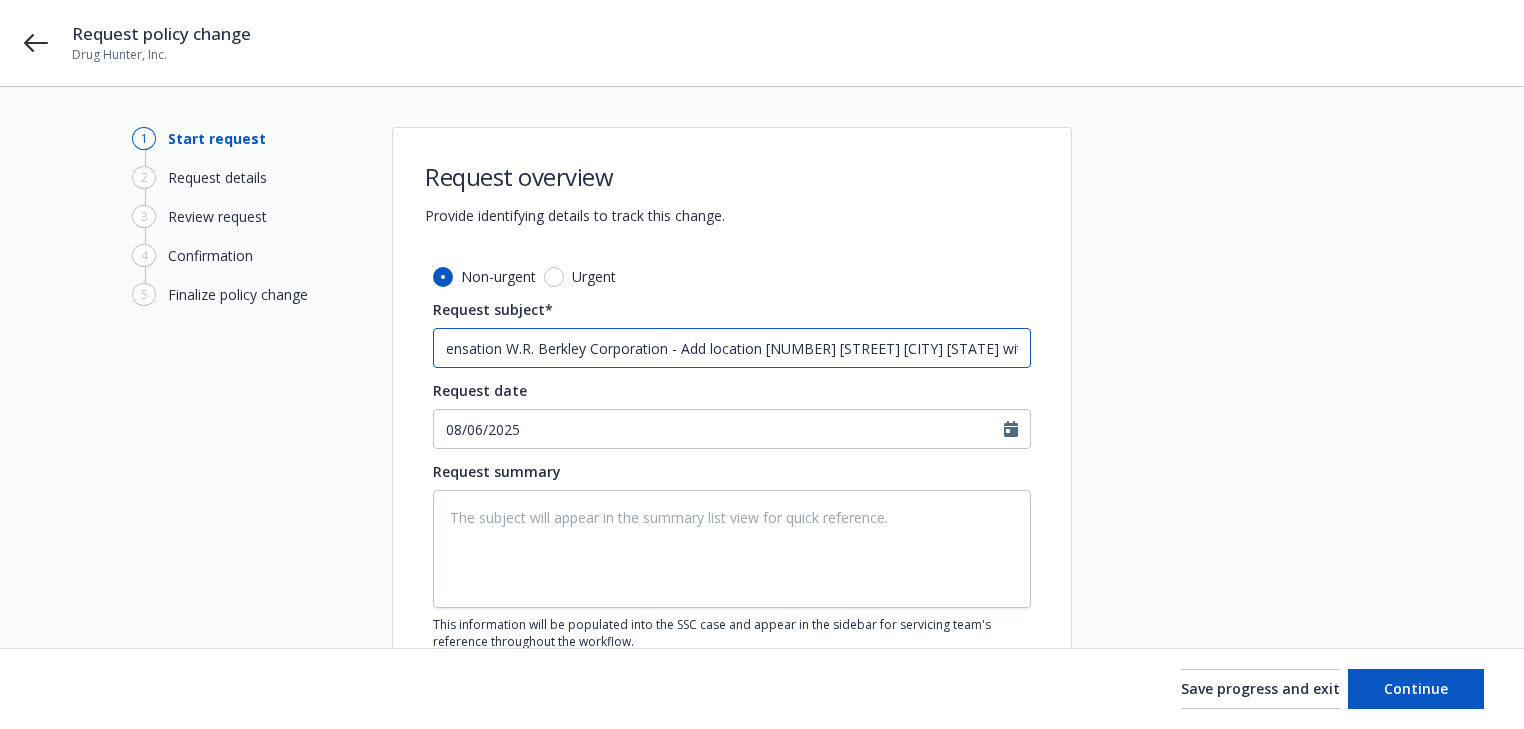 scroll, scrollTop: 0, scrollLeft: 155, axis: horizontal 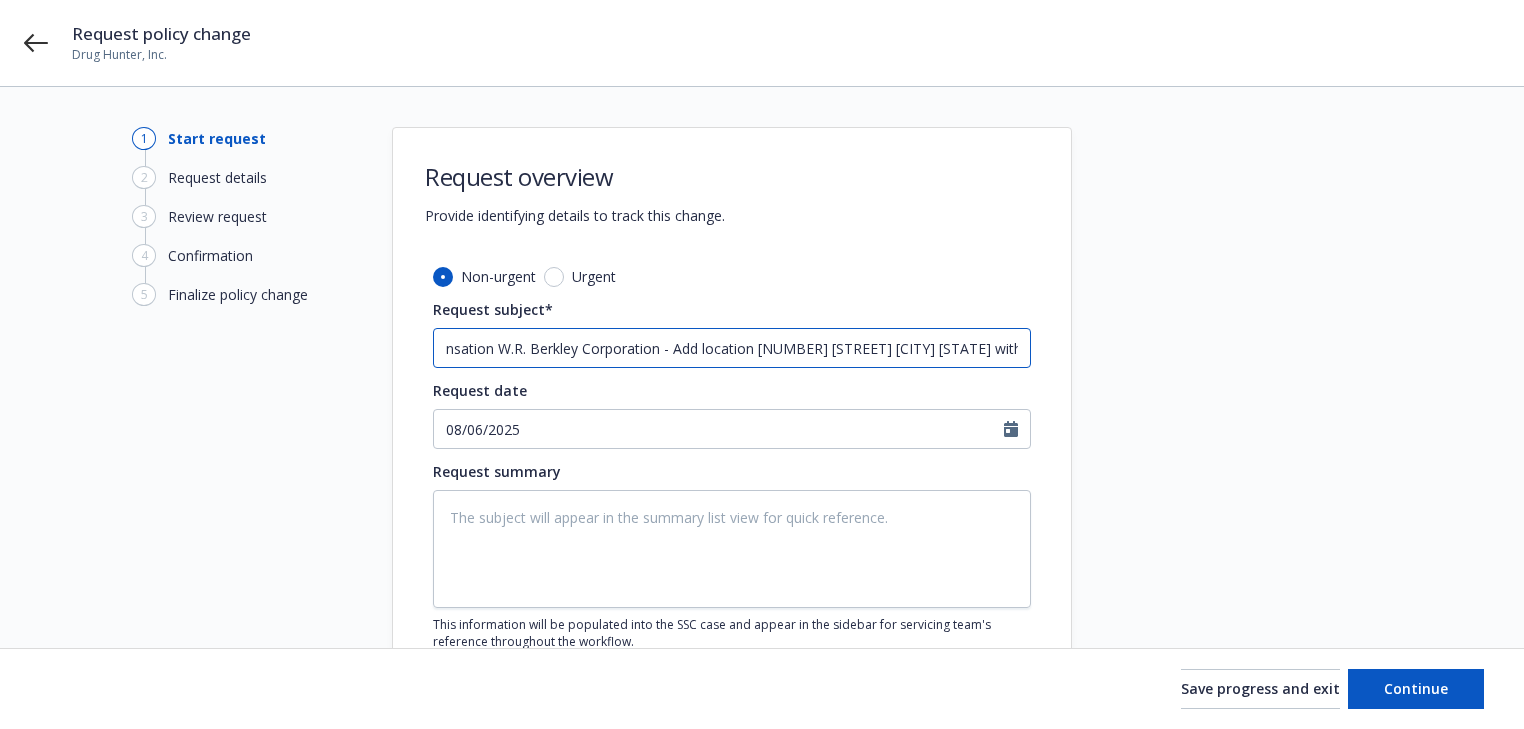 type on "[YEAR] Workers' Compensation W.R. Berkley Corporation - Add location [NUMBER] [STREET] [CITY] [STATE] with class code [CODE]" 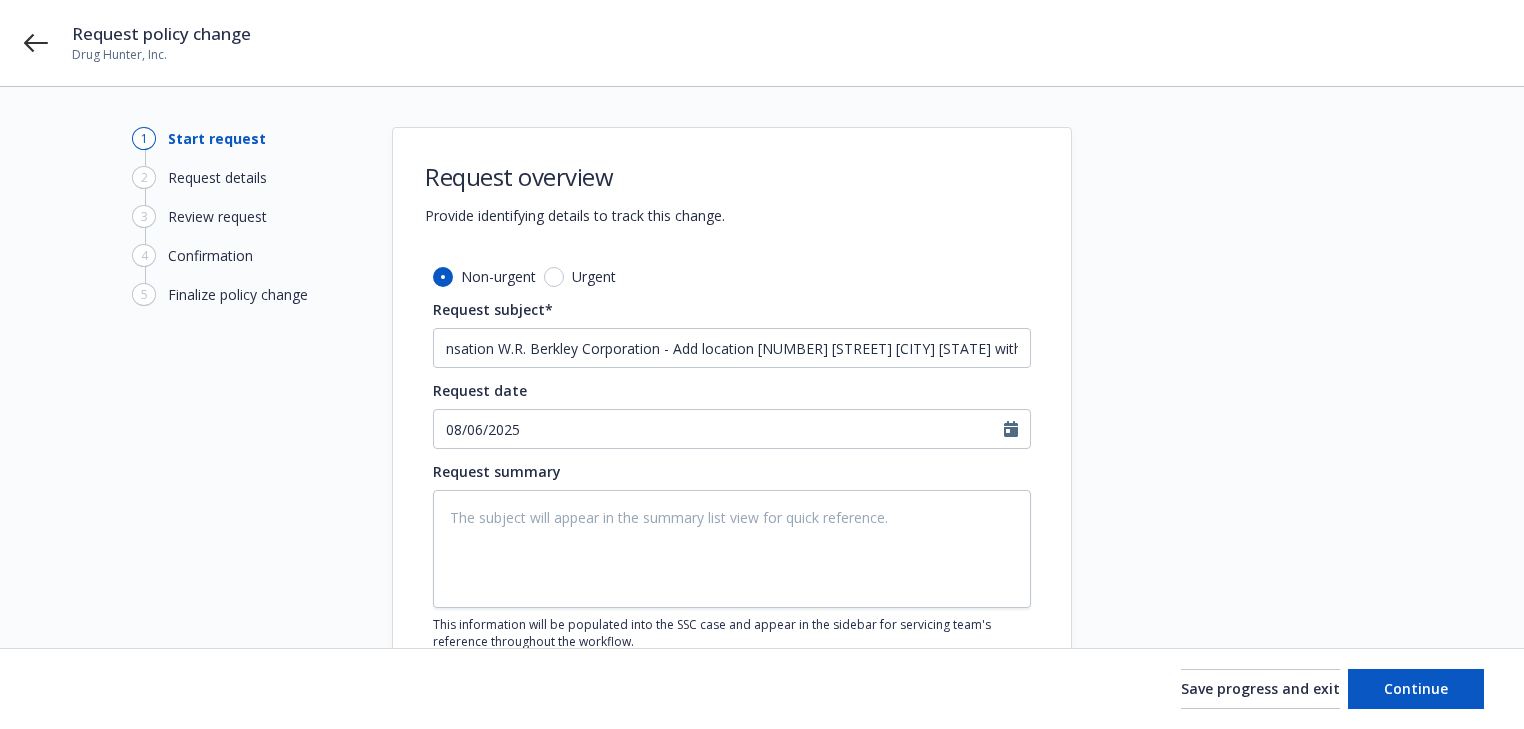scroll, scrollTop: 0, scrollLeft: 0, axis: both 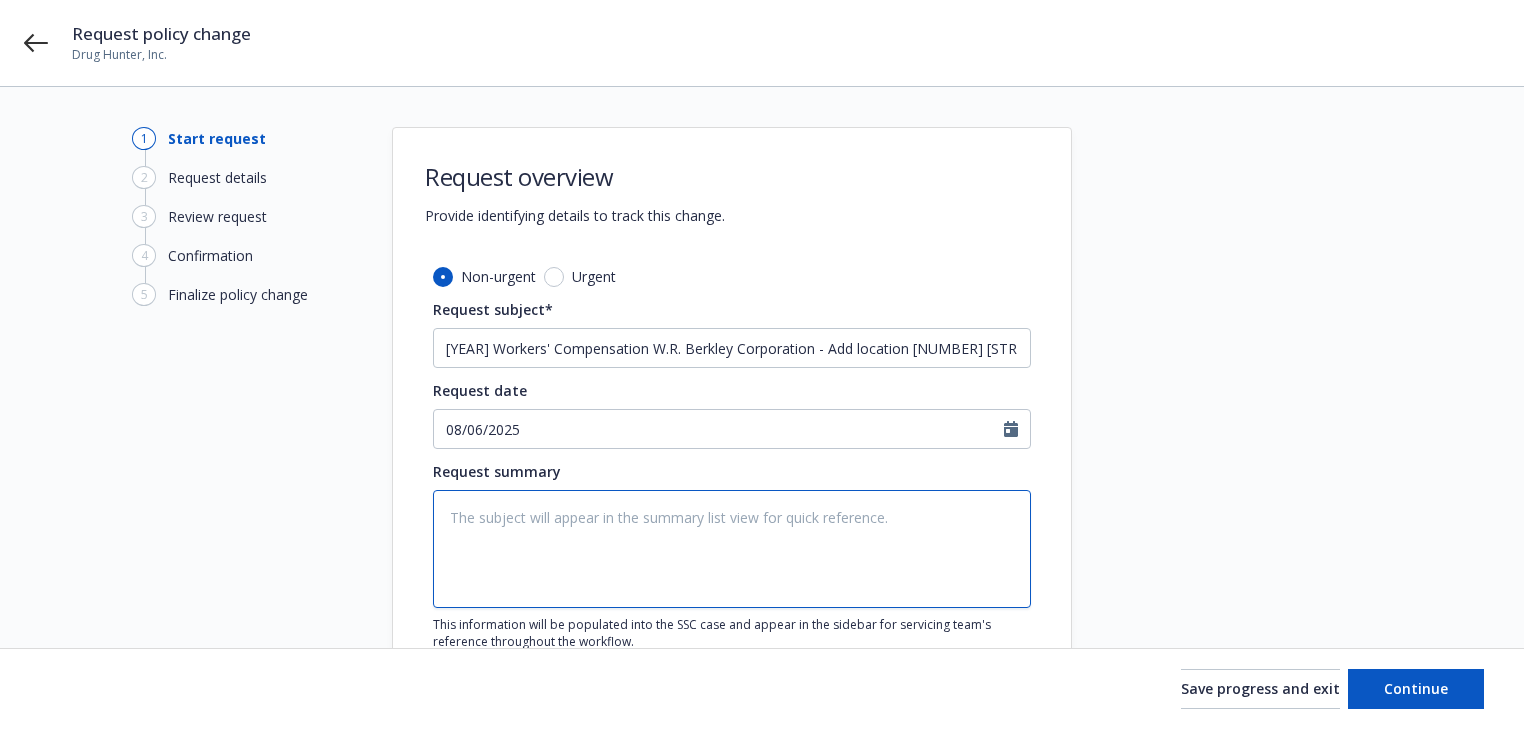 click at bounding box center (732, 549) 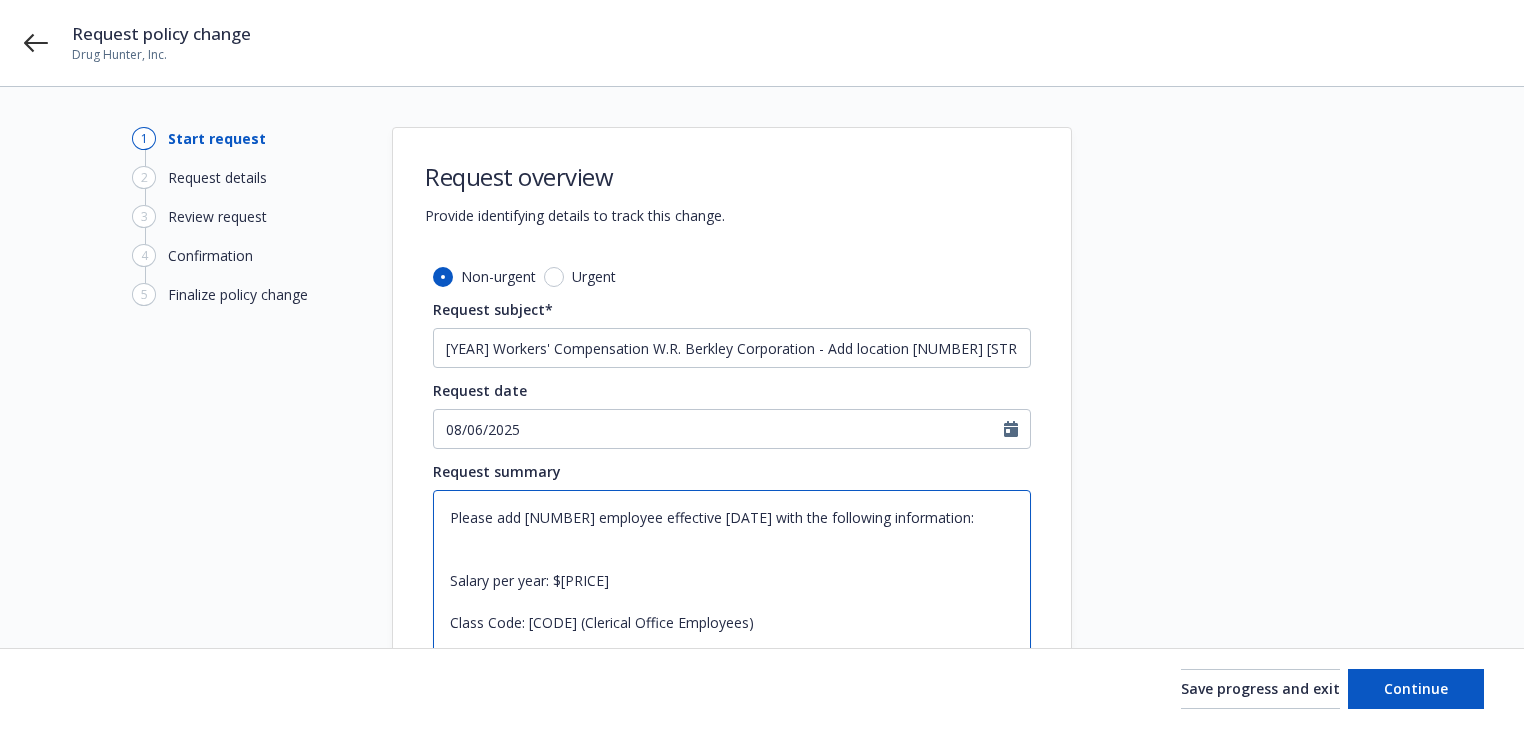 type on "x" 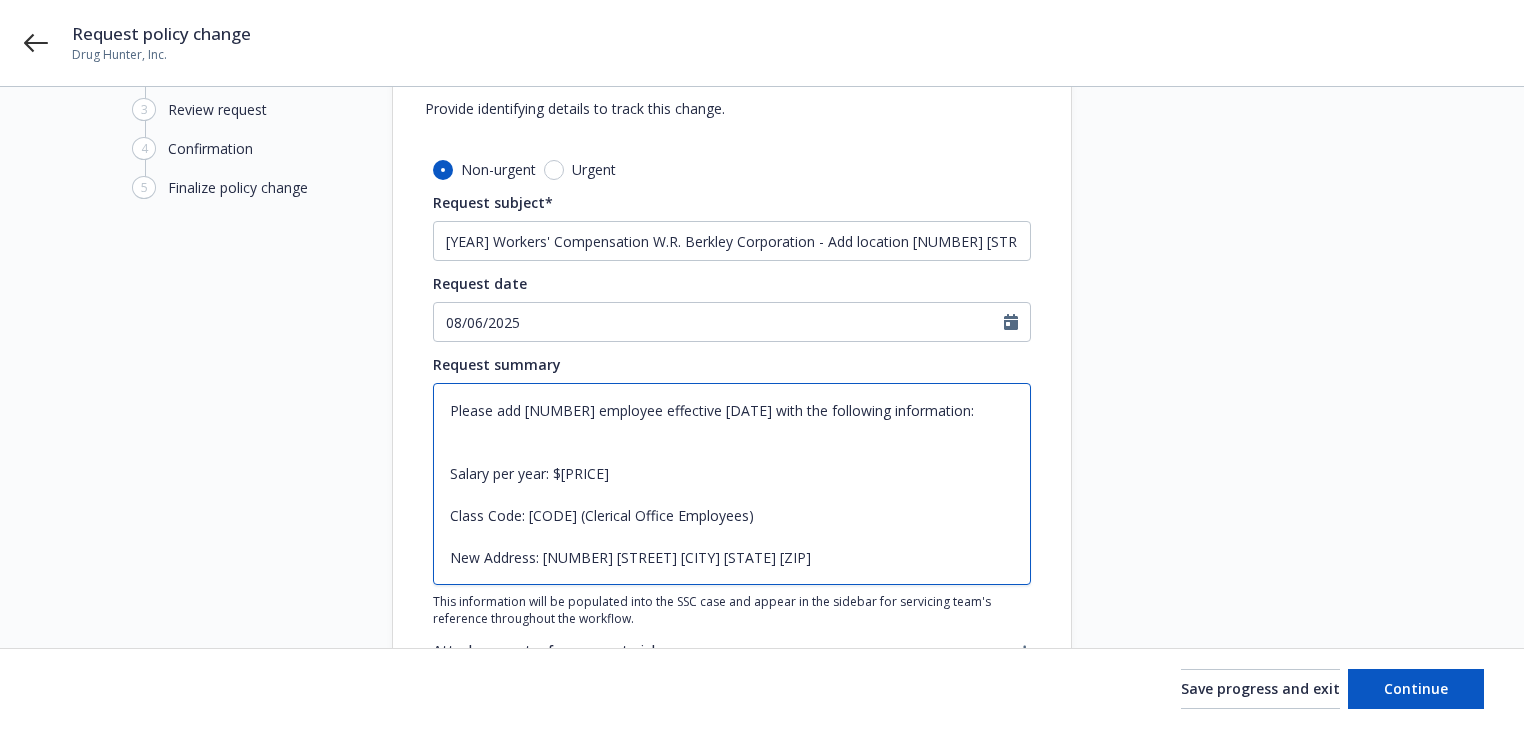 scroll, scrollTop: 223, scrollLeft: 0, axis: vertical 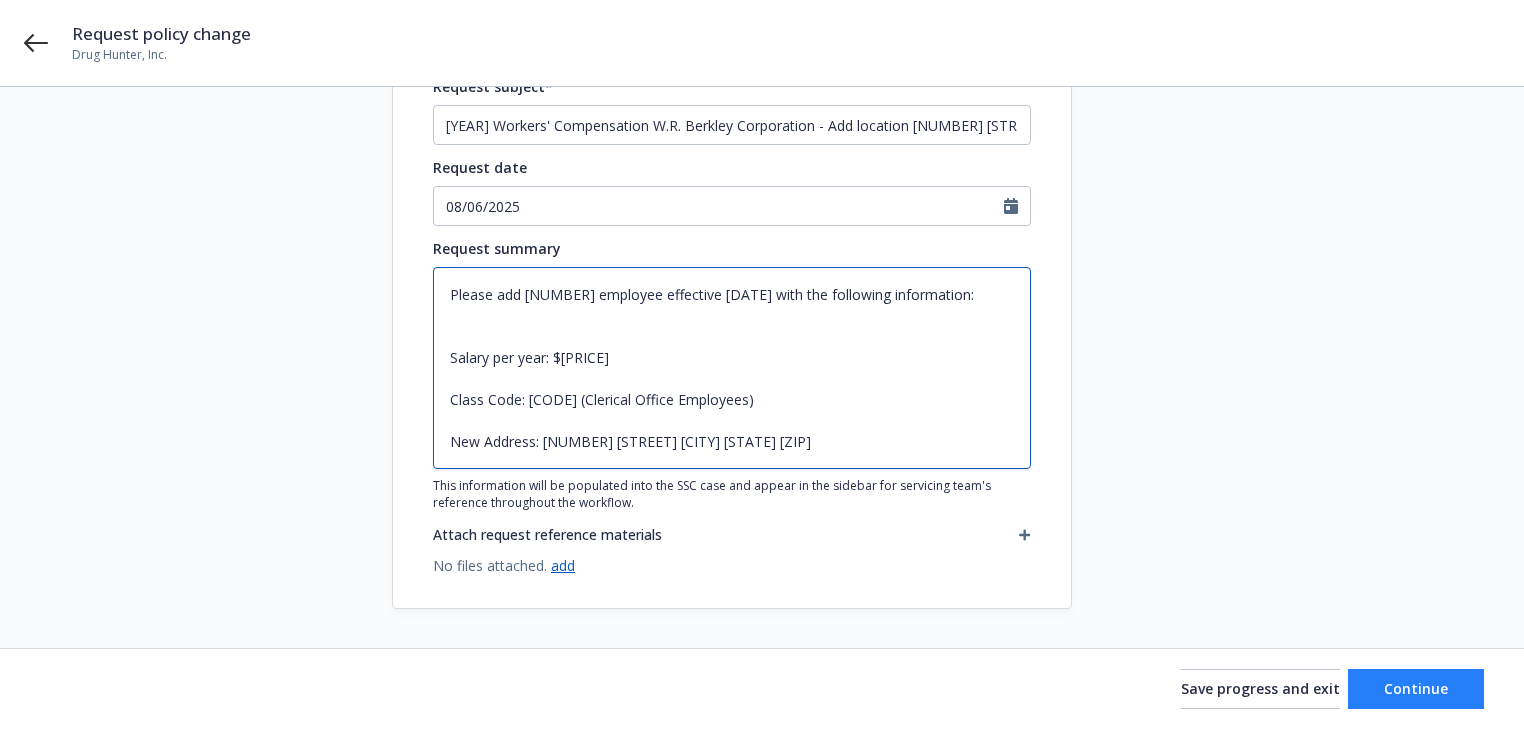type on "Please add [NUMBER] employee effective [DATE] with the following information:
Salary per year: $[PRICE]
Class Code: [CODE] (Clerical Office Employees)
New Address: [NUMBER] [STREET] [CITY] [STATE] [ZIP]" 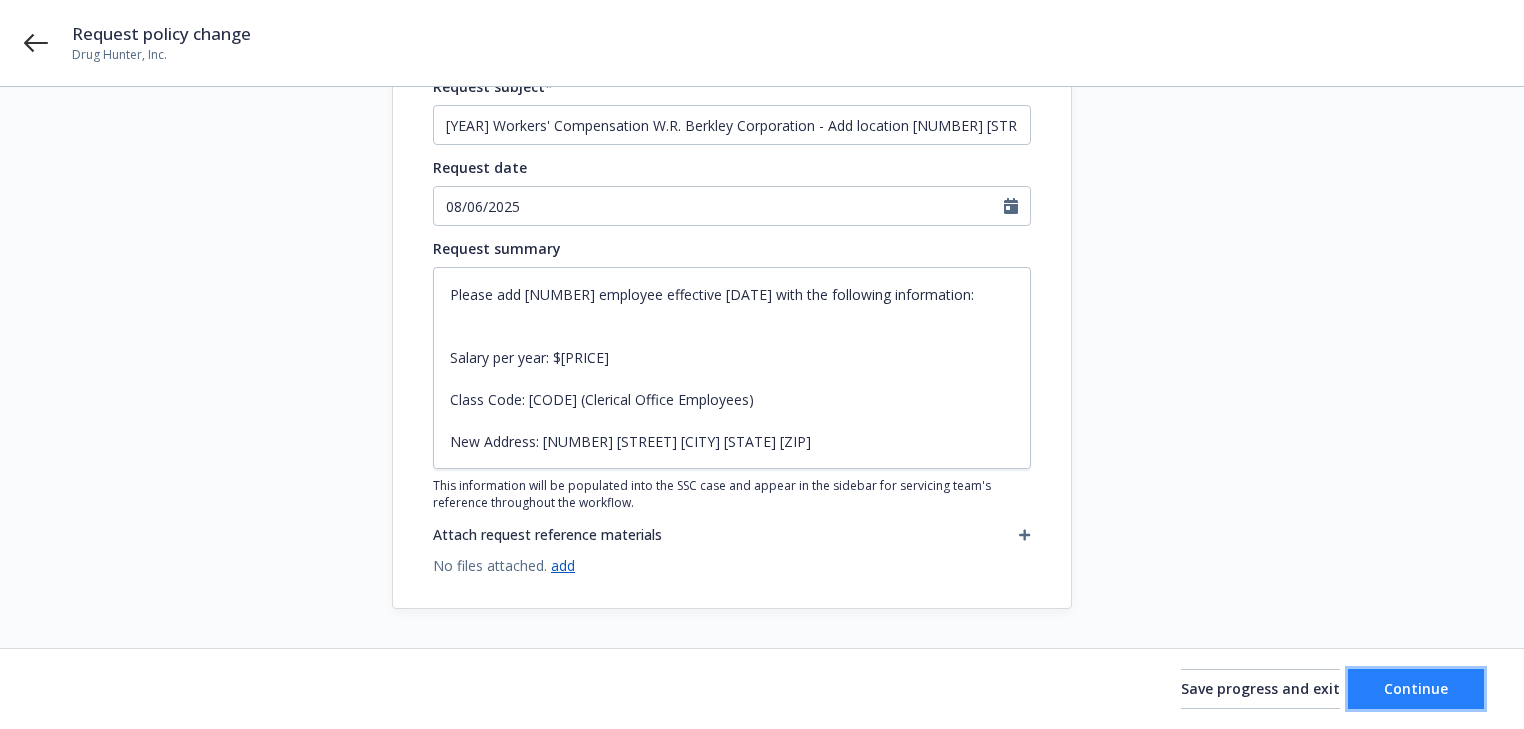 click on "Continue" at bounding box center [1416, 688] 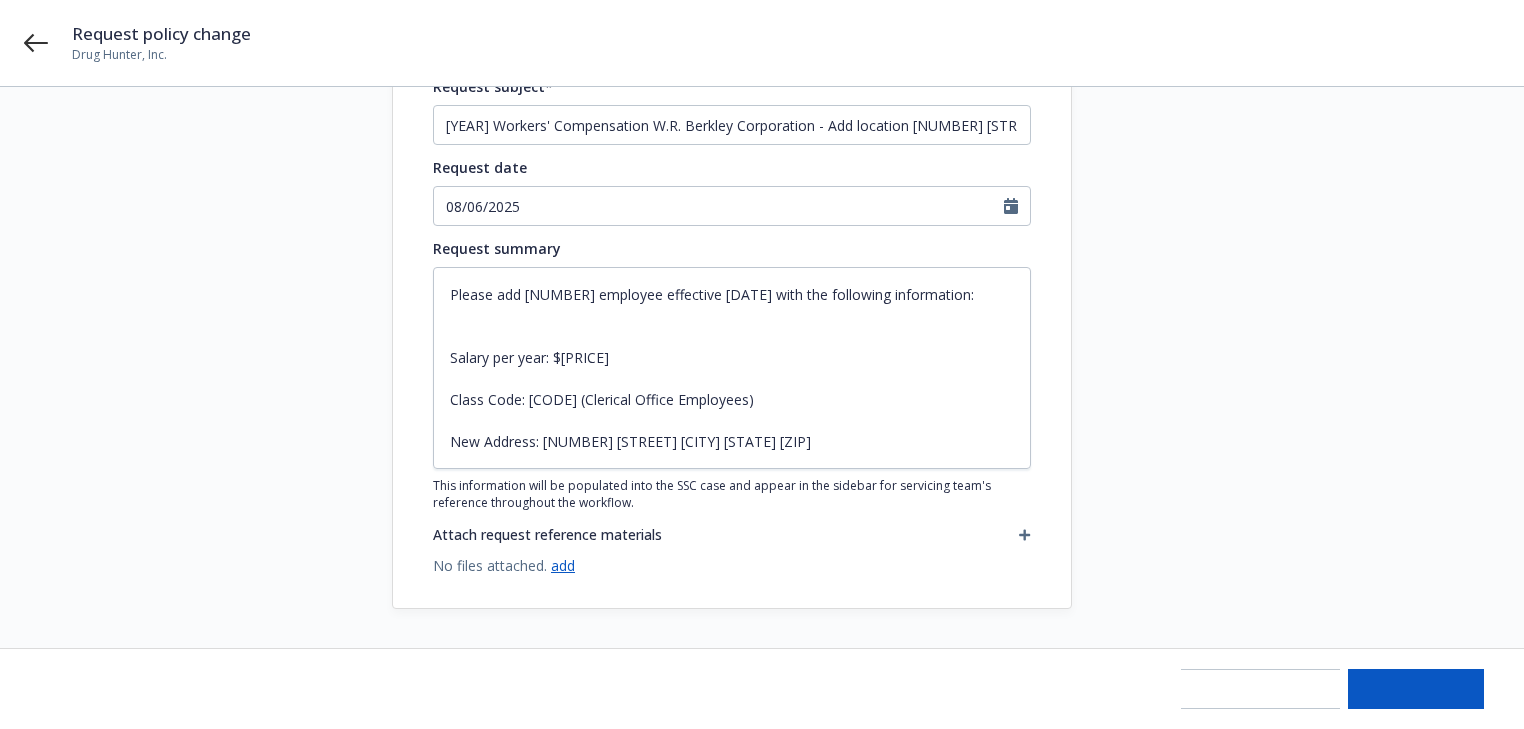 type on "x" 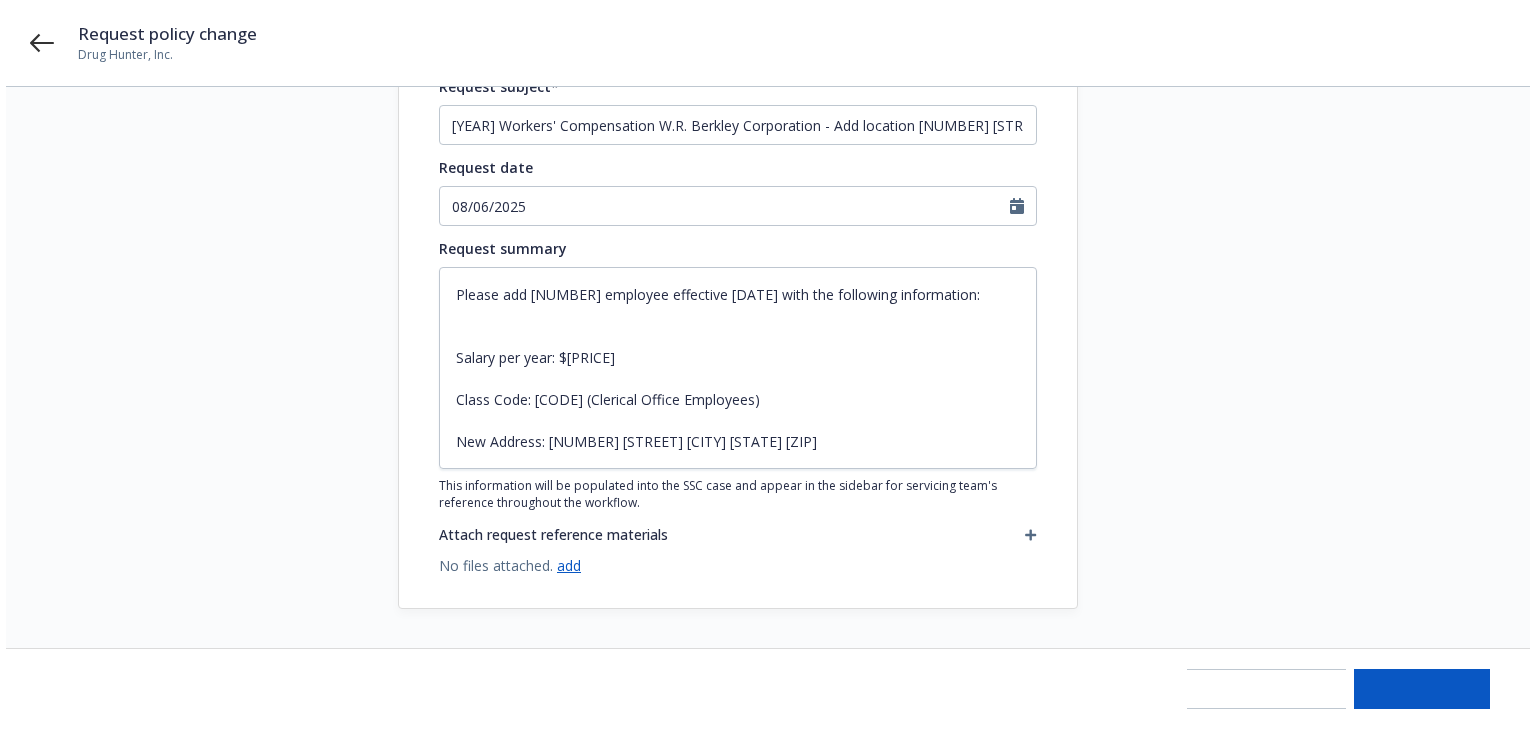 scroll, scrollTop: 0, scrollLeft: 0, axis: both 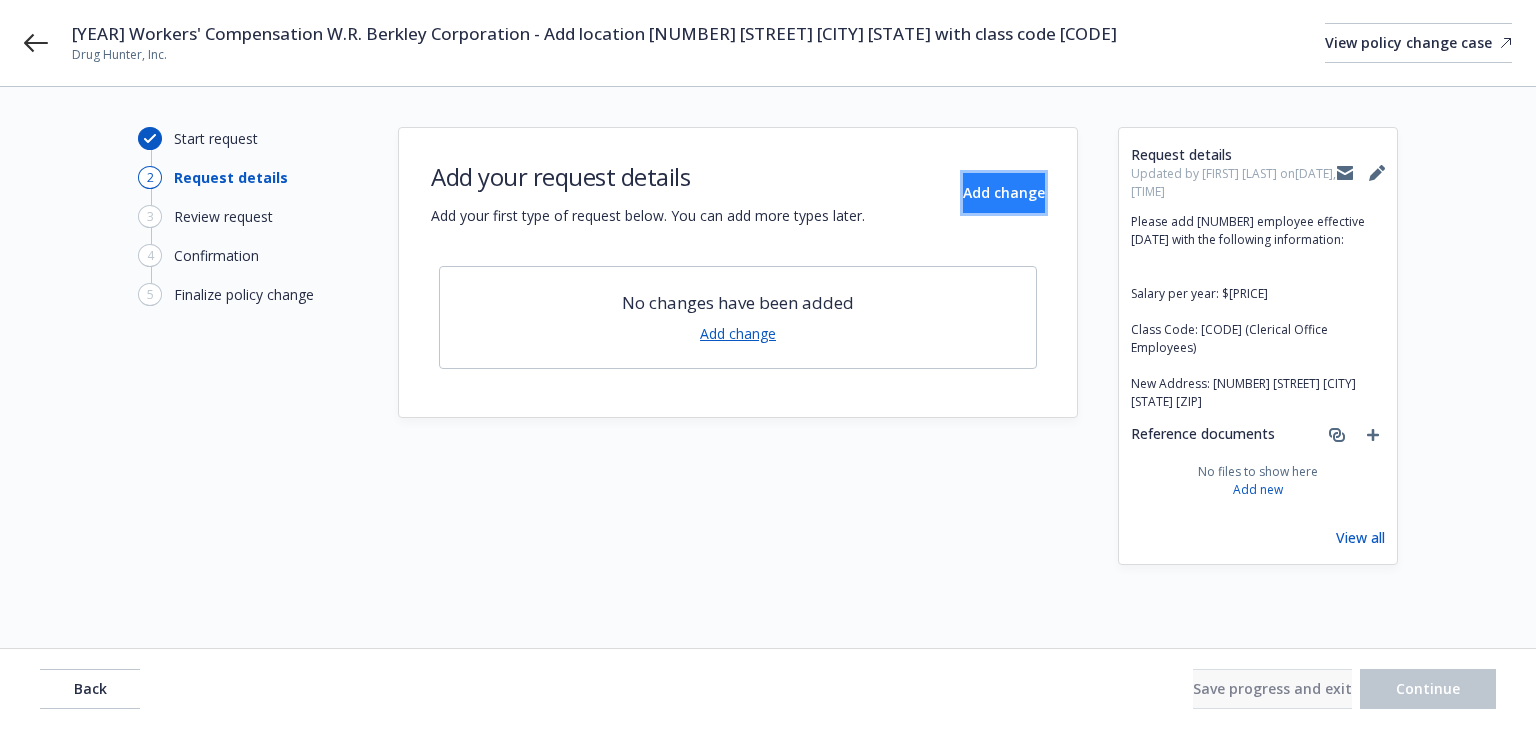 click on "Add change" at bounding box center [1004, 192] 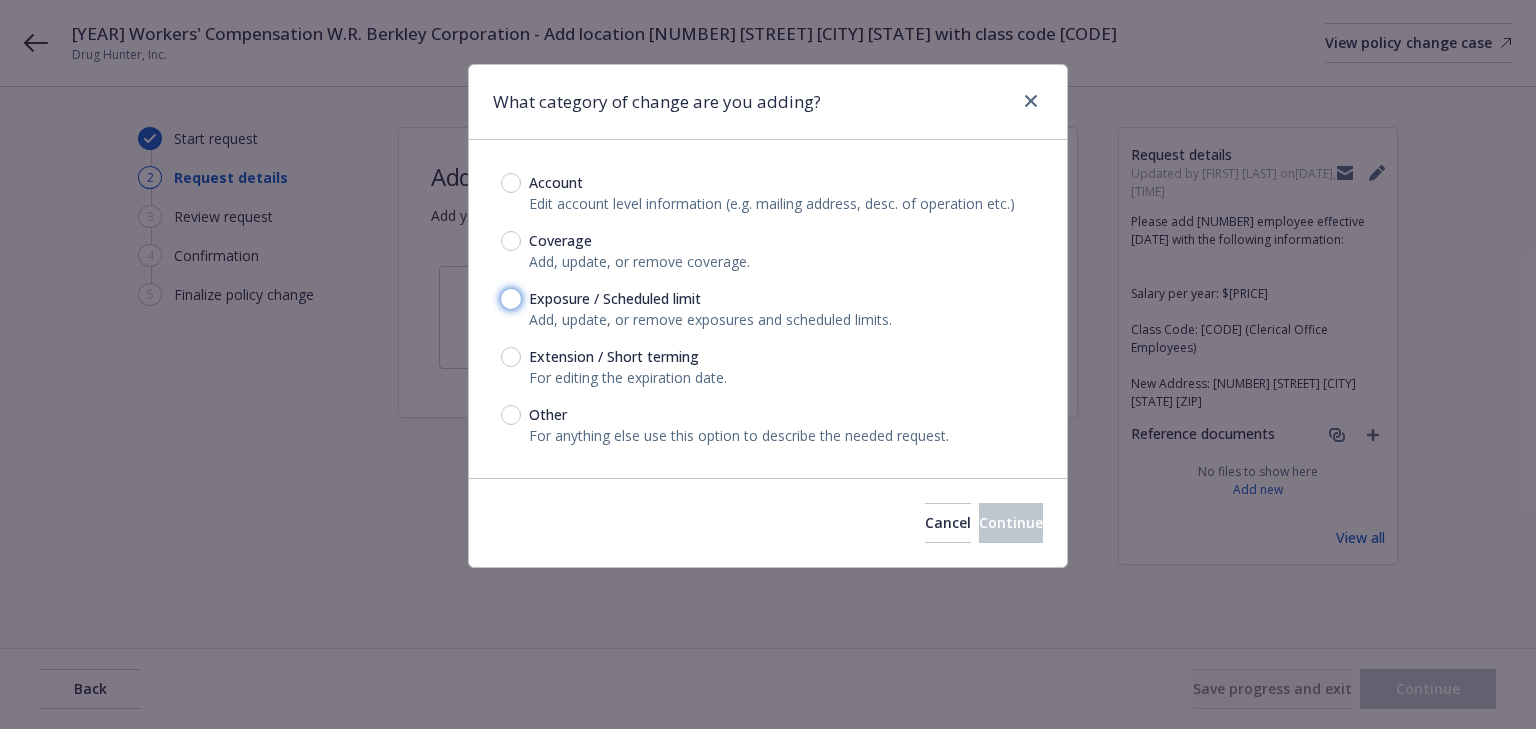 click on "Exposure / Scheduled limit" at bounding box center (511, 299) 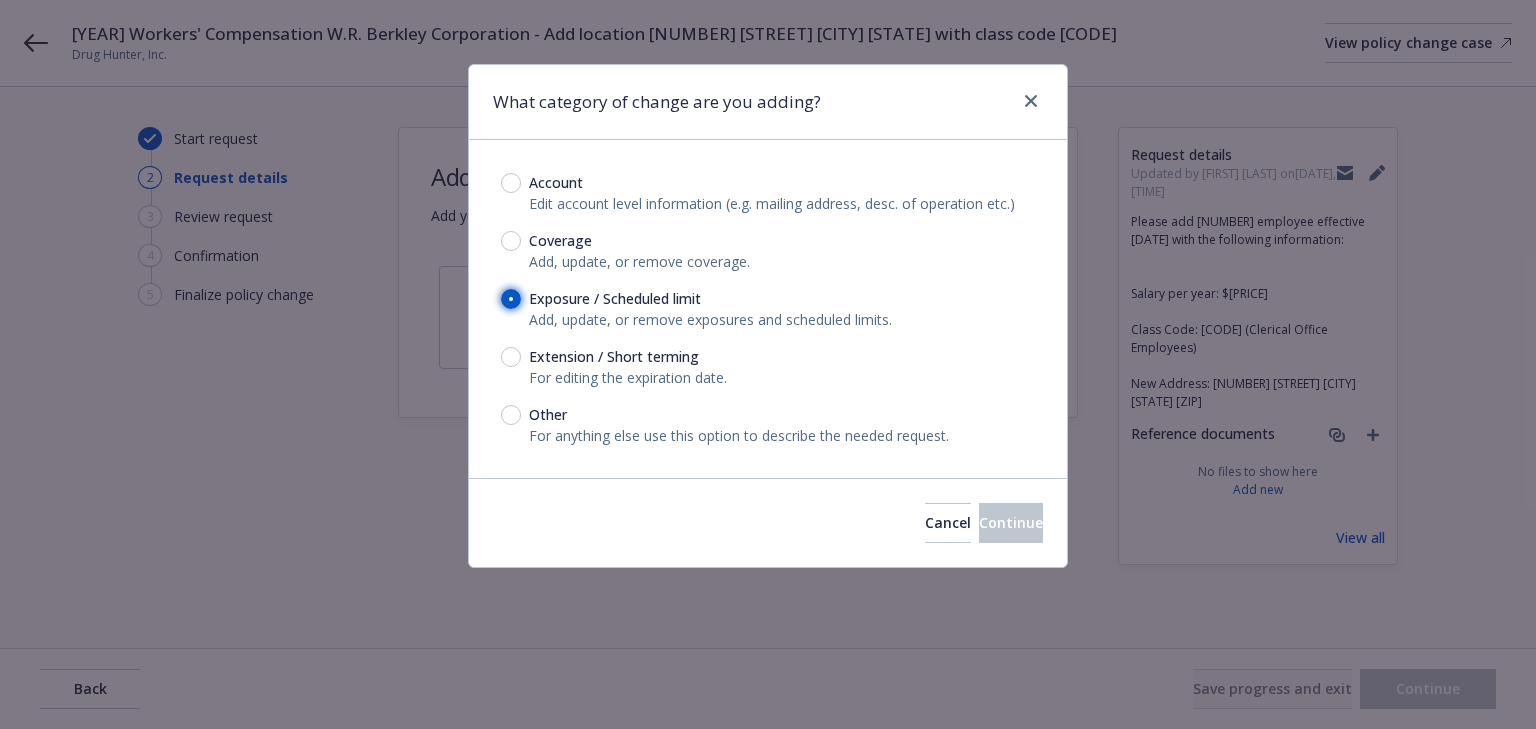 radio on "true" 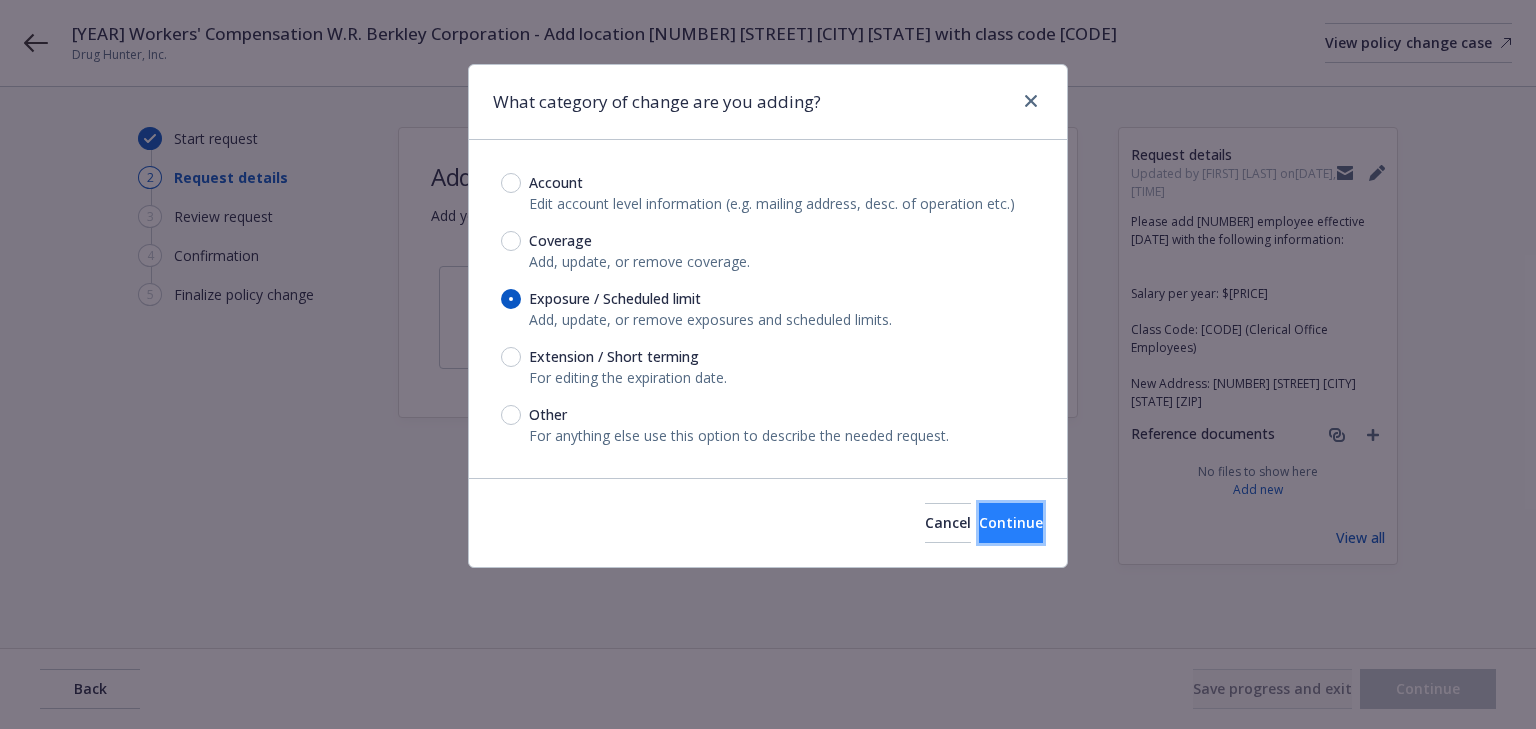 click on "Continue" at bounding box center (1011, 523) 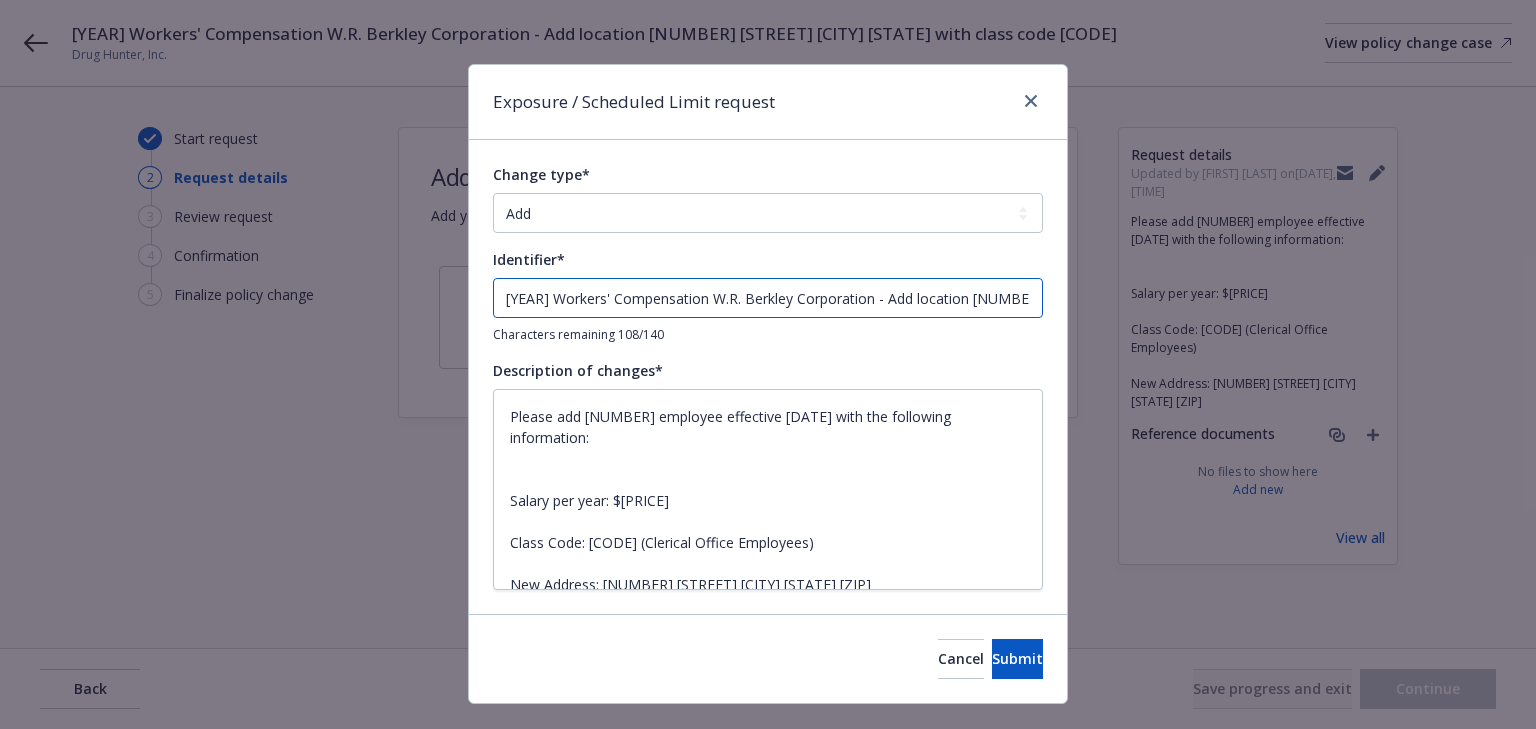 drag, startPoint x: 759, startPoint y: 309, endPoint x: 9, endPoint y: 360, distance: 751.732 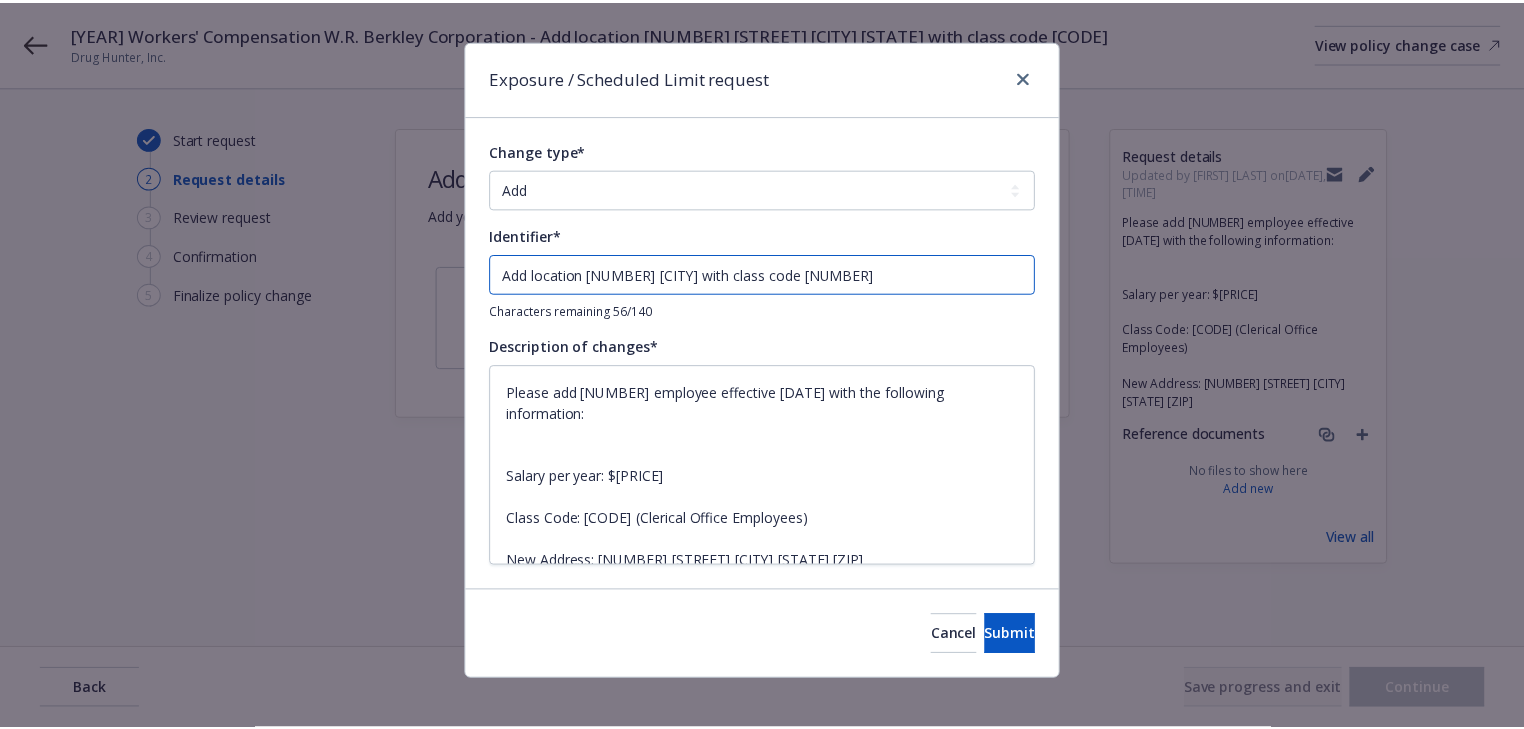 scroll, scrollTop: 38, scrollLeft: 0, axis: vertical 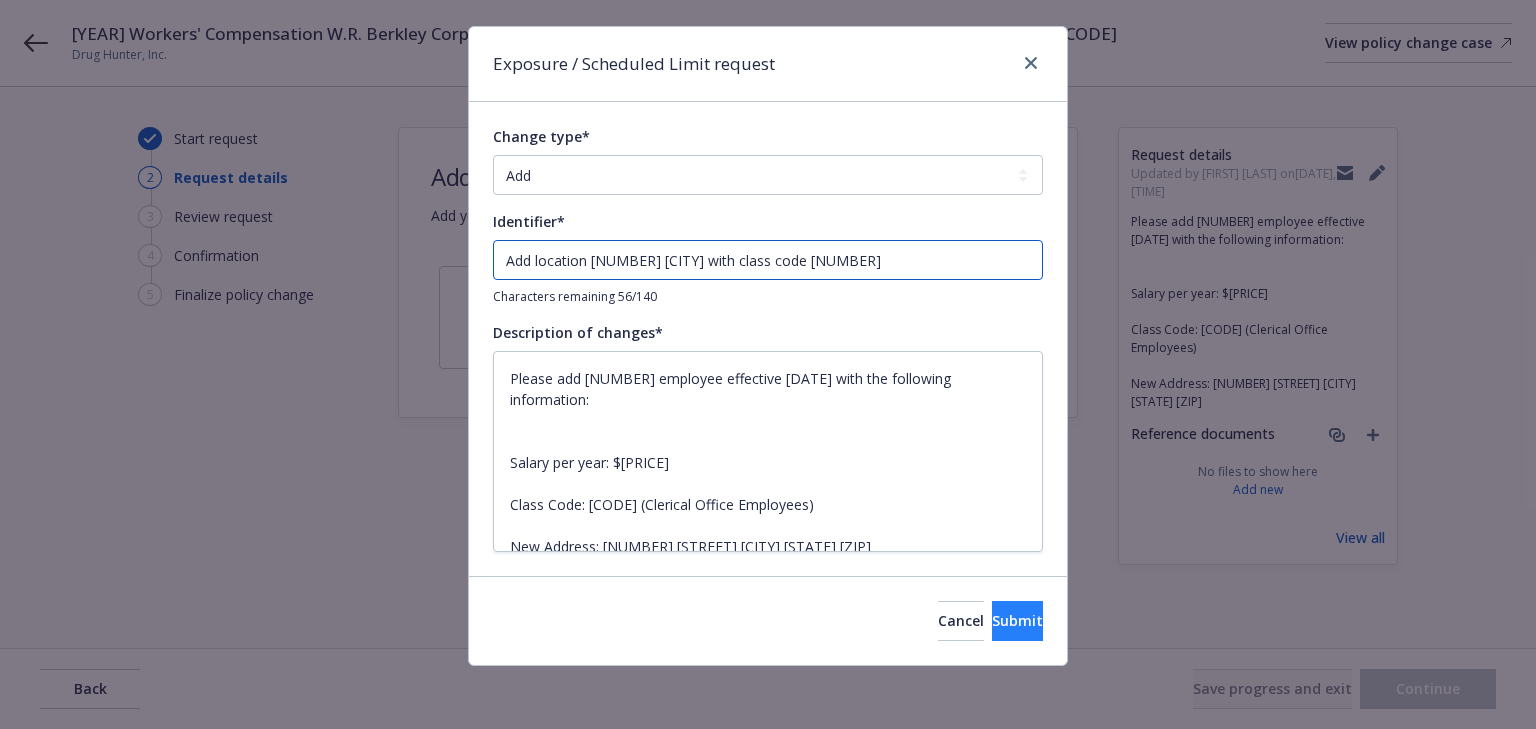 type on "Add location [NUMBER] [CITY] with class code [NUMBER]" 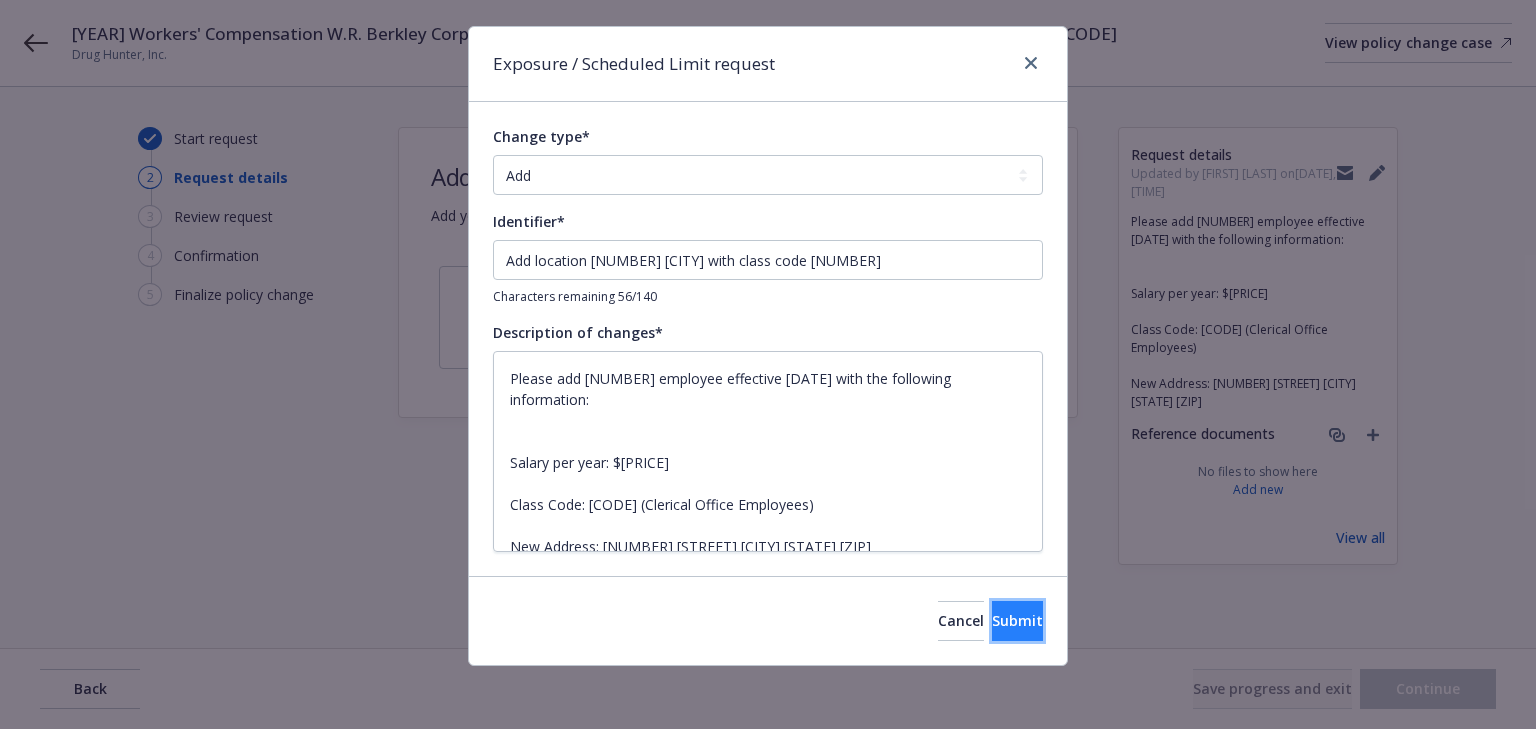 click on "Submit" at bounding box center [1017, 621] 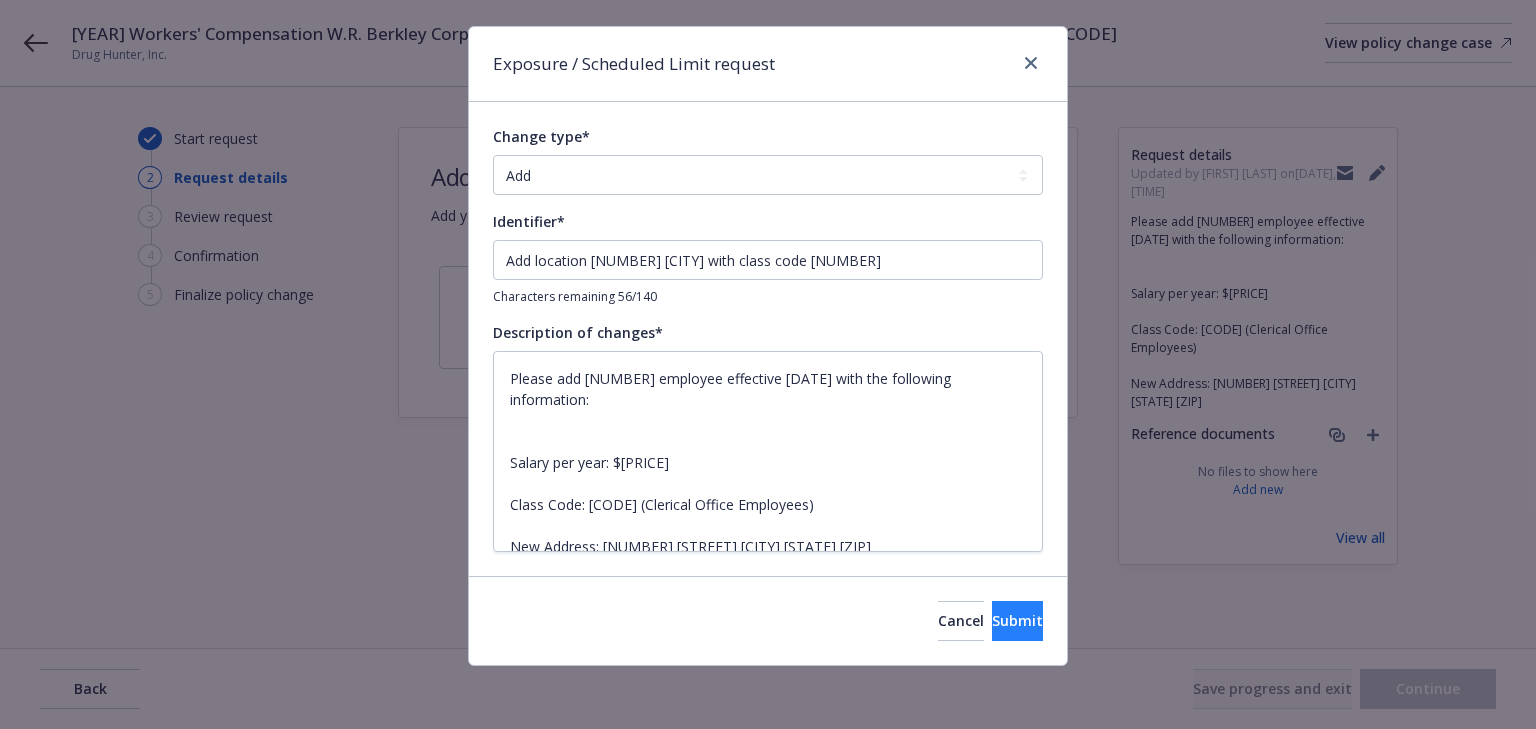 type on "x" 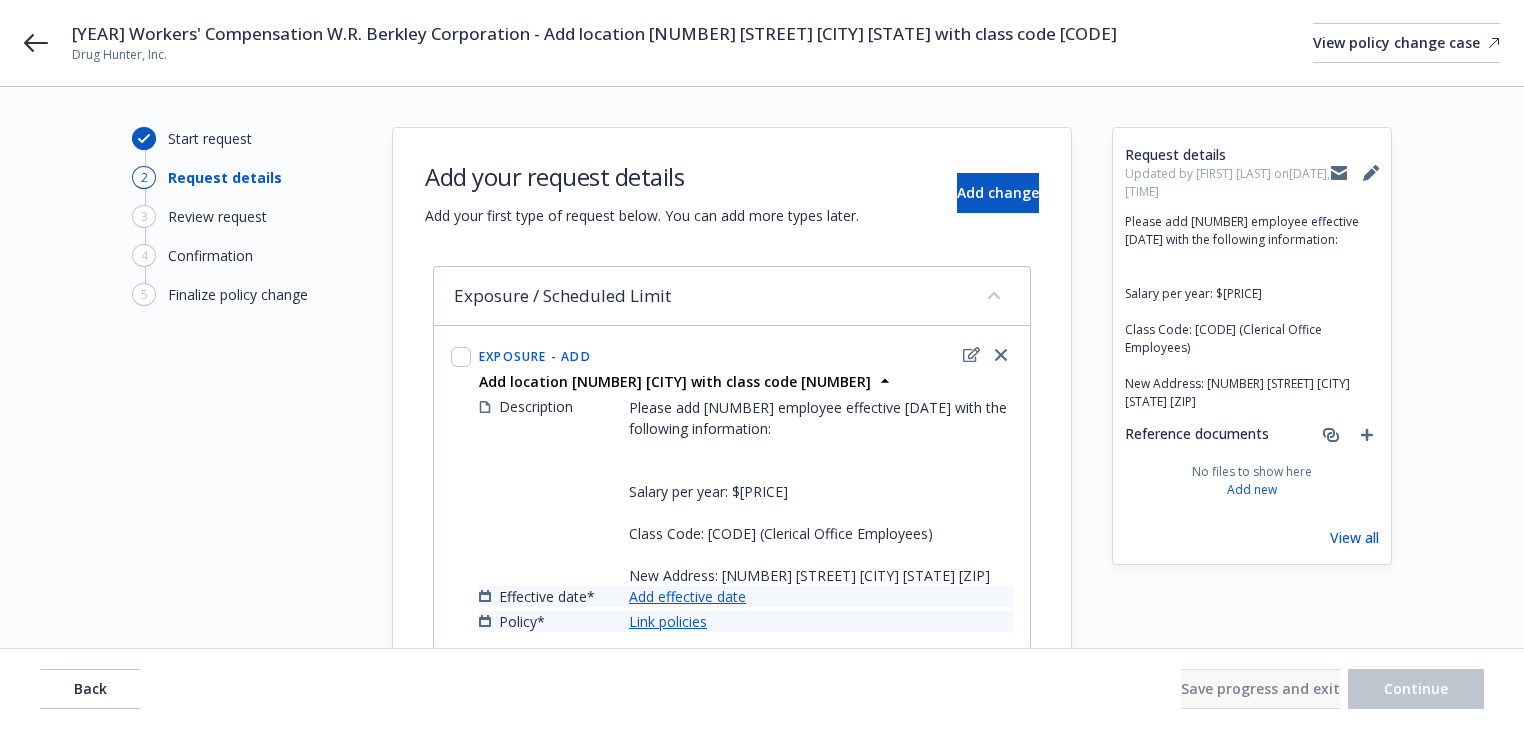 click on "Add effective date" at bounding box center [687, 596] 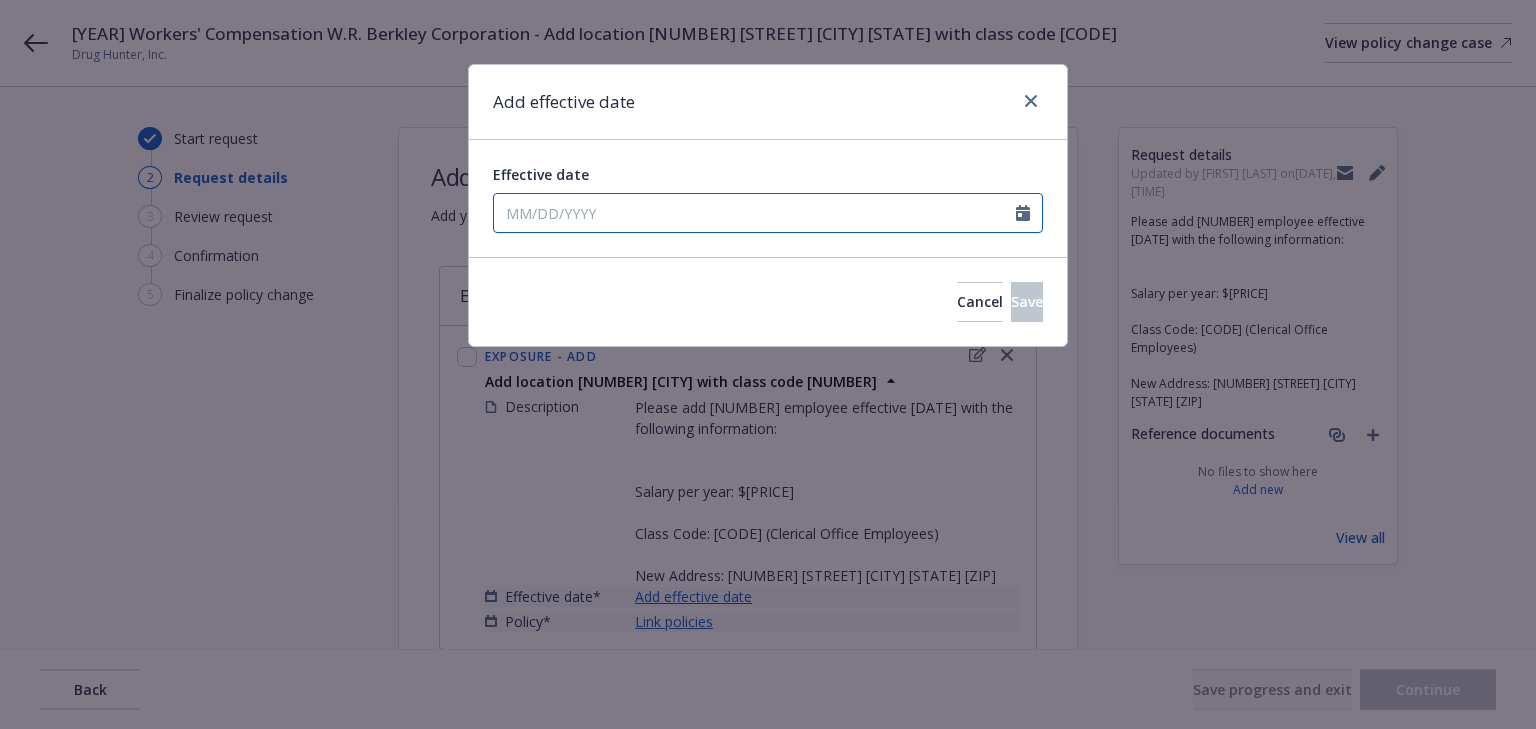 select on "8" 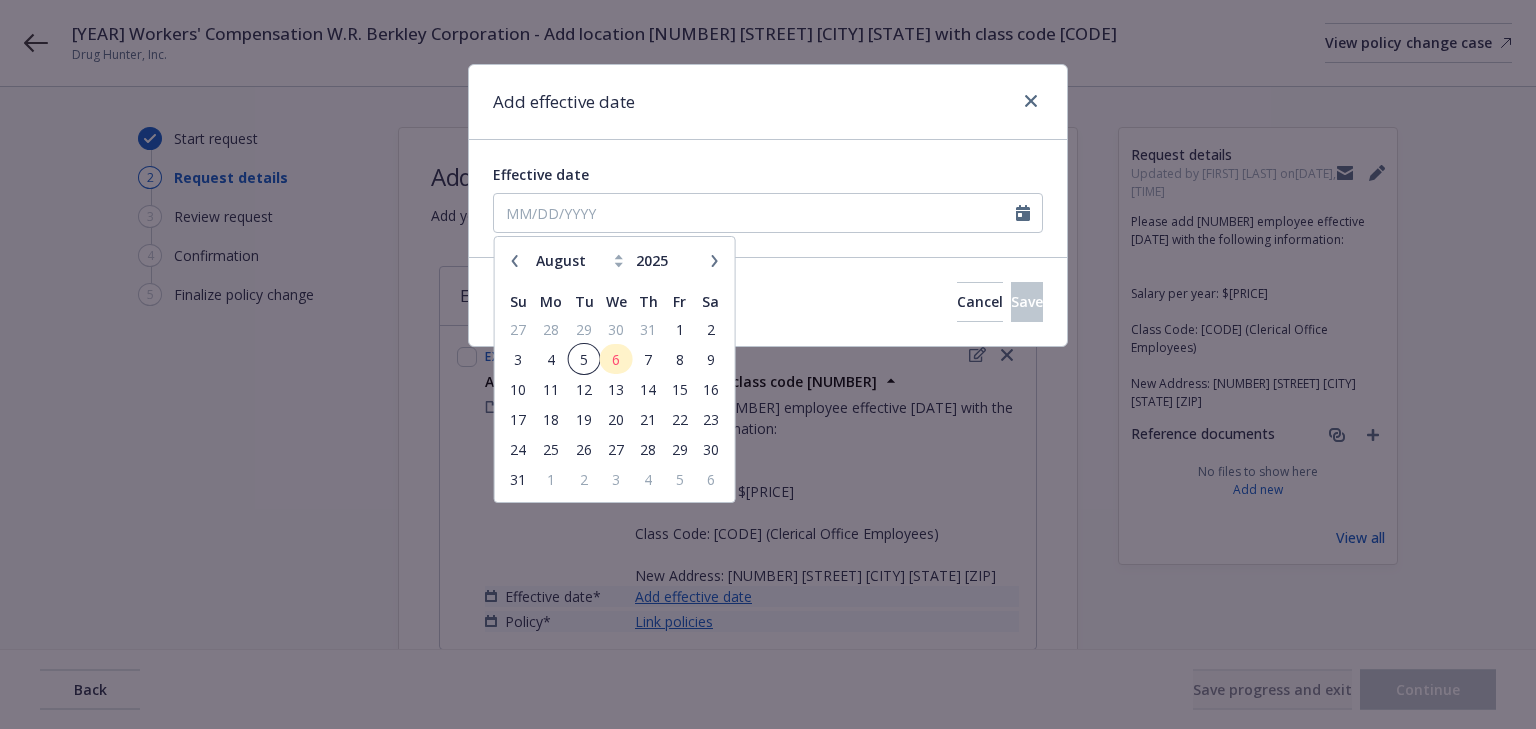 click on "5" at bounding box center (583, 359) 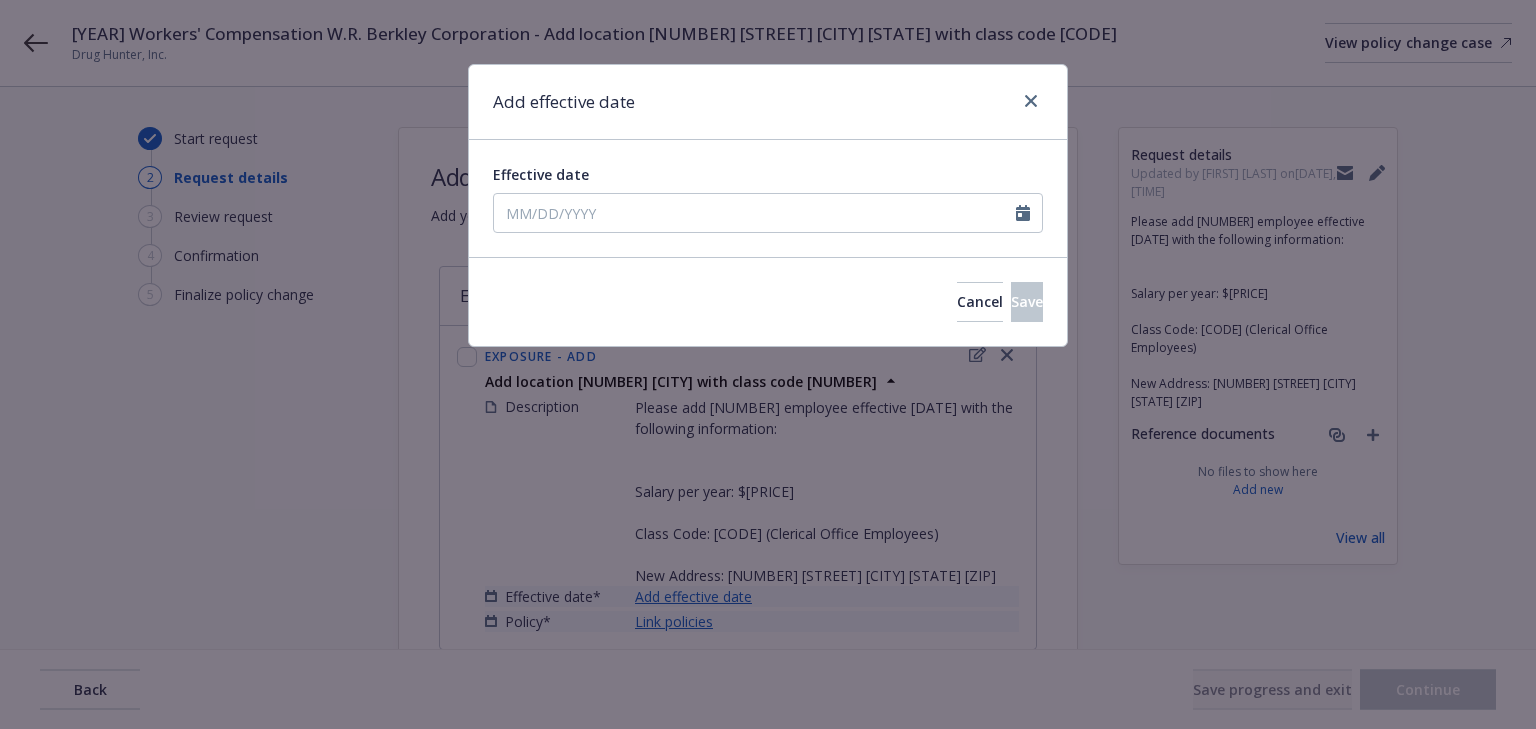 type on "08/05/2025" 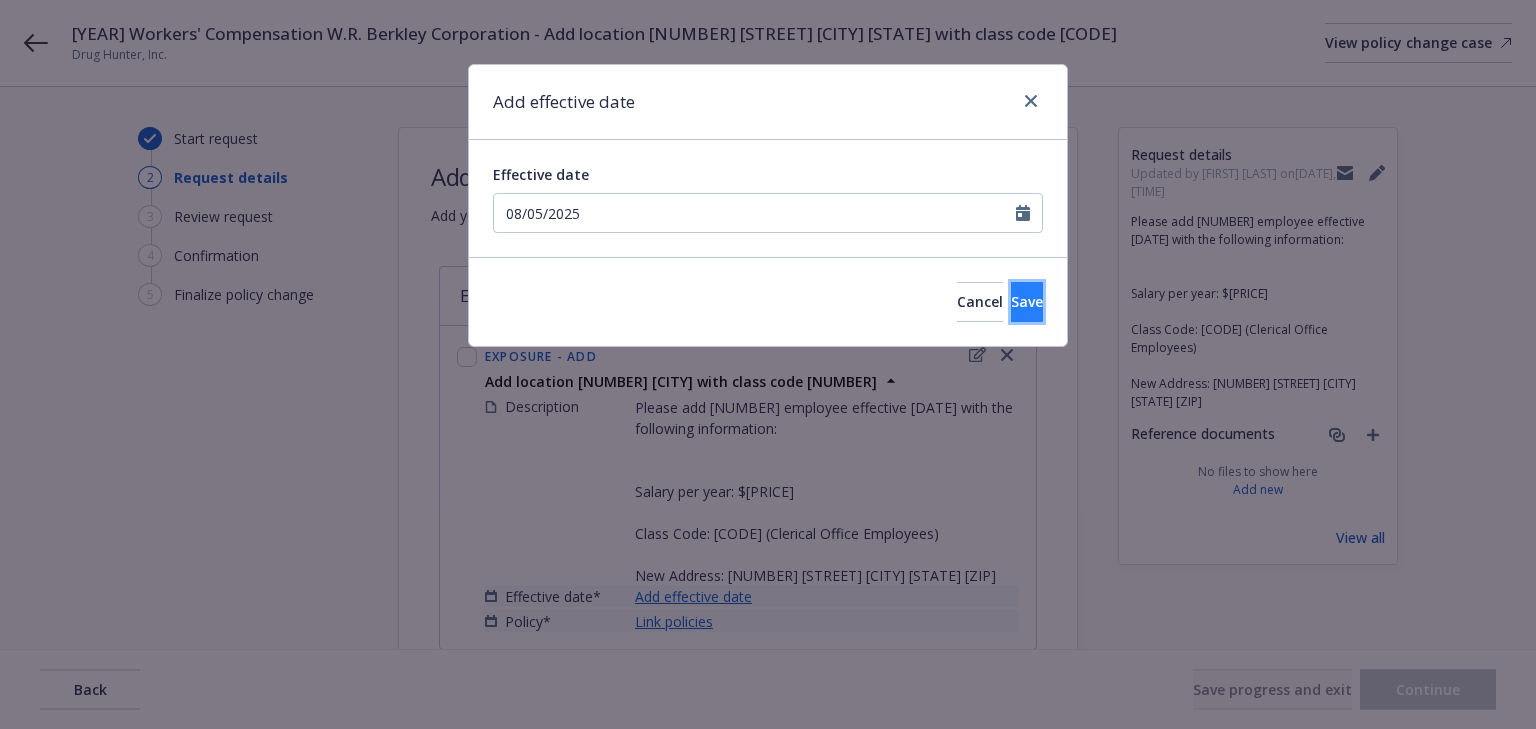 click on "Save" at bounding box center (1027, 301) 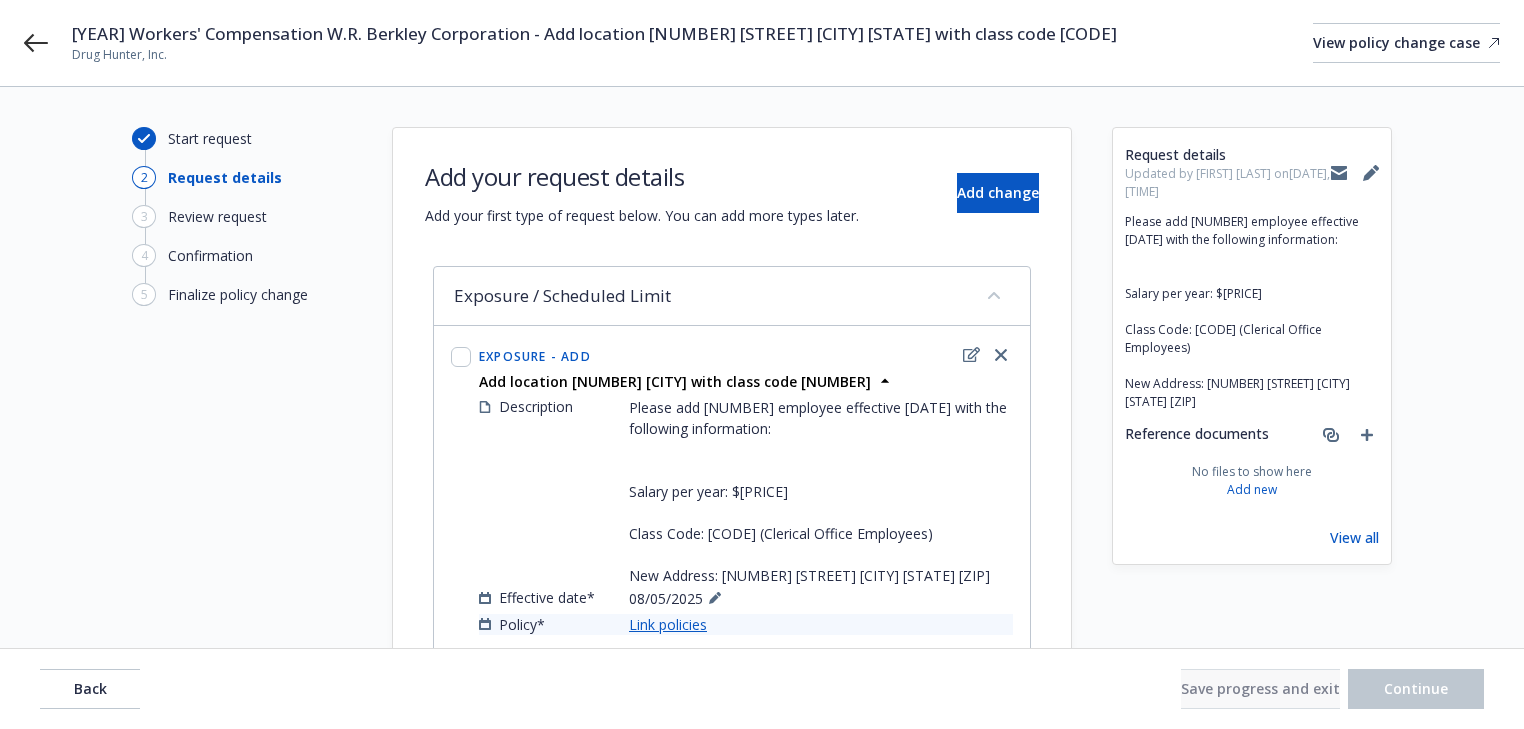 click on "Link policies" at bounding box center (668, 624) 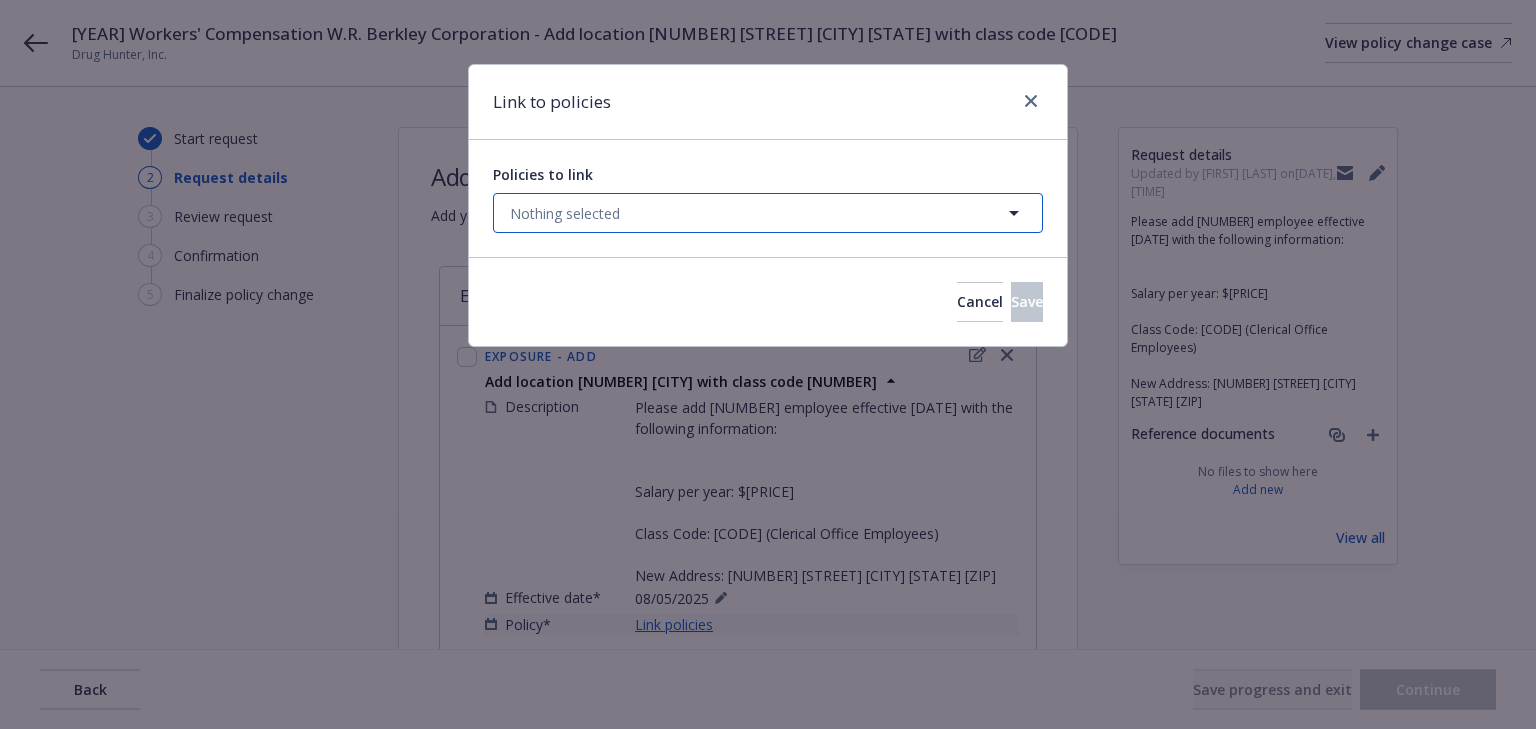 click on "Nothing selected" at bounding box center (565, 213) 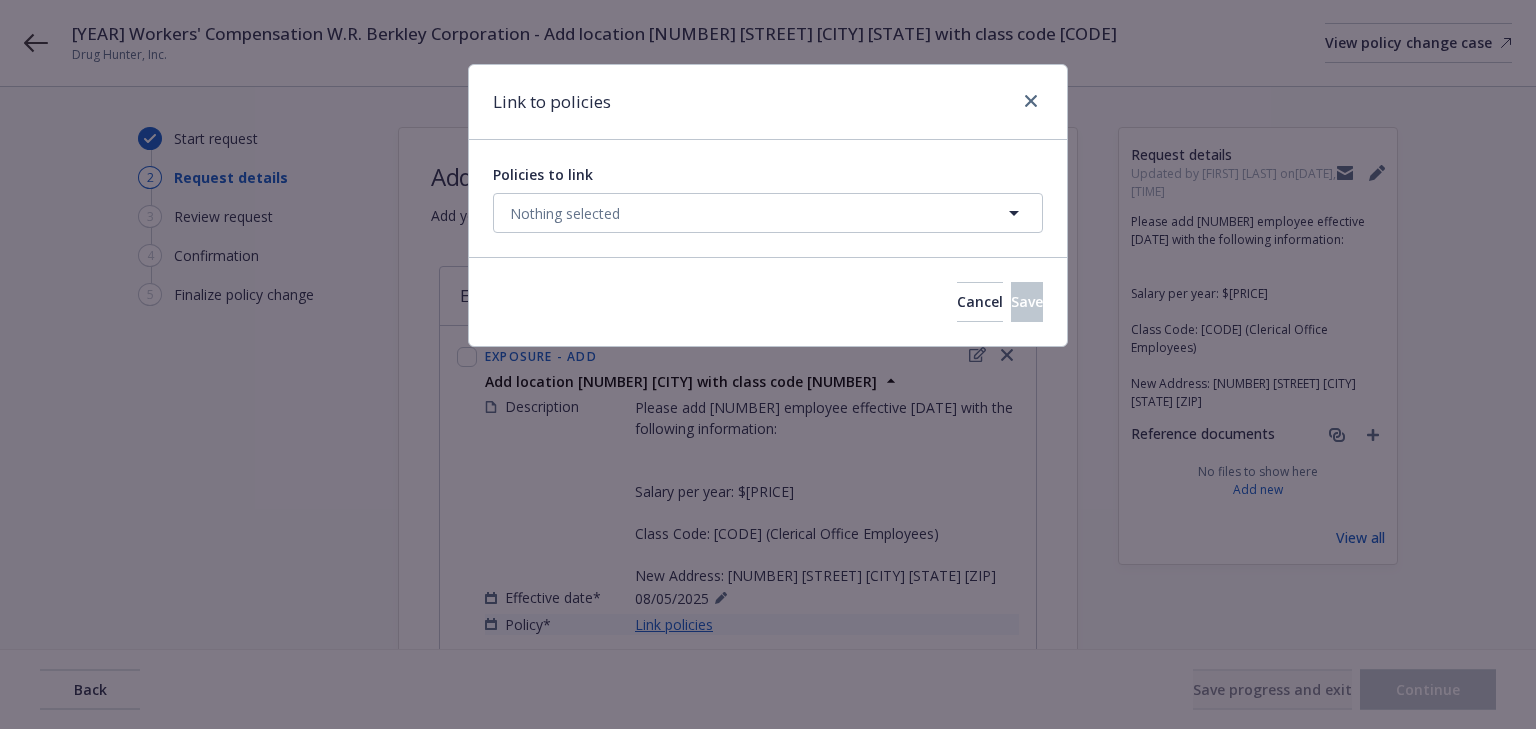 select on "ACTIVE" 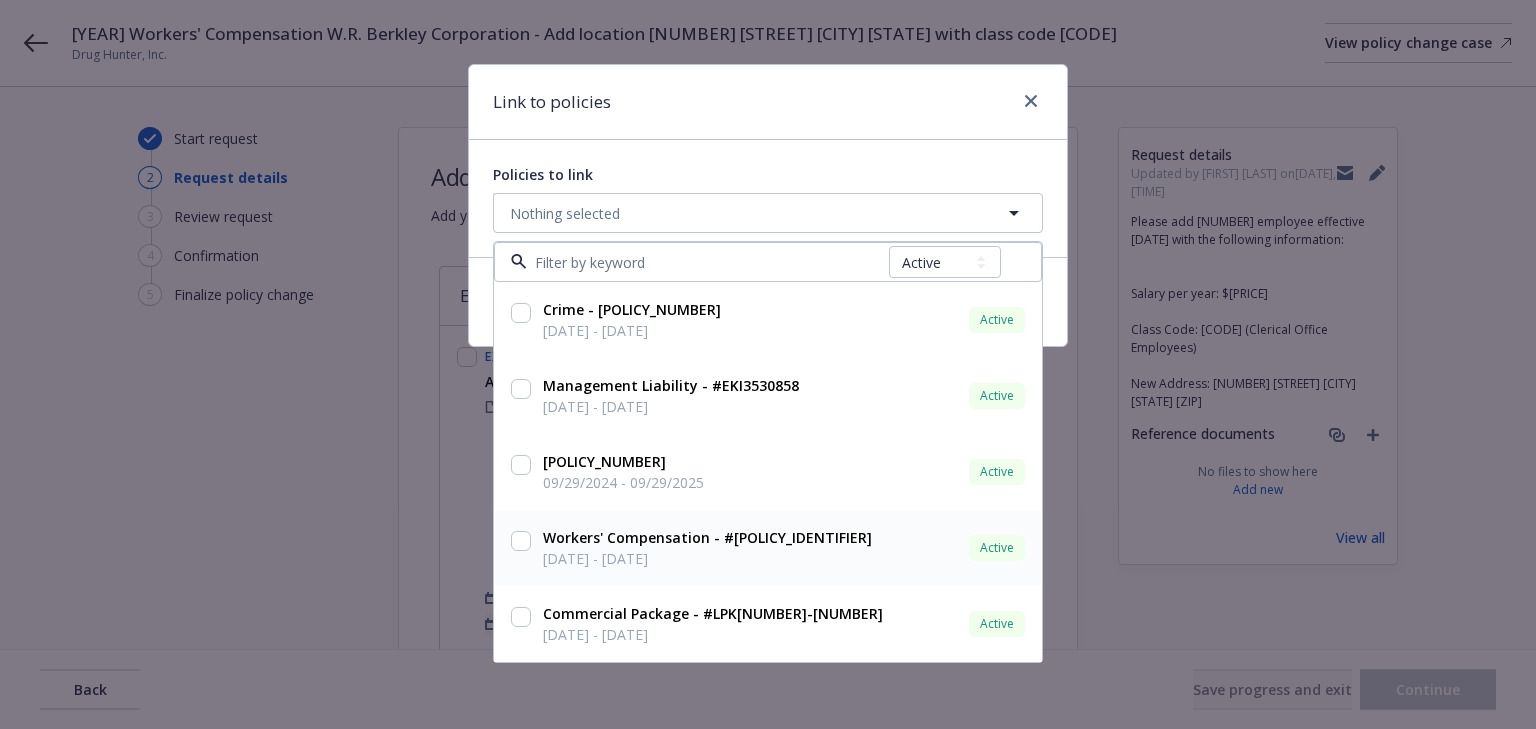 click at bounding box center [521, 541] 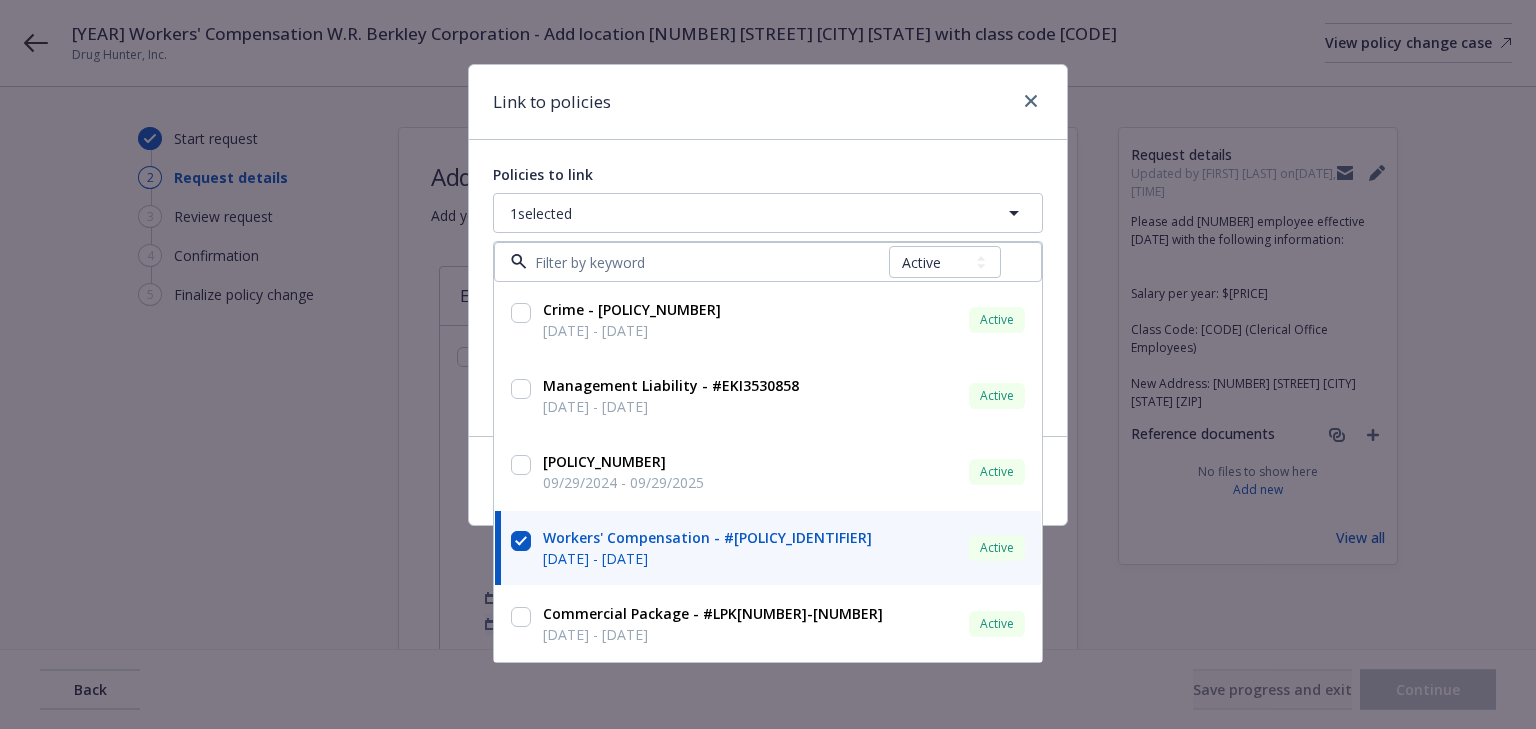 click on "Link to policies" at bounding box center [768, 102] 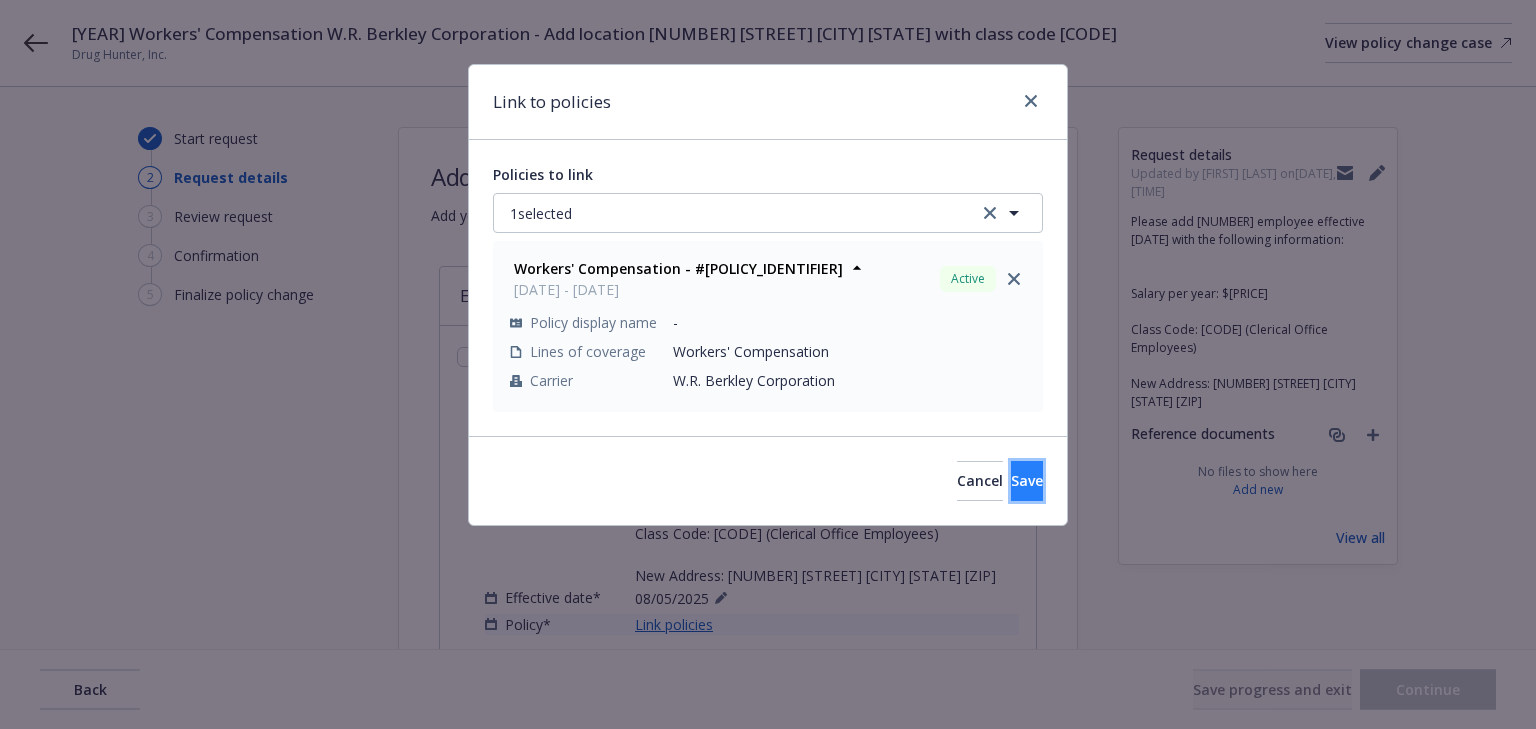 click on "Save" at bounding box center (1027, 481) 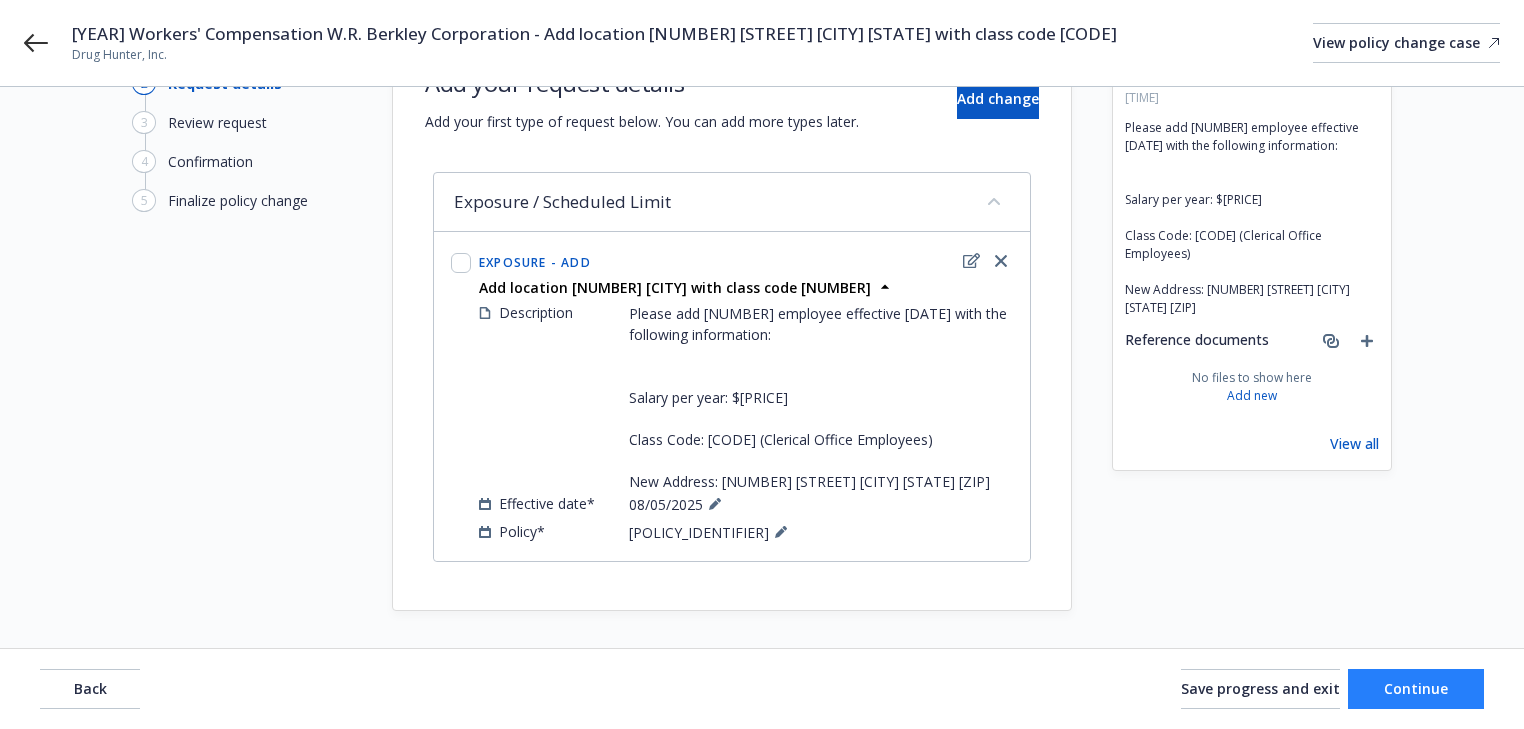 scroll, scrollTop: 95, scrollLeft: 0, axis: vertical 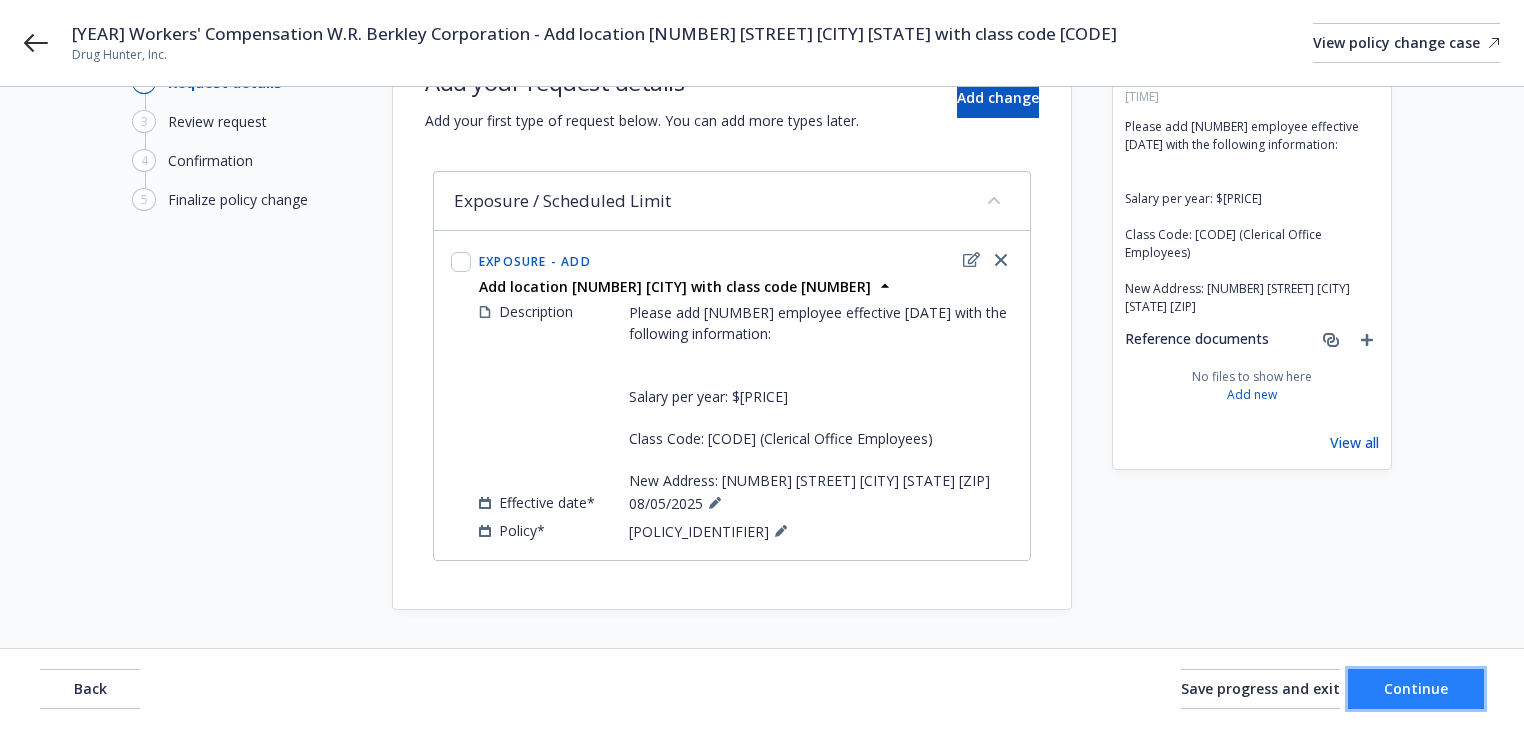 click on "Continue" at bounding box center [1416, 688] 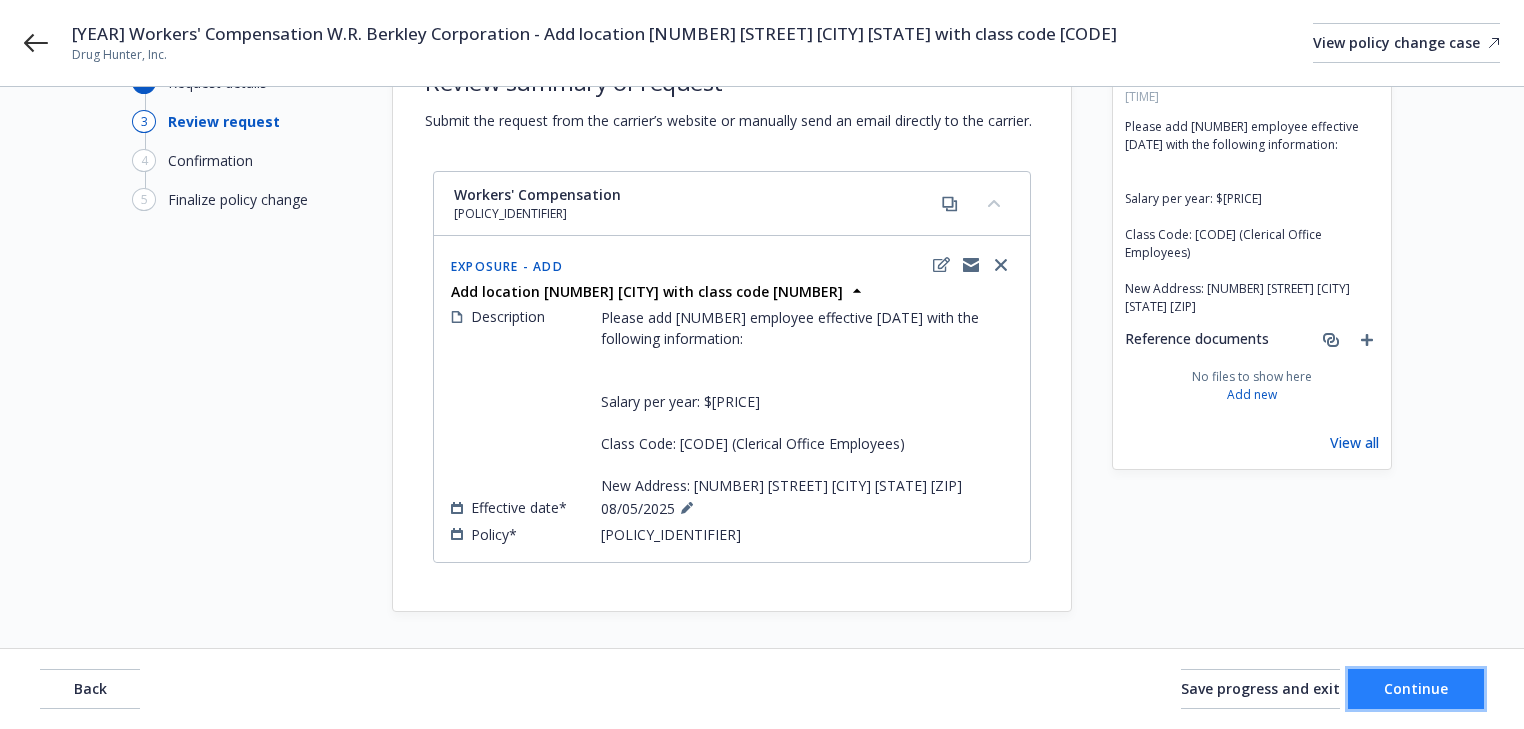 click on "Continue" at bounding box center (1416, 688) 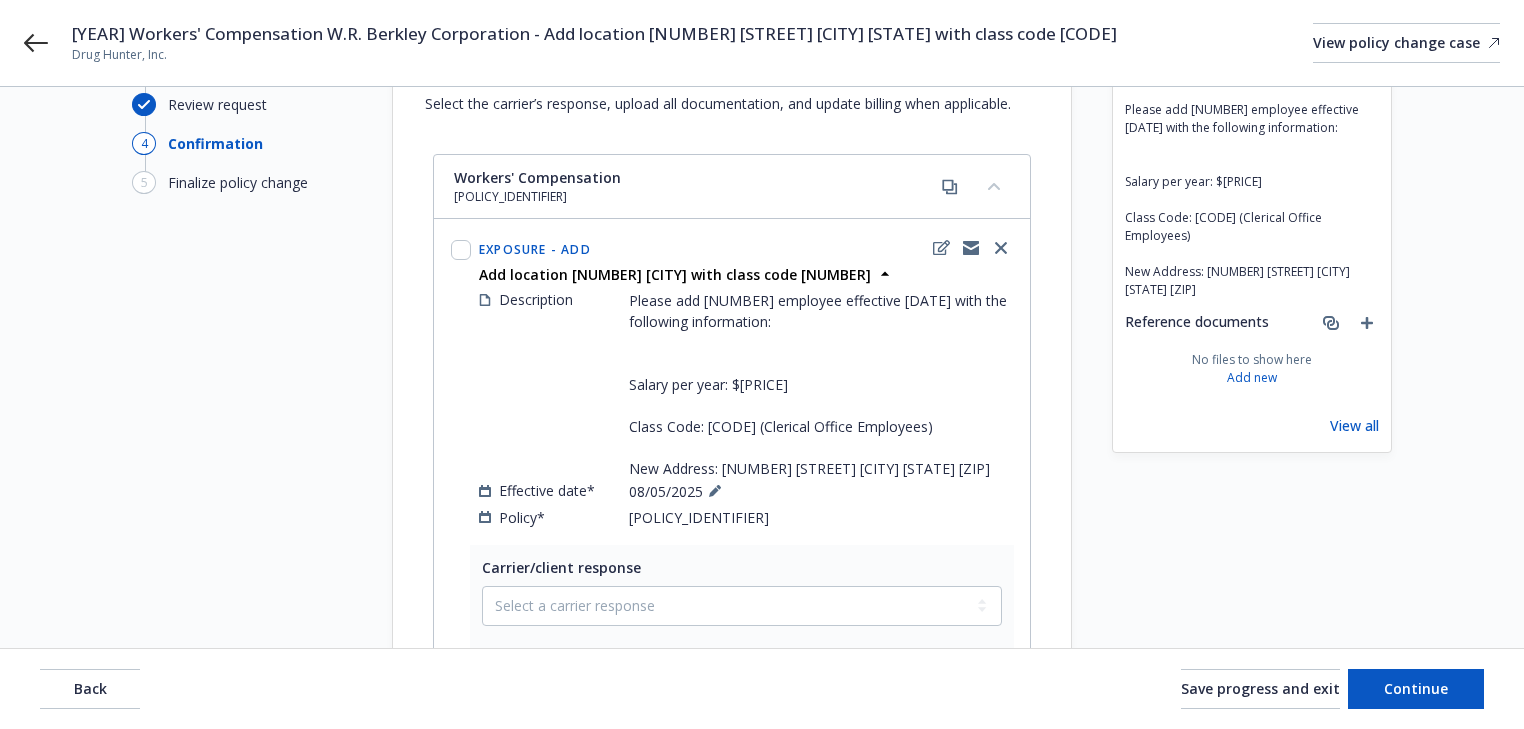 scroll, scrollTop: 117, scrollLeft: 0, axis: vertical 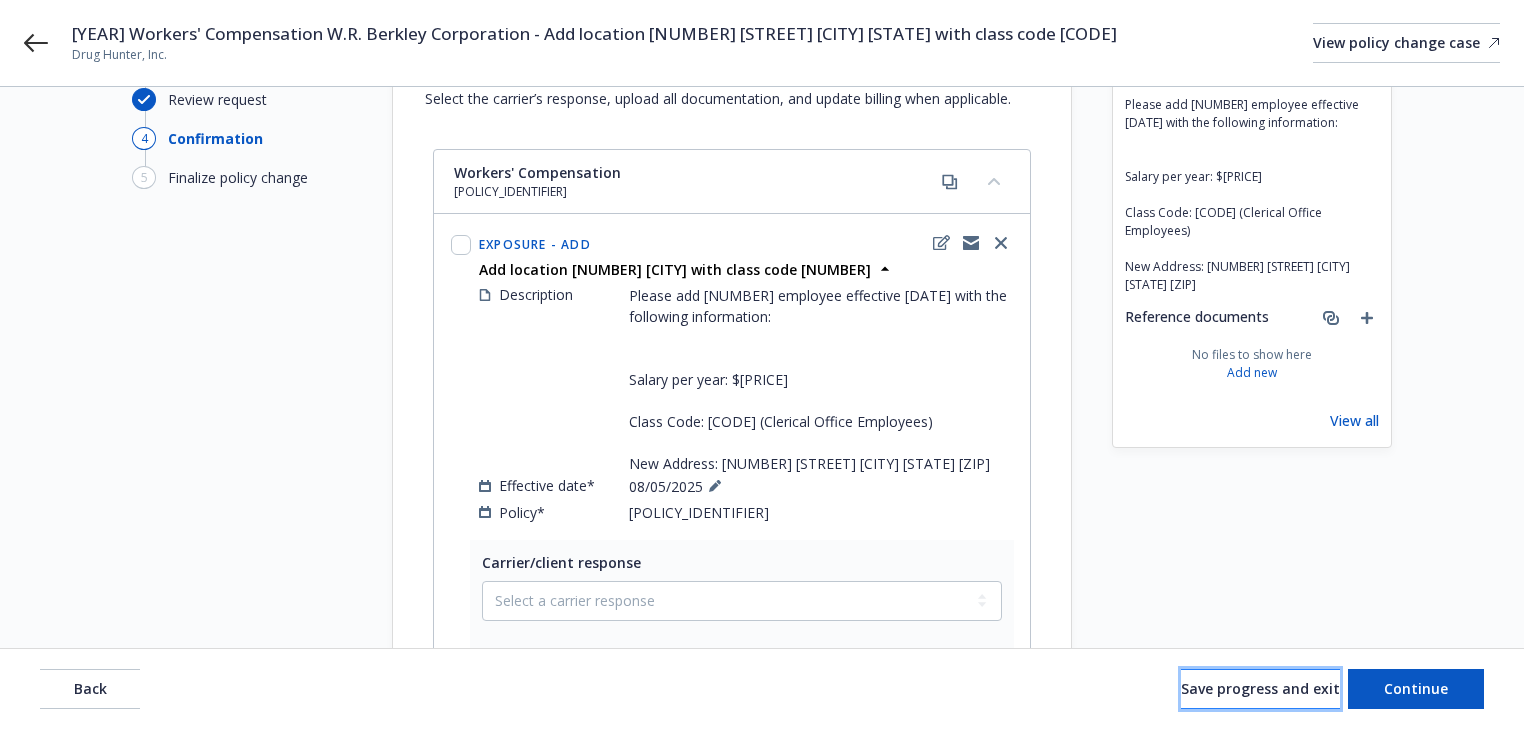 click on "Save progress and exit" at bounding box center [1260, 688] 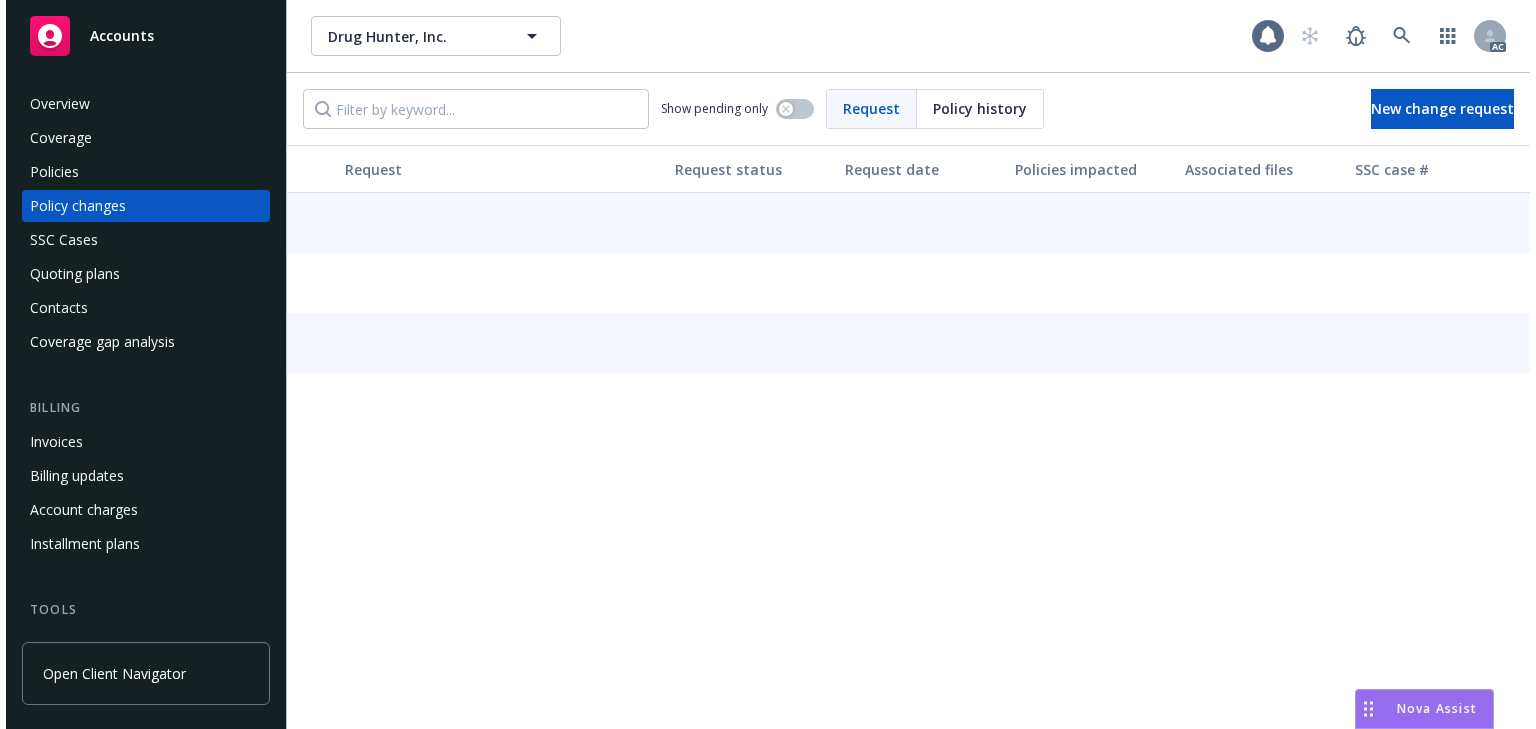scroll, scrollTop: 0, scrollLeft: 0, axis: both 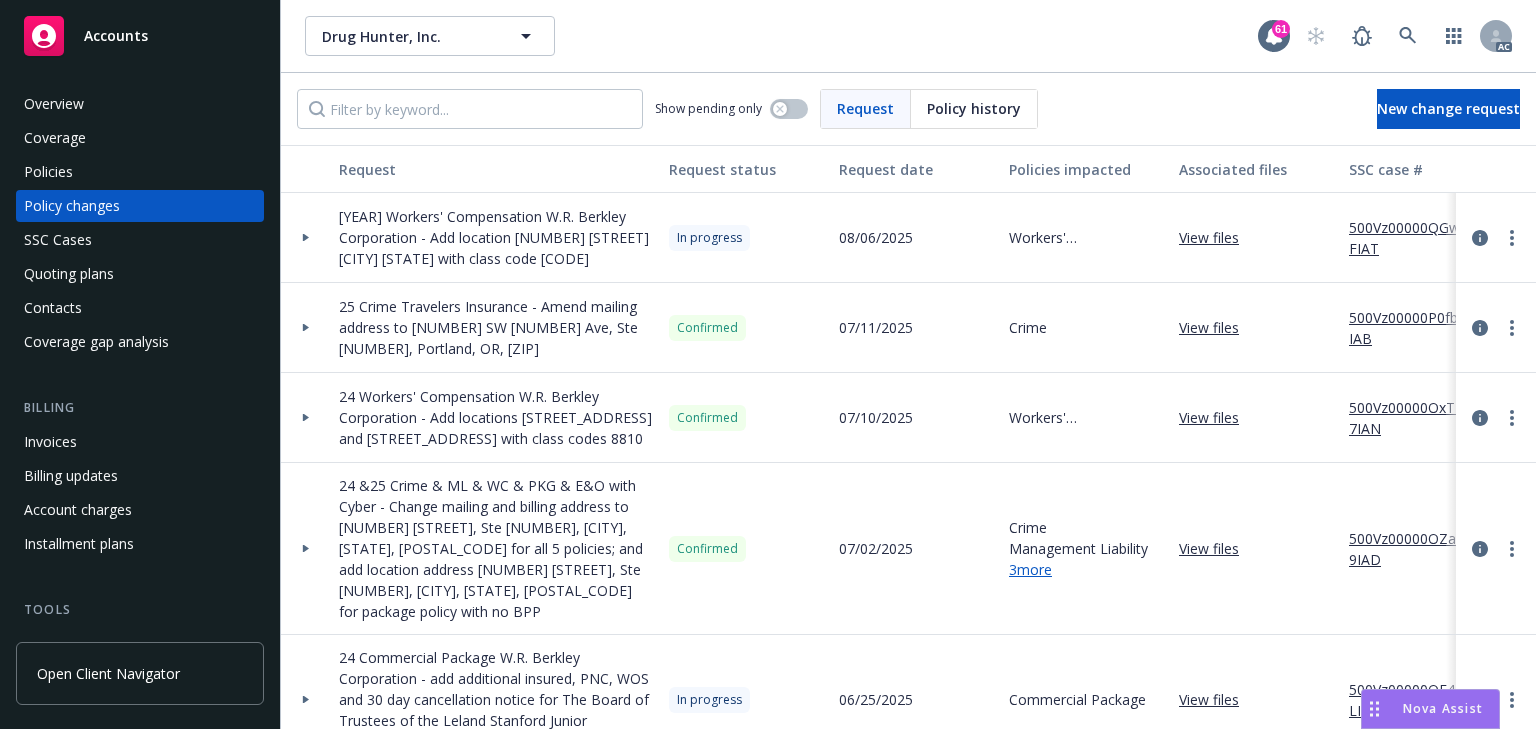 click on "500Vz00000QGwkFIAT" at bounding box center (1416, 238) 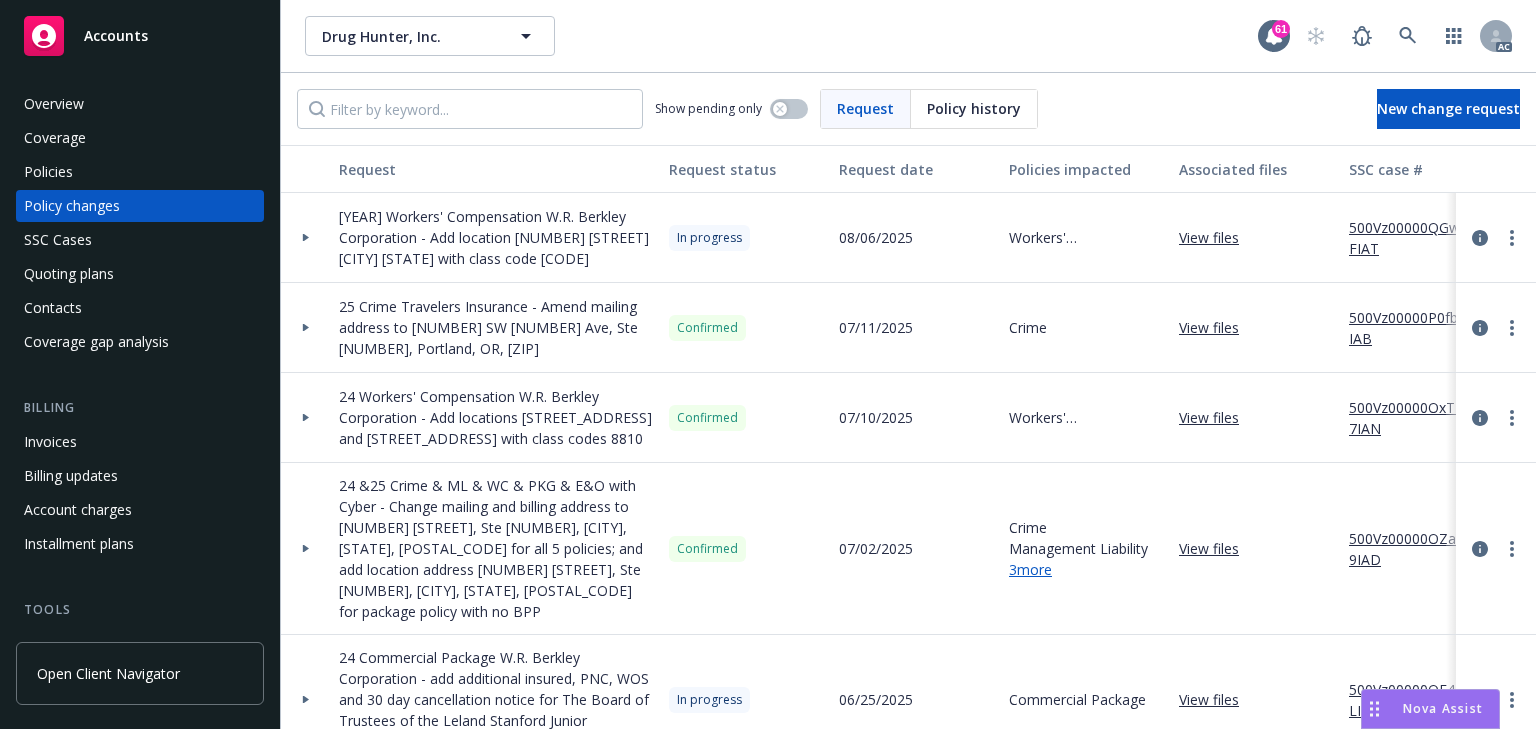 click on "Policies" at bounding box center [140, 172] 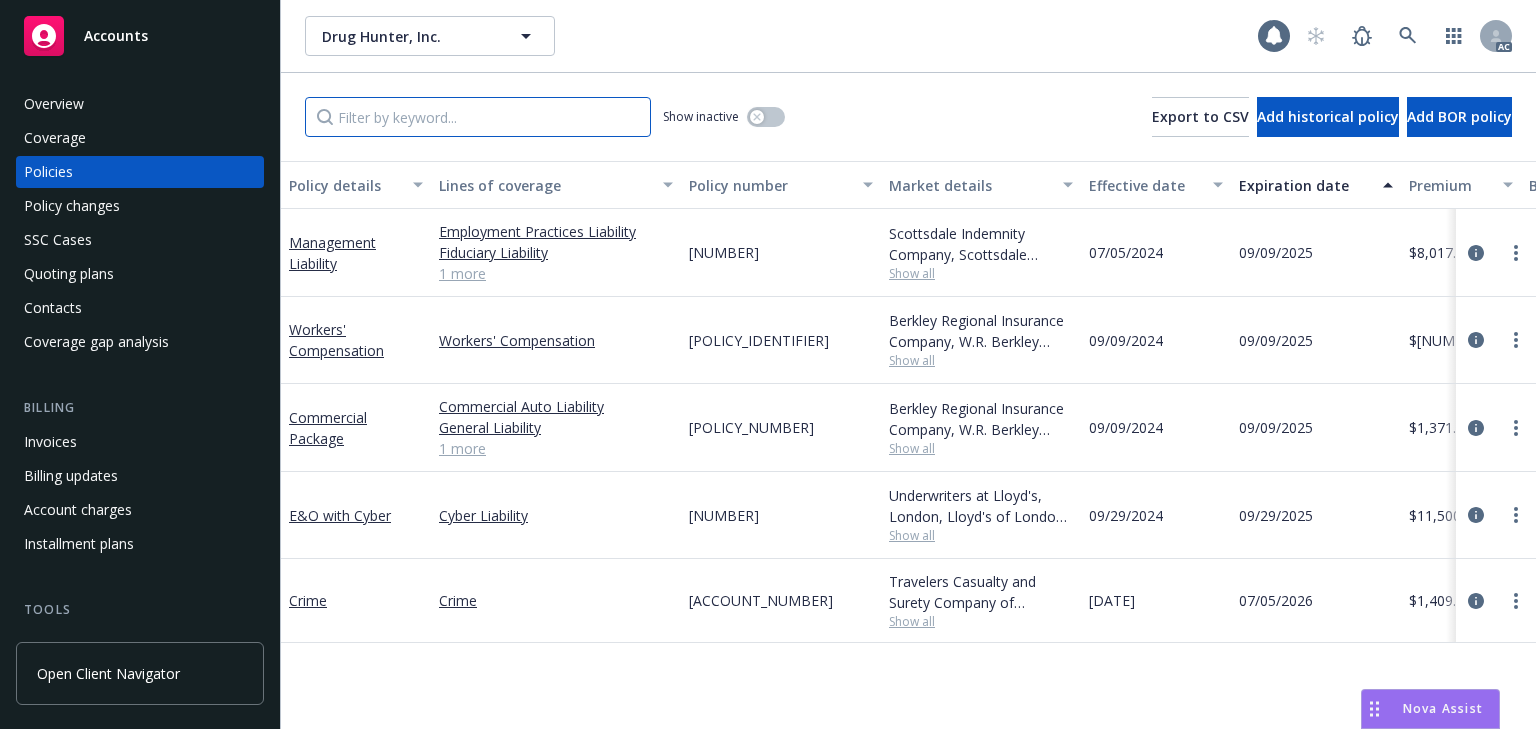 click at bounding box center (478, 117) 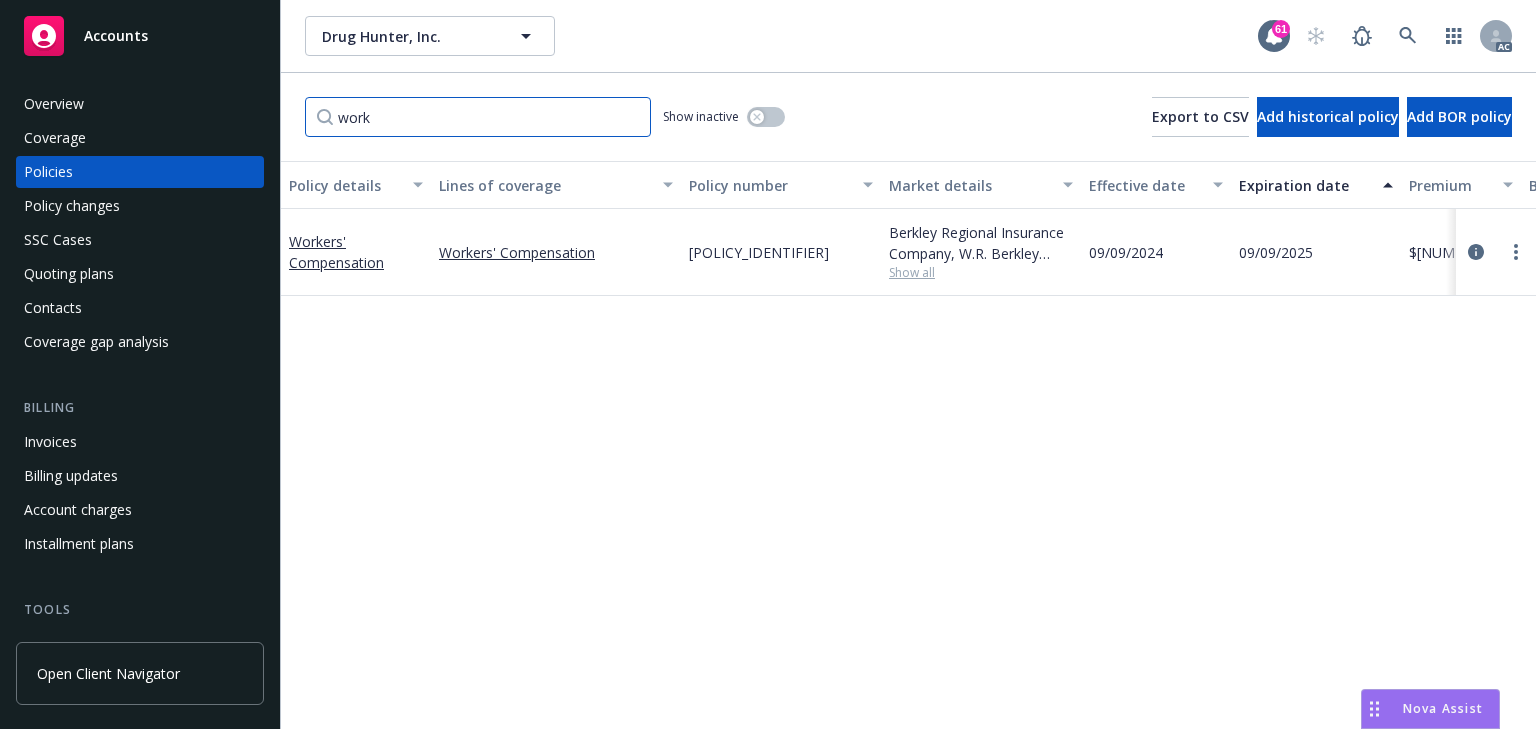 type on "work" 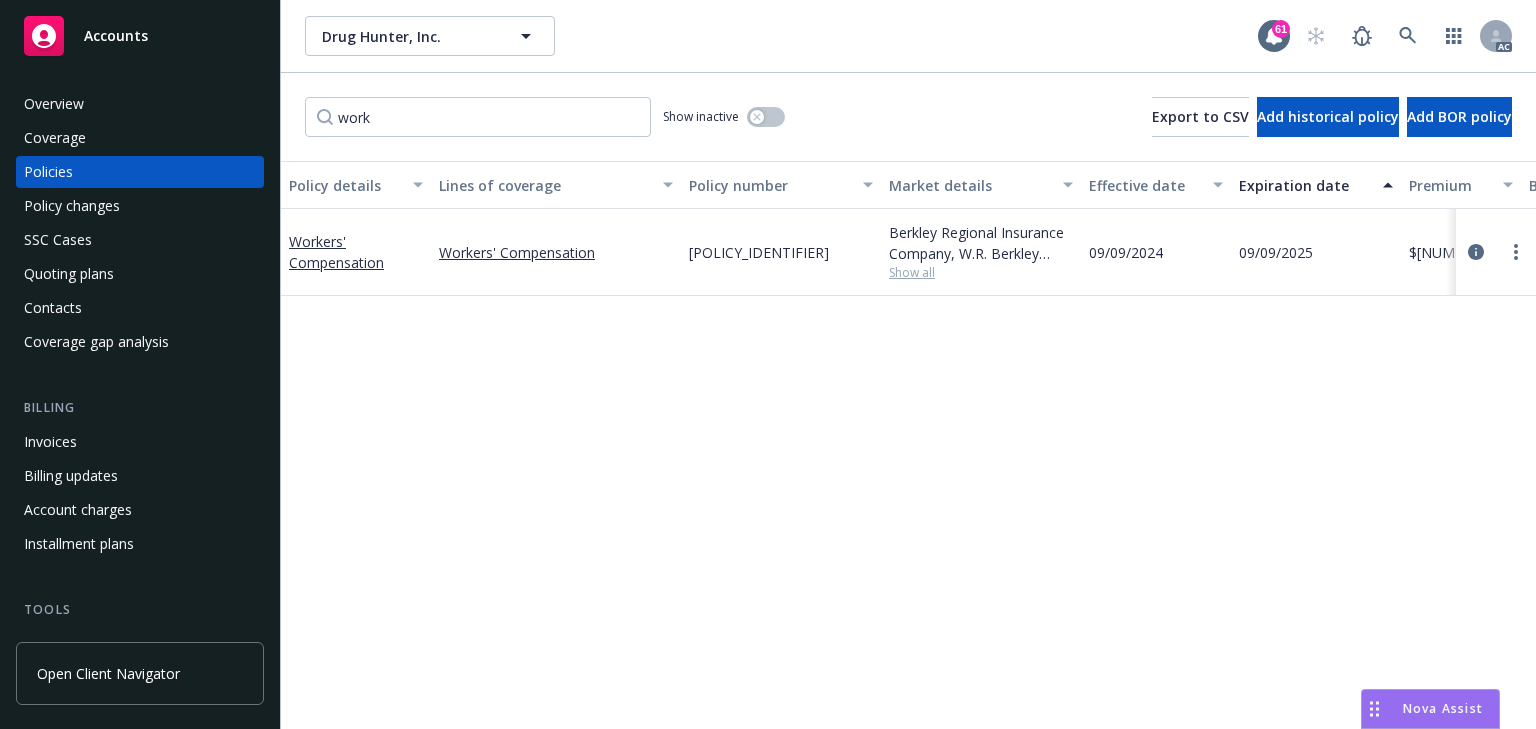 click on "Show all" at bounding box center (981, 272) 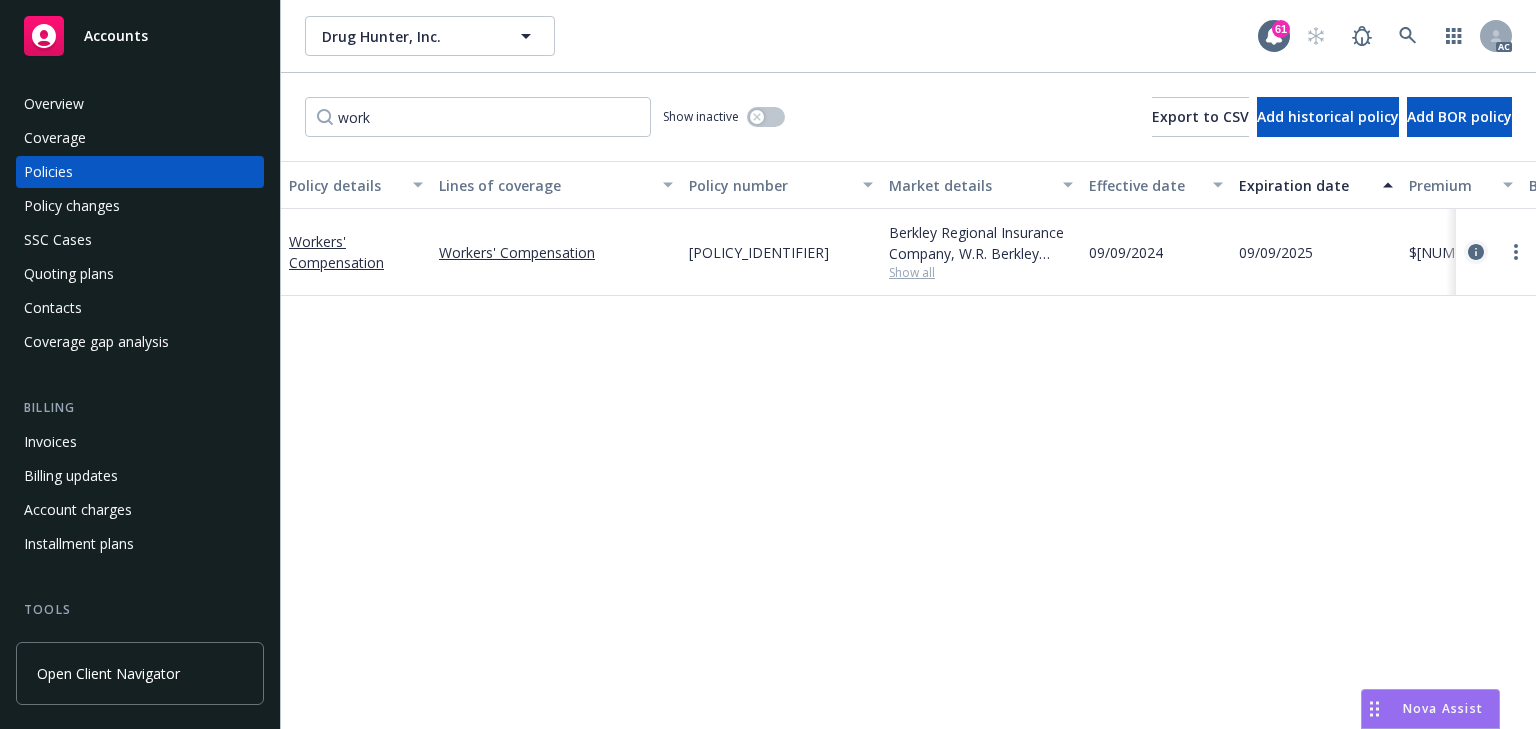 click 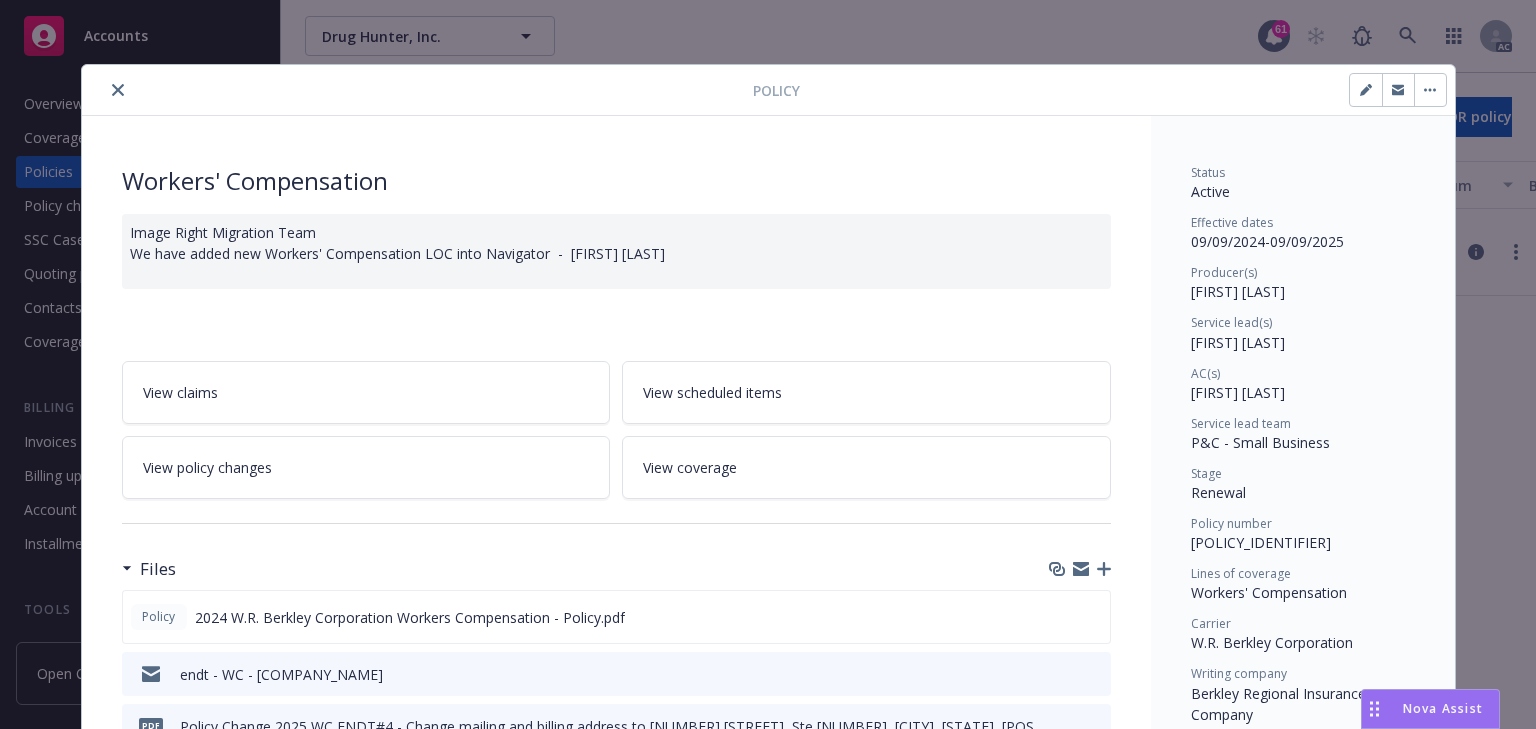 scroll, scrollTop: 60, scrollLeft: 0, axis: vertical 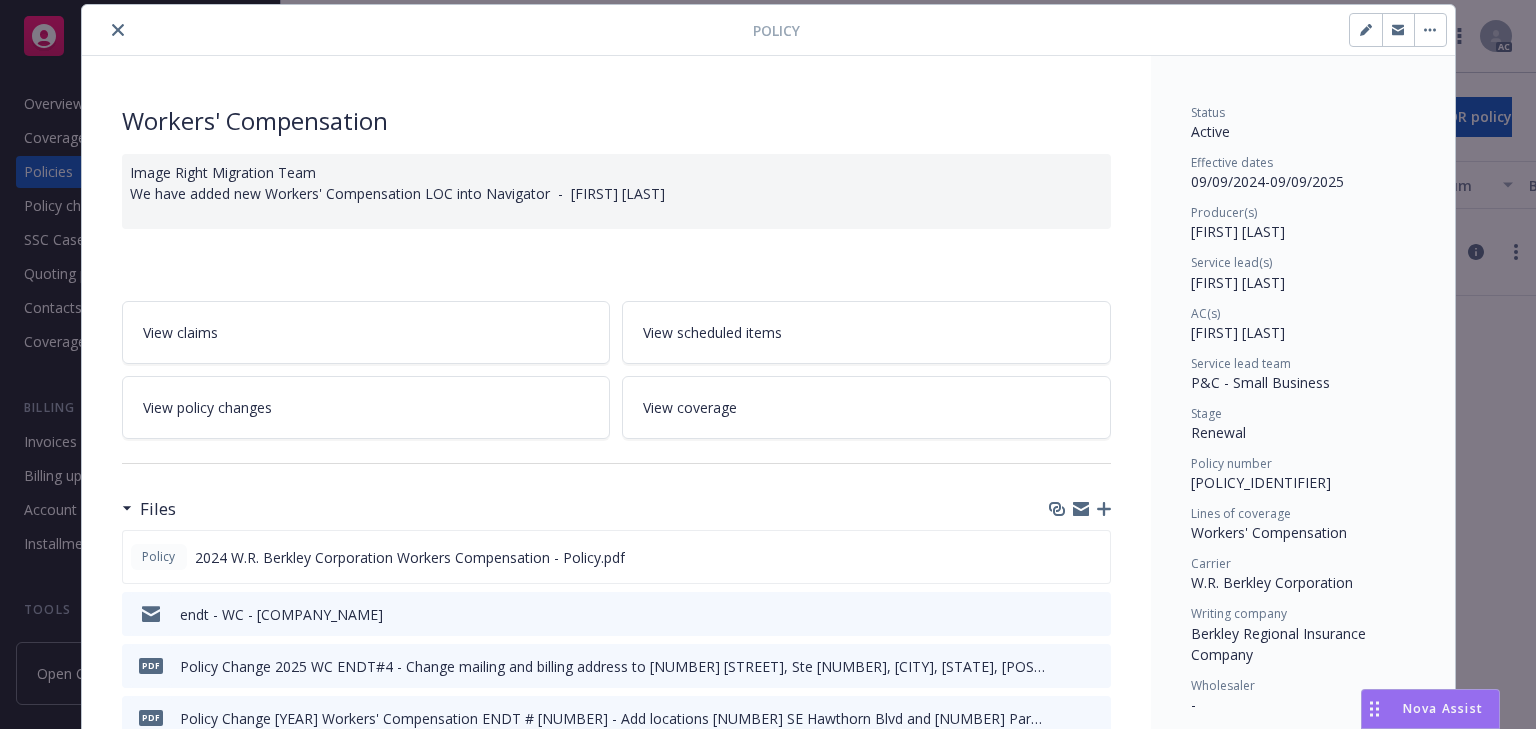 drag, startPoint x: 1177, startPoint y: 289, endPoint x: 1302, endPoint y: 288, distance: 125.004 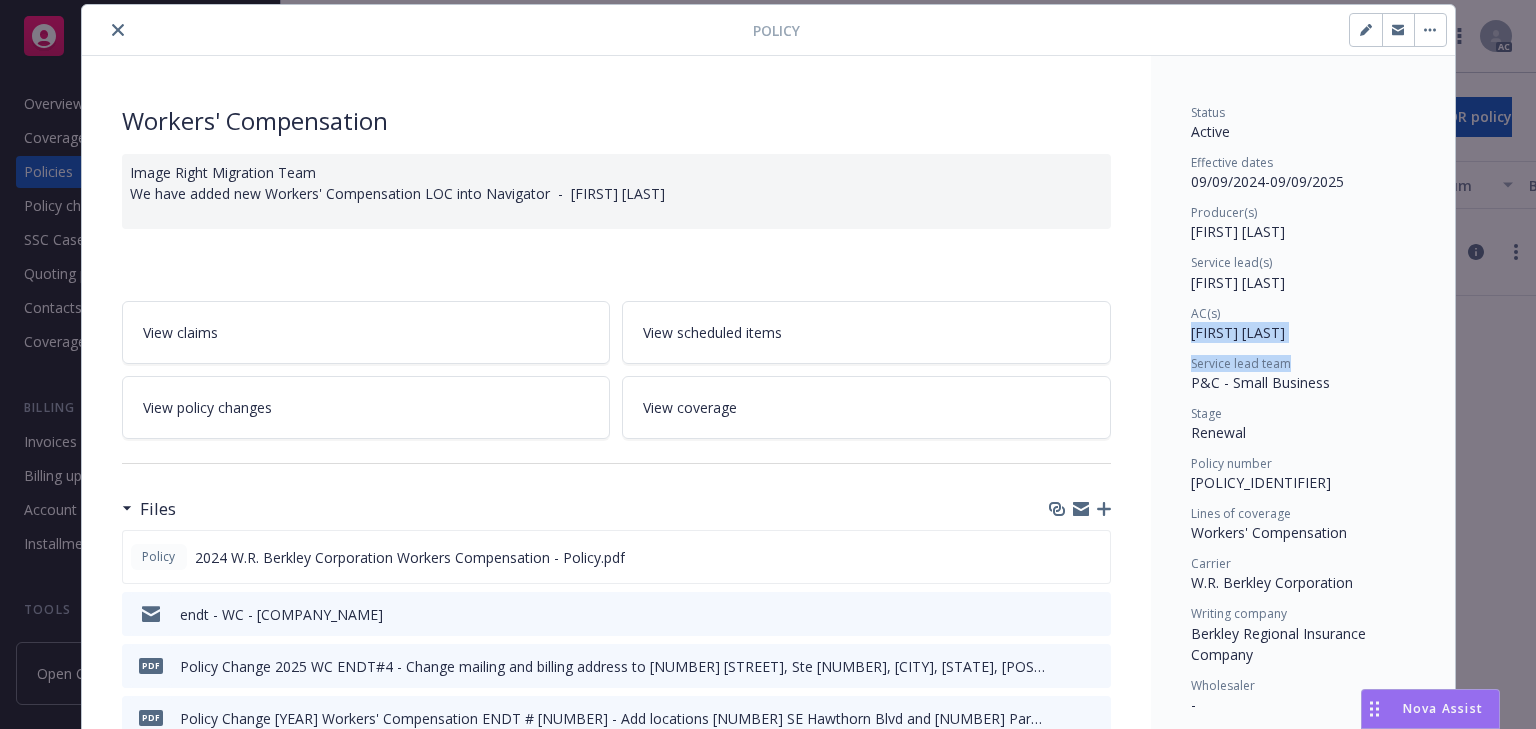 drag, startPoint x: 1237, startPoint y: 341, endPoint x: 1361, endPoint y: 350, distance: 124.32619 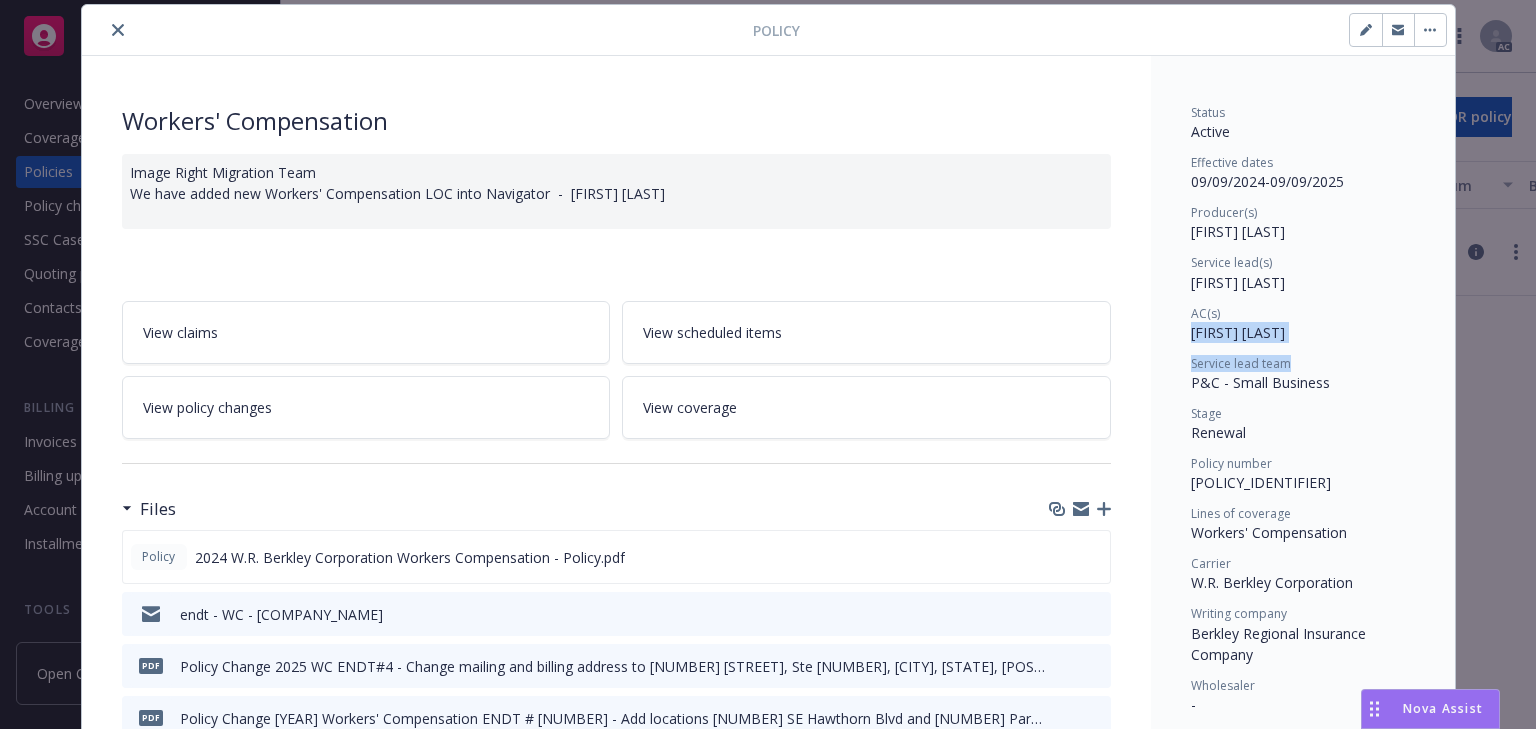 click on "Service lead team" at bounding box center (1241, 363) 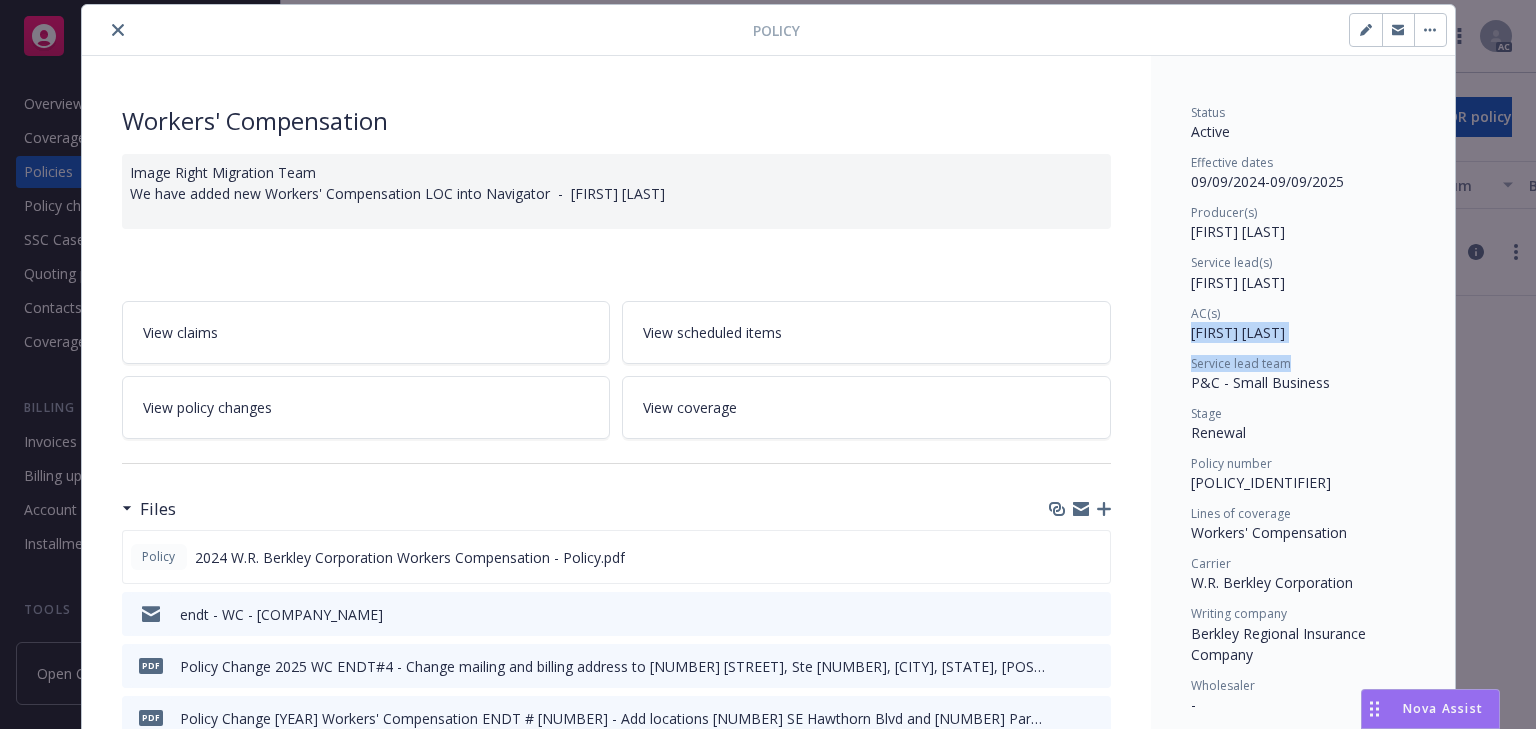 click on "[FIRST] [LAST]" at bounding box center [1238, 332] 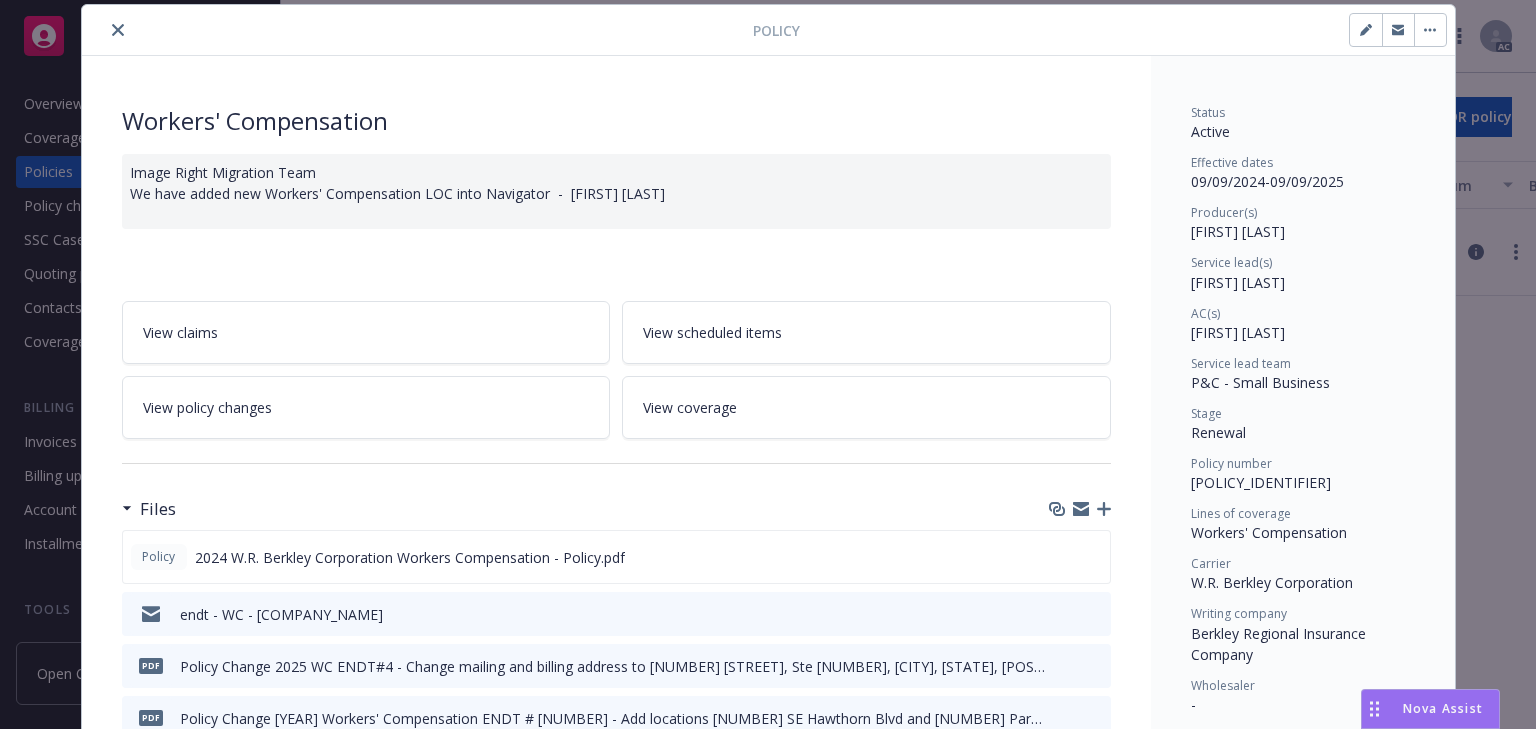 click on "AC(s)" at bounding box center [1303, 313] 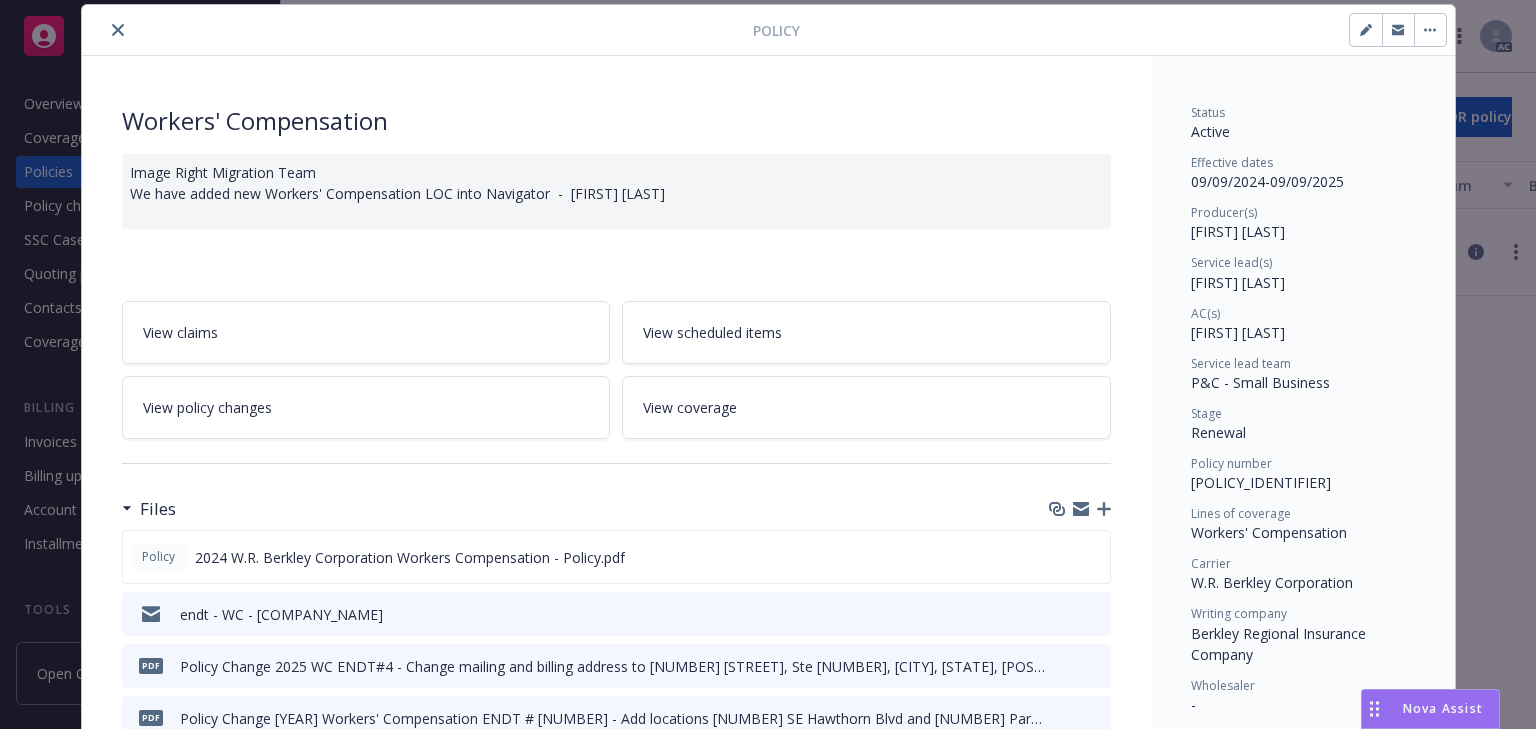 click on "View policy changes" at bounding box center [207, 407] 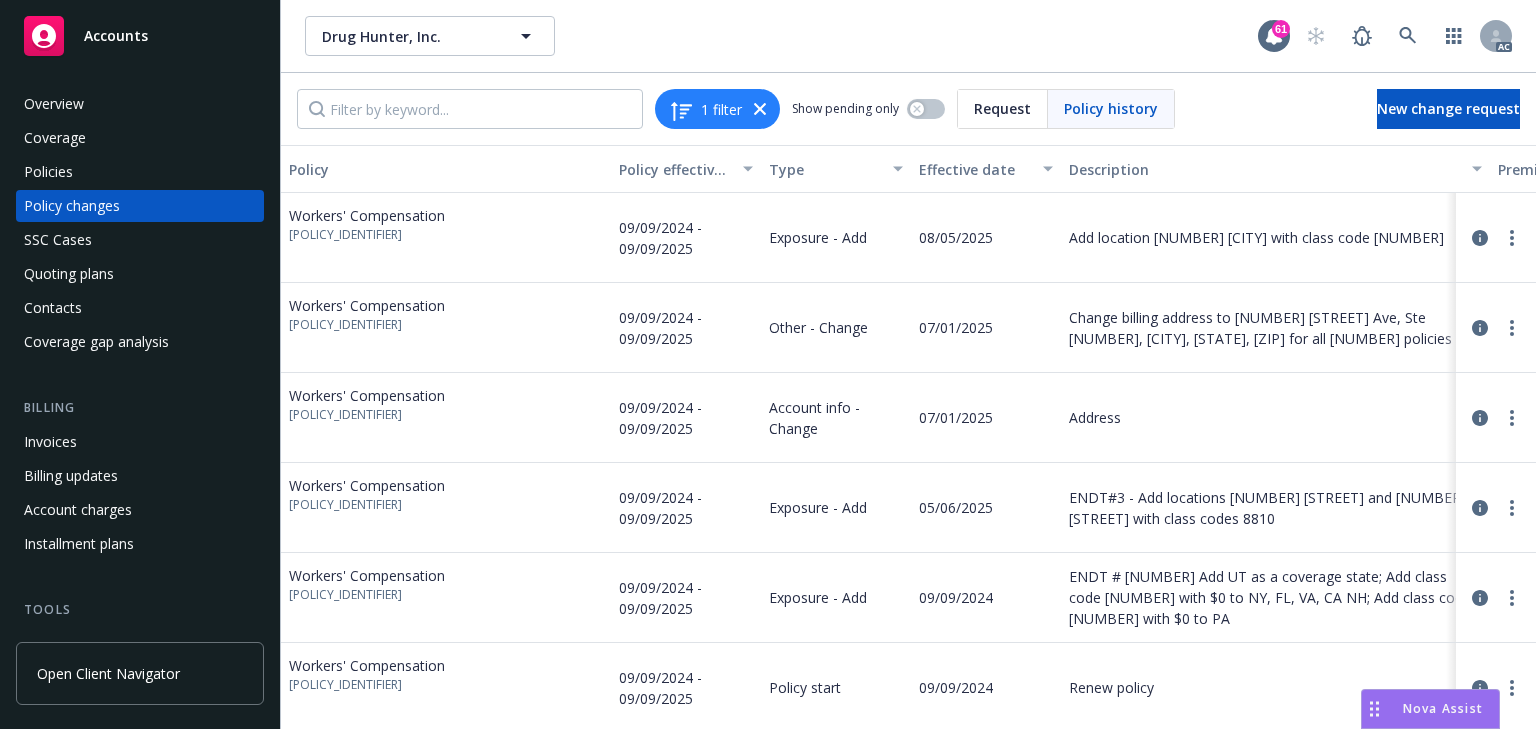 scroll, scrollTop: 16, scrollLeft: 0, axis: vertical 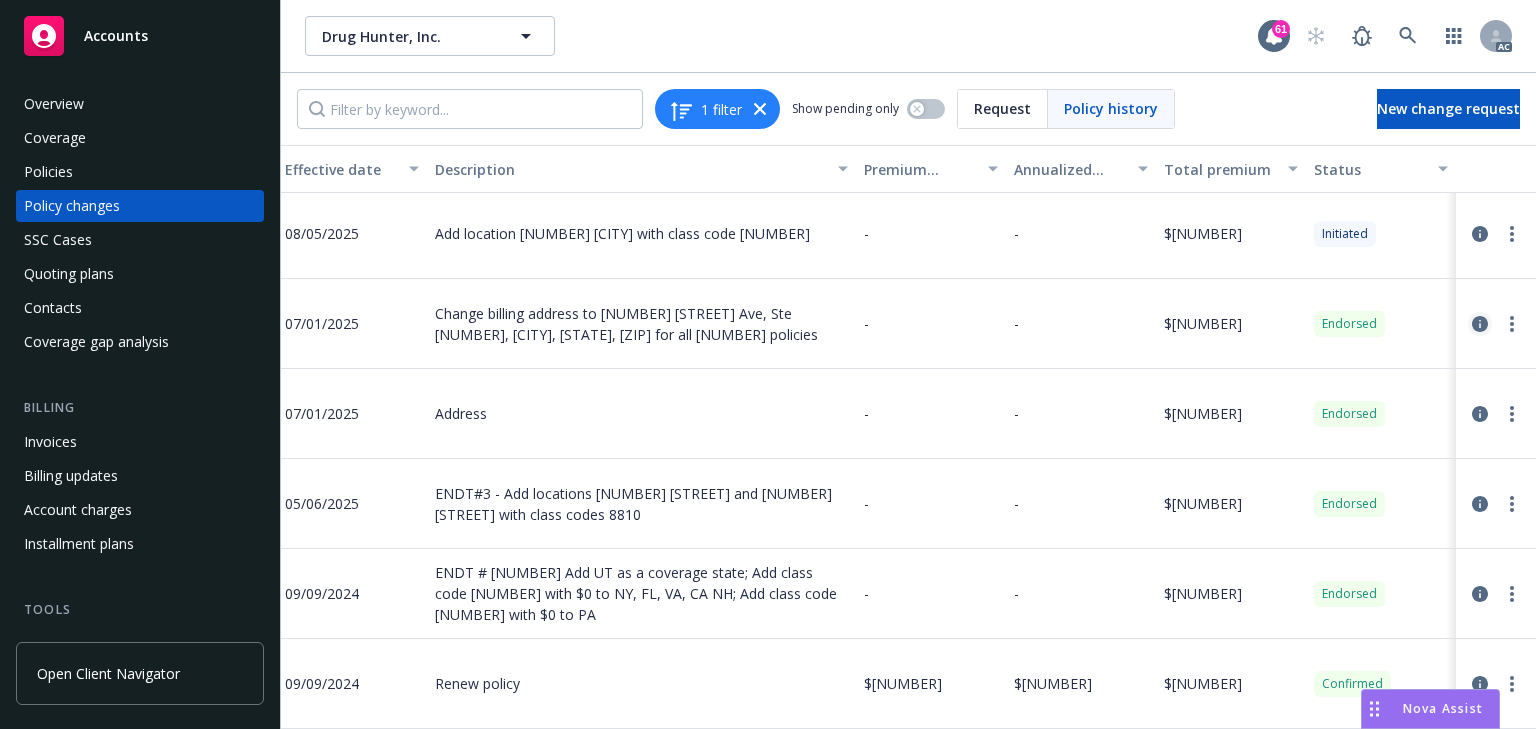 click 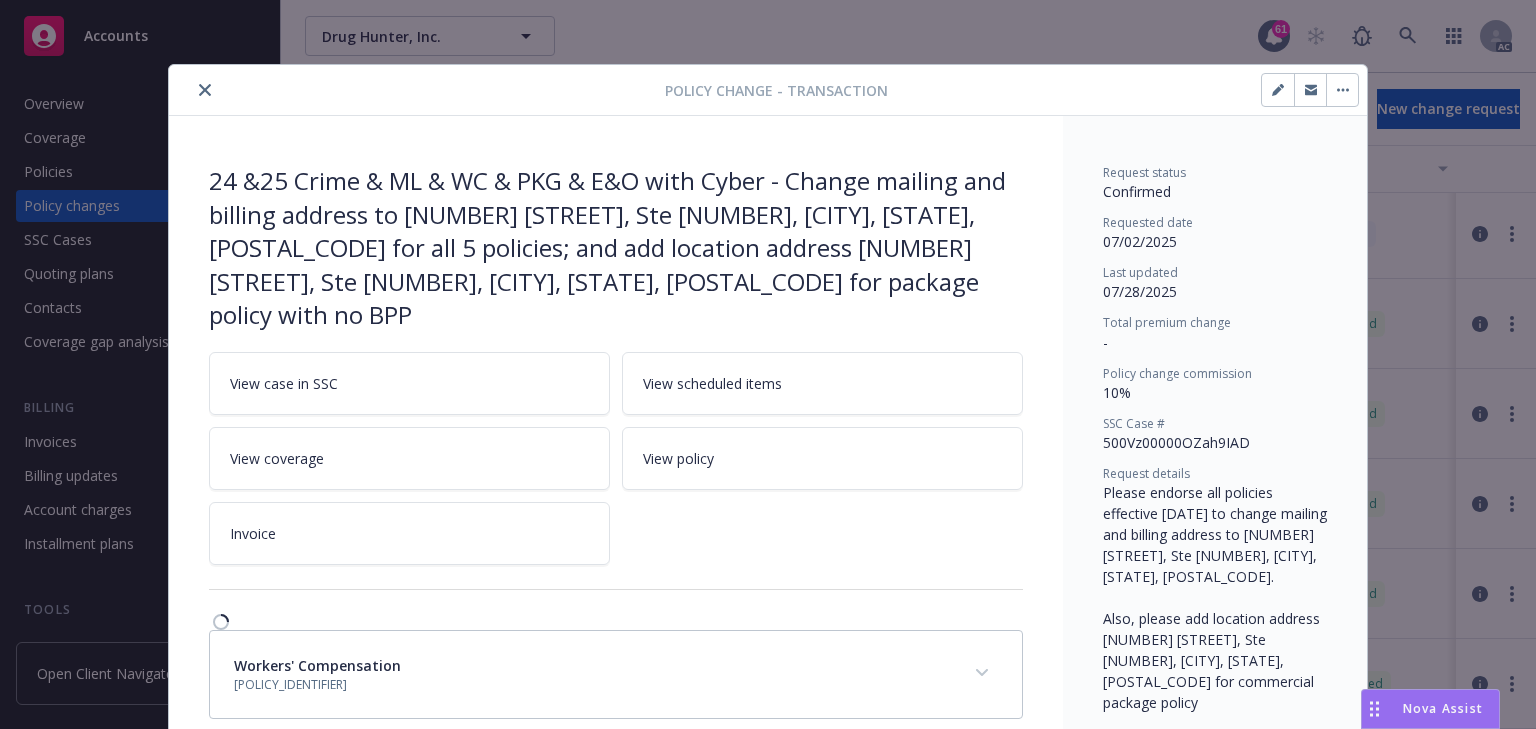 scroll, scrollTop: 60, scrollLeft: 0, axis: vertical 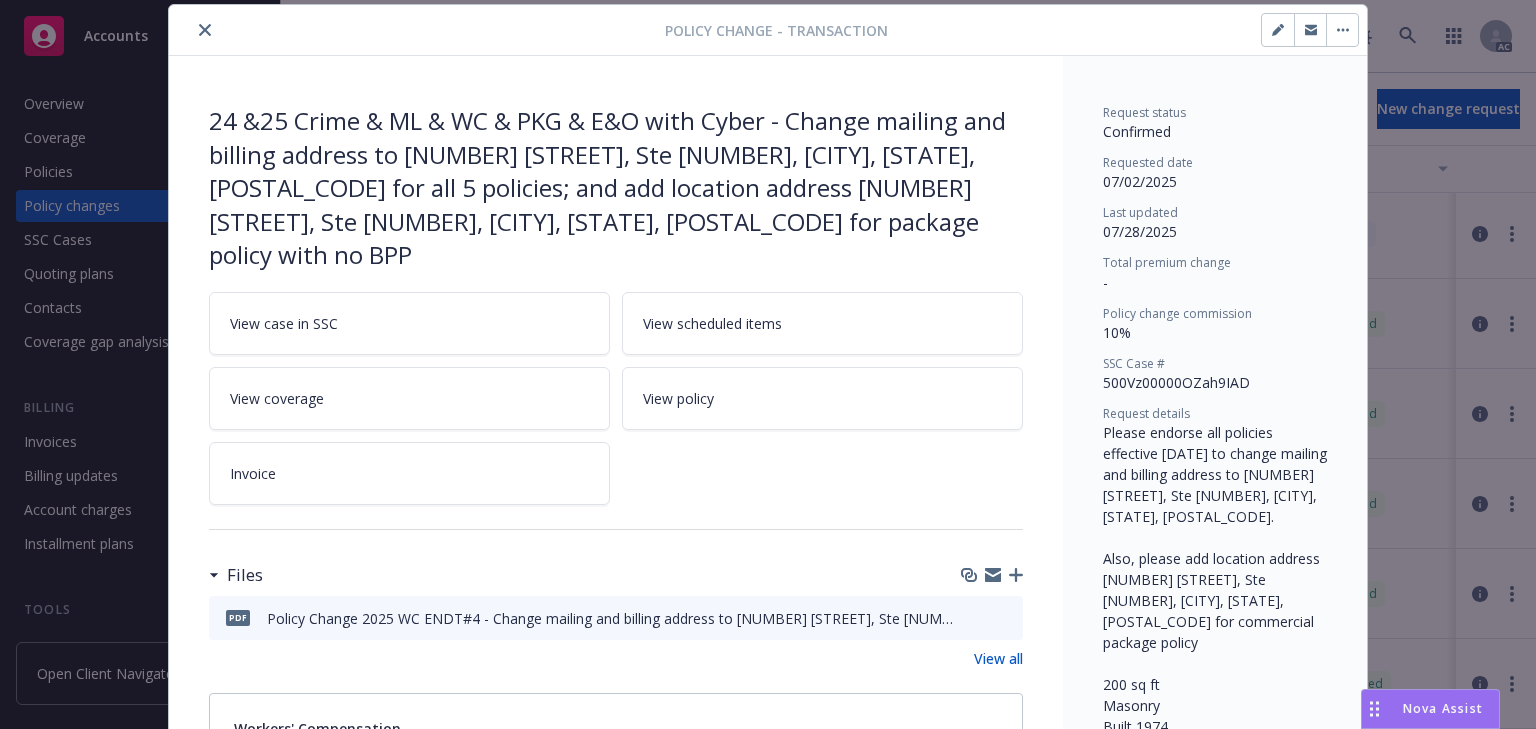 click 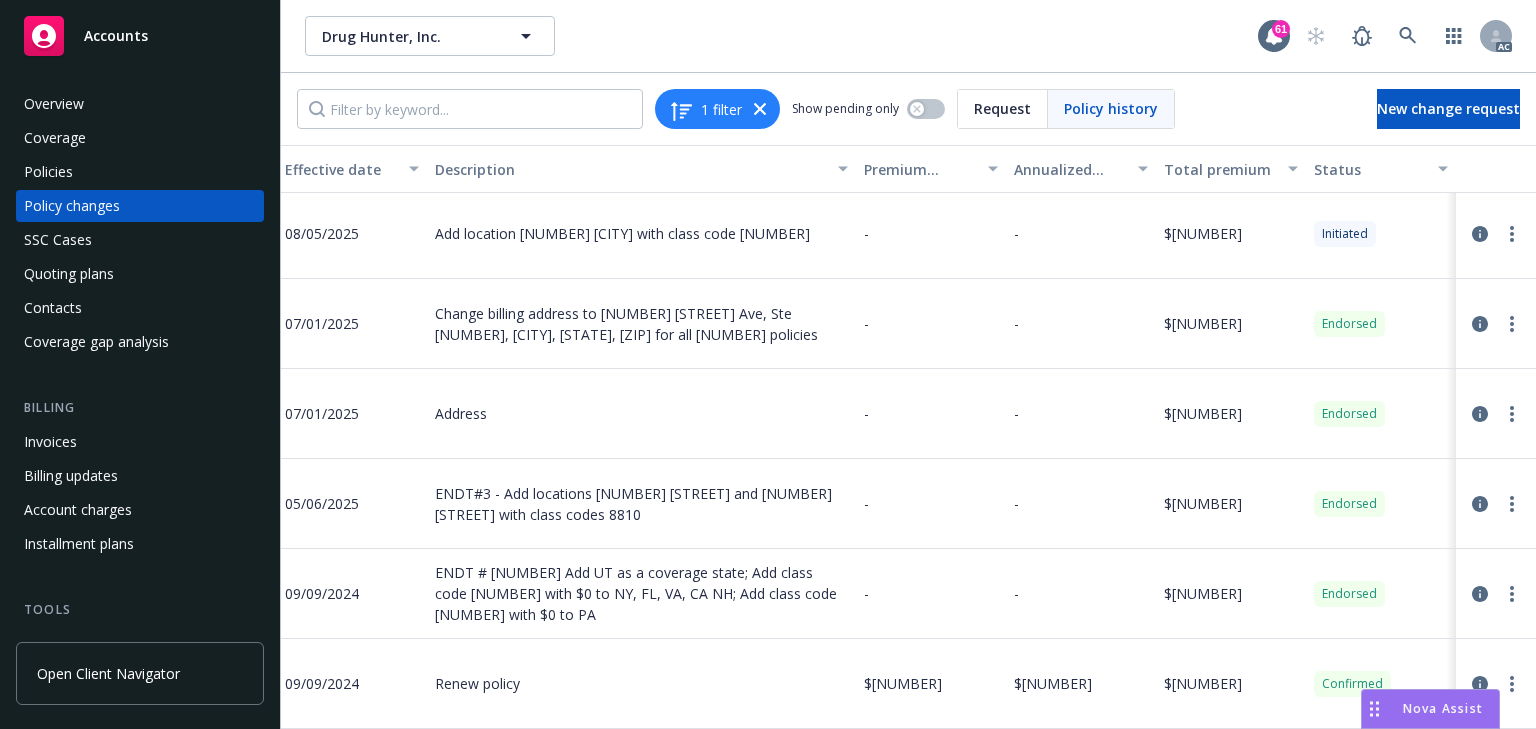 drag, startPoint x: 1462, startPoint y: 486, endPoint x: 1388, endPoint y: 480, distance: 74.24284 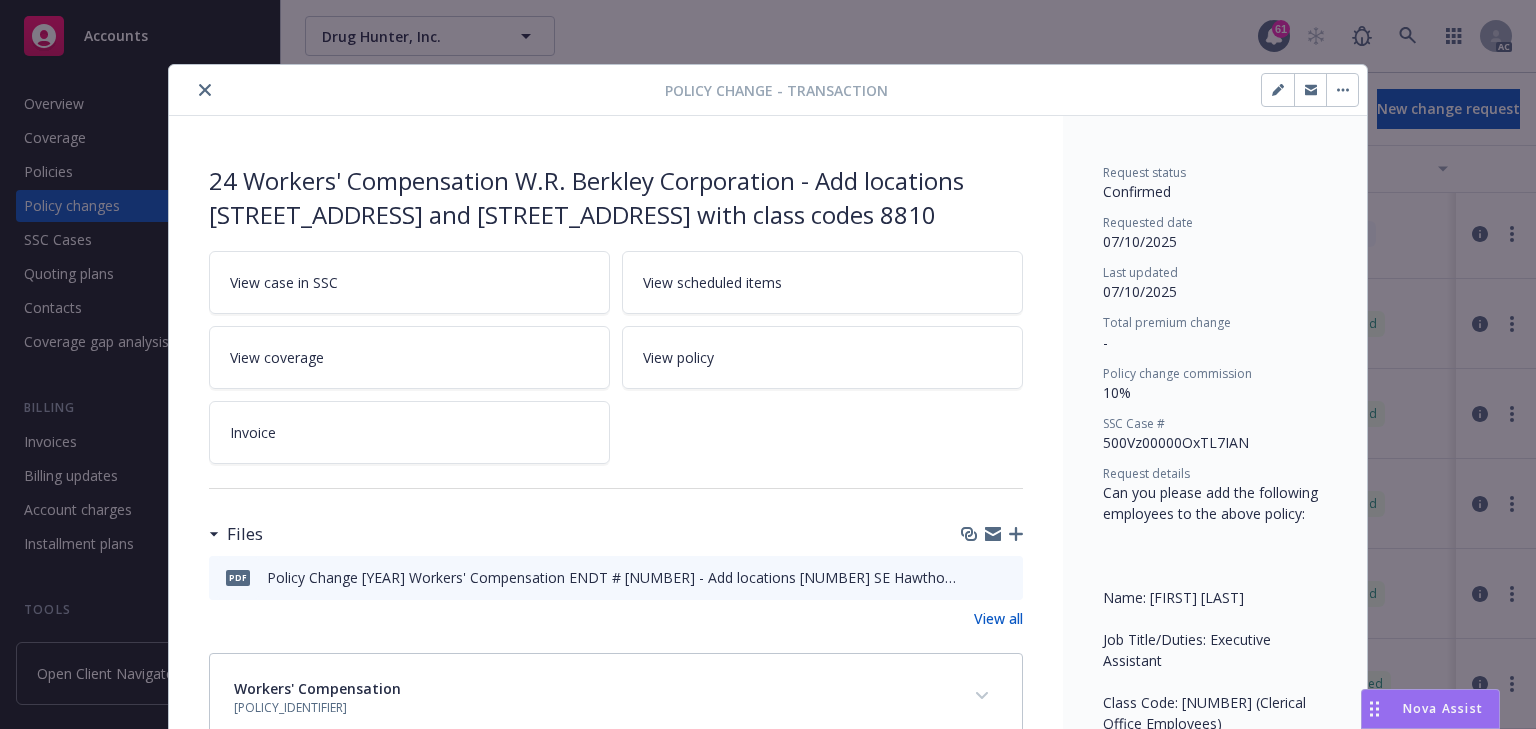 scroll, scrollTop: 60, scrollLeft: 0, axis: vertical 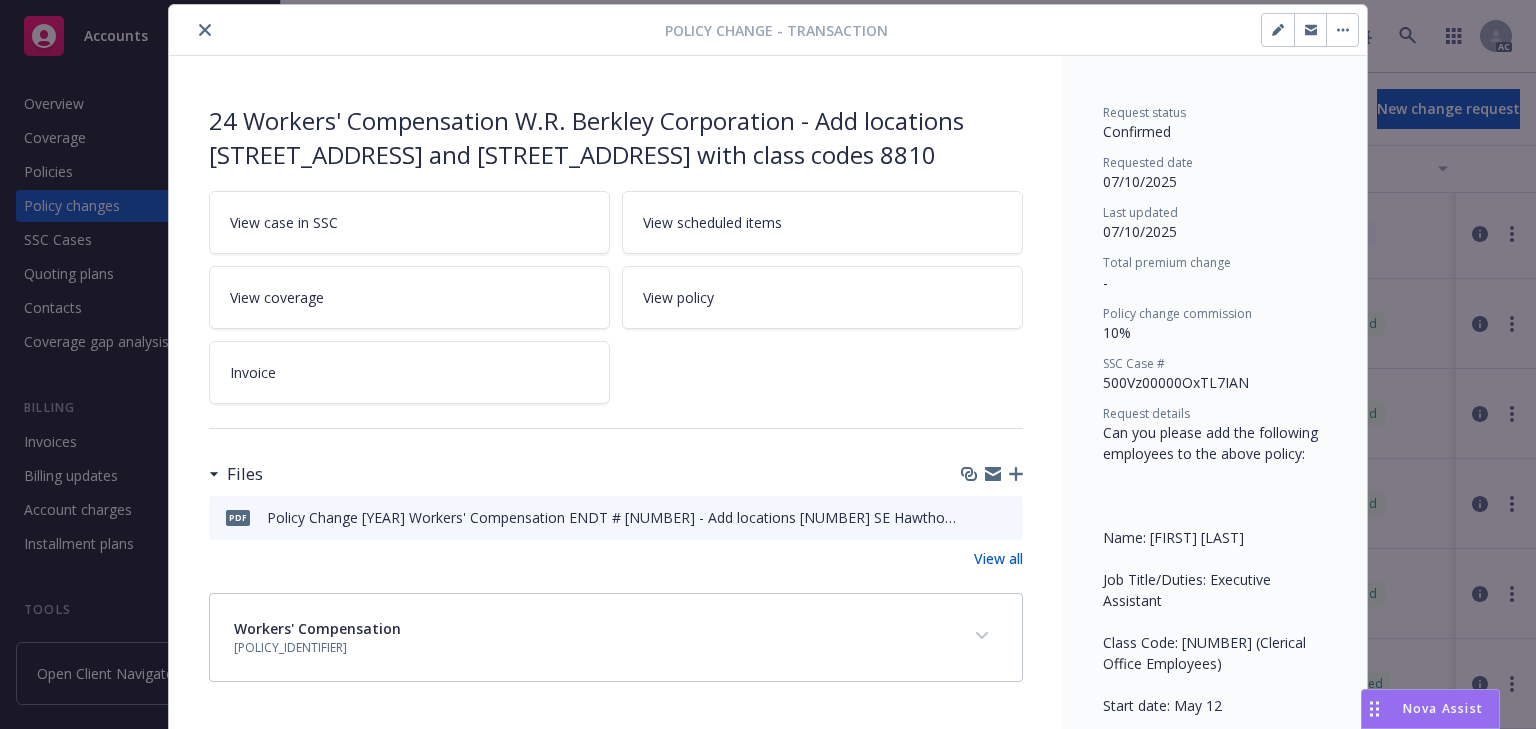 click on "View case in SSC" at bounding box center [409, 222] 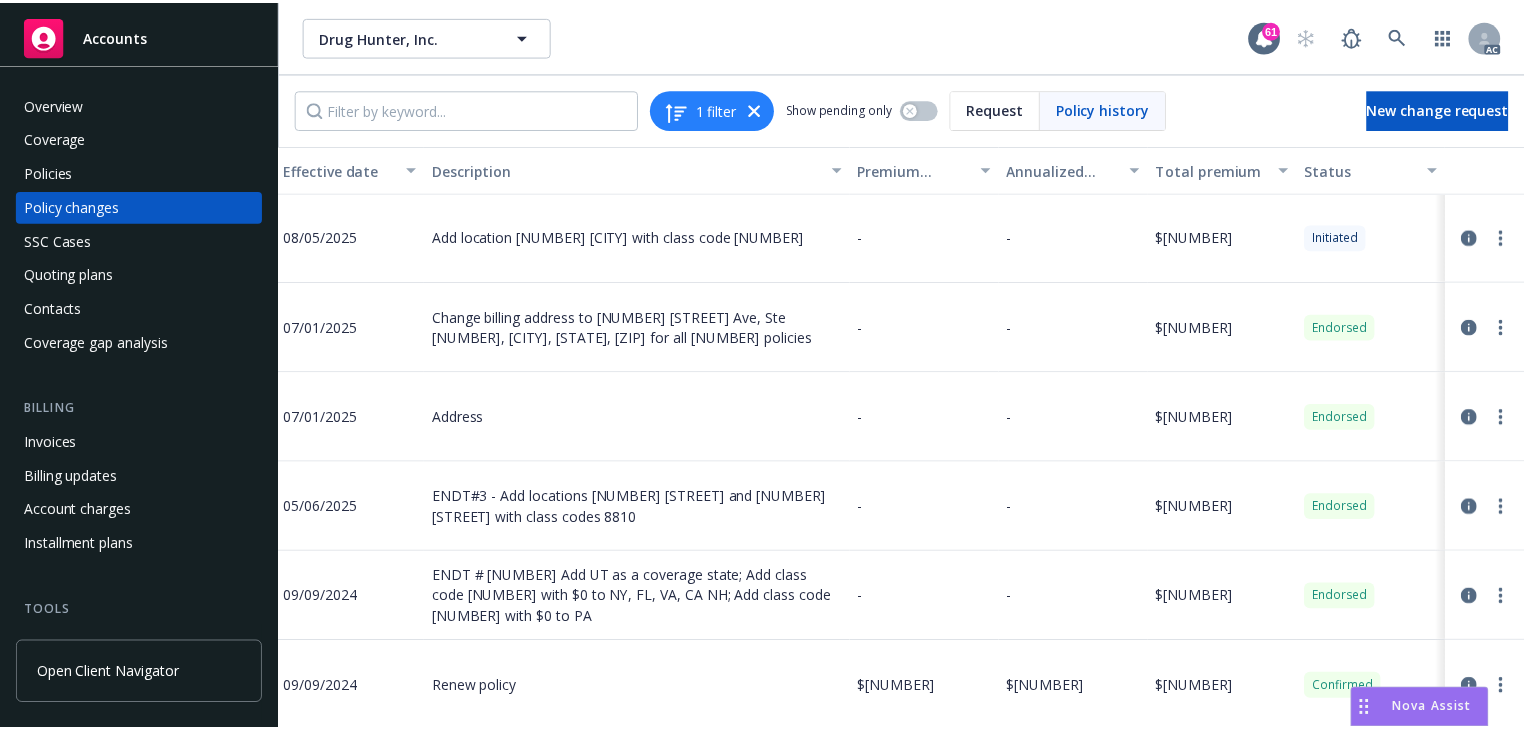 scroll, scrollTop: 0, scrollLeft: 645, axis: horizontal 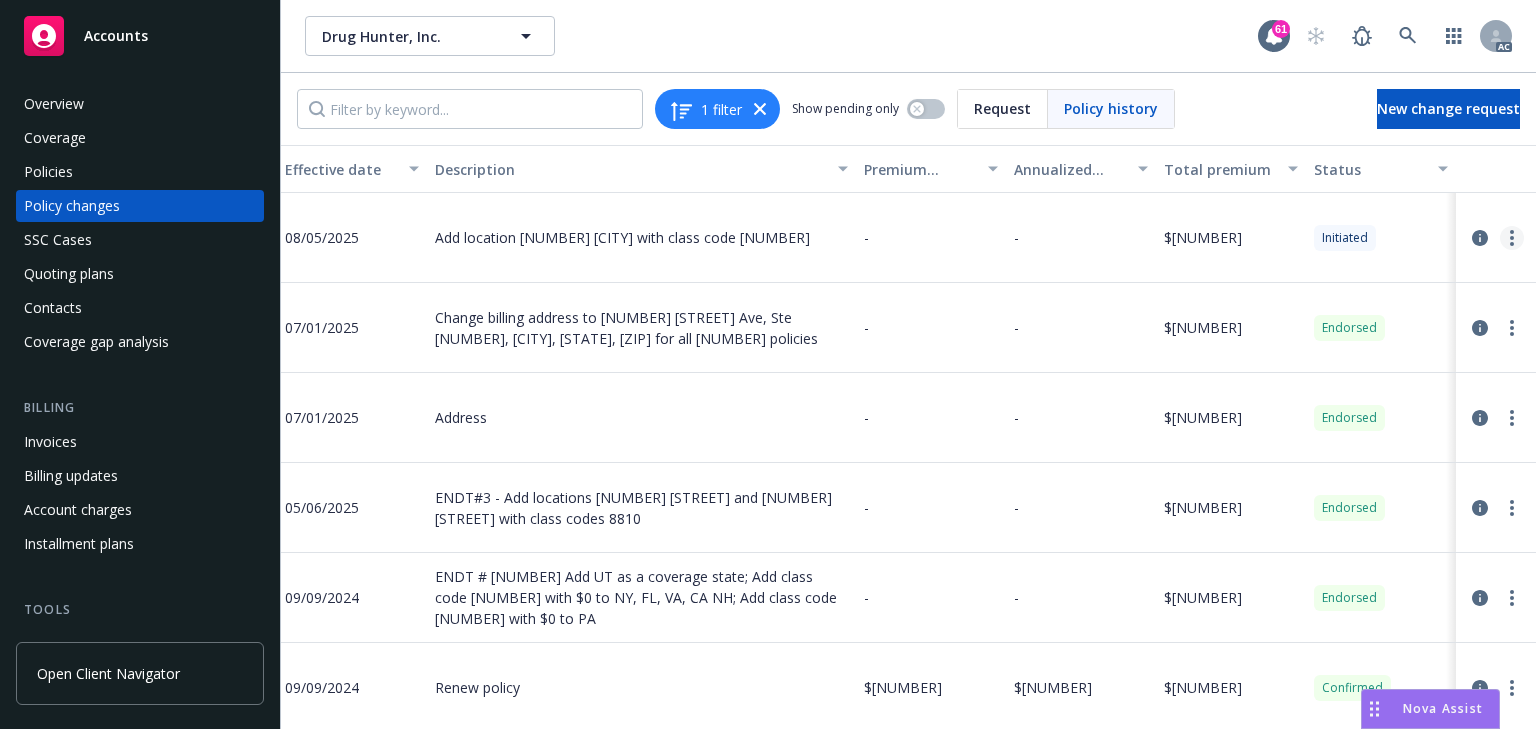 click at bounding box center (1512, 238) 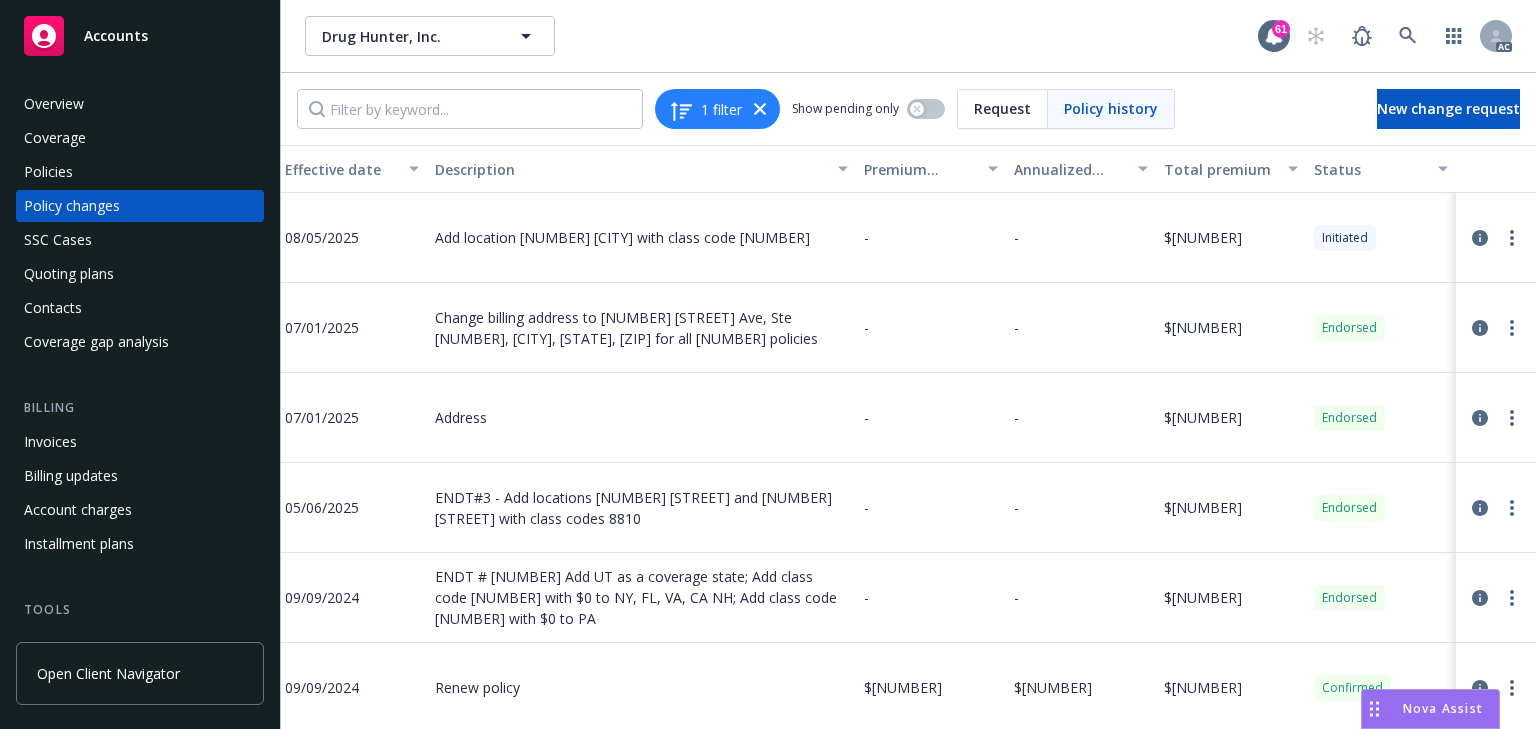 click on "Copy logging email" at bounding box center [1343, 279] 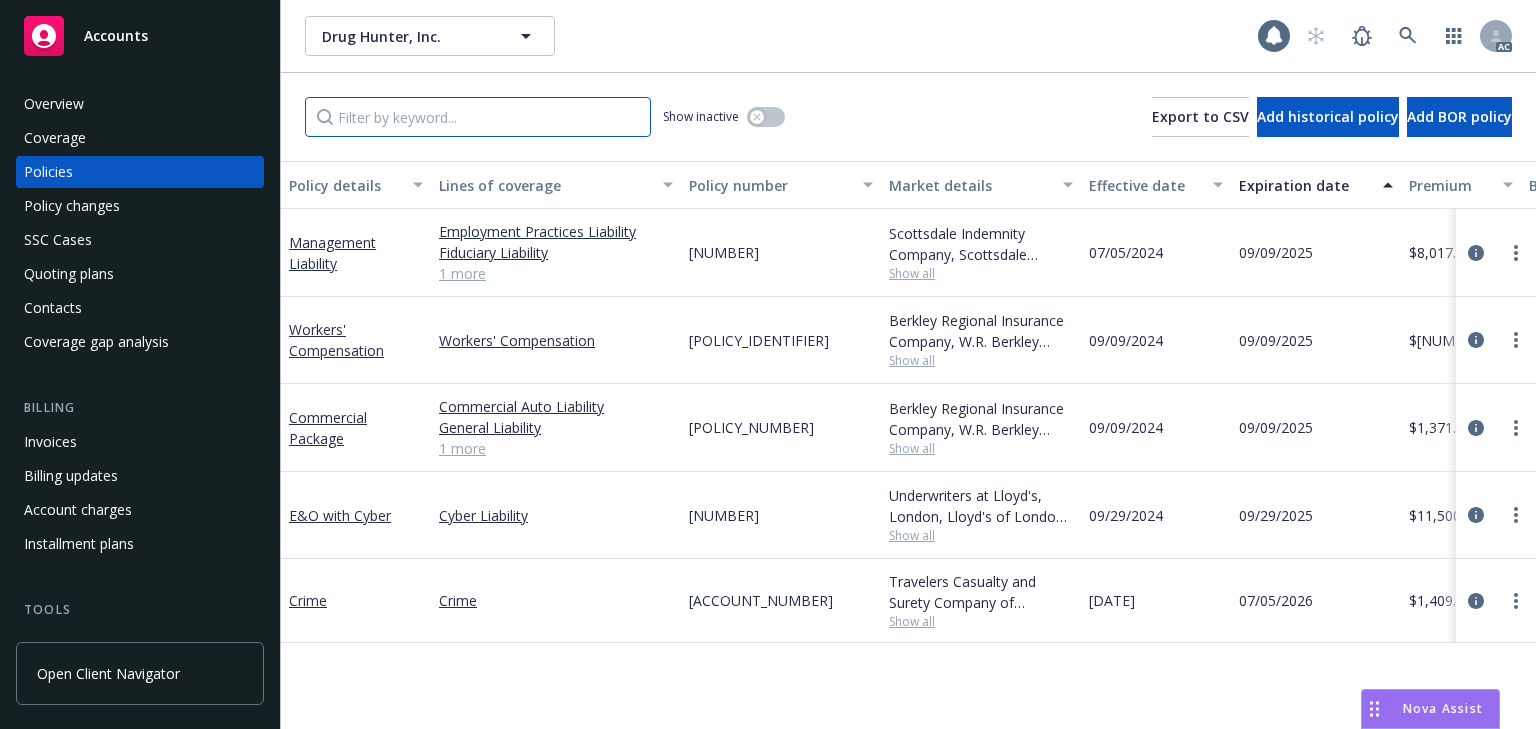 click at bounding box center (478, 117) 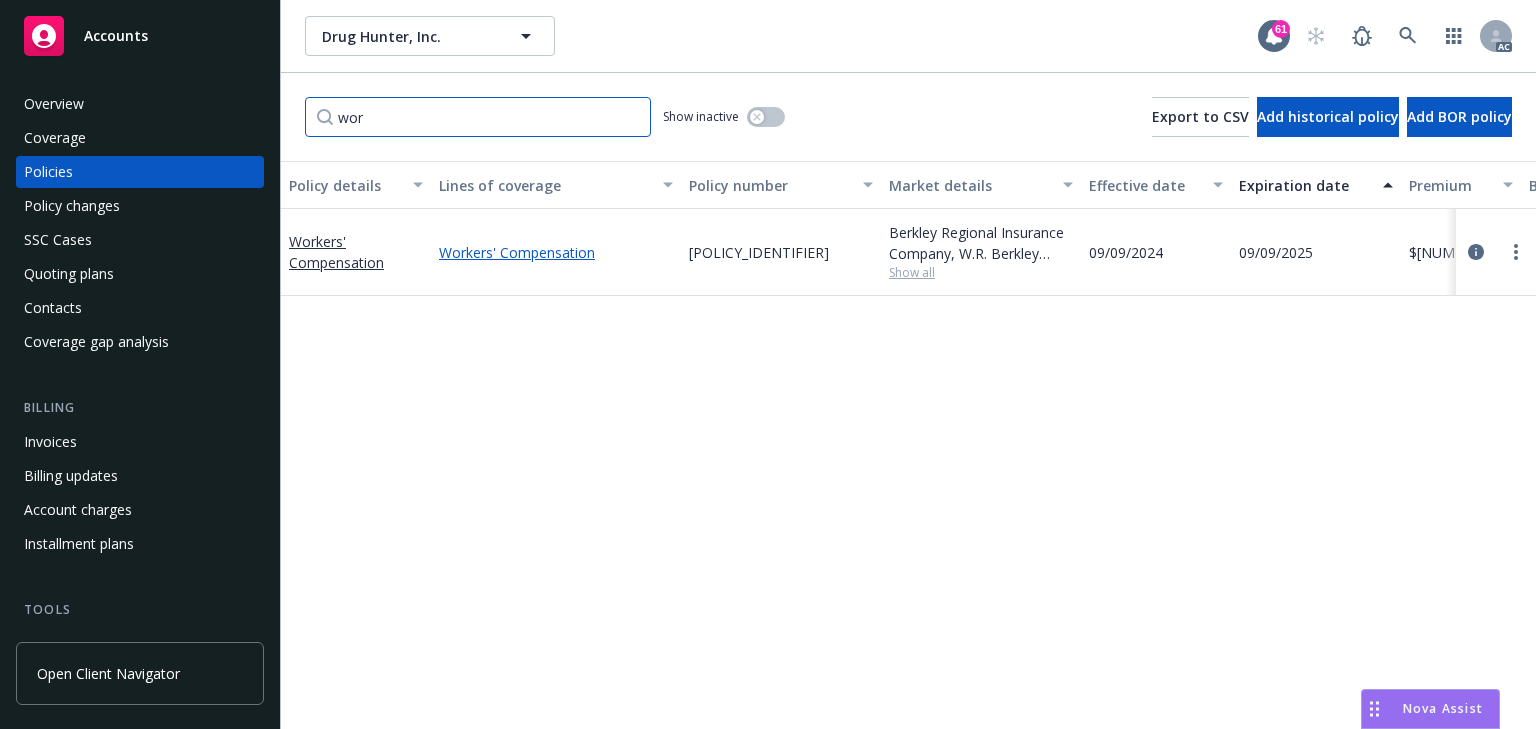 type on "wor" 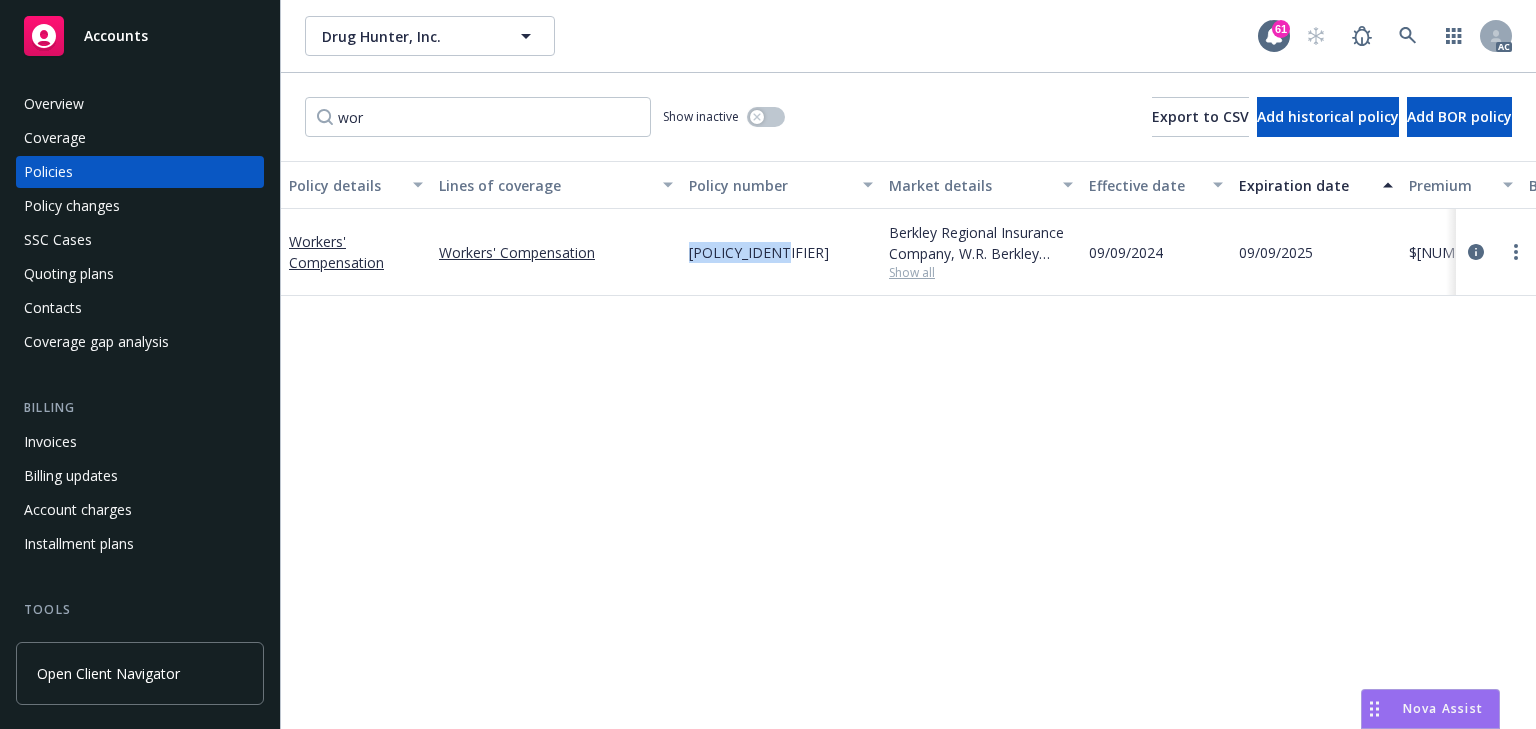 copy on "[POLICY_IDENTIFIER]" 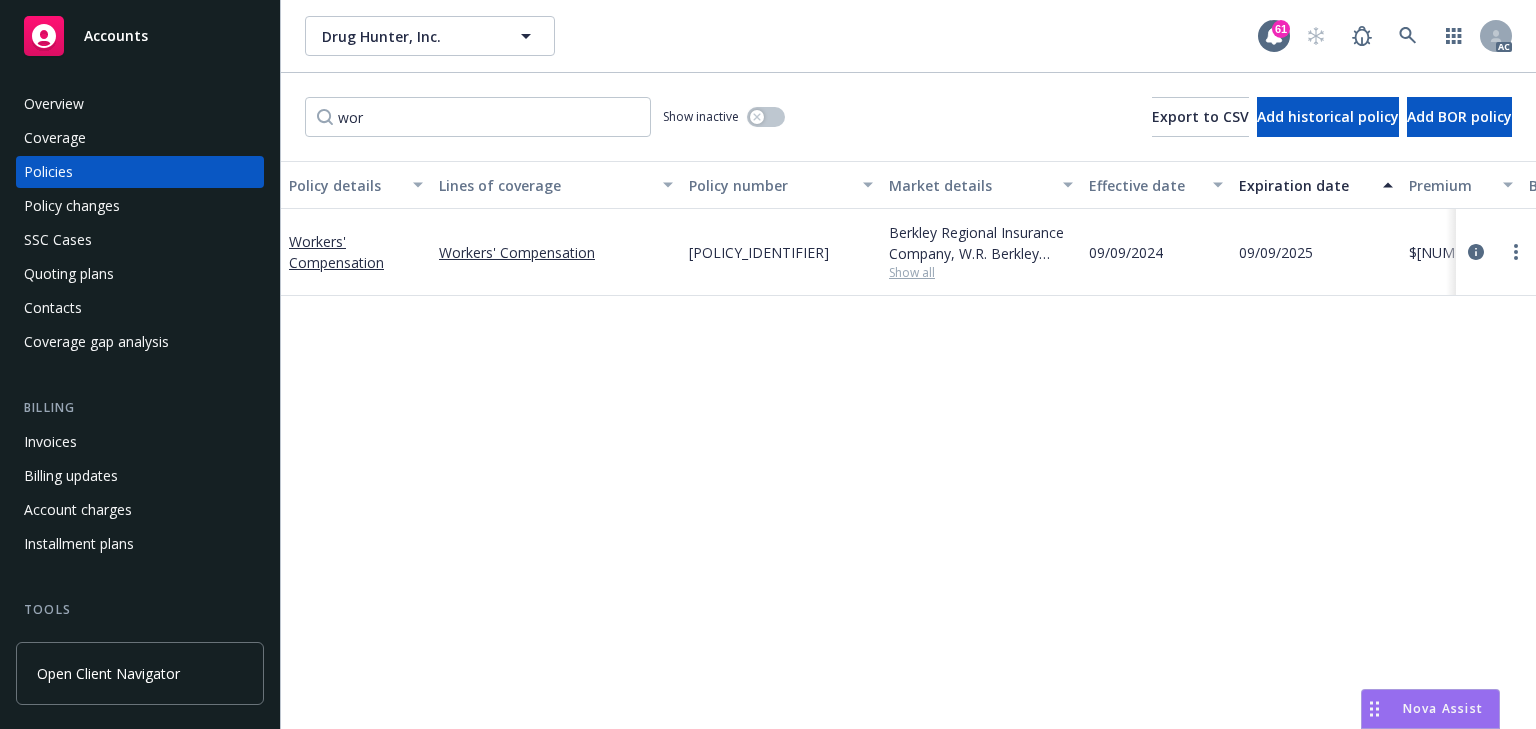 click on "Policy details Lines of coverage Policy number Market details Effective date Expiration date Premium Billing method Stage Status Service team leaders Workers' Compensation Workers' Compensation [POLICY_NUM] Berkley Regional Insurance Company, W.R. Berkley Corporation Show all [DATE] [DATE] $[PRICE] Agency - Pay in full Renewal Active [FIRST] [LAST] AC [FIRST] [LAST] AM [NUMBER] more" at bounding box center [908, 445] 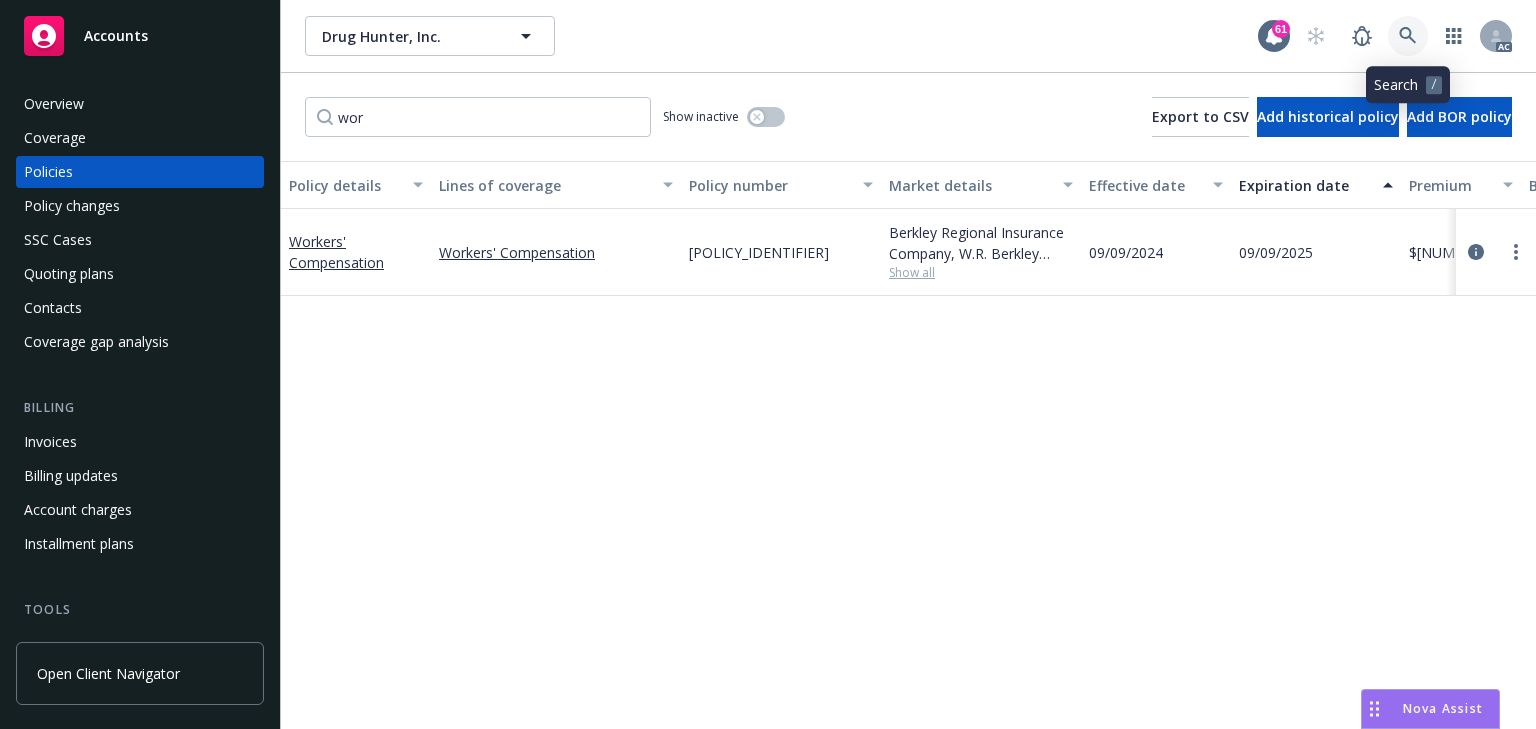 click 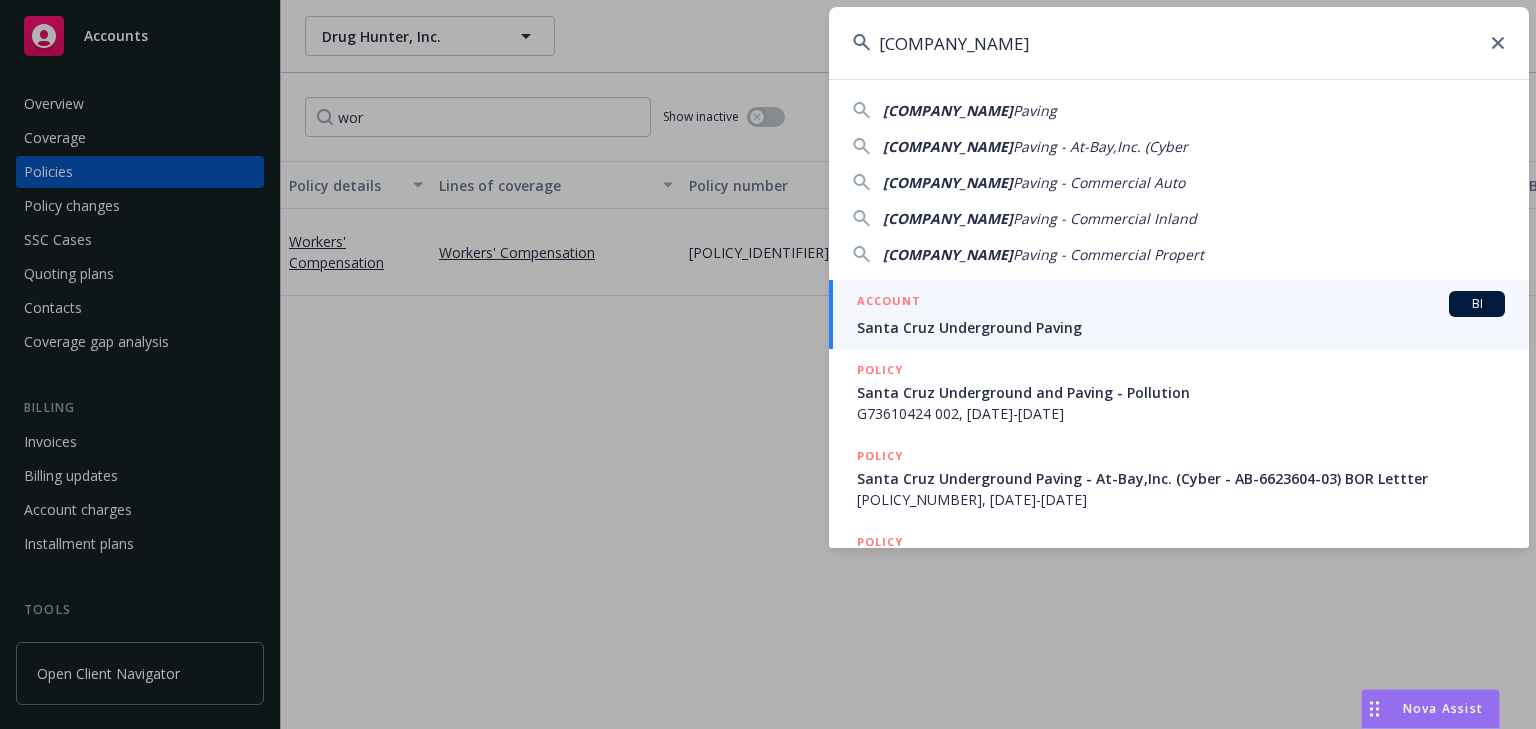 type on "[COMPANY_NAME]" 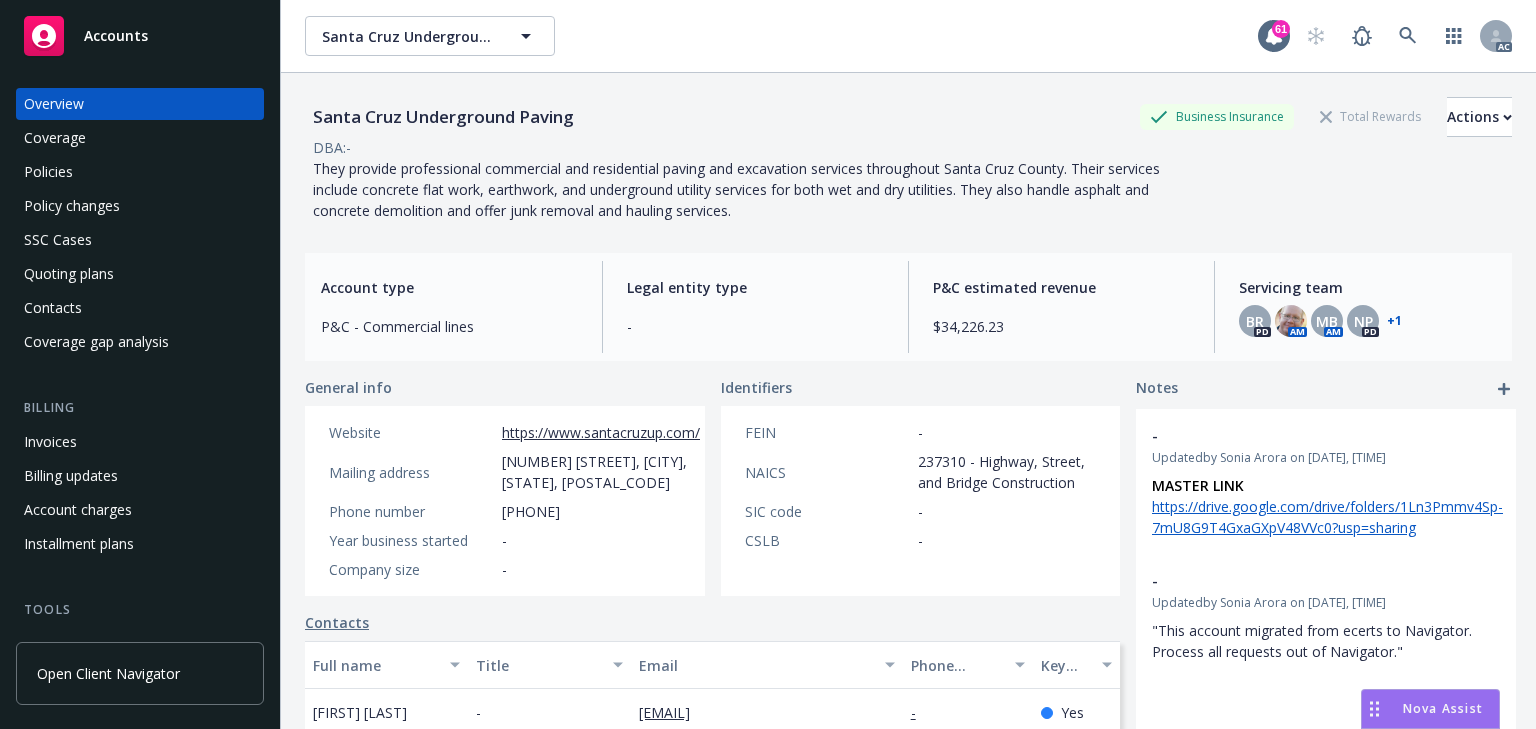 click on "Policies" at bounding box center [140, 172] 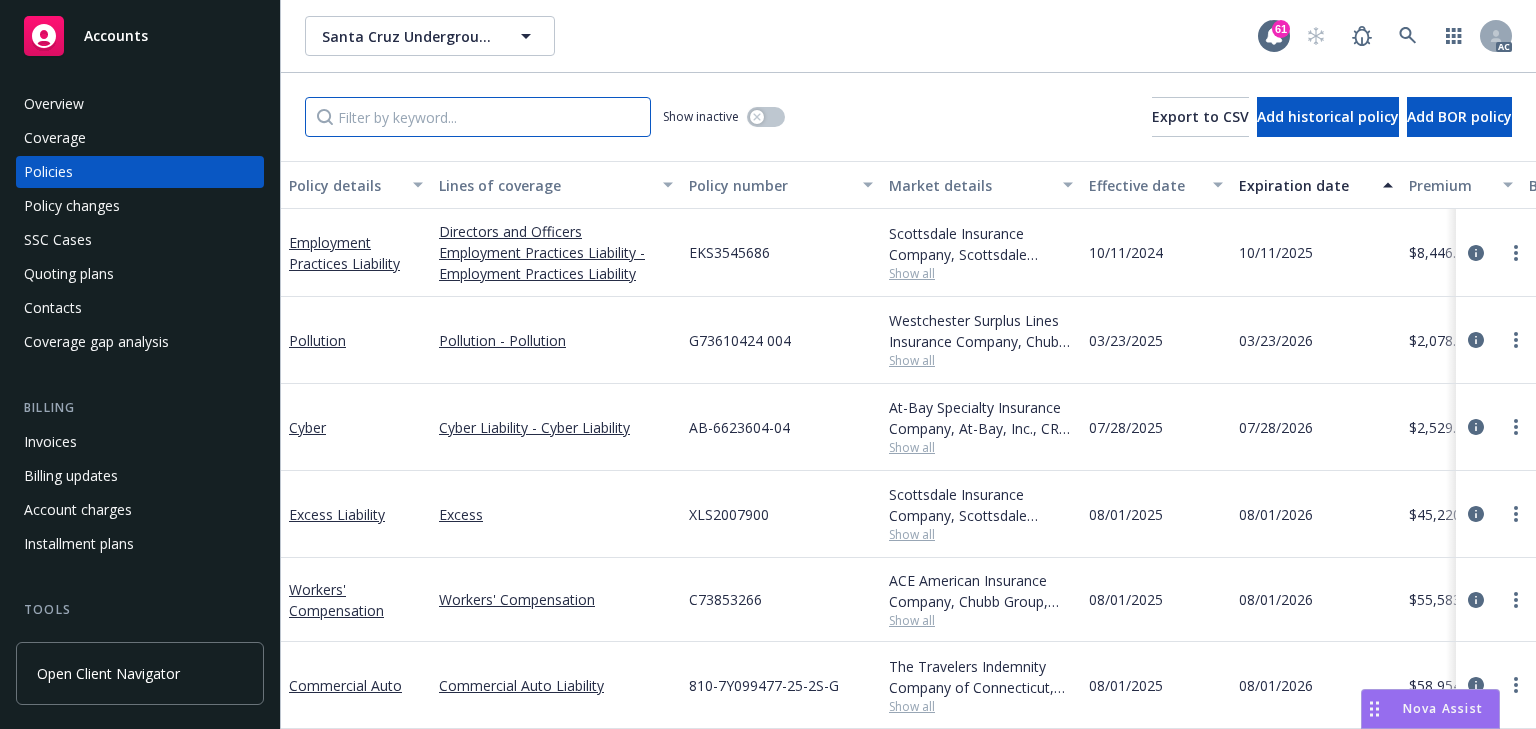 click at bounding box center [478, 117] 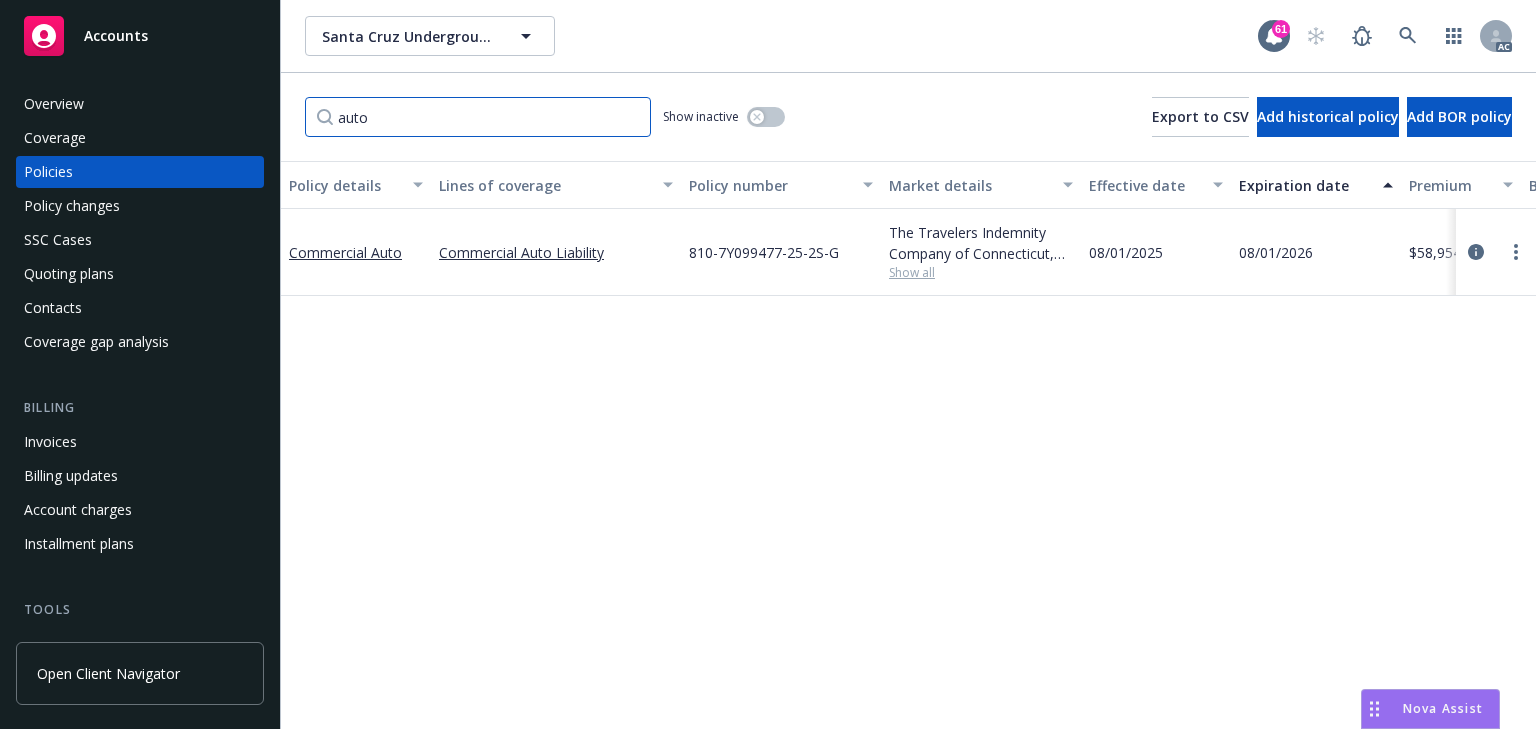 type on "auto" 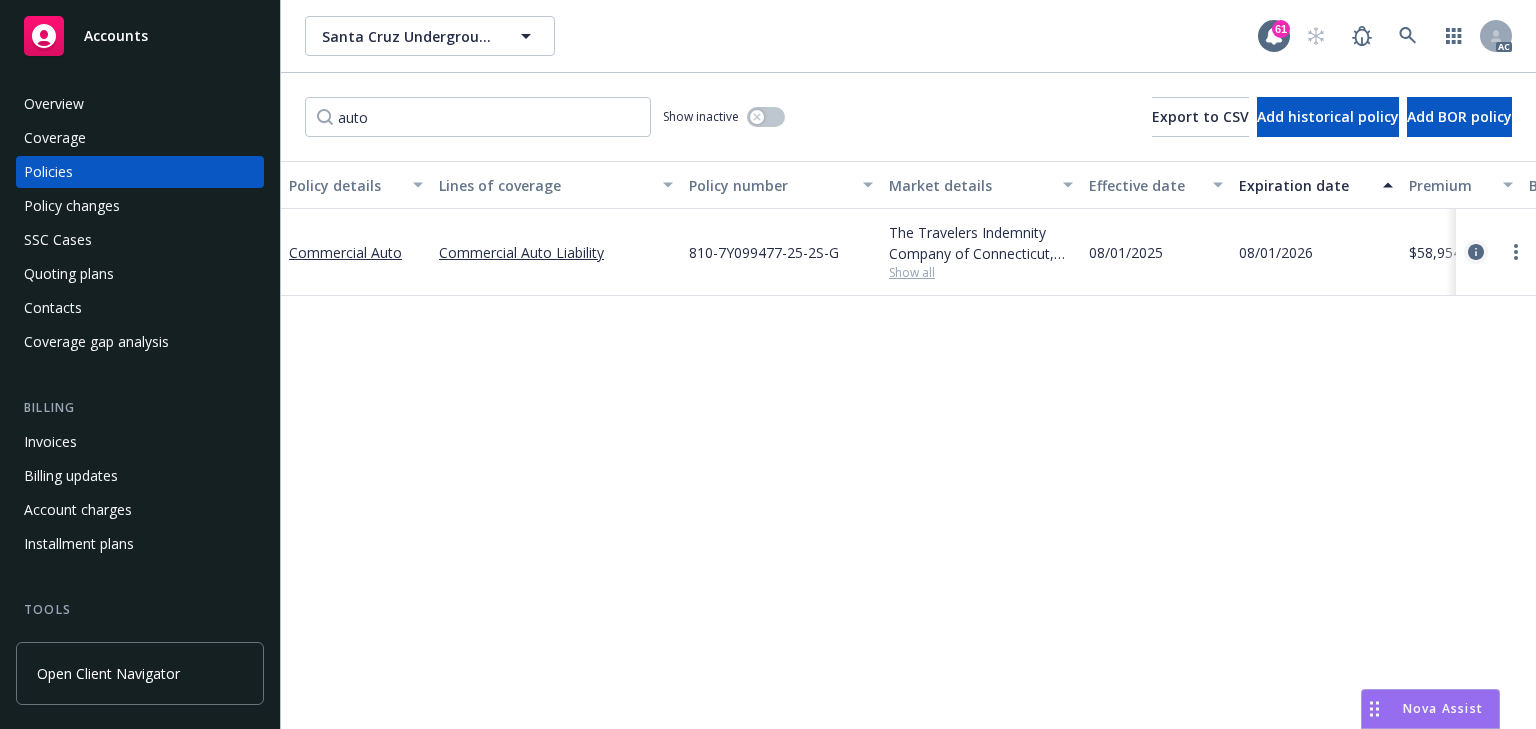click 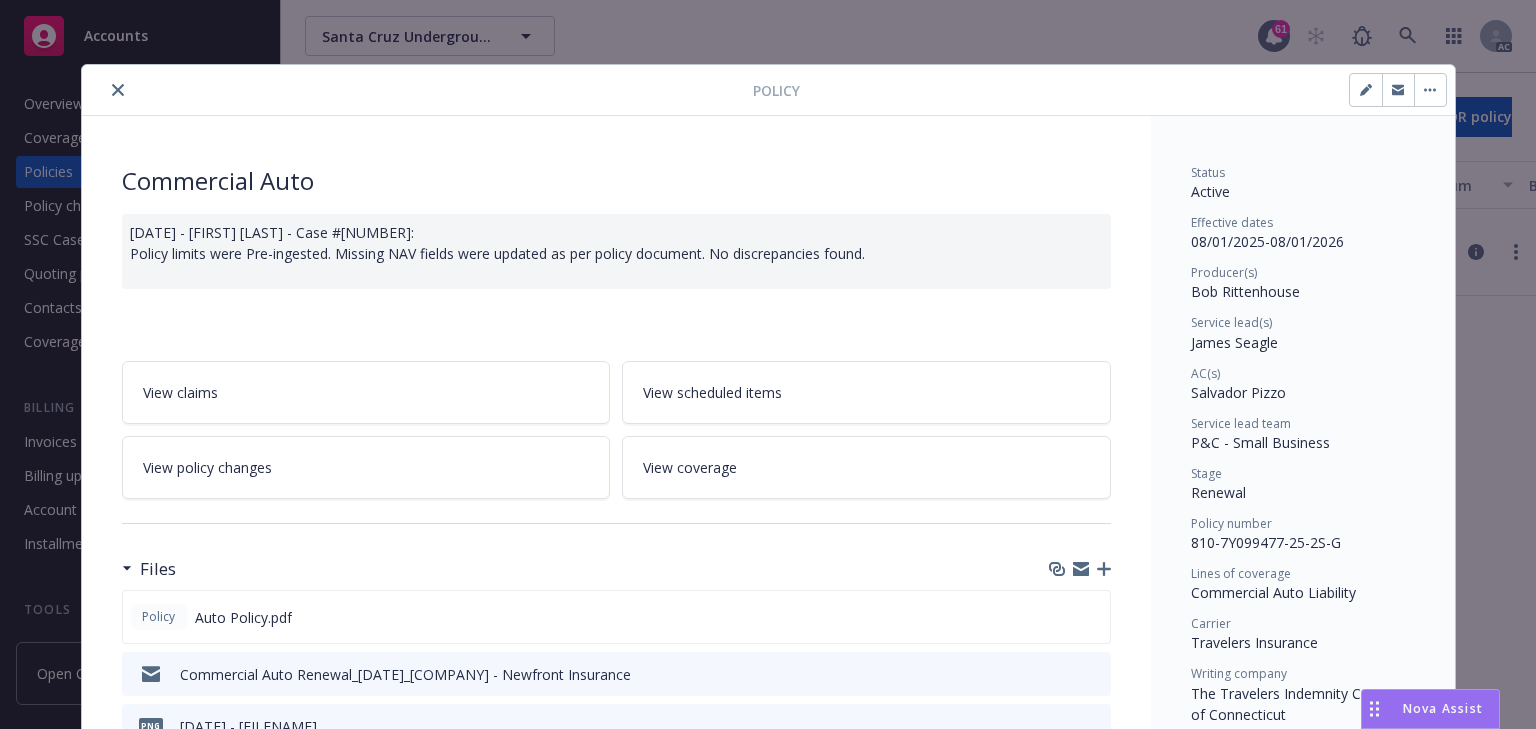 click on "View policy changes" at bounding box center (366, 467) 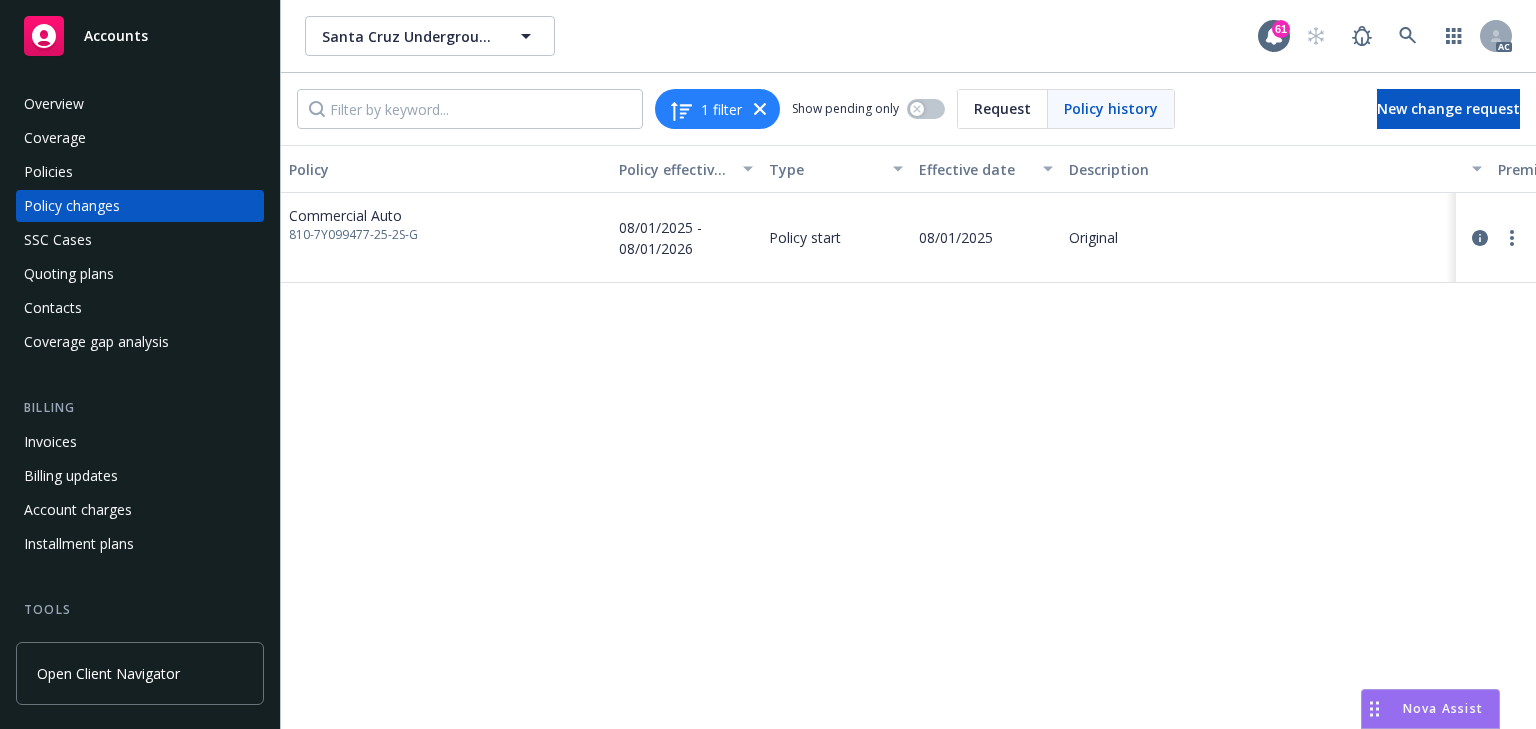 click on "Policies" at bounding box center (140, 172) 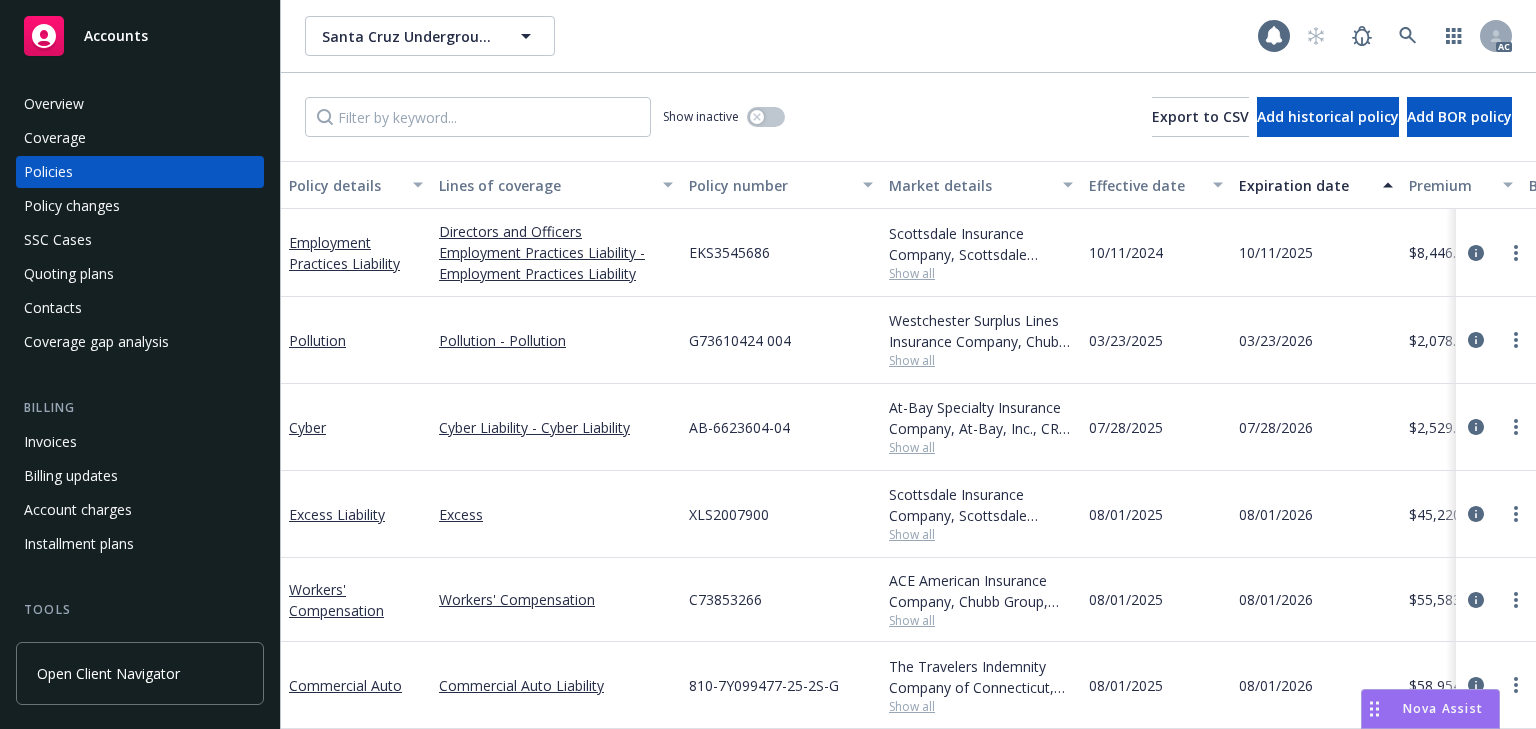 click at bounding box center [478, 117] 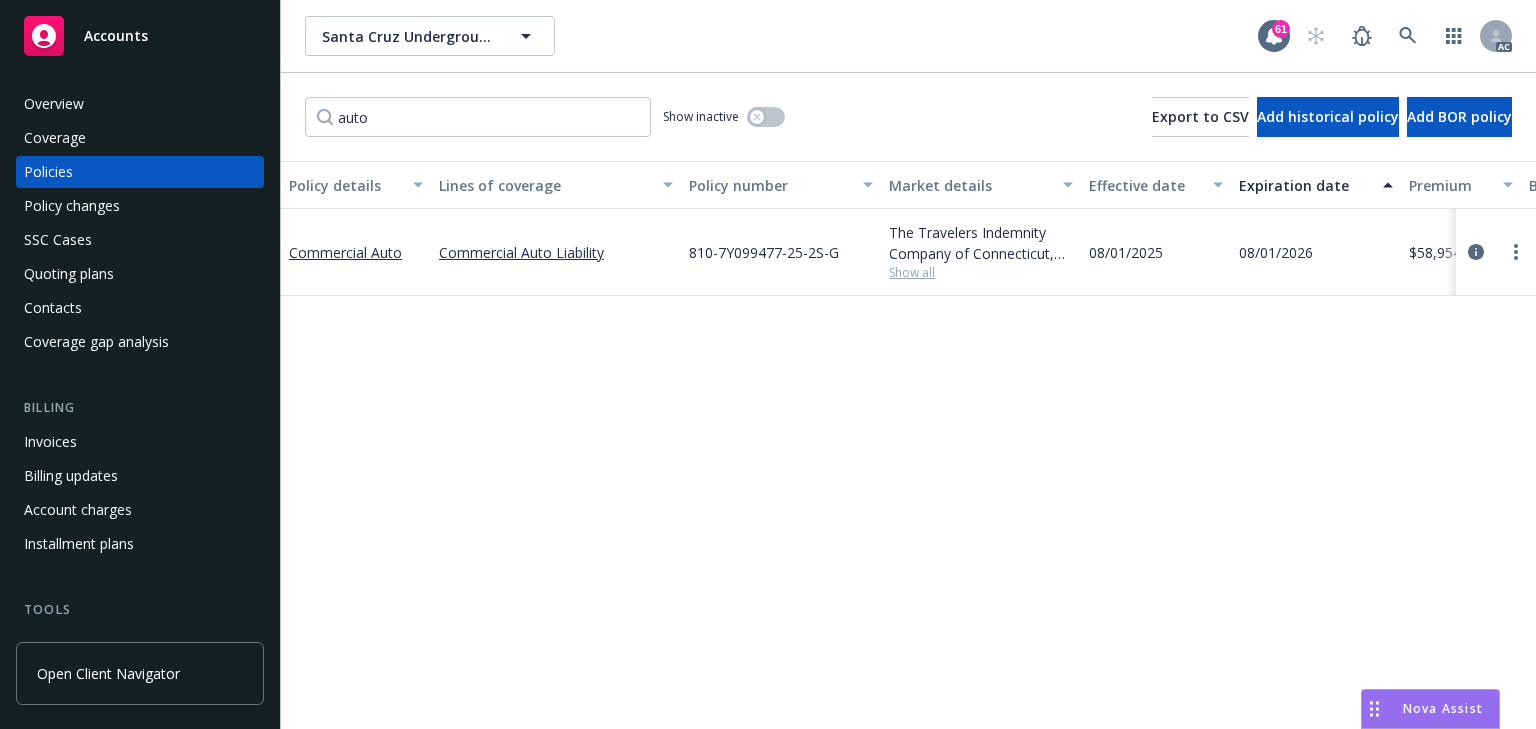 type on "auto" 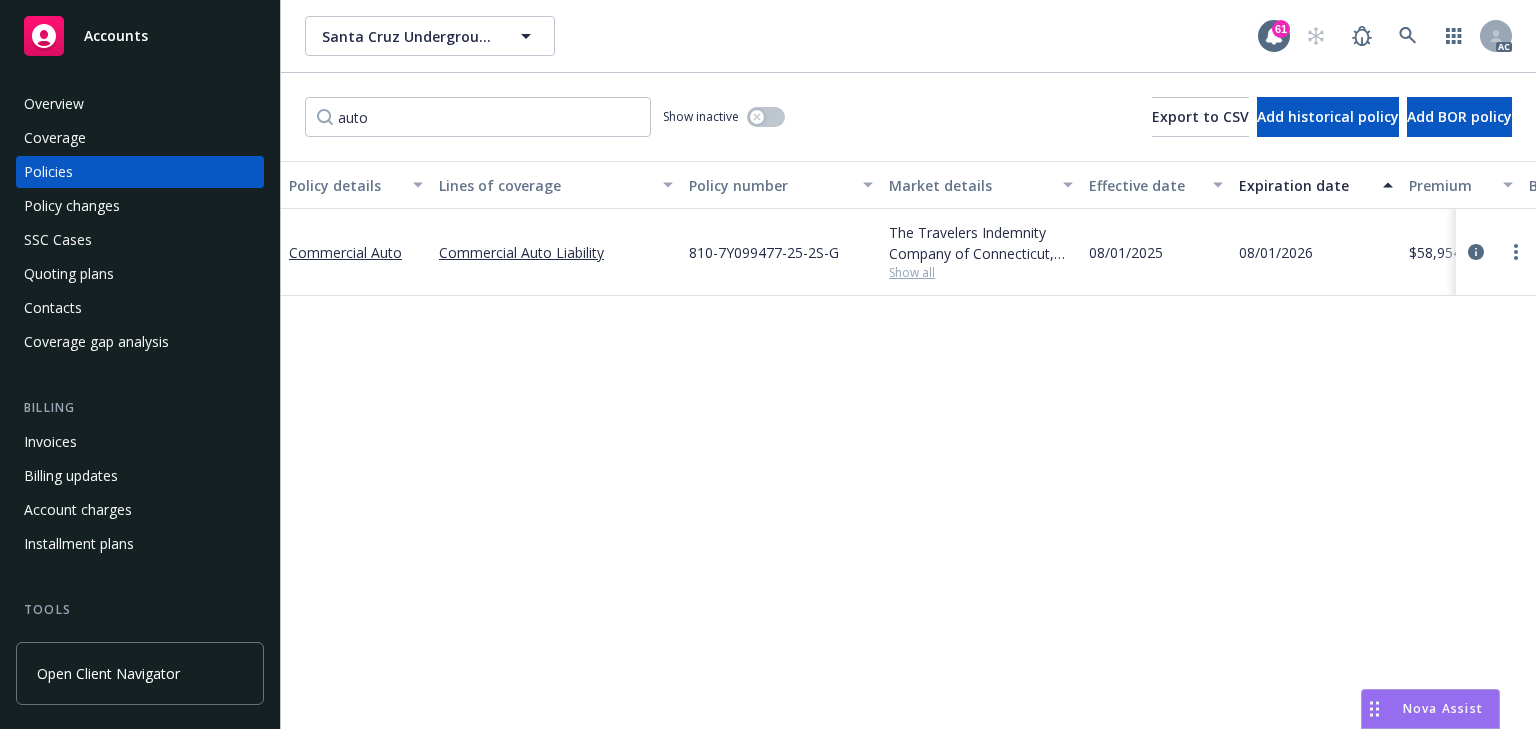click on "Show all" at bounding box center [981, 272] 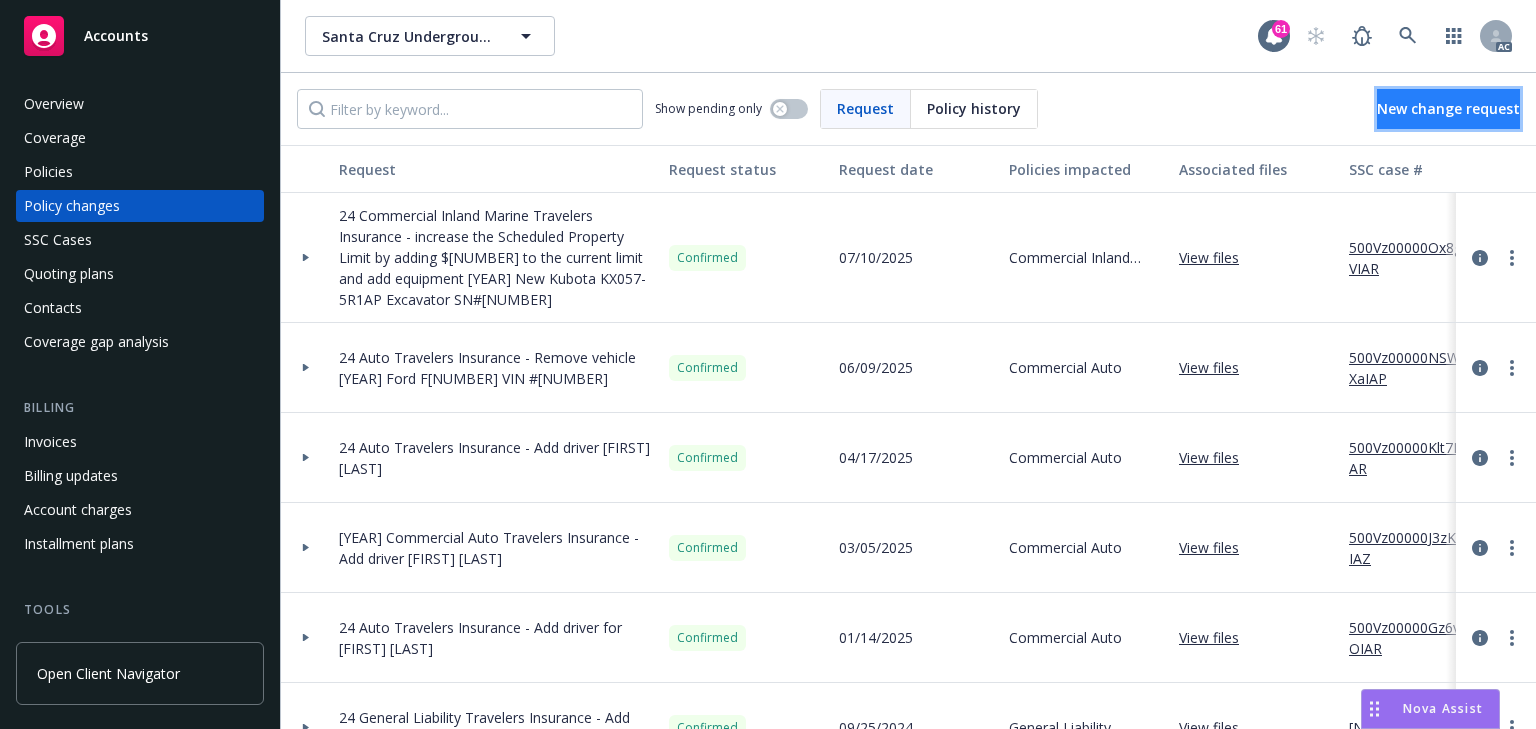 click on "New change request" at bounding box center (1448, 108) 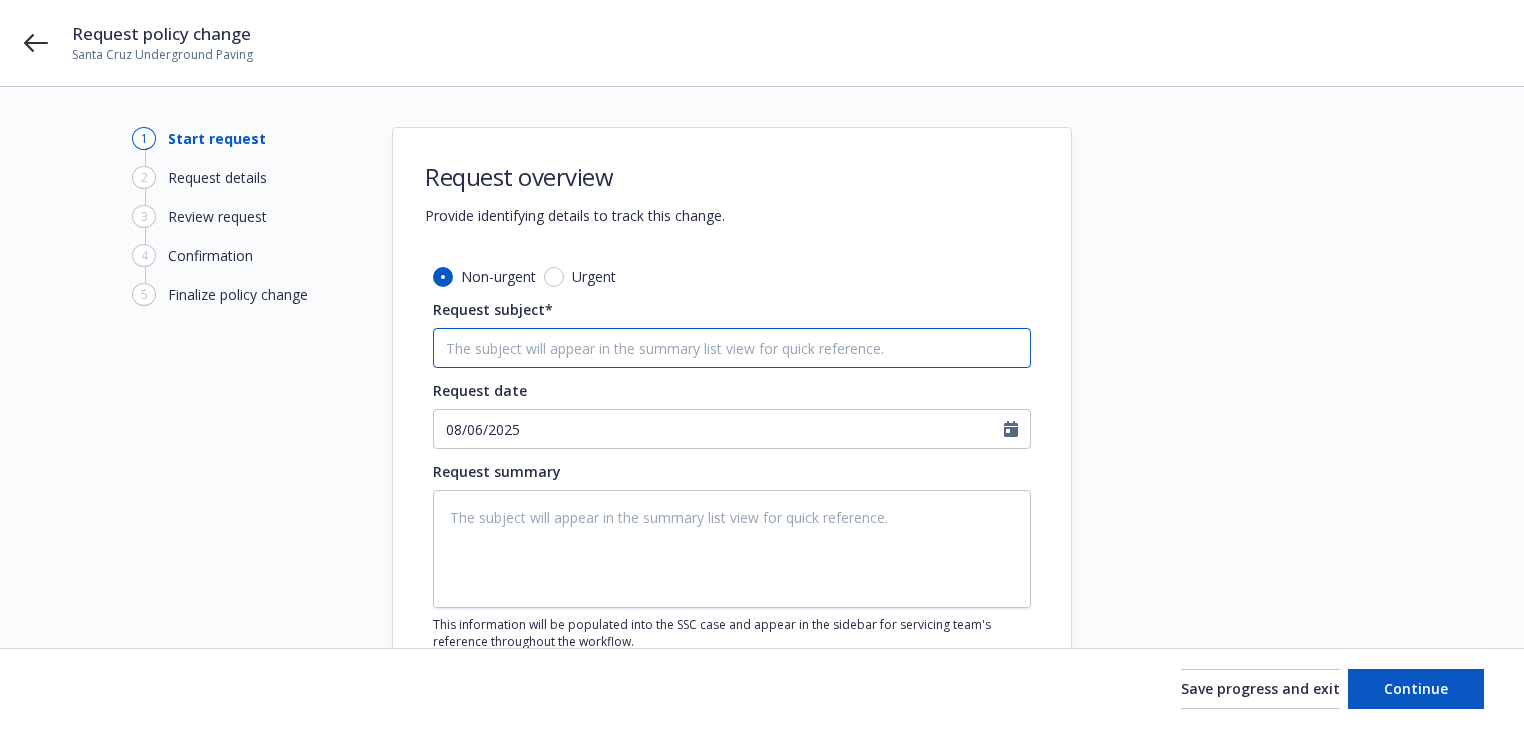 click on "Request subject*" at bounding box center (732, 348) 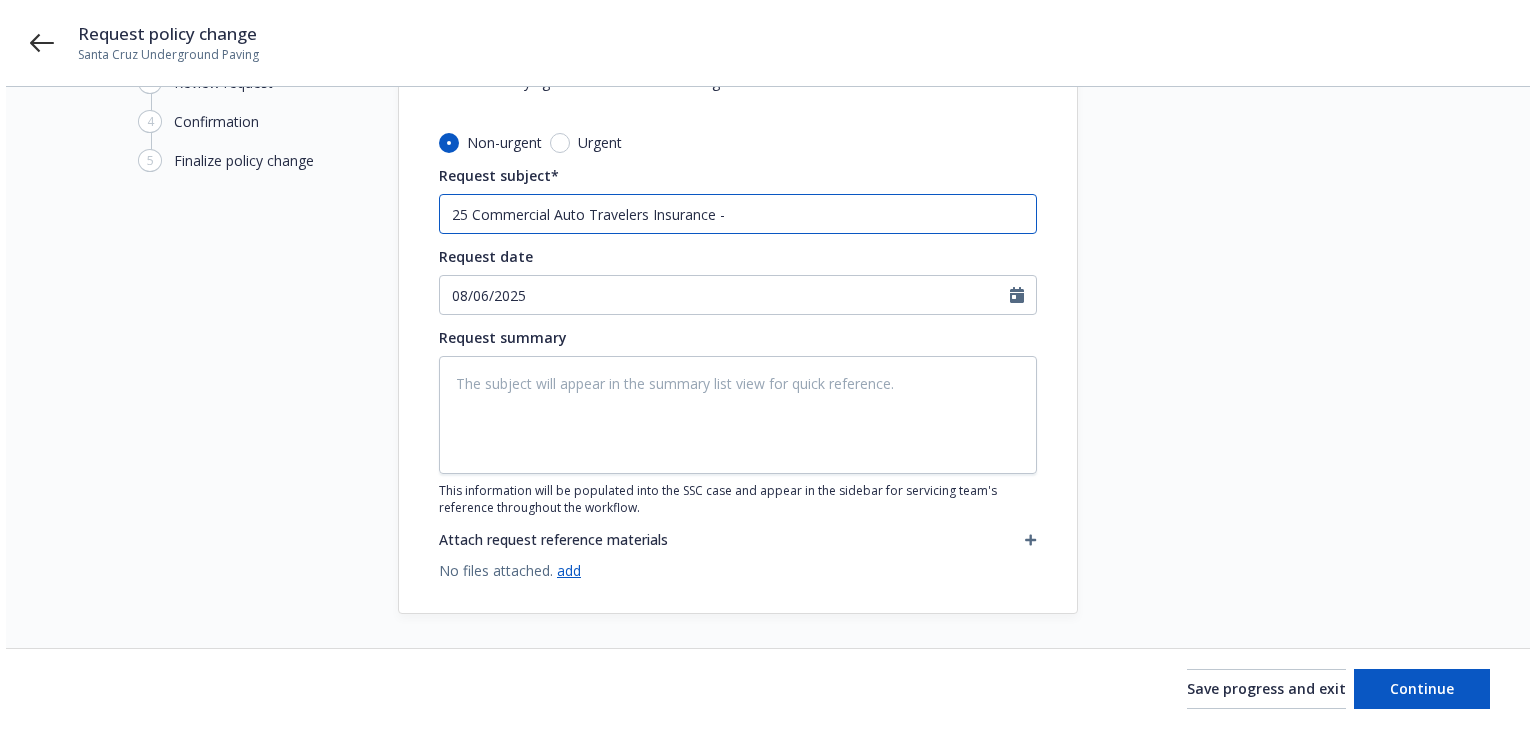scroll, scrollTop: 139, scrollLeft: 0, axis: vertical 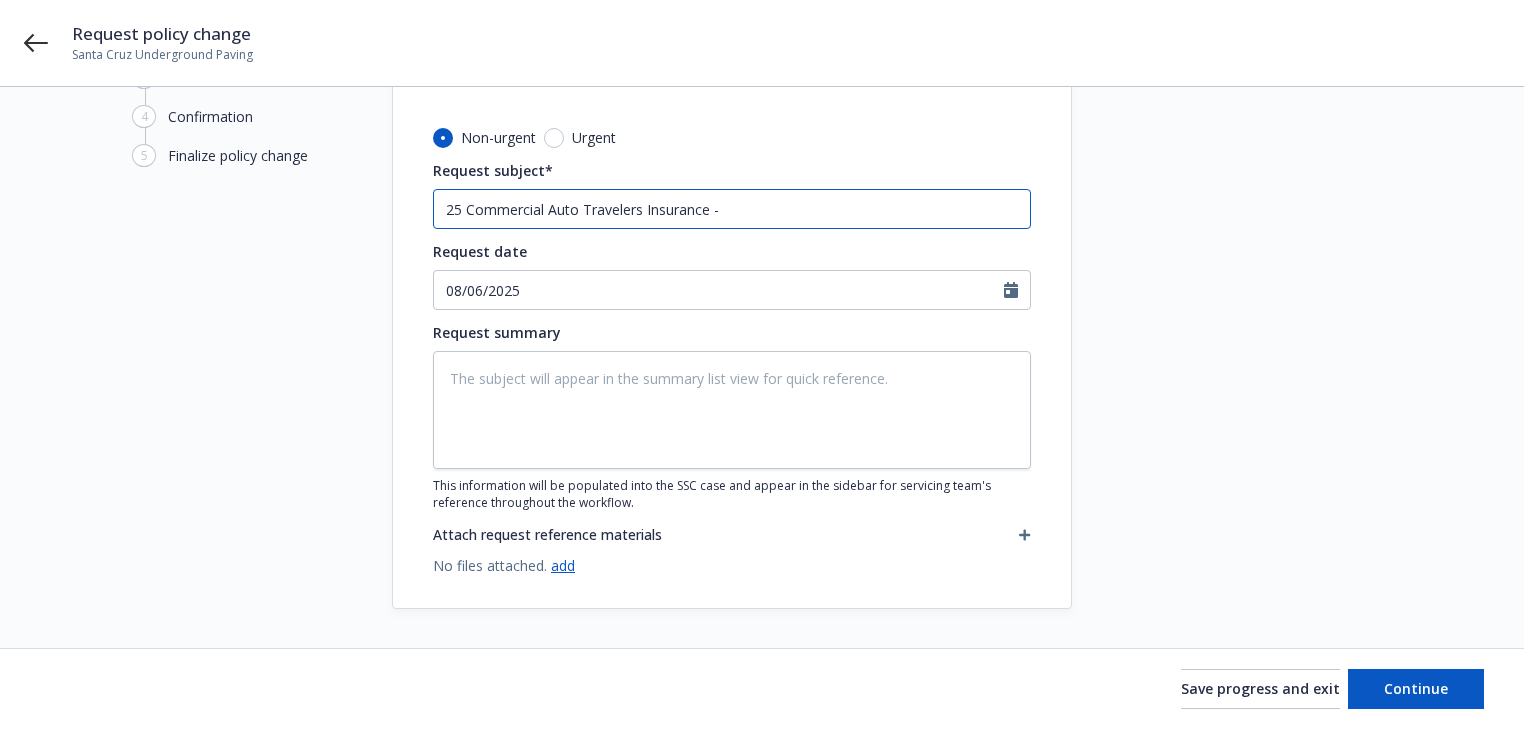 click on "25 Commercial Auto Travelers Insurance -" at bounding box center (732, 209) 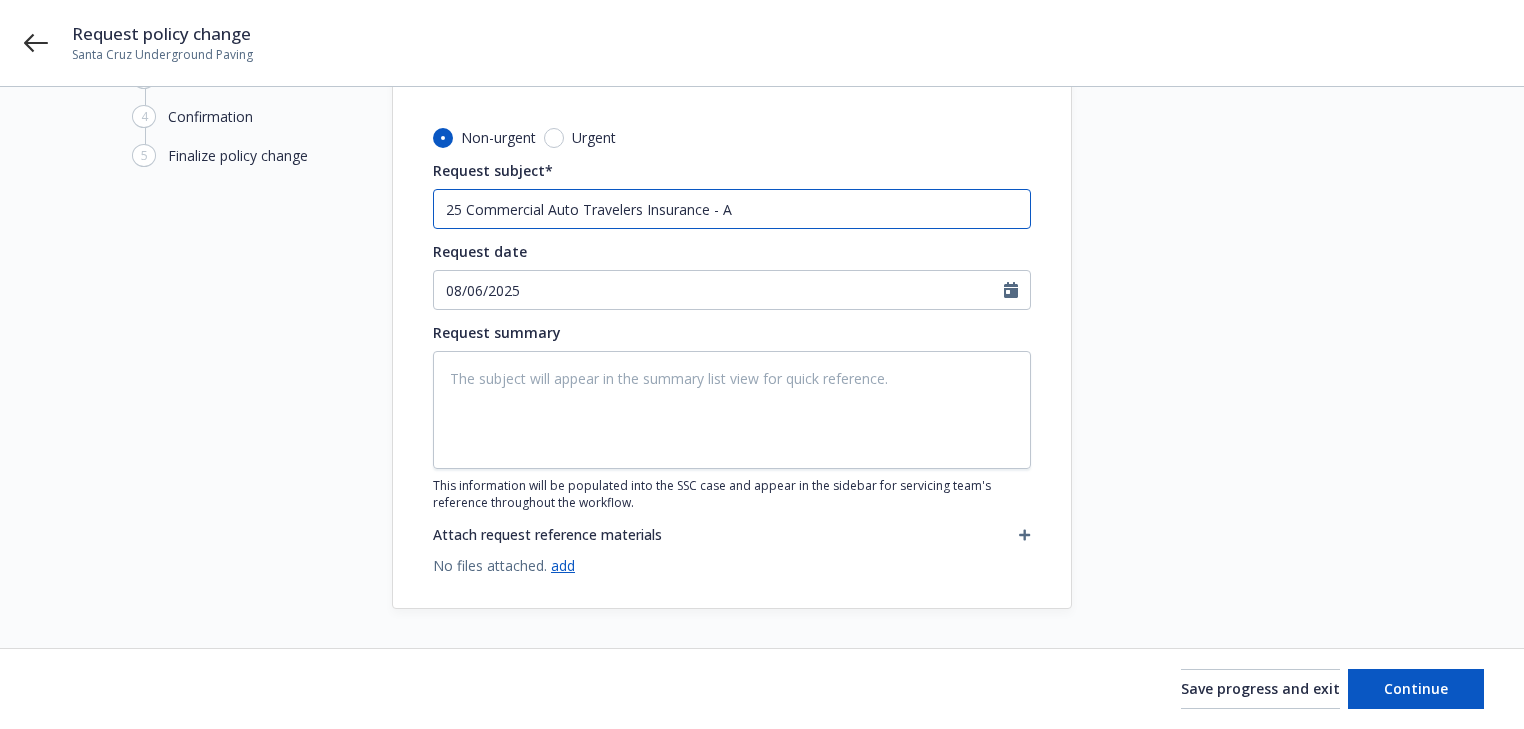 type on "x" 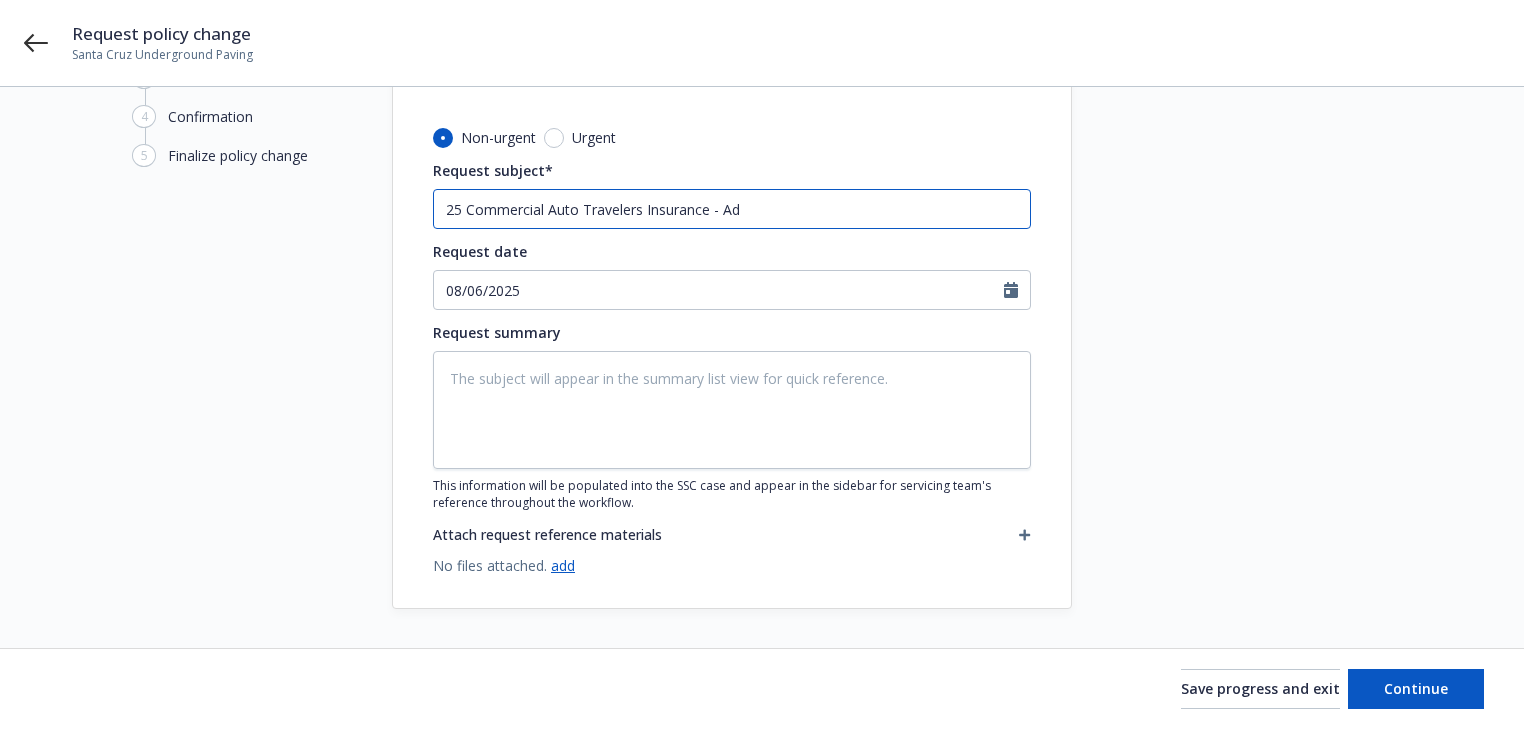 type on "x" 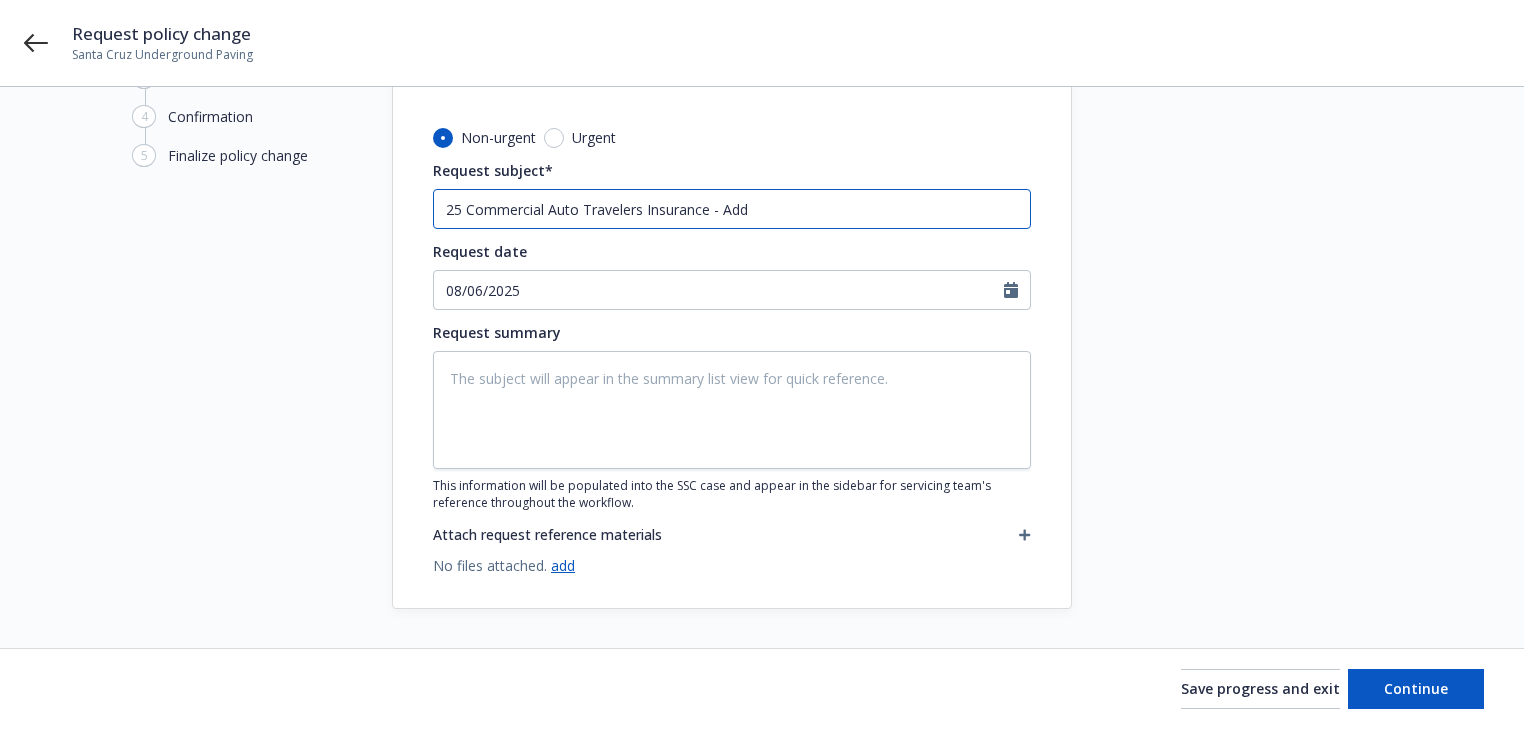 type on "x" 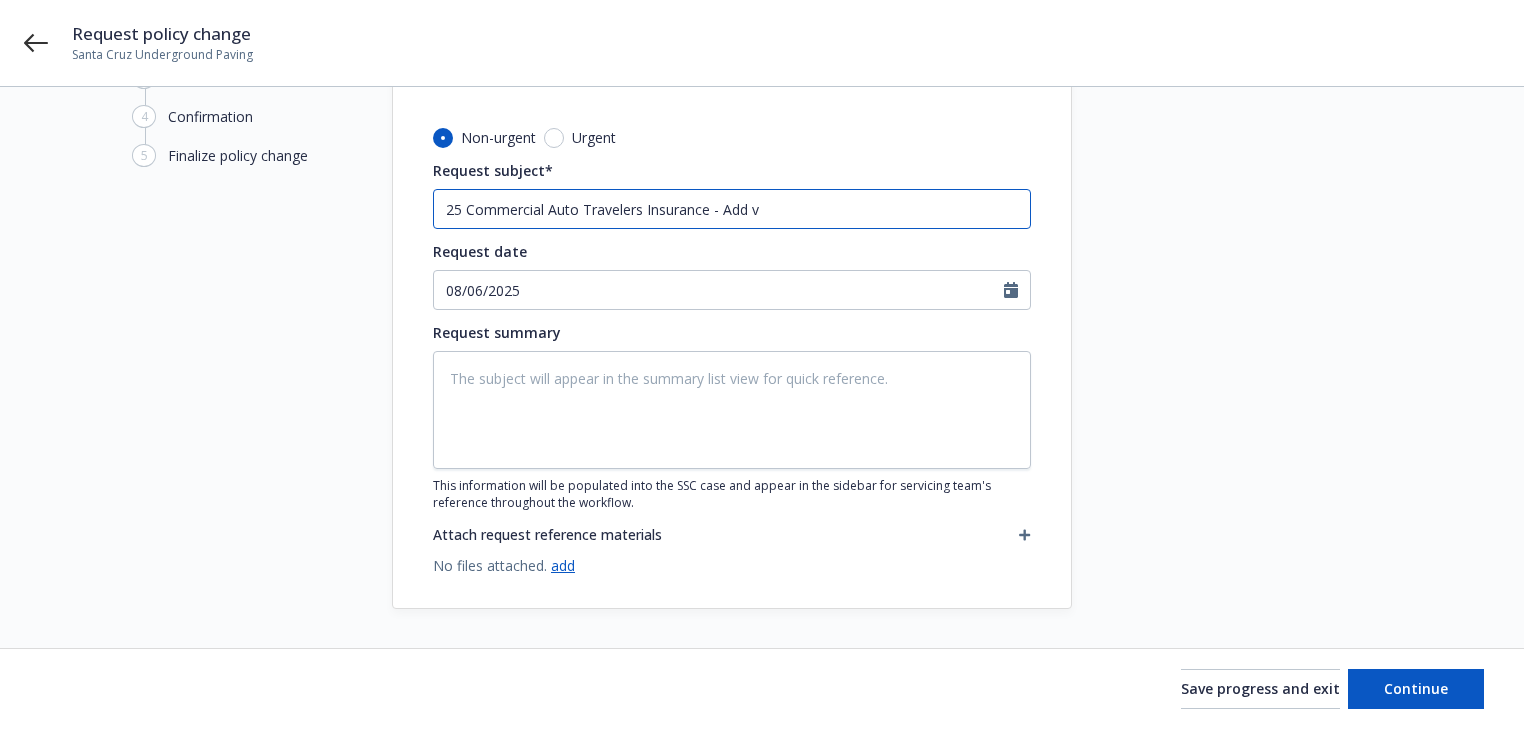 type on "x" 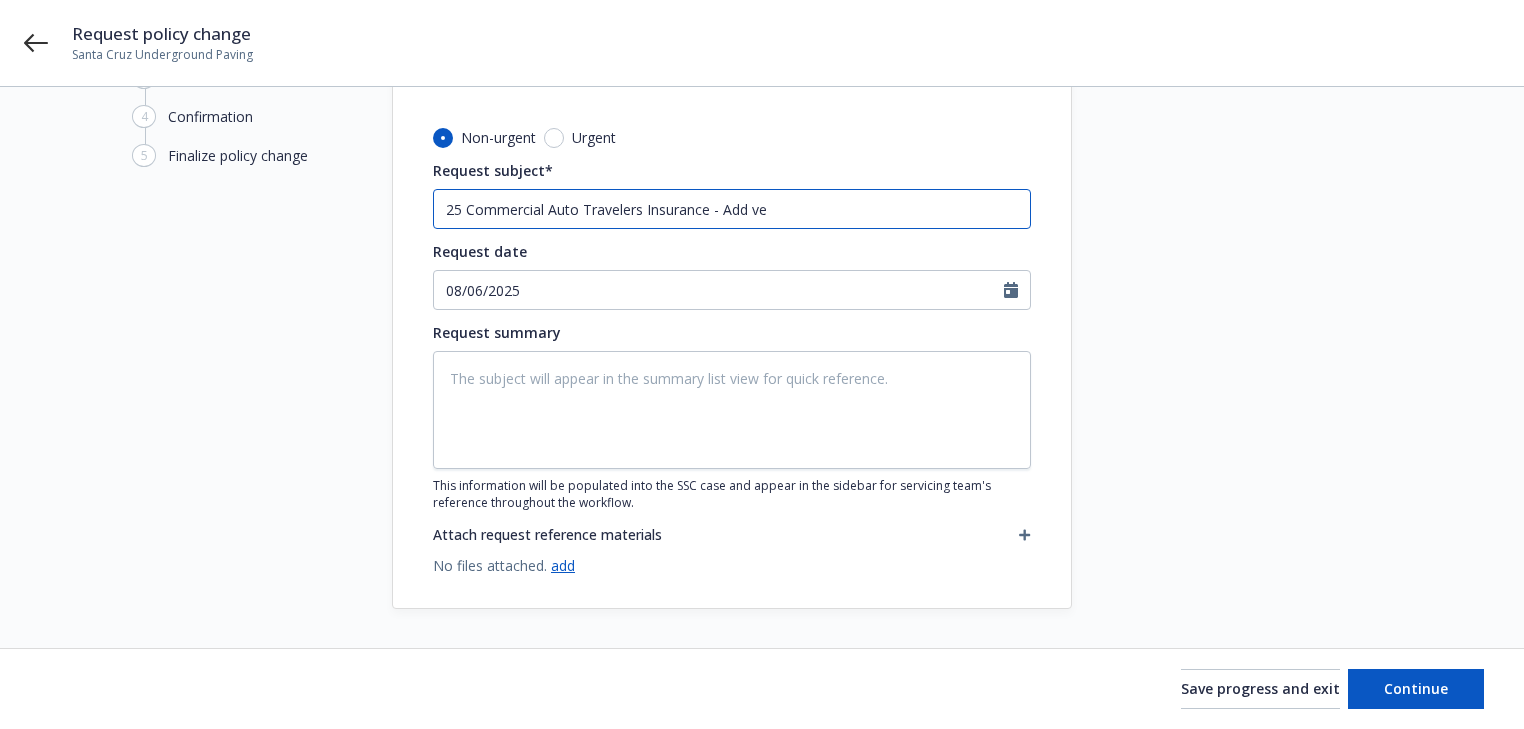 type on "x" 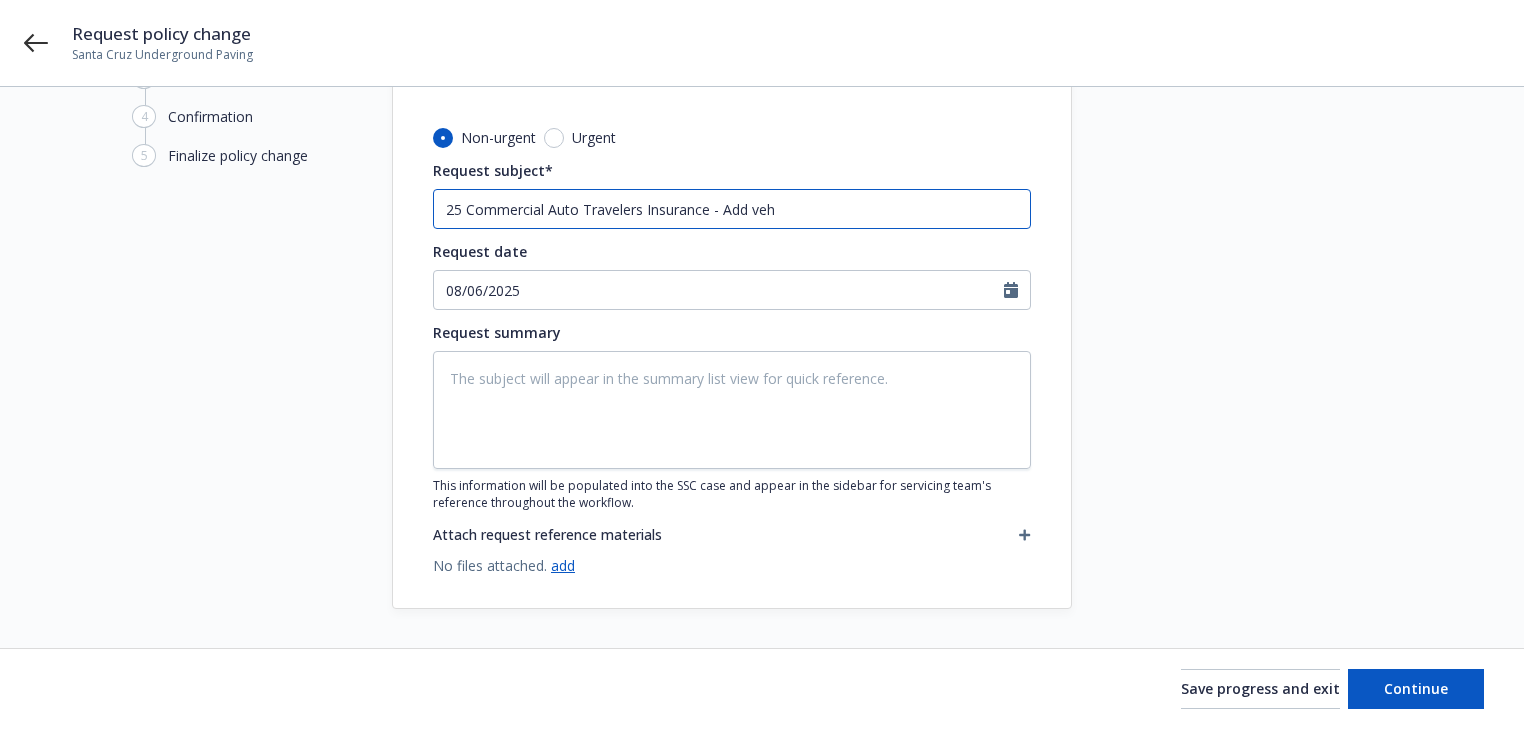 type on "x" 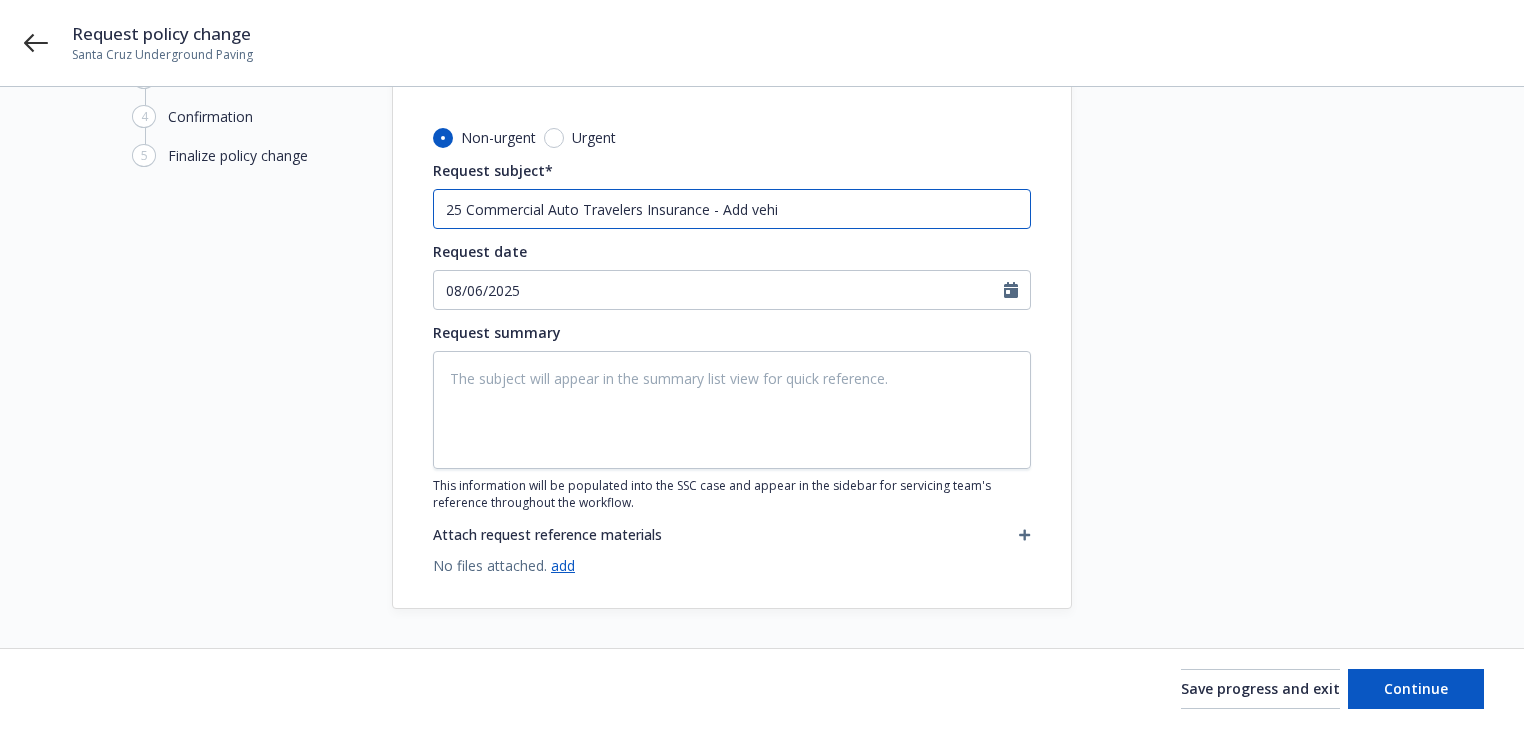 type on "x" 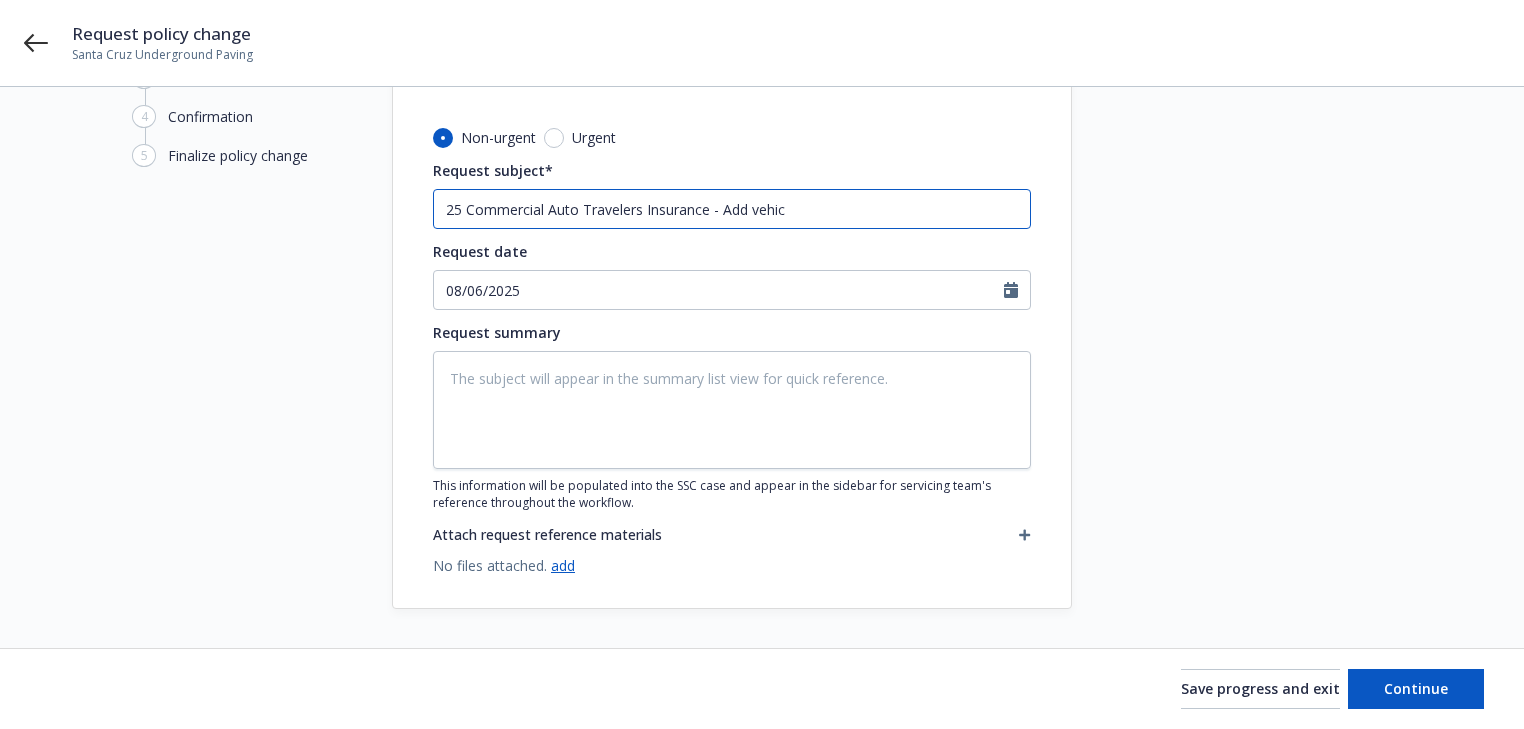 type on "x" 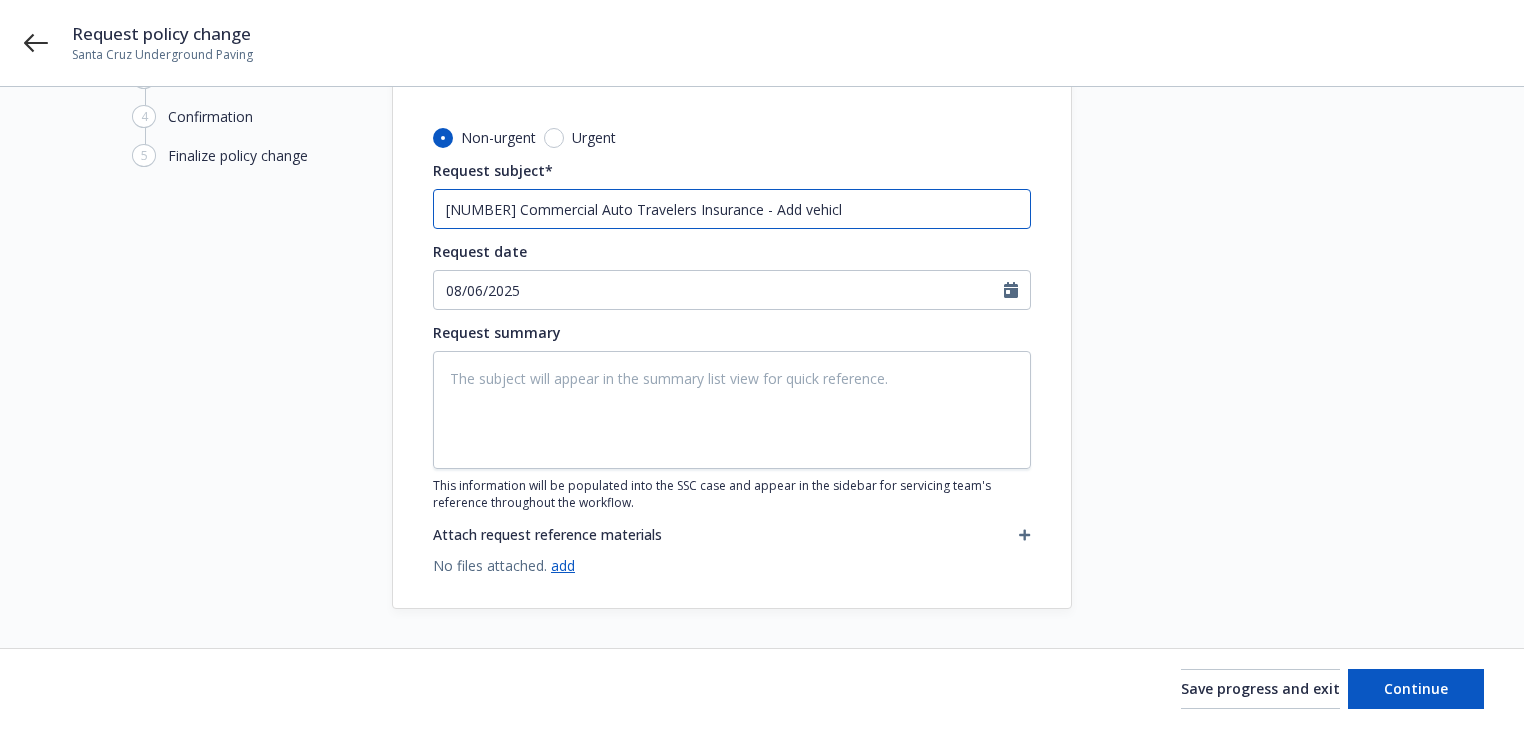 type on "x" 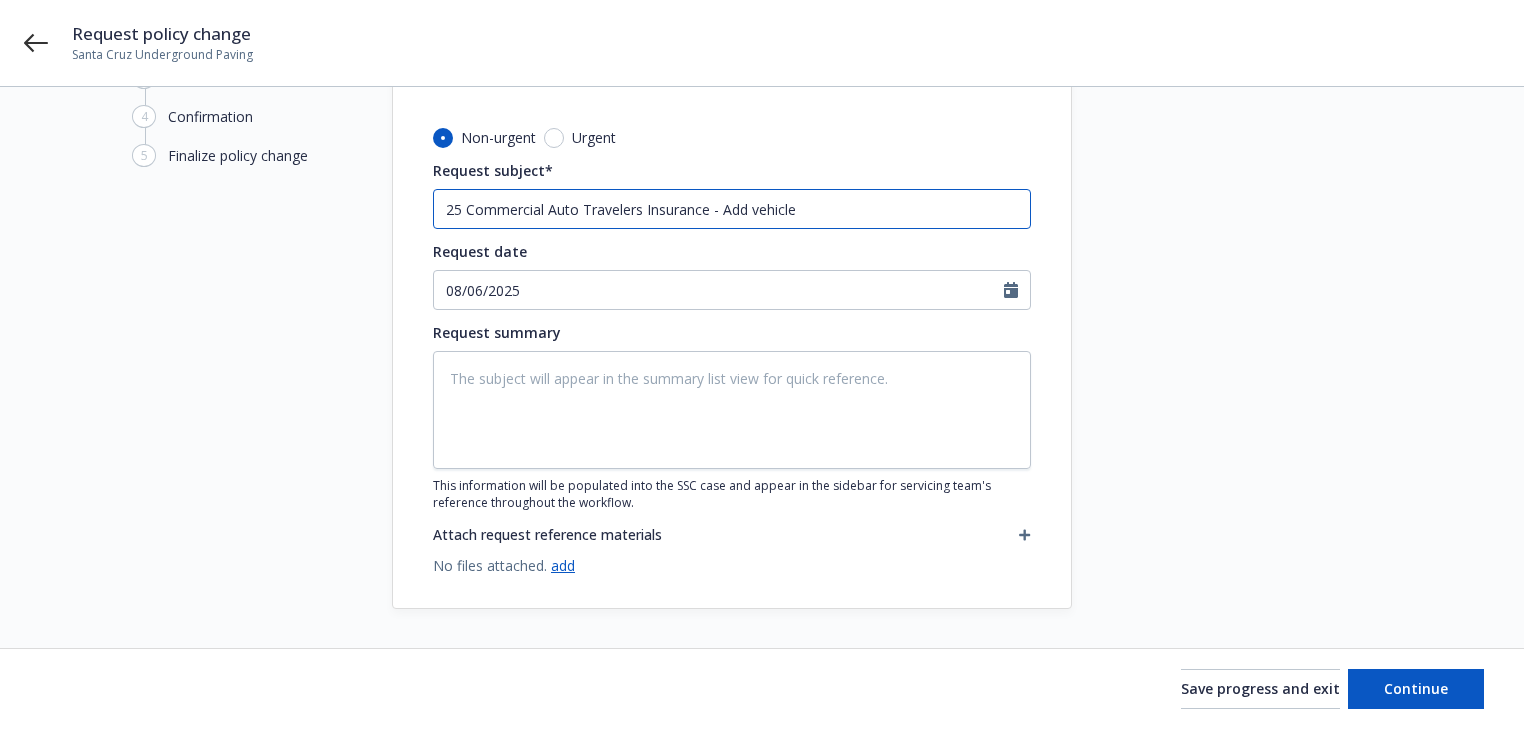 type on "x" 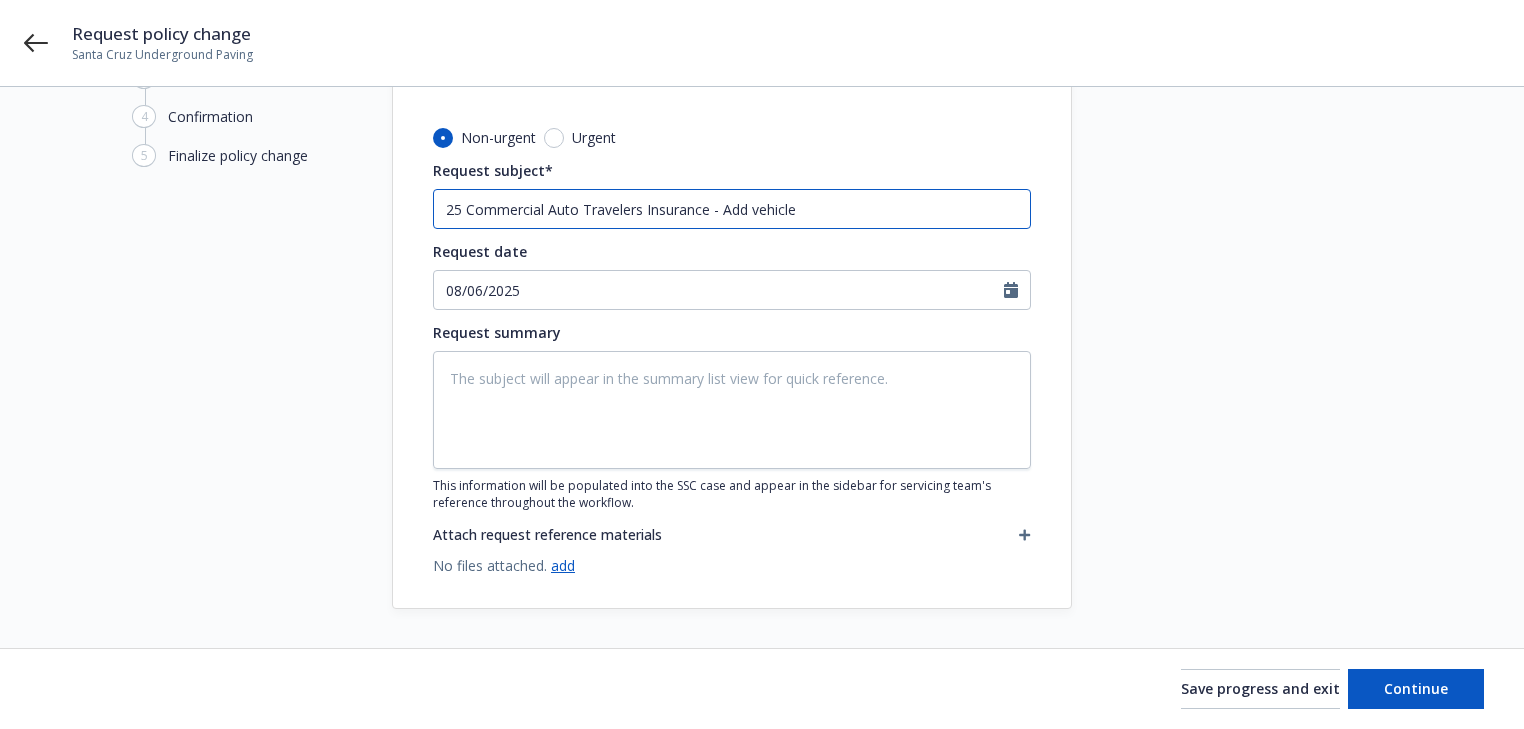 click on "25 Commercial Auto Travelers Insurance - Add vehicle" at bounding box center [732, 209] 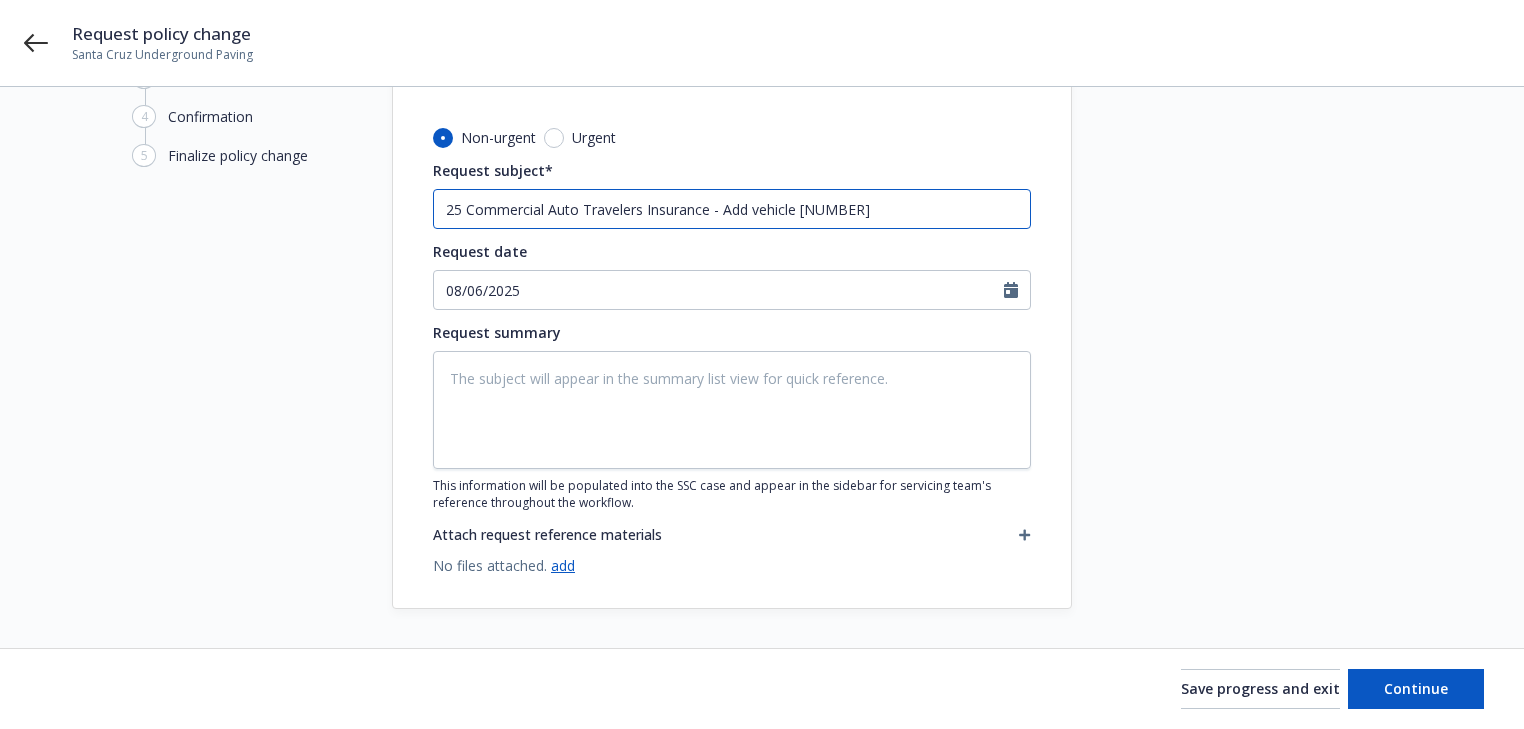 type on "x" 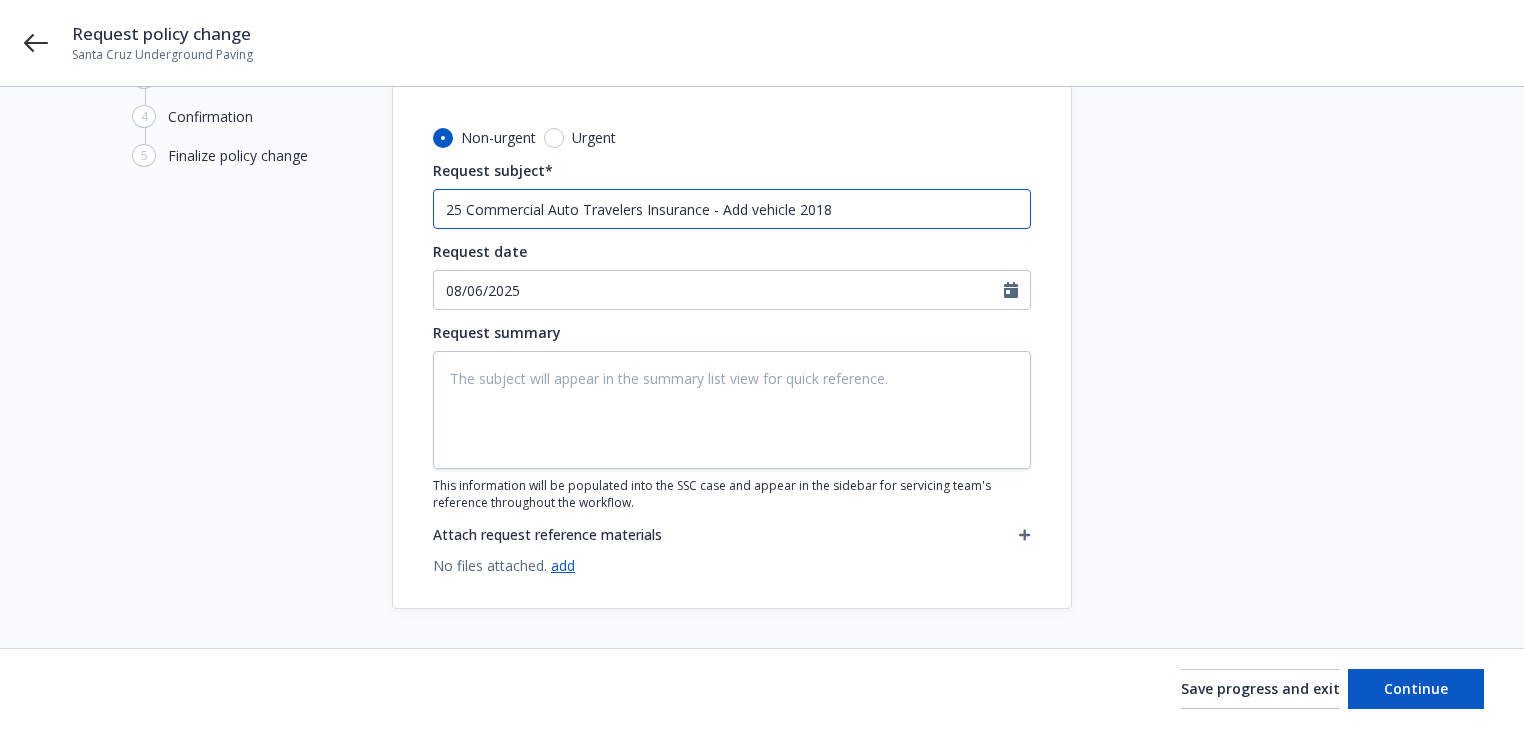 type on "x" 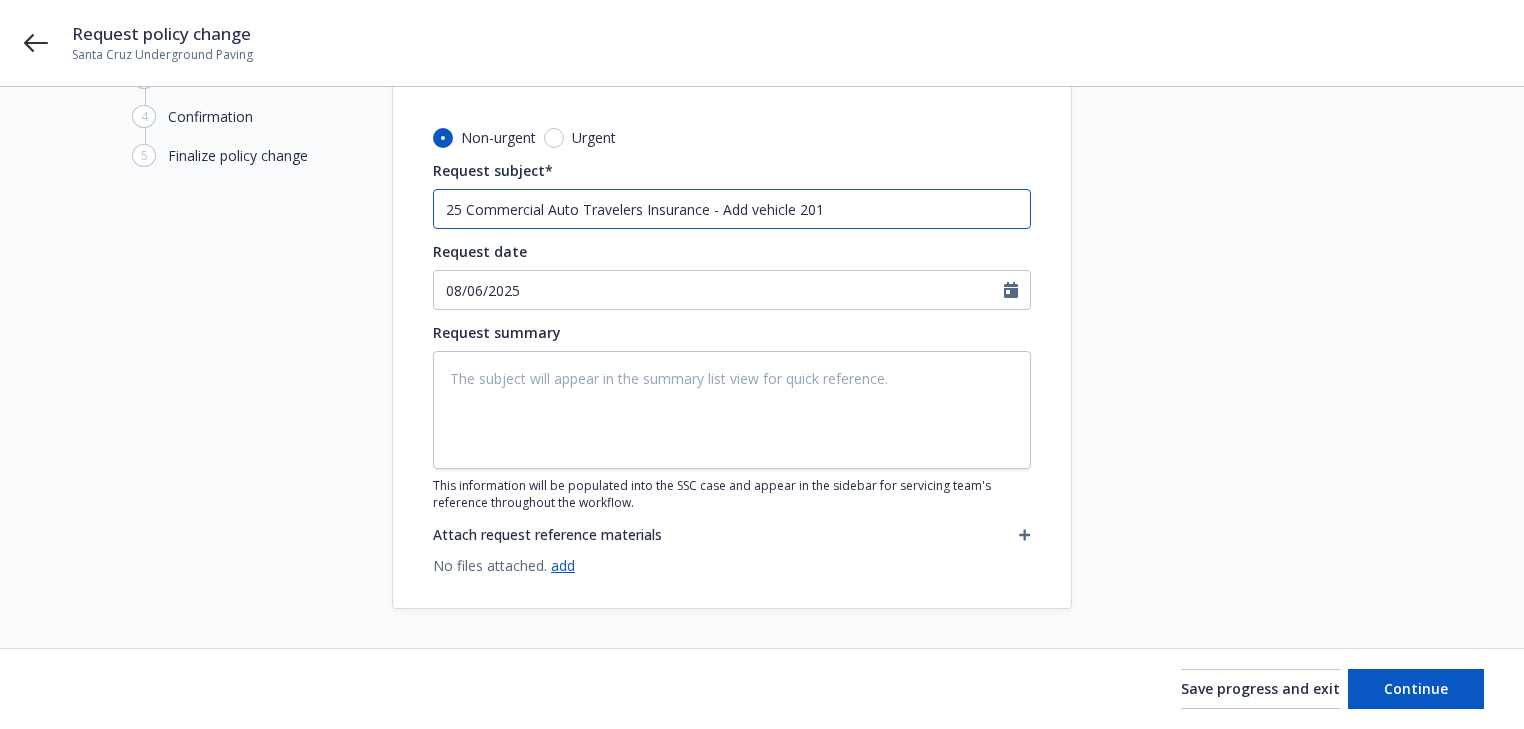 type on "x" 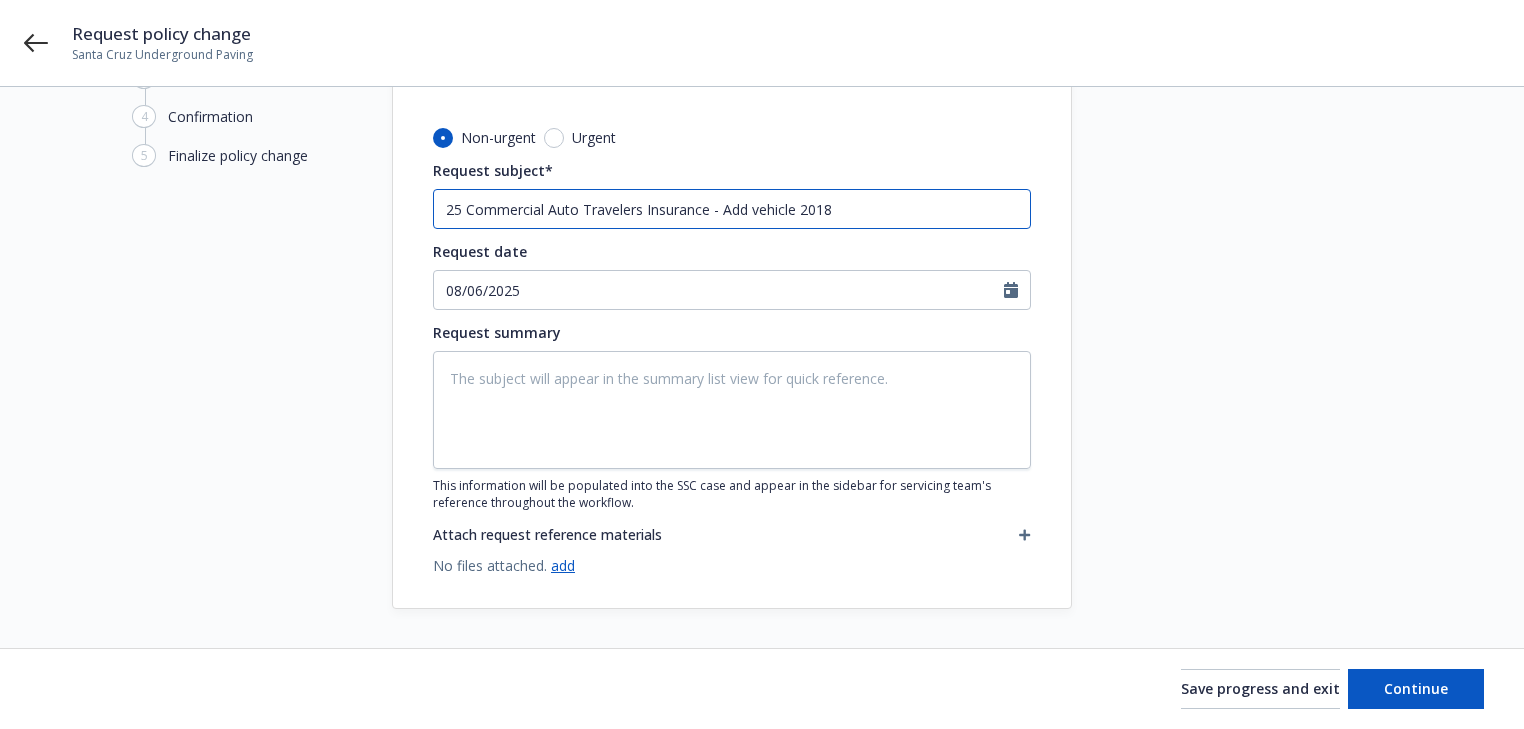 type on "x" 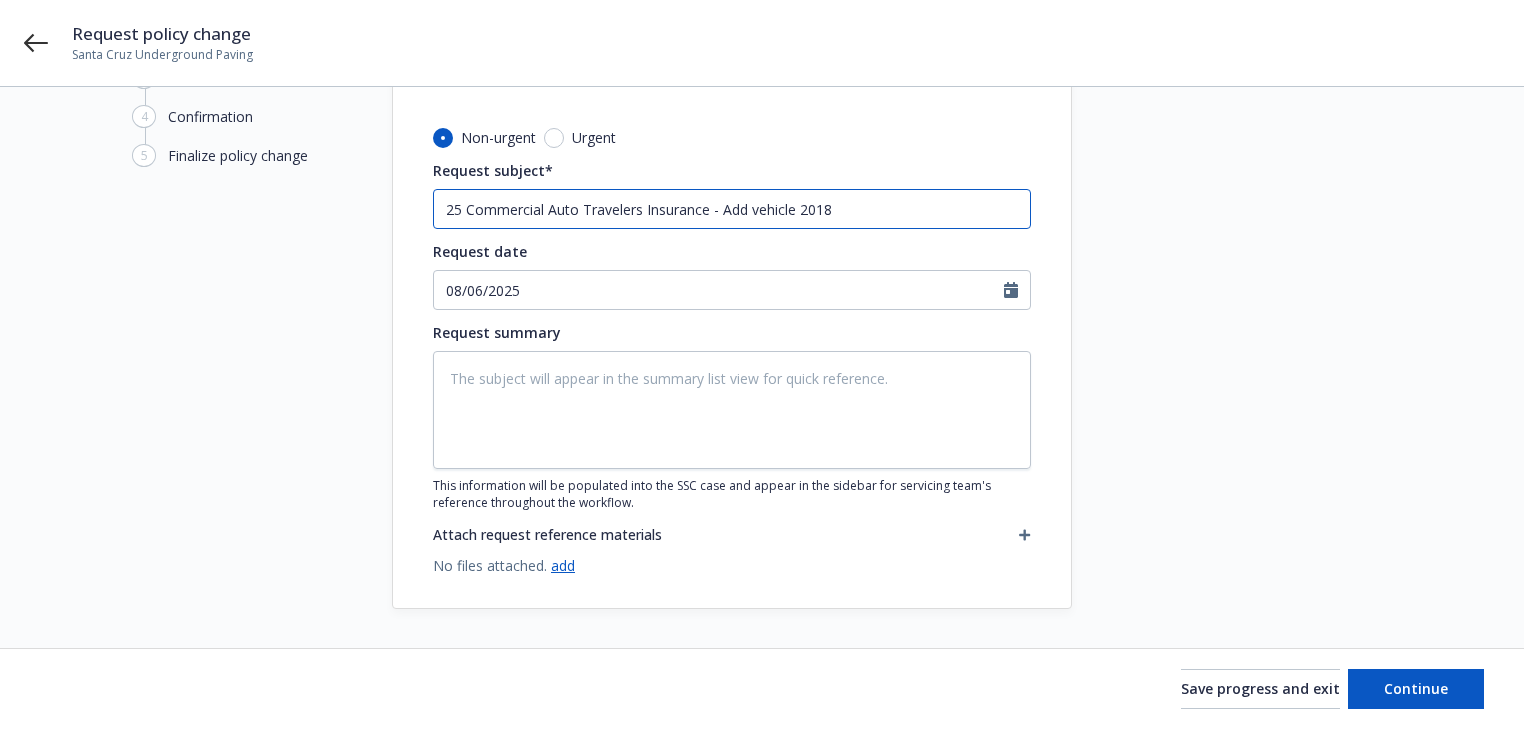 type on "x" 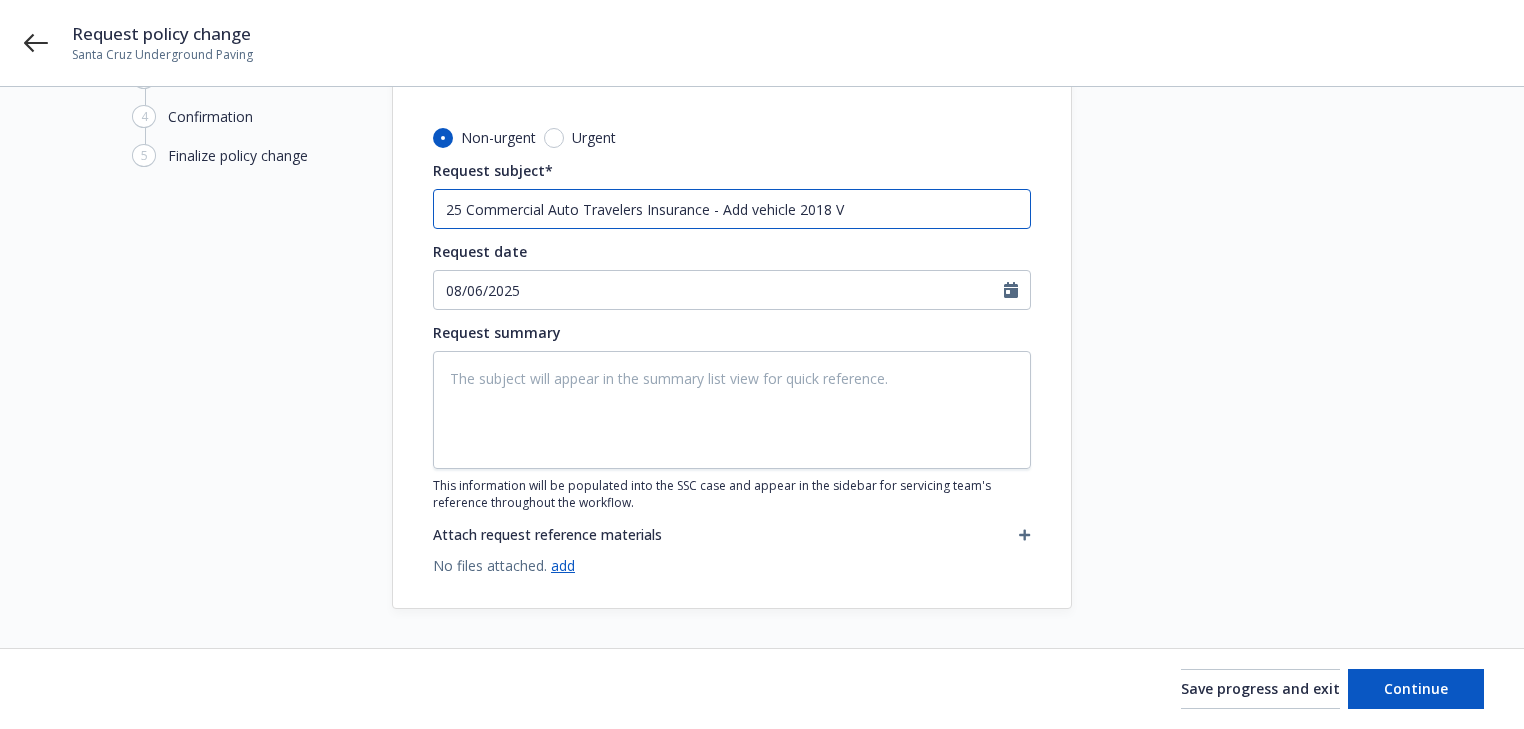 type on "x" 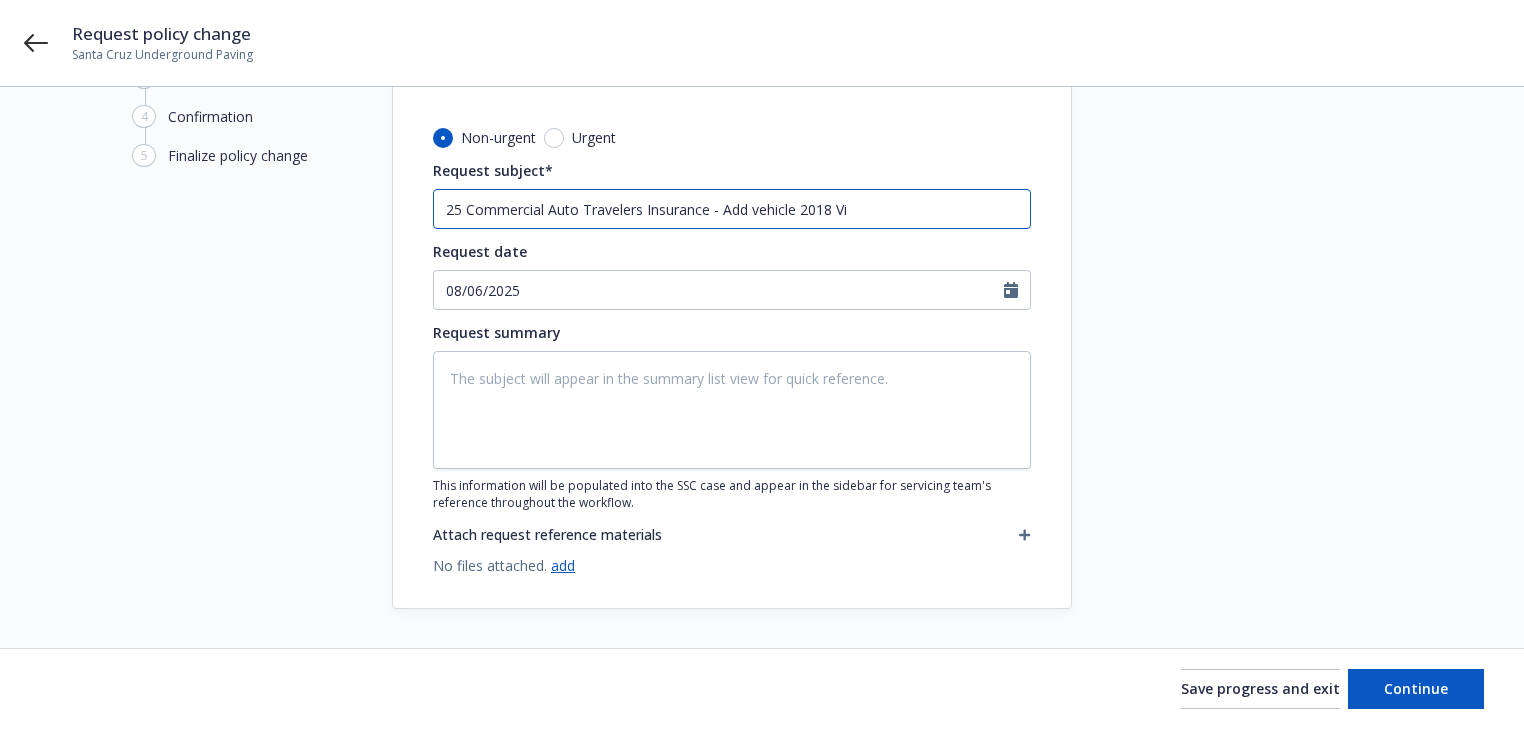 type on "x" 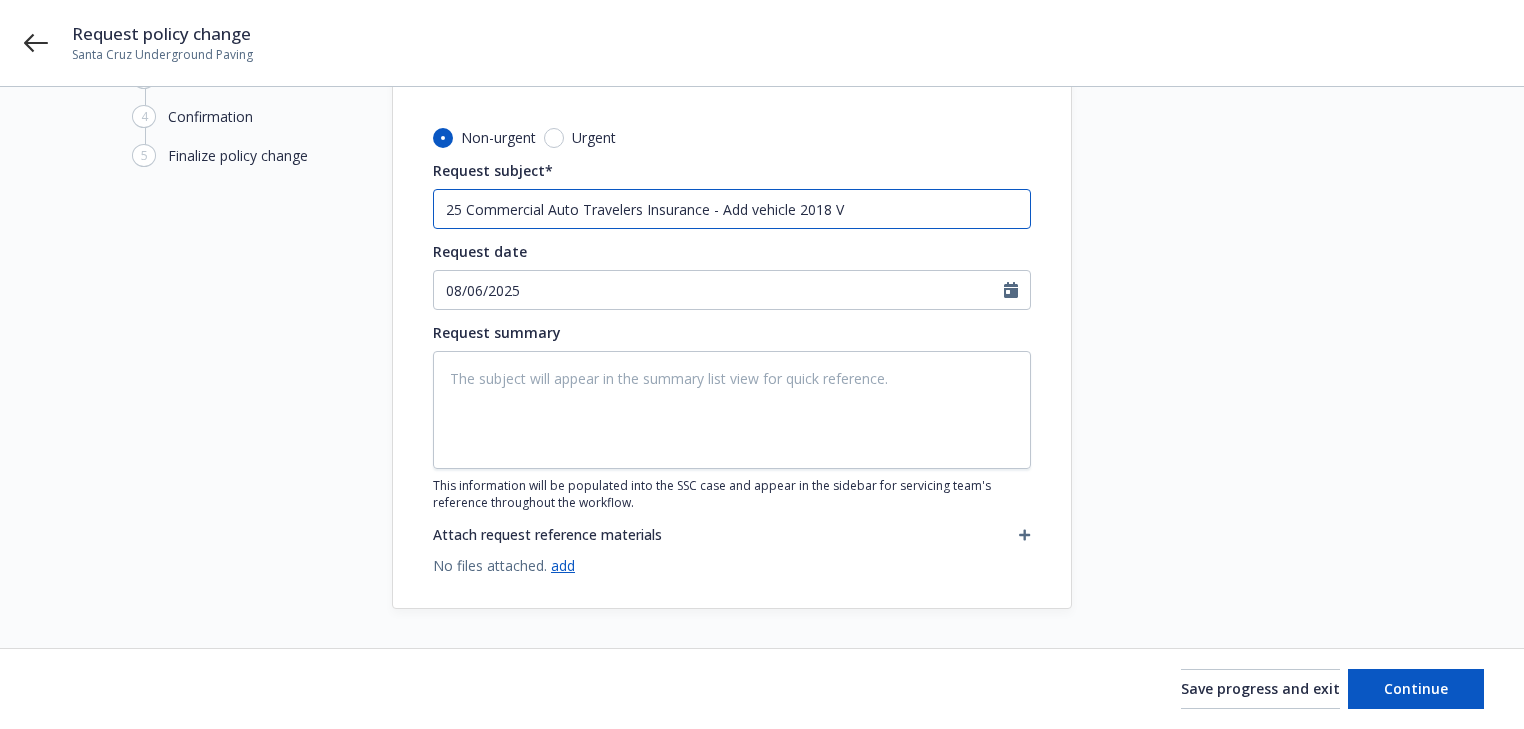 type on "x" 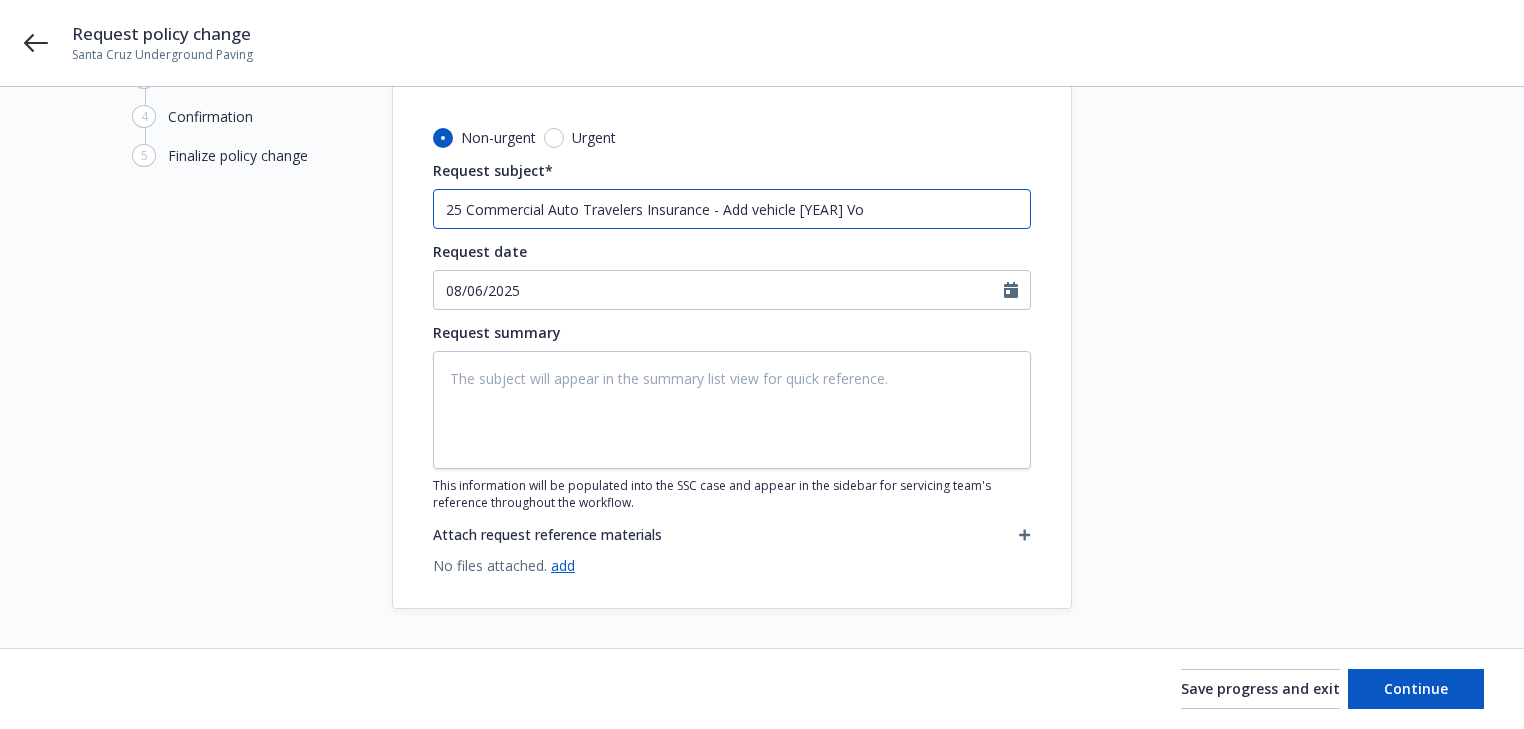type on "x" 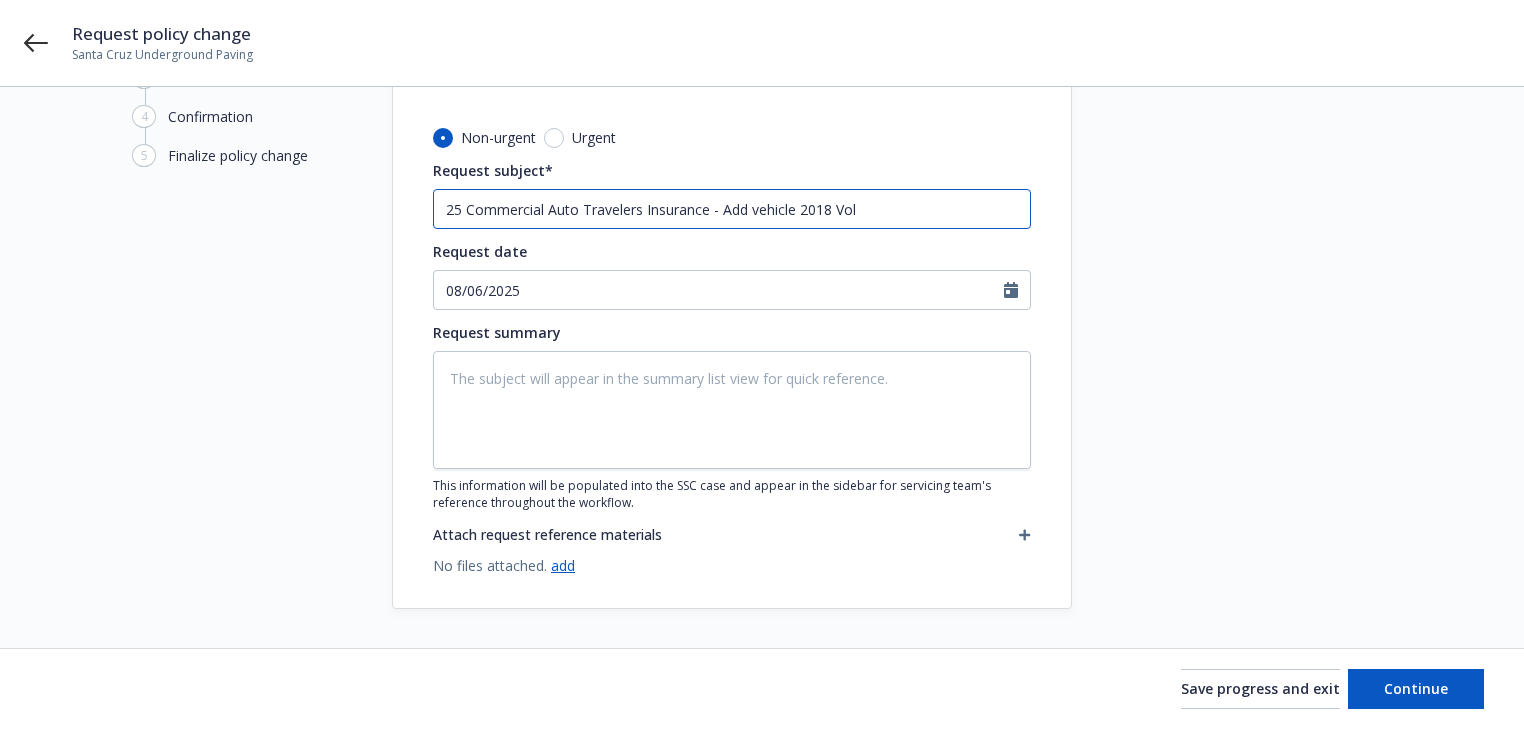 type on "x" 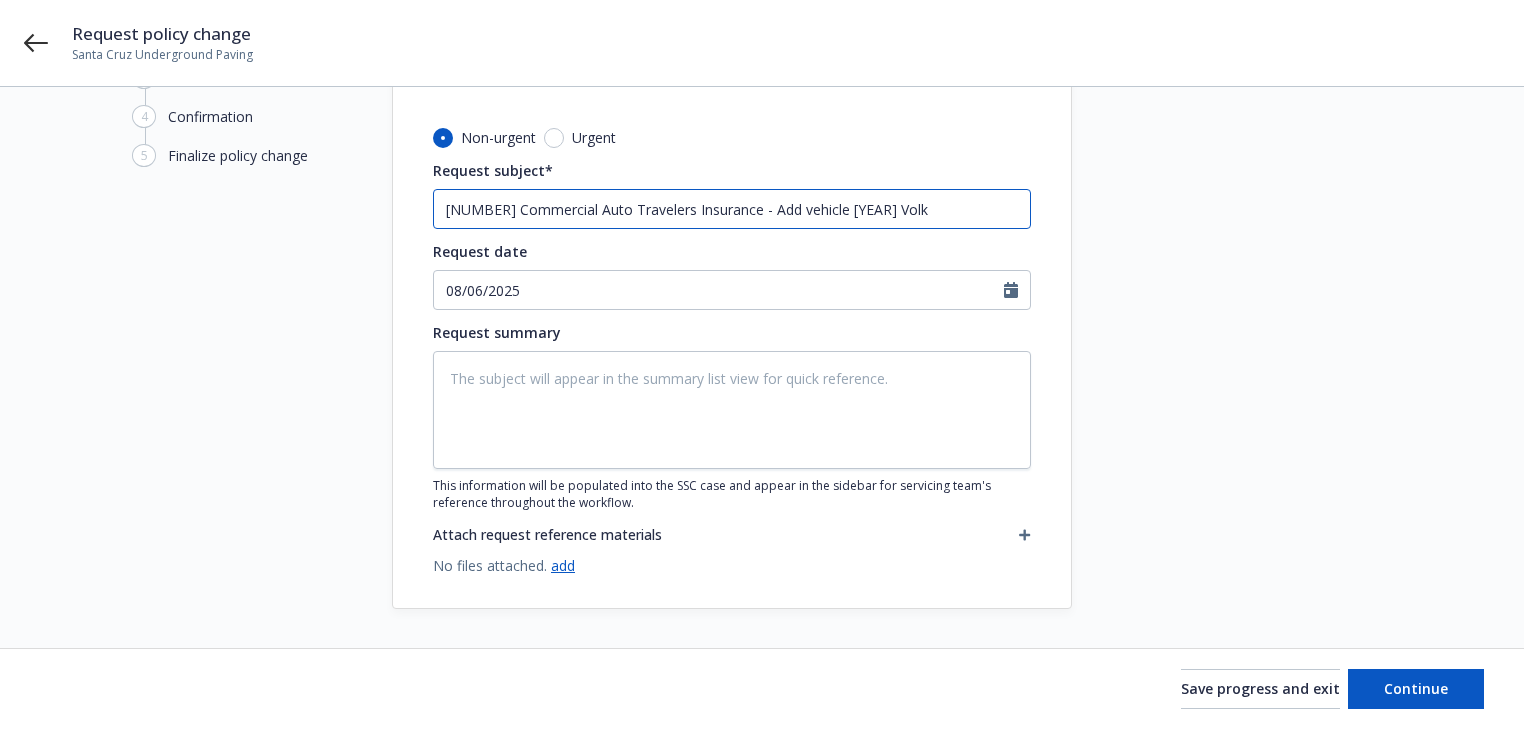 type on "x" 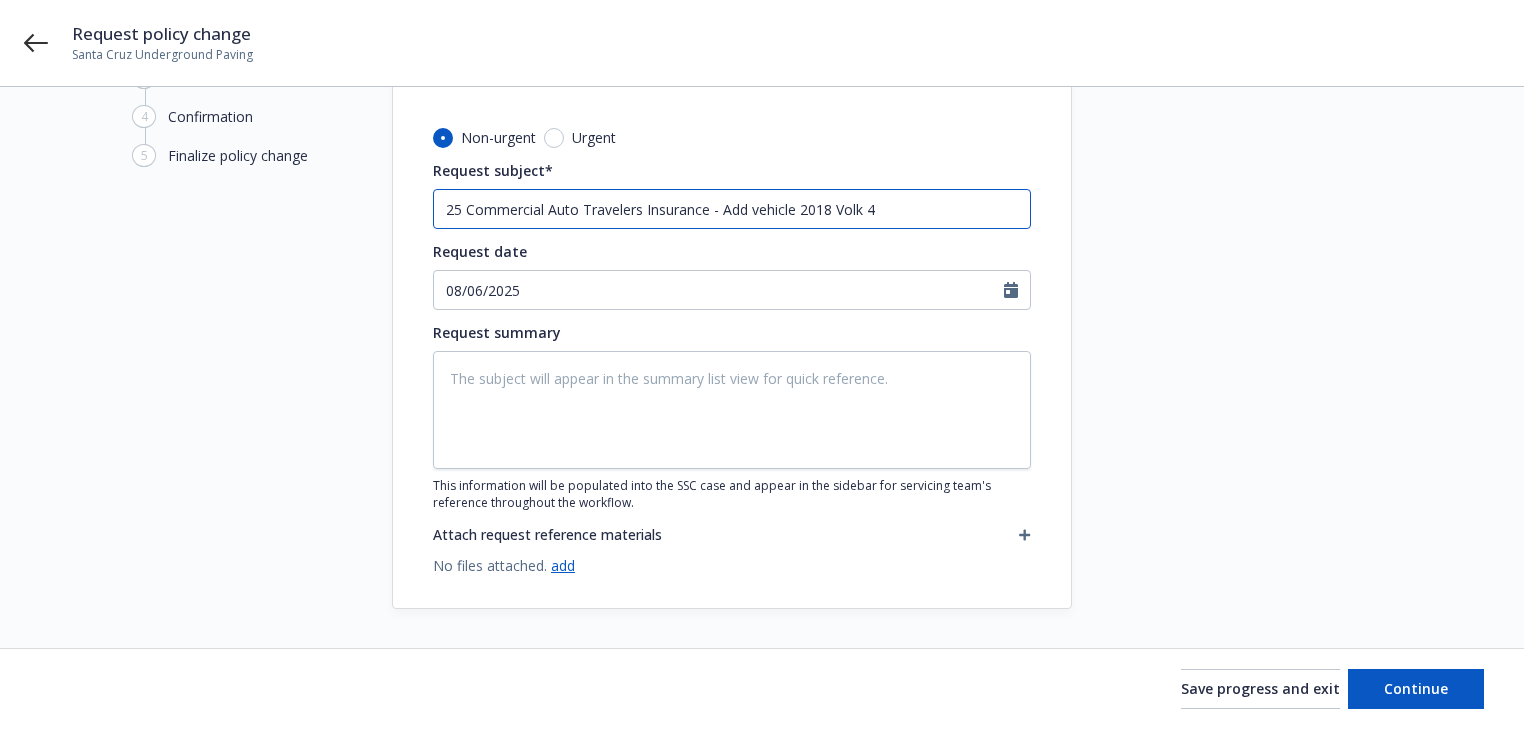 type on "x" 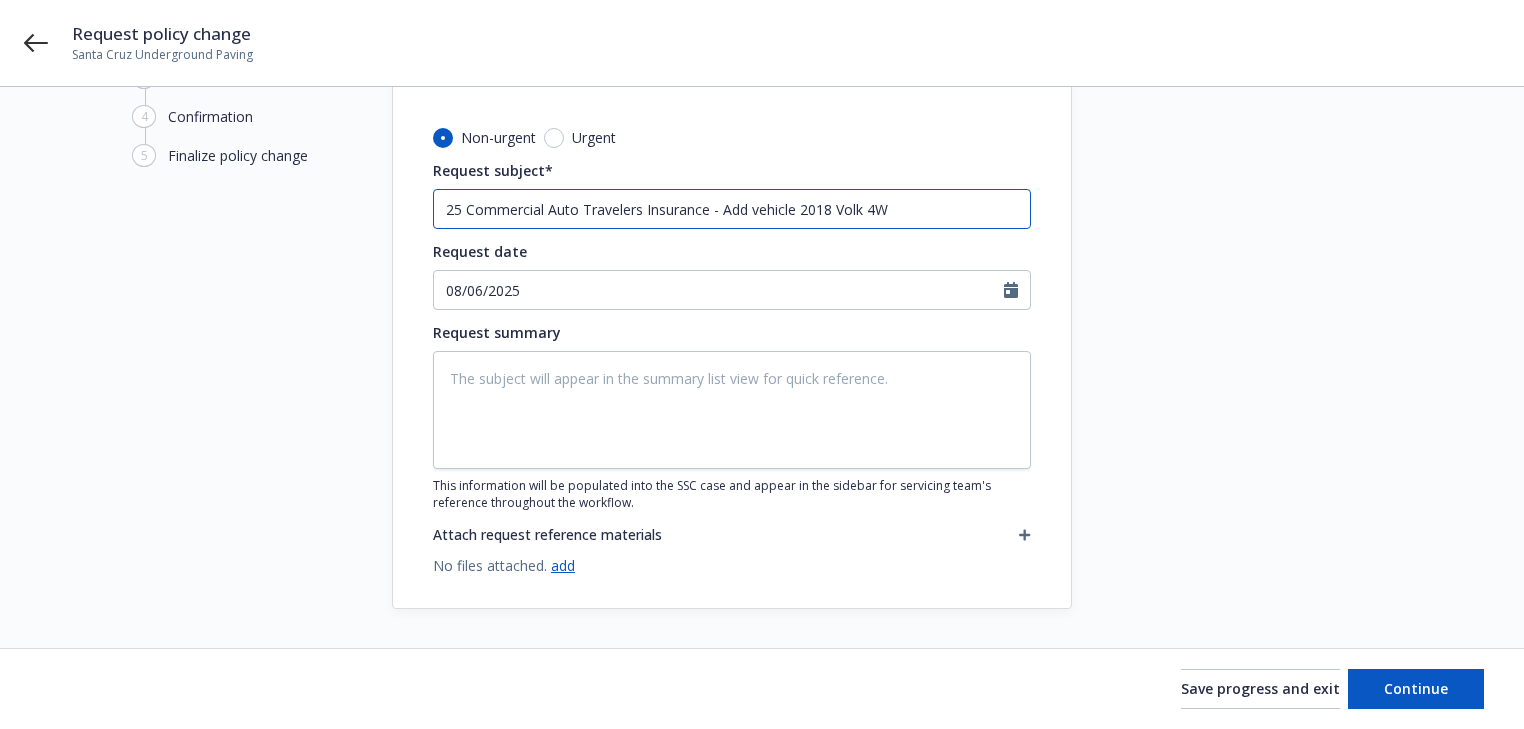 type on "x" 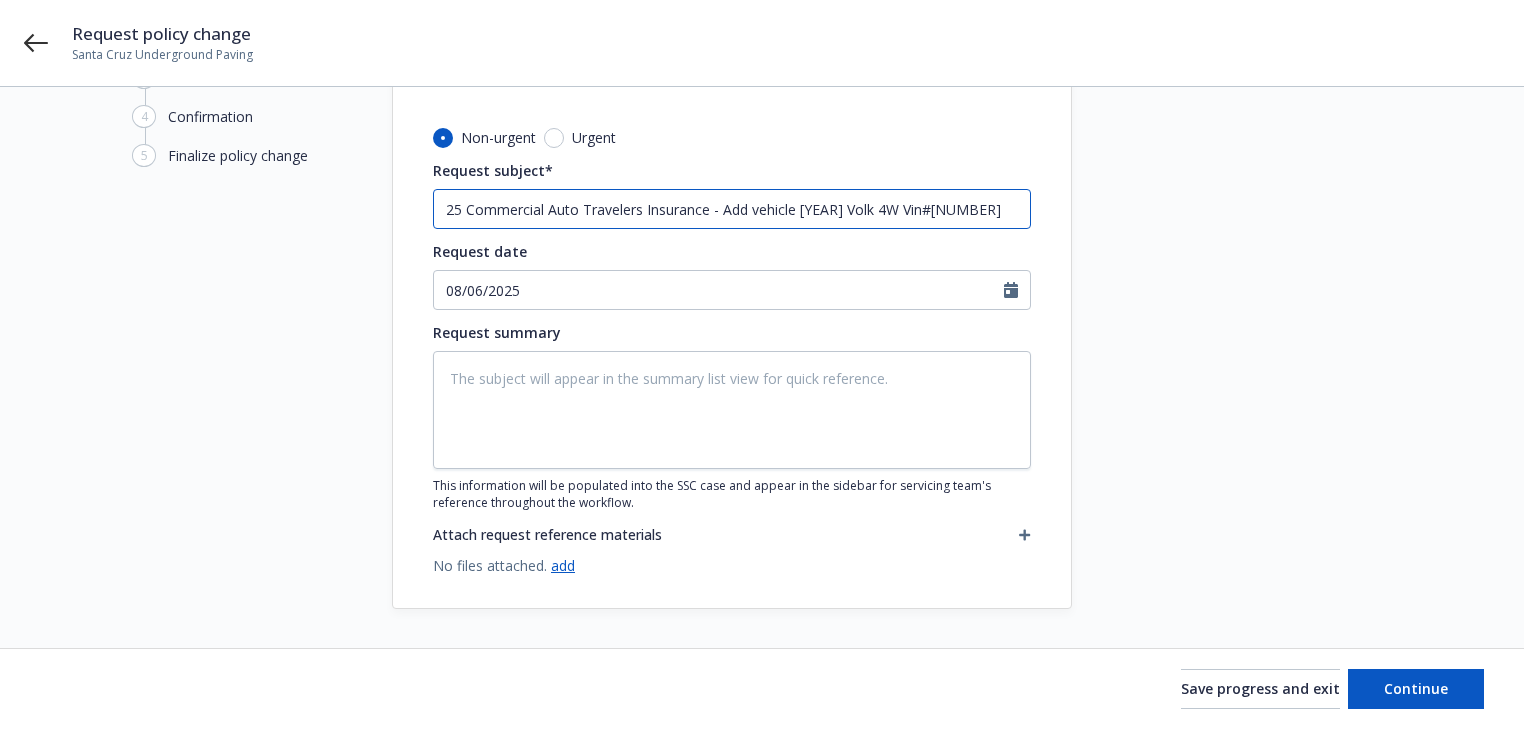 drag, startPoint x: 721, startPoint y: 208, endPoint x: 1050, endPoint y: 221, distance: 329.25674 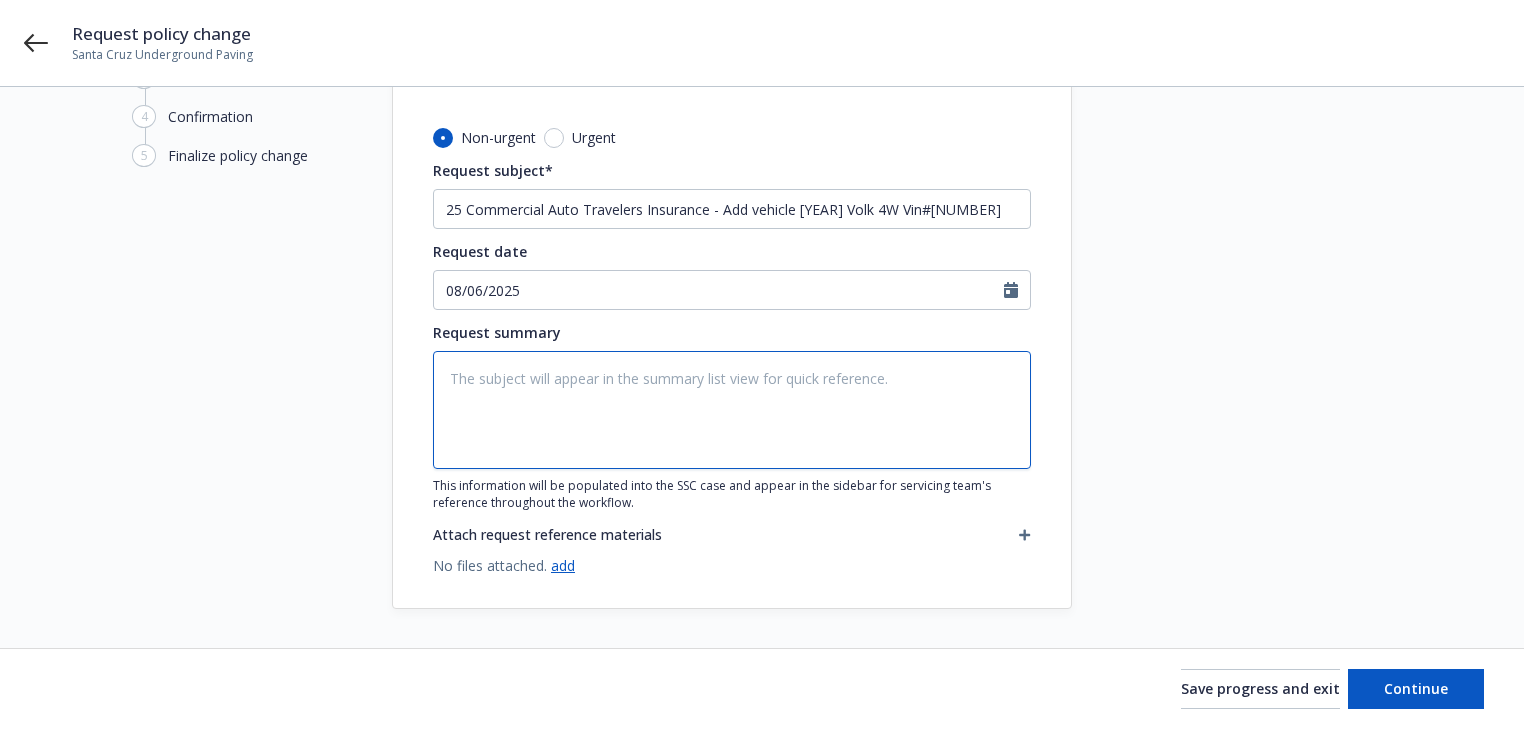 click at bounding box center [732, 410] 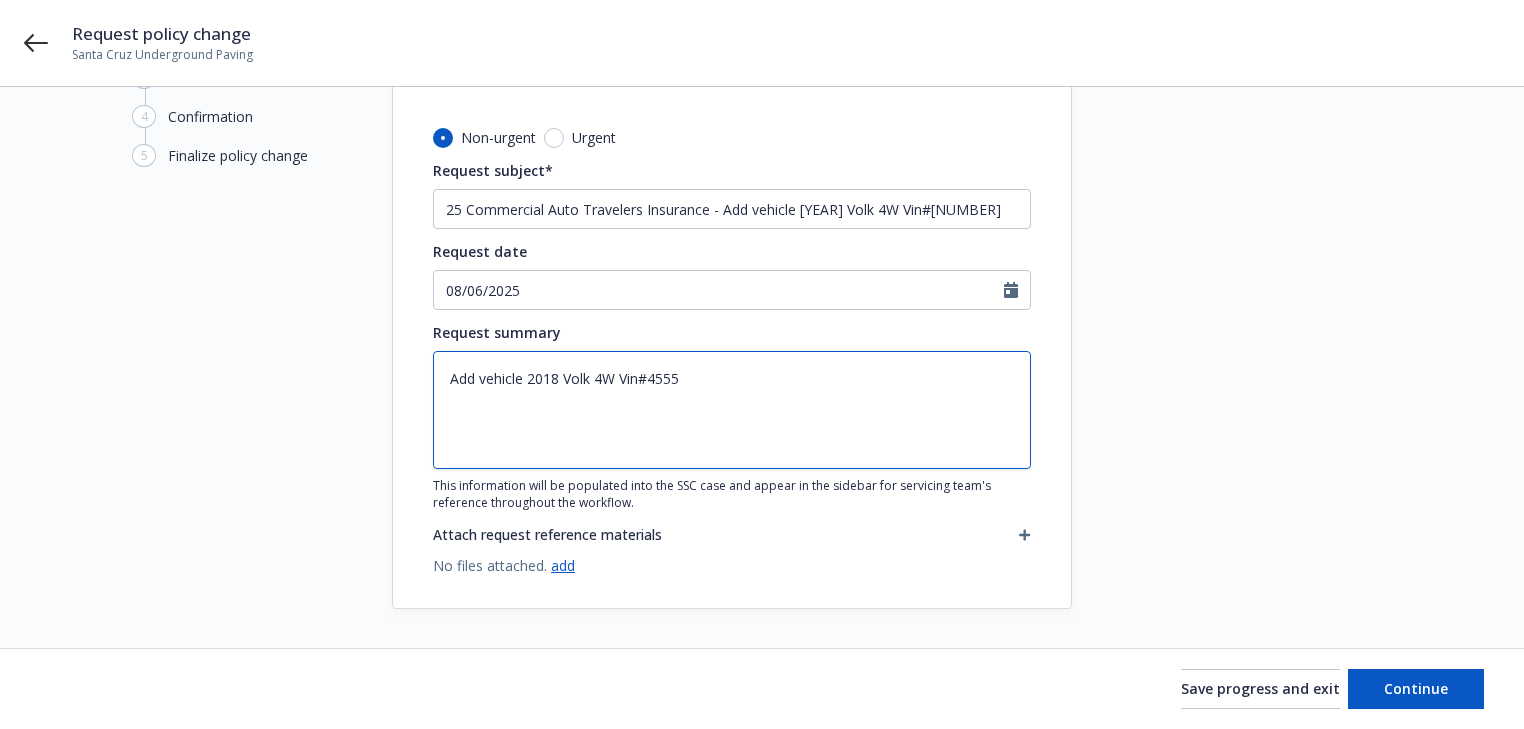 click on "Add vehicle 2018 Volk 4W Vin#4555" at bounding box center [732, 410] 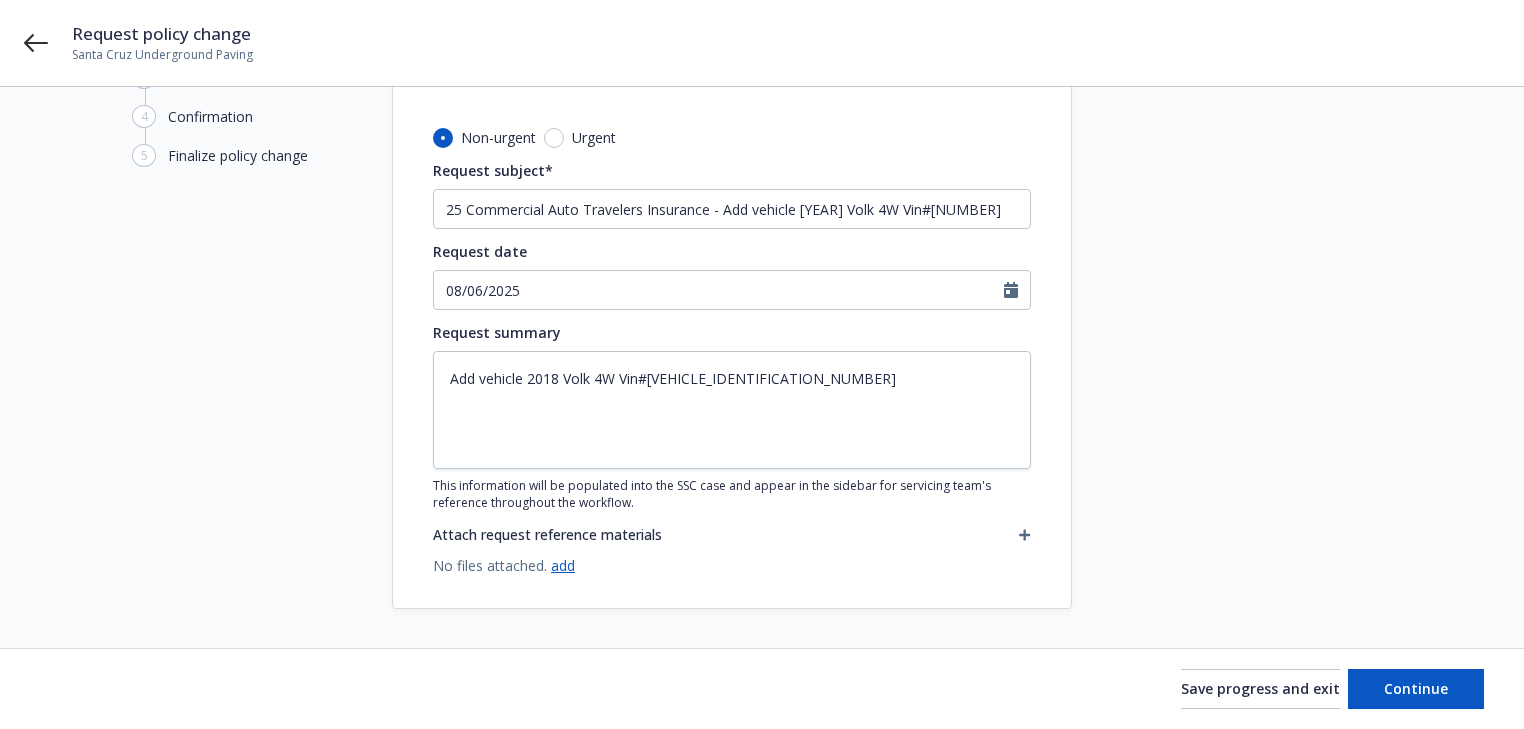 click 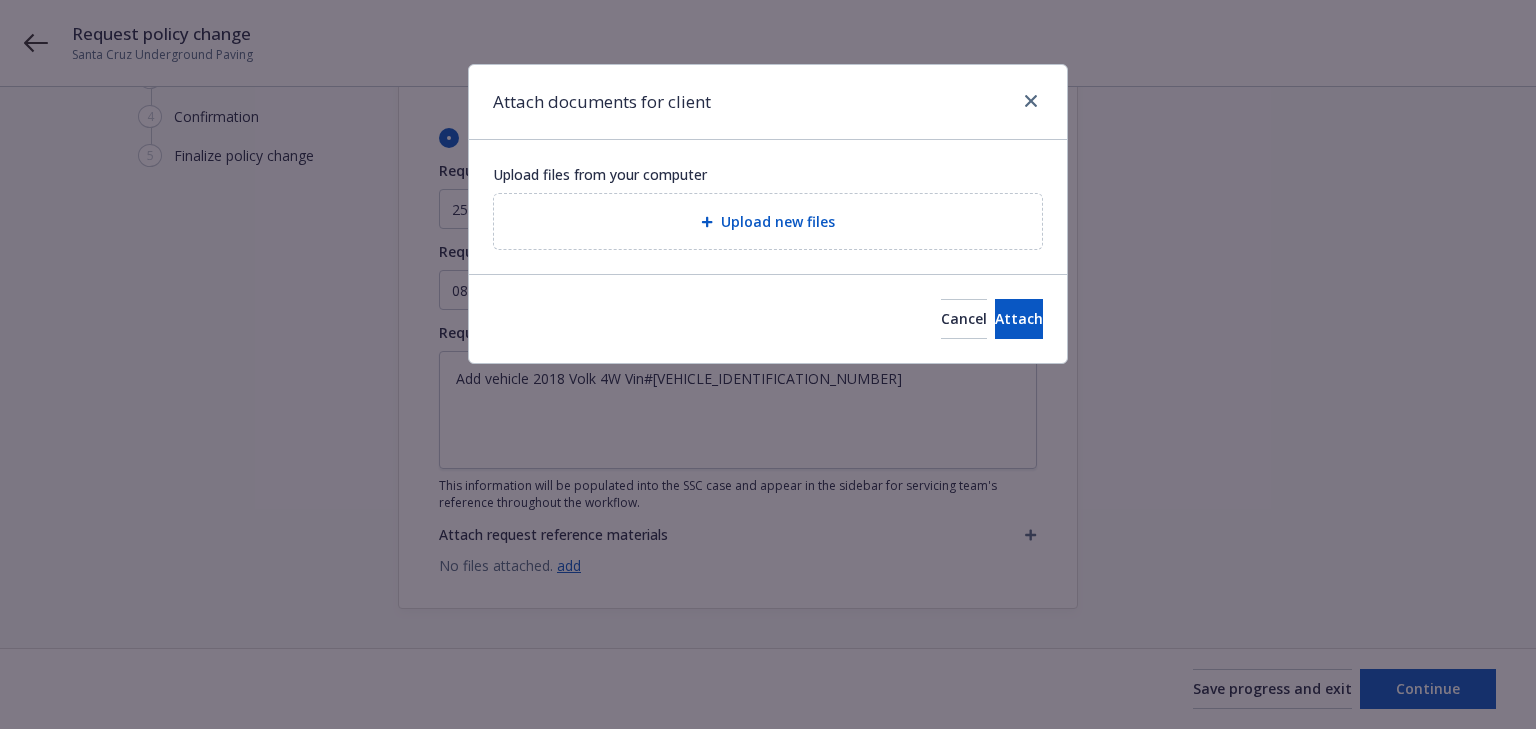 click on "Upload new files" at bounding box center (768, 221) 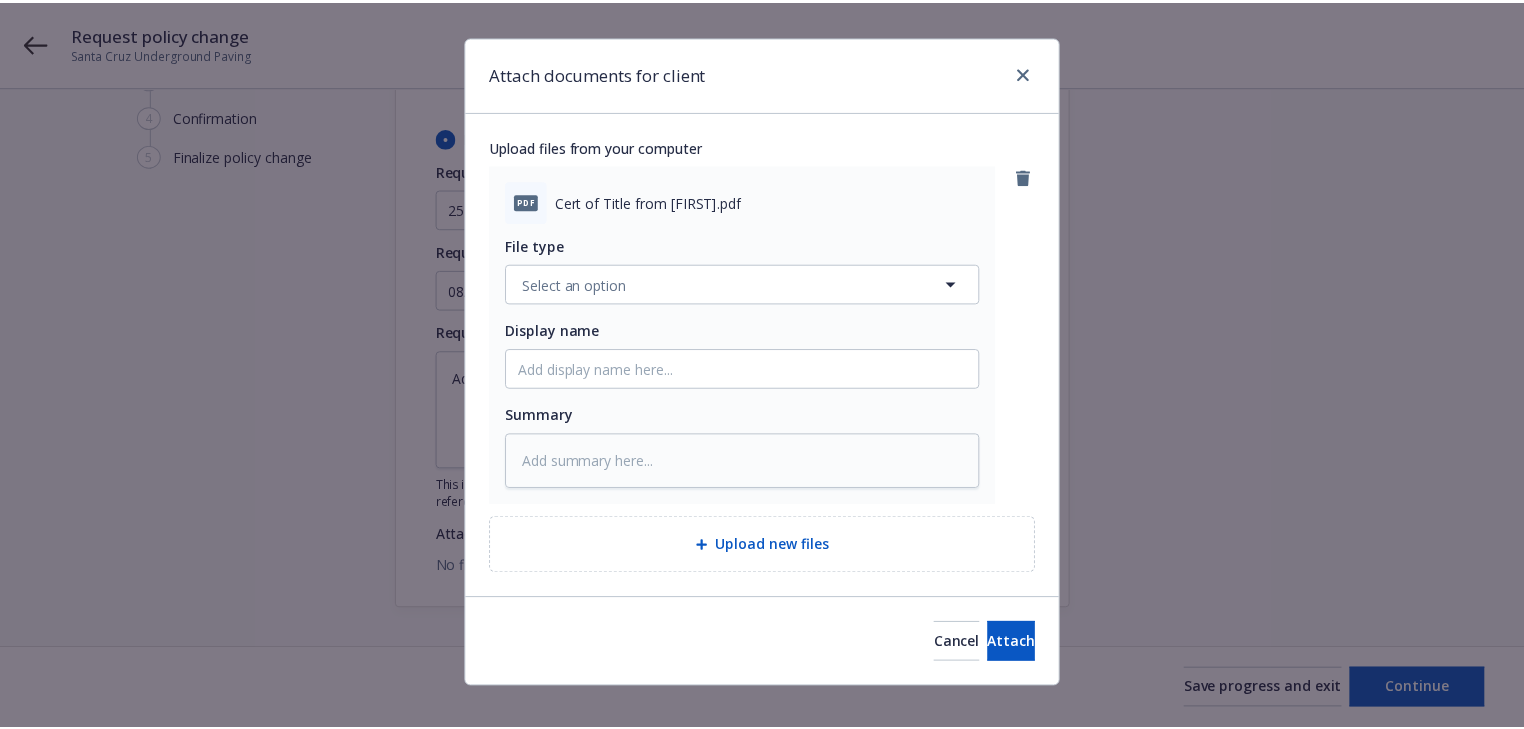 scroll, scrollTop: 50, scrollLeft: 0, axis: vertical 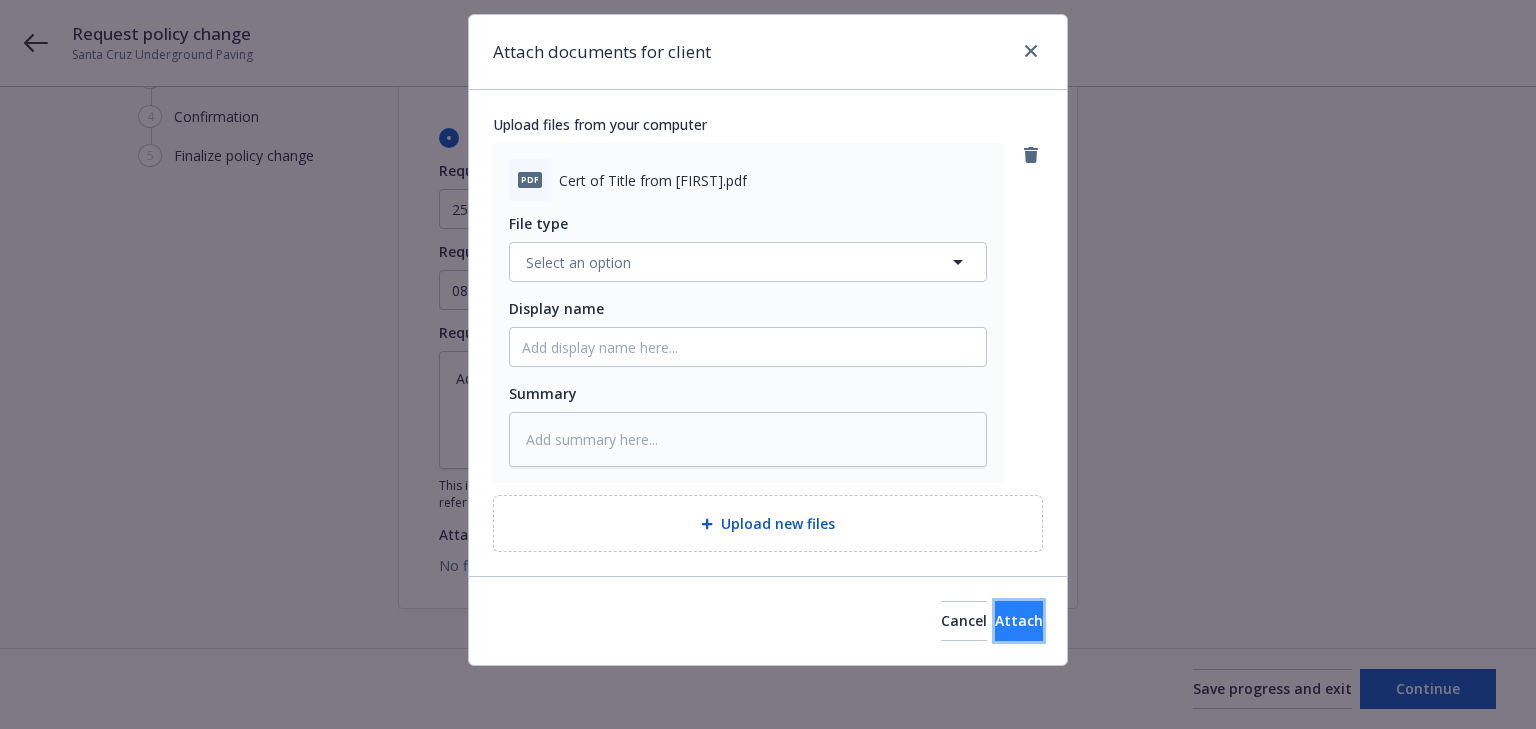 click on "Attach" at bounding box center [1019, 620] 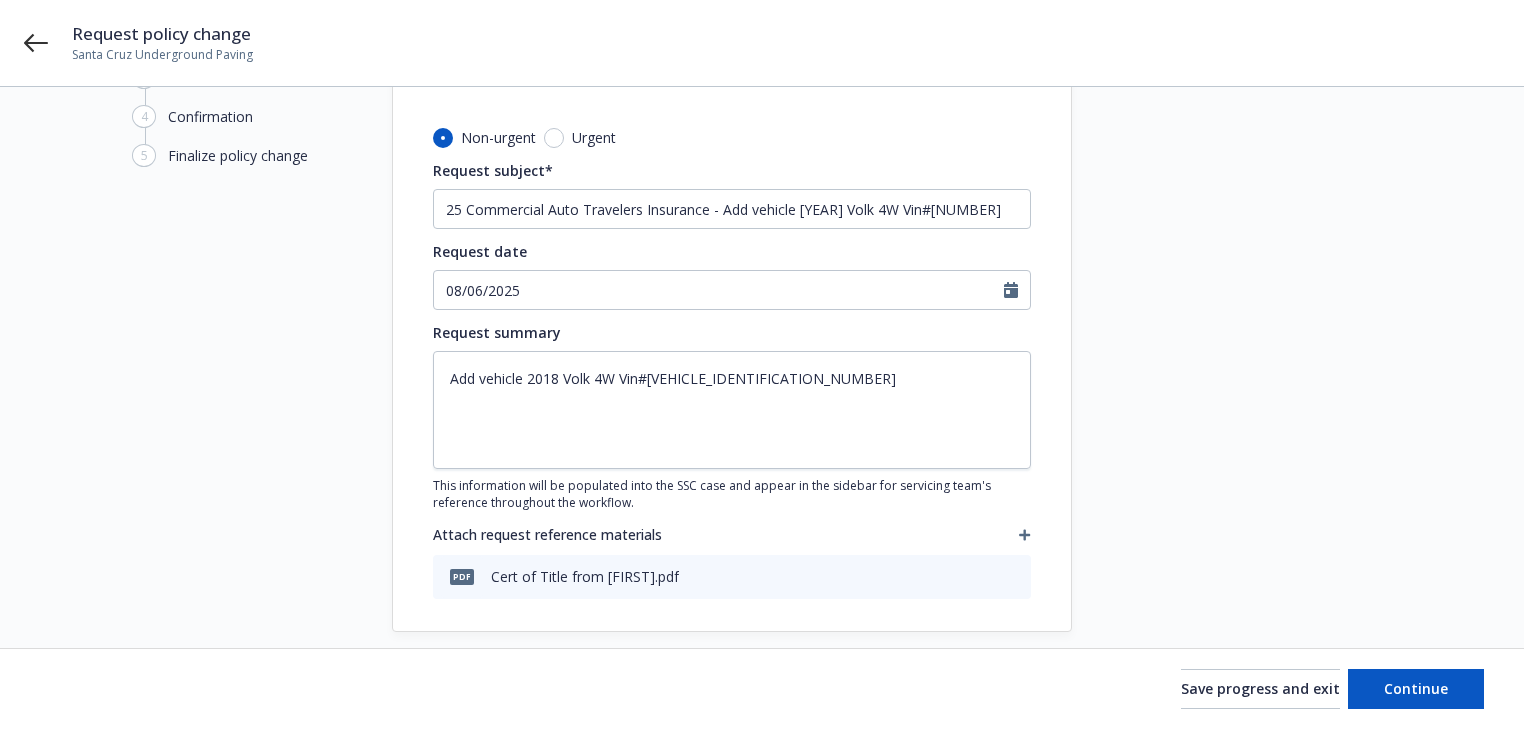 click on "Request subject* [NUMBER] Commercial Auto Travelers Insurance - Add vehicle [YEAR] Volk [NUMBER]W Vin#[NUMBER] Request date [DATE] Request summary Add vehicle [YEAR] Volk [NUMBER]W Vin#[VIN] This information will be populated into the SSC case and appear in the sidebar for servicing team's reference throughout the workflow. Attach request reference materials pdf Cert of Title from [FIRST].pdf" at bounding box center [732, 379] 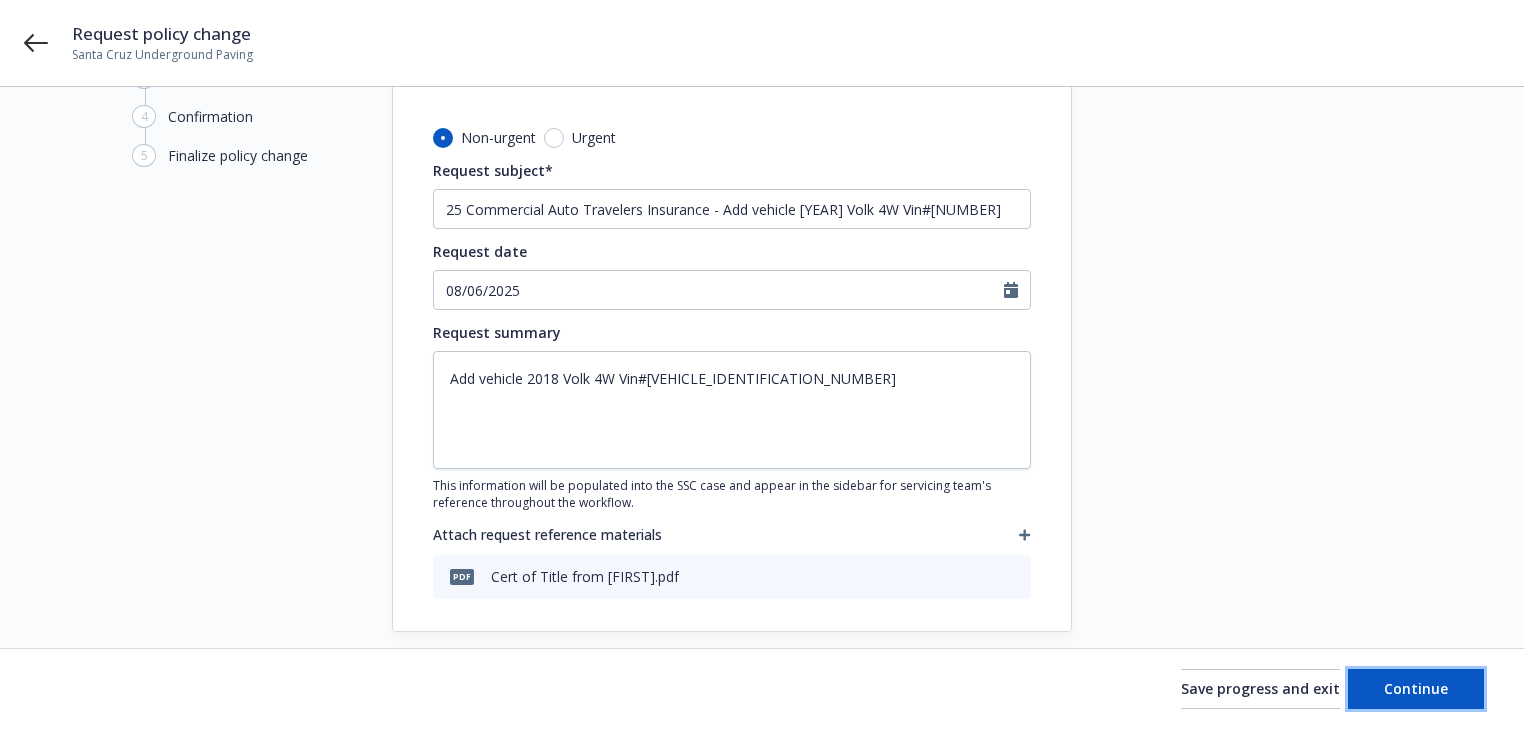 drag, startPoint x: 1413, startPoint y: 700, endPoint x: 1156, endPoint y: 634, distance: 265.33942 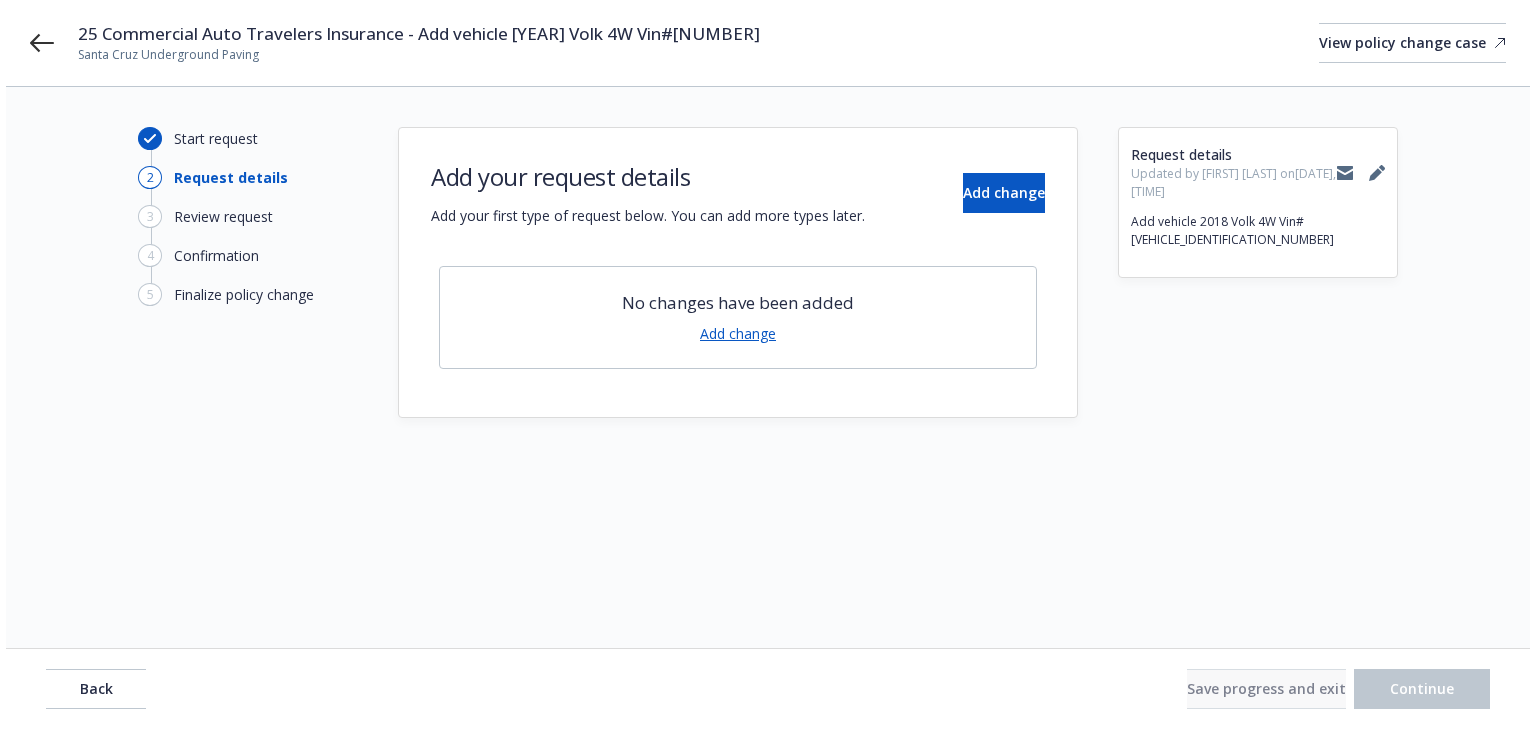 scroll, scrollTop: 0, scrollLeft: 0, axis: both 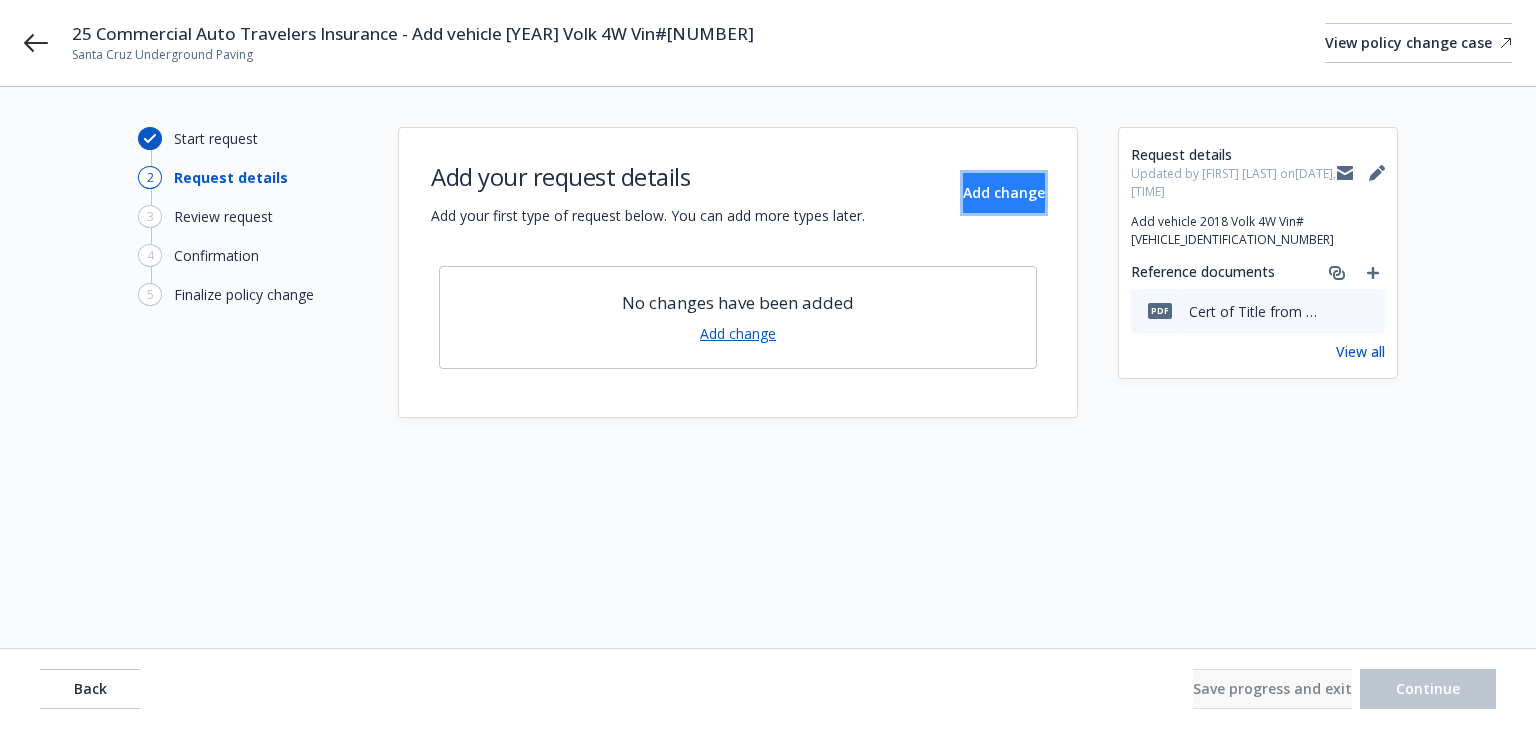 click on "Add change" at bounding box center (1004, 192) 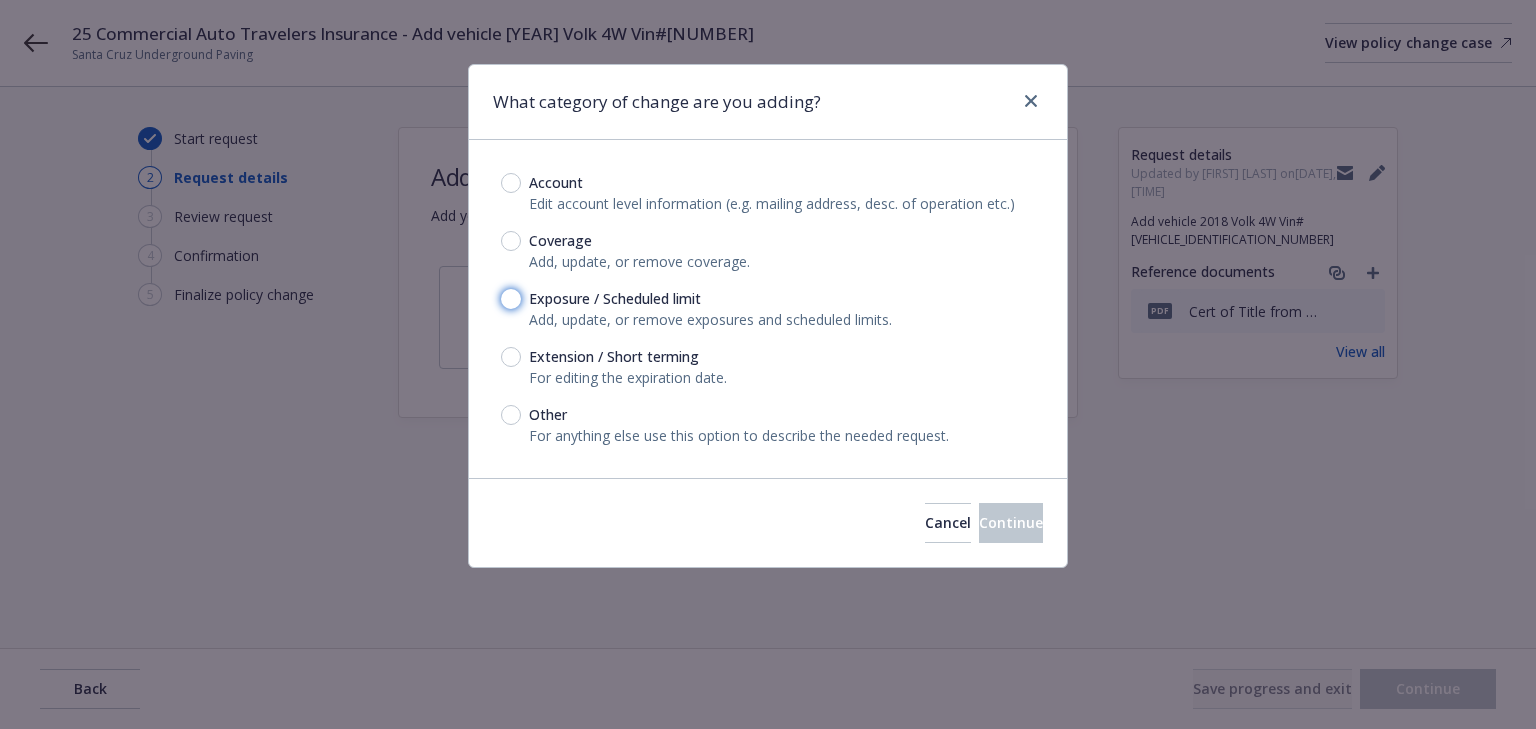 click on "Exposure / Scheduled limit" at bounding box center [511, 299] 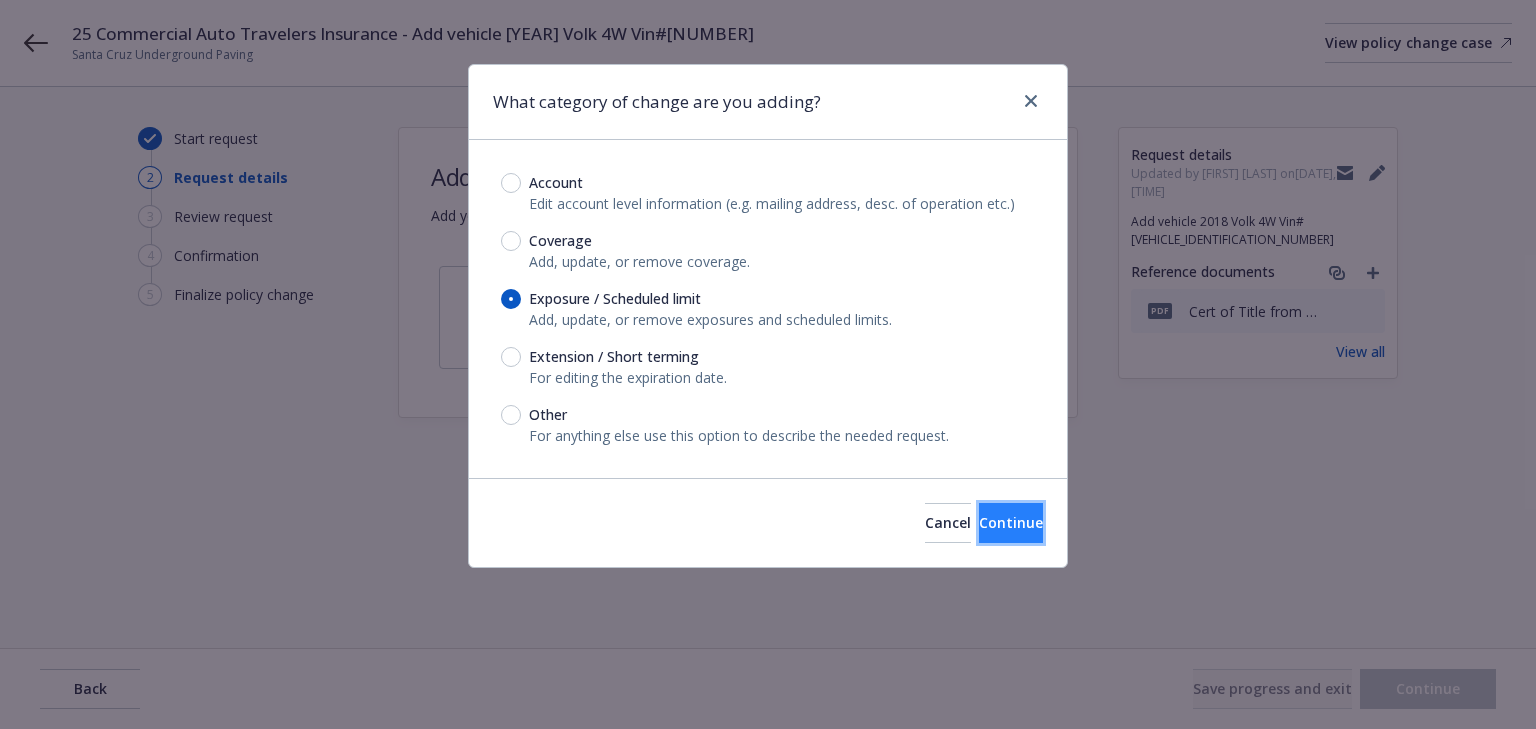 click on "Continue" at bounding box center [1011, 523] 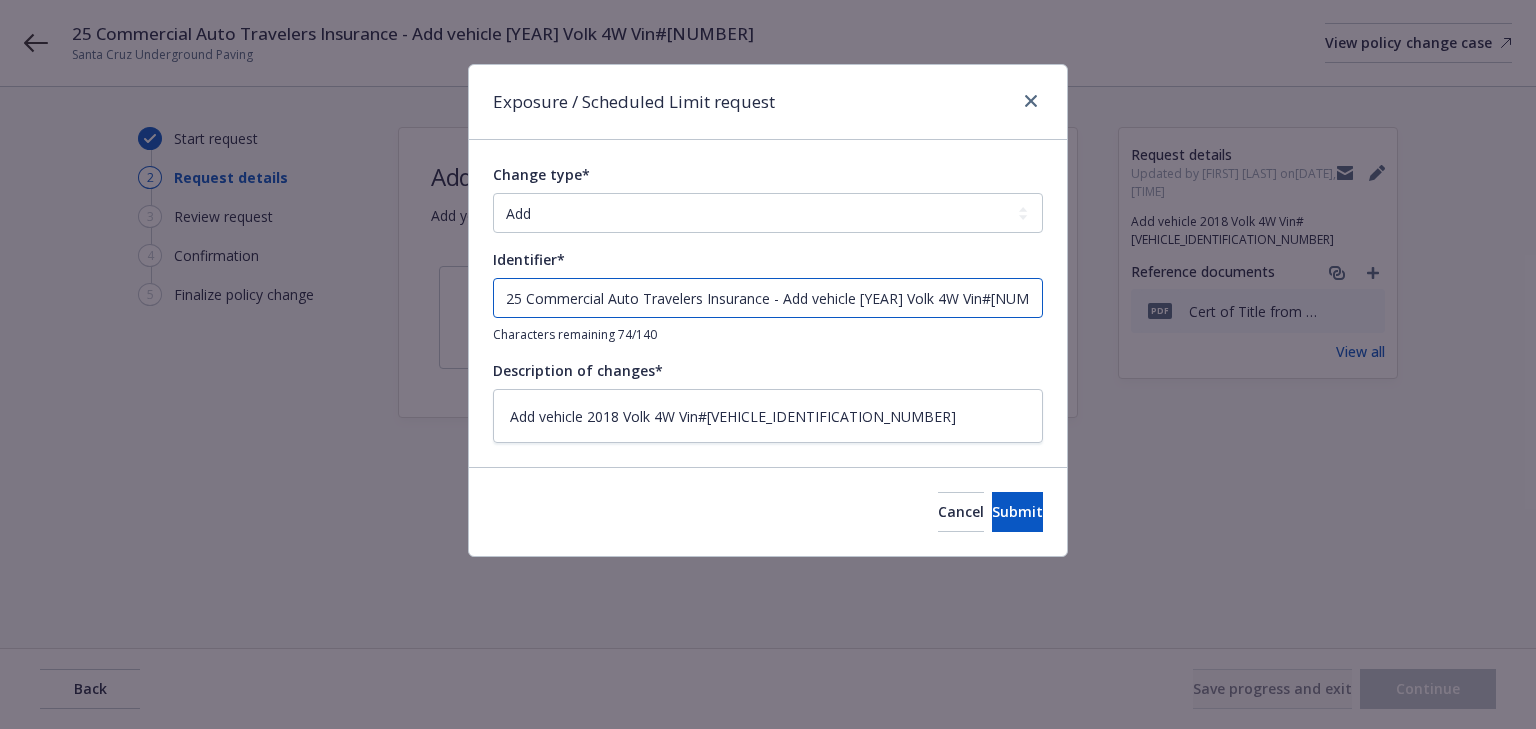 drag, startPoint x: 778, startPoint y: 294, endPoint x: -1, endPoint y: 289, distance: 779.01605 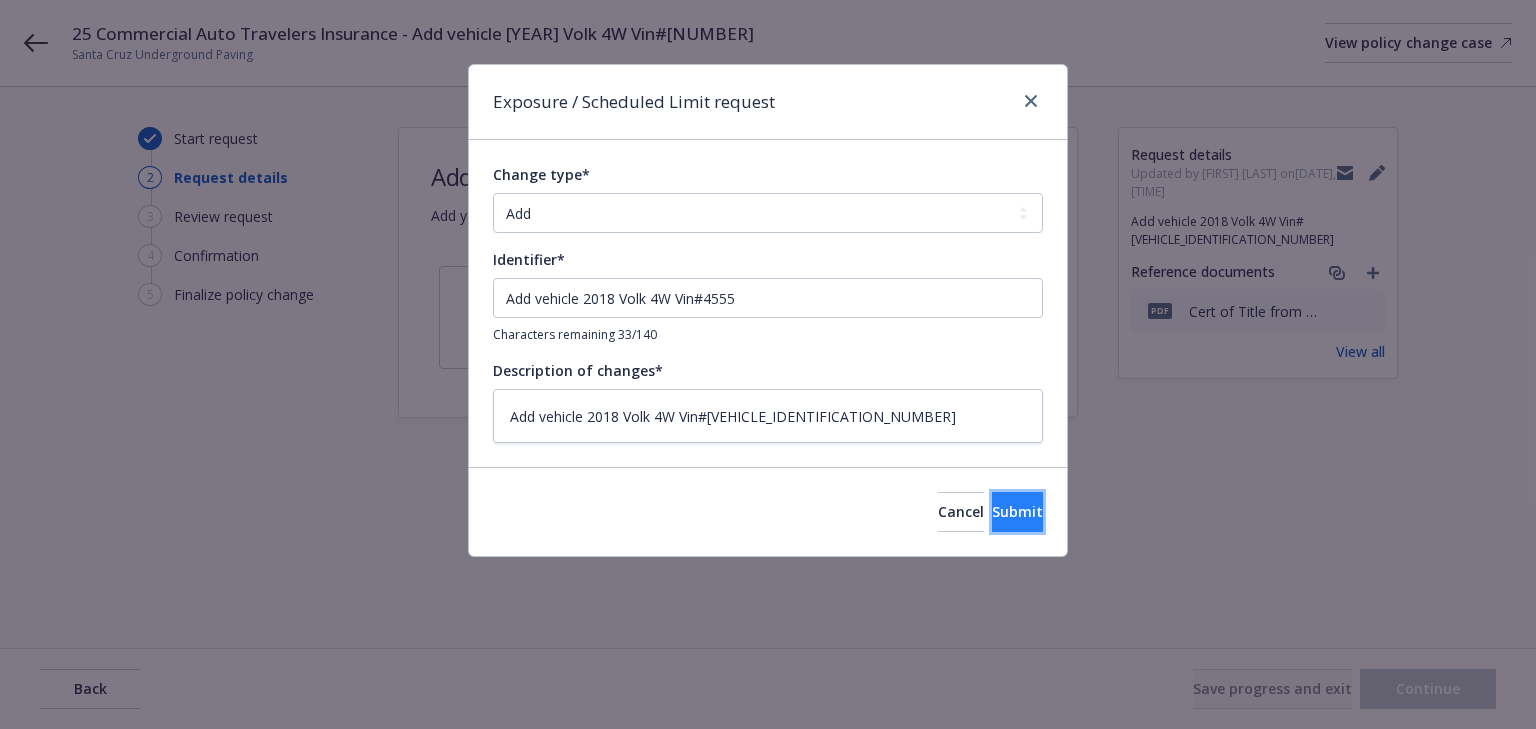 click on "Submit" at bounding box center (1017, 511) 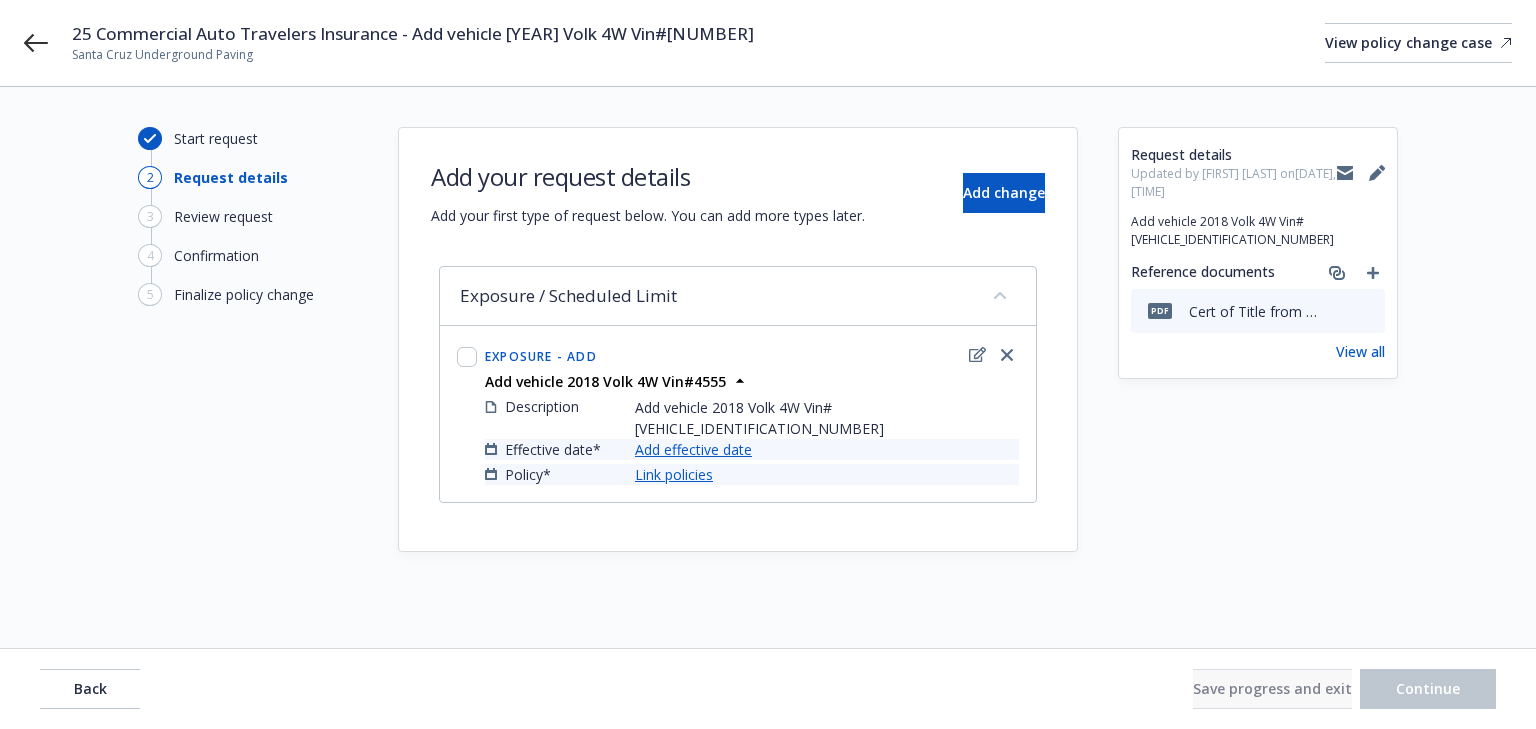 click on "Add effective date" at bounding box center [693, 449] 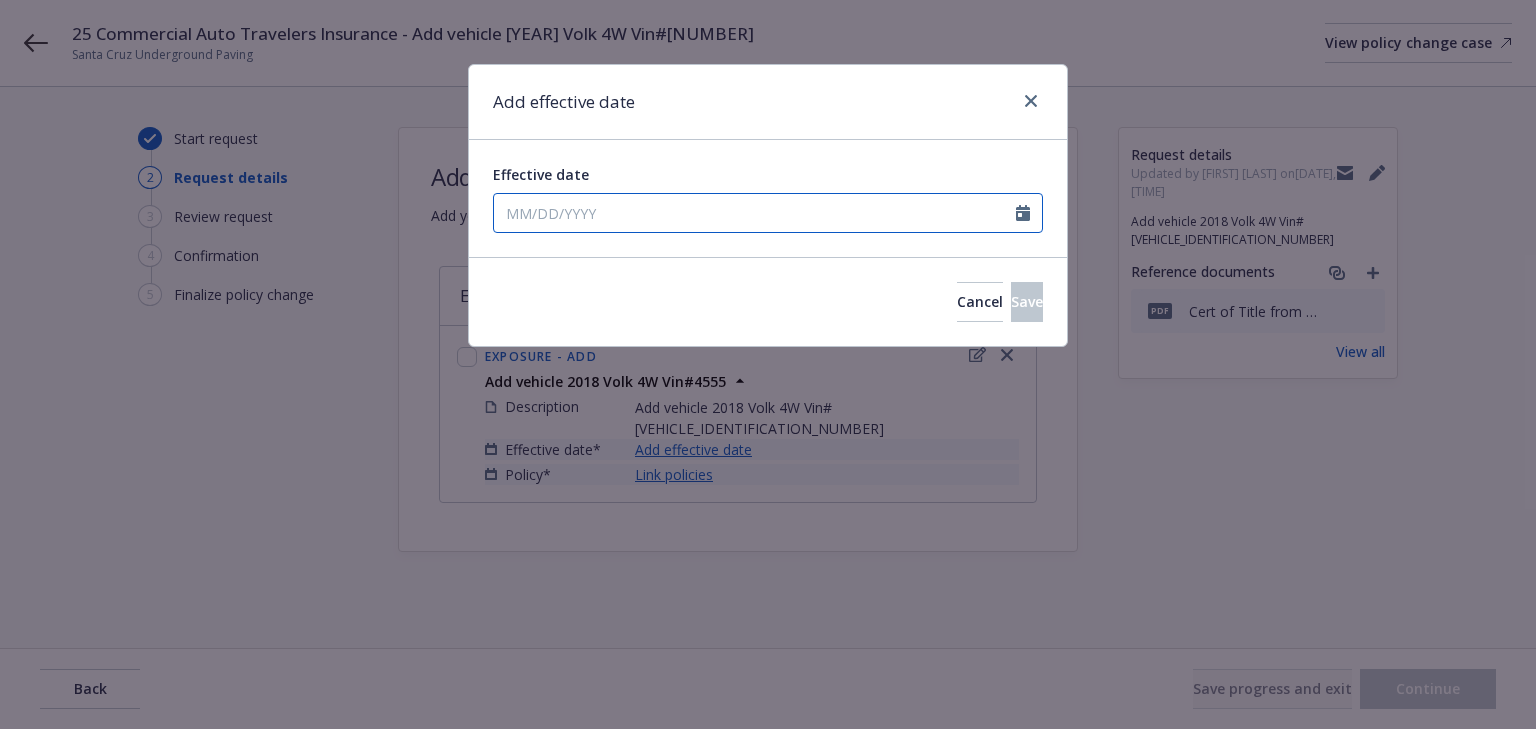 click on "Effective date" at bounding box center [755, 213] 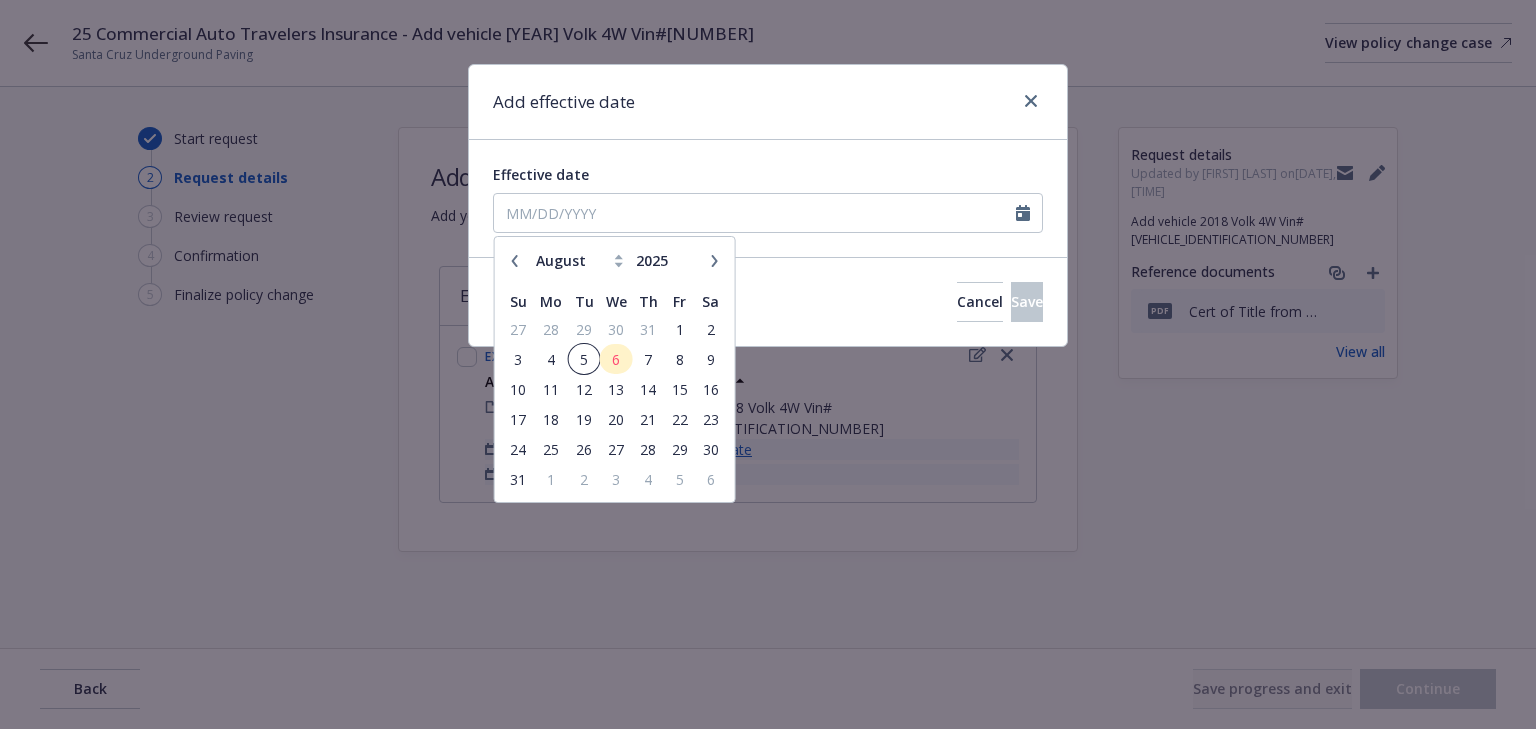 click on "5" at bounding box center (583, 359) 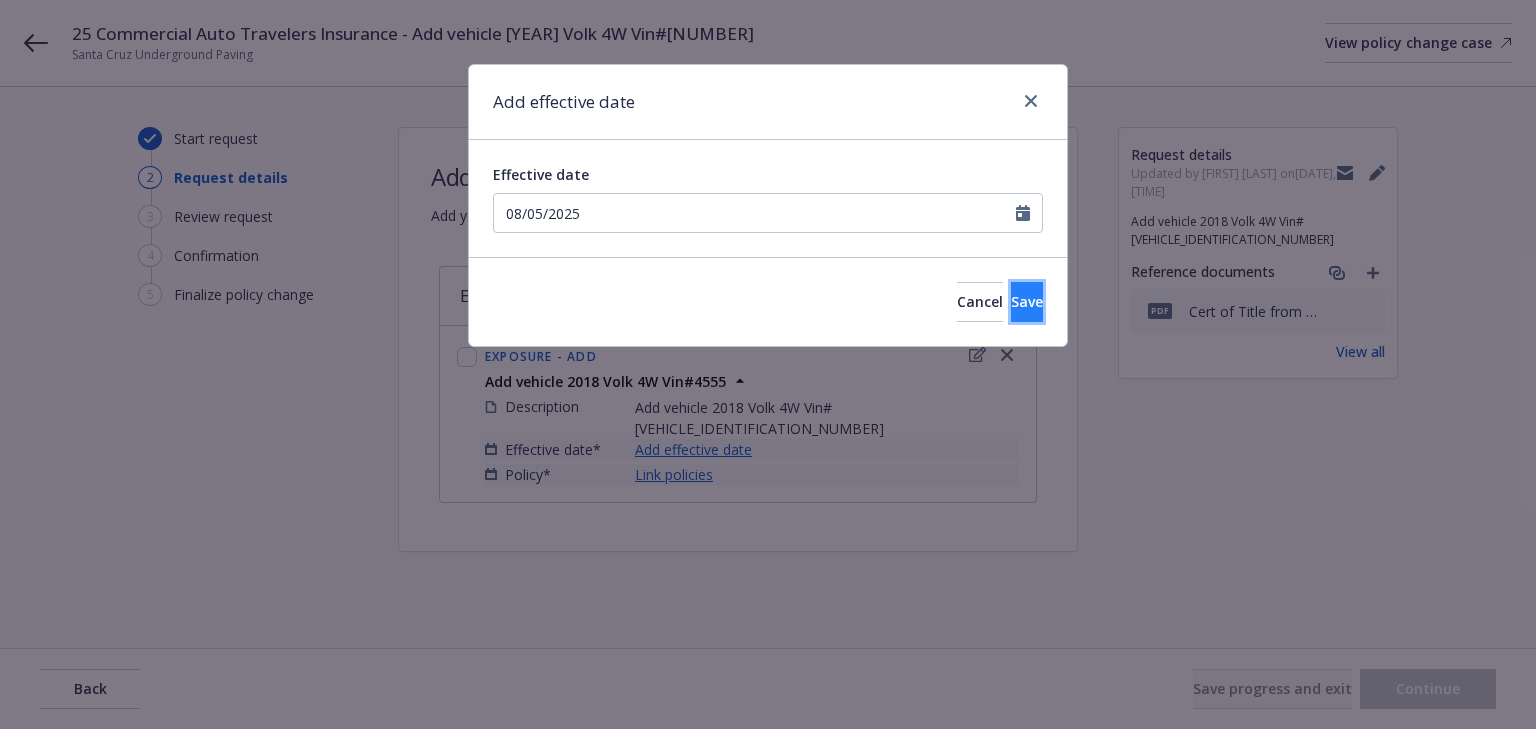 click on "Save" at bounding box center [1027, 302] 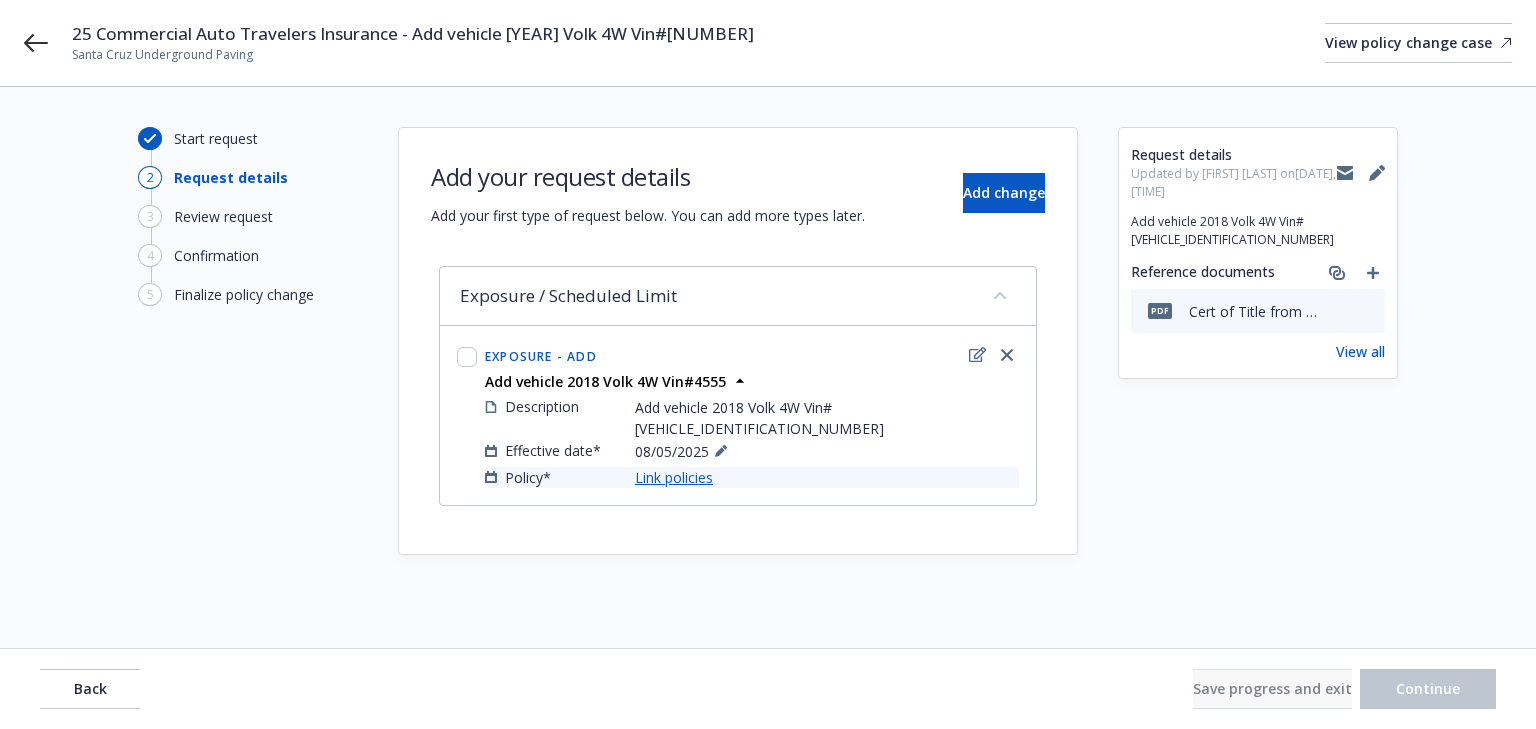 click on "Link policies" at bounding box center [674, 477] 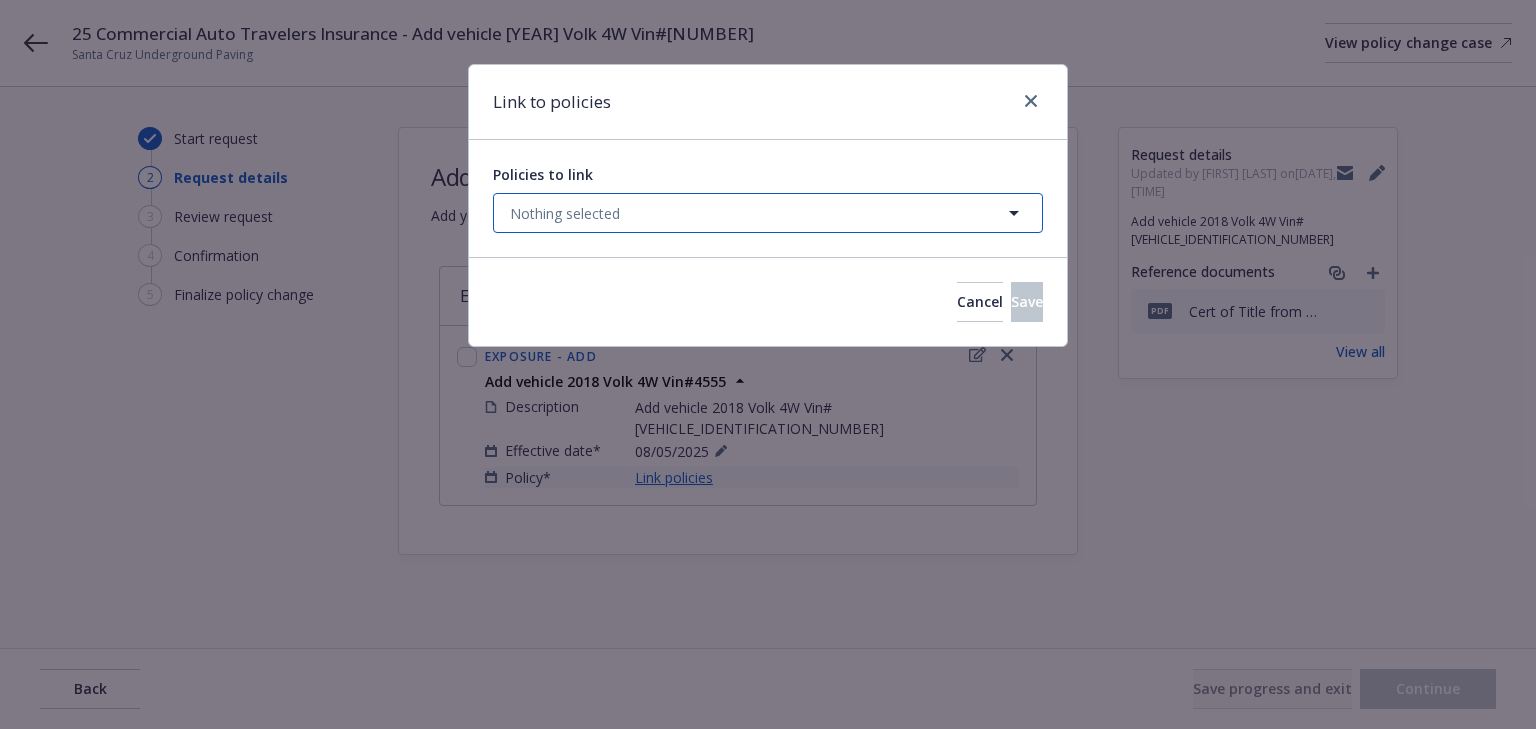 click on "Nothing selected" at bounding box center (768, 213) 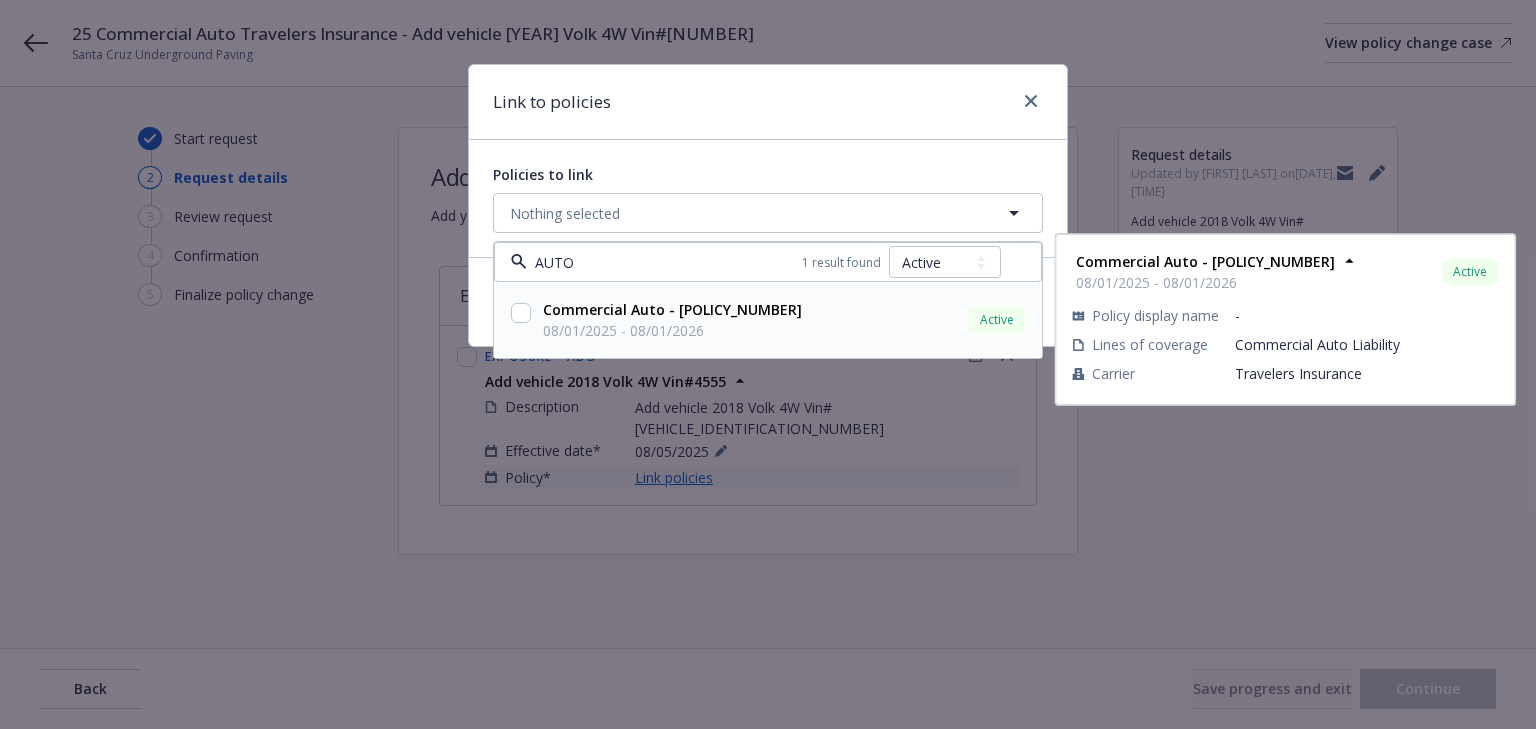 click at bounding box center (521, 313) 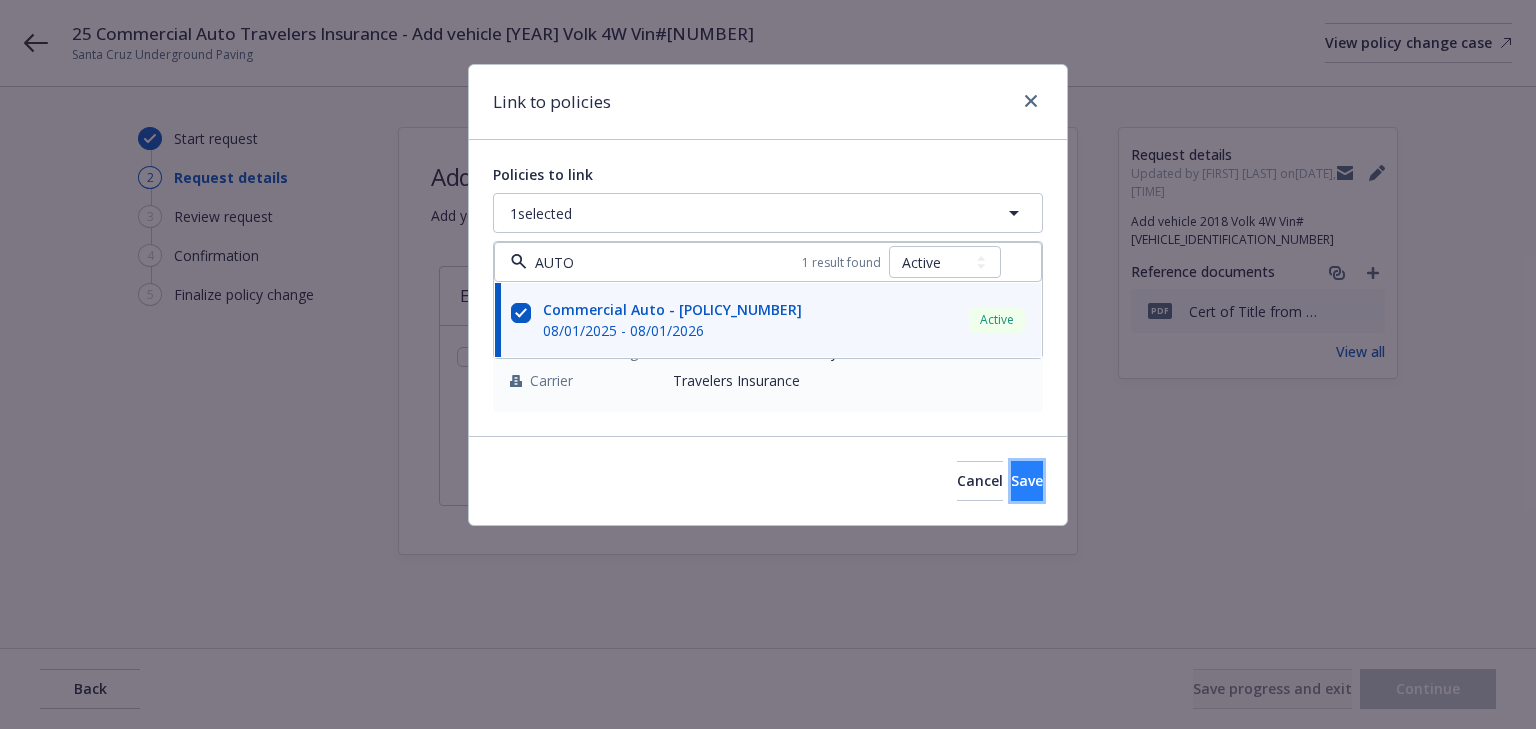 click on "Save" at bounding box center (1027, 481) 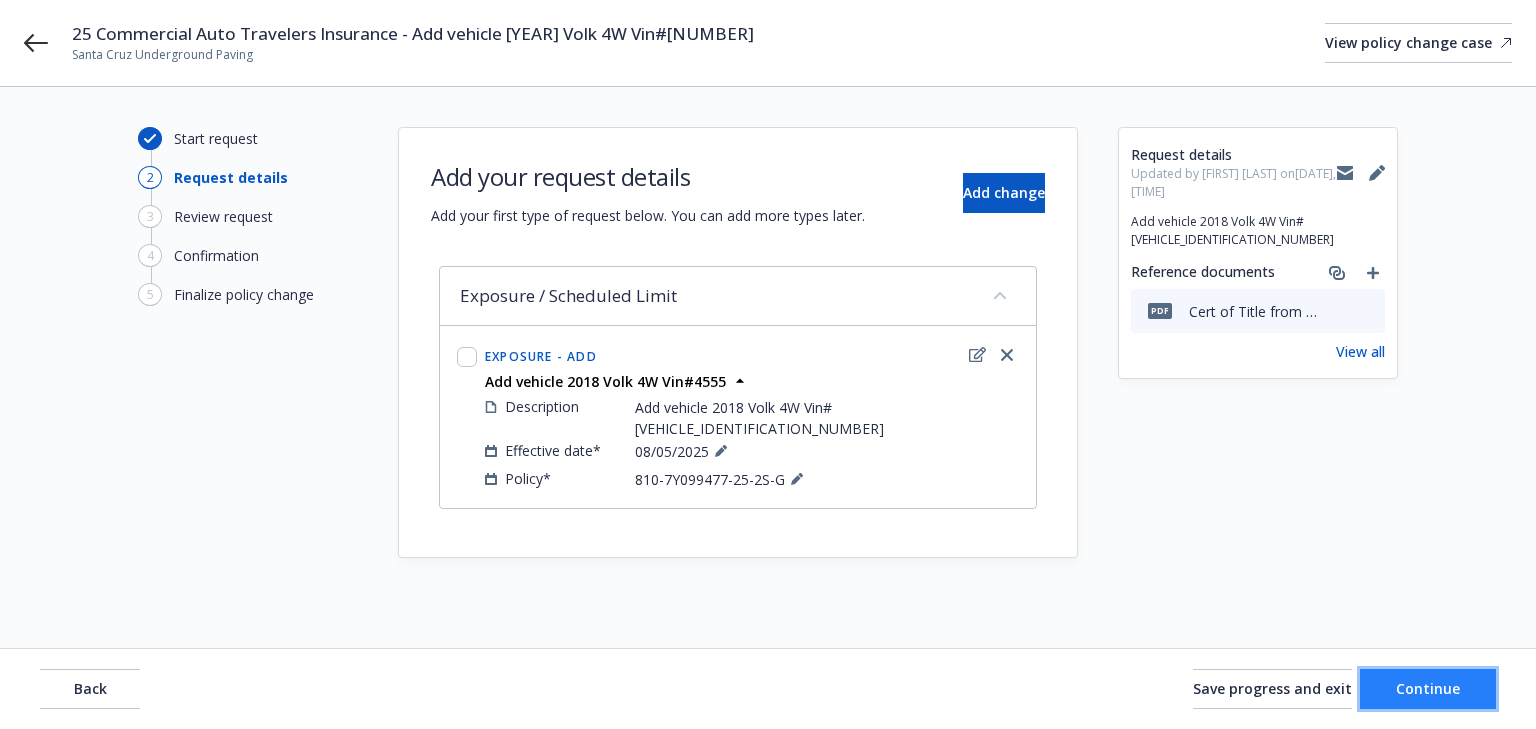 click on "Continue" at bounding box center (1428, 688) 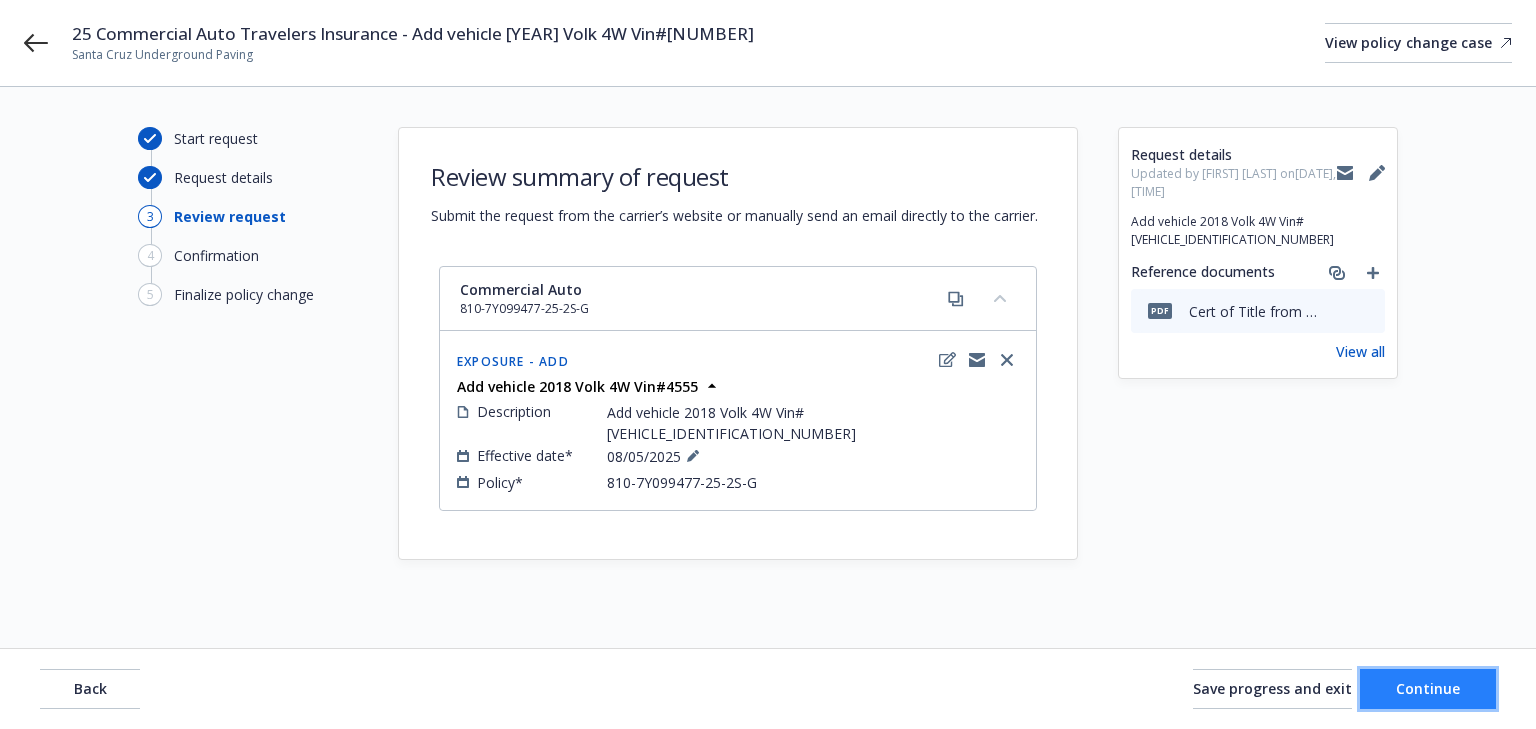 click on "Continue" at bounding box center [1428, 688] 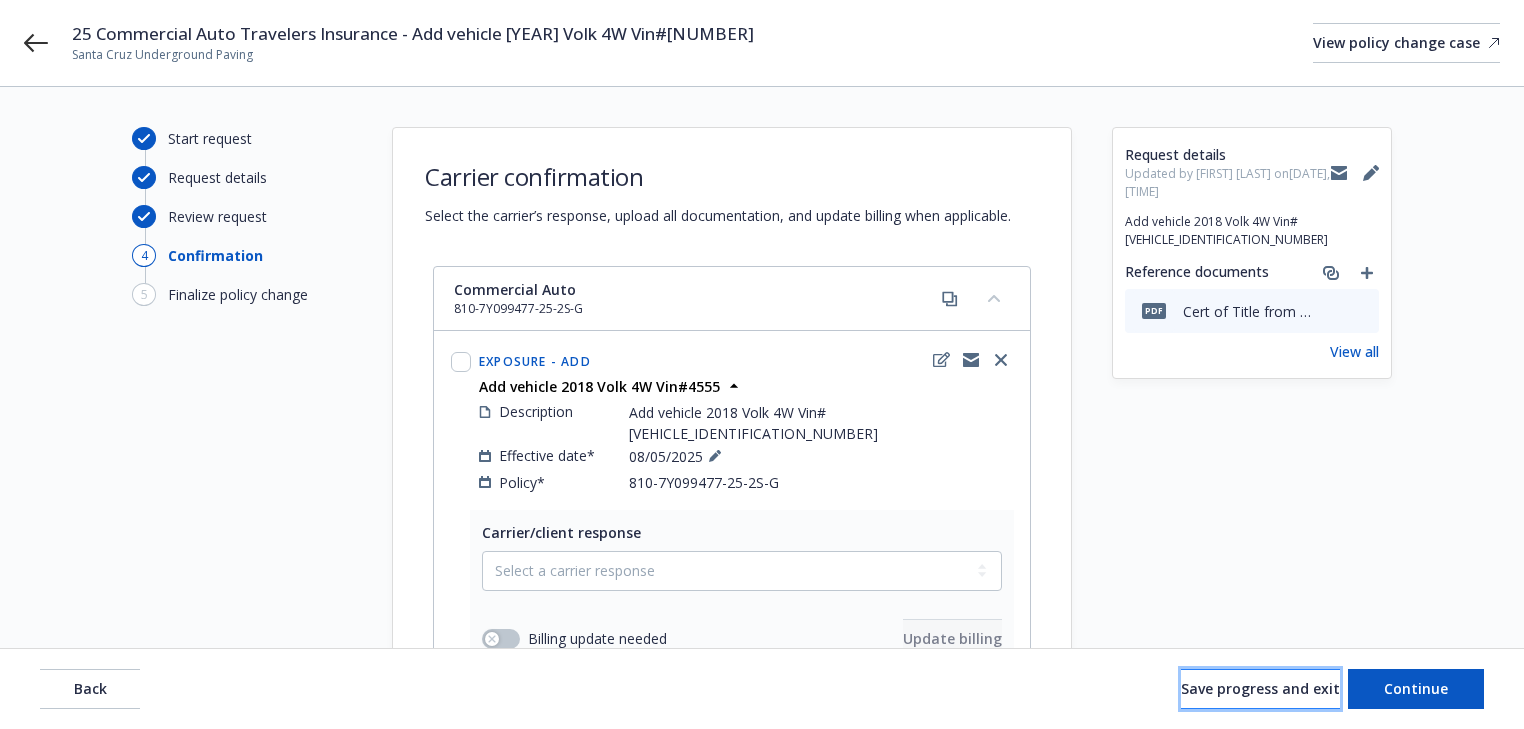 click on "Save progress and exit" at bounding box center [1260, 688] 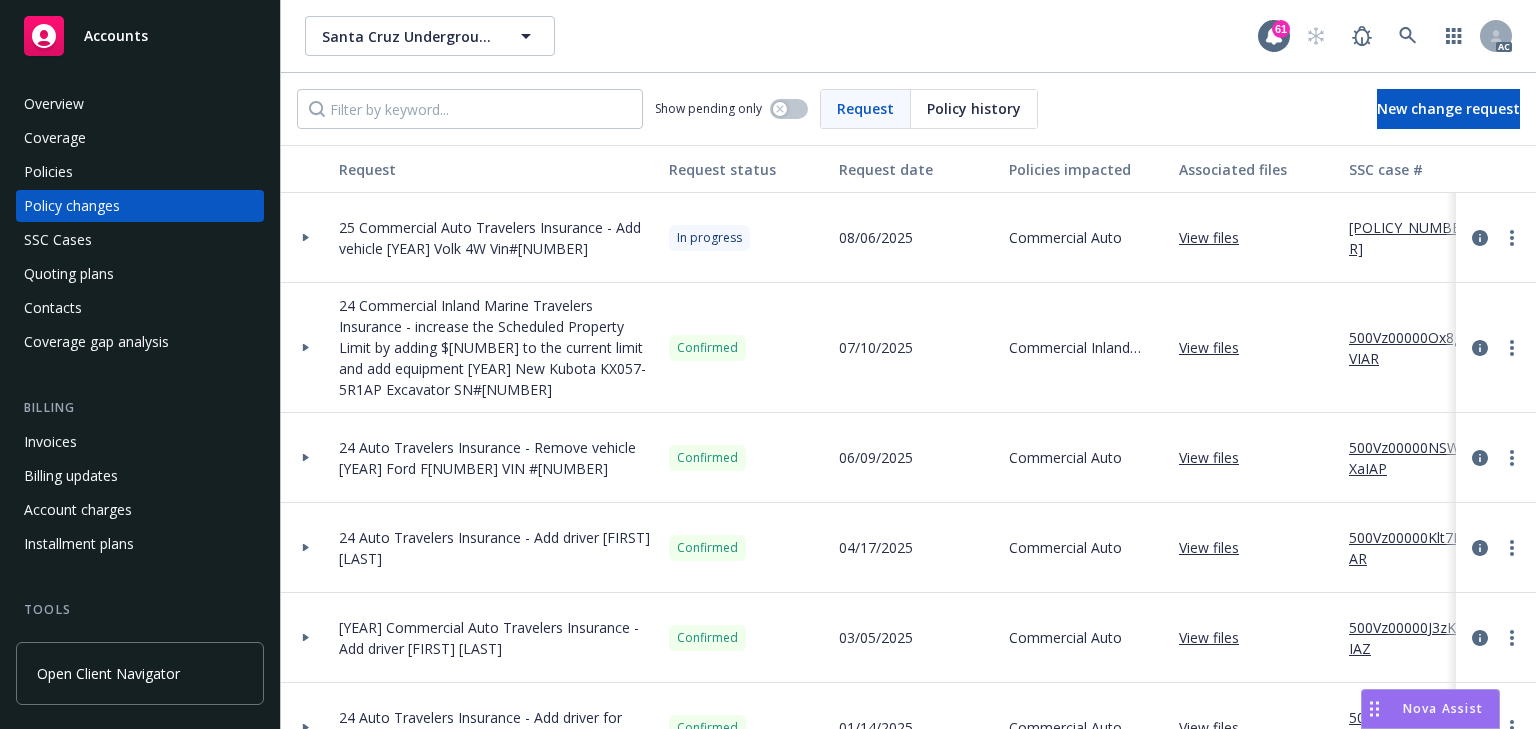 click on "[POLICY_NUMBER]" at bounding box center (1416, 238) 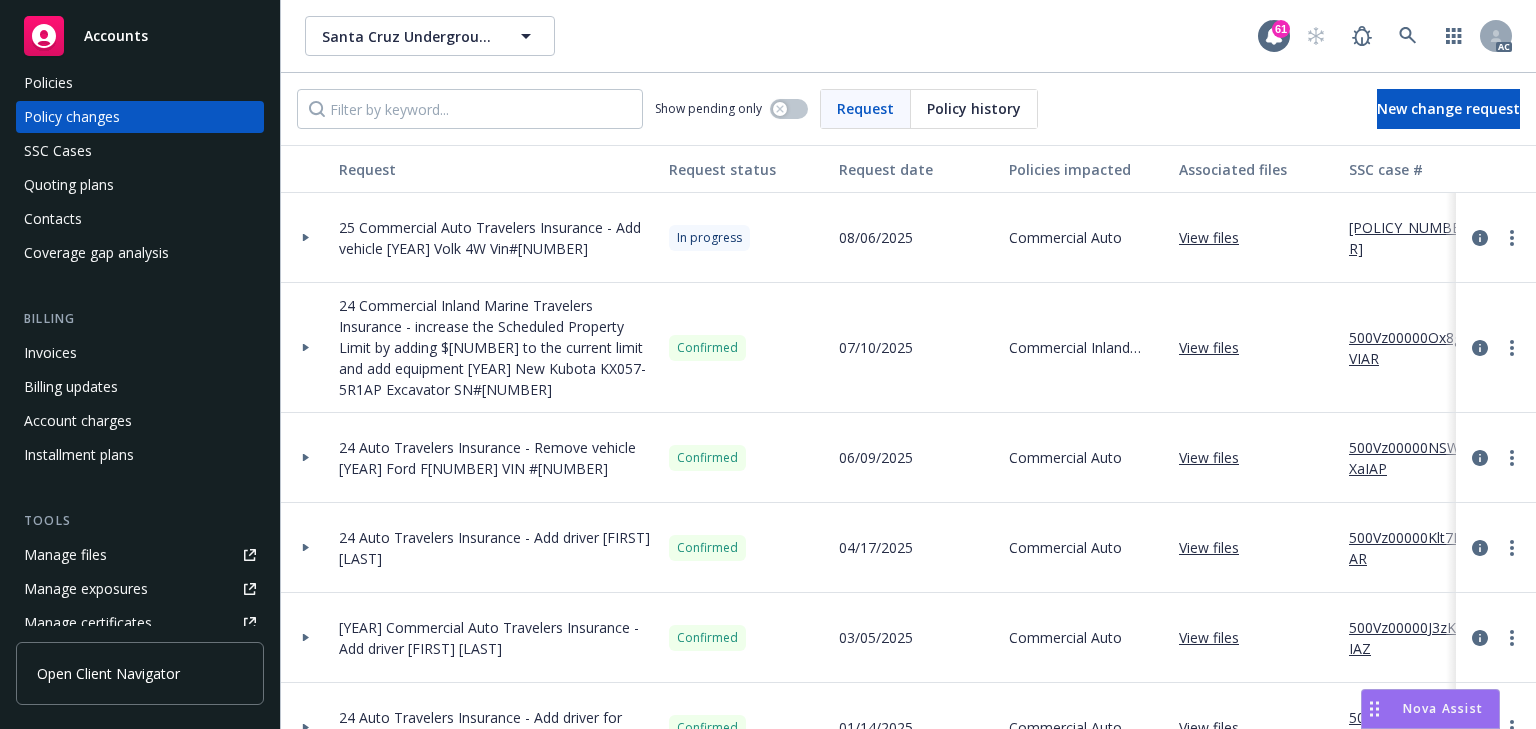 scroll, scrollTop: 240, scrollLeft: 0, axis: vertical 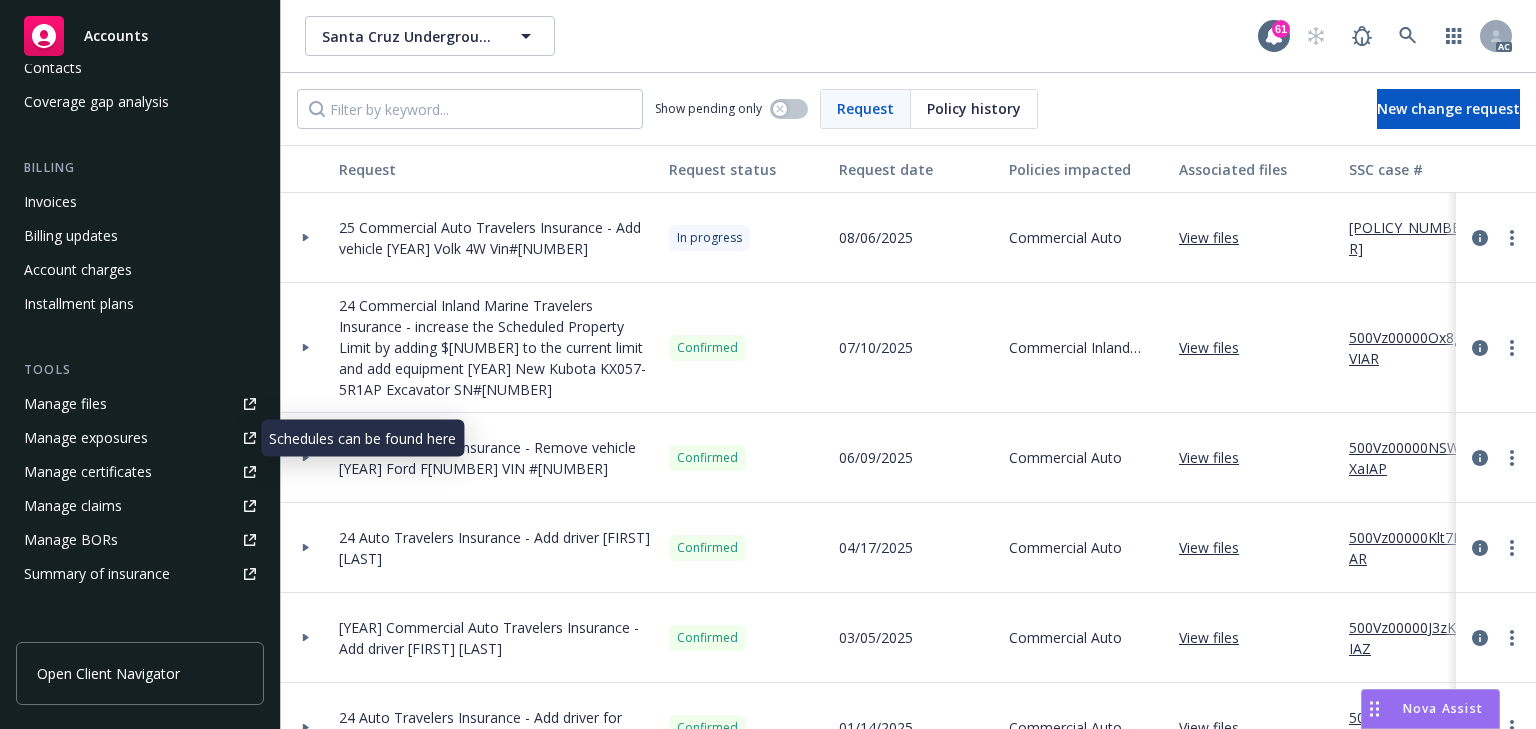 click on "Manage exposures" at bounding box center [86, 438] 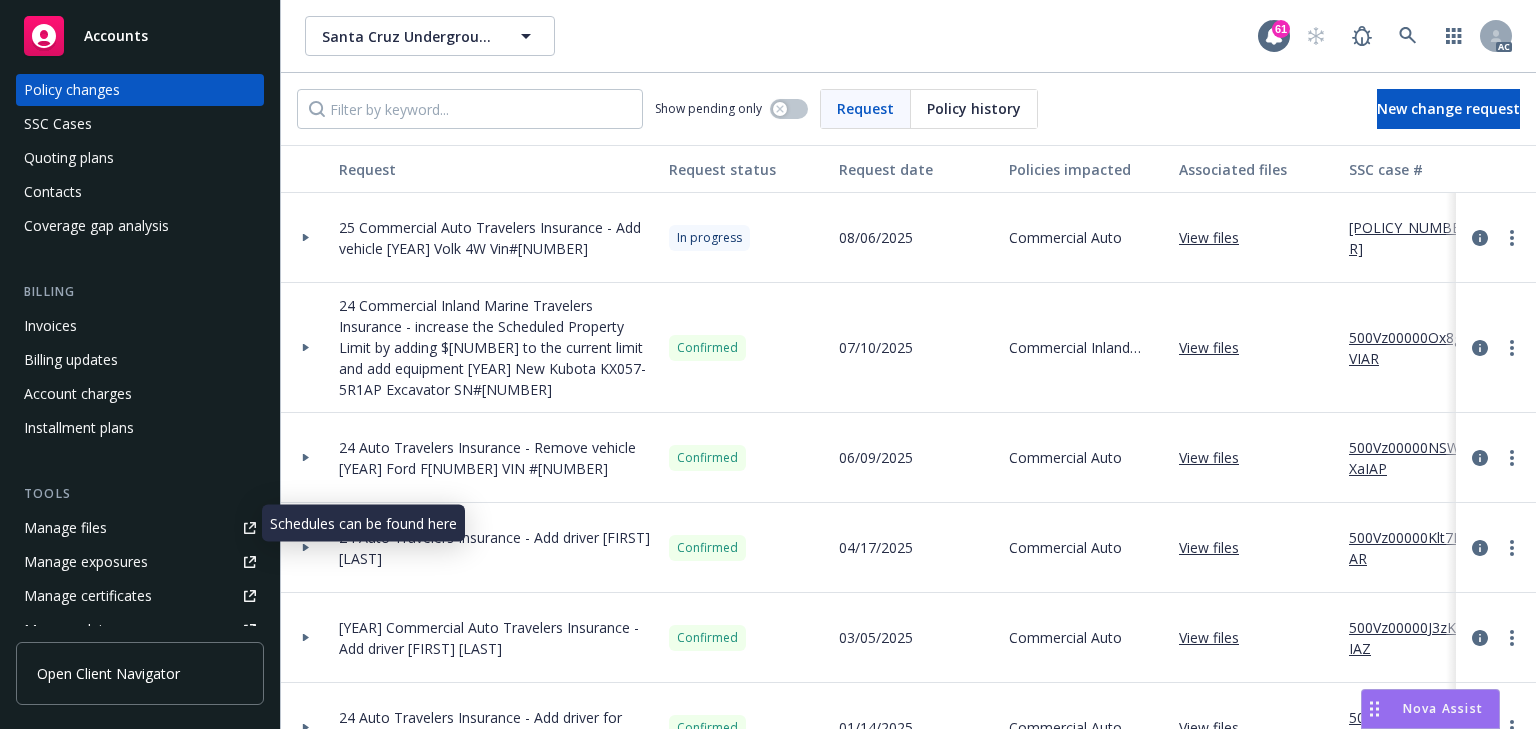 scroll, scrollTop: 0, scrollLeft: 0, axis: both 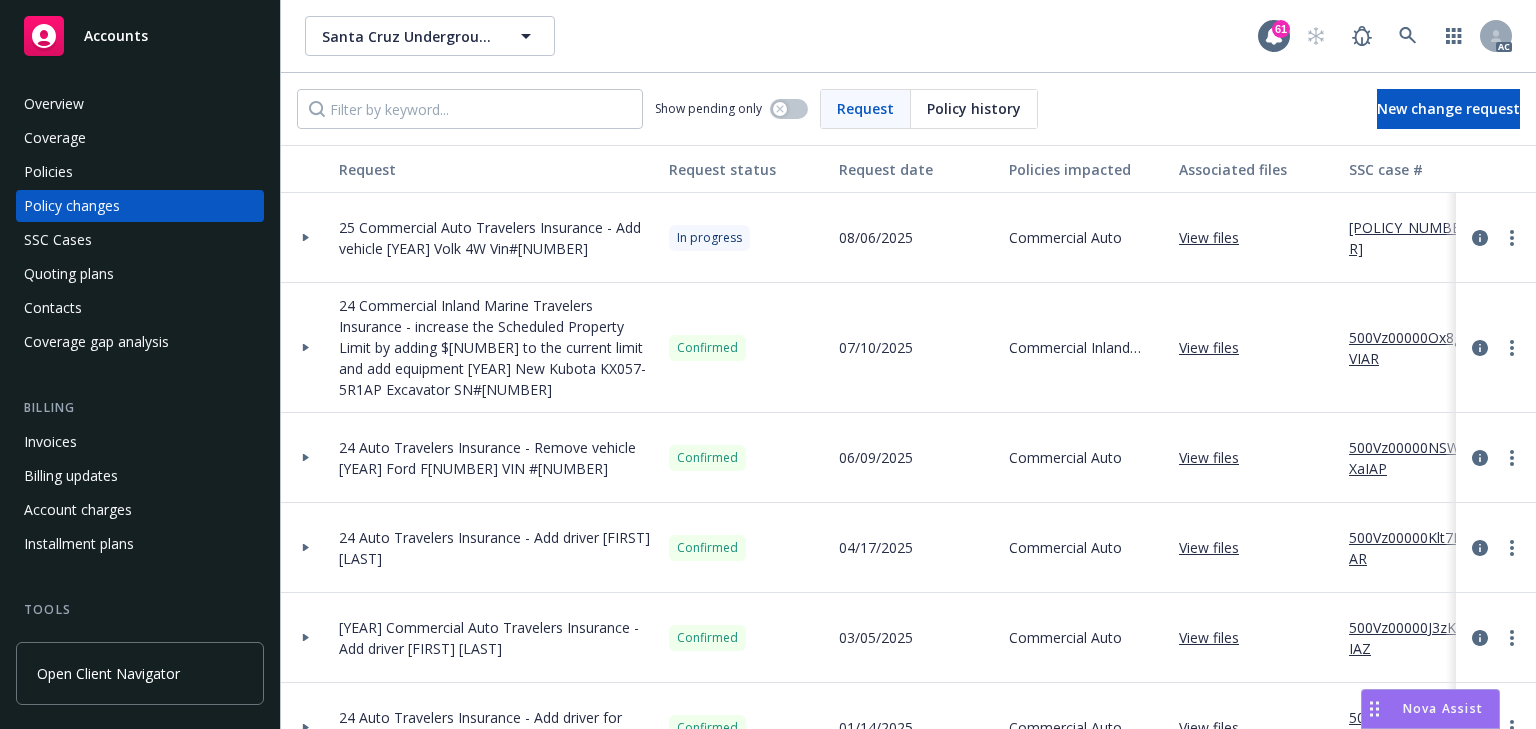 click on "Overview" at bounding box center (140, 104) 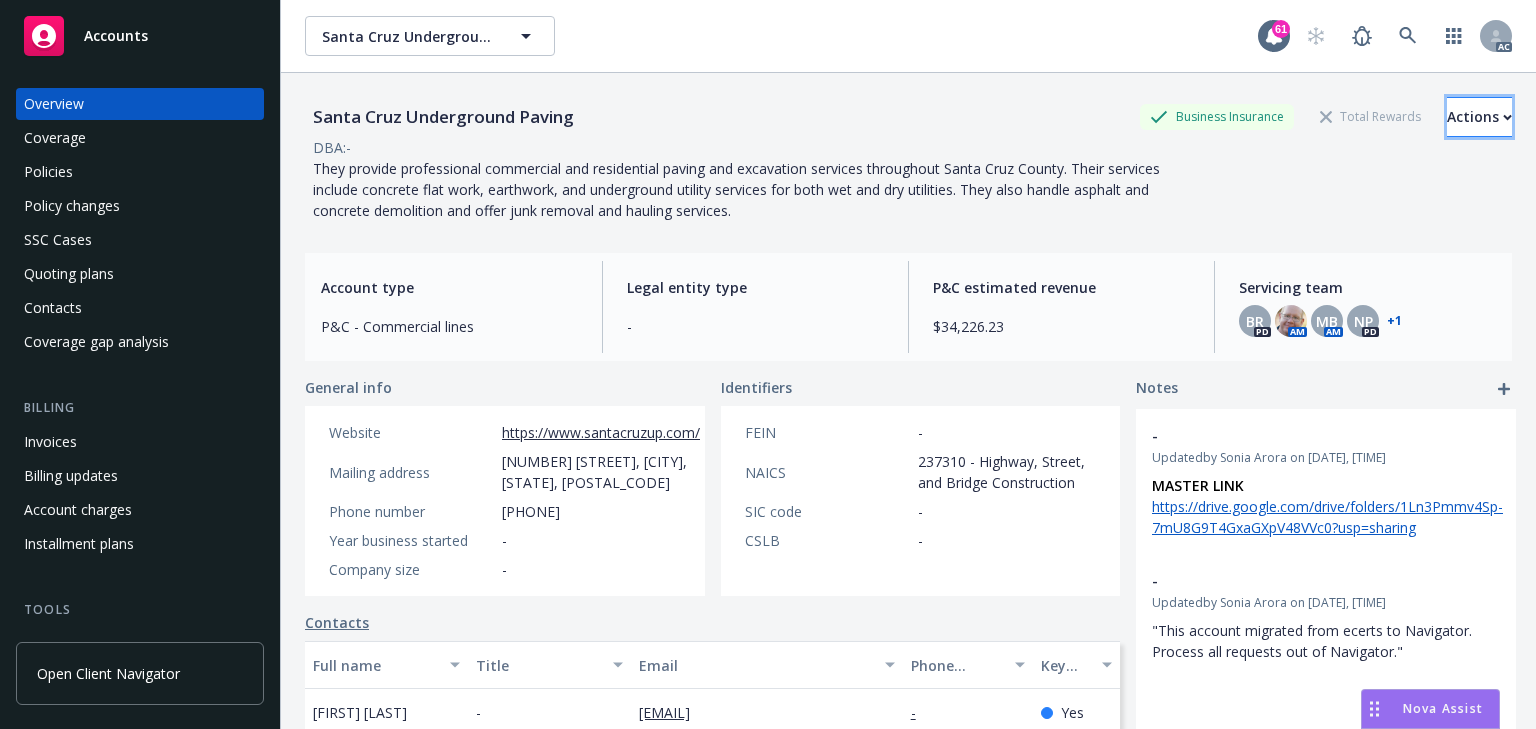 click on "Actions" at bounding box center (1479, 117) 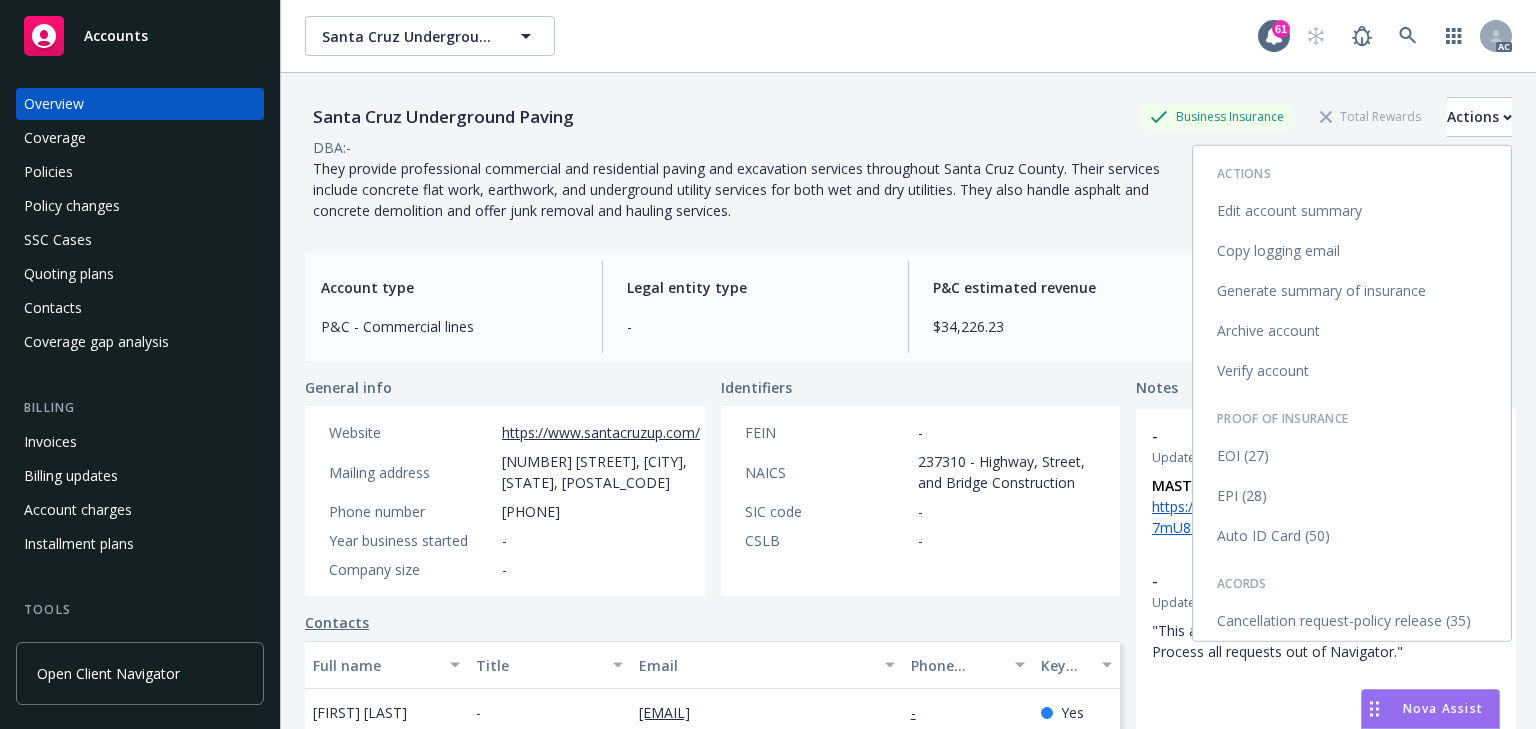 click on "Auto ID Card (50)" at bounding box center [1352, 536] 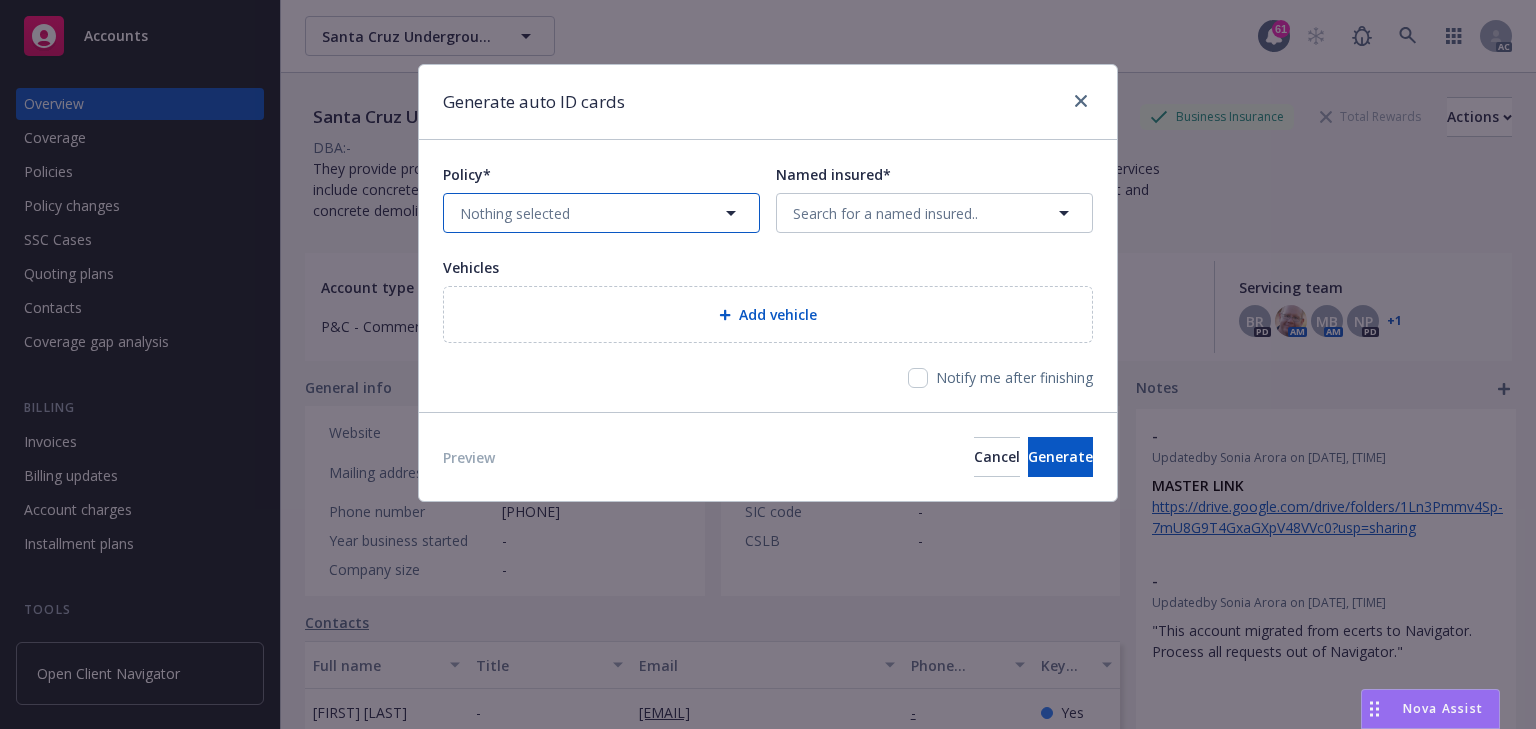 click on "Nothing selected" at bounding box center [601, 213] 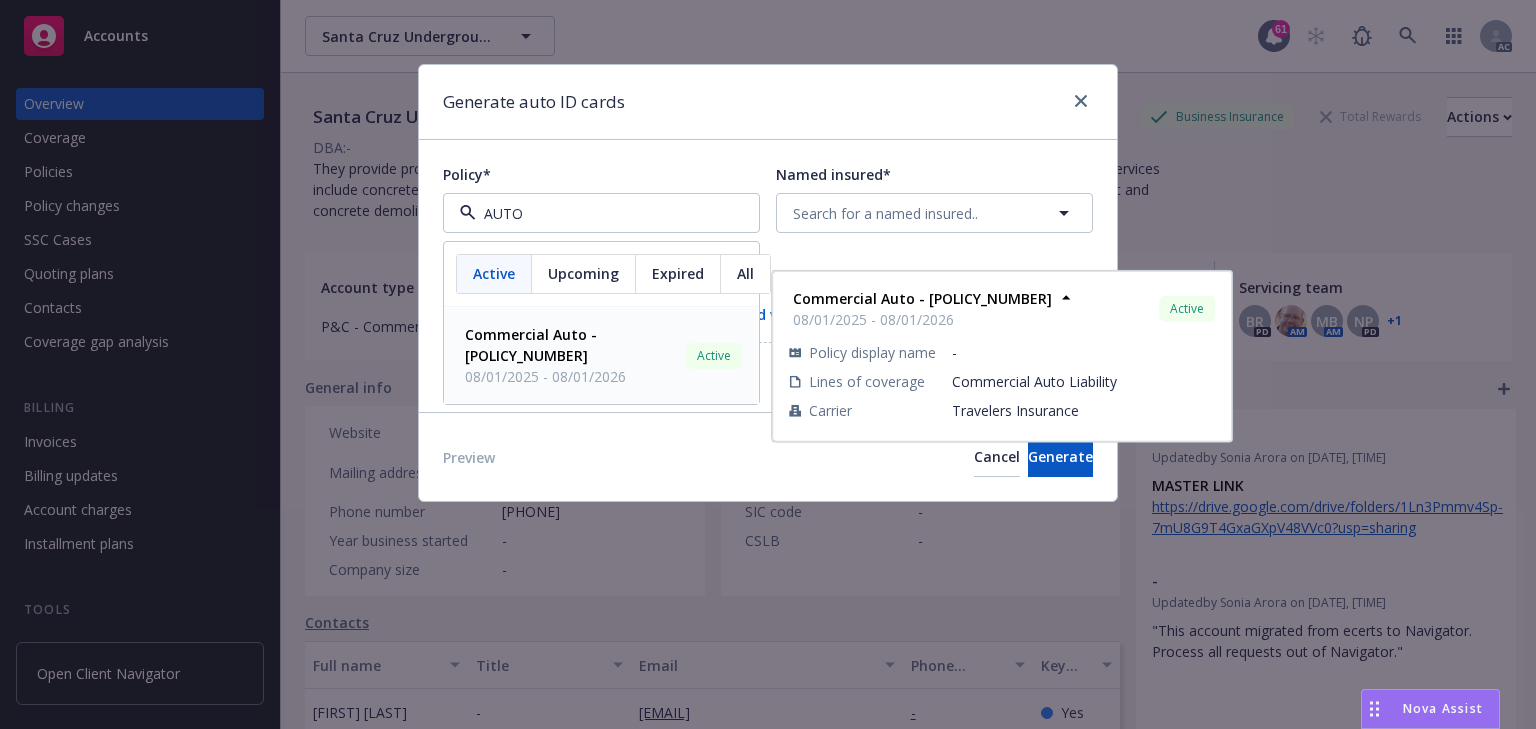 click on "Commercial Auto - [POLICY_NUMBER]" at bounding box center (531, 345) 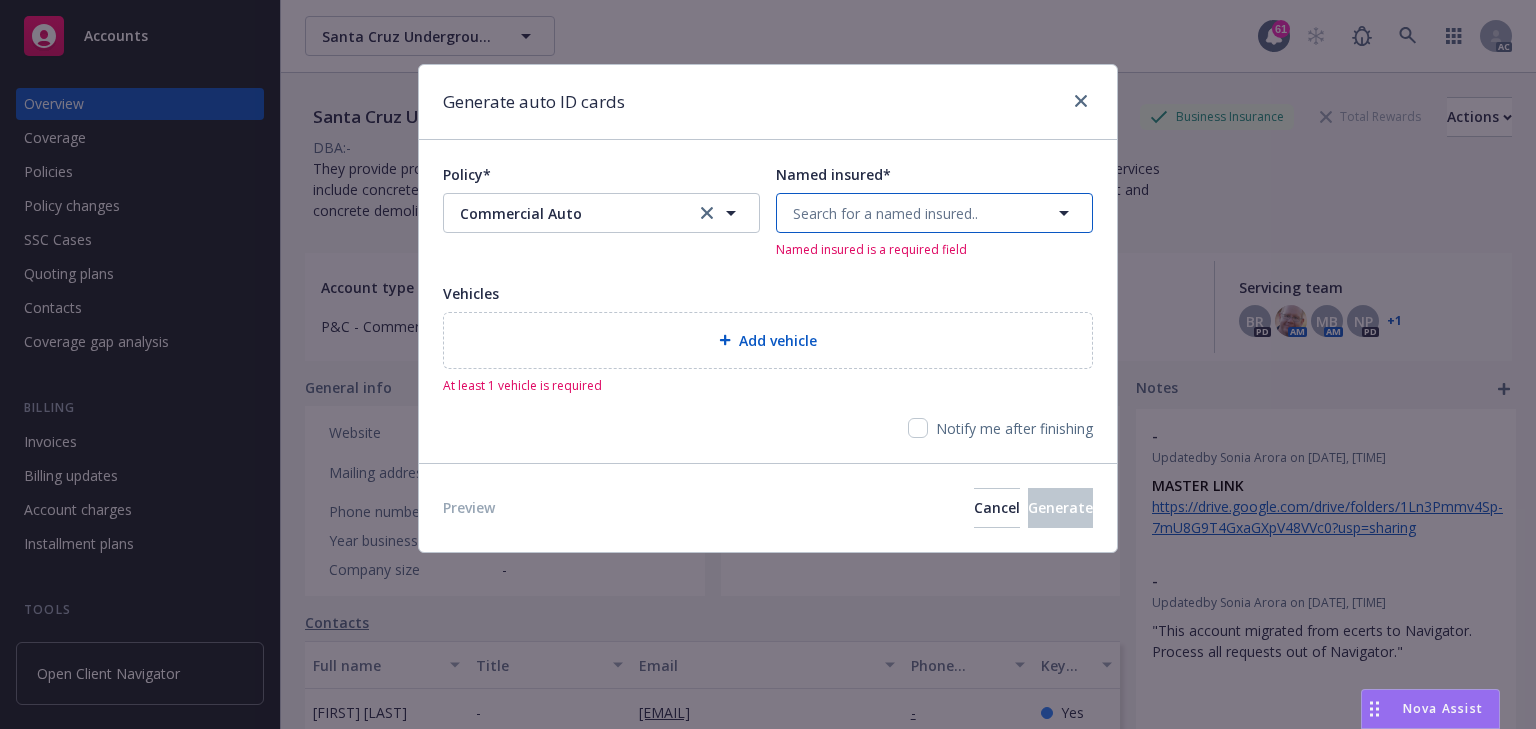 click on "Search for a named insured.." at bounding box center [885, 213] 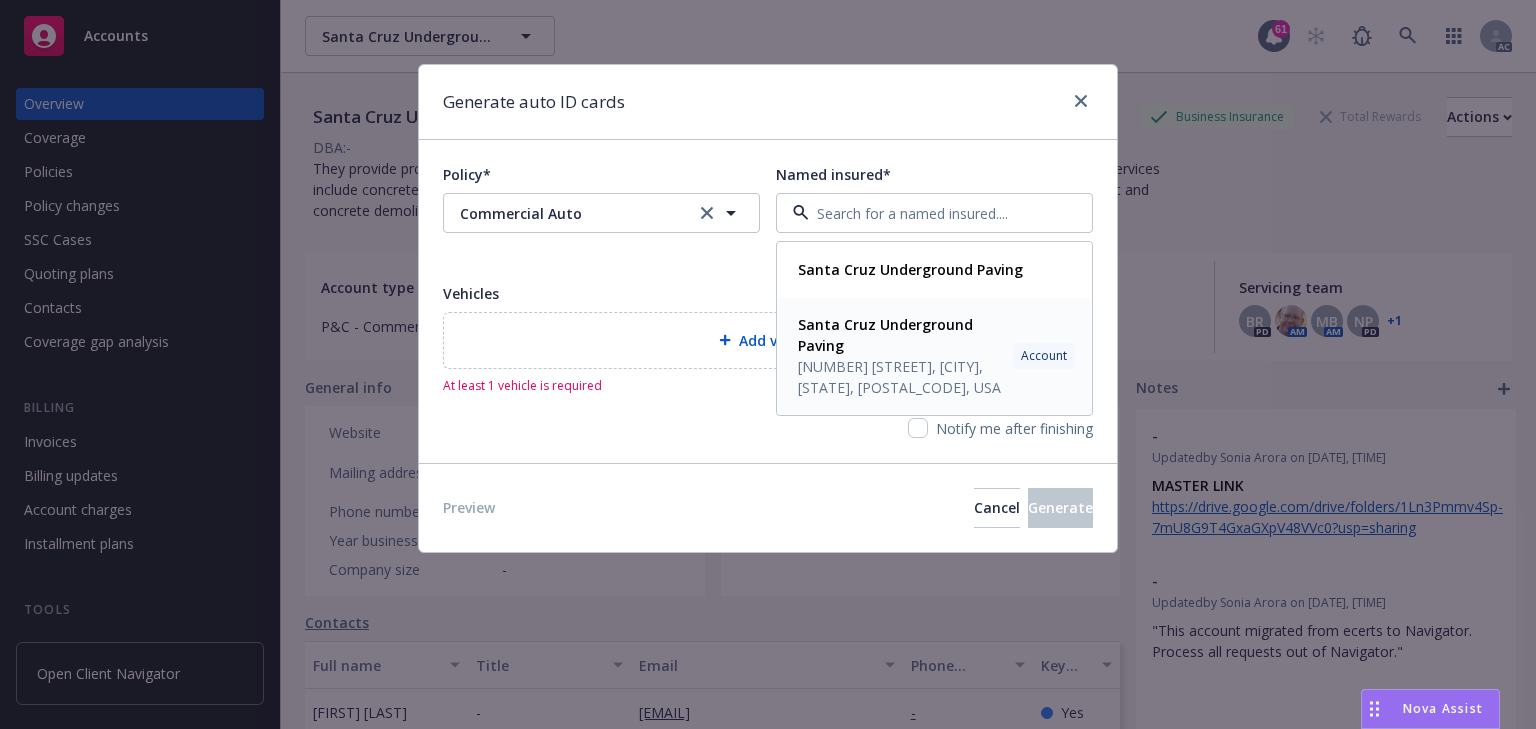 click on "Santa Cruz Underground Paving" at bounding box center (901, 335) 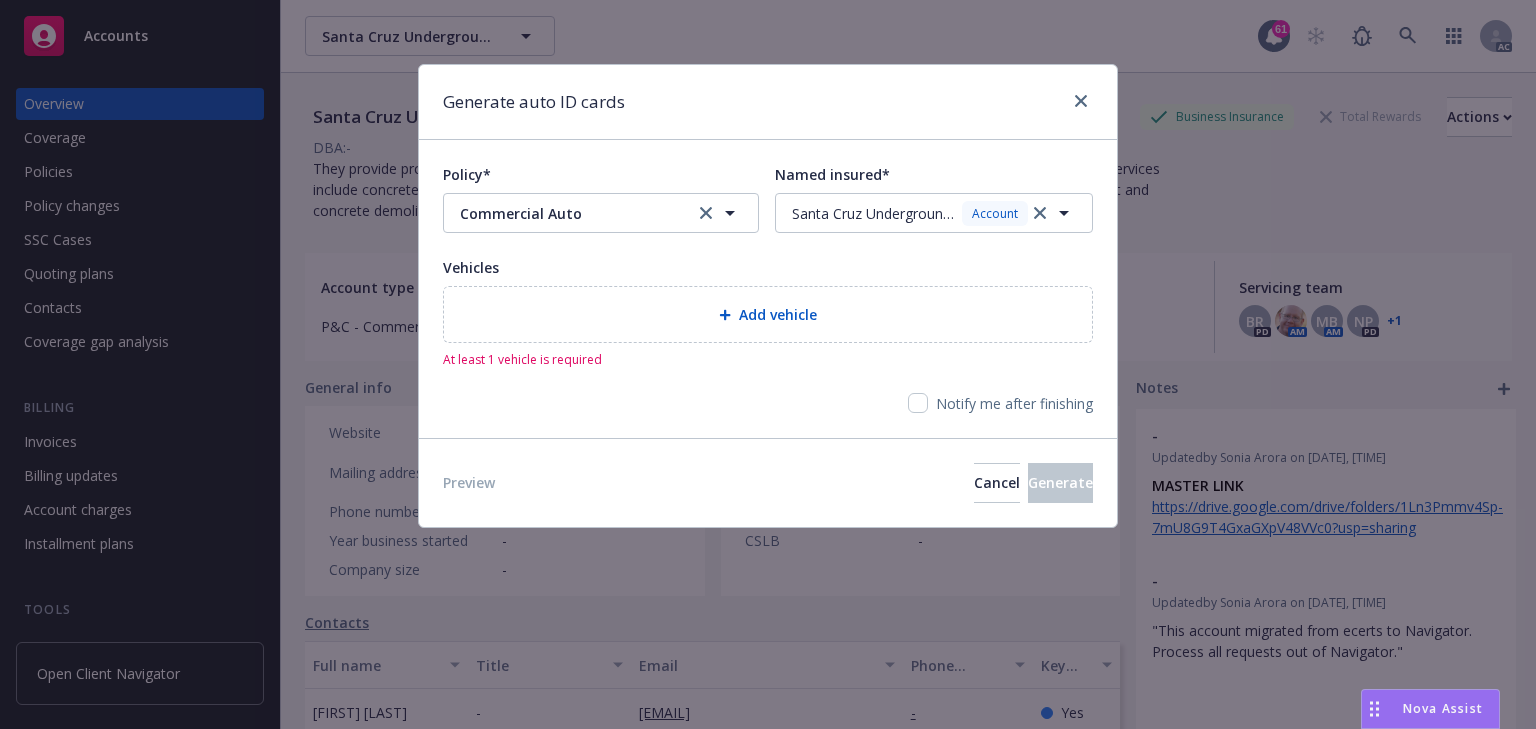 click on "Add vehicle" at bounding box center [768, 314] 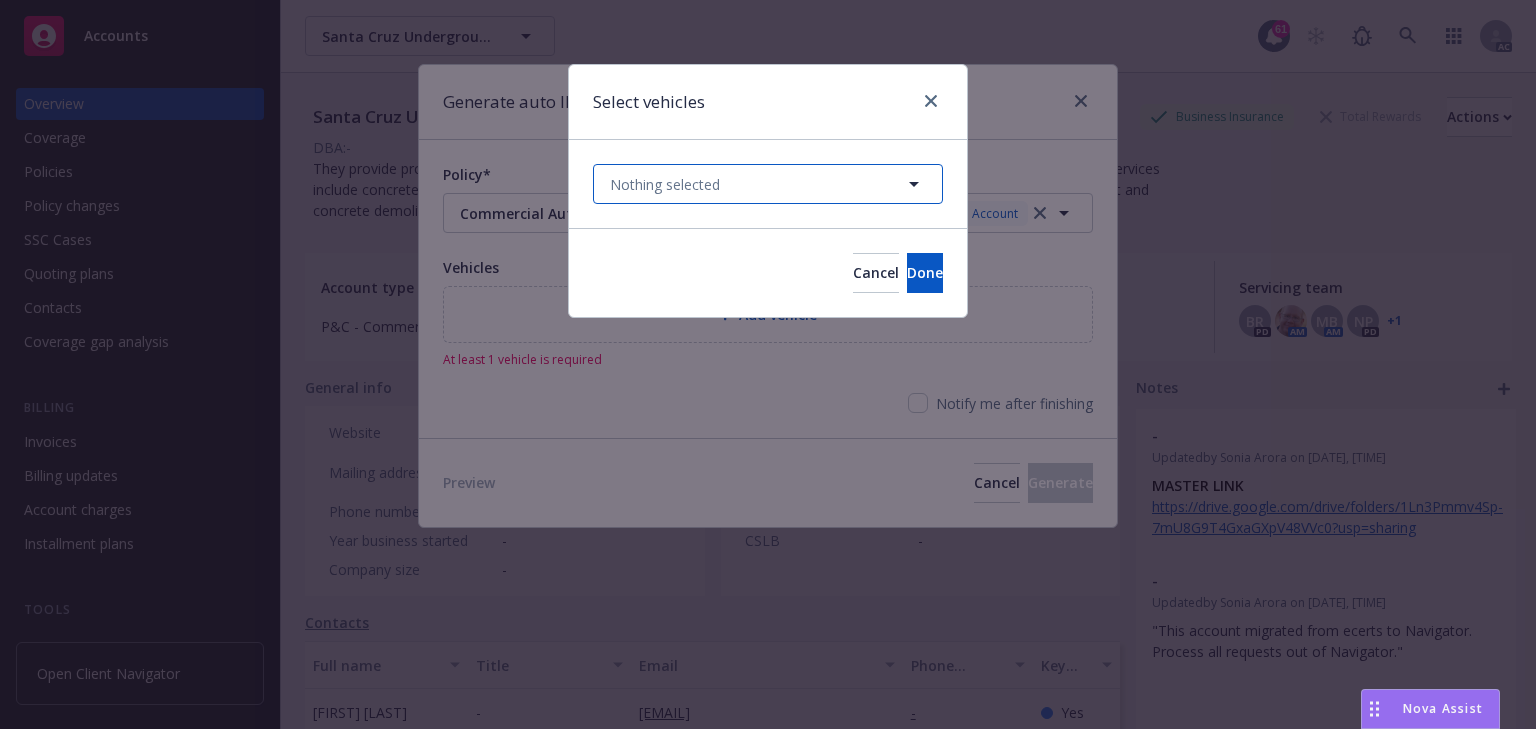 click on "Nothing selected" at bounding box center (665, 184) 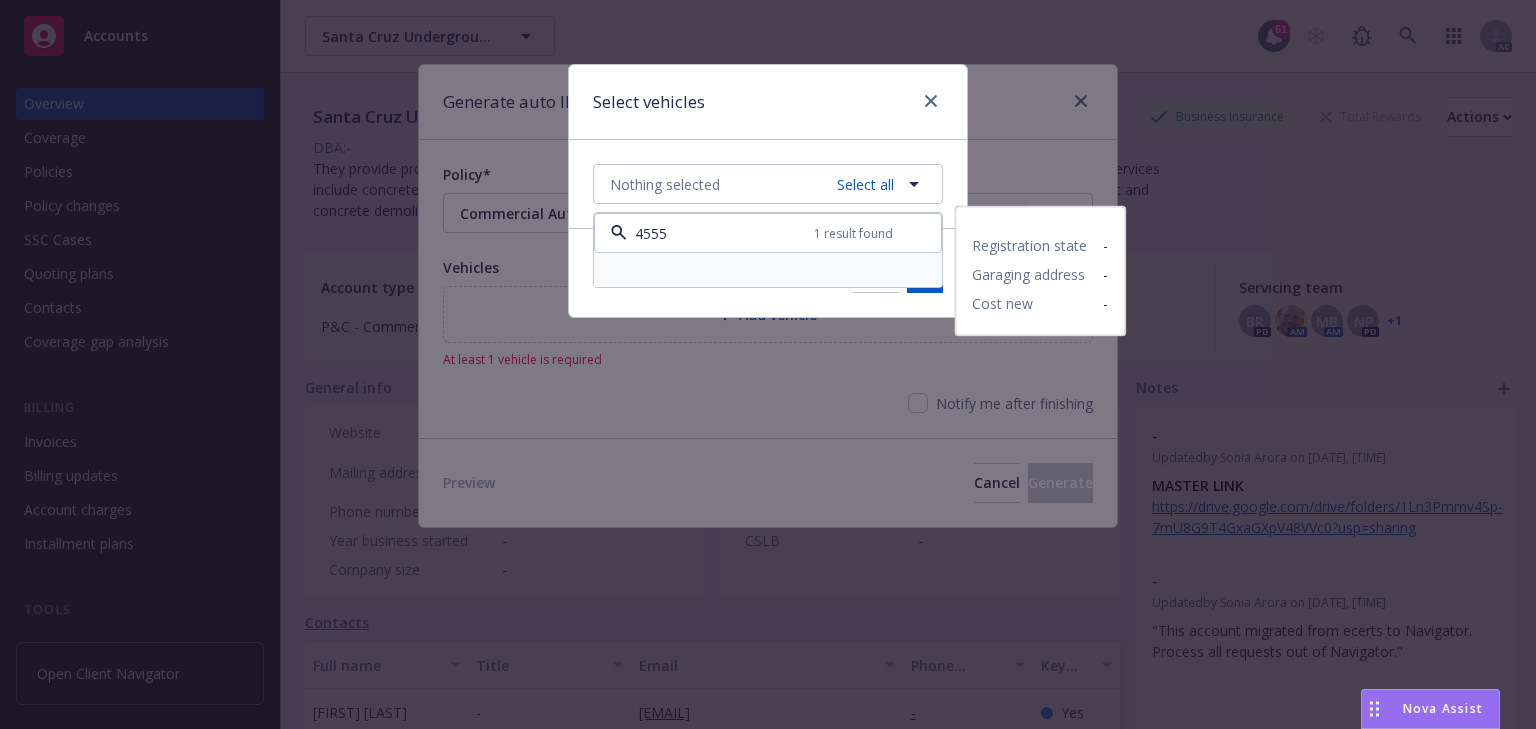 click at bounding box center (768, 270) 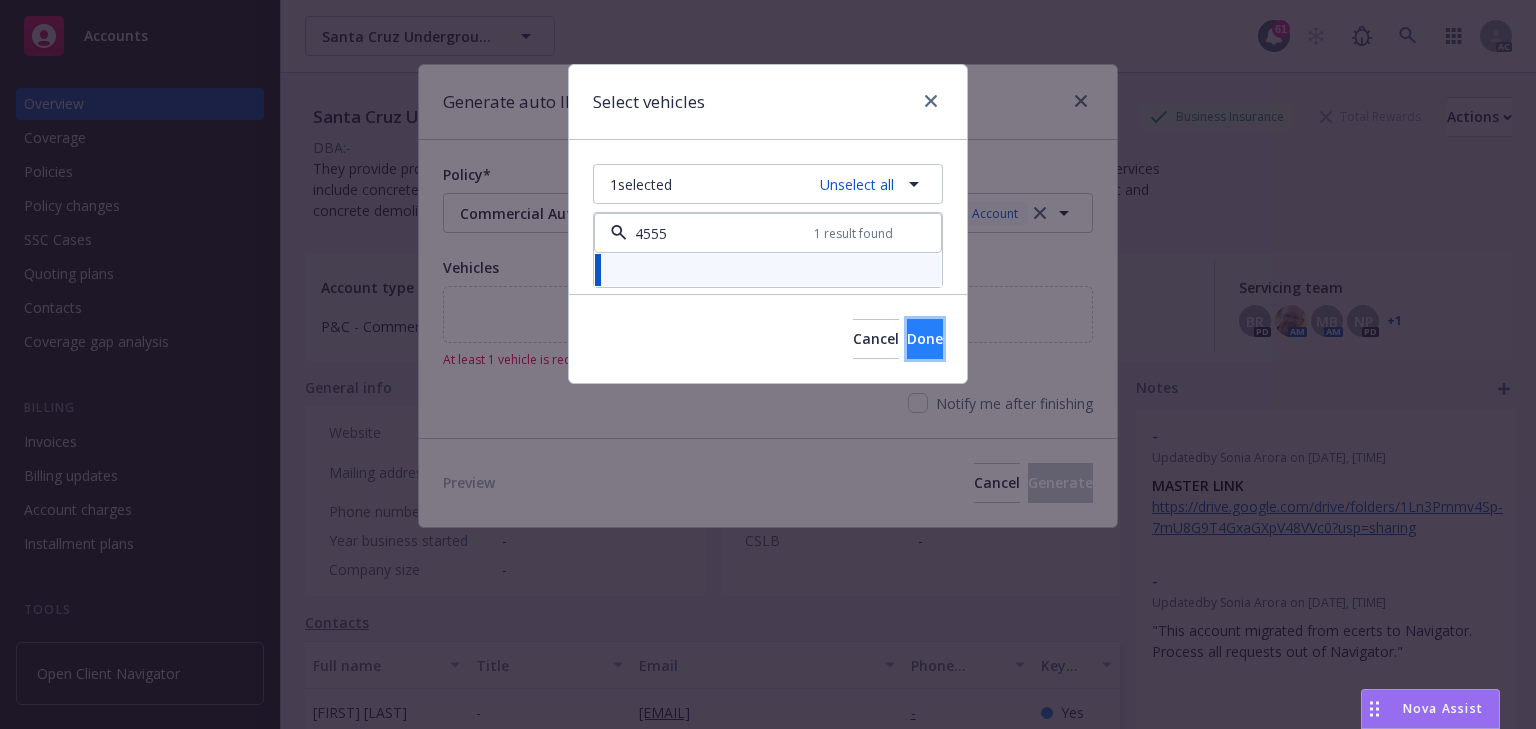 click on "Done" at bounding box center [925, 339] 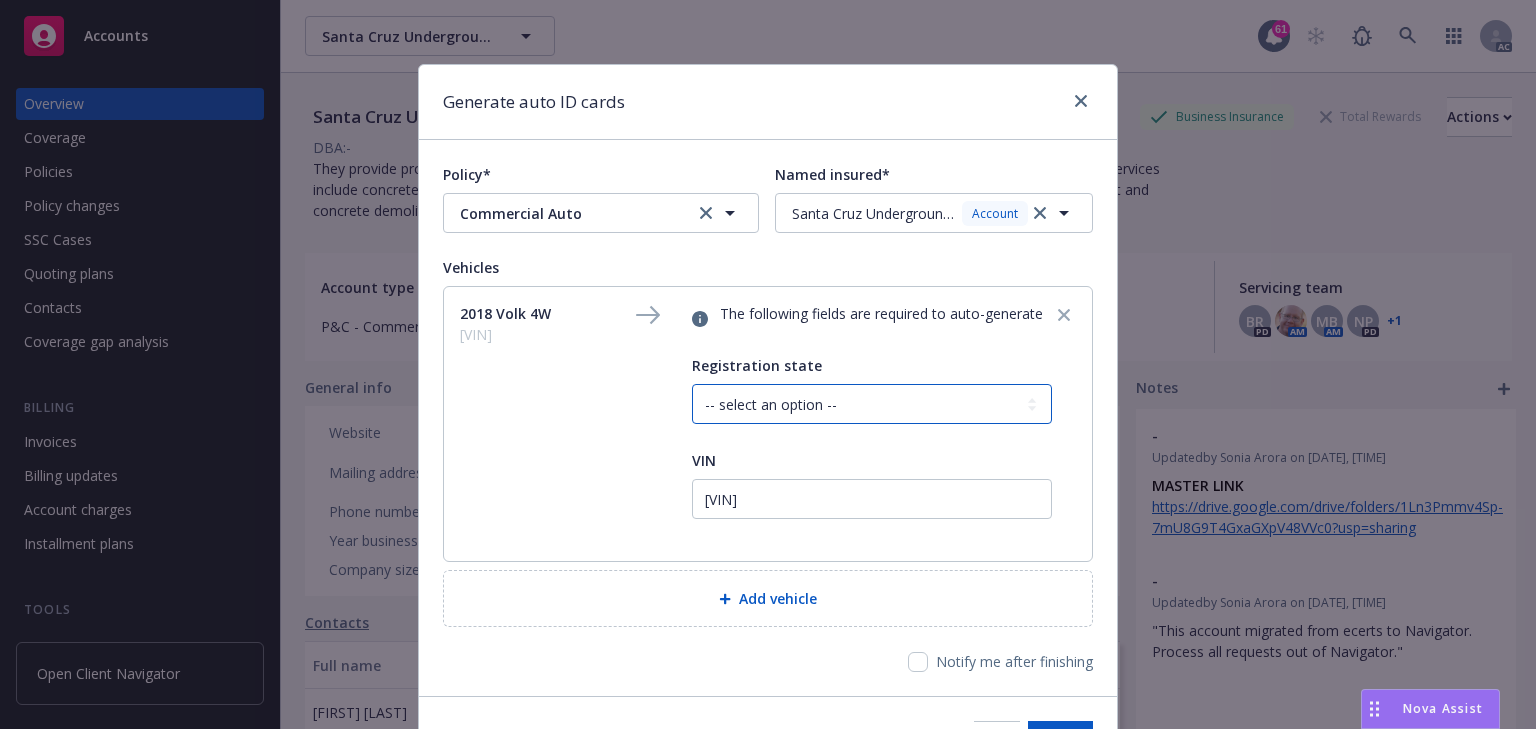 click on "-- select an option -- Alaska Alabama Arkansas American Samoa Arizona California Colorado Connecticut District Of Columbia Delaware Florida Federated States Of Micronesia Georgia Guam Hawaii Iowa Idaho Illinois Indiana Kansas Kentucky Louisiana Massachusetts Maryland Maine Marshall Islands Michigan Minnesota Missouri Northern Mariana Islands Mississippi Montana North Carolina North Dakota Nebraska New Hampshire New Jersey New Mexico Nevada New York Ohio Oklahoma Oregon Pennsylvania Puerto Rico Palau Rhode Island South Carolina South Dakota Tennessee Texas Utah Virginia Virgin Islands Vermont Washington Wisconsin West Virginia Wyoming" at bounding box center [872, 404] 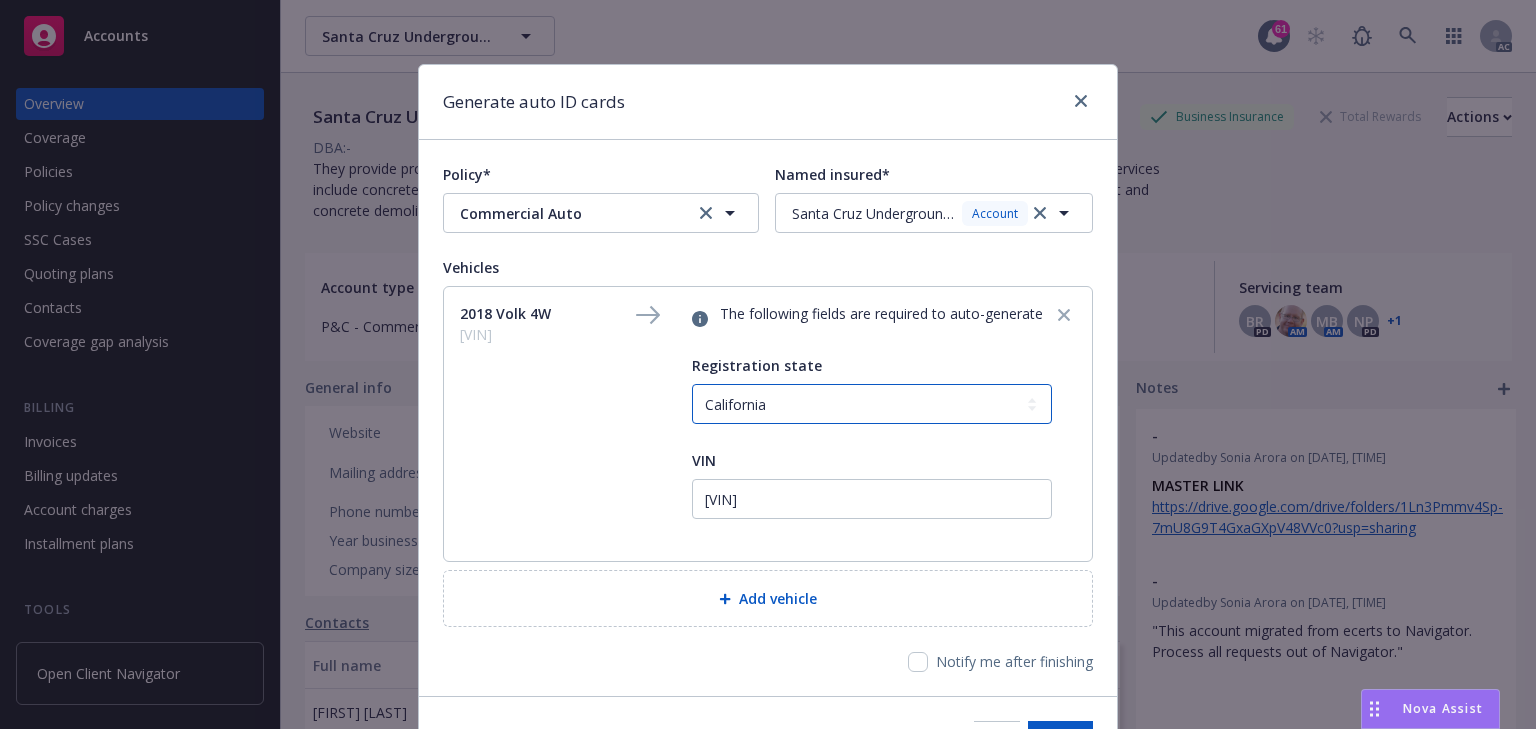 click on "-- select an option -- Alaska Alabama Arkansas American Samoa Arizona California Colorado Connecticut District Of Columbia Delaware Florida Federated States Of Micronesia Georgia Guam Hawaii Iowa Idaho Illinois Indiana Kansas Kentucky Louisiana Massachusetts Maryland Maine Marshall Islands Michigan Minnesota Missouri Northern Mariana Islands Mississippi Montana North Carolina North Dakota Nebraska New Hampshire New Jersey New Mexico Nevada New York Ohio Oklahoma Oregon Pennsylvania Puerto Rico Palau Rhode Island South Carolina South Dakota Tennessee Texas Utah Virginia Virgin Islands Vermont Washington Wisconsin West Virginia Wyoming" at bounding box center [872, 404] 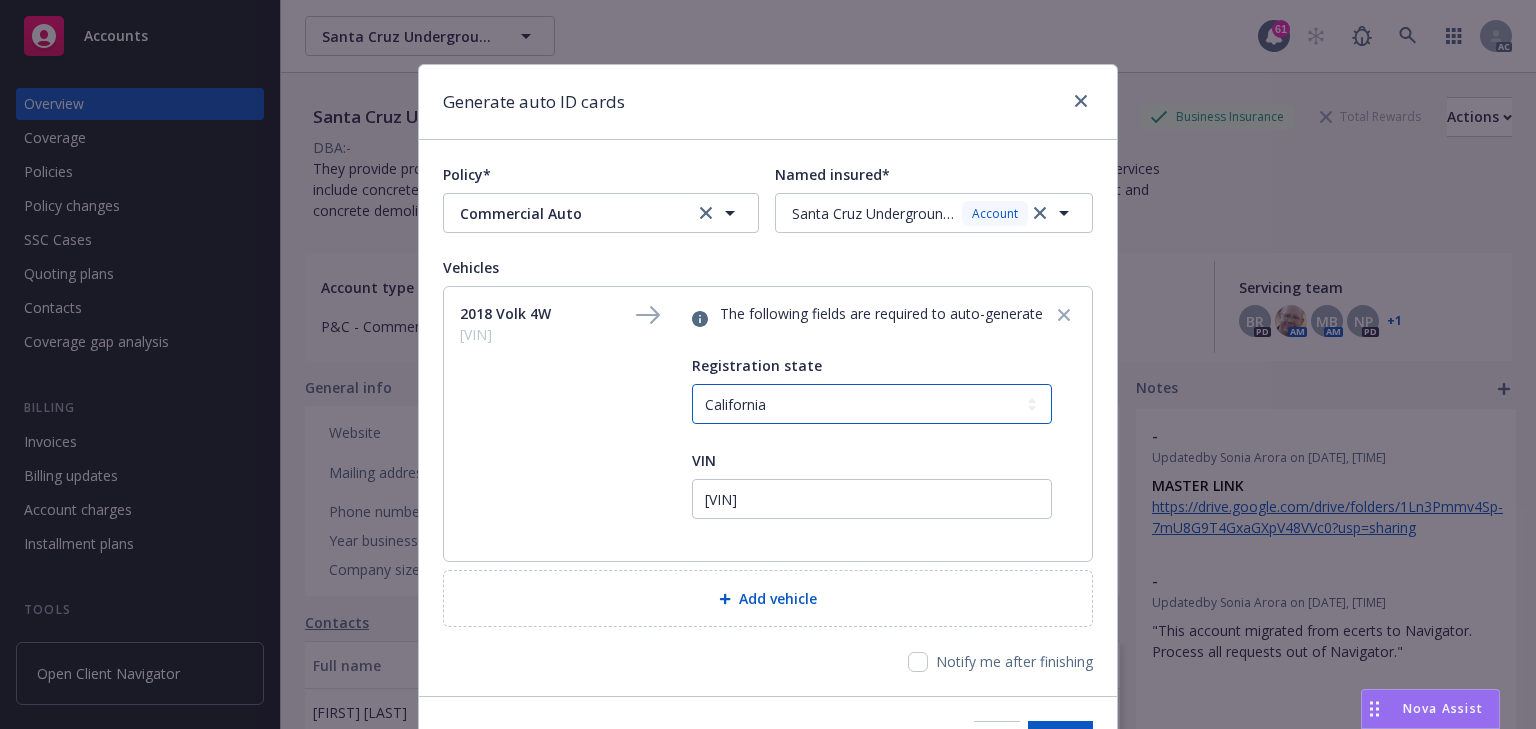 scroll, scrollTop: 120, scrollLeft: 0, axis: vertical 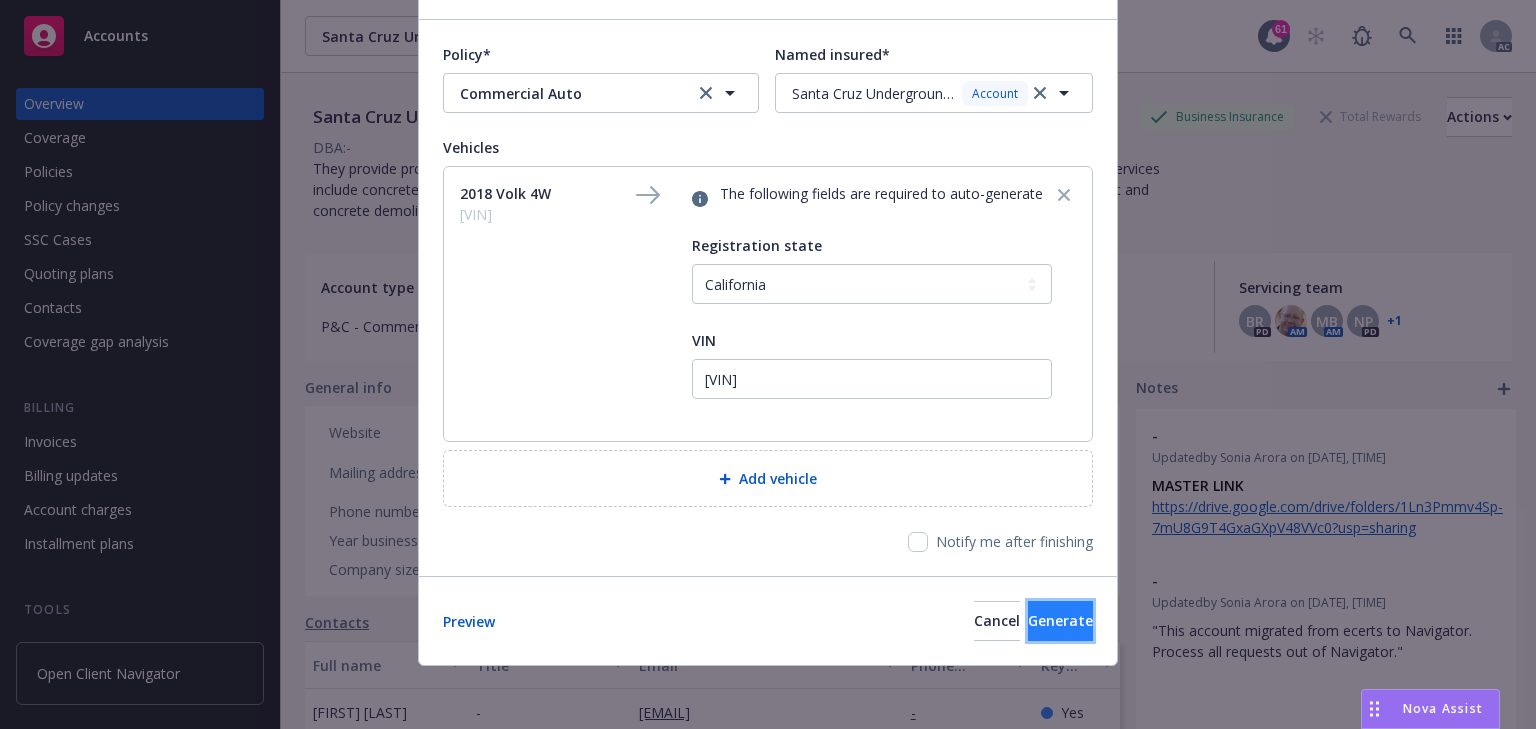 click on "Generate" at bounding box center (1060, 620) 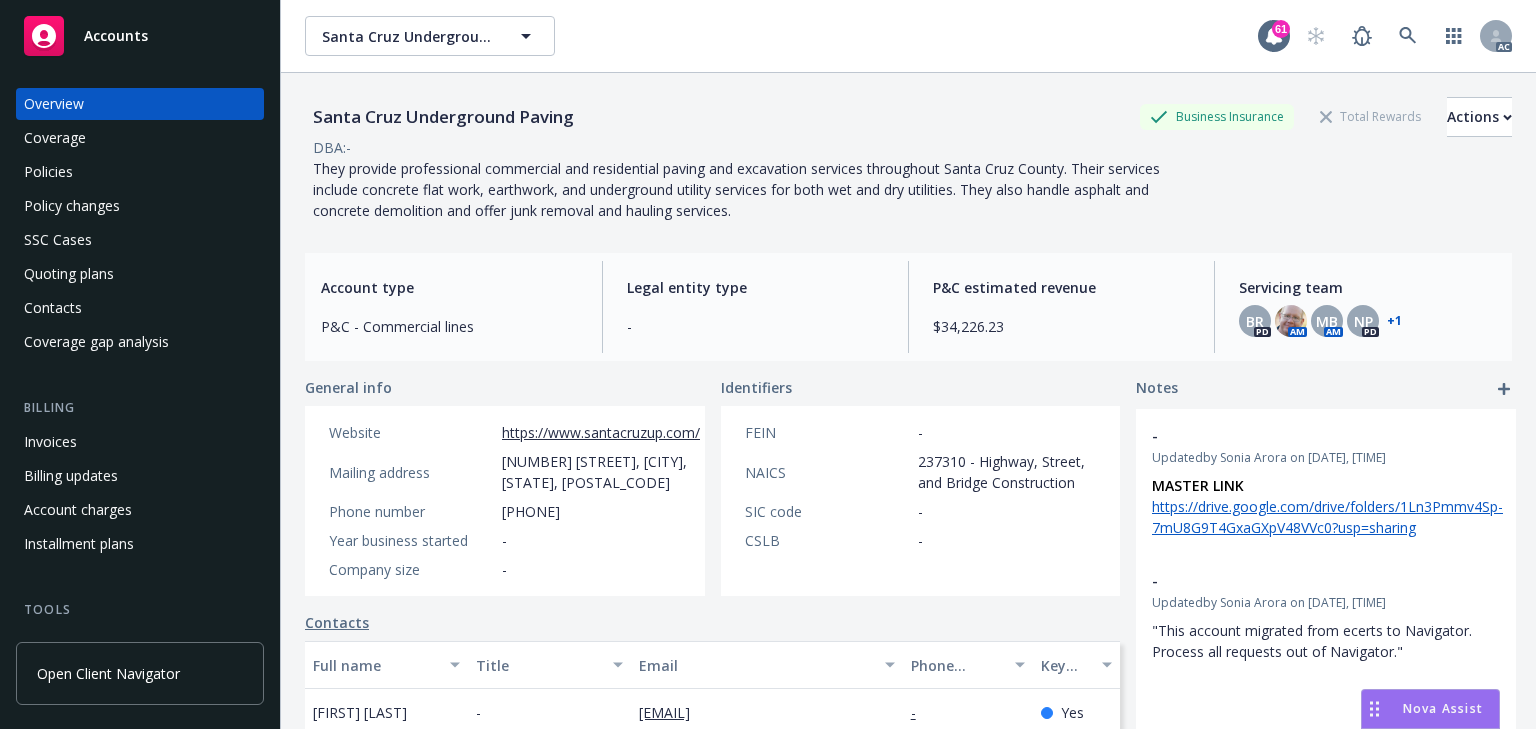 click on "Policies" at bounding box center [140, 172] 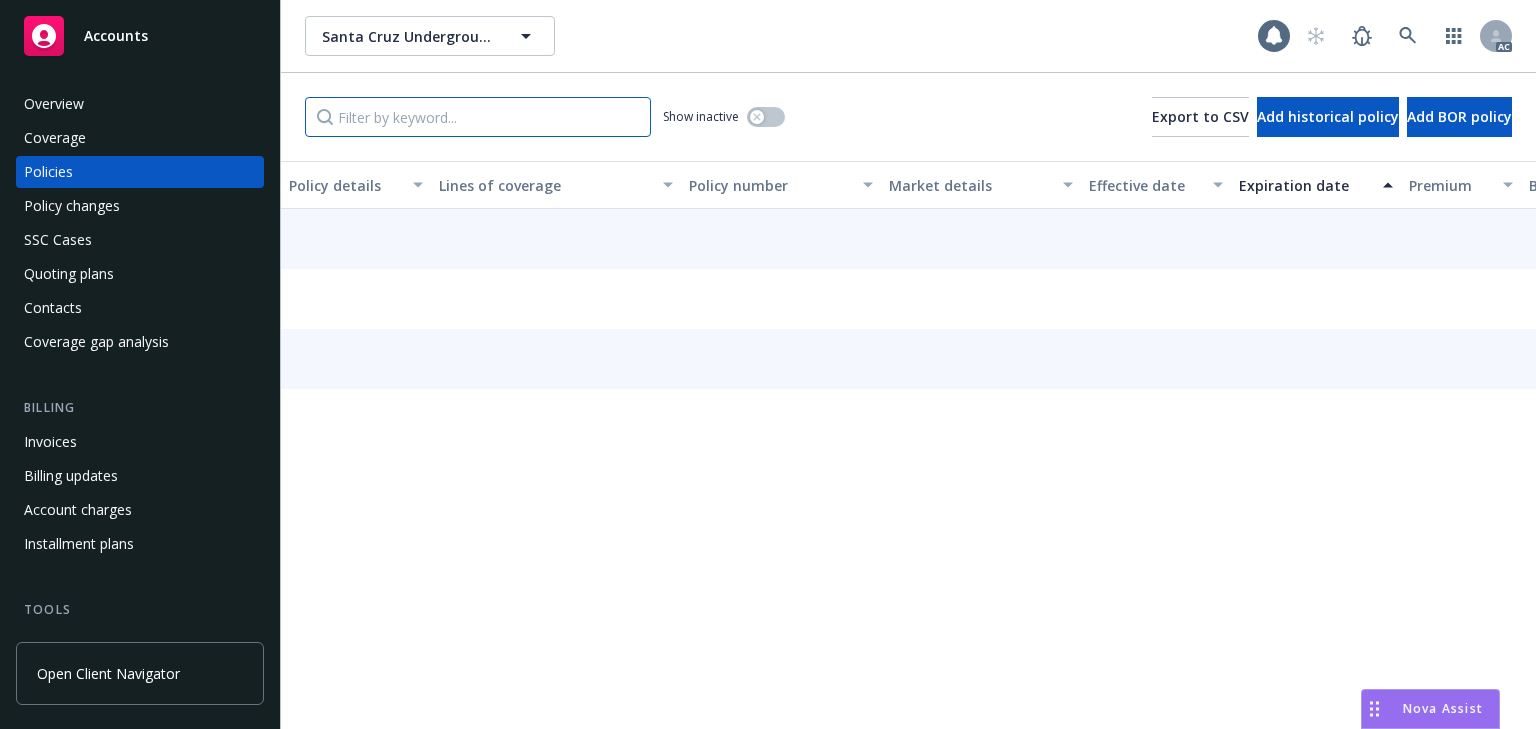click at bounding box center (478, 117) 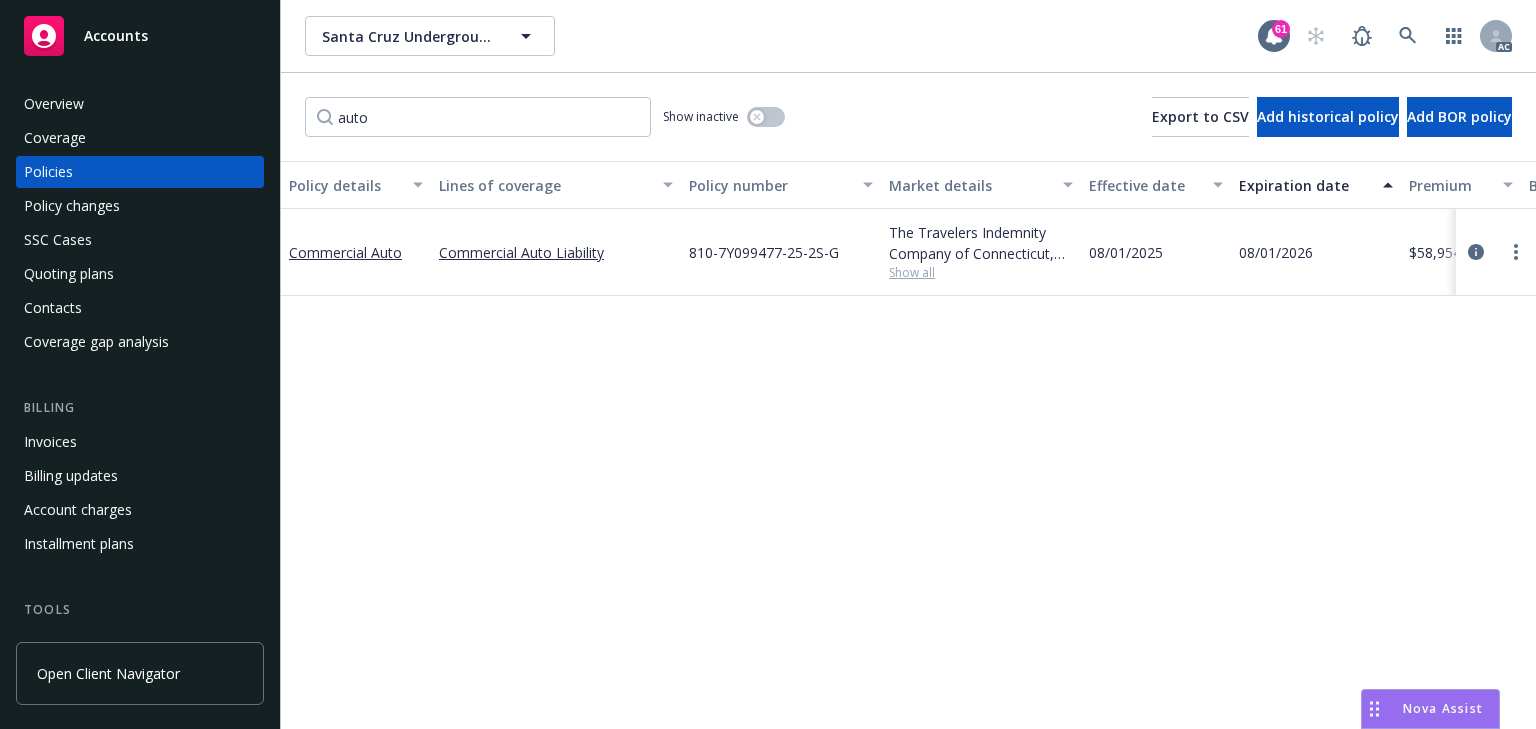 click on "Show all" at bounding box center [981, 272] 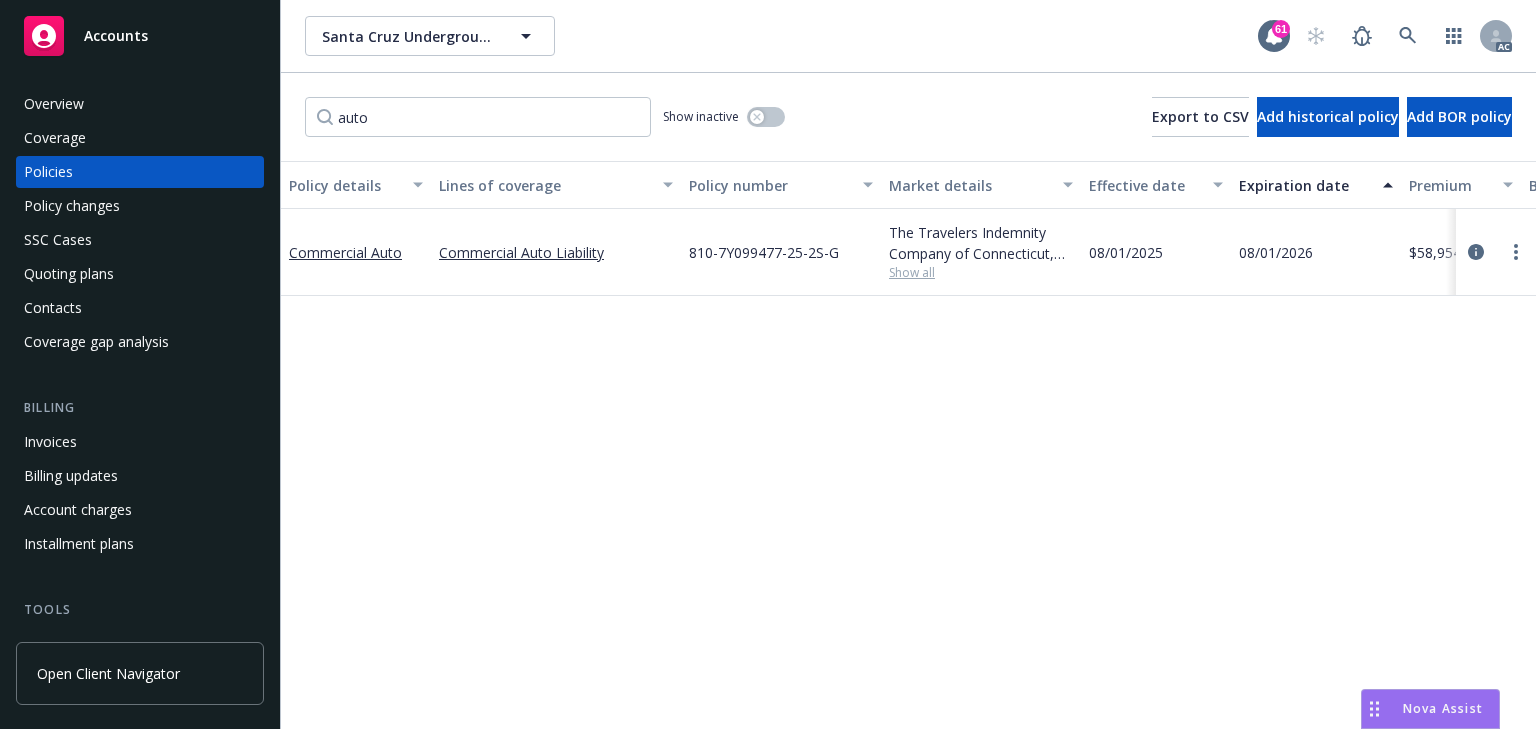 click on "Policy changes" at bounding box center [72, 206] 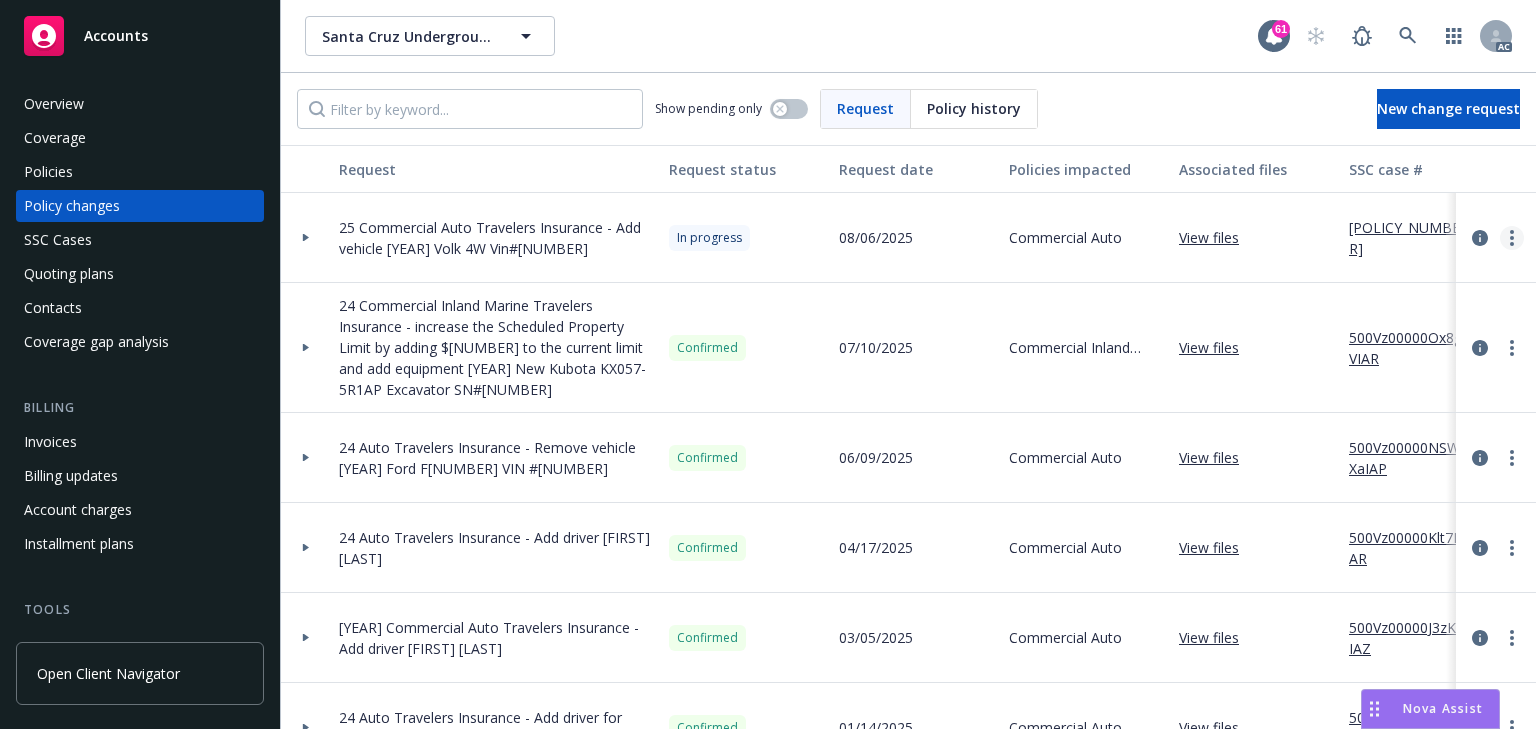 click 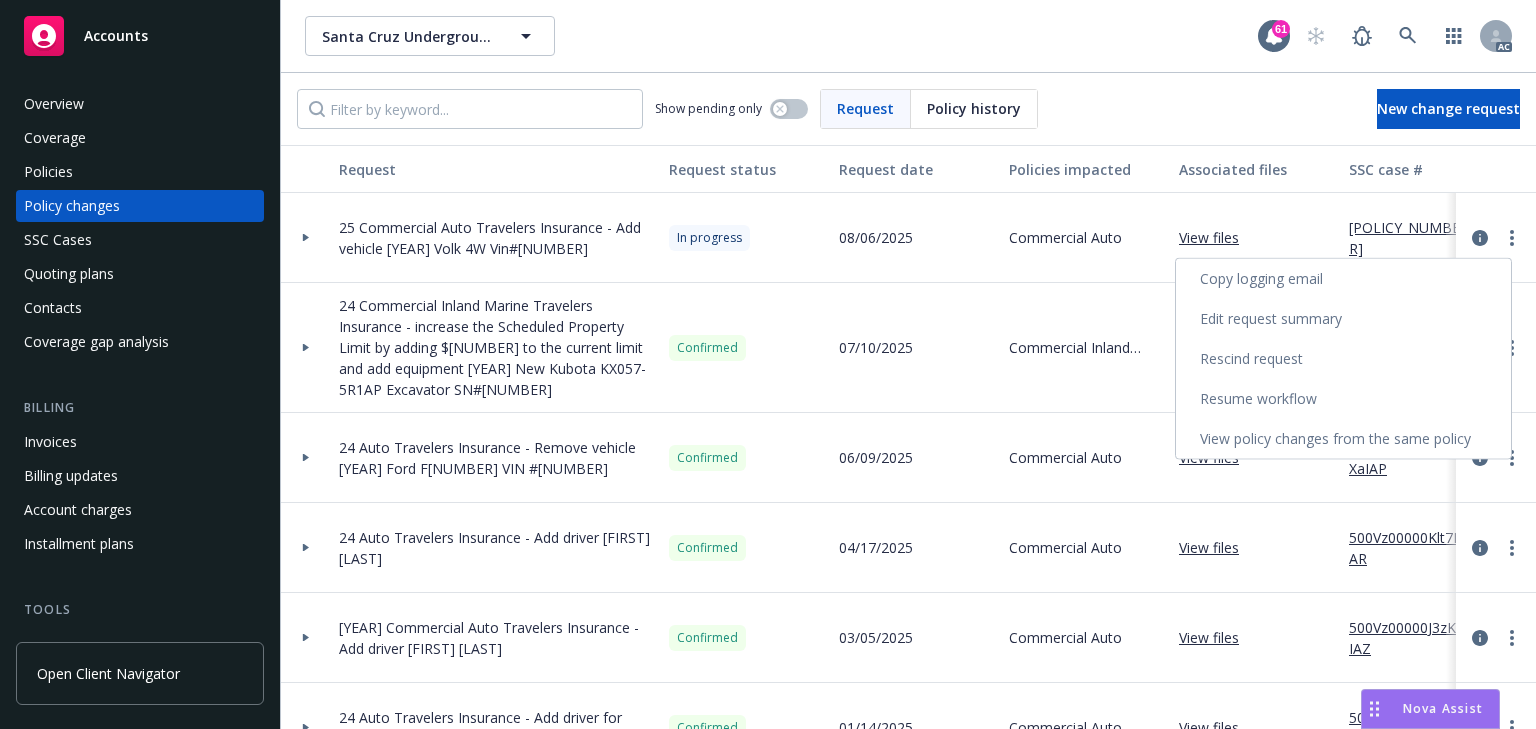 click on "Copy logging email" at bounding box center (1343, 279) 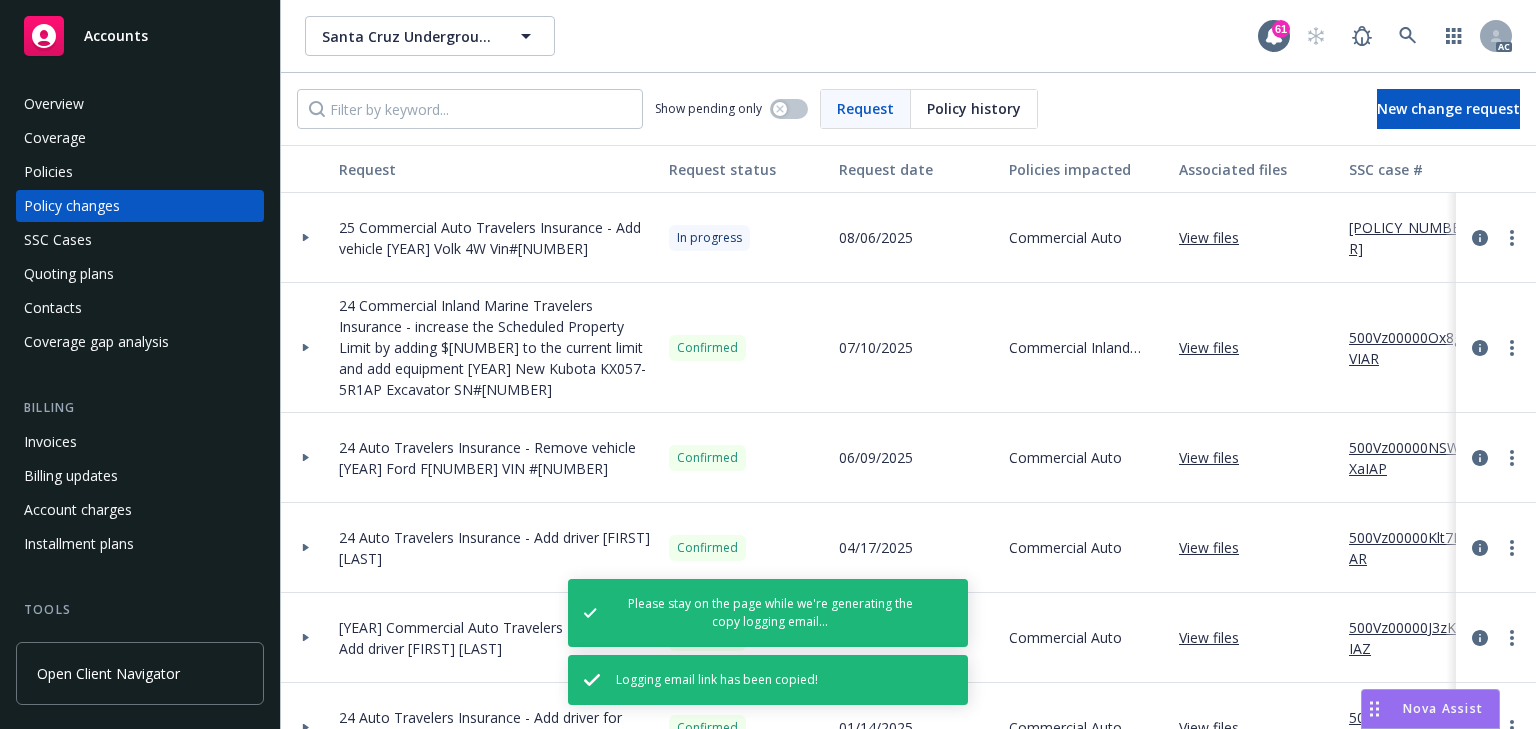 click on "Policies" at bounding box center [140, 172] 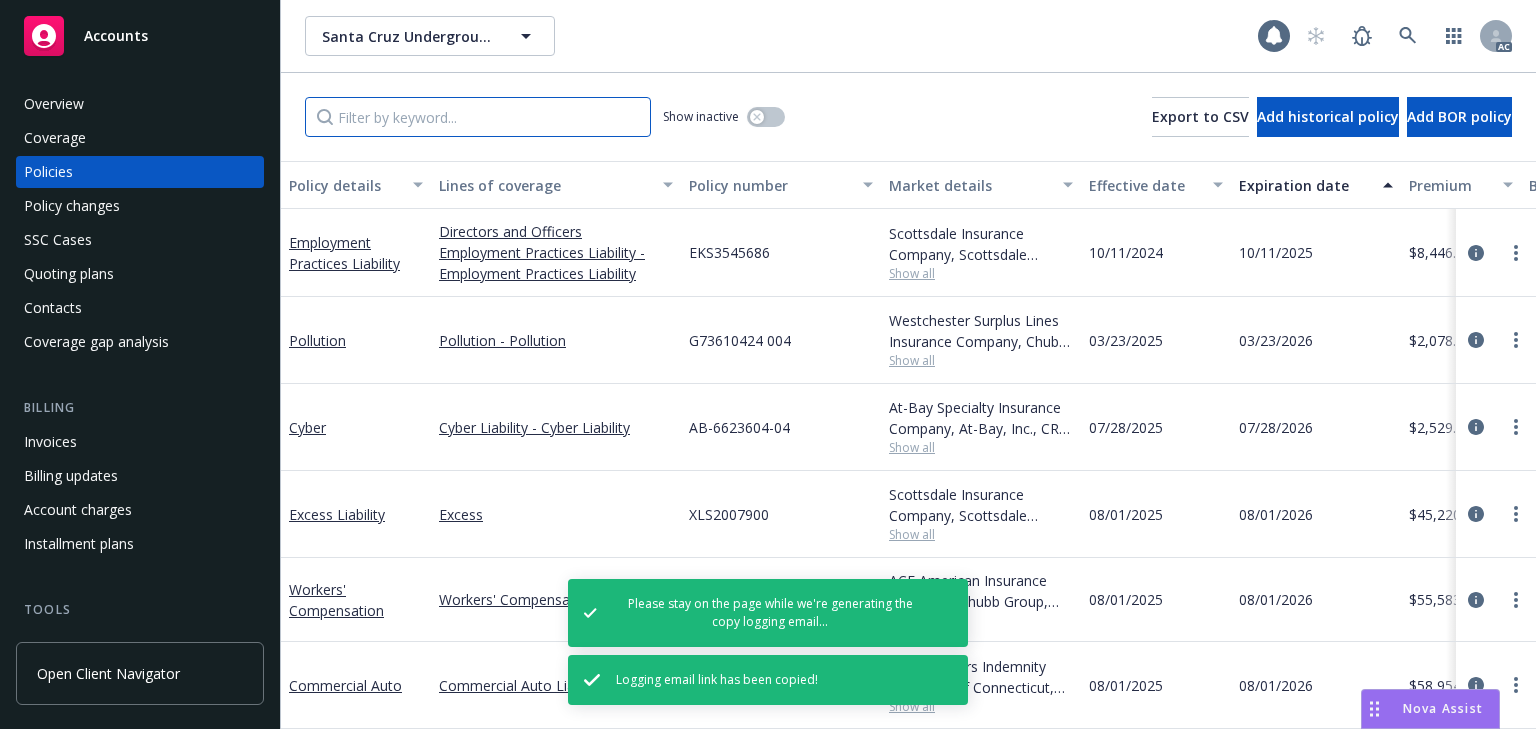click at bounding box center (478, 117) 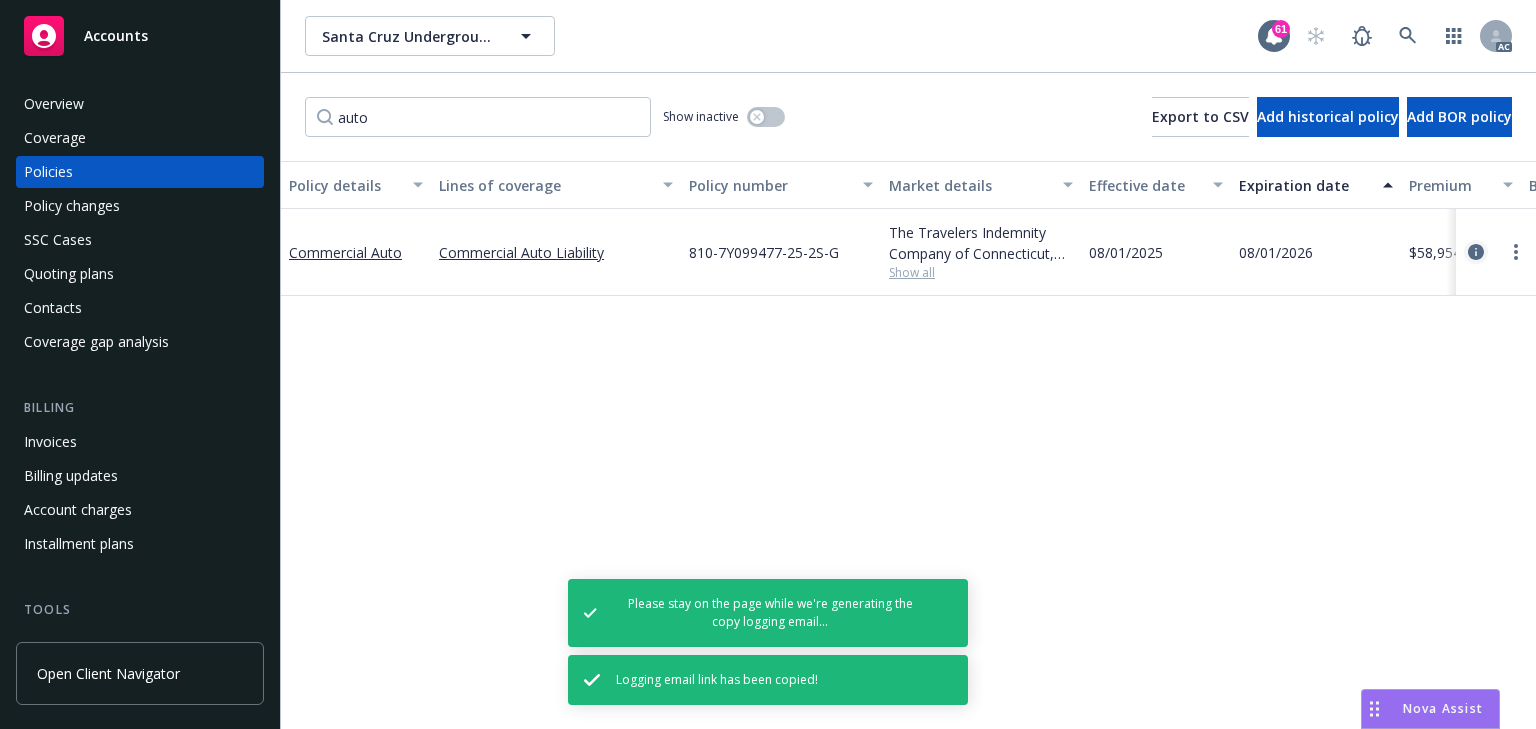 click 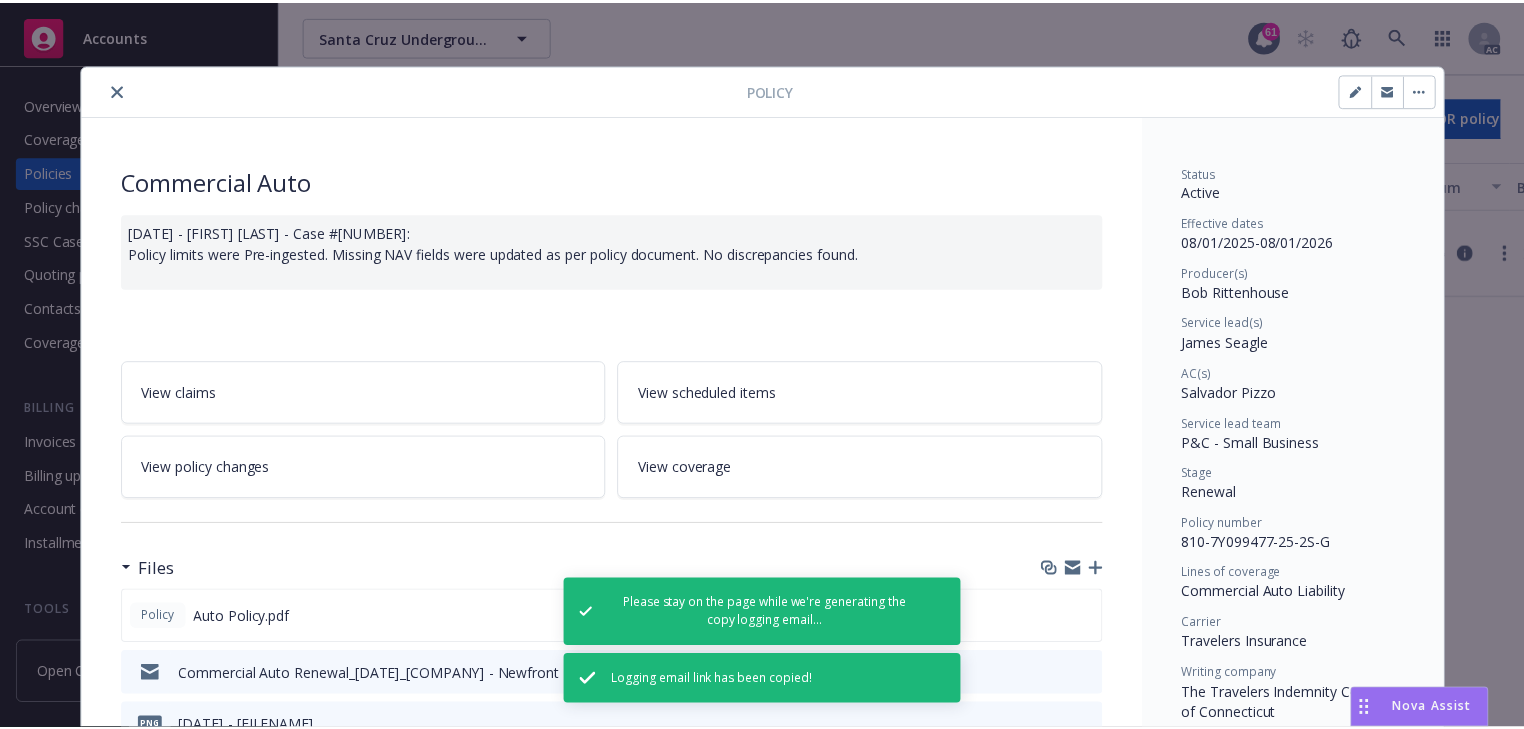 scroll, scrollTop: 60, scrollLeft: 0, axis: vertical 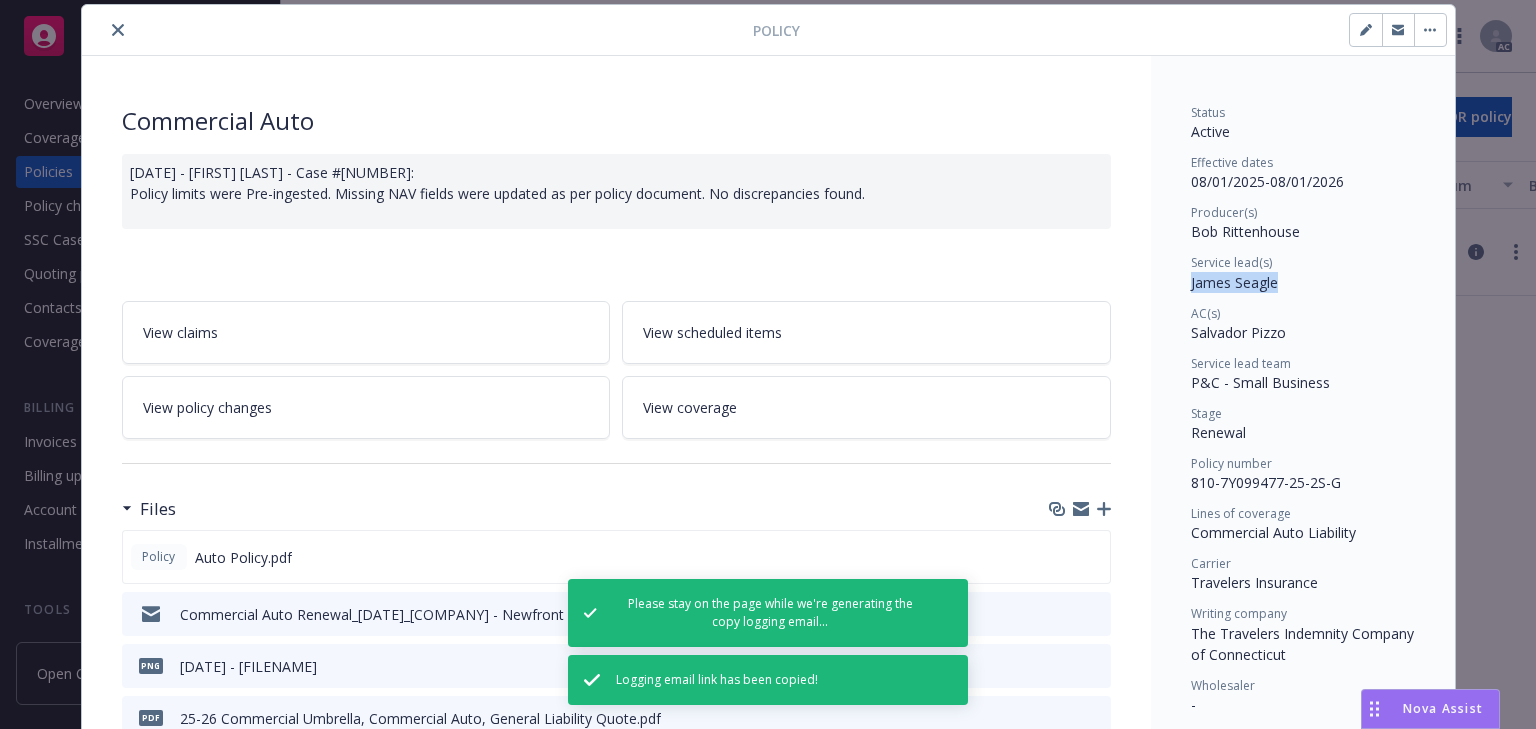 drag, startPoint x: 1247, startPoint y: 289, endPoint x: 1284, endPoint y: 288, distance: 37.01351 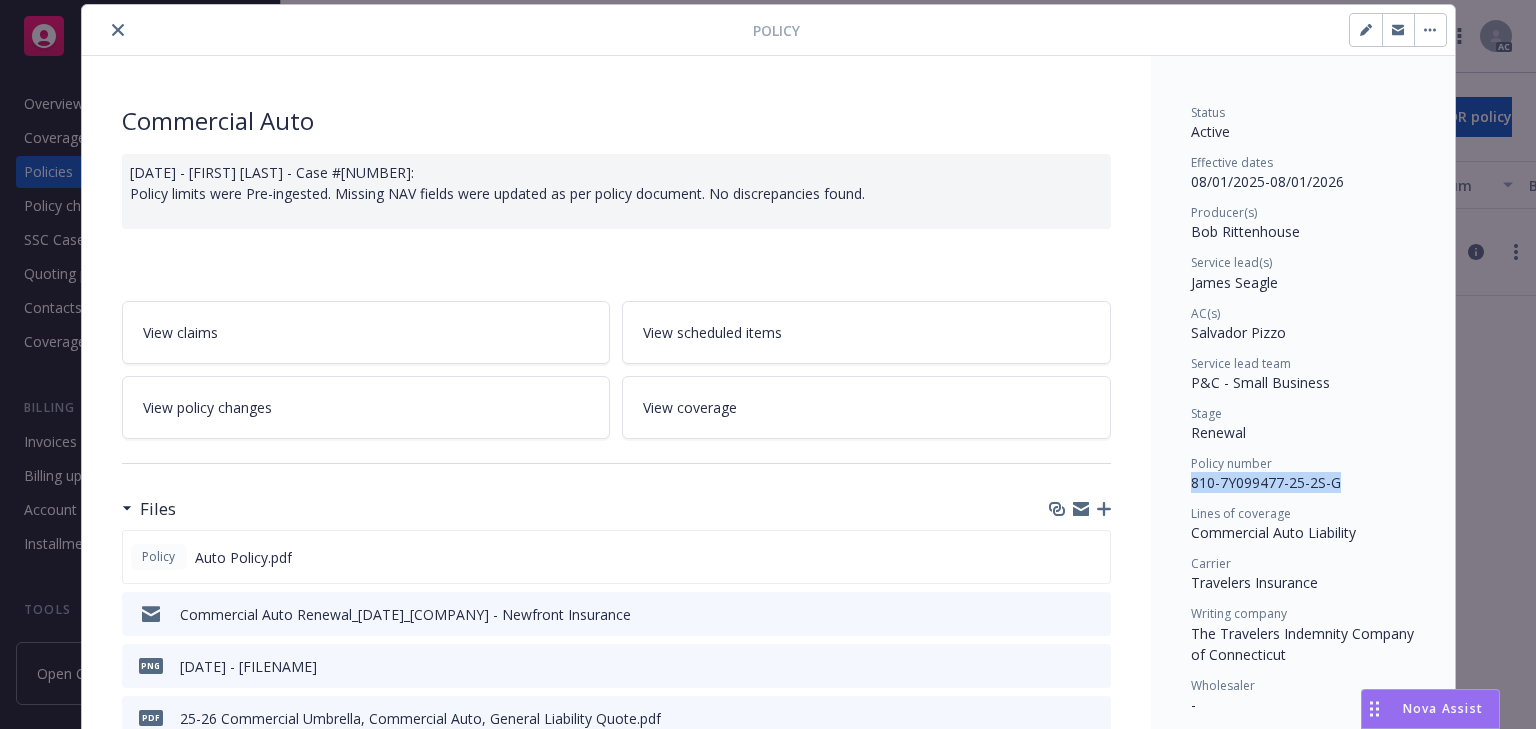 drag, startPoint x: 1184, startPoint y: 488, endPoint x: 1336, endPoint y: 484, distance: 152.05263 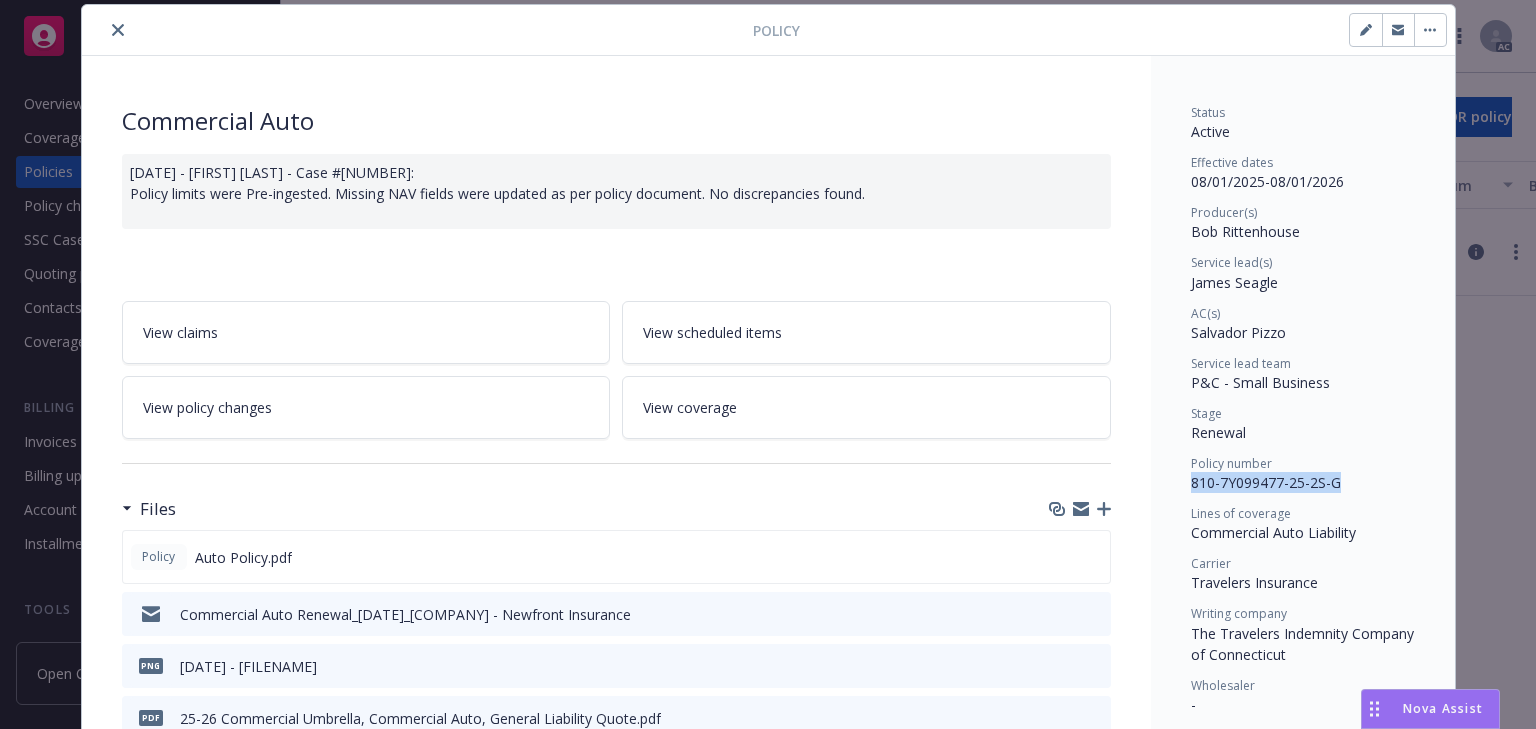 click 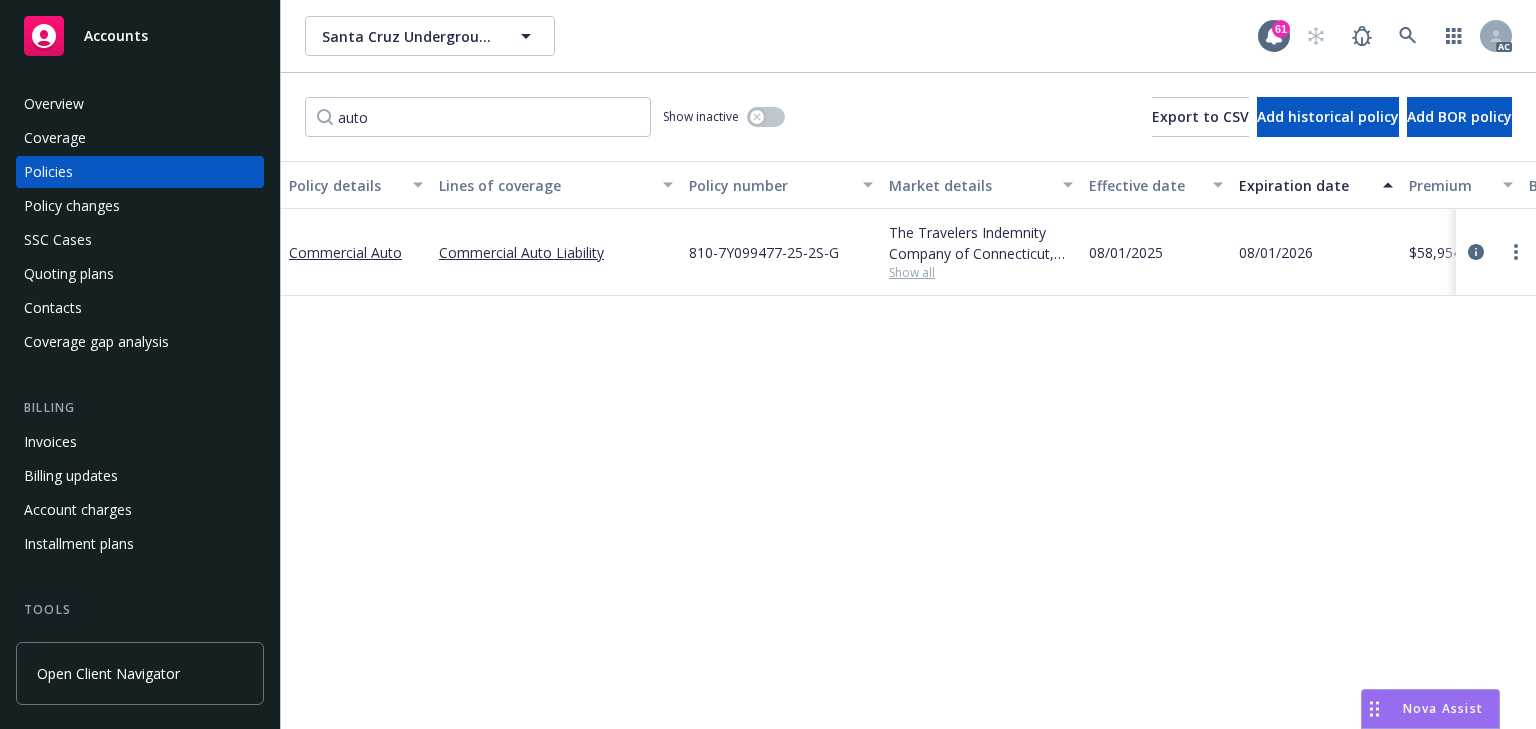 click on "Policy details Lines of coverage Policy number Market details Effective date Expiration date Premium Billing method Stage Status Service team leaders Commercial Auto Commercial Auto Liability [NUMBER]-[NUMBER]-[NUMBER]-[NUMBER] The Travelers Indemnity Company of Connecticut, Travelers Insurance Show all [DATE] [DATE] $[NUMBER] Direct Renewal Active [FIRST] [LAST] AC [FIRST] [LAST] AM 1 more" at bounding box center [908, 445] 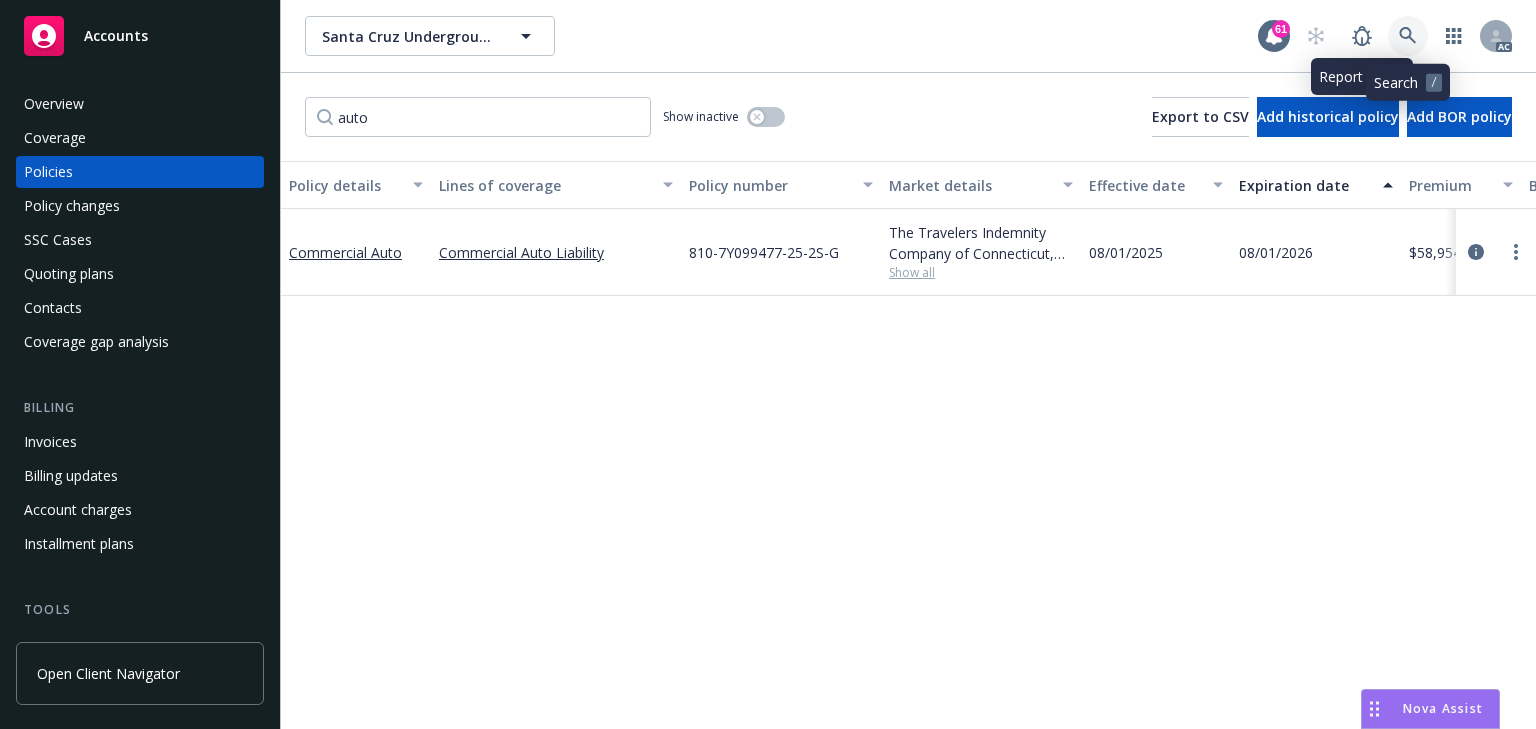 click at bounding box center [1408, 36] 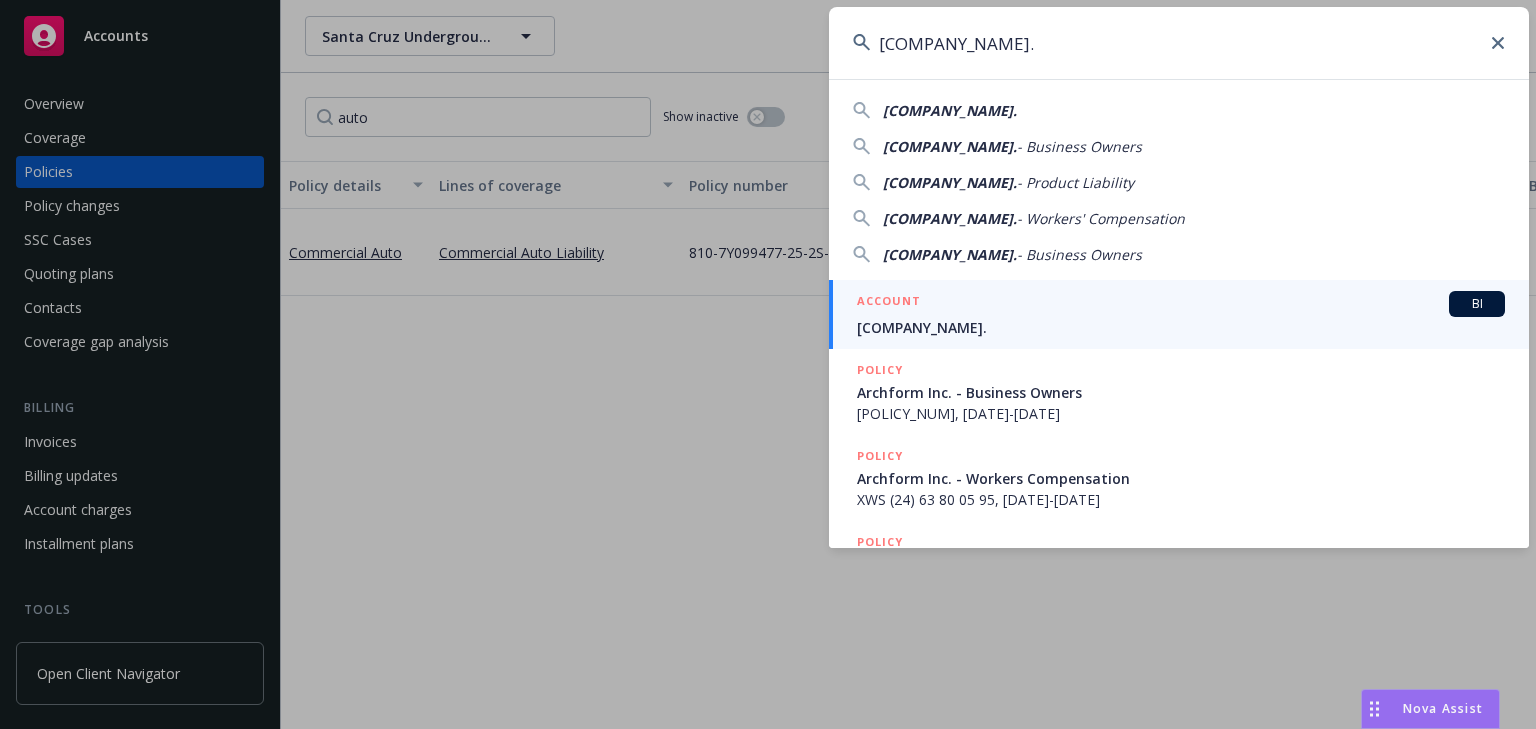 click on "ACCOUNT BI [COMPANY_NAME]" at bounding box center [1181, 314] 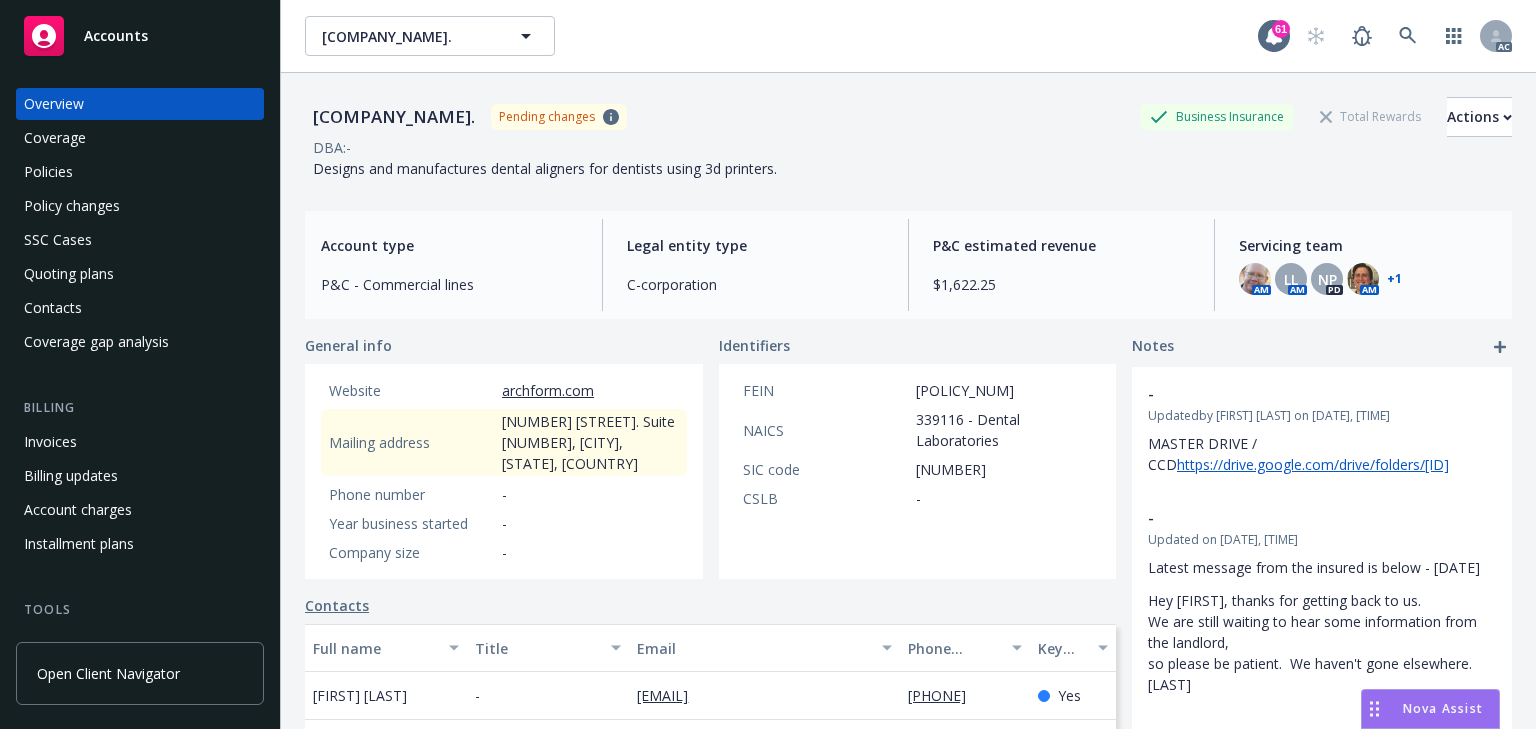 click on "Policies" at bounding box center (48, 172) 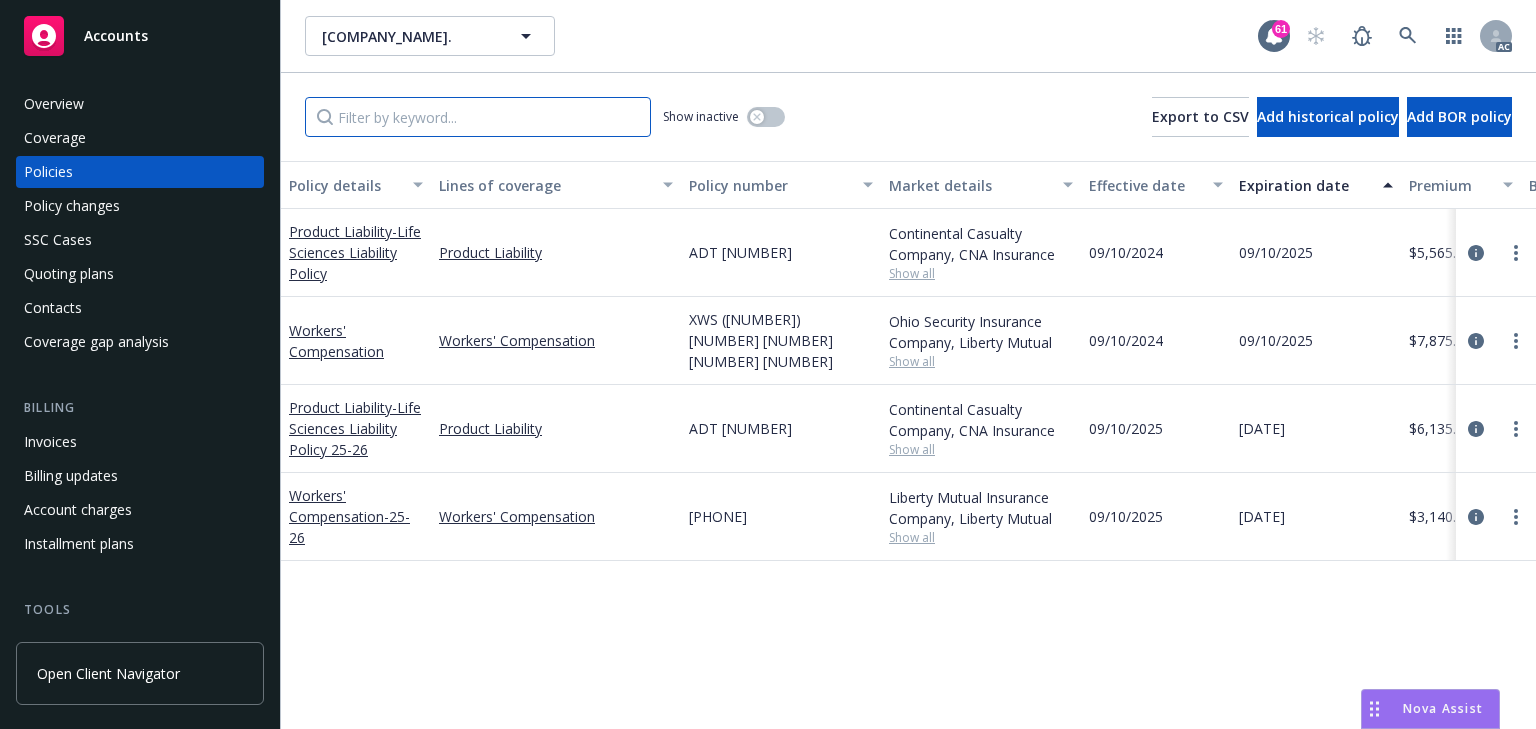 click at bounding box center (478, 117) 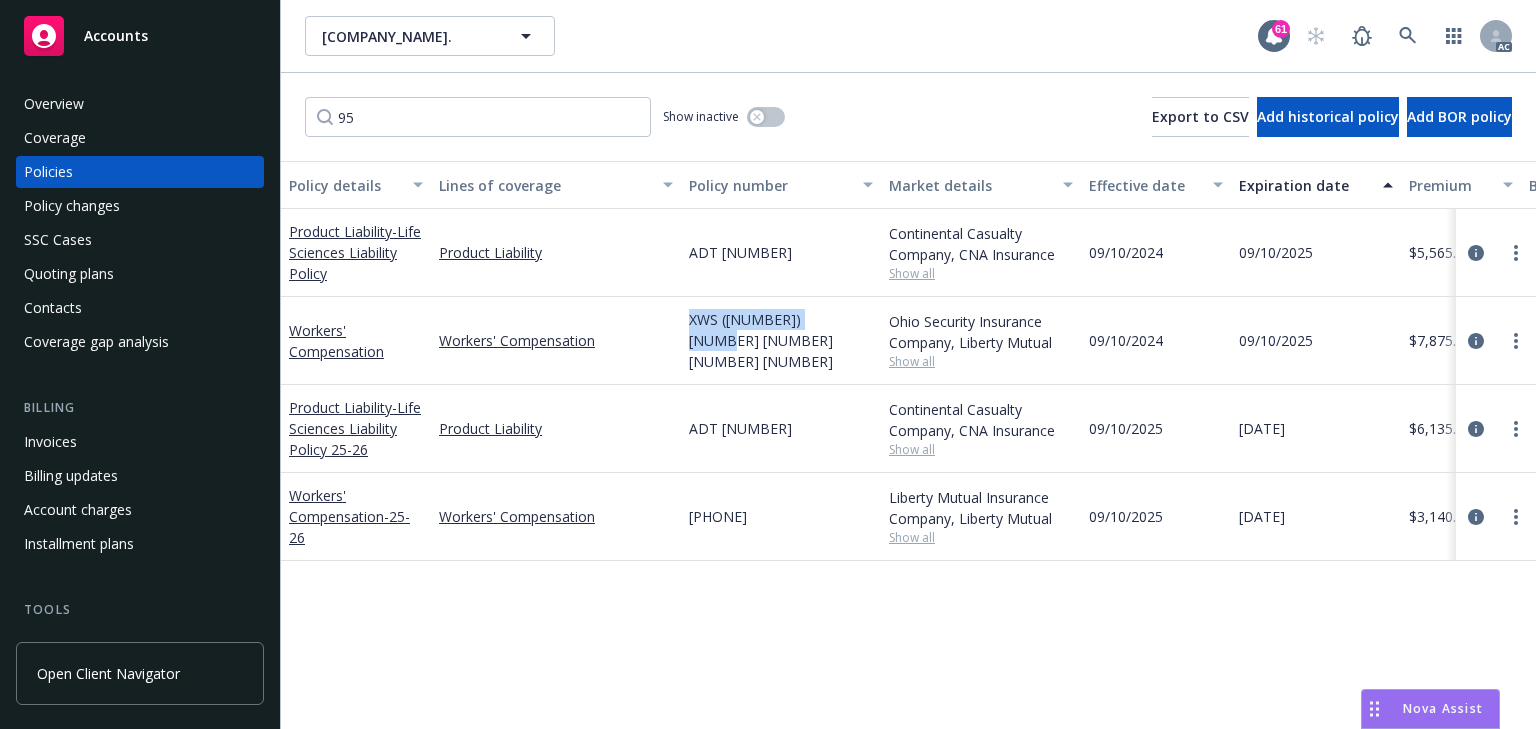drag, startPoint x: 665, startPoint y: 353, endPoint x: 863, endPoint y: 360, distance: 198.1237 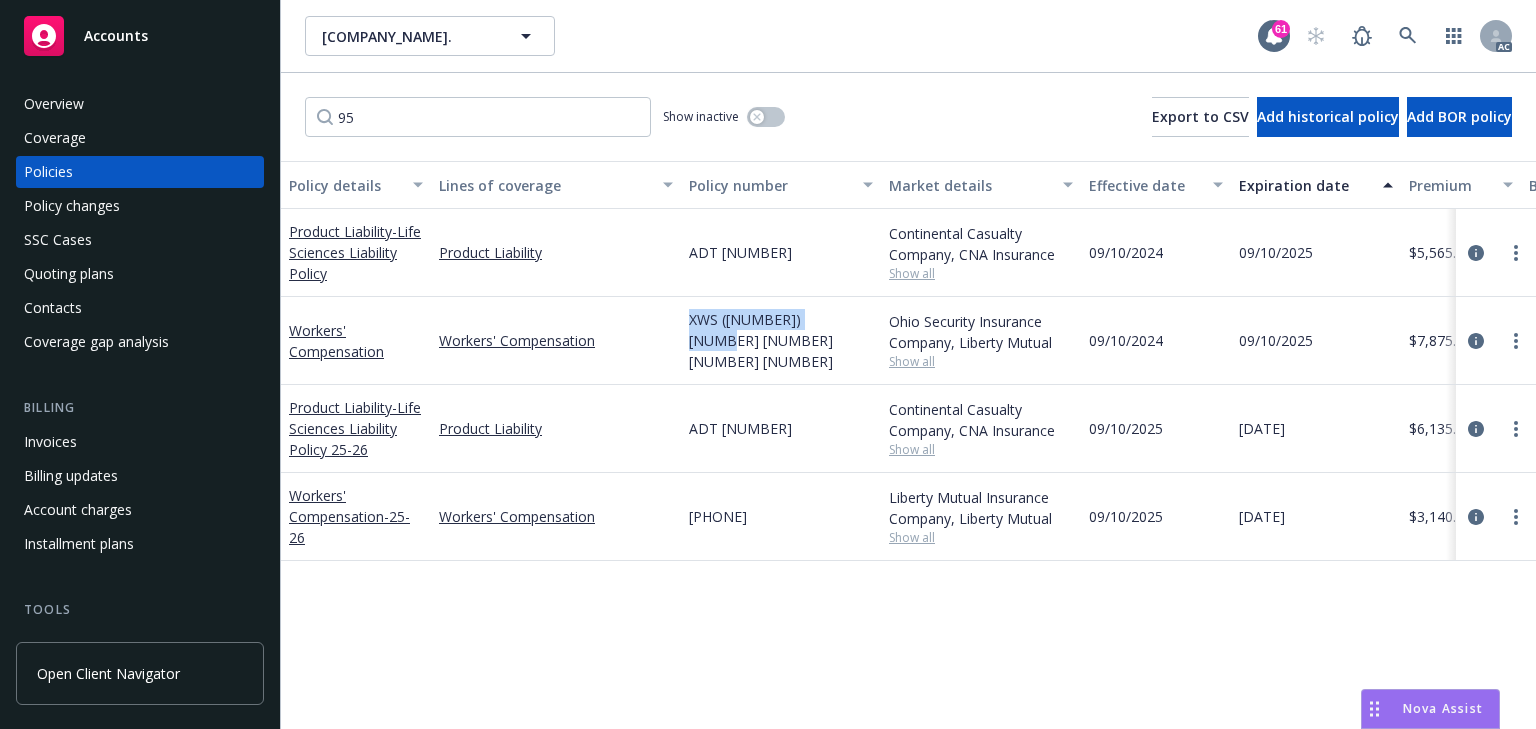 click on "Workers' Compensation Workers' Compensation XWS (25) 63 80 05 95 Ohio Security Insurance Company, Liberty Mutual Show all [DATE] [DATE] $7,875.00 Direct Renewal Active [FIRST] [LAST] AC [FIRST] [LAST] AM 1 more" at bounding box center [1246, 341] 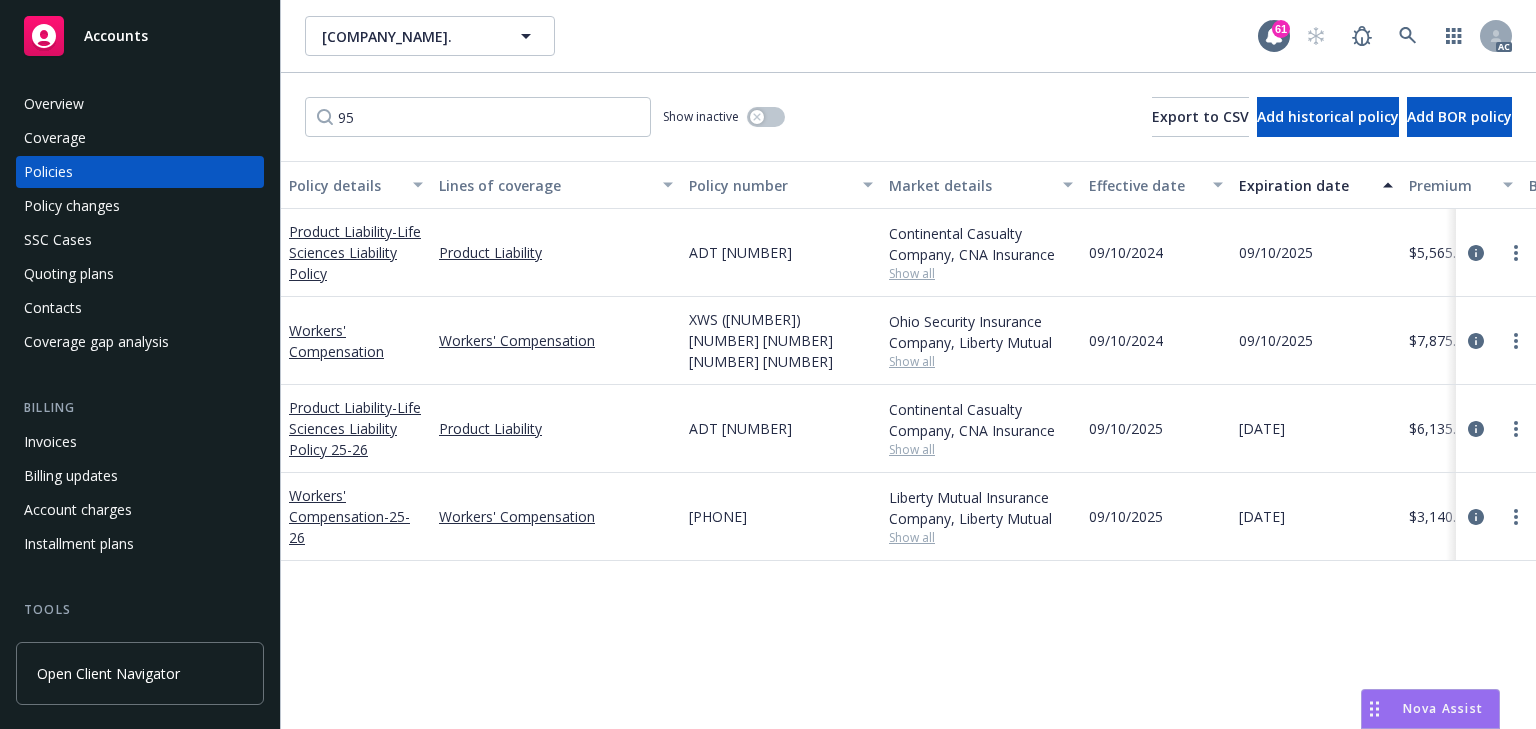 click on "Show all" at bounding box center [981, 361] 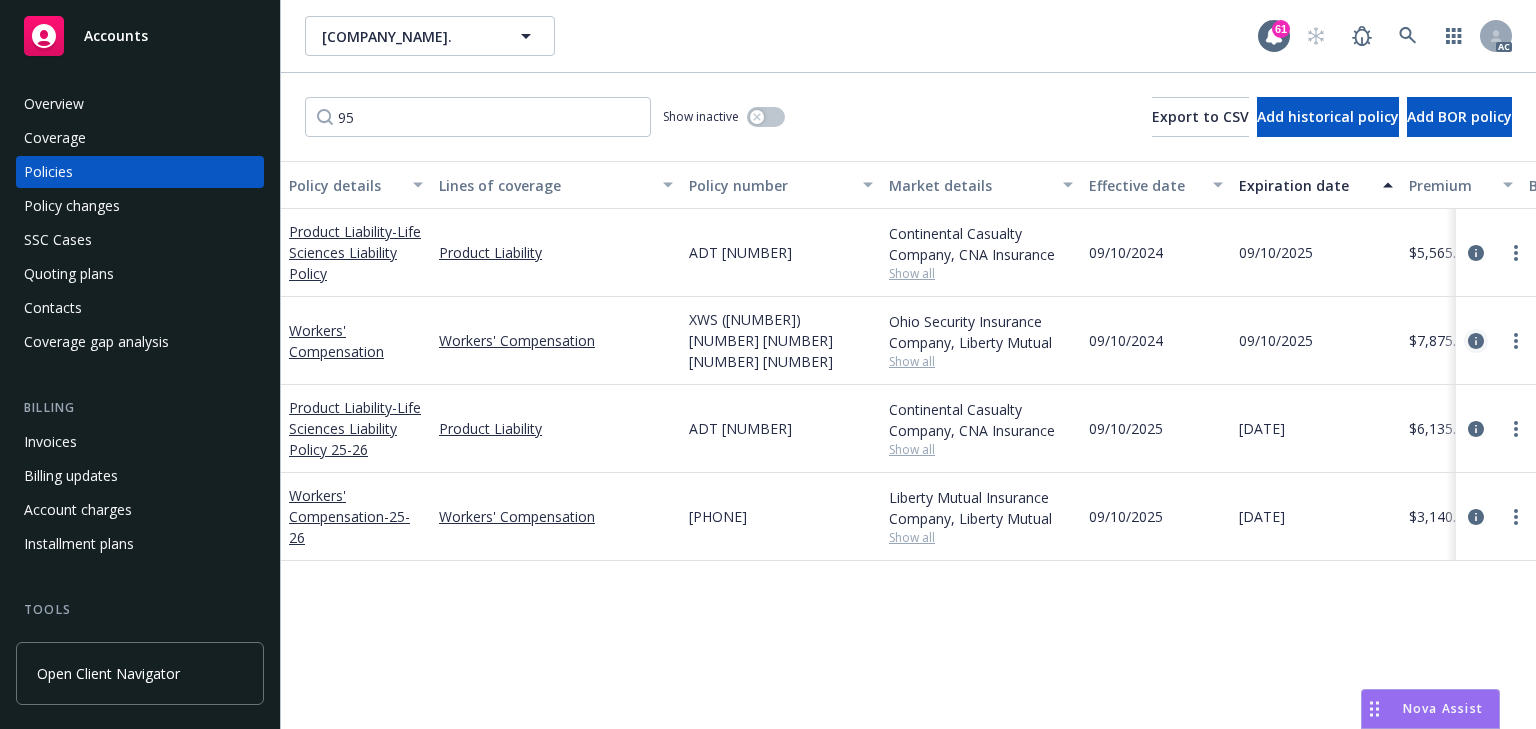 click 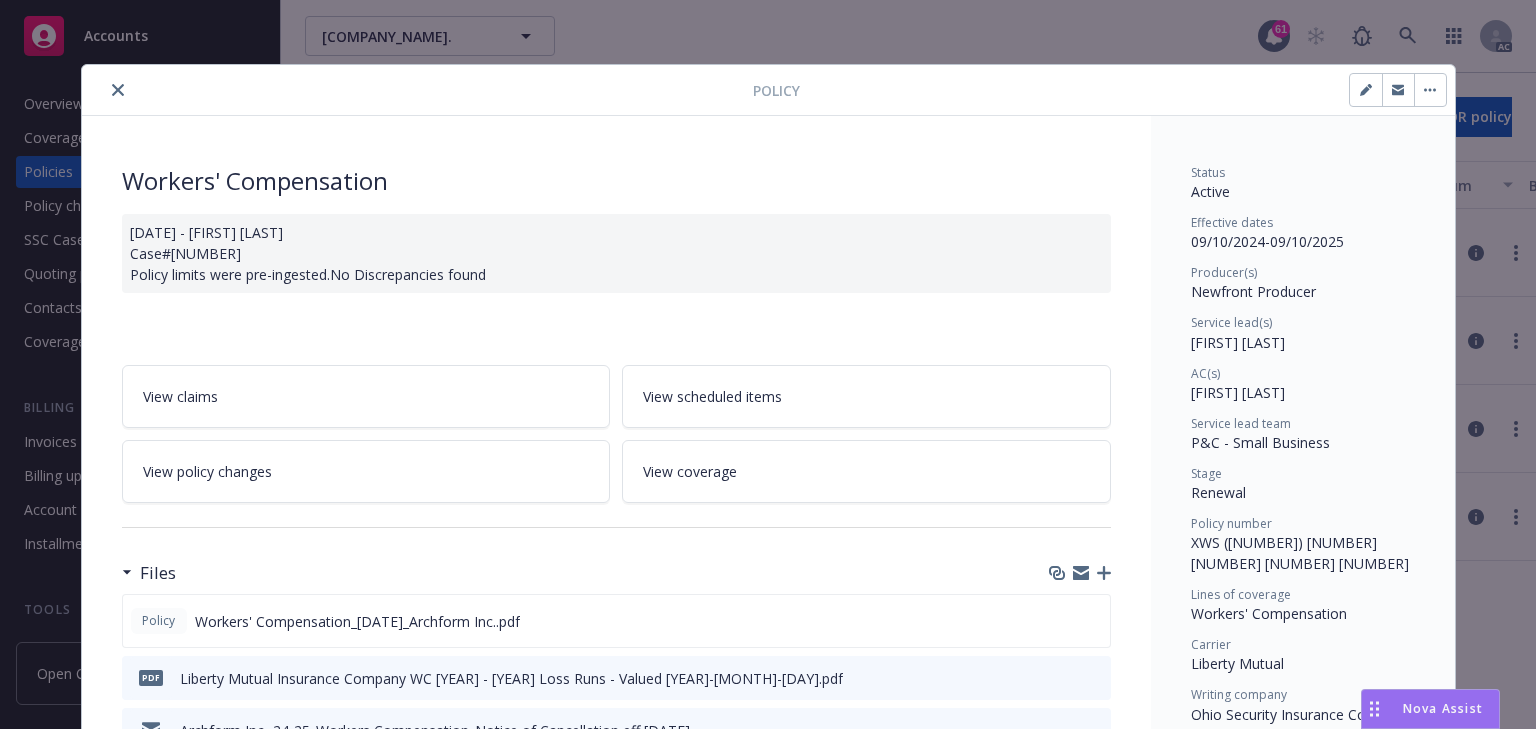 click on "View policy changes" at bounding box center [207, 471] 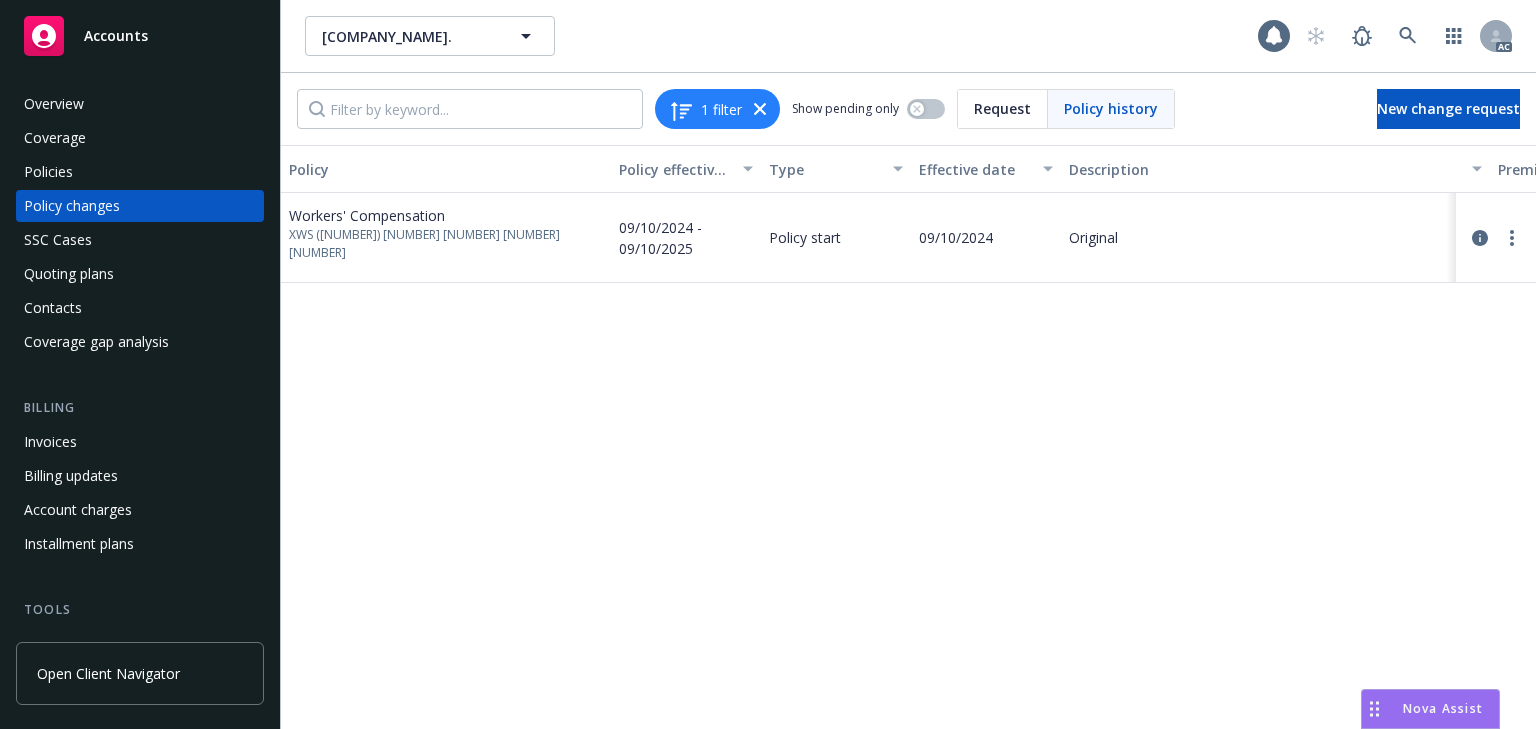click on "Policy Policy effective dates Type Effective date Description Premium change Annualized total premium change Total premium Status Workers' Compensation XWS ([NUMBER]) [NUMBER] [NUMBER] [NUMBER] [NUMBER] [DATE]   -   [DATE] Policy start [DATE] Original $[NUMBER] $[NUMBER] $[NUMBER] Confirmed" at bounding box center [908, 437] 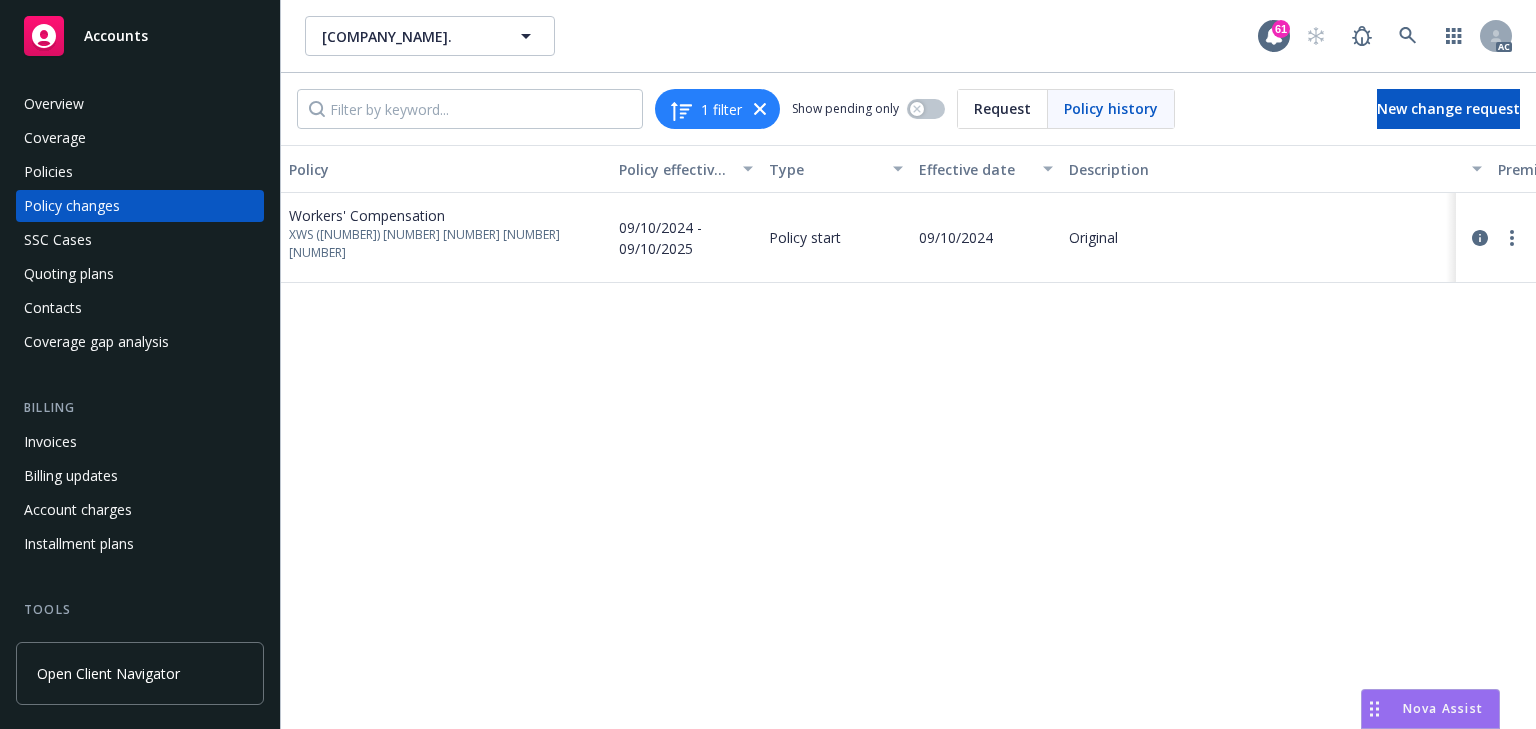click on "Policies" at bounding box center (48, 172) 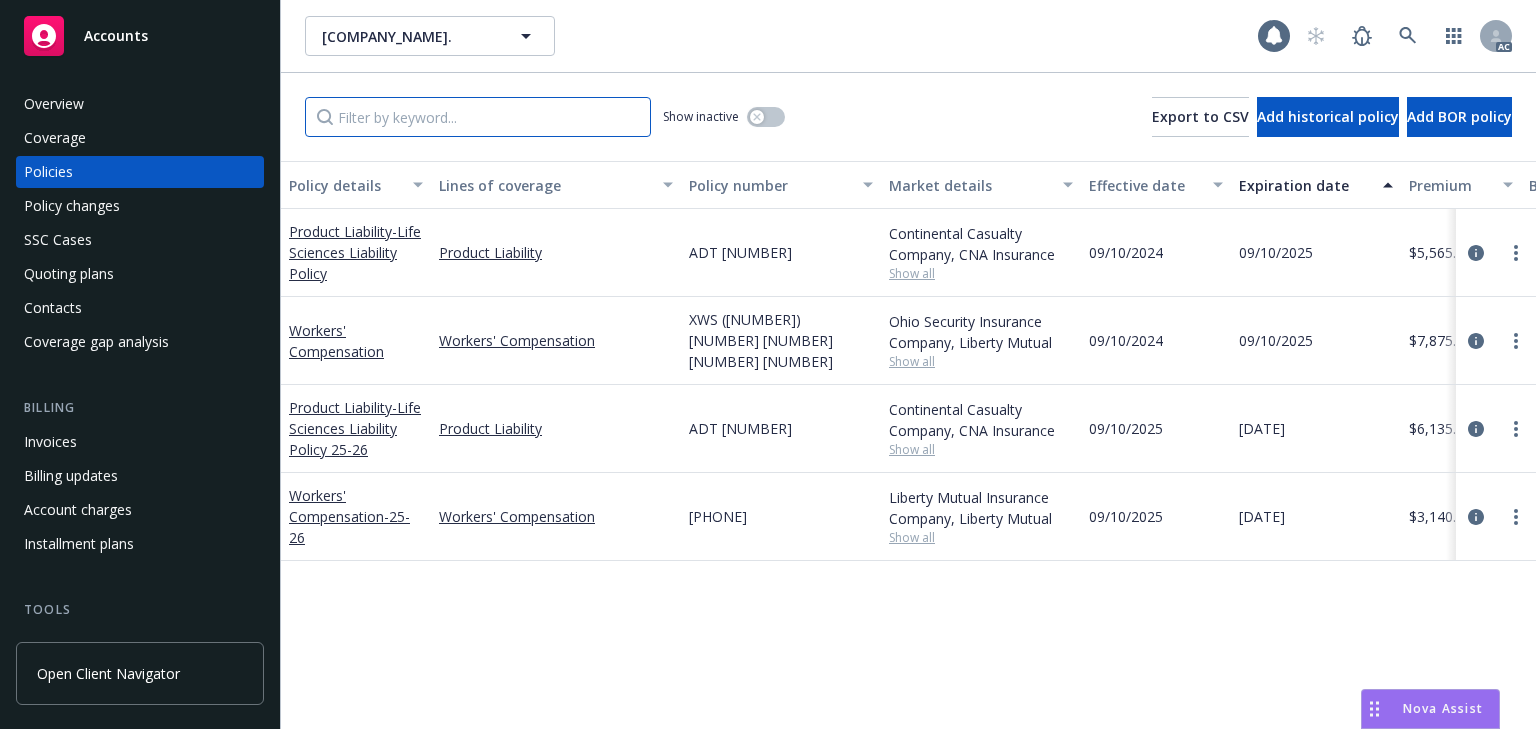 click at bounding box center (478, 117) 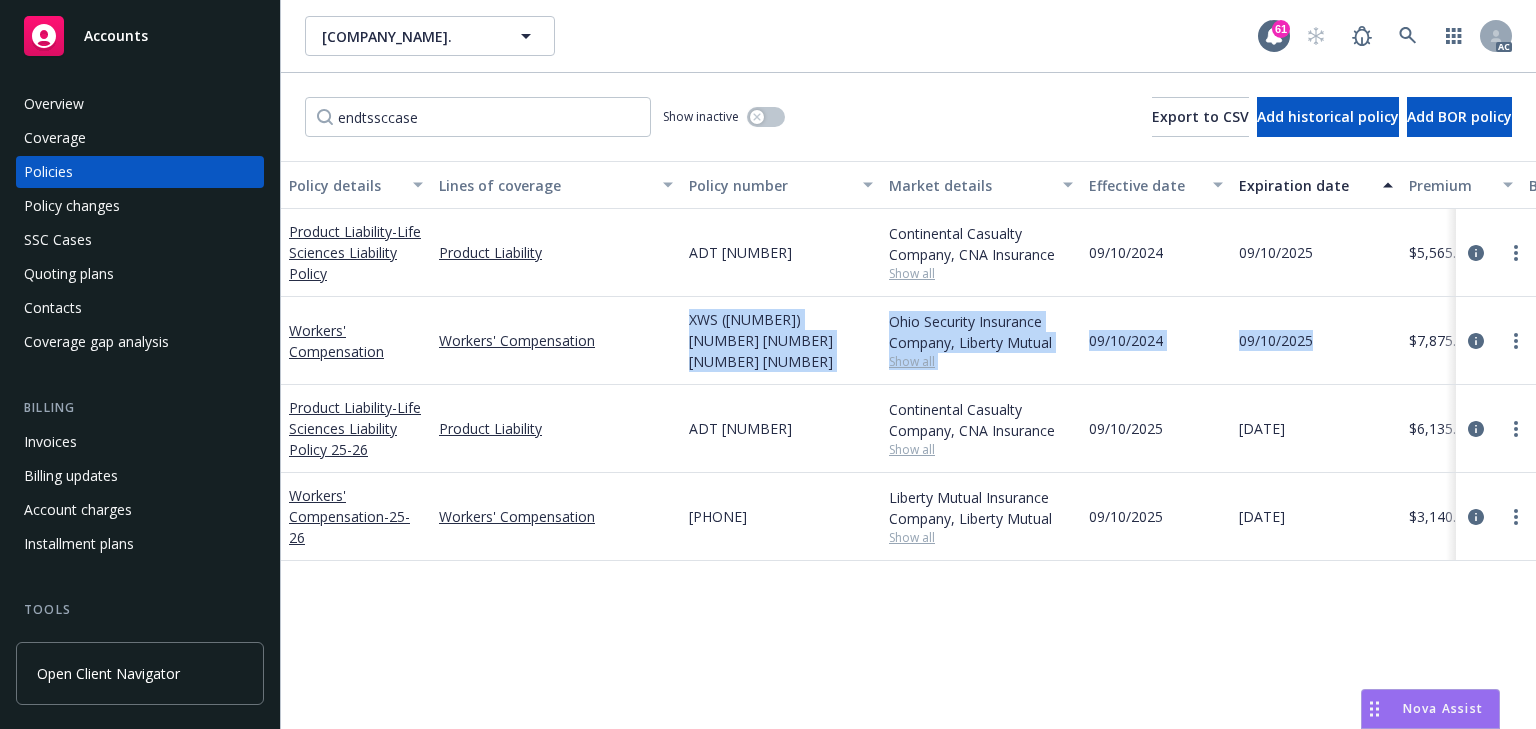 drag, startPoint x: 667, startPoint y: 335, endPoint x: 1331, endPoint y: 337, distance: 664.003 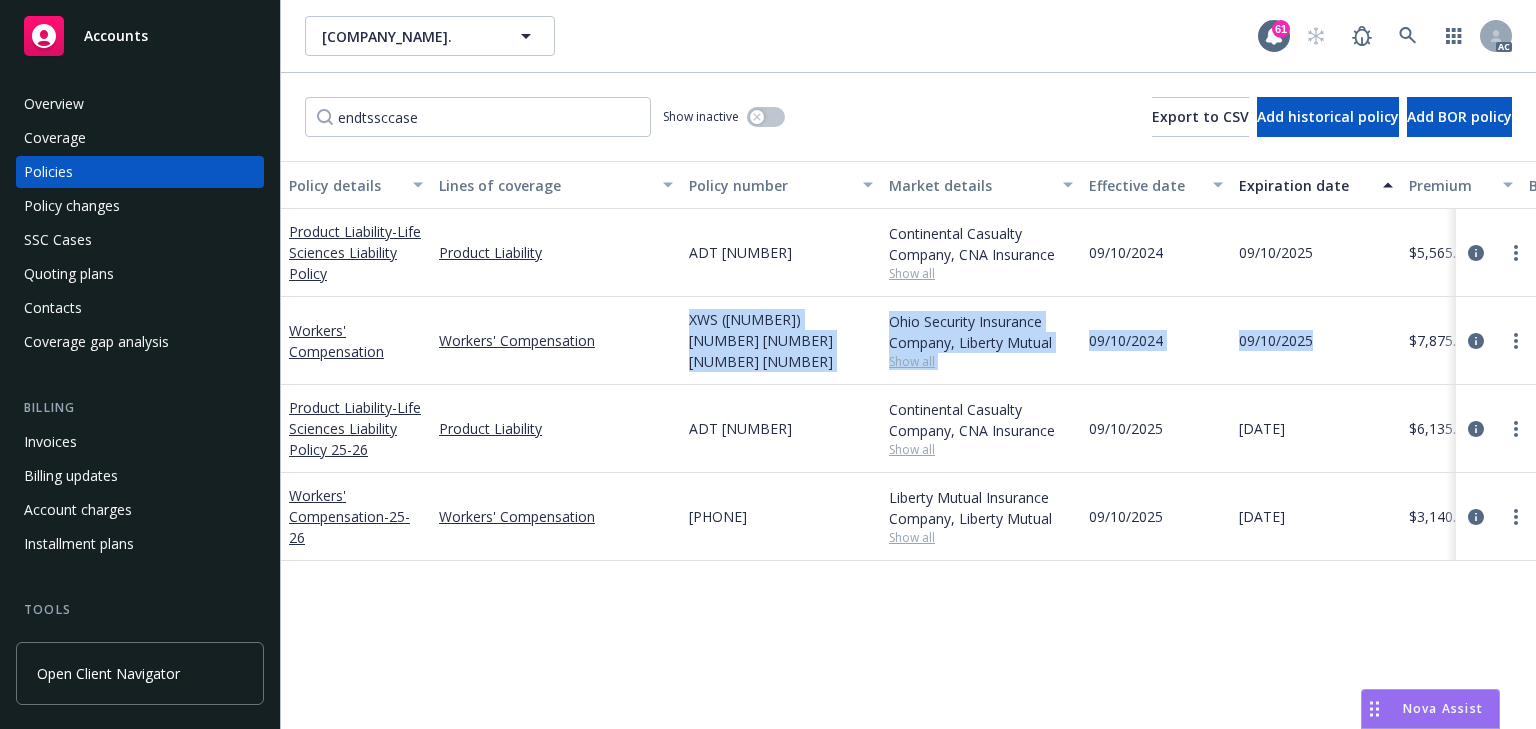 click on "Ohio Security Insurance Company, Liberty Mutual Show all" at bounding box center (981, 341) 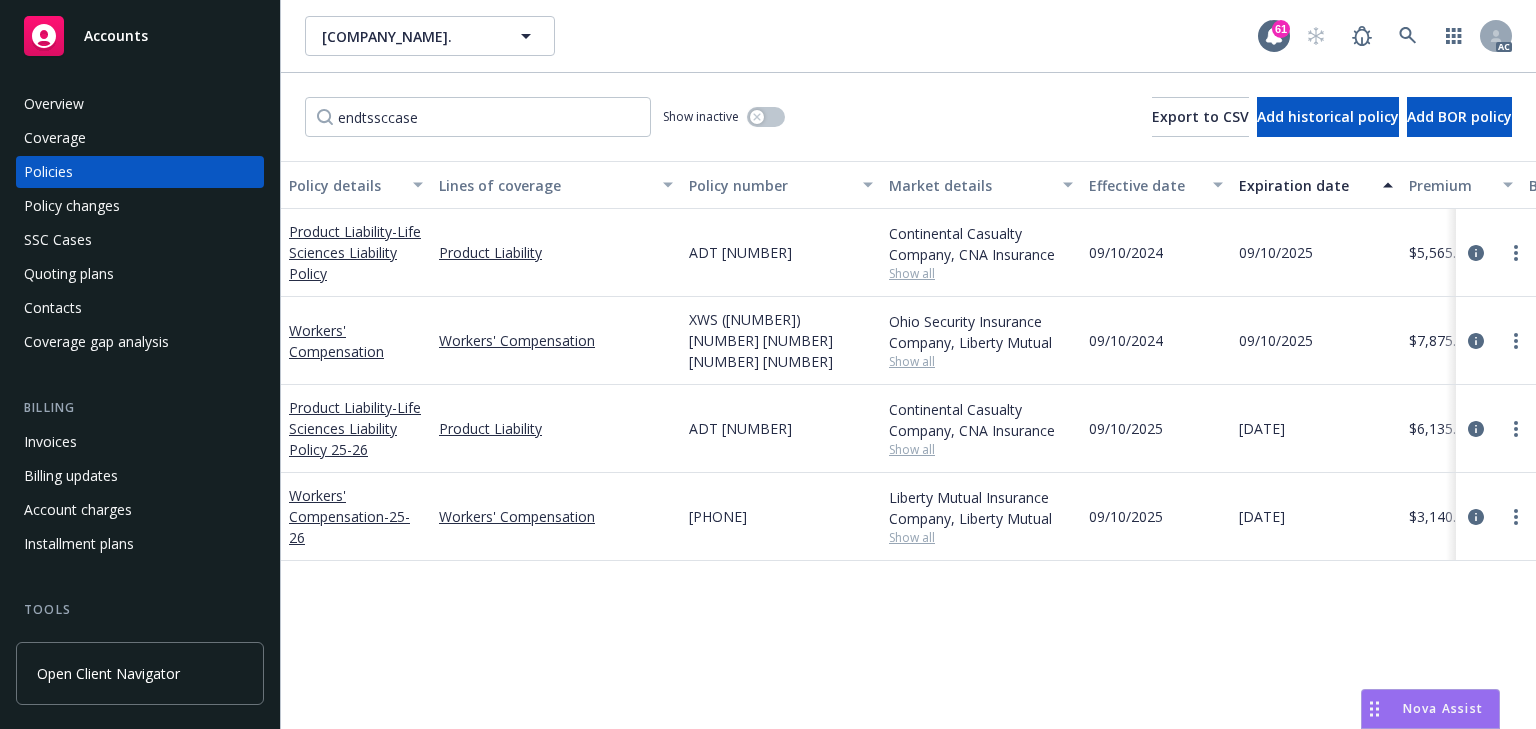 click on "Show all" at bounding box center (981, 361) 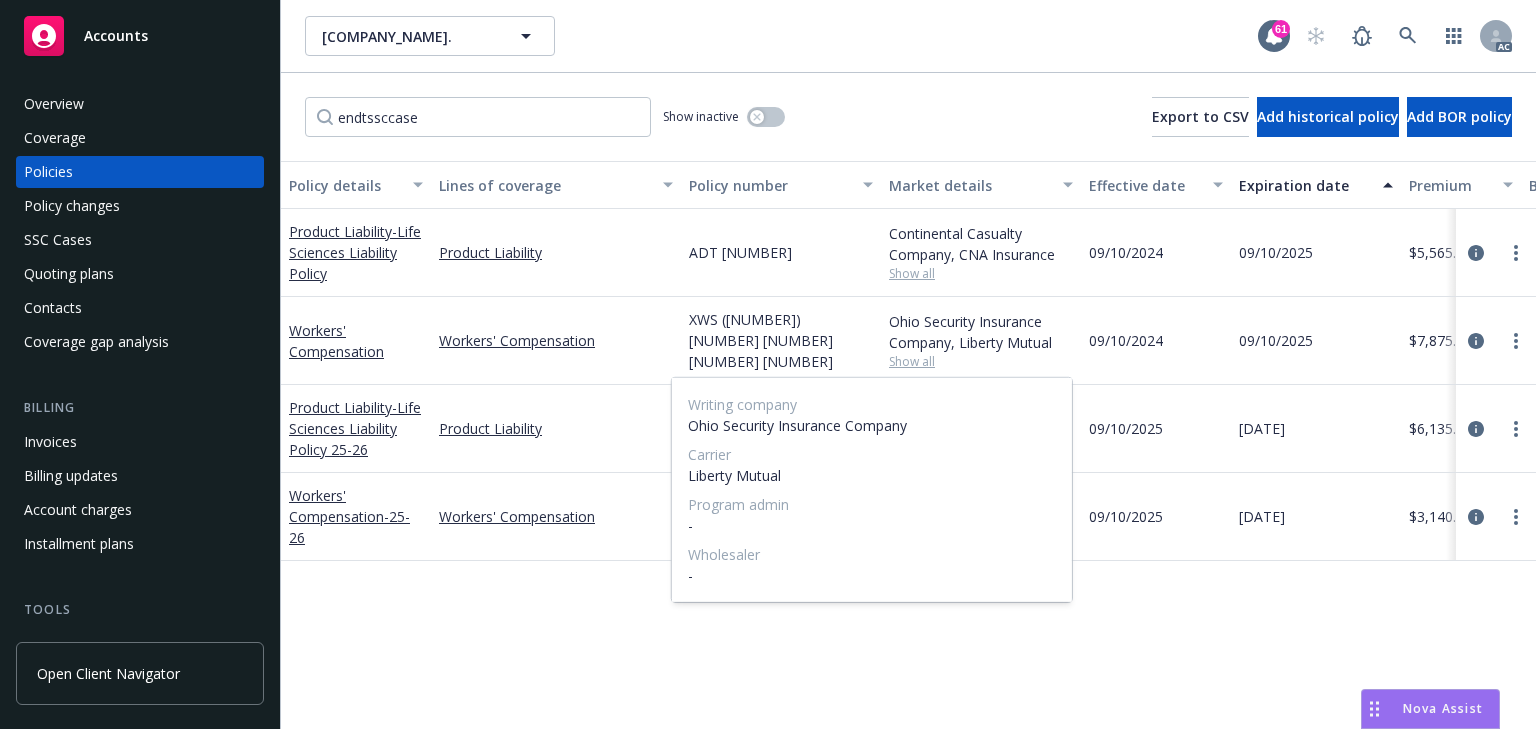 drag, startPoint x: 676, startPoint y: 474, endPoint x: 820, endPoint y: 461, distance: 144.58562 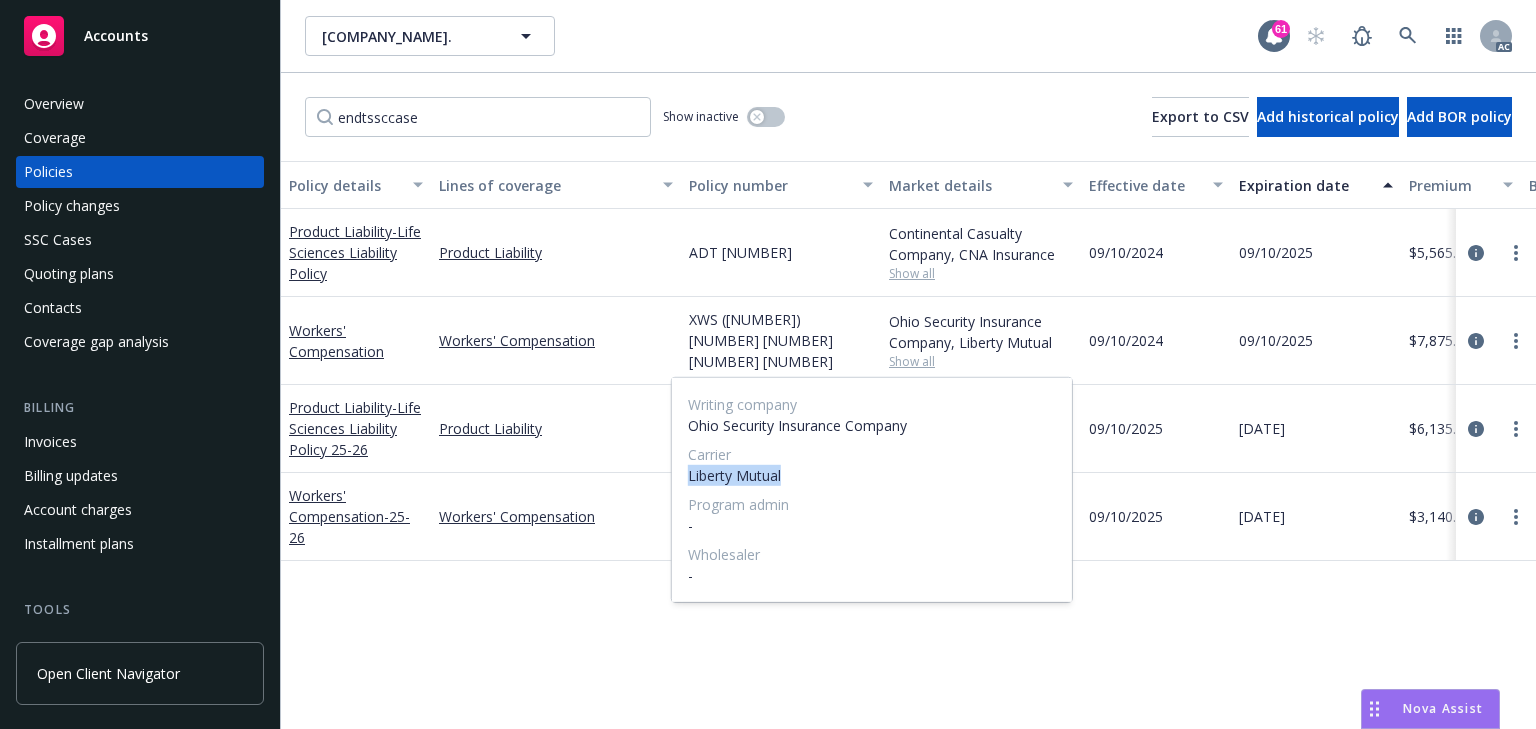 drag, startPoint x: 688, startPoint y: 475, endPoint x: 792, endPoint y: 473, distance: 104.019226 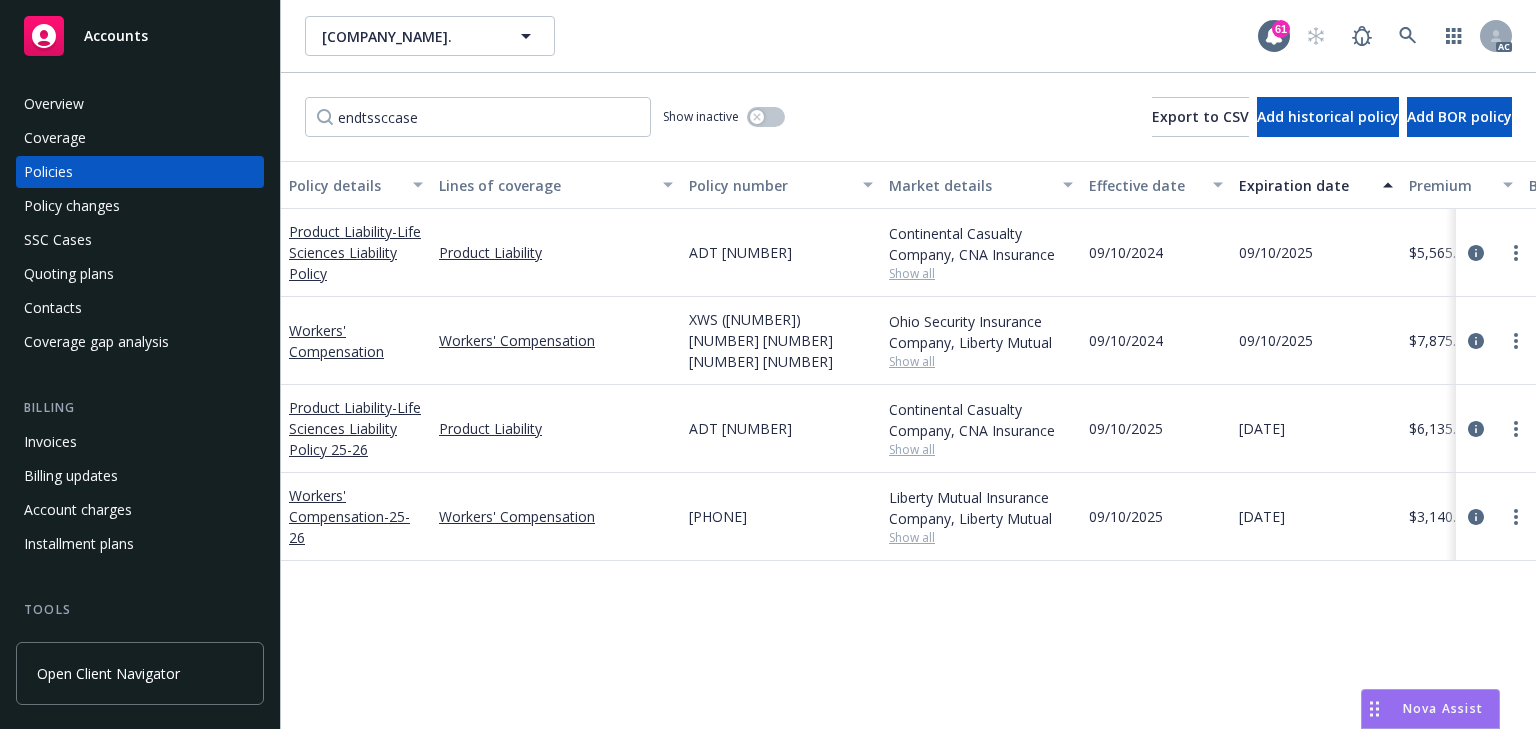 click on "Policy changes" at bounding box center (72, 206) 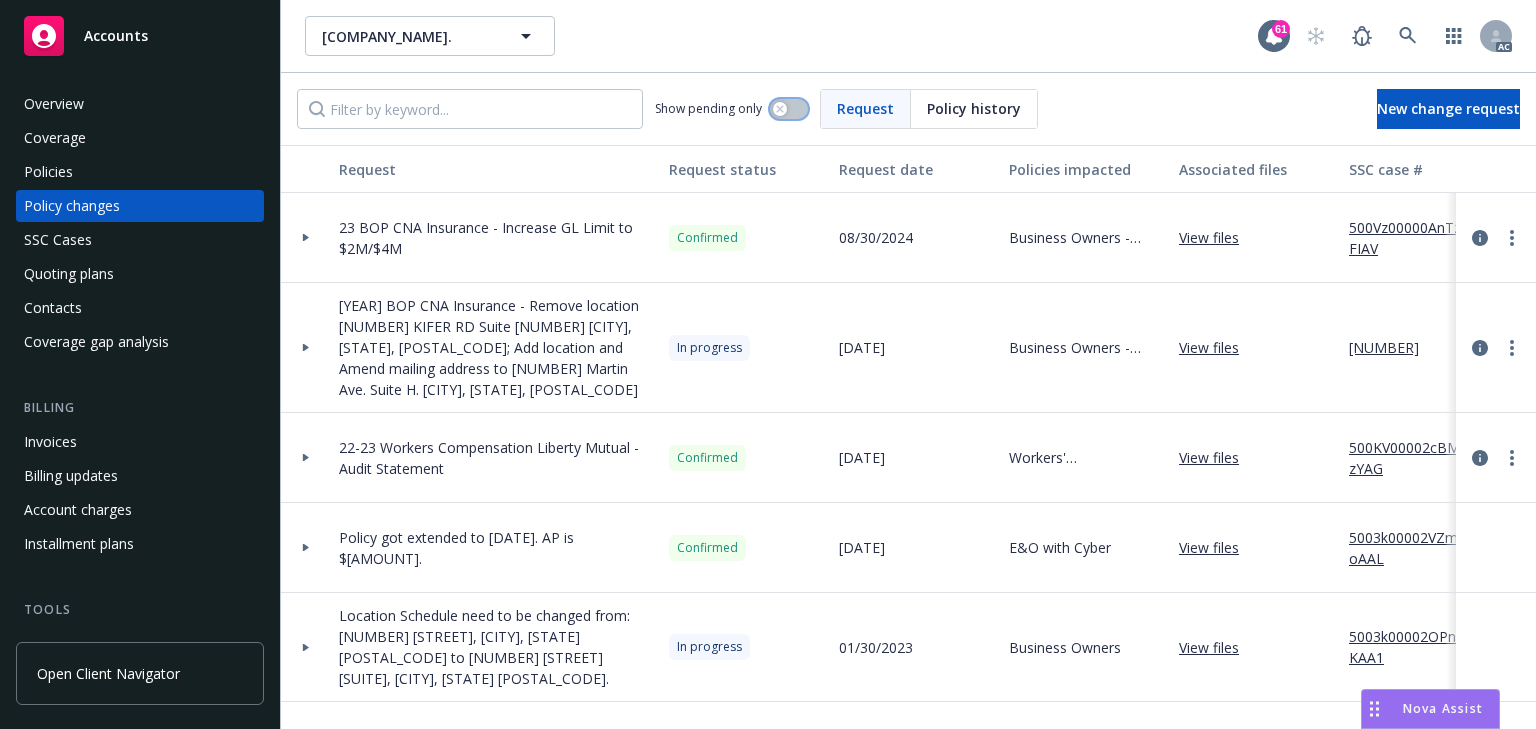 click at bounding box center [789, 109] 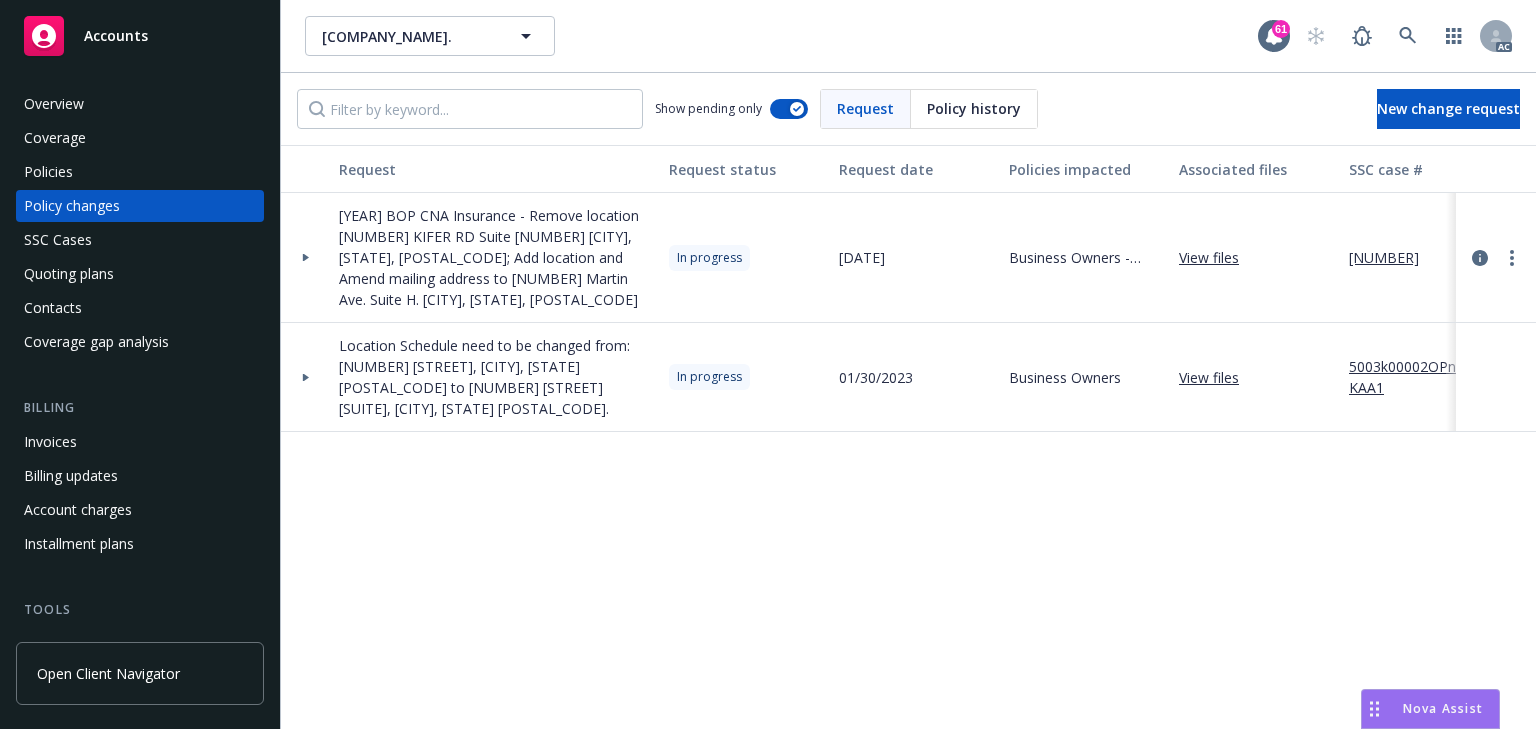 click on "Request Request status Request date Policies impacted Associated files SSC case # [NUMBER] BOP CNA Insurance - Remove location [NUMBER] KIFER RD Suite [NUMBER] [CITY], [STATE], [POSTAL_CODE]; Add location and Amend mailing address to [NUMBER] Martin Ave. Suite H. [CITY], [STATE], [POSTAL_CODE] In progress [DATE] Business Owners - [NUMBER] KIFER RD Suite [NUMBER] View files [NUMBER] Location Schedule need to be changed from: [NUMBER] Kifer Rd, [CITY], [STATE], [POSTAL_CODE] to [NUMBER] Kifer Rd Suite [NUMBER], [CITY], [STATE], [POSTAL_CODE]. In progress [DATE] Business Owners View files [NUMBER]" at bounding box center (908, 437) 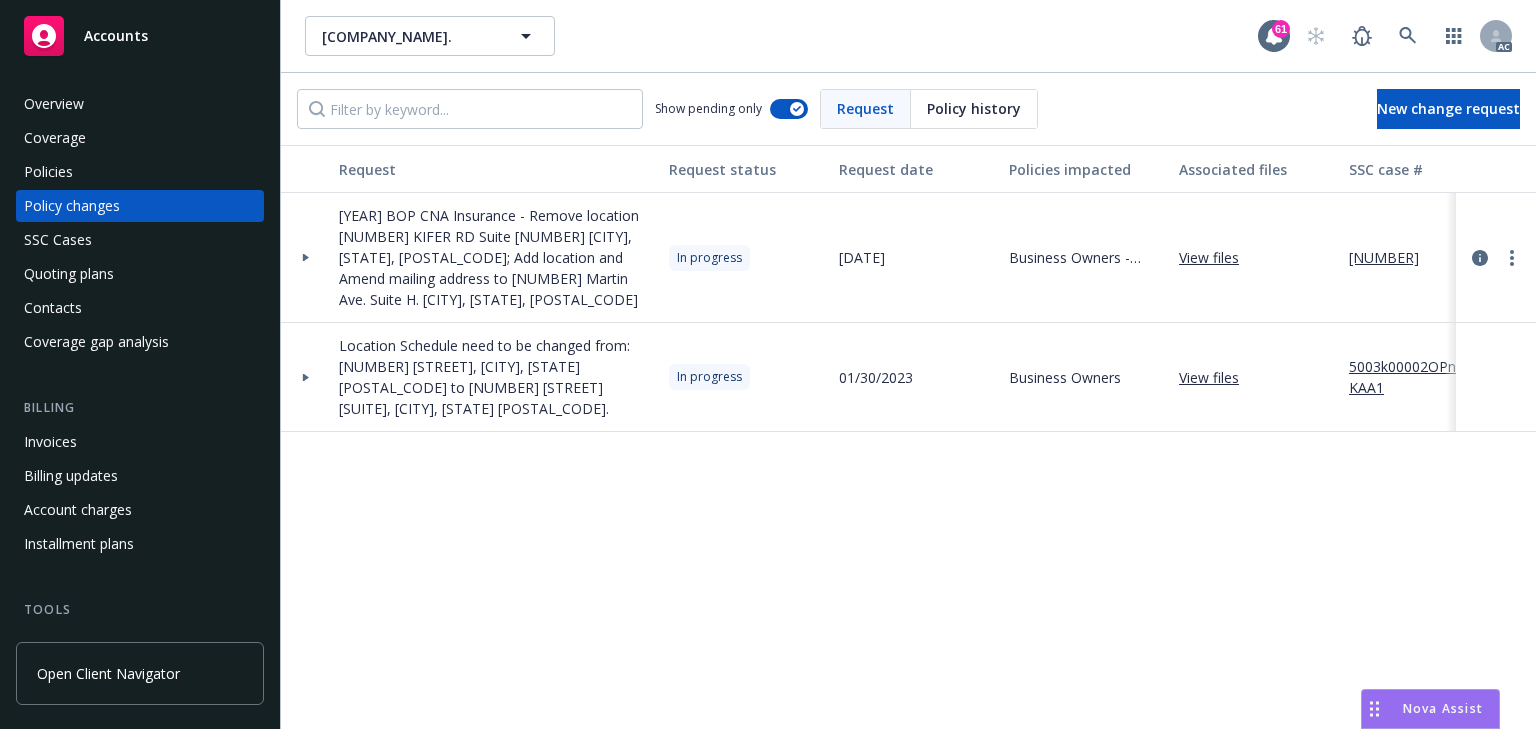 click 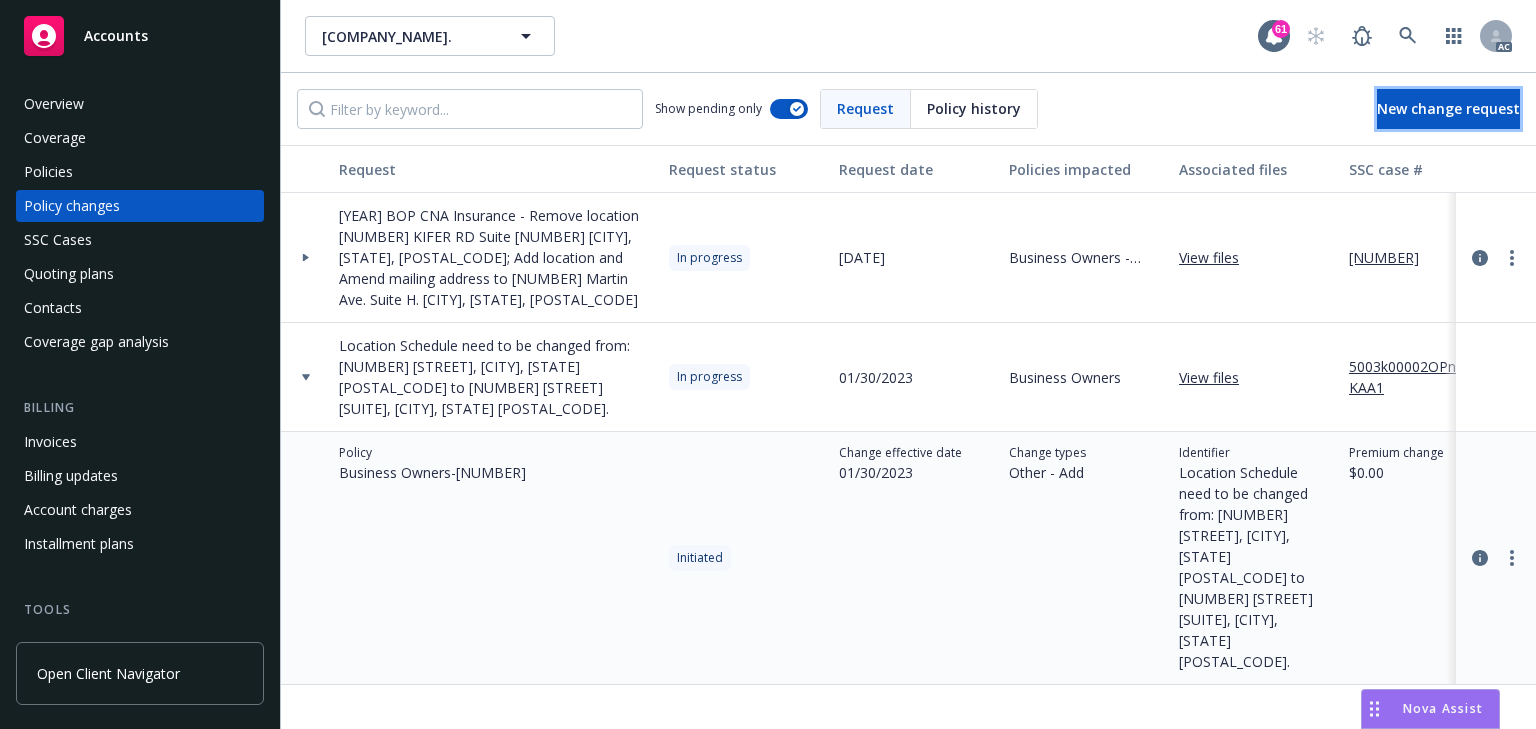 drag, startPoint x: 1440, startPoint y: 124, endPoint x: 1407, endPoint y: 136, distance: 35.1141 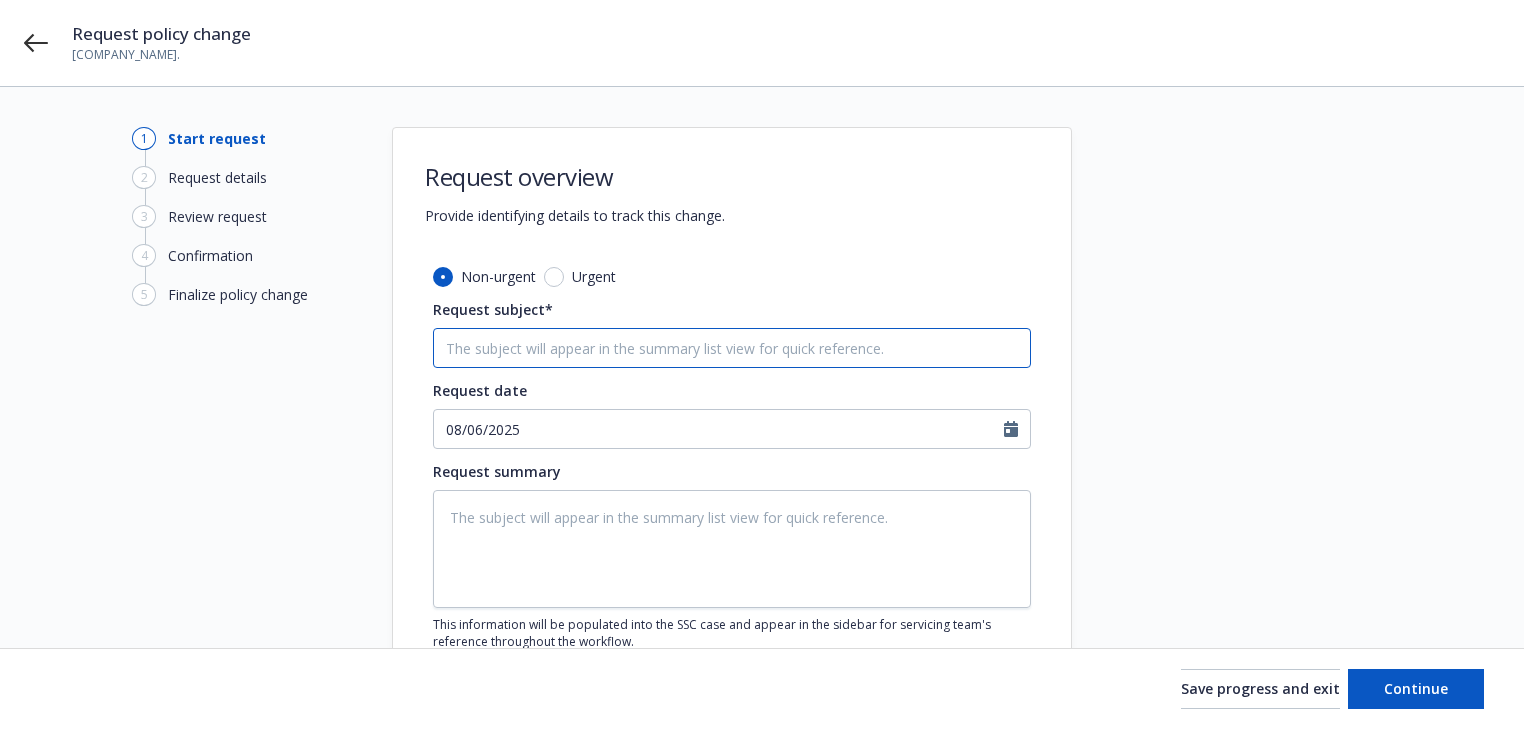 drag, startPoint x: 636, startPoint y: 330, endPoint x: 609, endPoint y: 336, distance: 27.658634 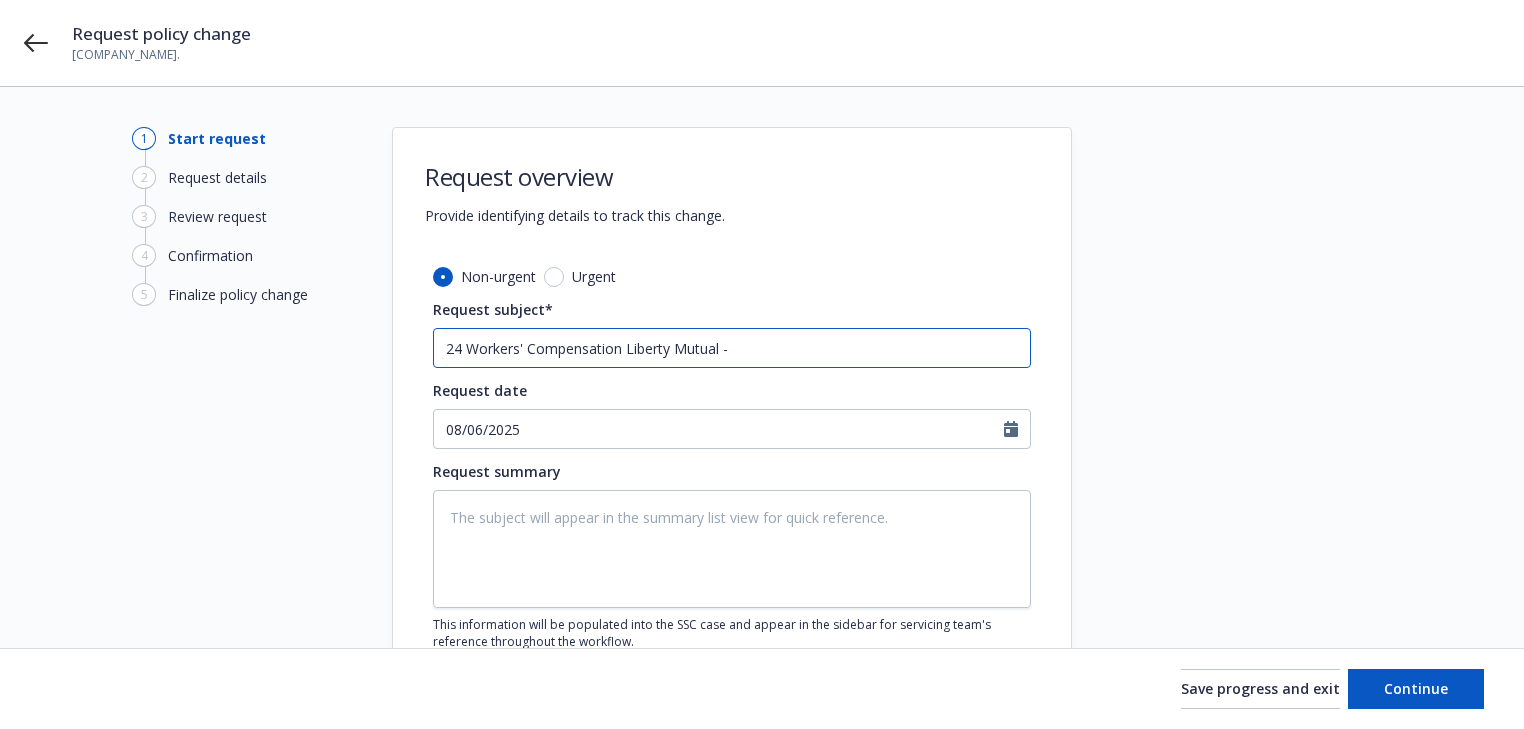 click on "24 Workers' Compensation Liberty Mutual -" at bounding box center (732, 348) 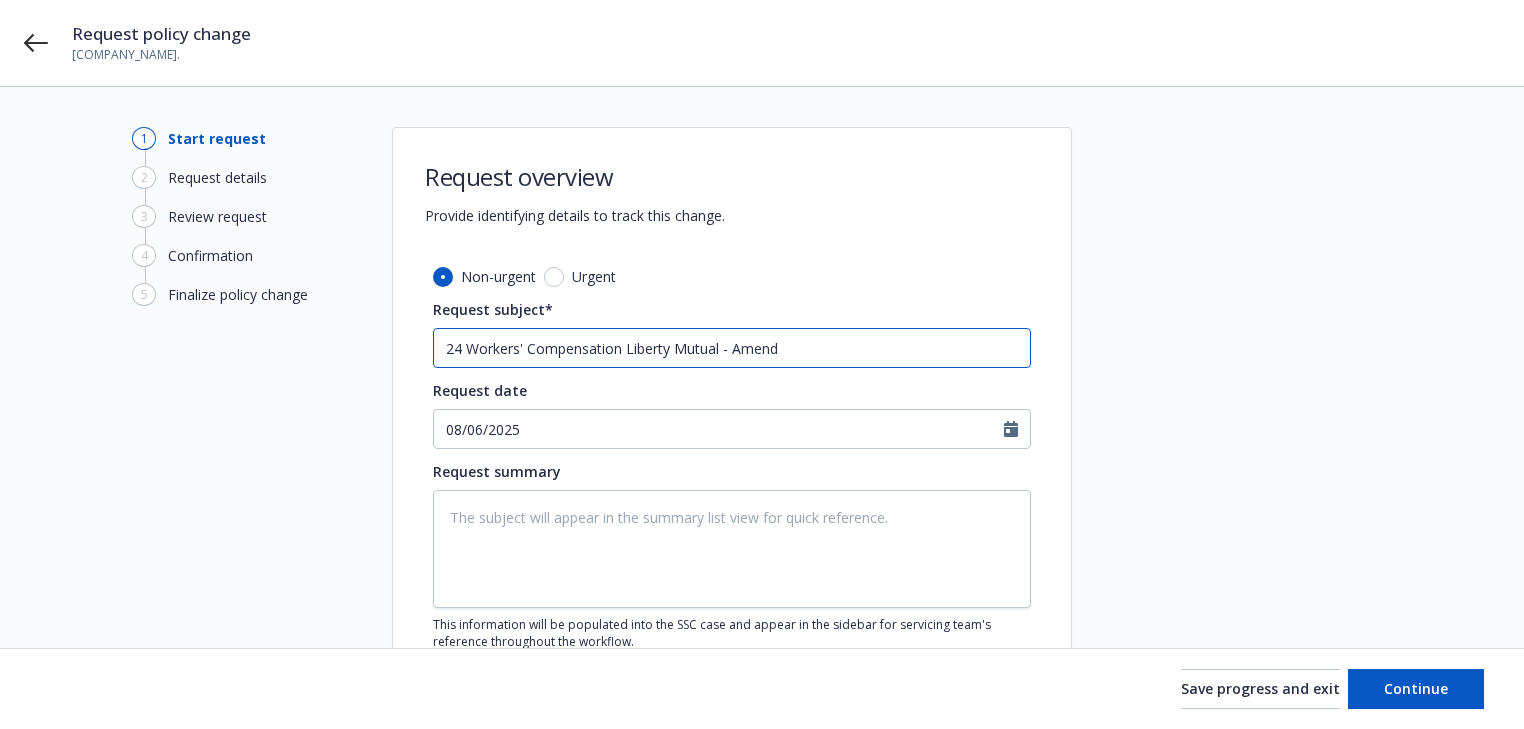 click on "24 Workers' Compensation Liberty Mutual - Amend" at bounding box center [732, 348] 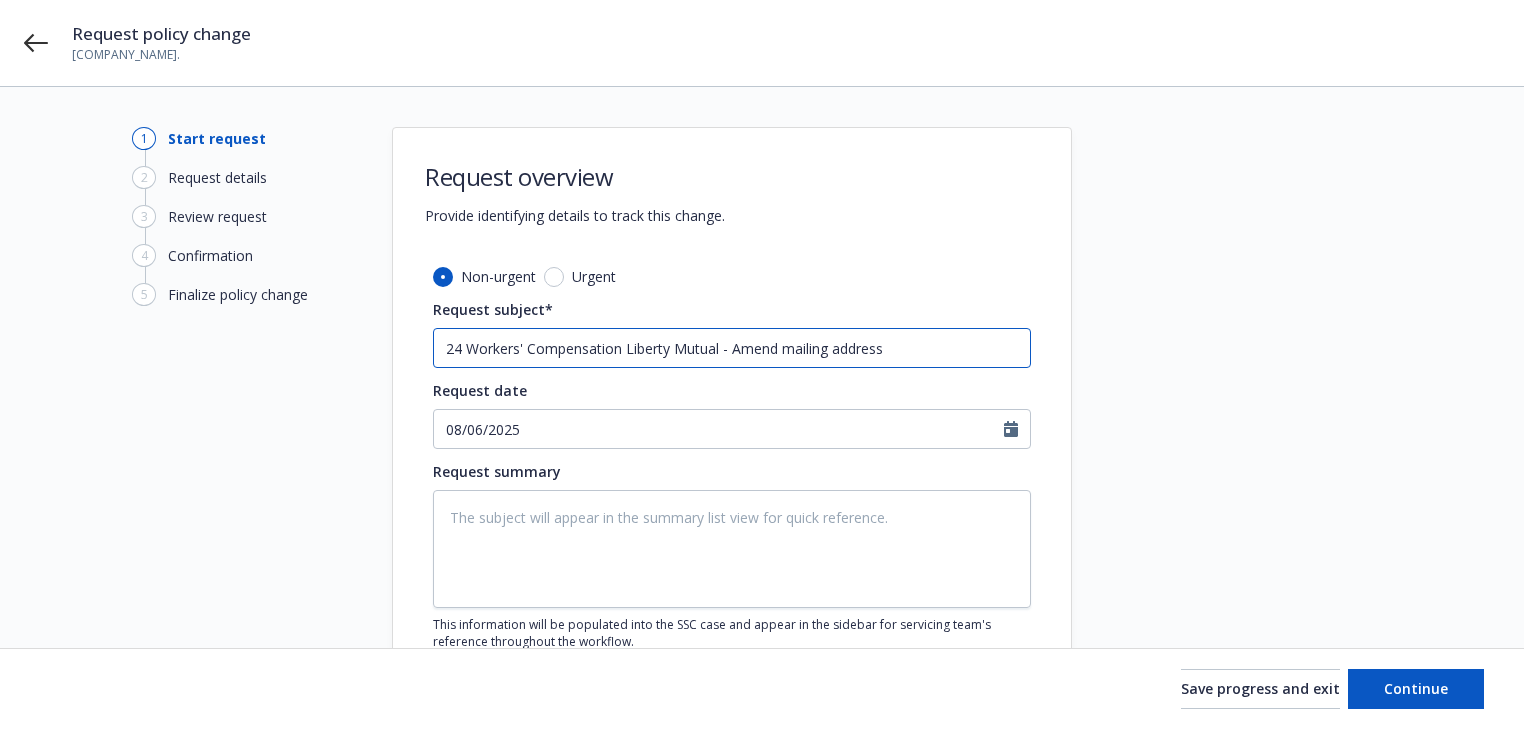 click on "24 Workers' Compensation Liberty Mutual - Amend mailing address" at bounding box center [732, 348] 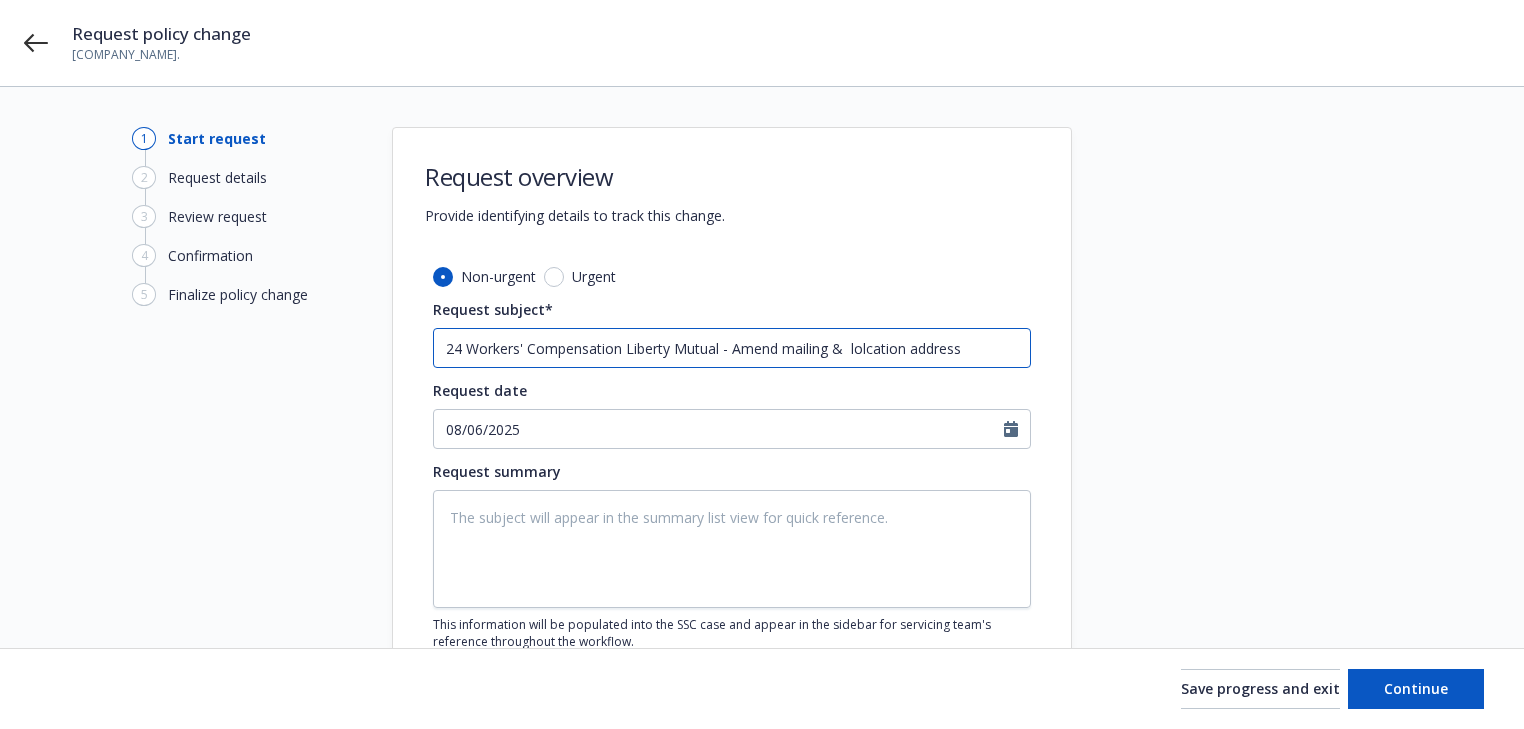 click on "24 Workers' Compensation Liberty Mutual - Amend mailing &  lolcation address" at bounding box center [732, 348] 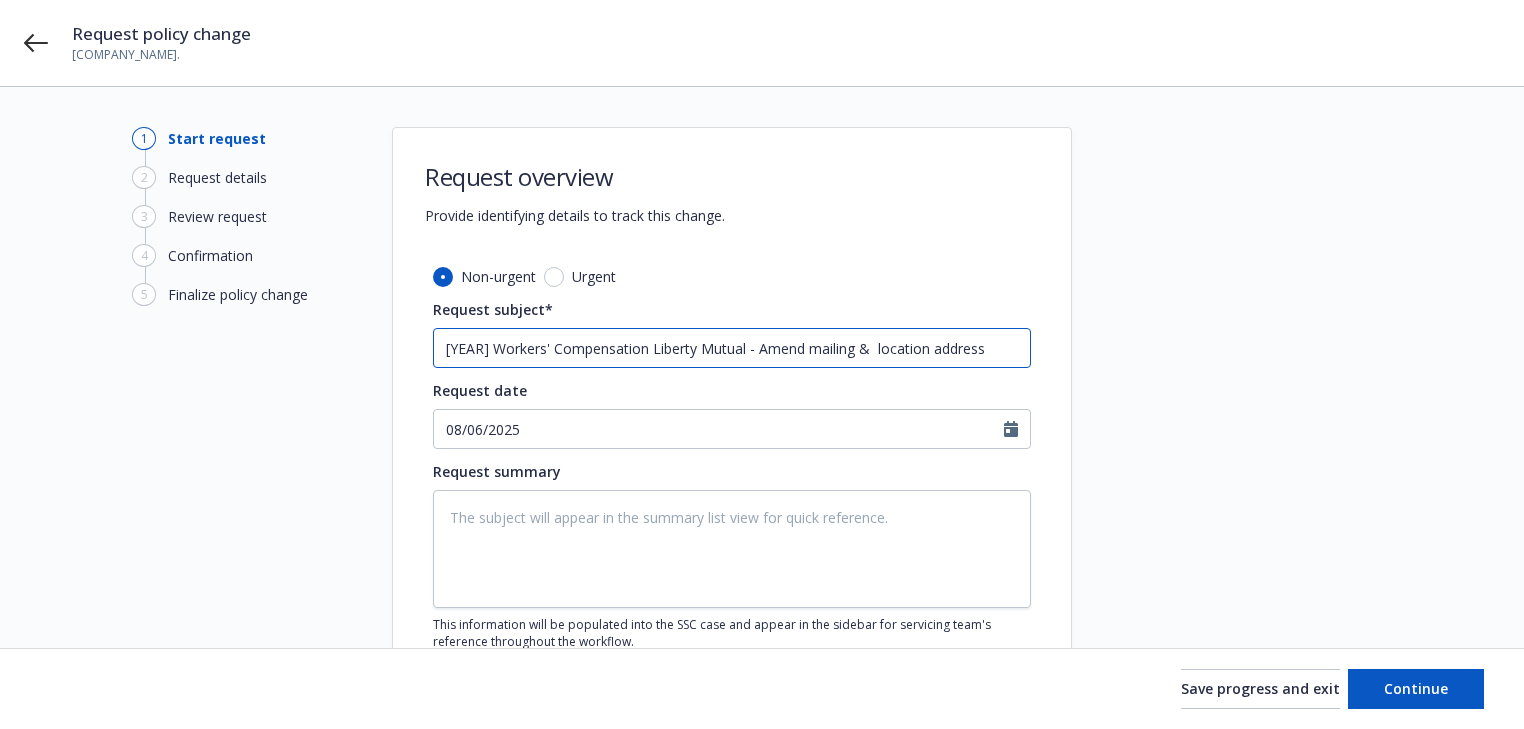 click on "[YEAR] Workers' Compensation Liberty Mutual - Amend mailing &  location address" at bounding box center (732, 348) 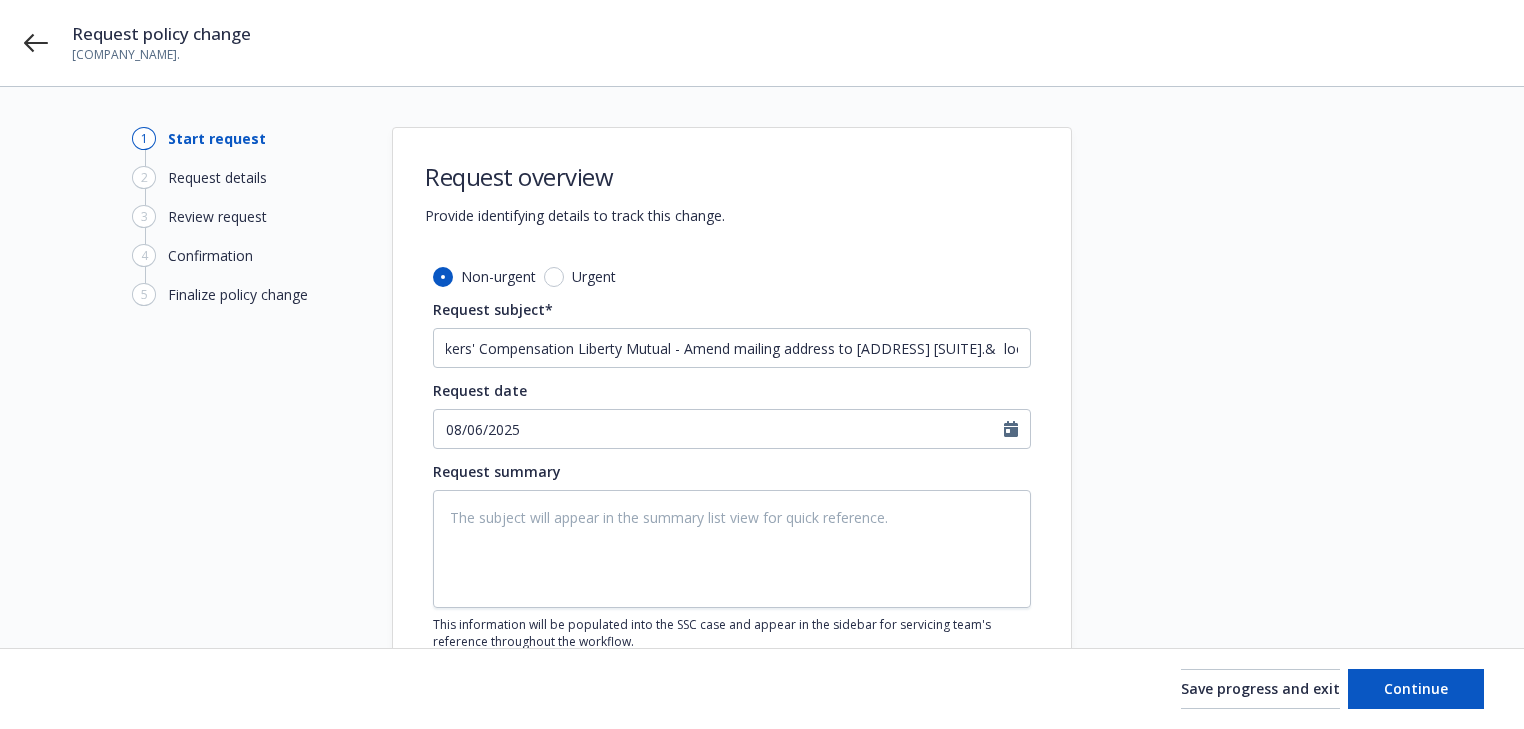 scroll, scrollTop: 0, scrollLeft: 0, axis: both 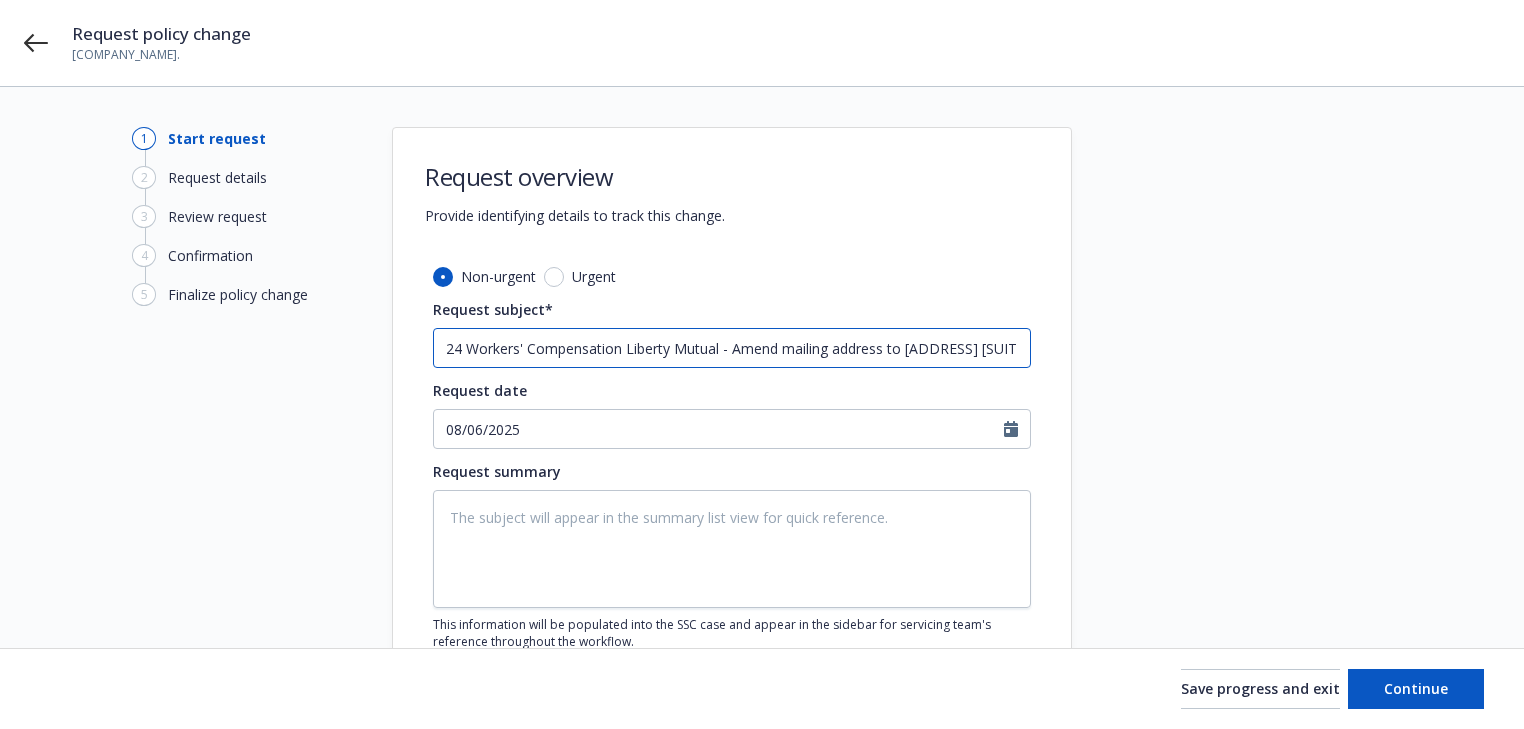 click on "24 Workers' Compensation Liberty Mutual - Amend mailing address to [ADDRESS] [SUITE].&  location address" at bounding box center (732, 348) 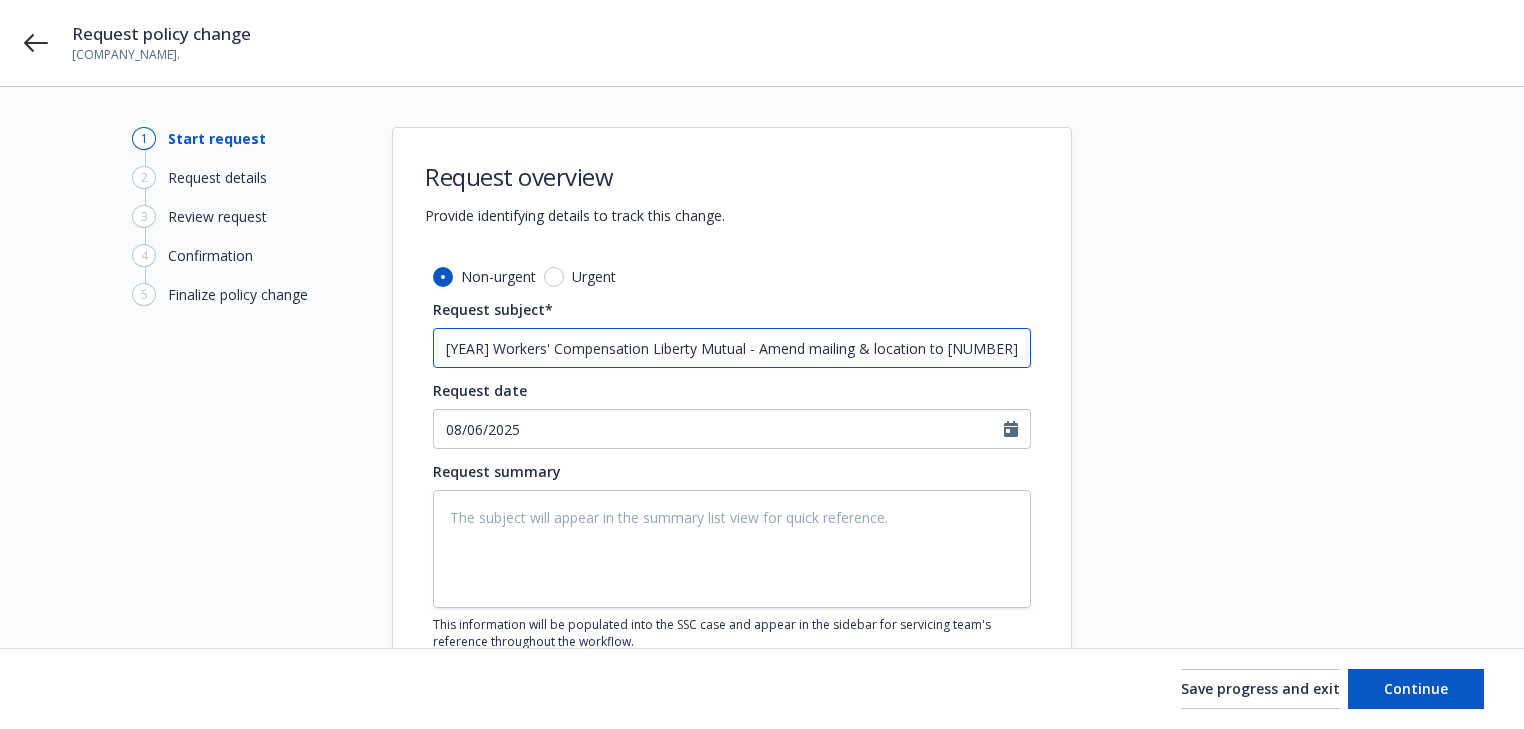 scroll, scrollTop: 0, scrollLeft: 189, axis: horizontal 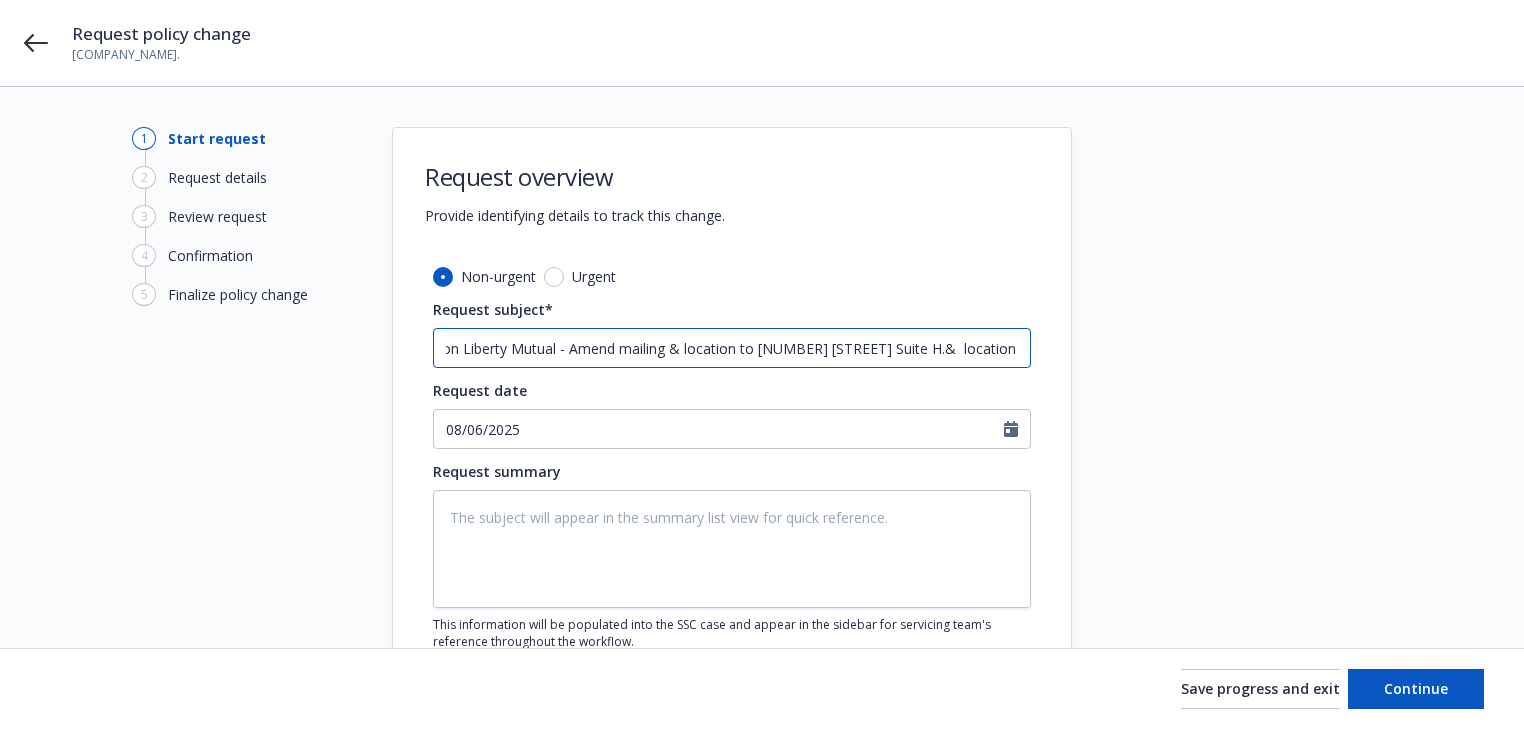 drag, startPoint x: 886, startPoint y: 342, endPoint x: 1214, endPoint y: 384, distance: 330.6781 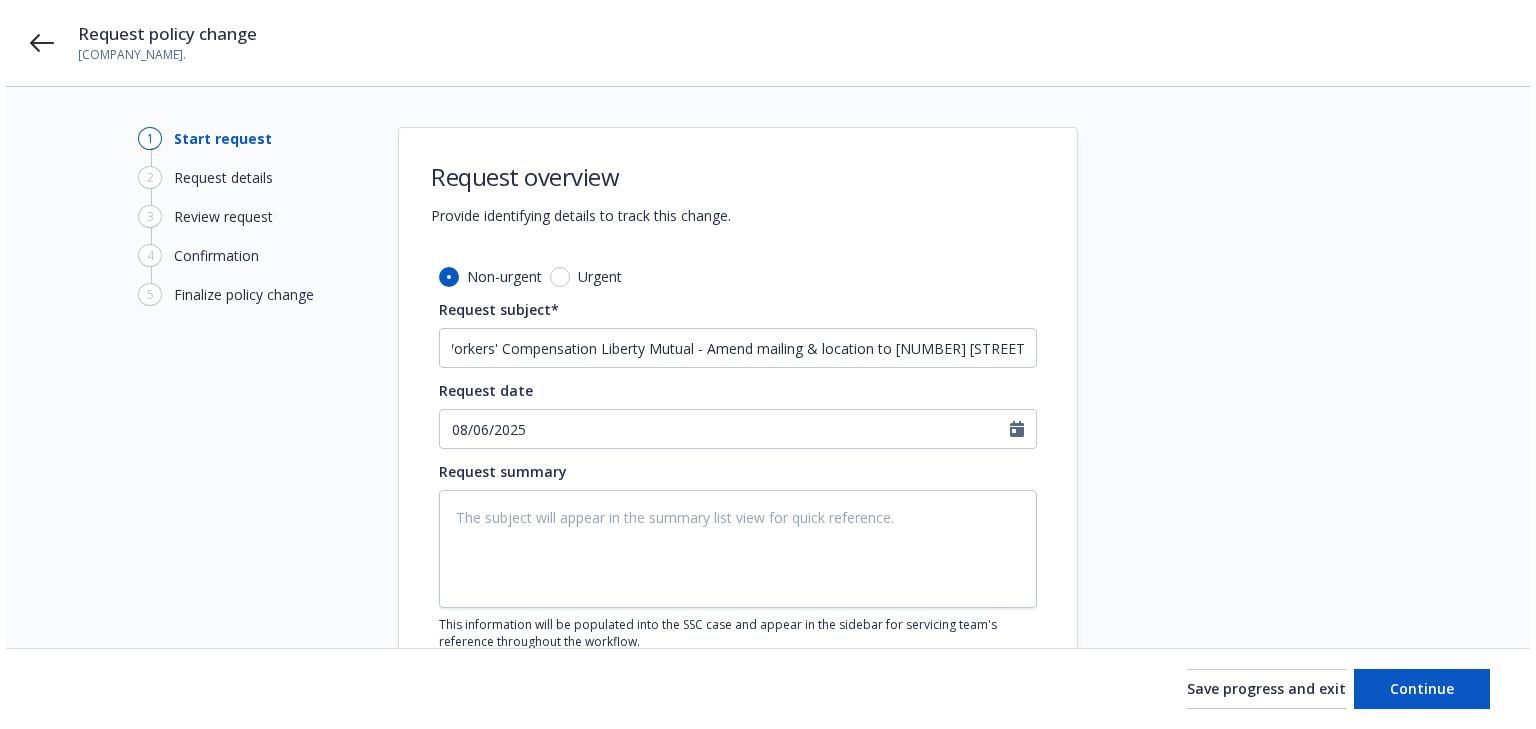 scroll, scrollTop: 0, scrollLeft: 0, axis: both 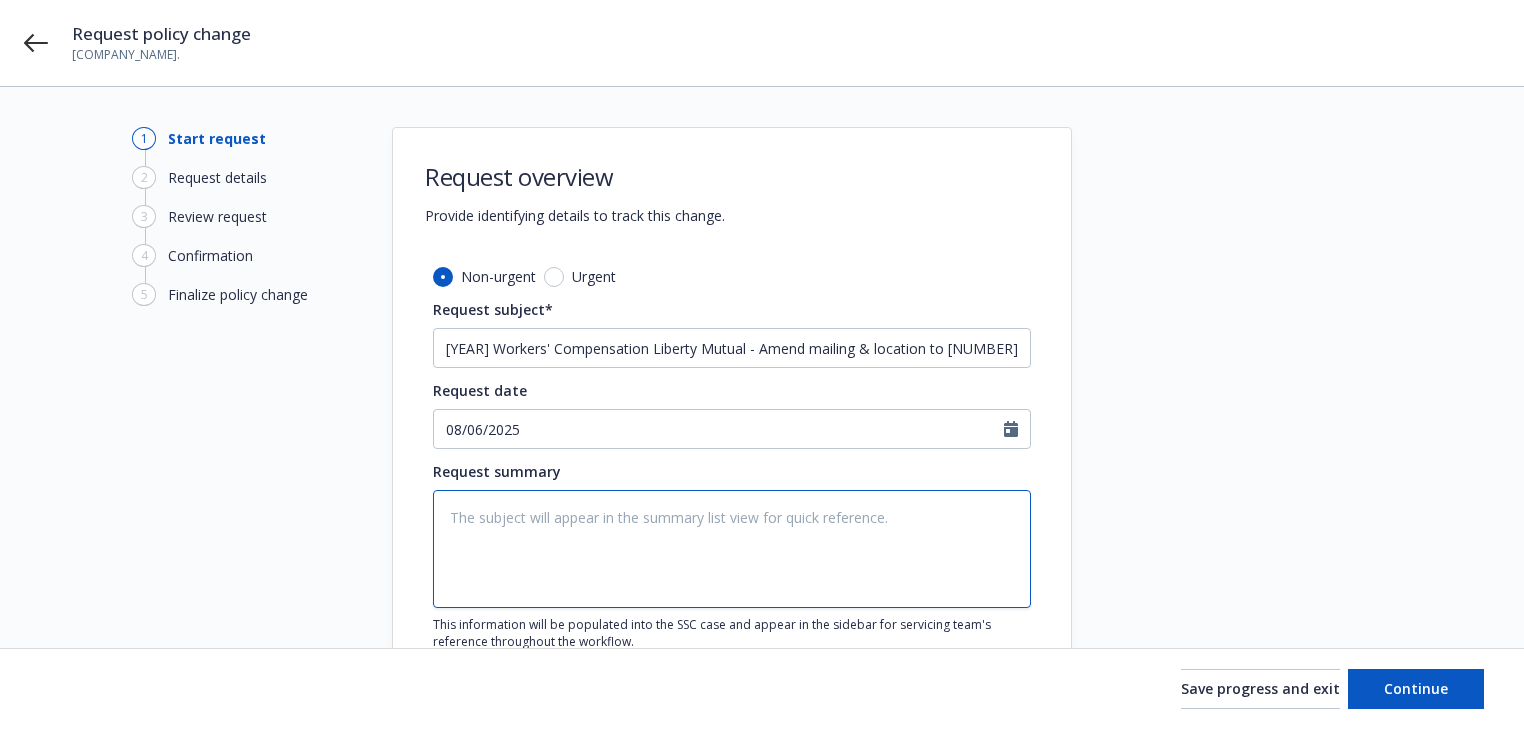 click at bounding box center [732, 549] 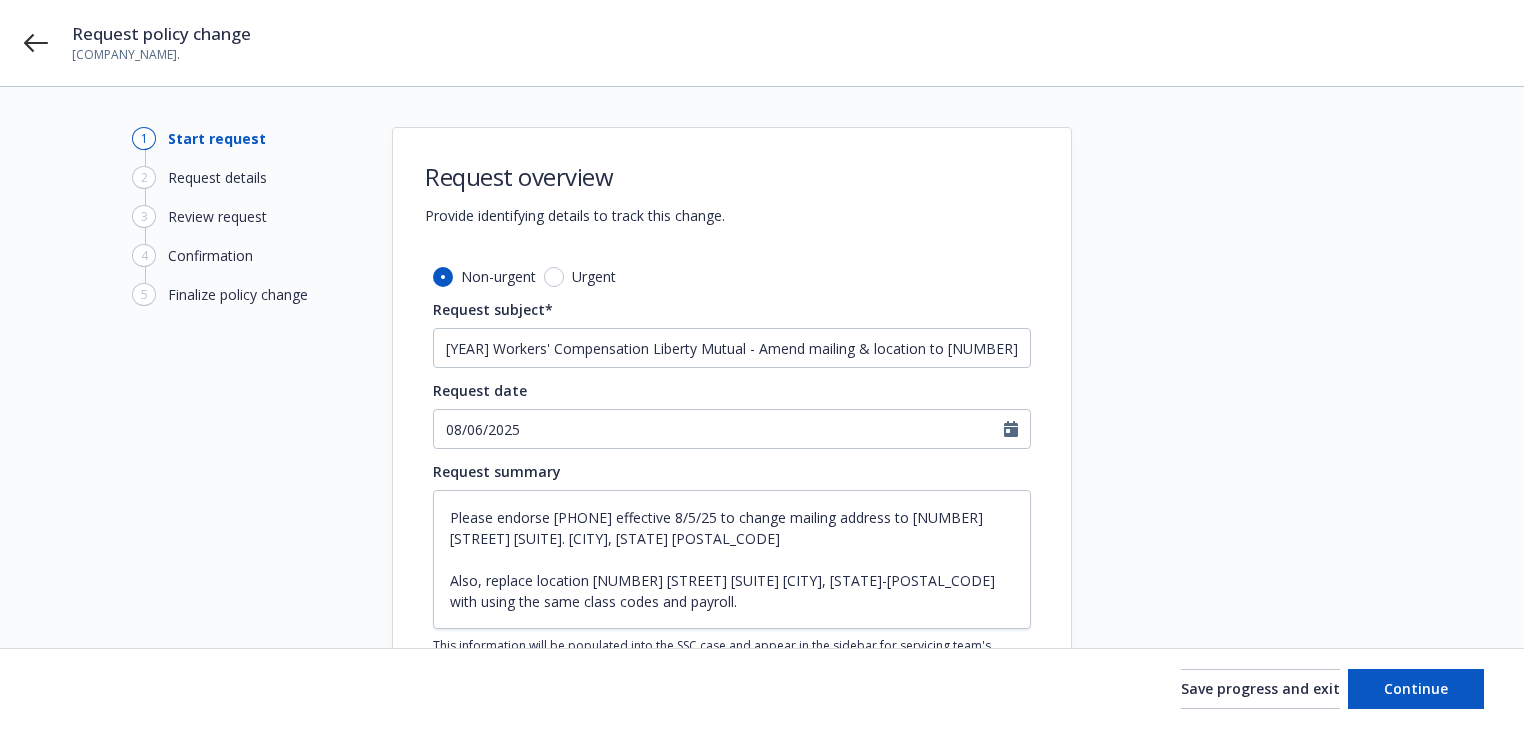 click at bounding box center (1252, 448) 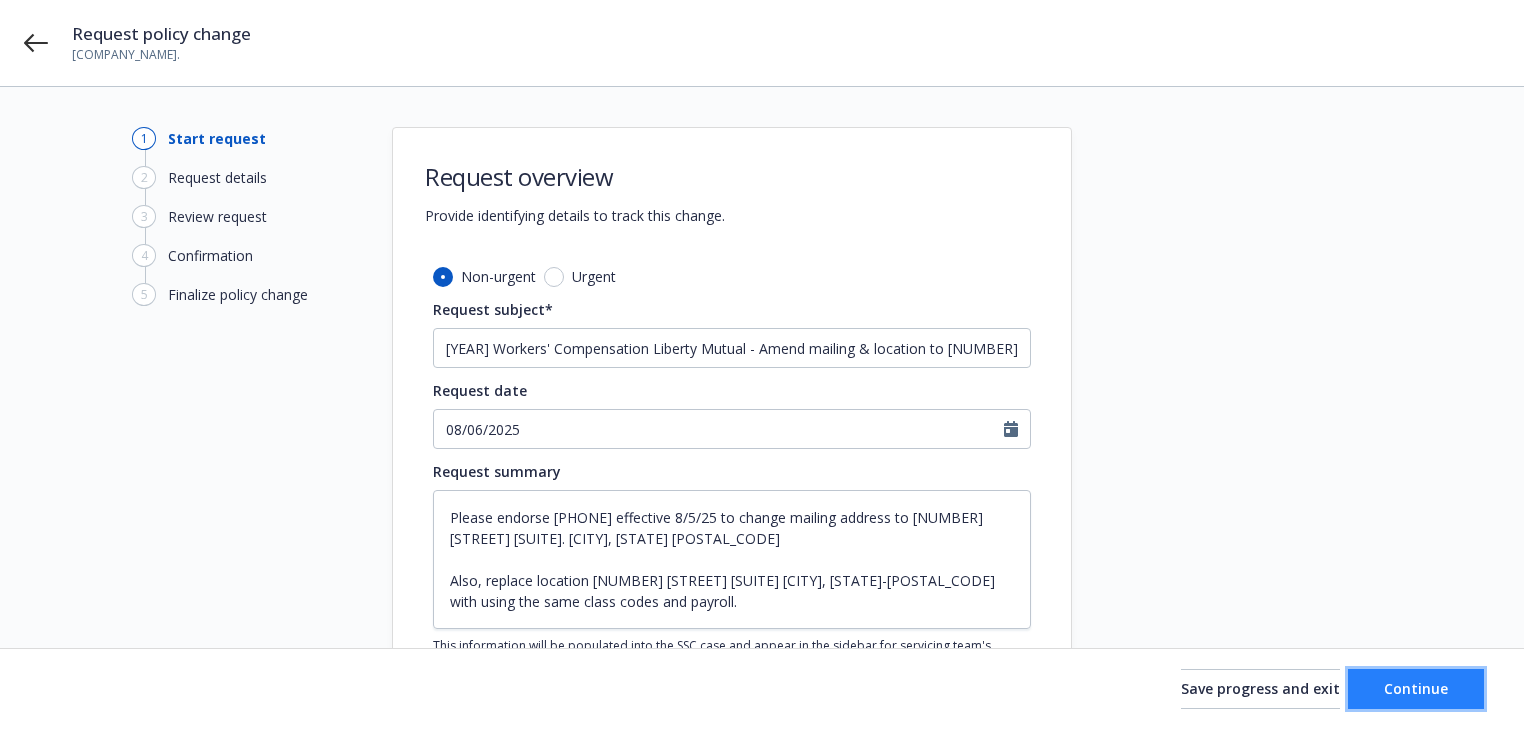 click on "Continue" at bounding box center (1416, 688) 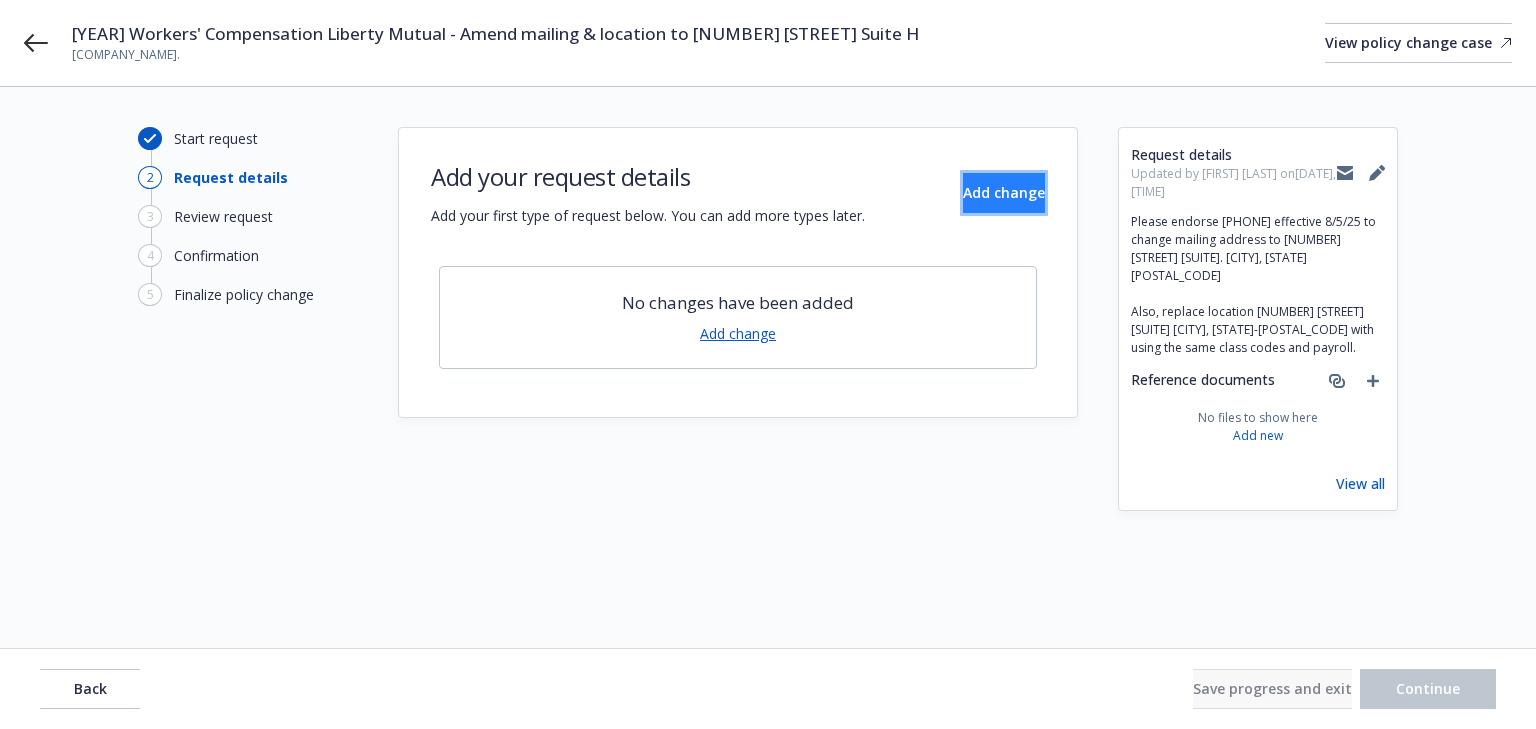click on "Add change" at bounding box center [1004, 192] 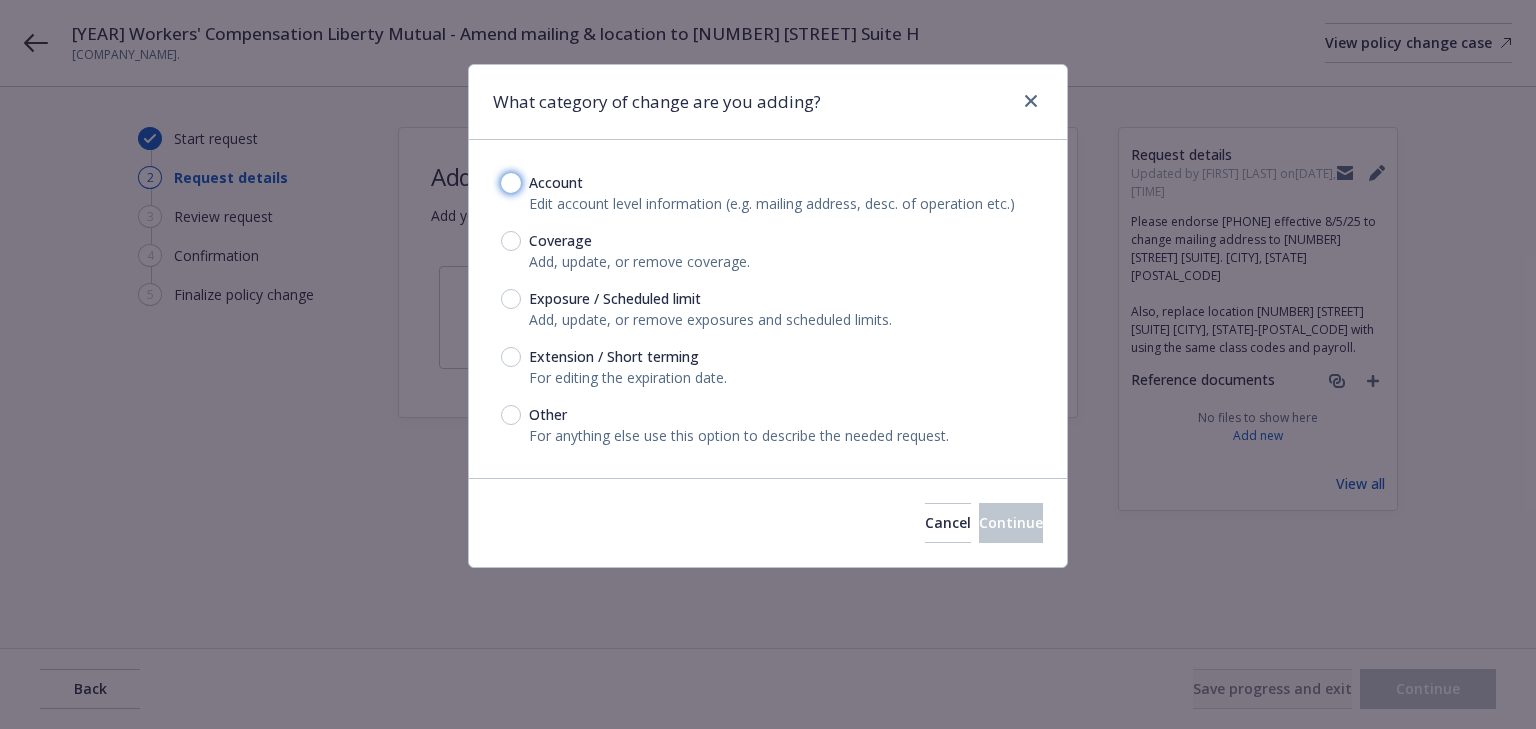 click on "Account" at bounding box center [511, 183] 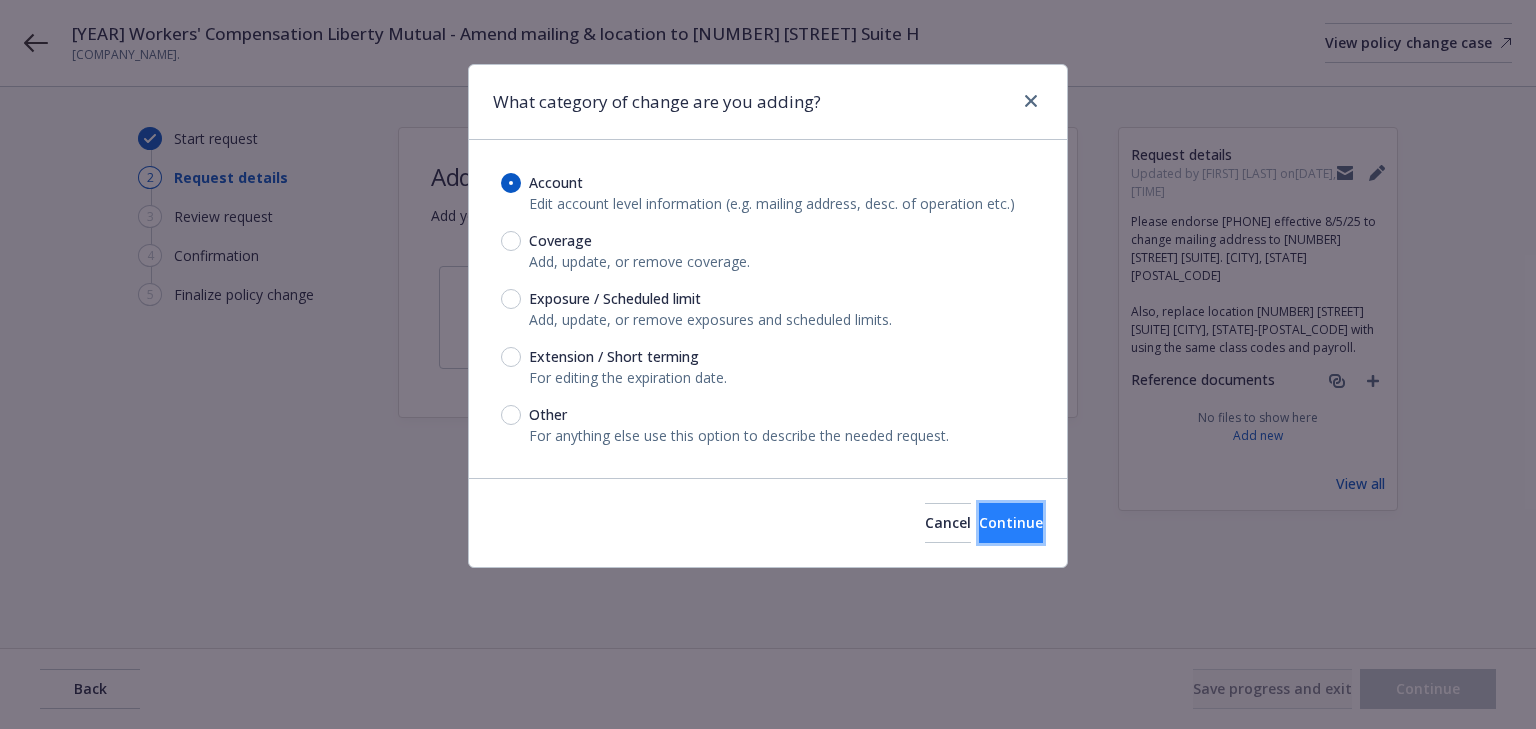 click on "Continue" at bounding box center (1011, 522) 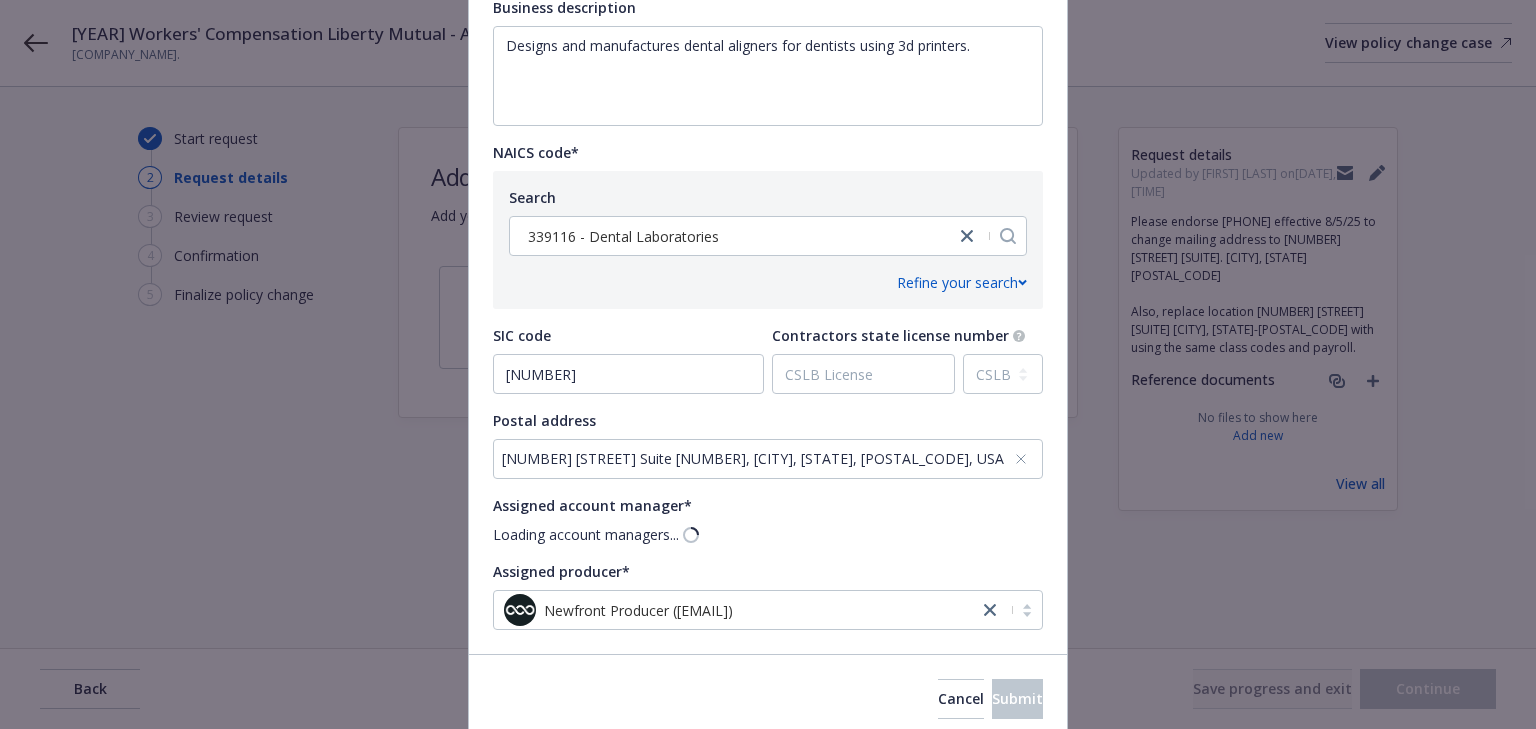 scroll, scrollTop: 763, scrollLeft: 0, axis: vertical 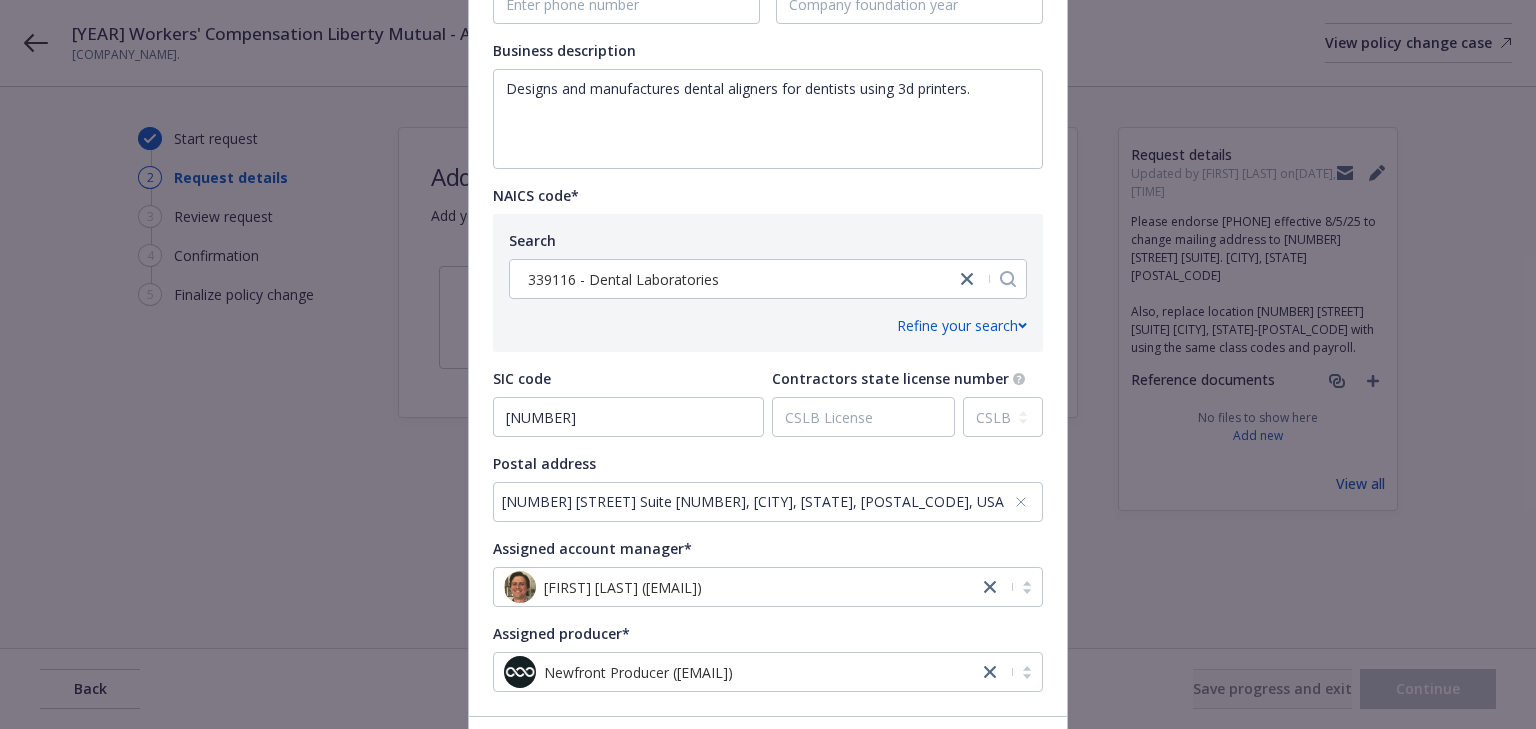 click on "[NUMBER] [STREET] Suite [NUMBER], [CITY], [STATE], [POSTAL_CODE], USA" at bounding box center (758, 501) 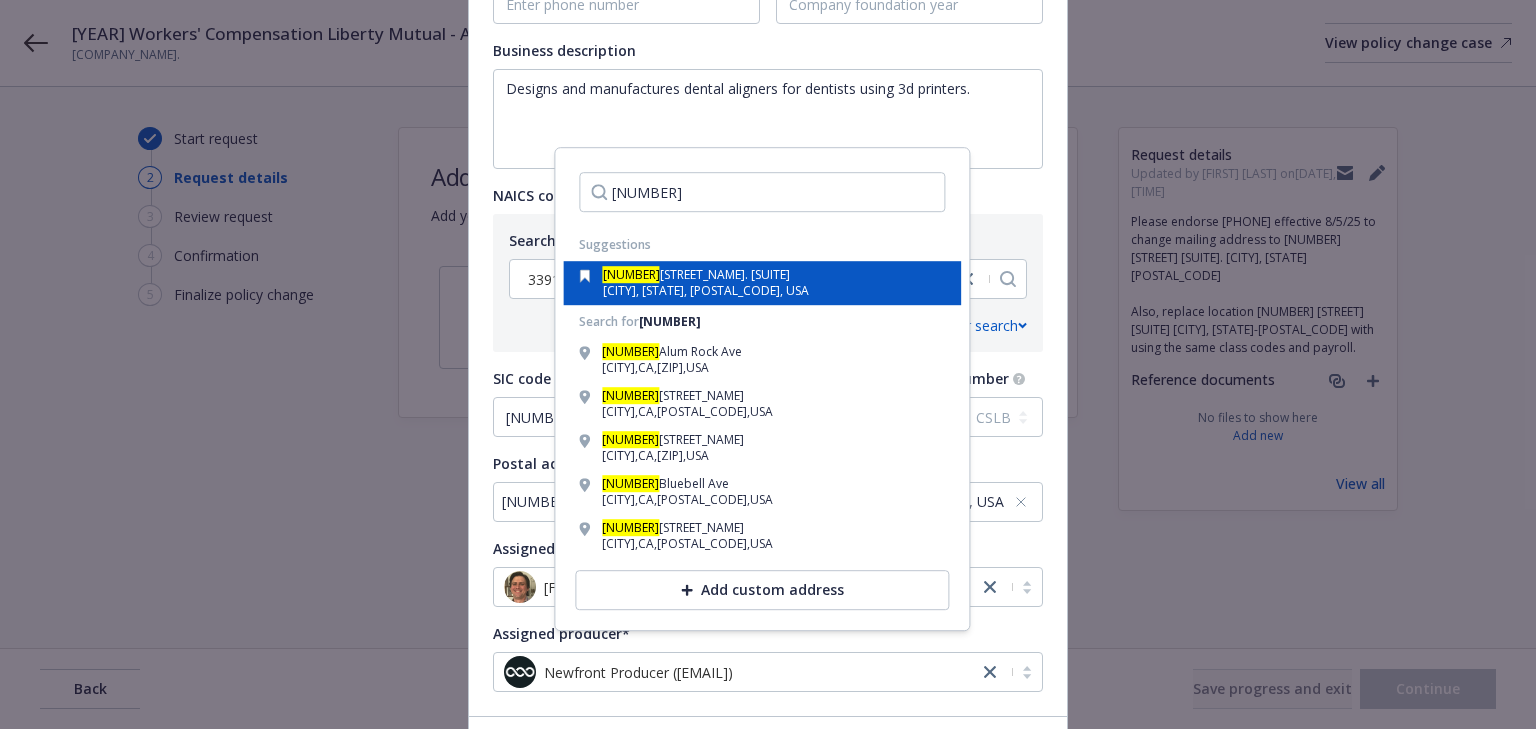 click on "[CITY], [STATE], [POSTAL_CODE], USA" at bounding box center [706, 290] 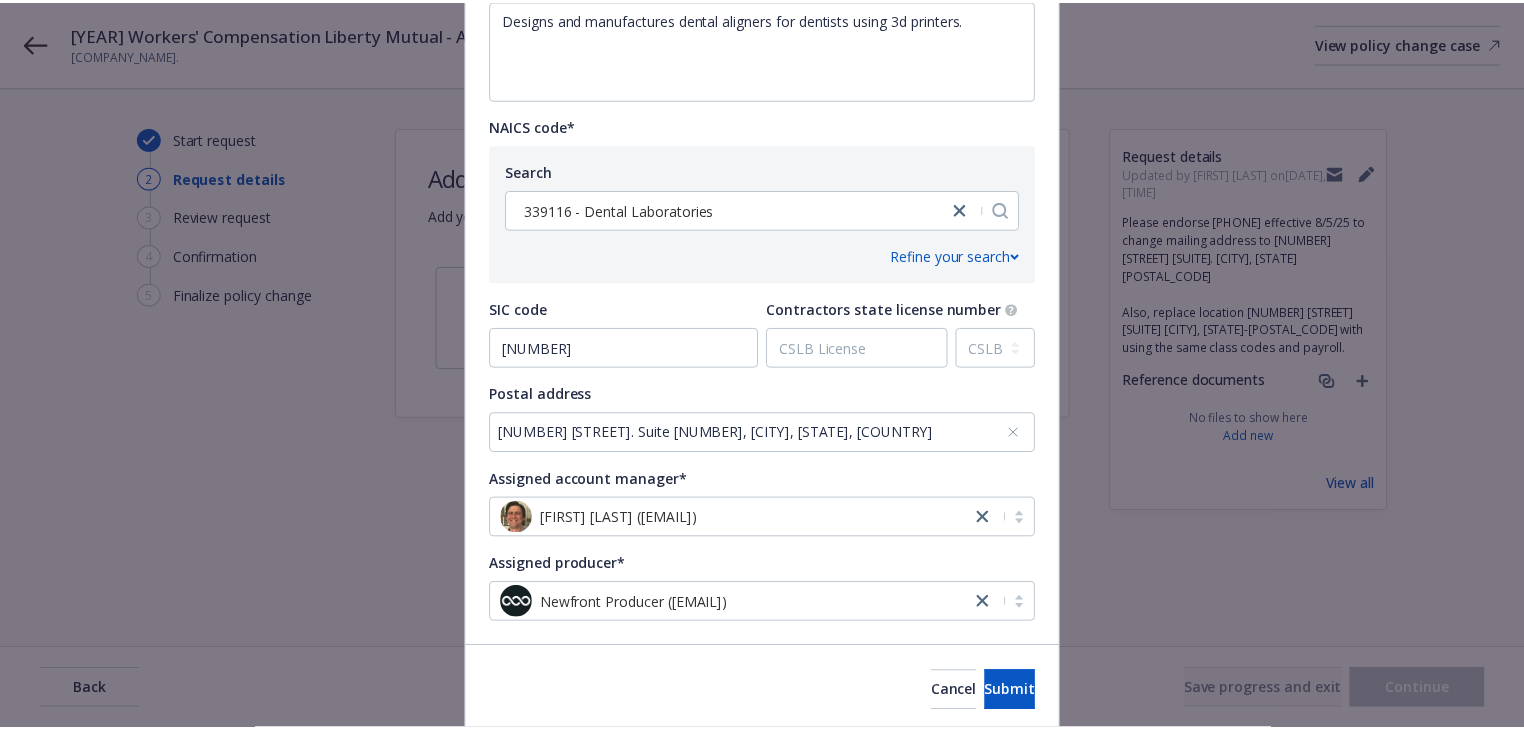 scroll, scrollTop: 903, scrollLeft: 0, axis: vertical 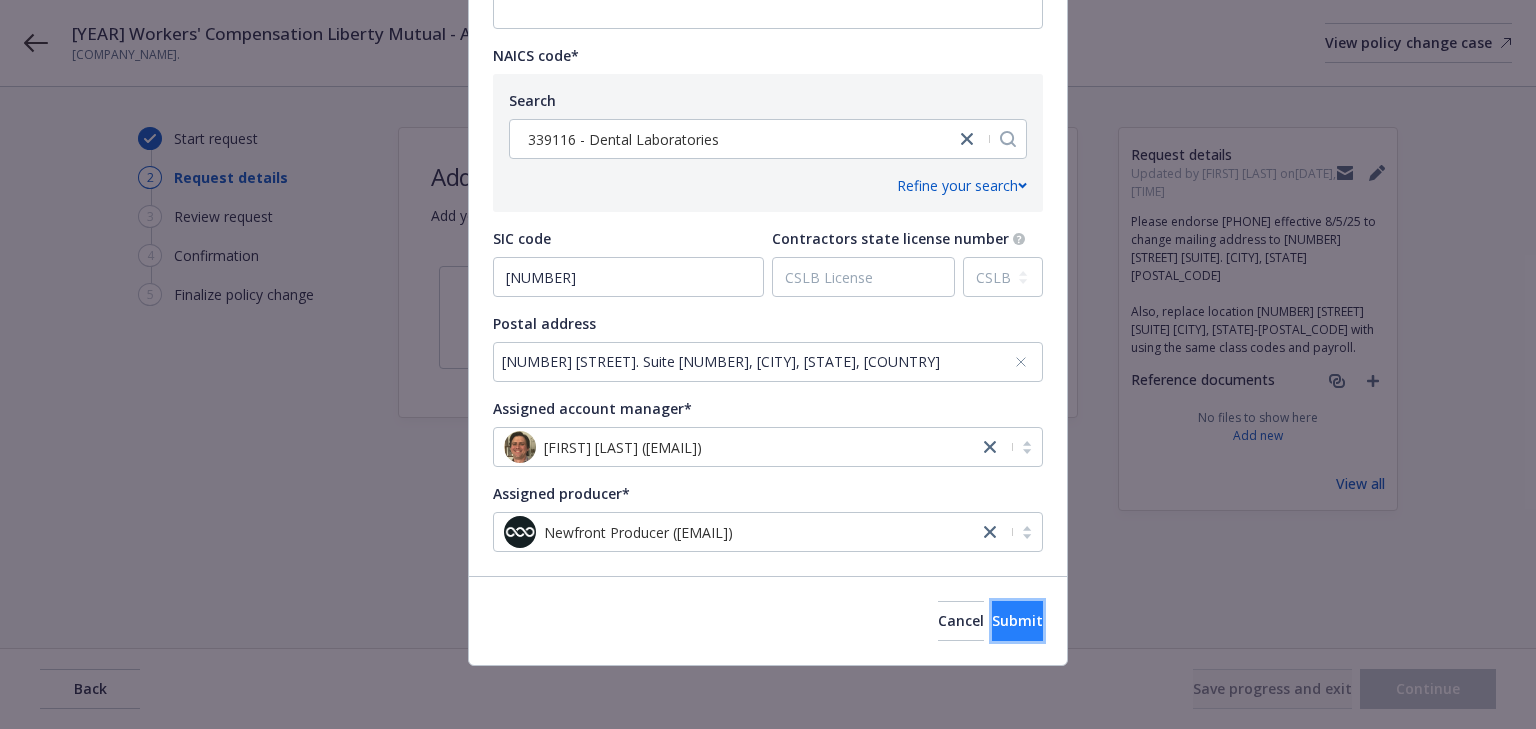 click on "Submit" at bounding box center (1017, 620) 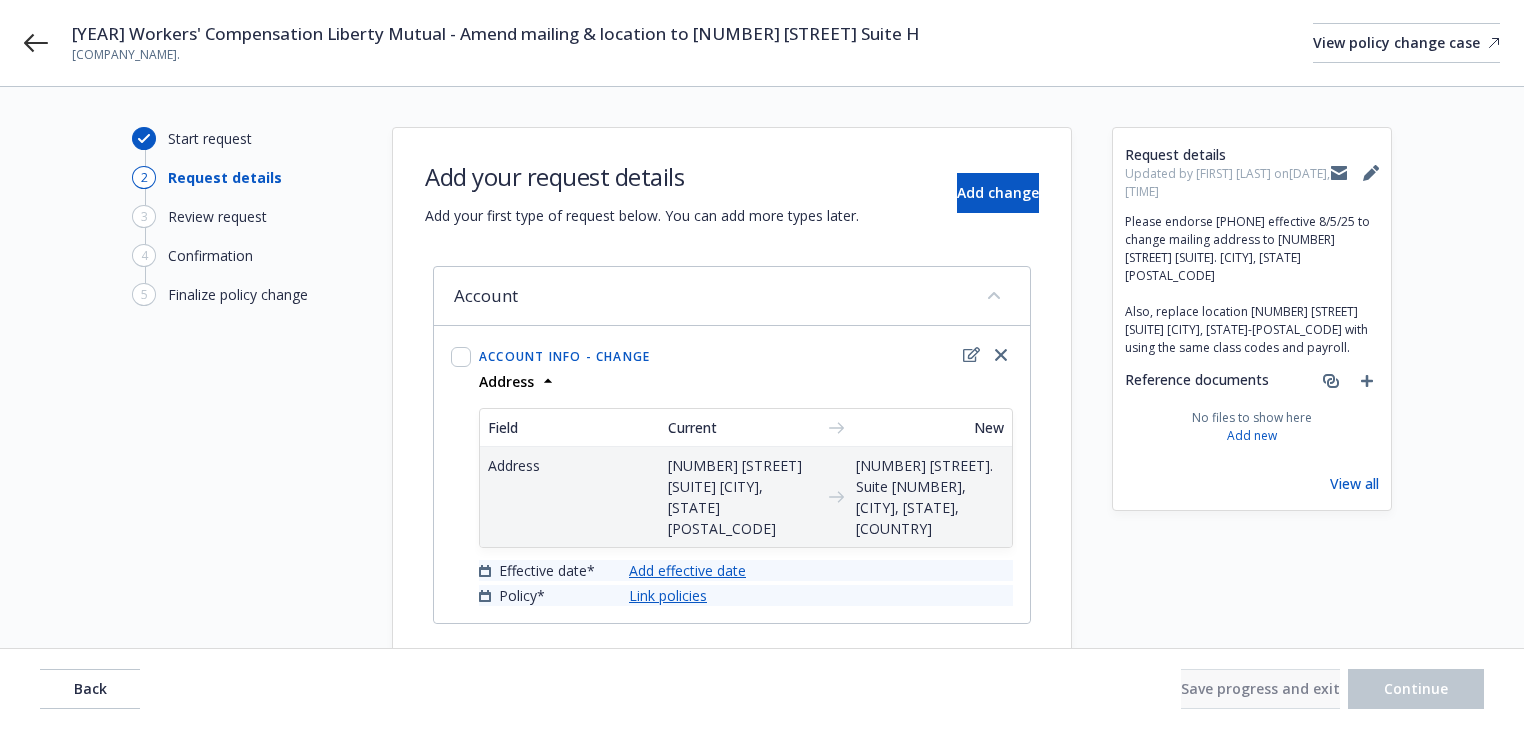 click on "Add effective date" at bounding box center (687, 570) 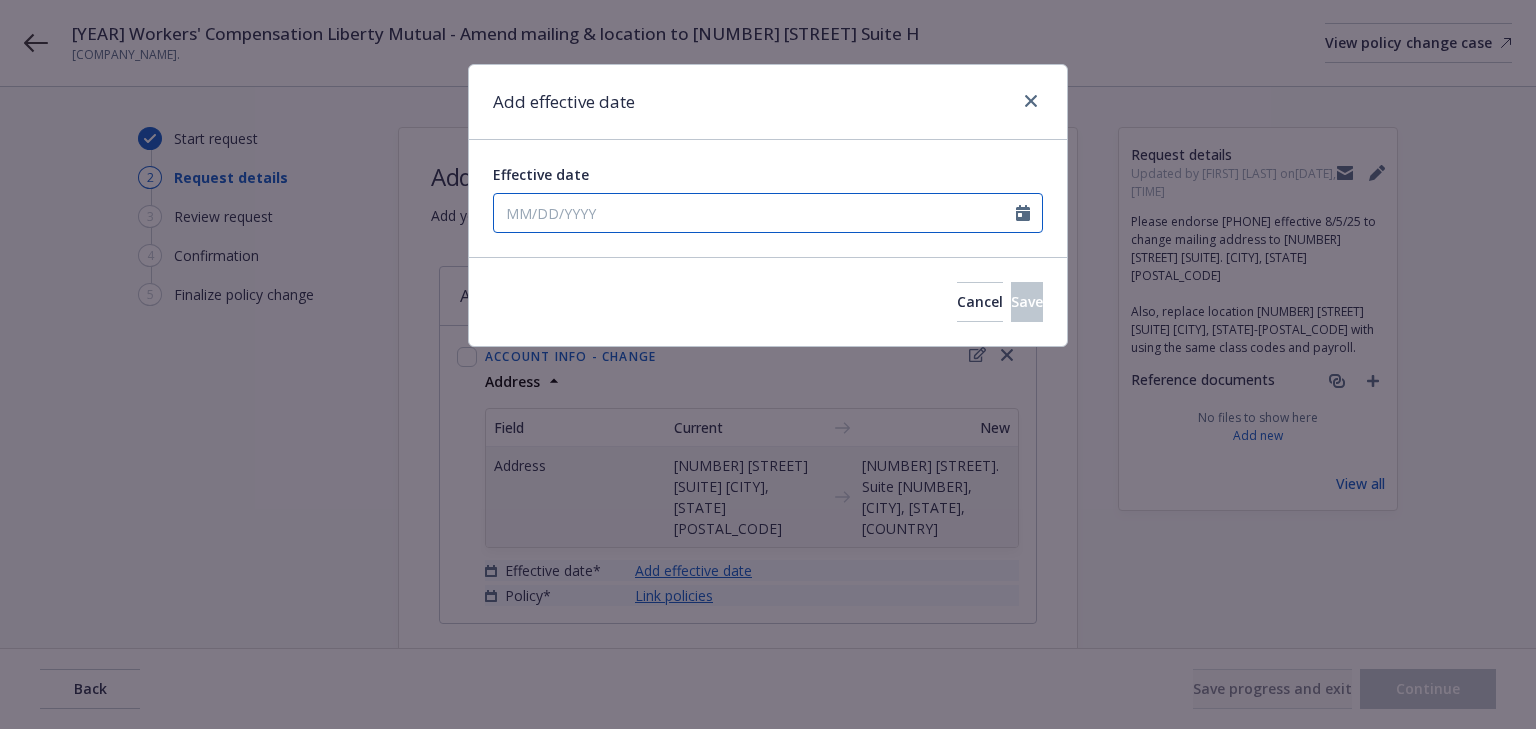 click on "Effective date" at bounding box center (755, 213) 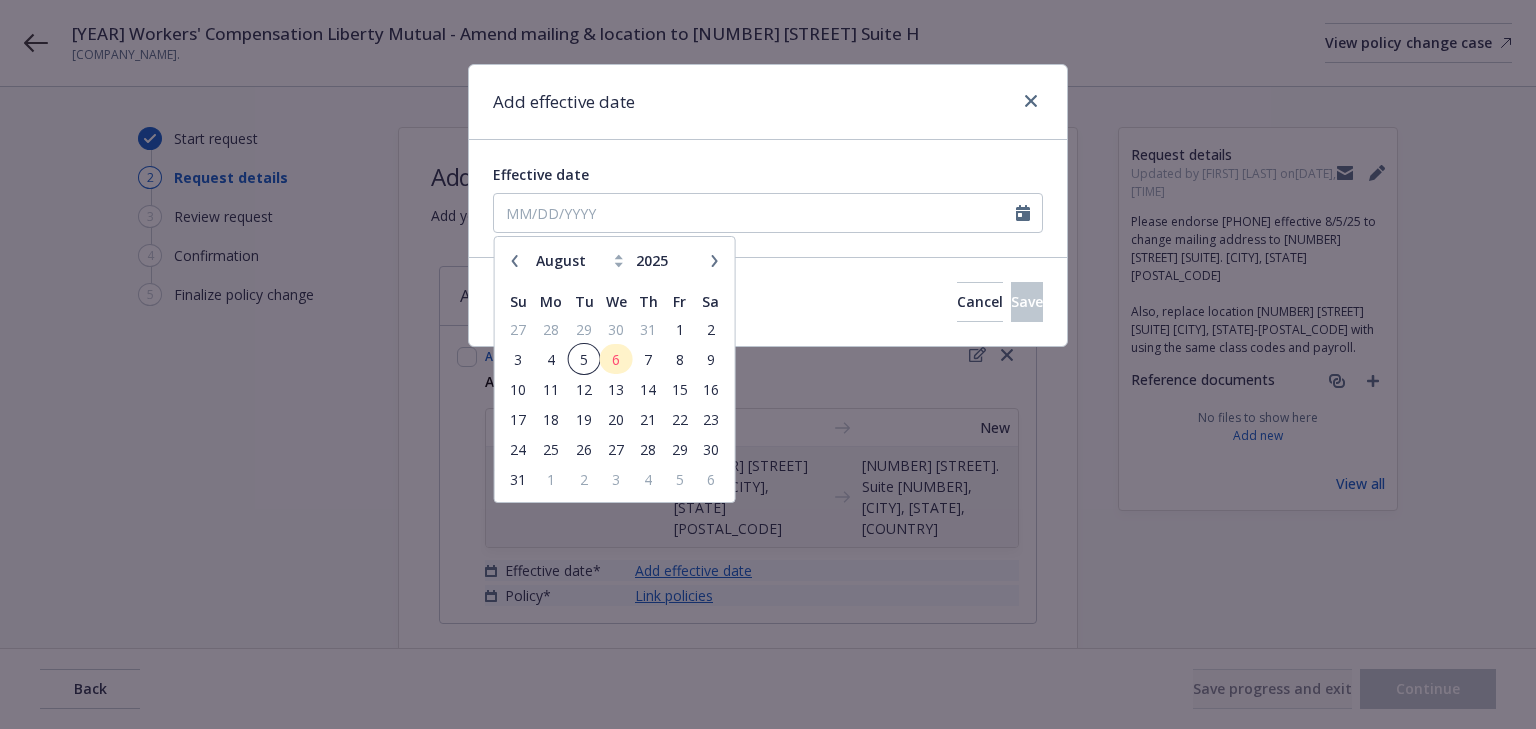 click on "5" at bounding box center [583, 359] 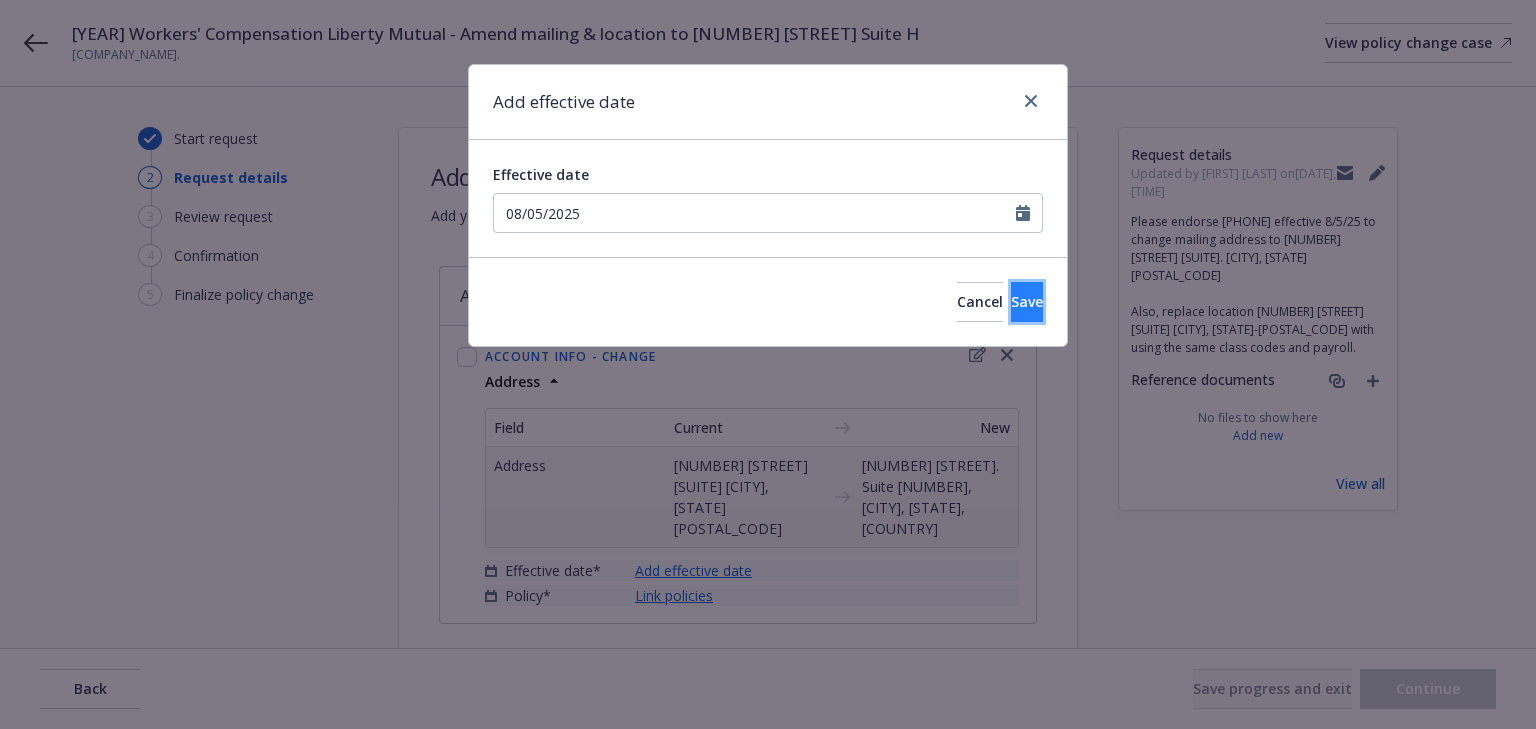 click on "Save" at bounding box center (1027, 301) 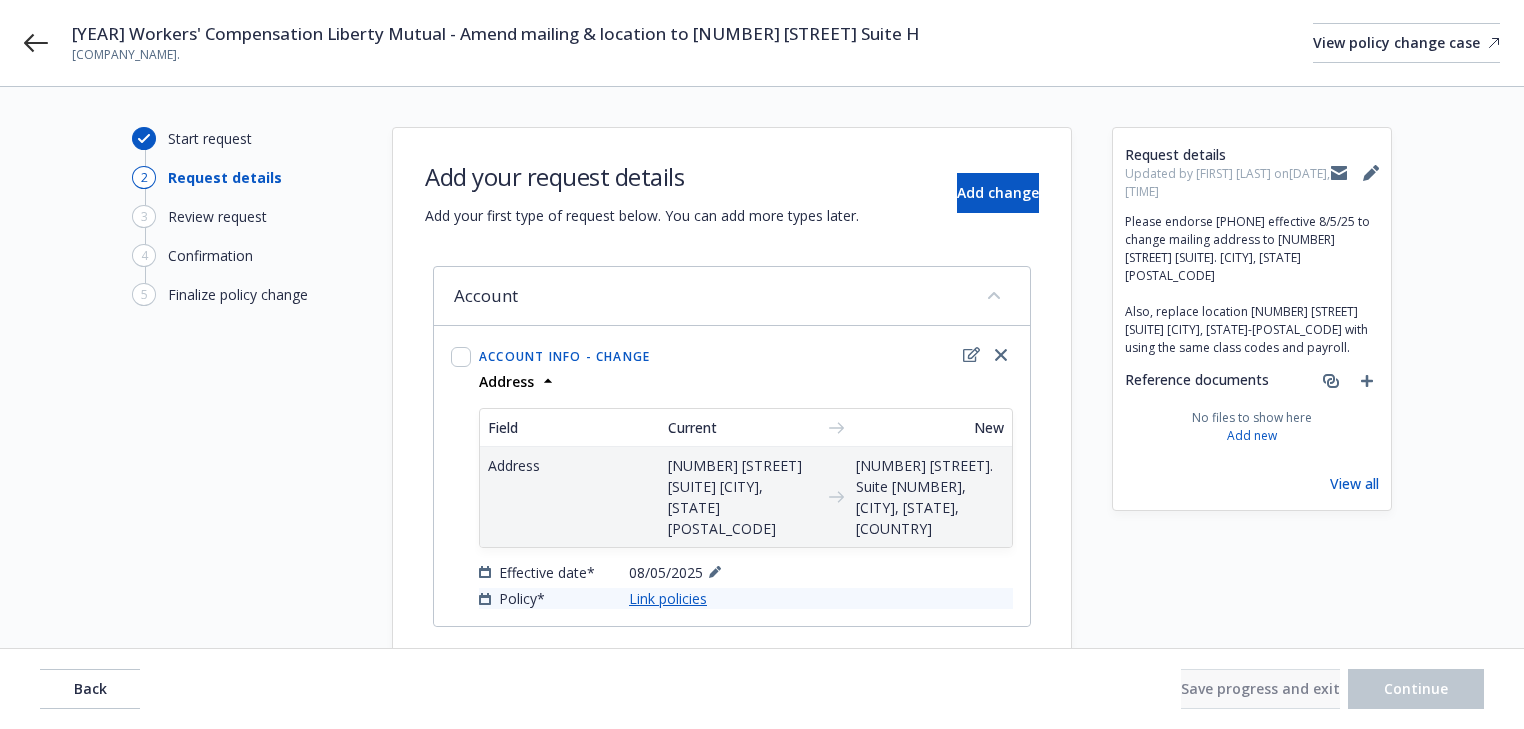 click on "Link policies" at bounding box center [668, 598] 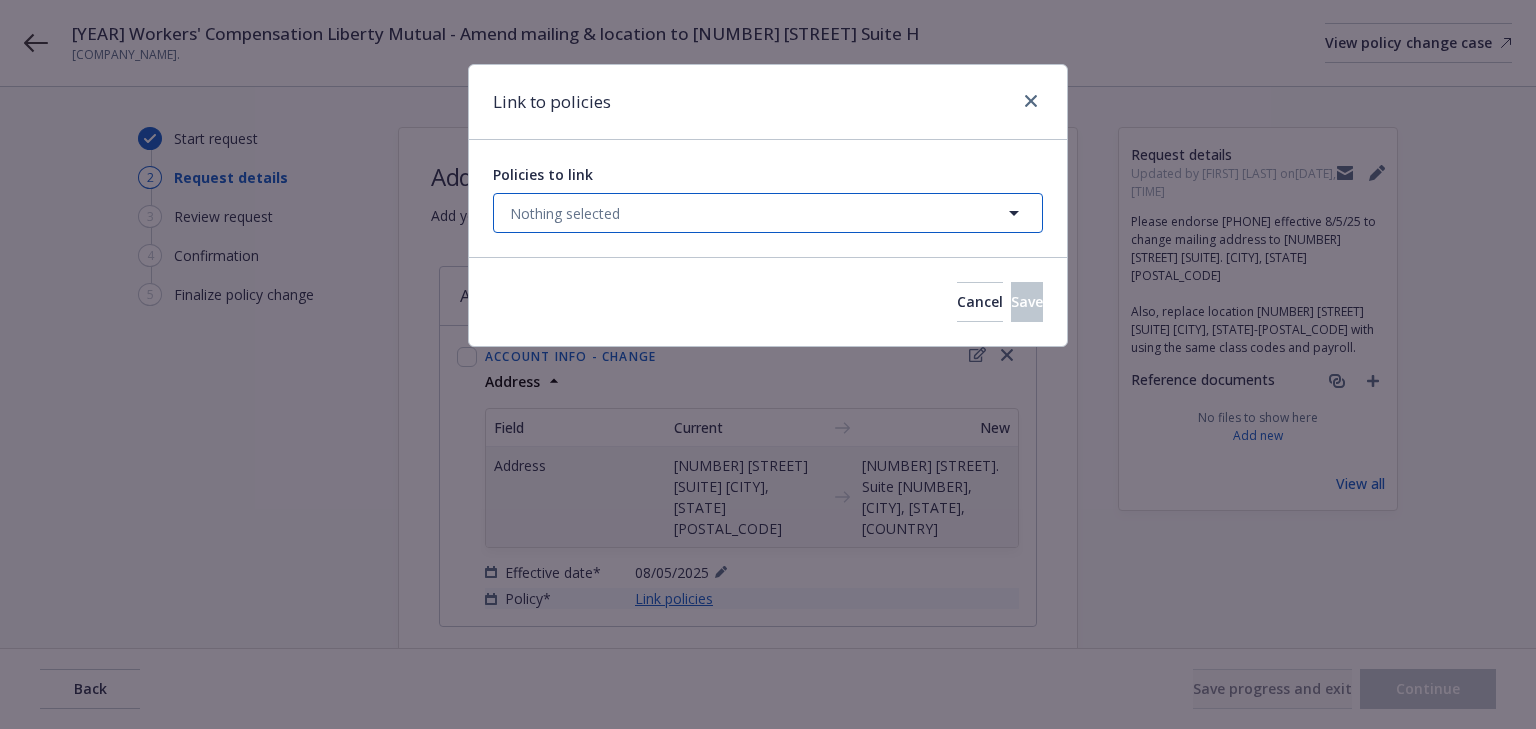 click on "Nothing selected" at bounding box center [565, 213] 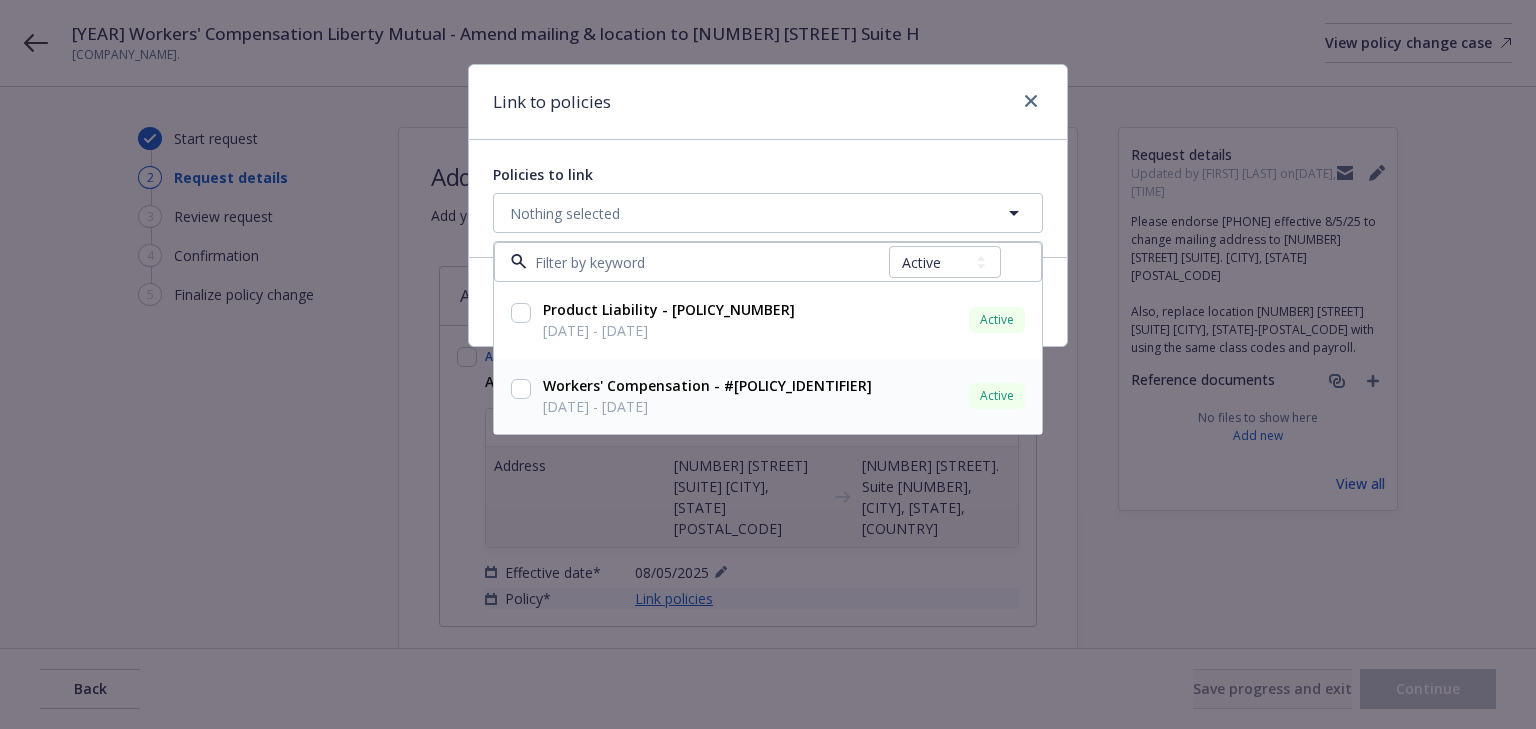 click at bounding box center (521, 389) 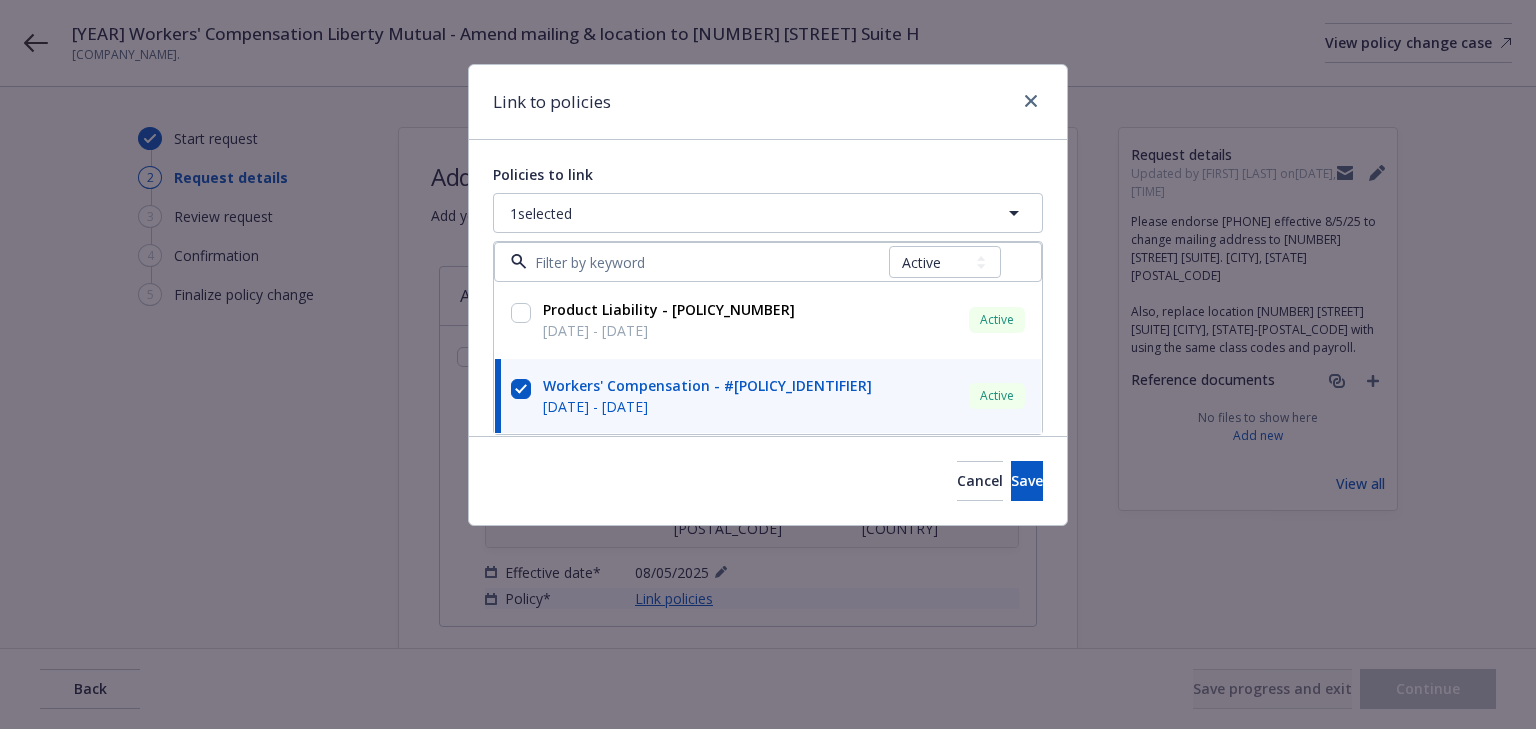 click on "Cancel Save" at bounding box center [768, 480] 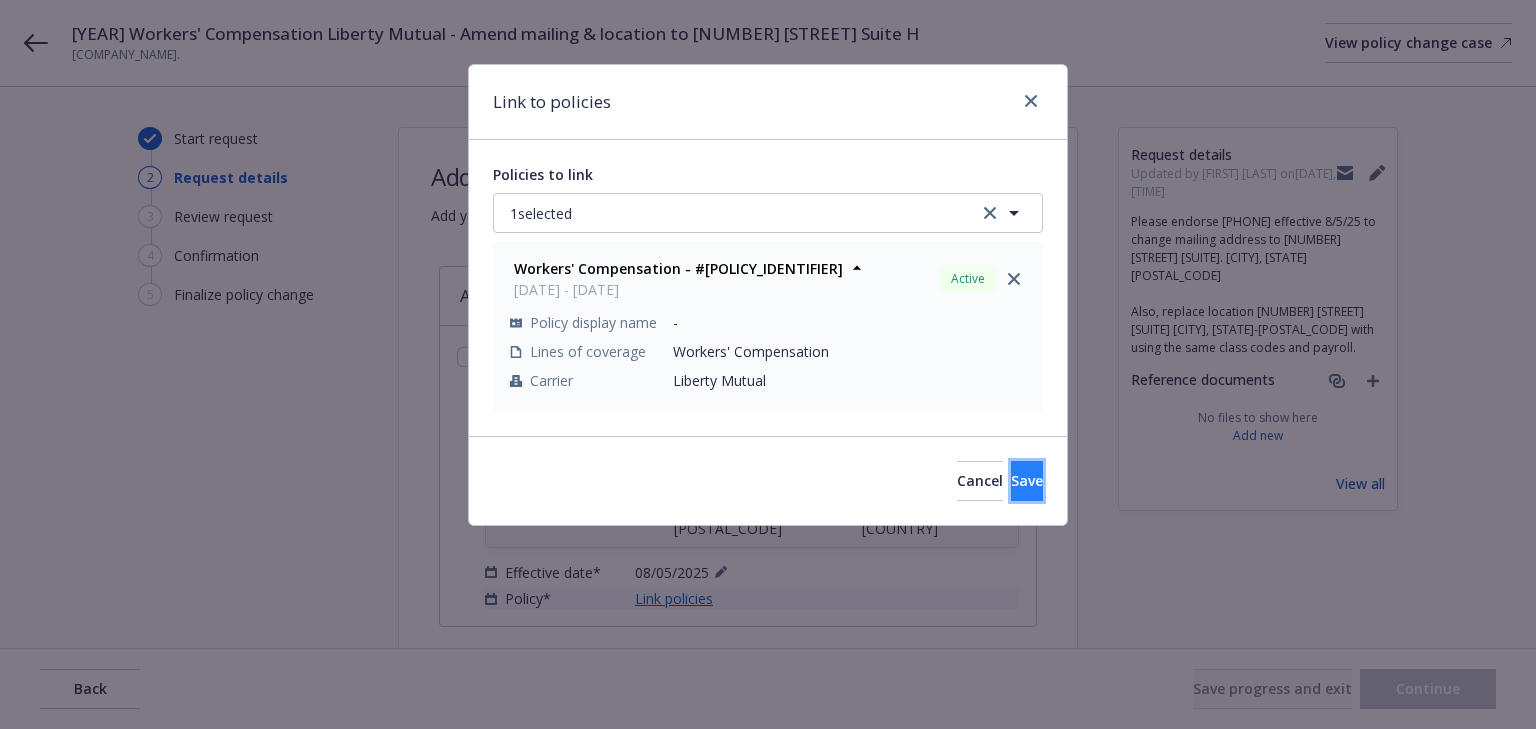 click on "Save" at bounding box center (1027, 480) 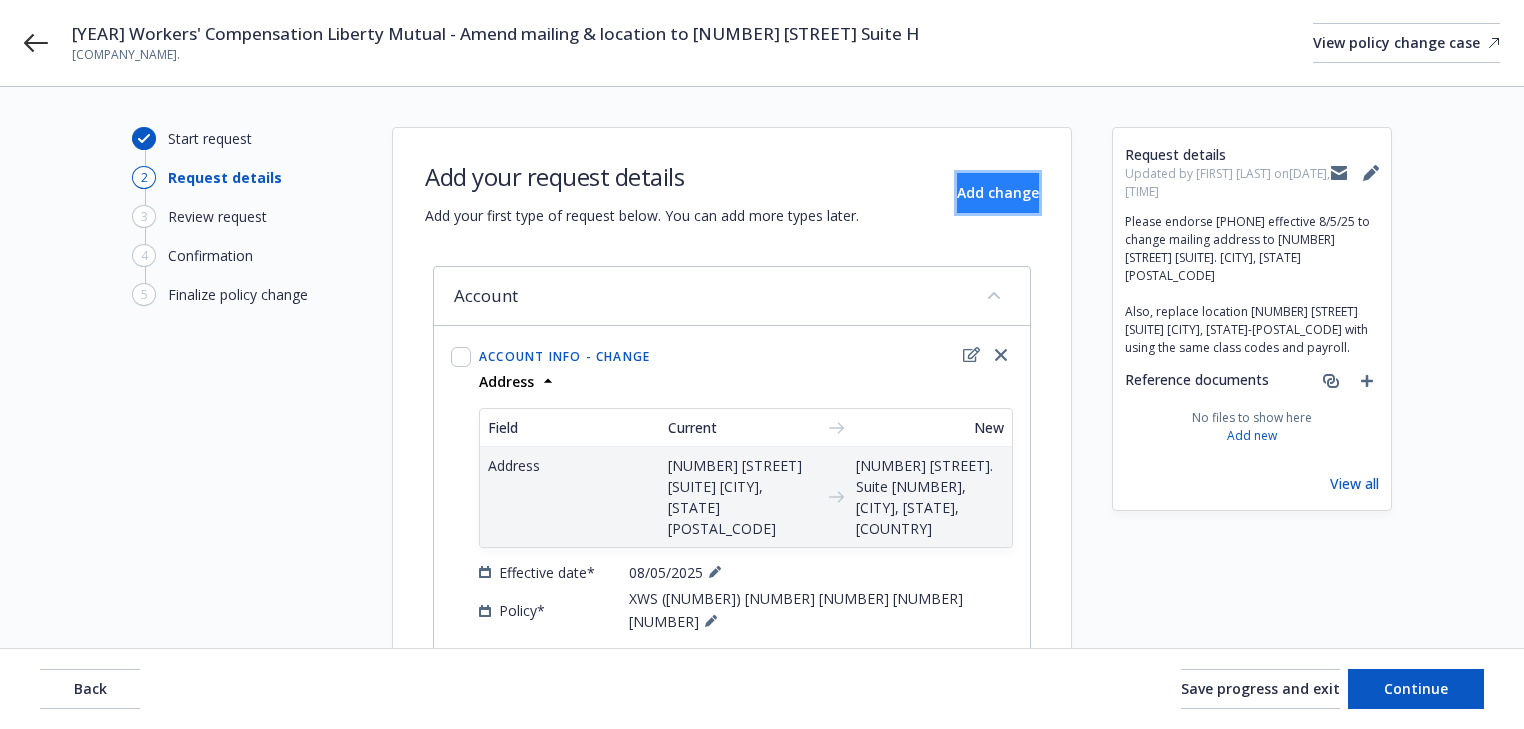 click on "Add change" at bounding box center (998, 192) 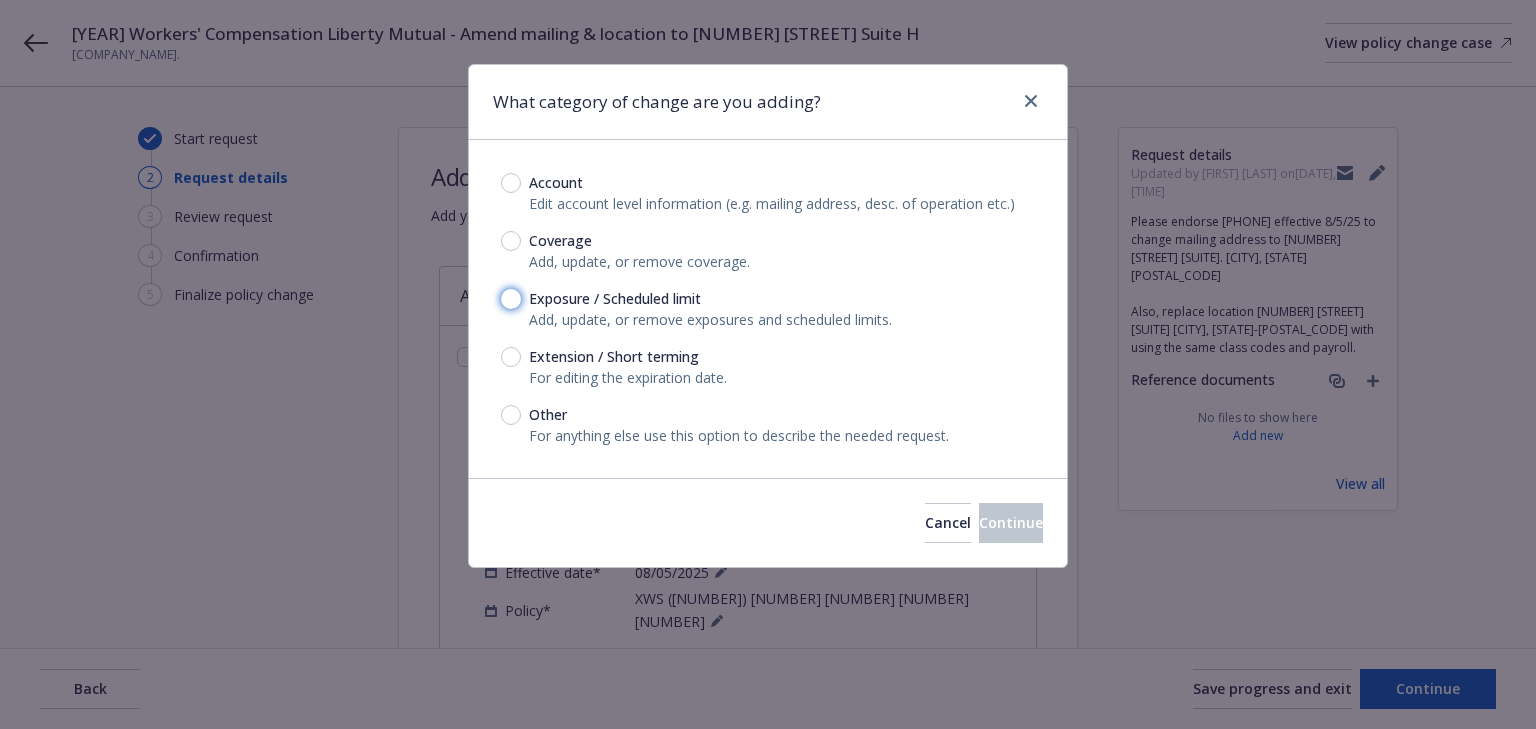click on "Exposure / Scheduled limit" at bounding box center (511, 299) 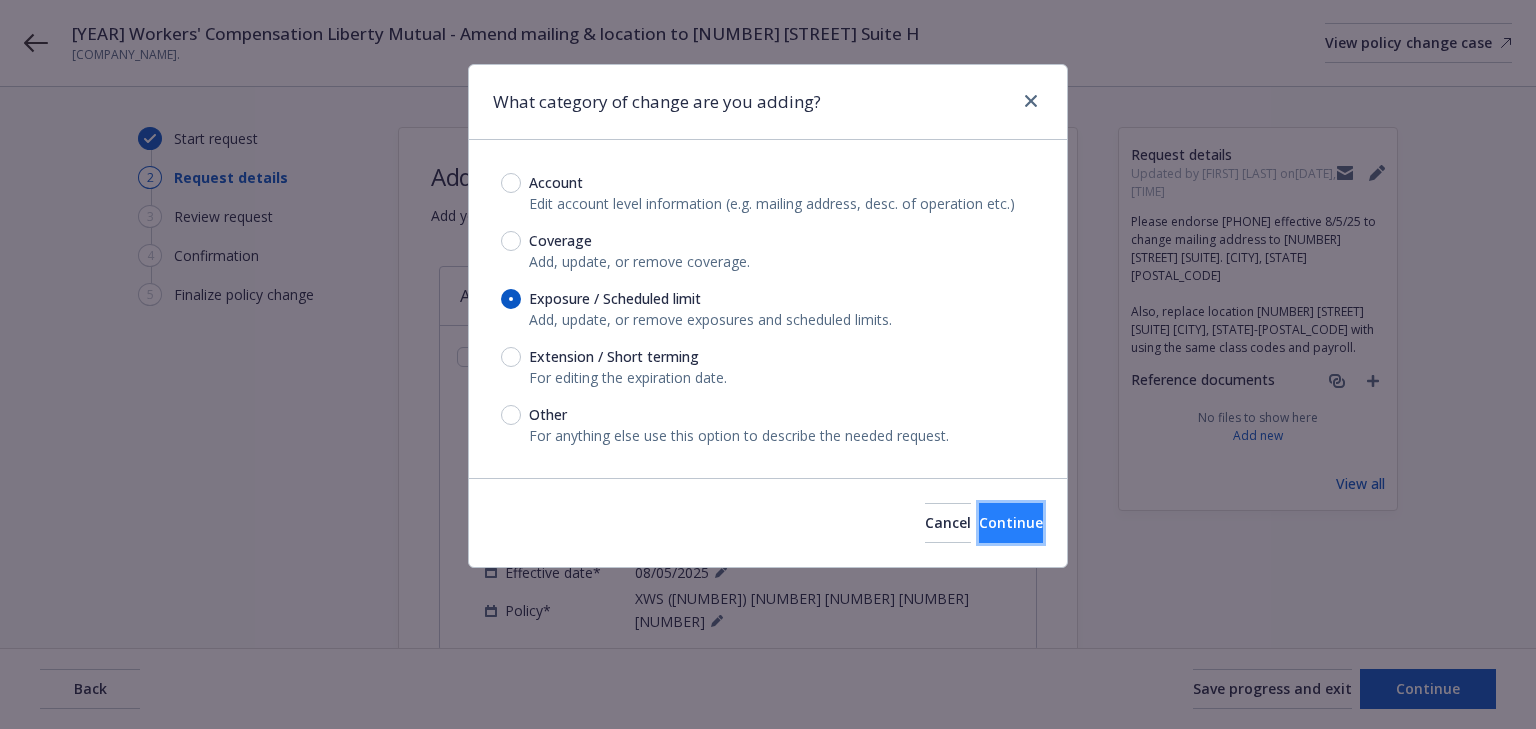 click on "Continue" at bounding box center (1011, 523) 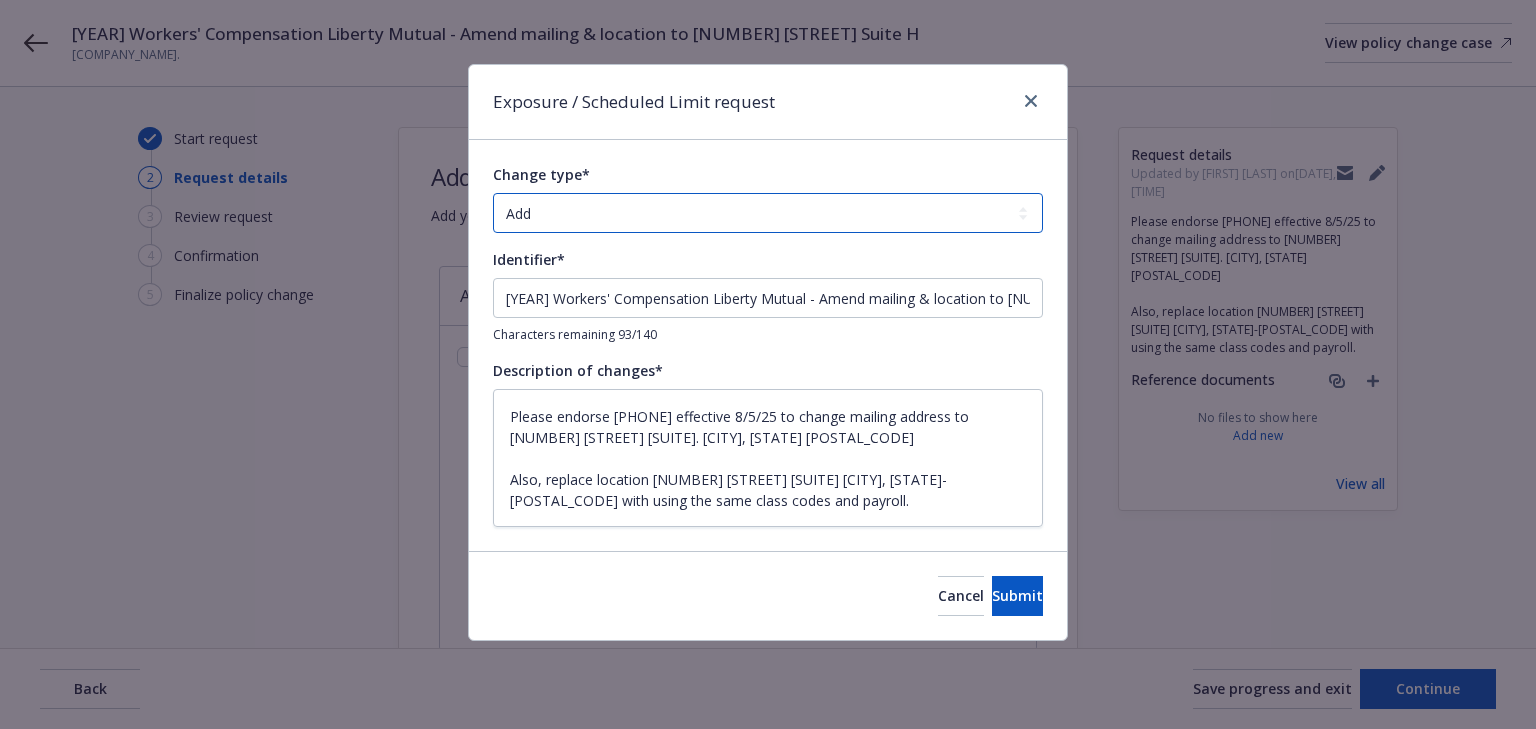 click on "Add Audit Change Remove" at bounding box center [768, 213] 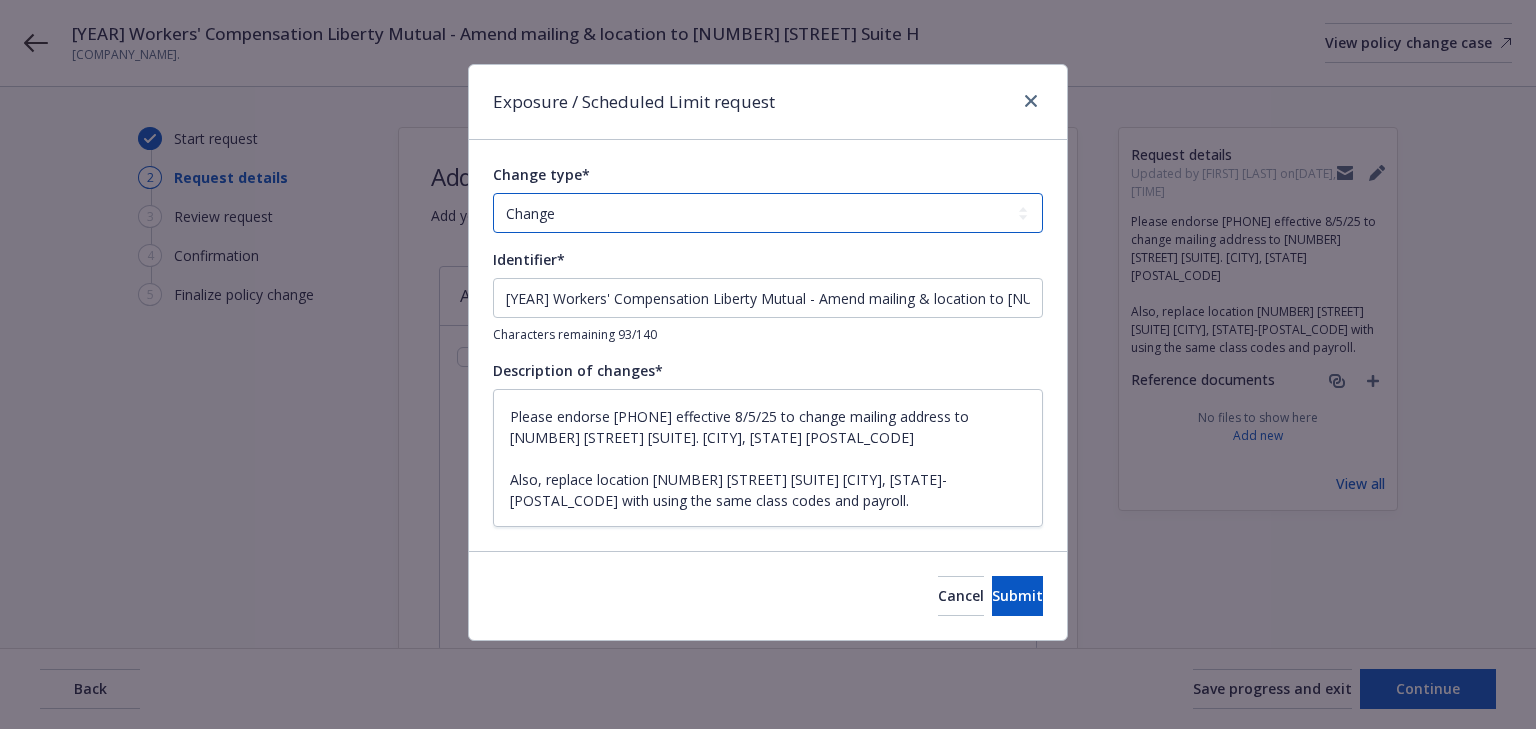click on "Add Audit Change Remove" at bounding box center (768, 213) 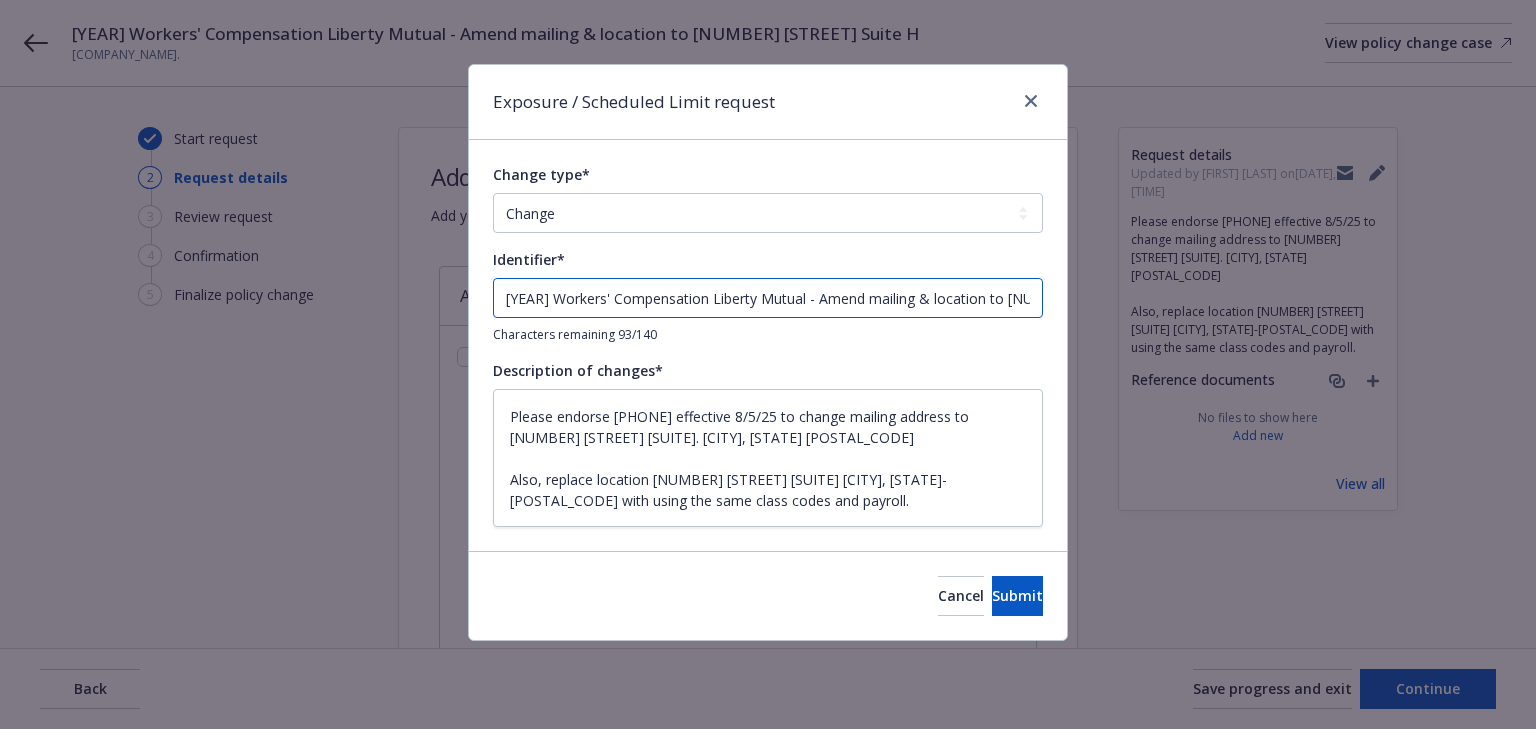 drag, startPoint x: 792, startPoint y: 299, endPoint x: -127, endPoint y: 292, distance: 919.0267 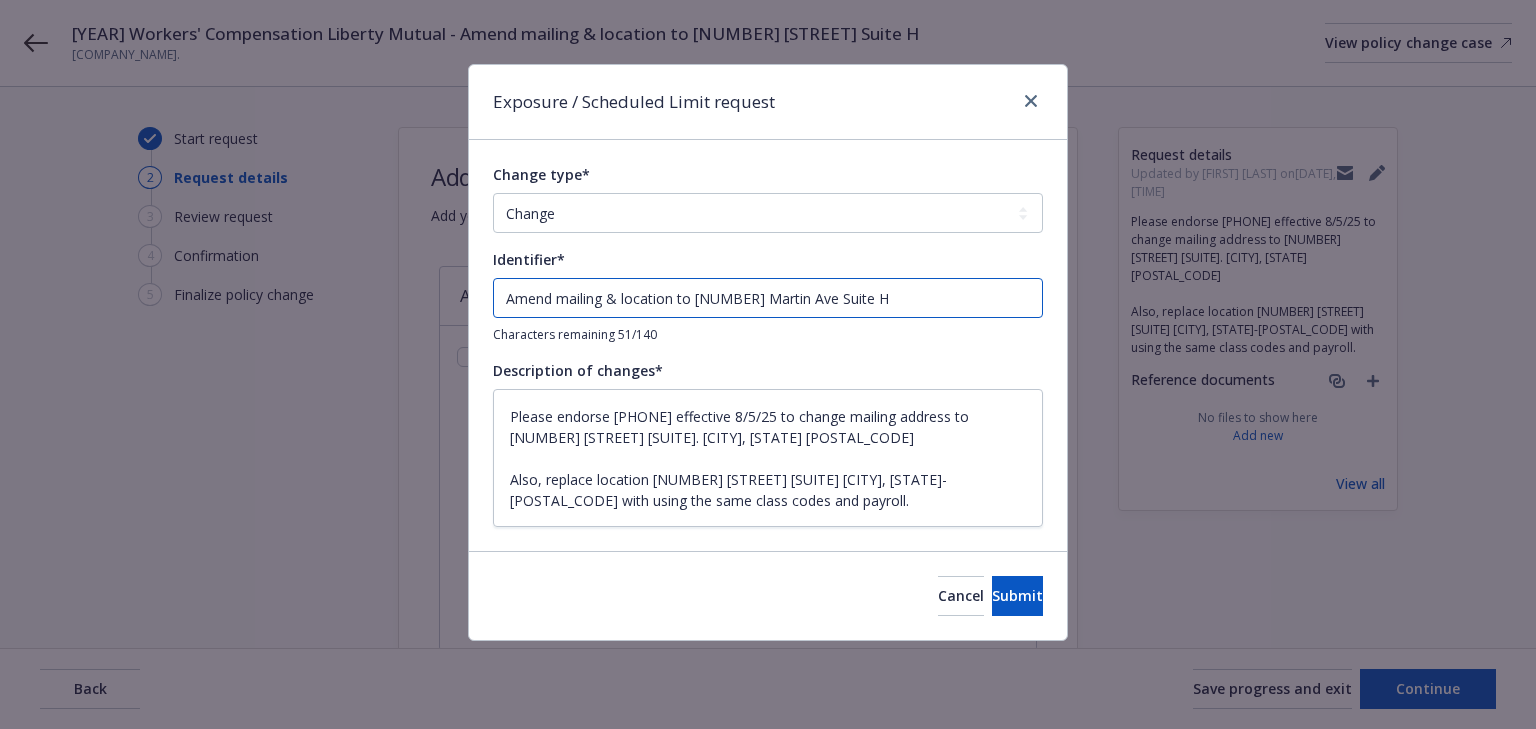 click on "Amend mailing & location to [NUMBER] Martin Ave Suite H" at bounding box center [768, 298] 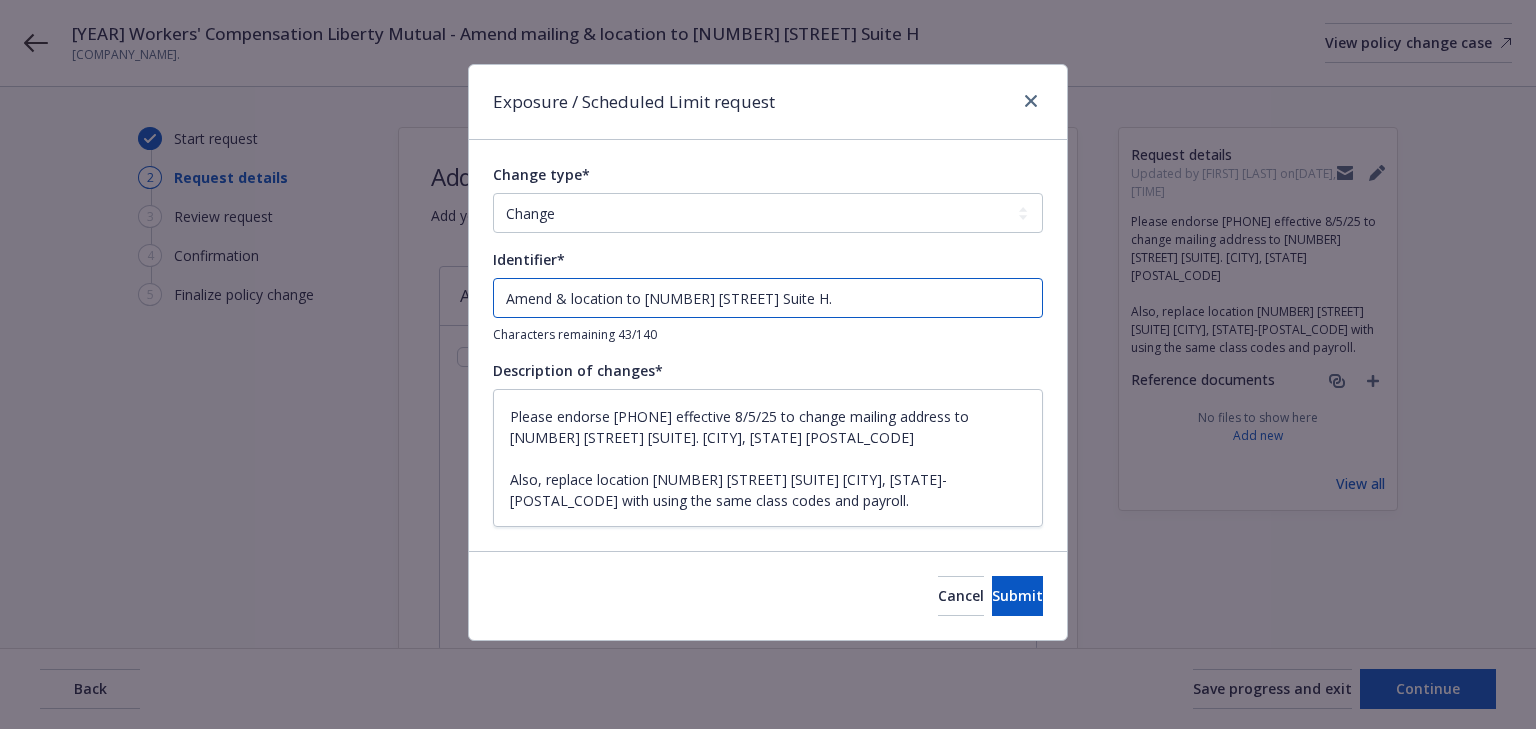 click on "Amend & location to [NUMBER] [STREET] Suite H." at bounding box center (768, 298) 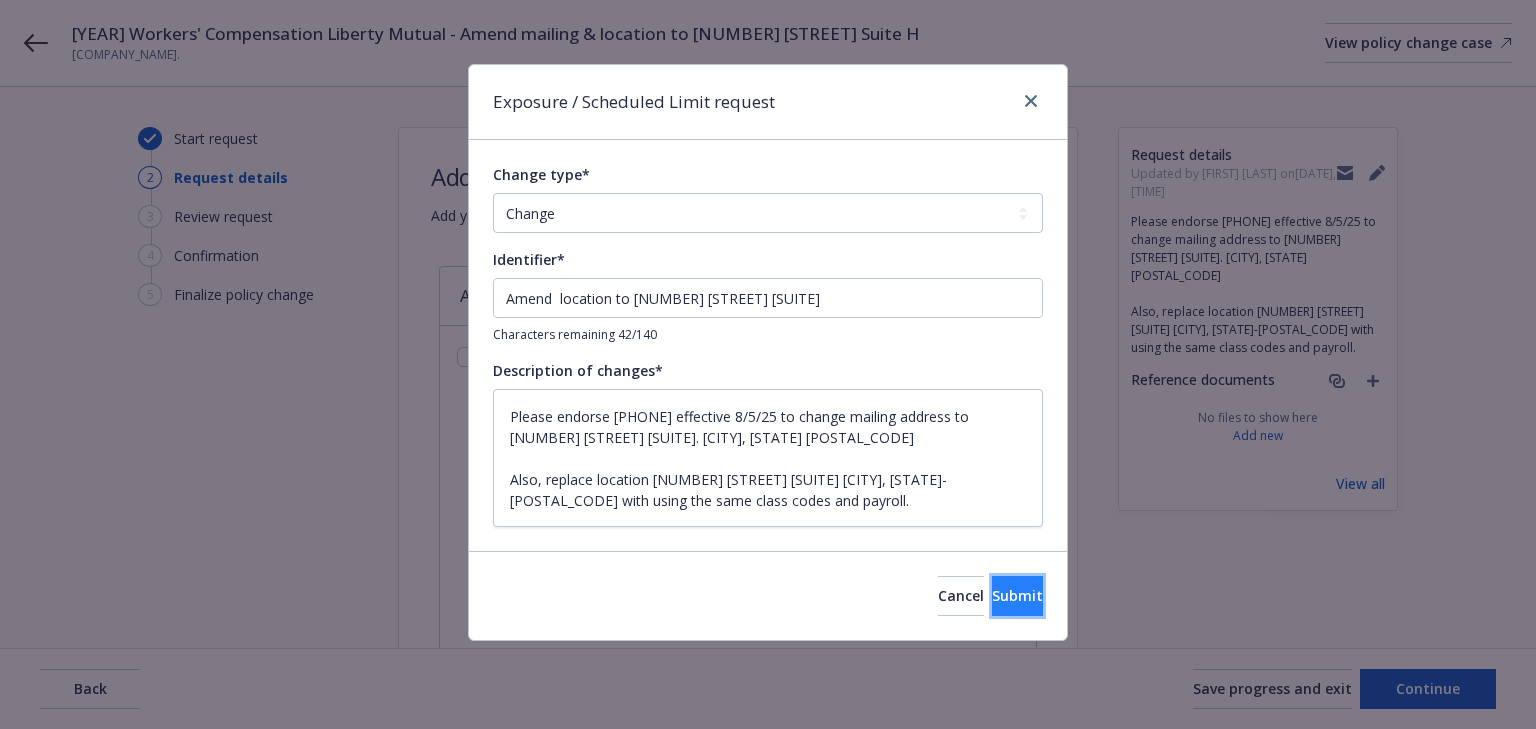 click on "Submit" at bounding box center (1017, 596) 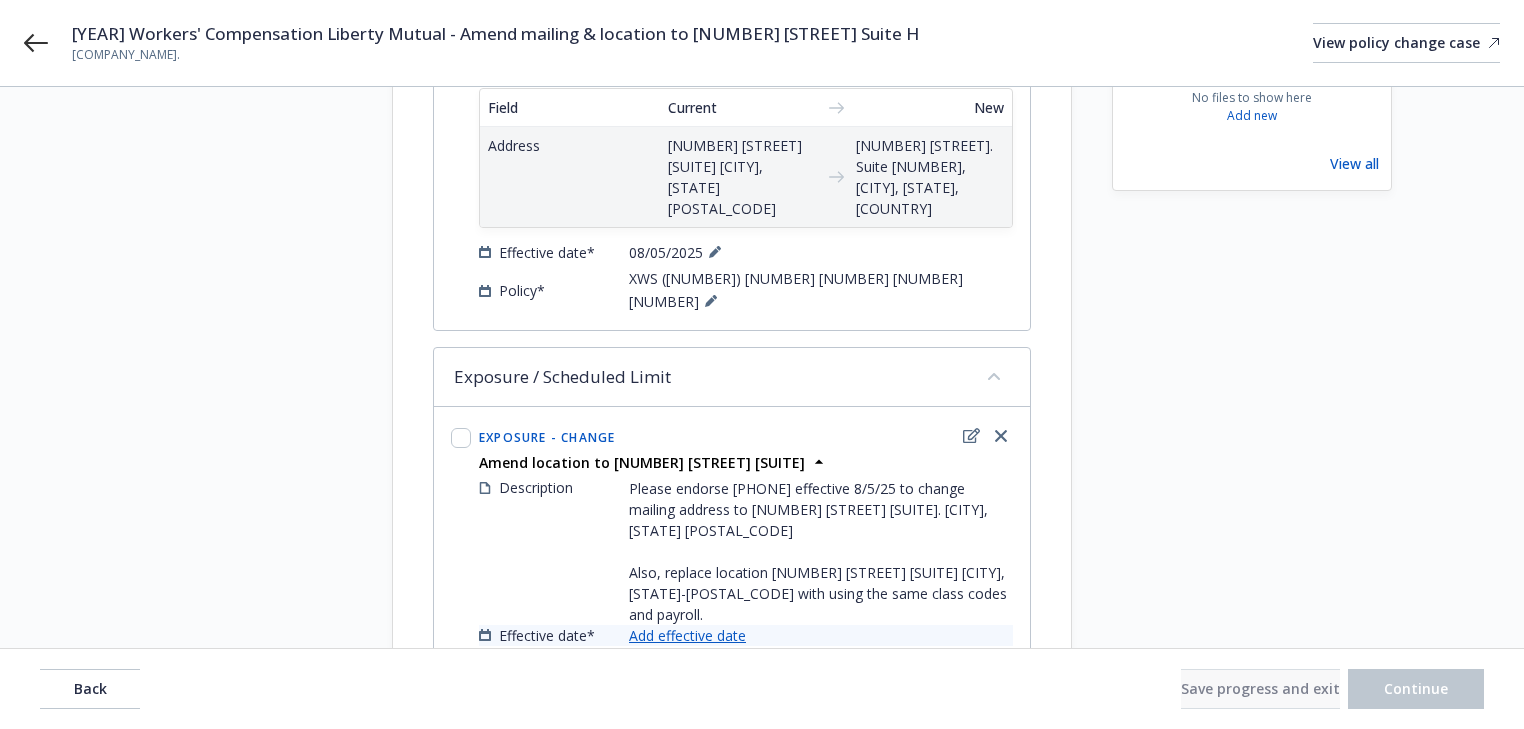 scroll, scrollTop: 383, scrollLeft: 0, axis: vertical 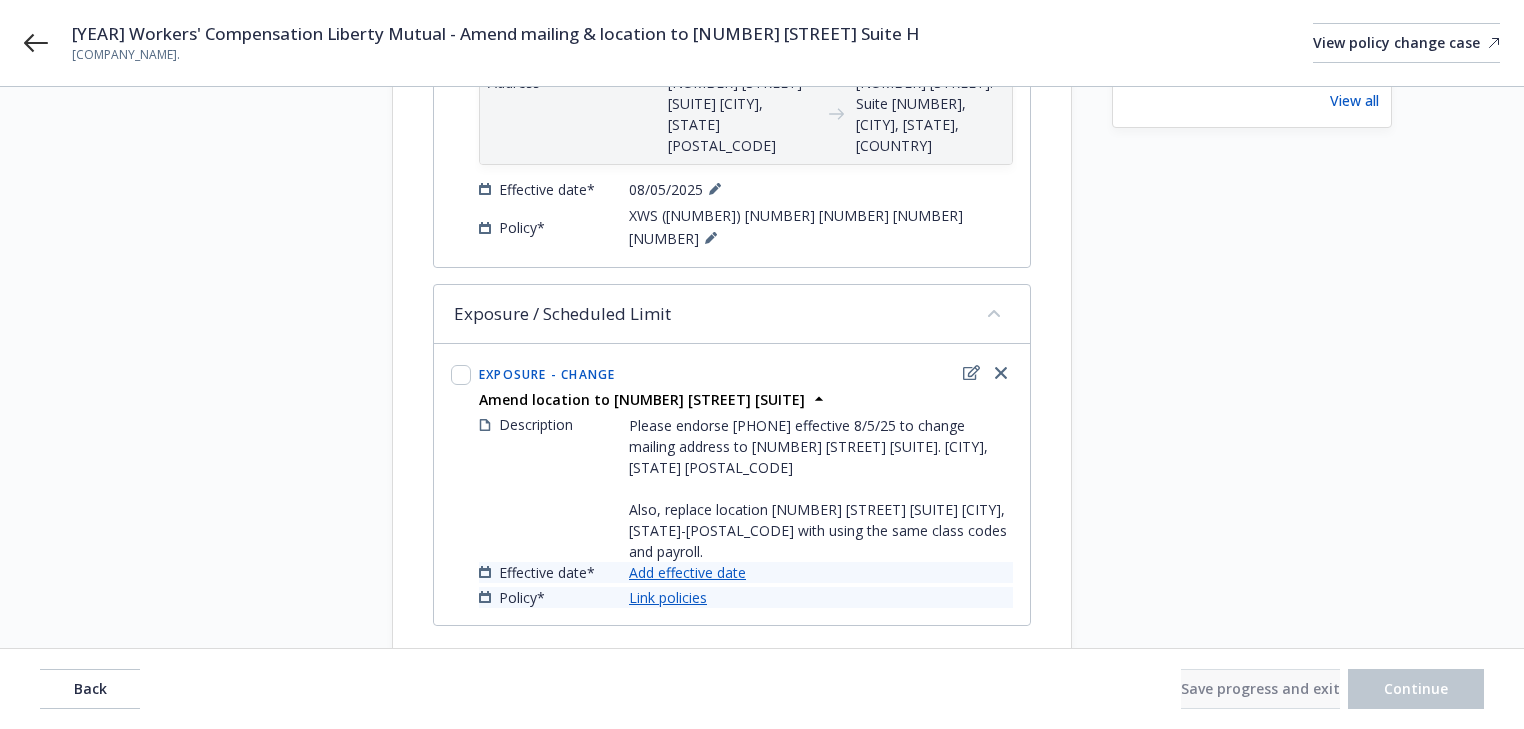 click on "Add effective date" at bounding box center [687, 572] 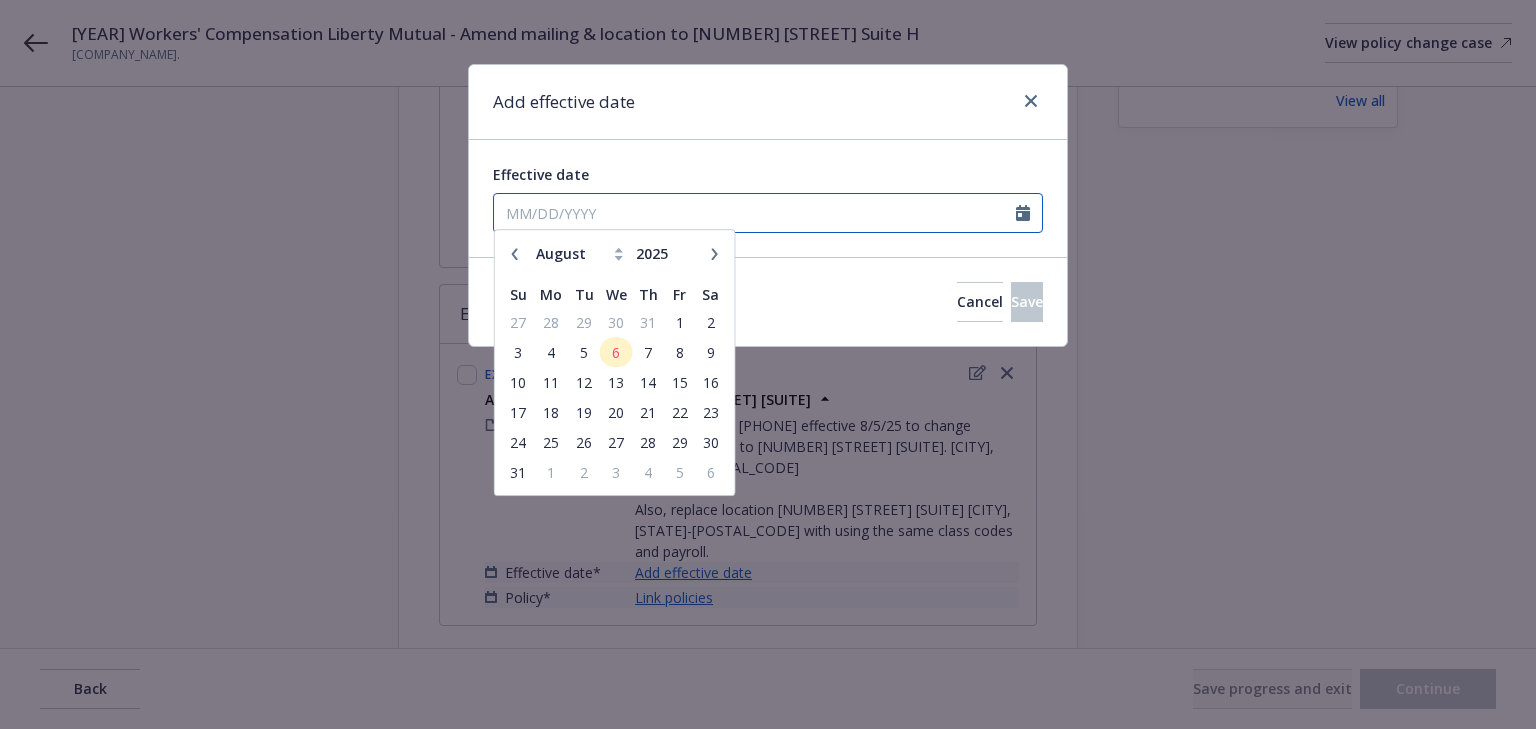 click on "Effective date" at bounding box center [755, 213] 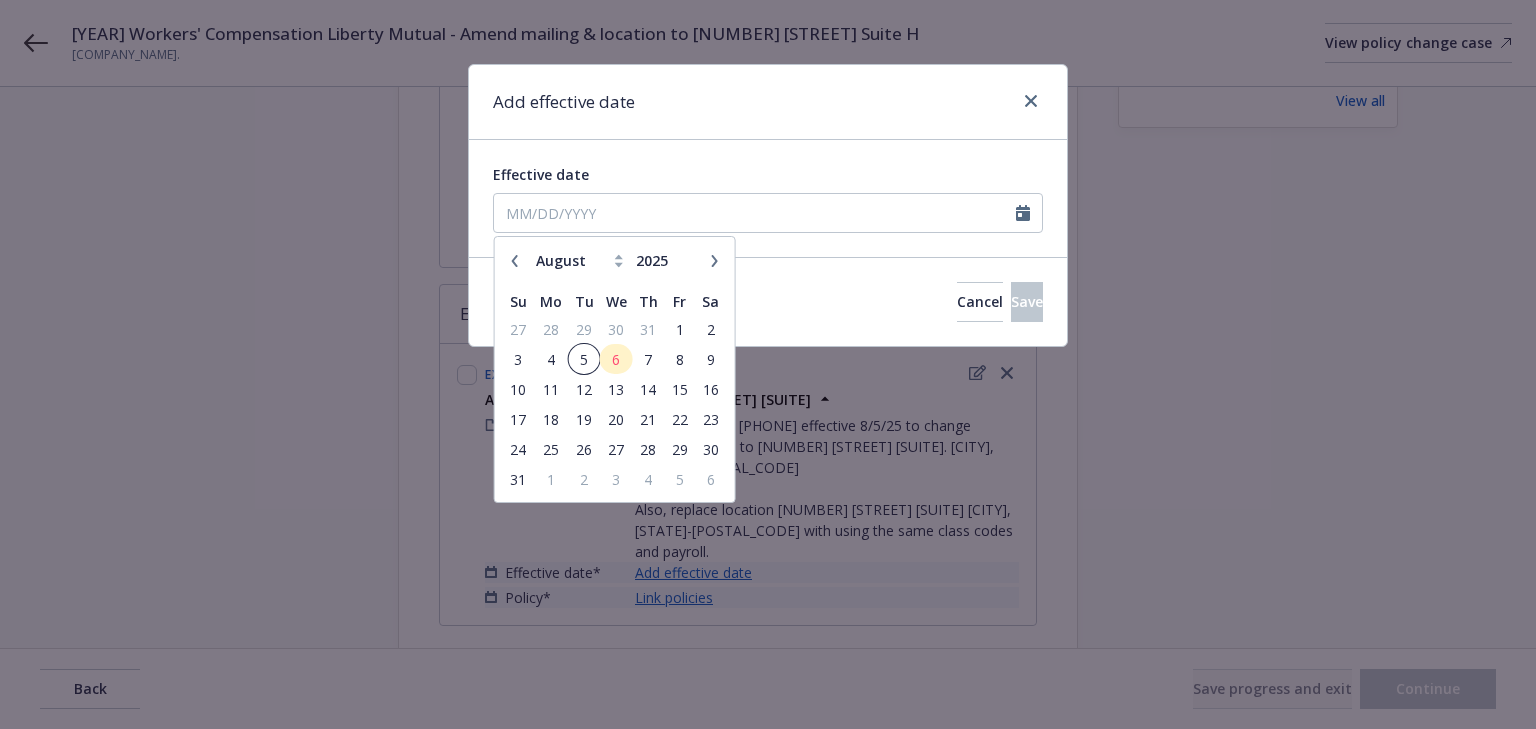 click on "5" at bounding box center (583, 359) 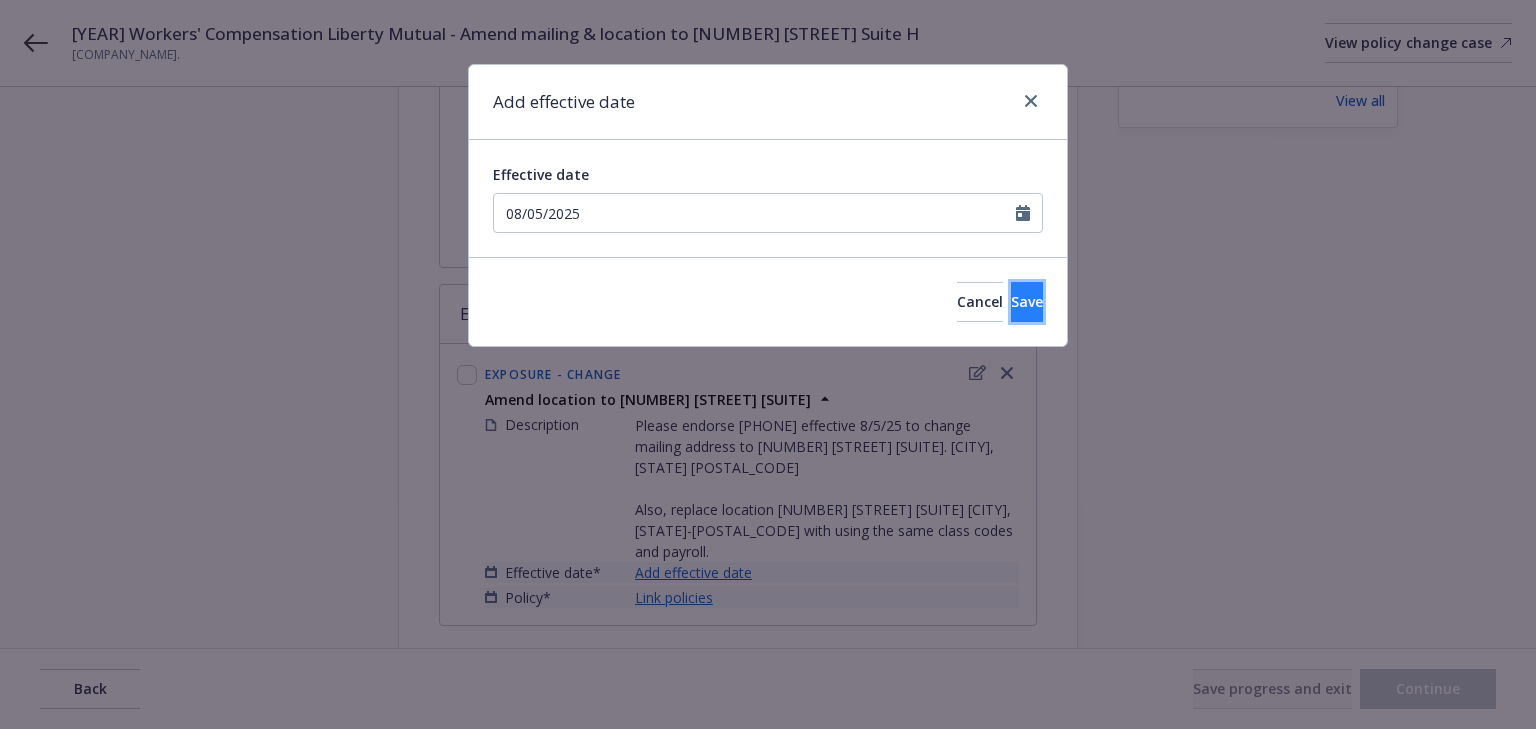 click on "Save" at bounding box center (1027, 302) 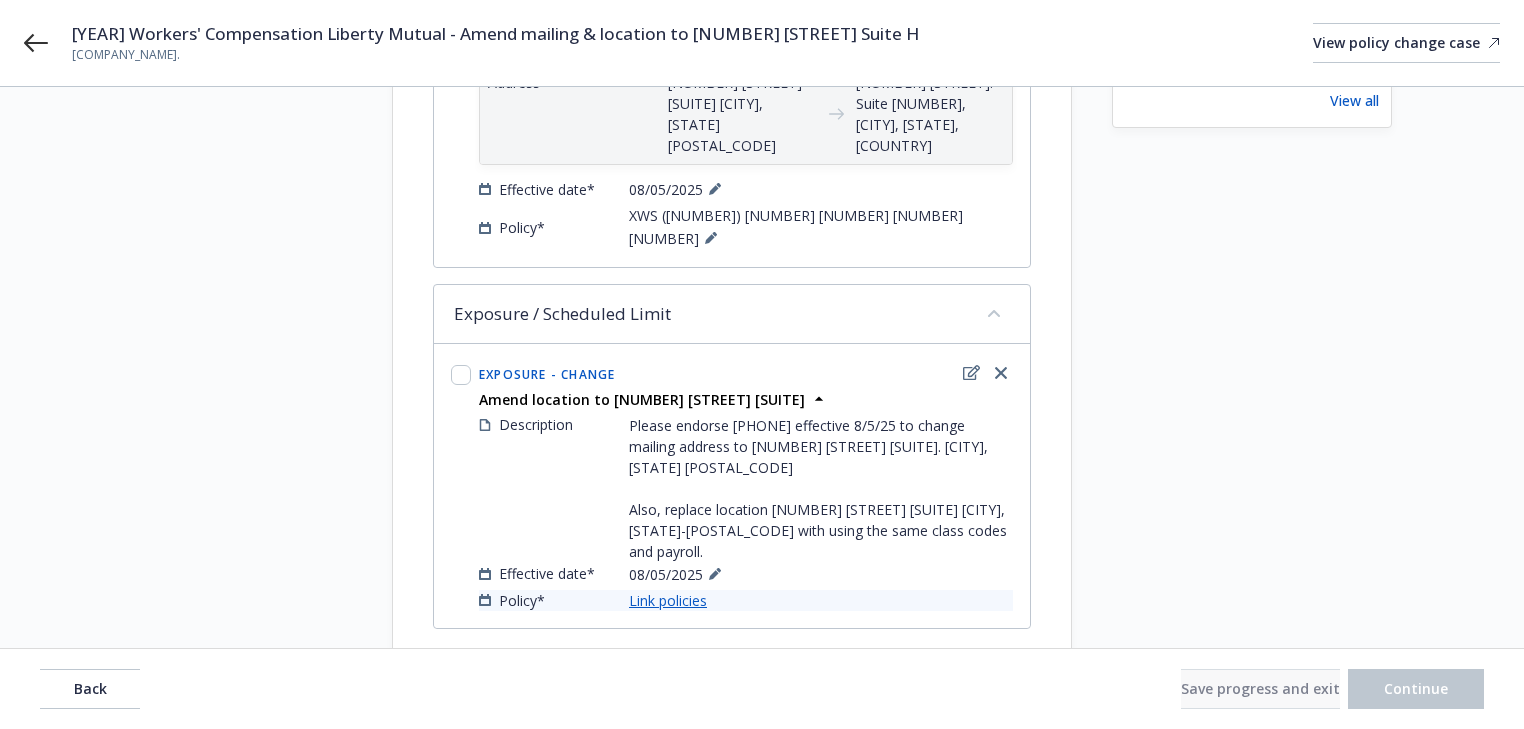 click on "Link policies" at bounding box center [668, 600] 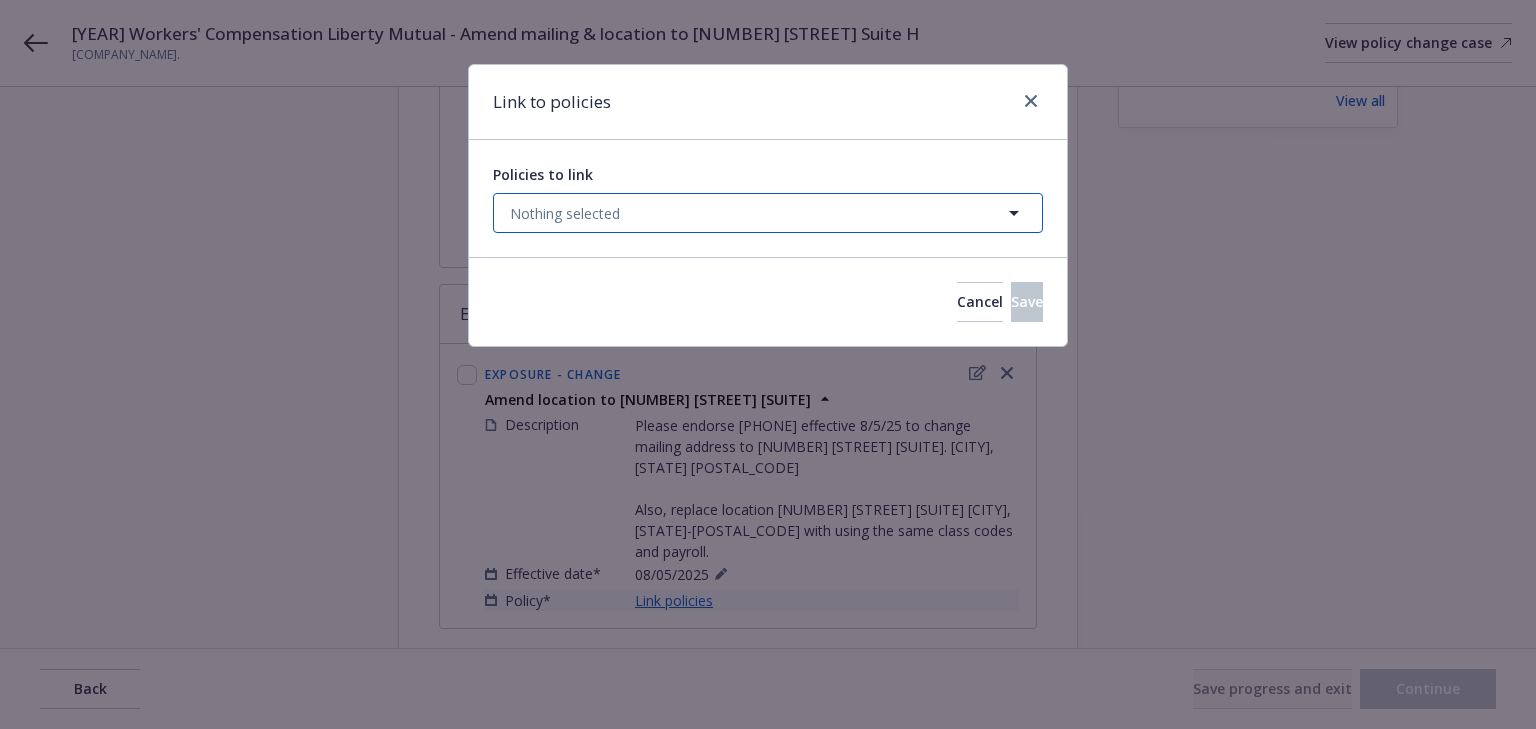 click on "Nothing selected" at bounding box center (565, 213) 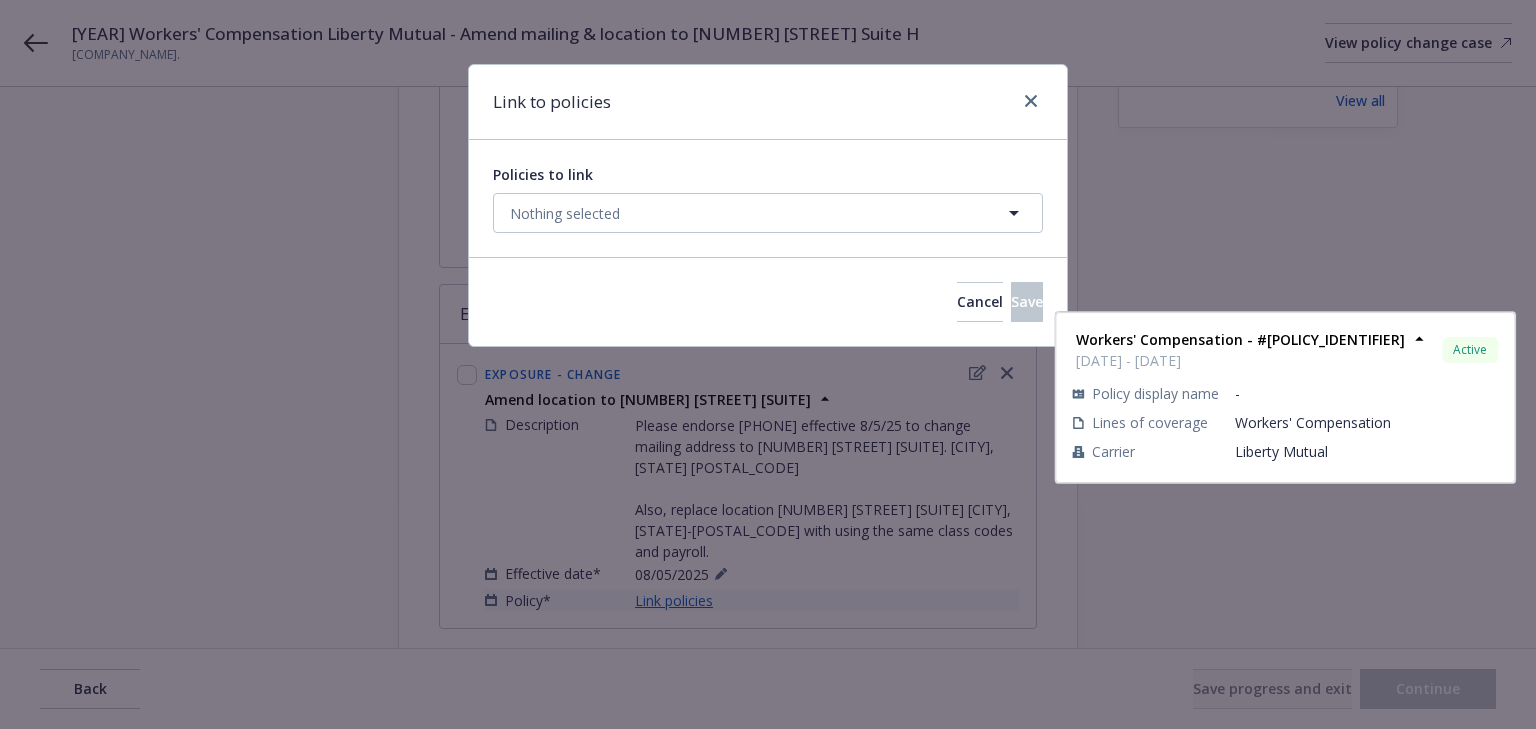 click at bounding box center (521, 389) 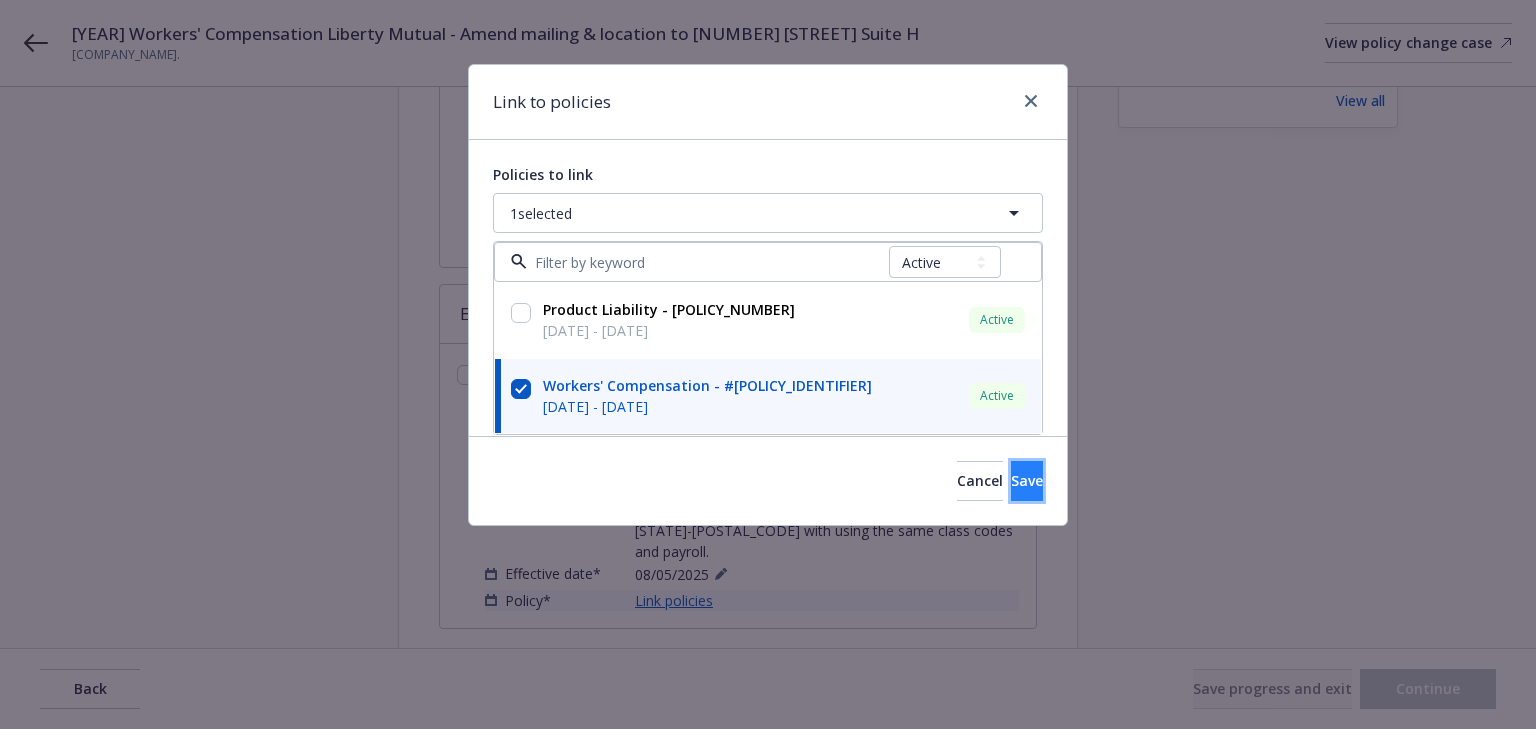 click on "Save" at bounding box center [1027, 481] 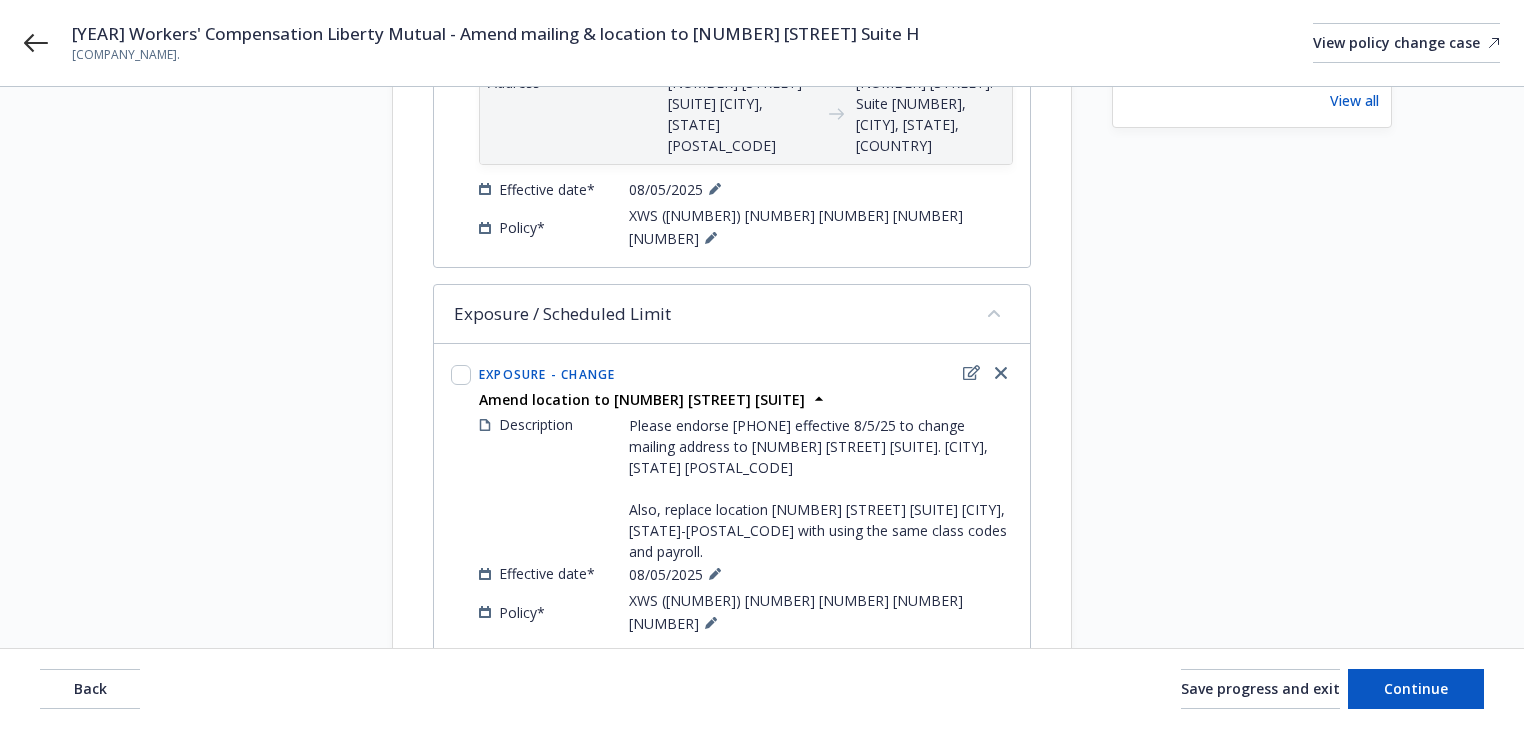 click on "Request details Updated by [FIRST] [LAST] on  [DATE], [TIME] Please endorse XWS (25) 63 80 05 95 effective [DATE] to change mailing address to [NUMBER] [STREET] [SUITE]. [CITY], [STATE] [POSTAL_CODE]
Also, replace location [NUMBER] [STREET] [SUITE] [CITY], [STATE] [POSTAL_CODE]-[POSTAL_CODE] with using the same class codes and payroll.  Reference documents No files to show here Add new View all" at bounding box center (1252, 223) 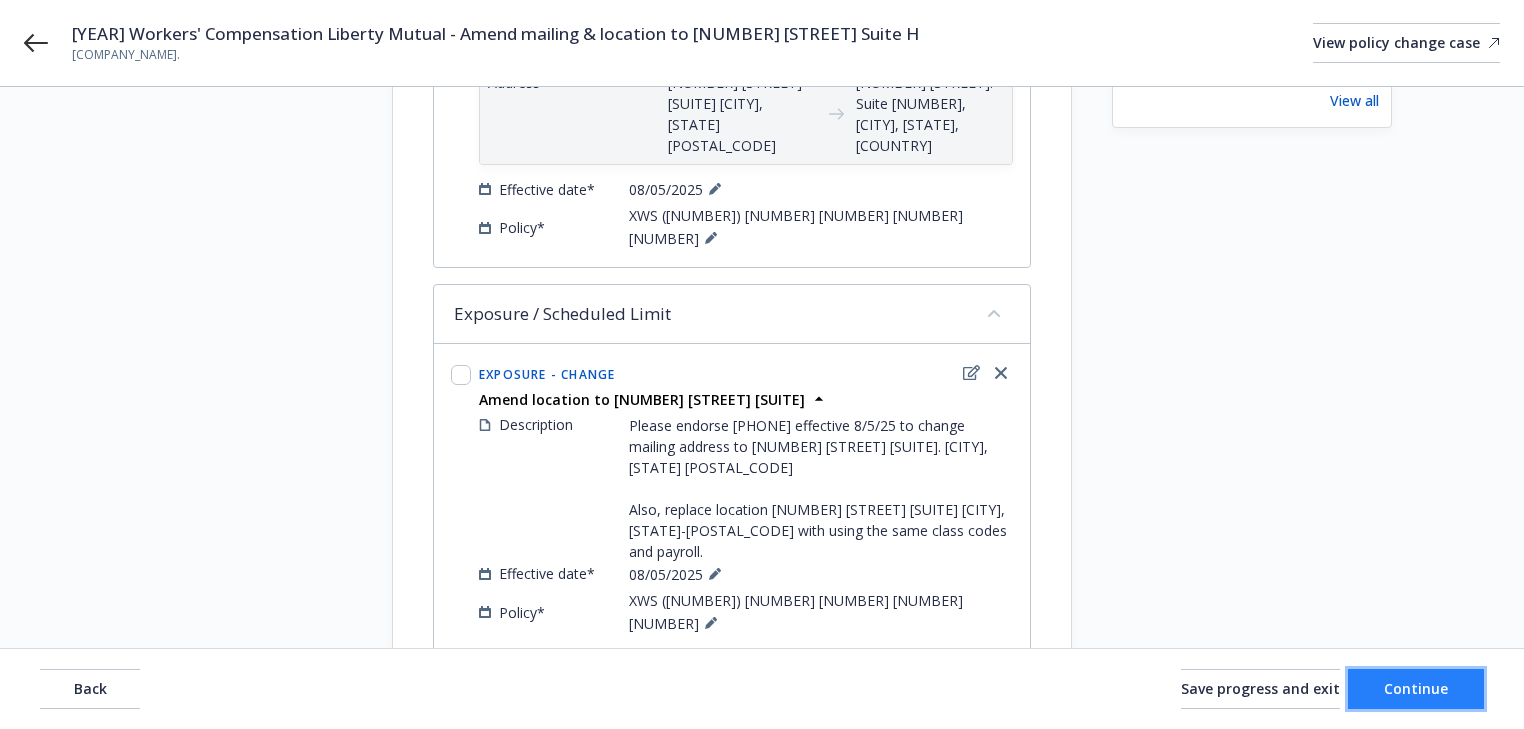 click on "Continue" at bounding box center (1416, 689) 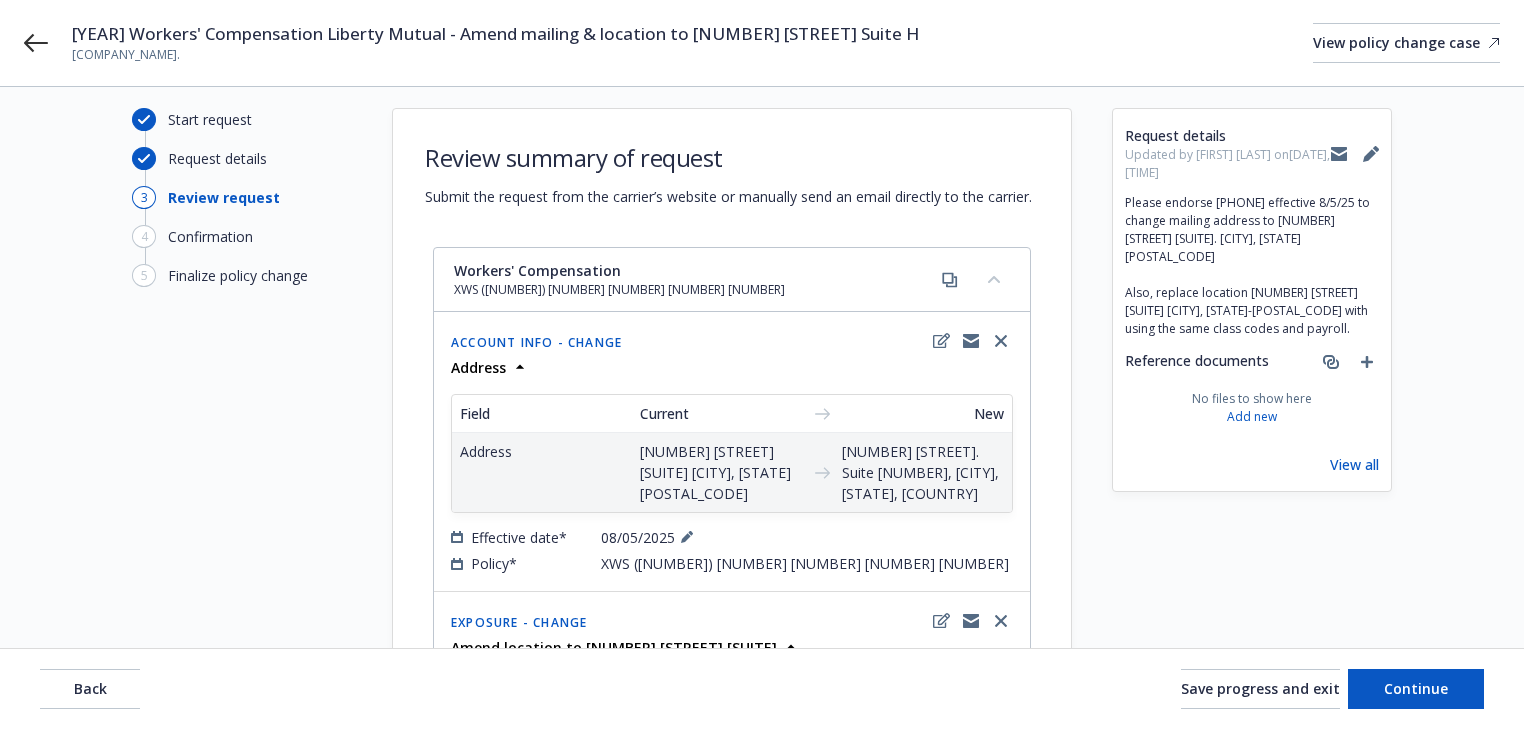 scroll, scrollTop: 13, scrollLeft: 0, axis: vertical 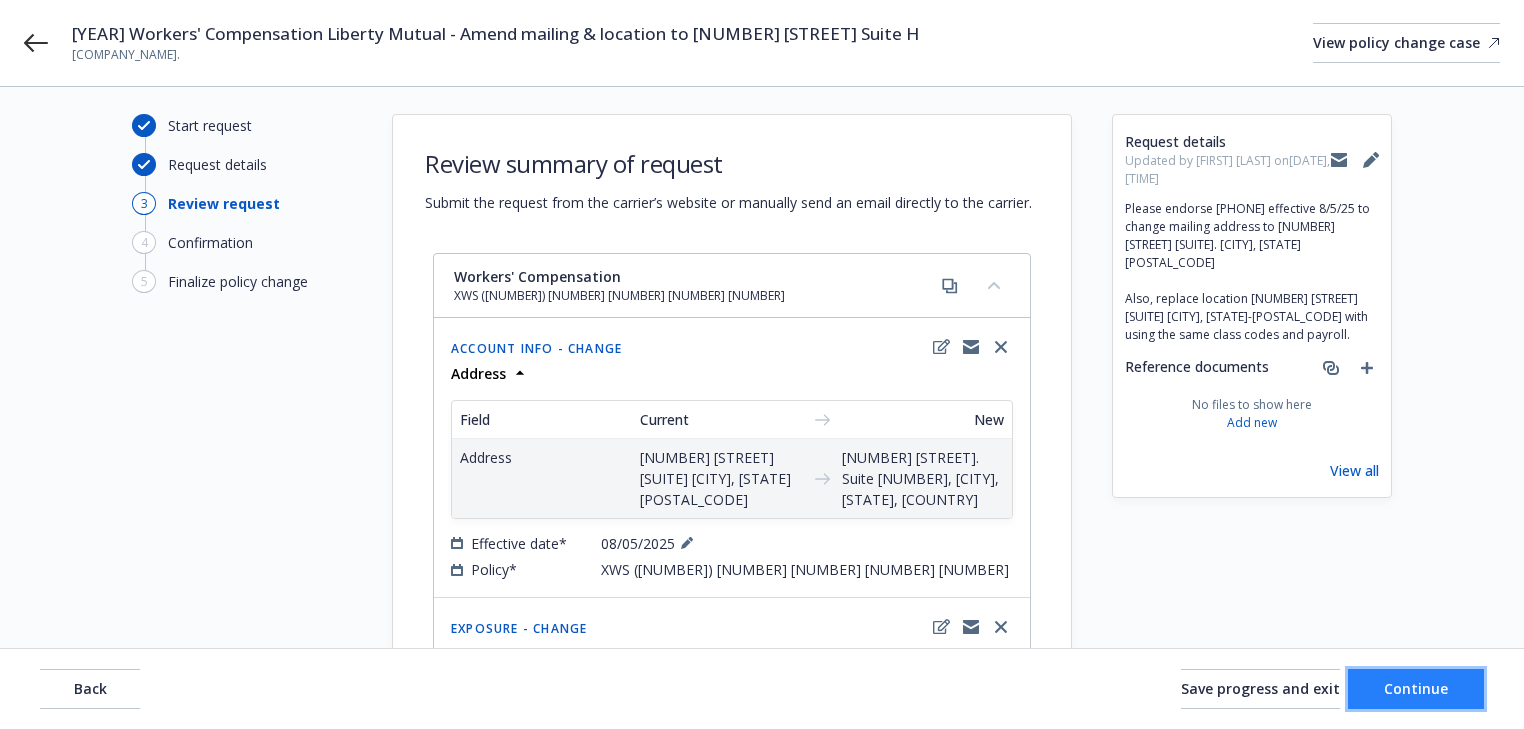 click on "Continue" at bounding box center (1416, 689) 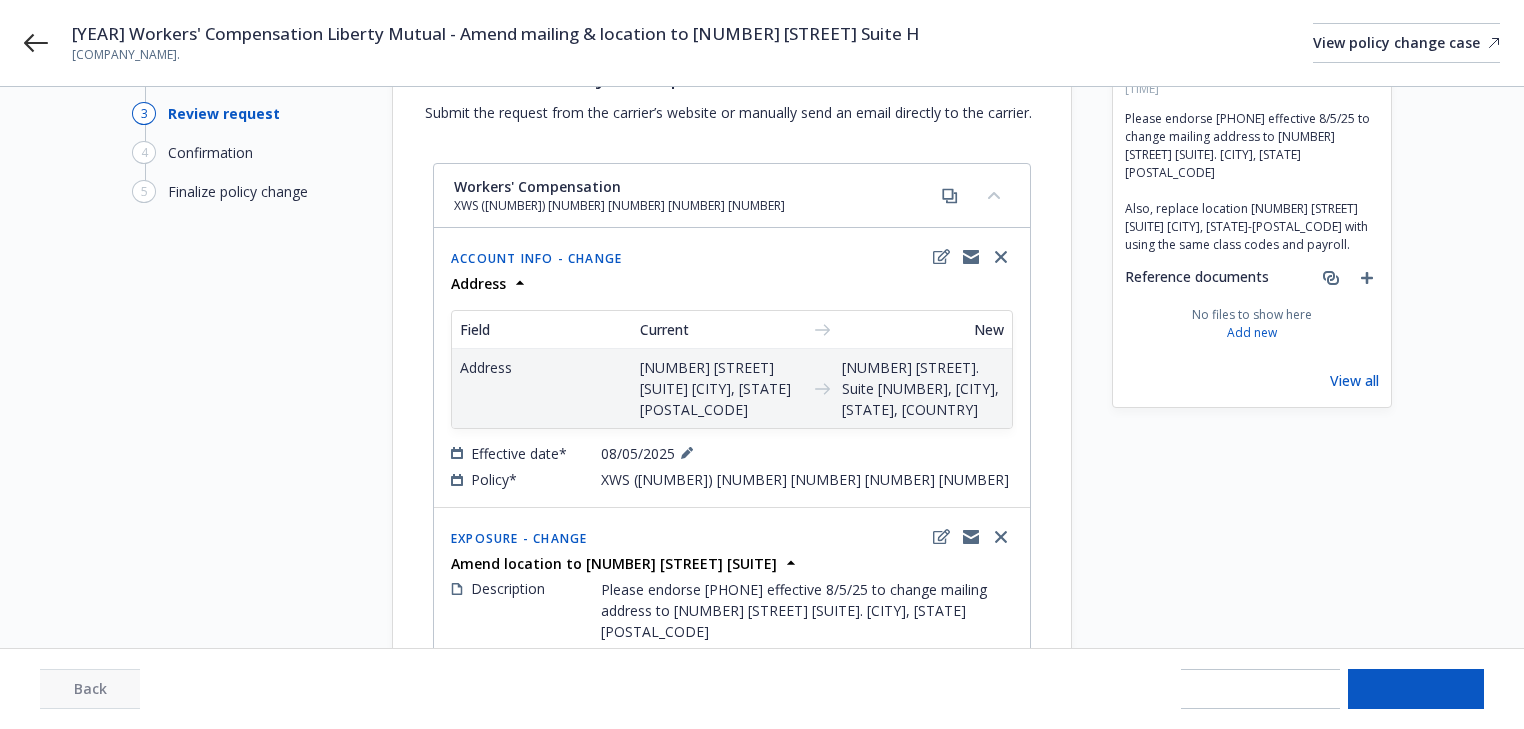 scroll, scrollTop: 333, scrollLeft: 0, axis: vertical 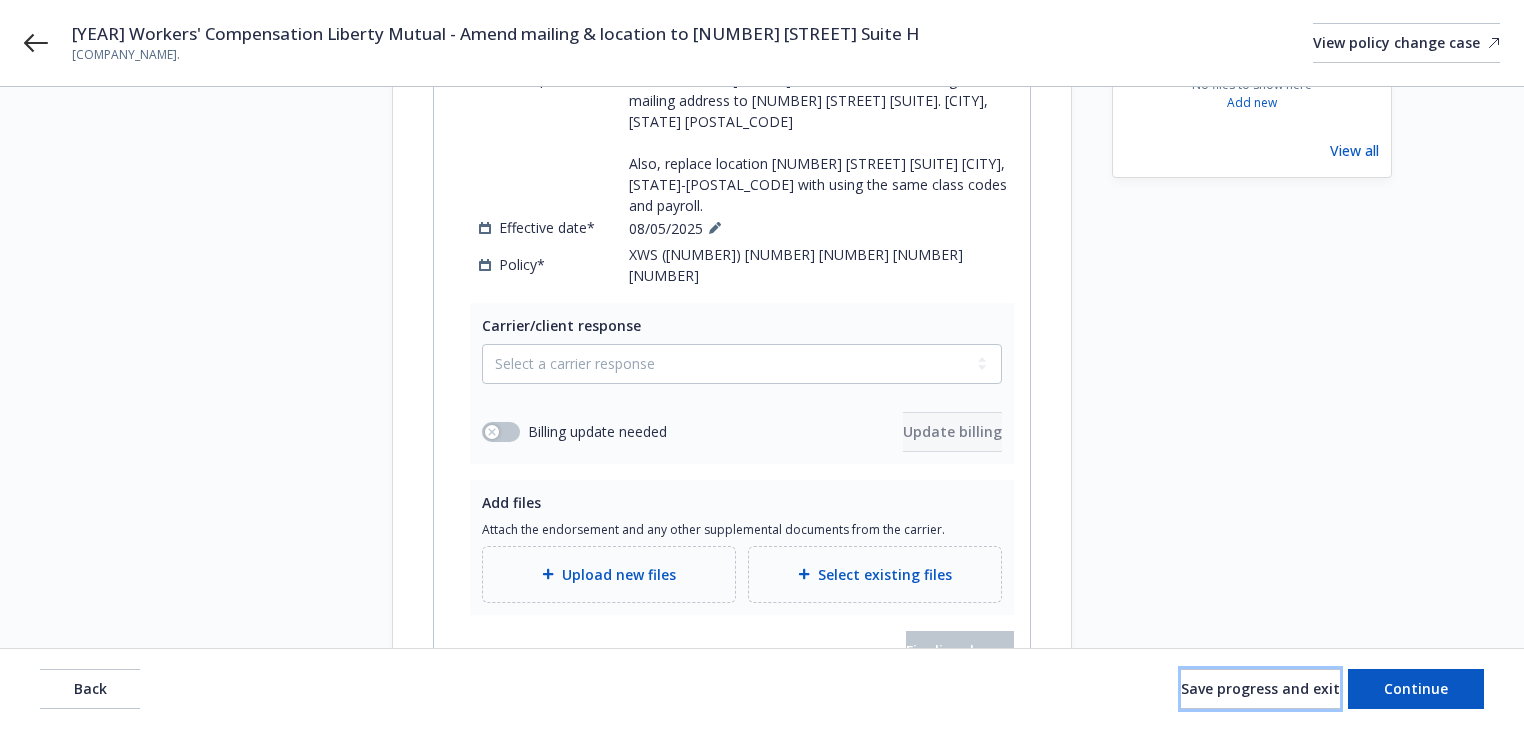 drag, startPoint x: 1200, startPoint y: 677, endPoint x: 1156, endPoint y: 666, distance: 45.35416 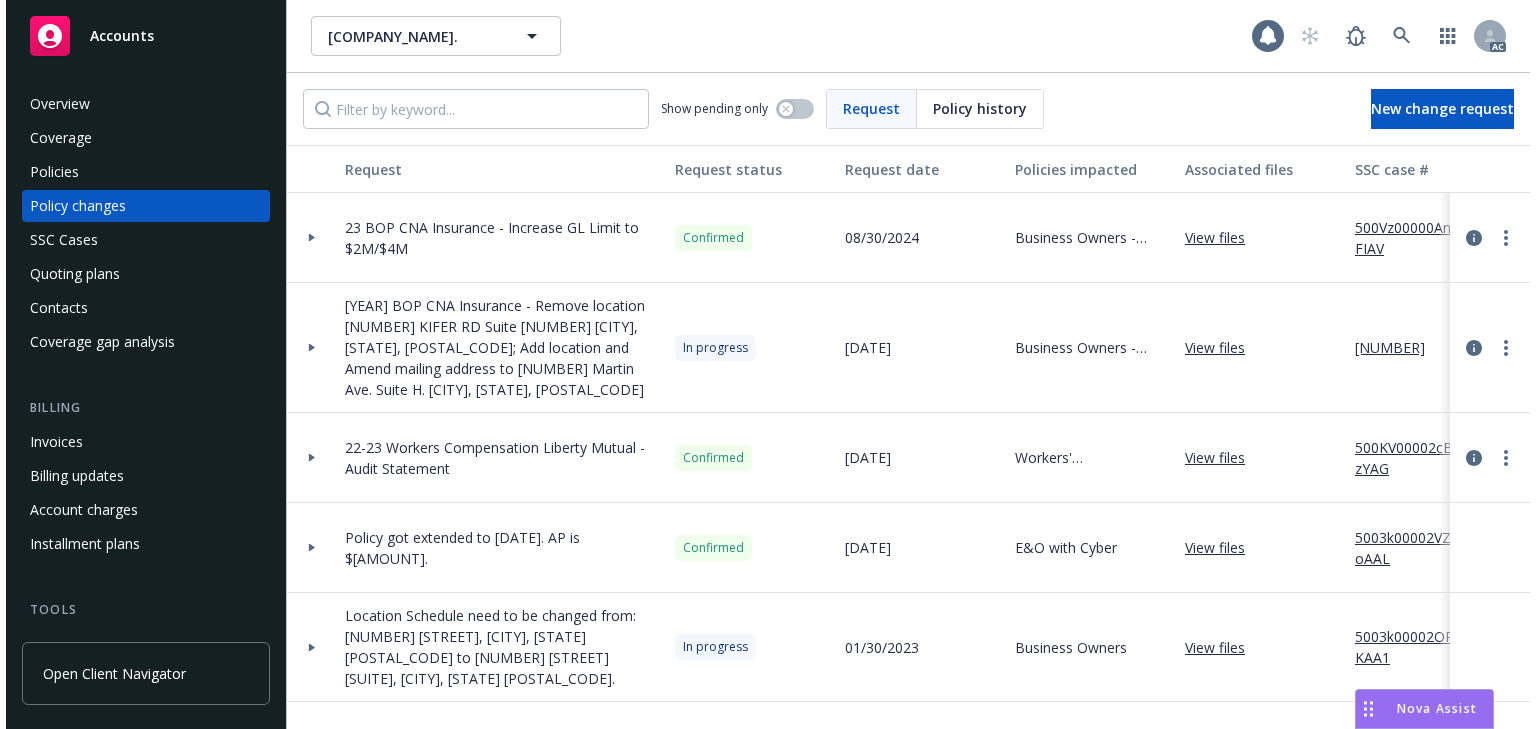 scroll, scrollTop: 0, scrollLeft: 0, axis: both 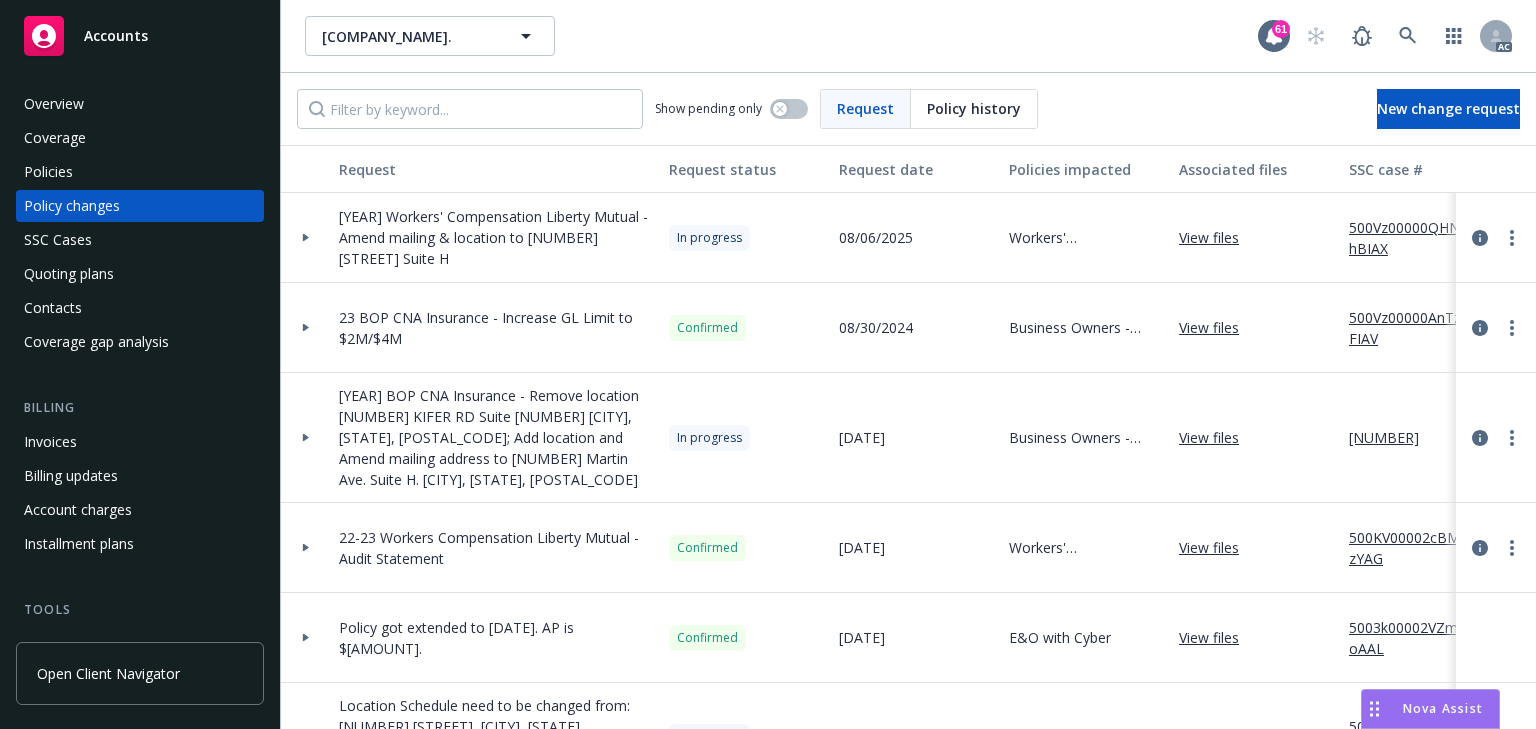 click on "500Vz00000QHNhBIAX" at bounding box center (1416, 238) 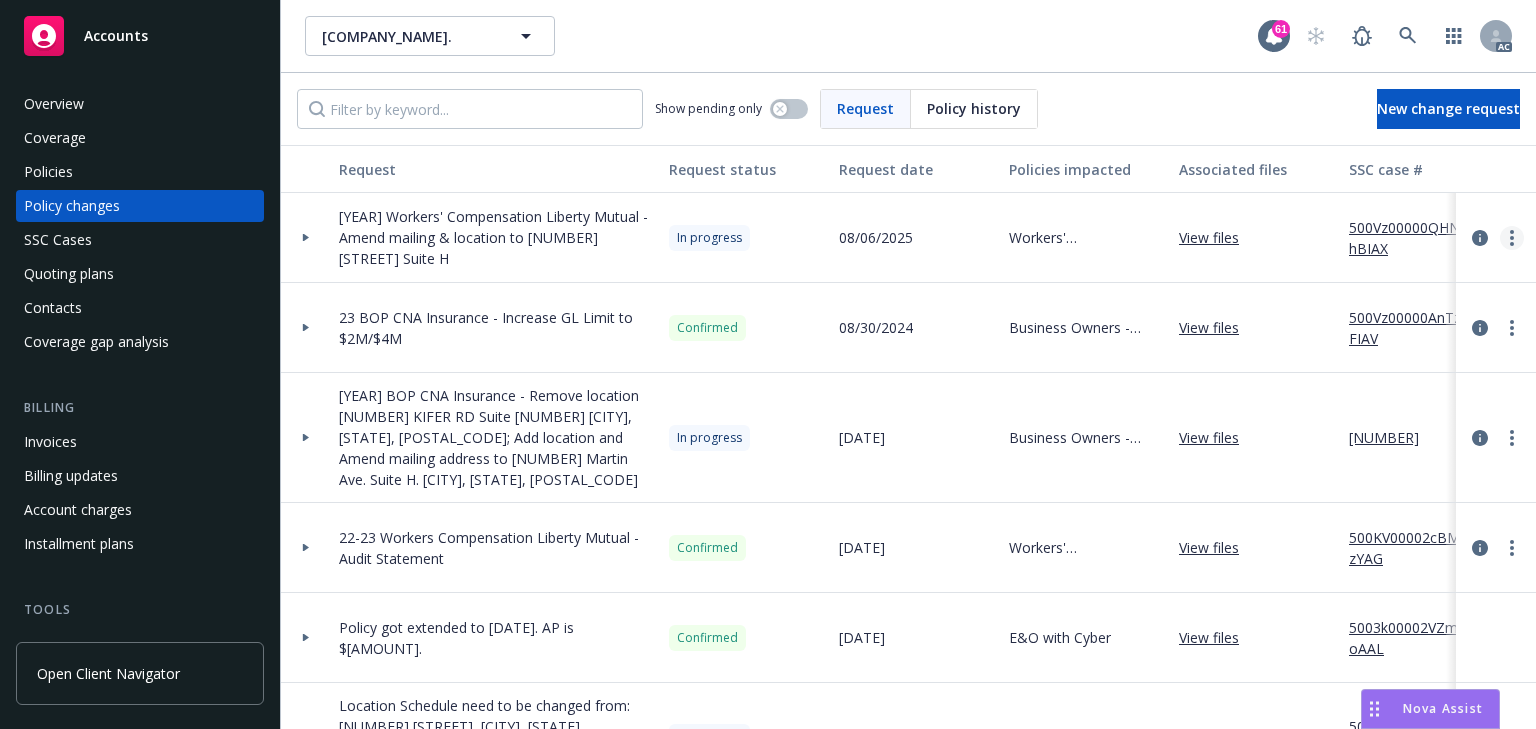 click at bounding box center (1512, 238) 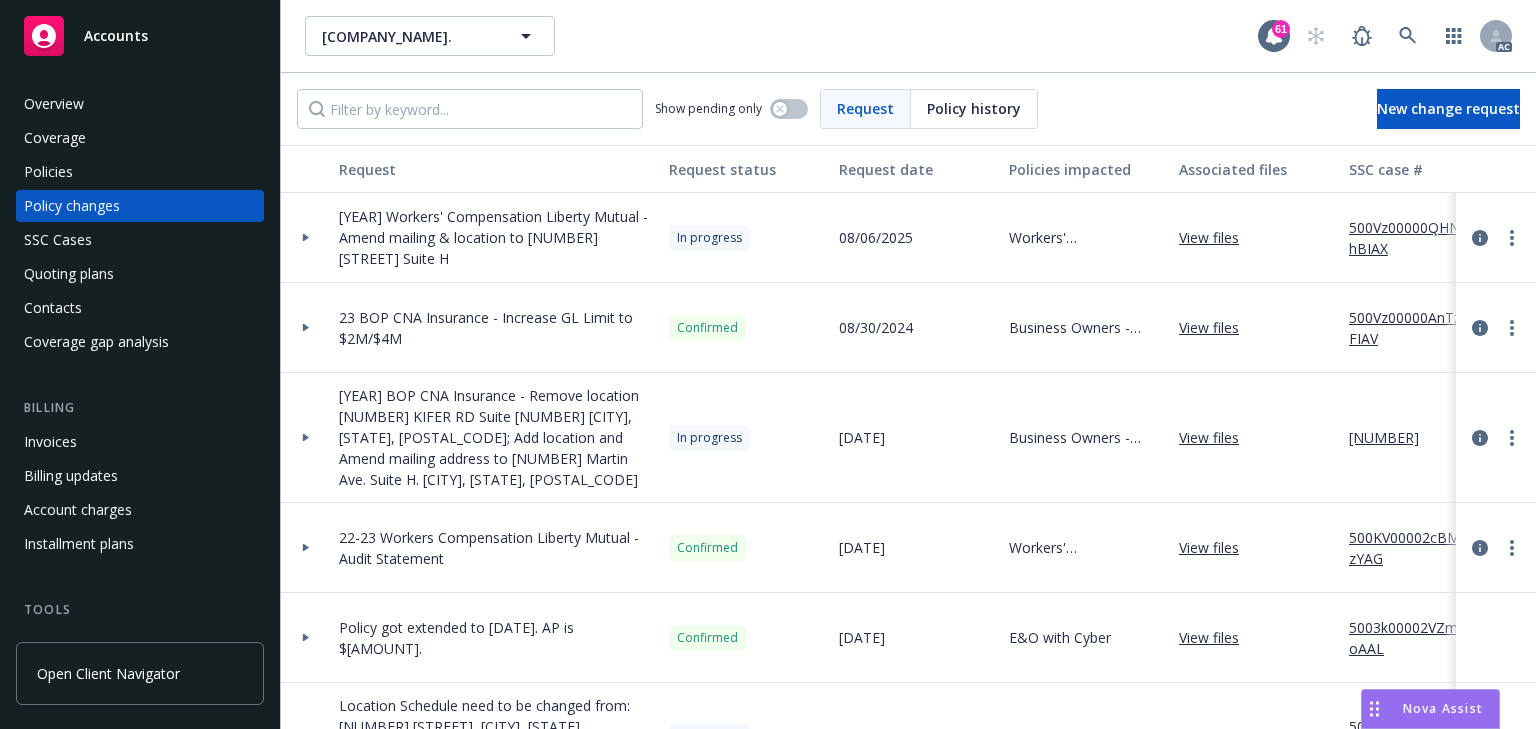 click on "Copy logging email" at bounding box center [1343, 279] 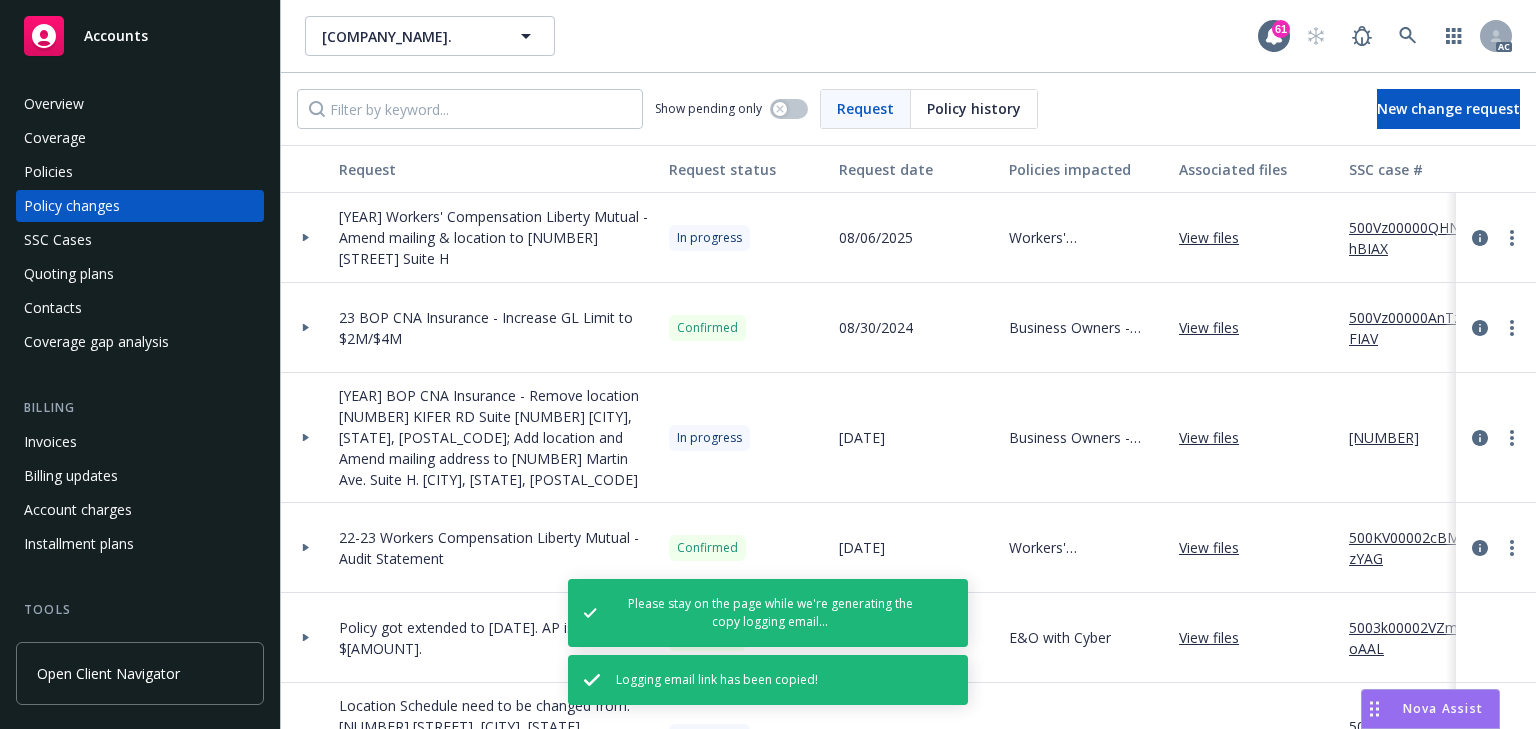 click on "Policies" at bounding box center [48, 172] 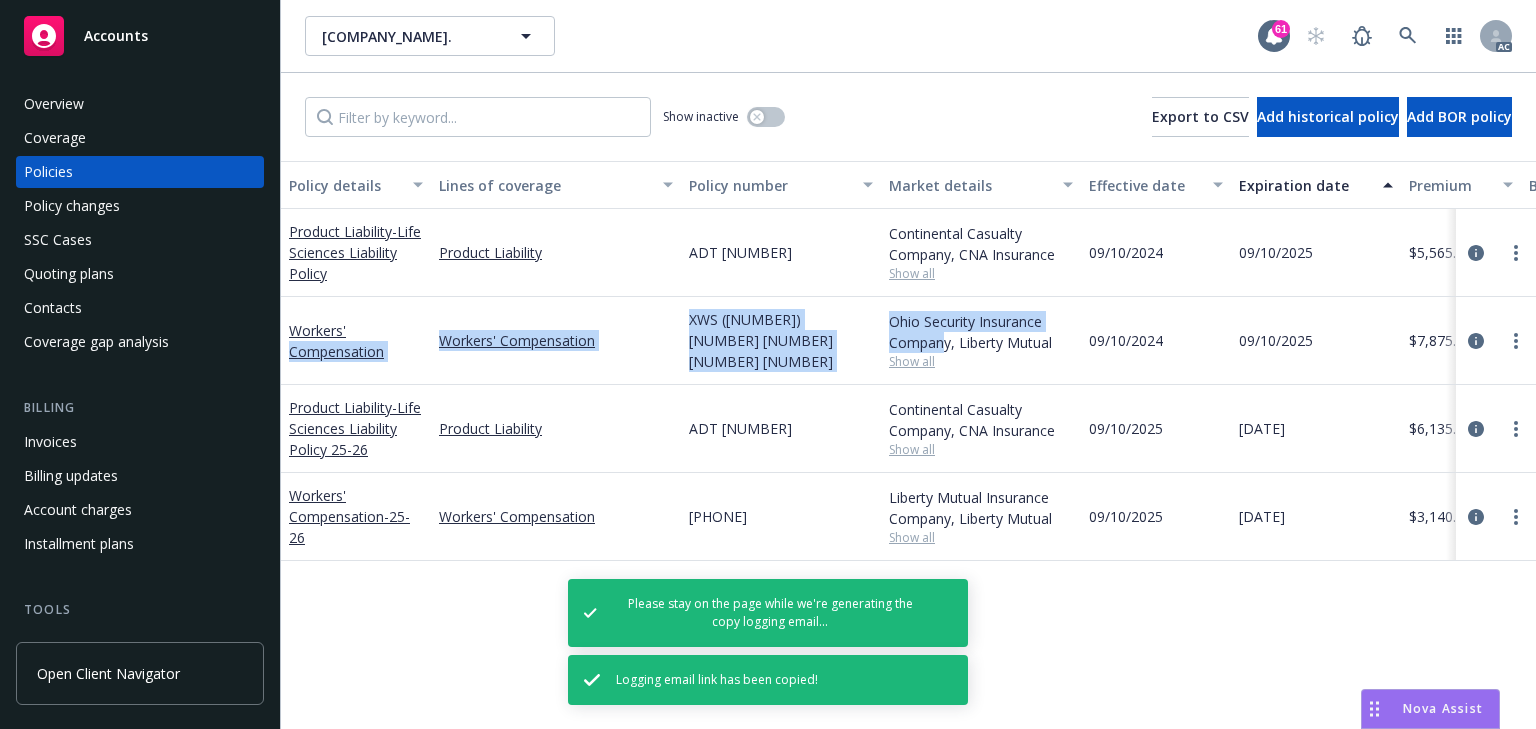 drag, startPoint x: 368, startPoint y: 331, endPoint x: 940, endPoint y: 340, distance: 572.0708 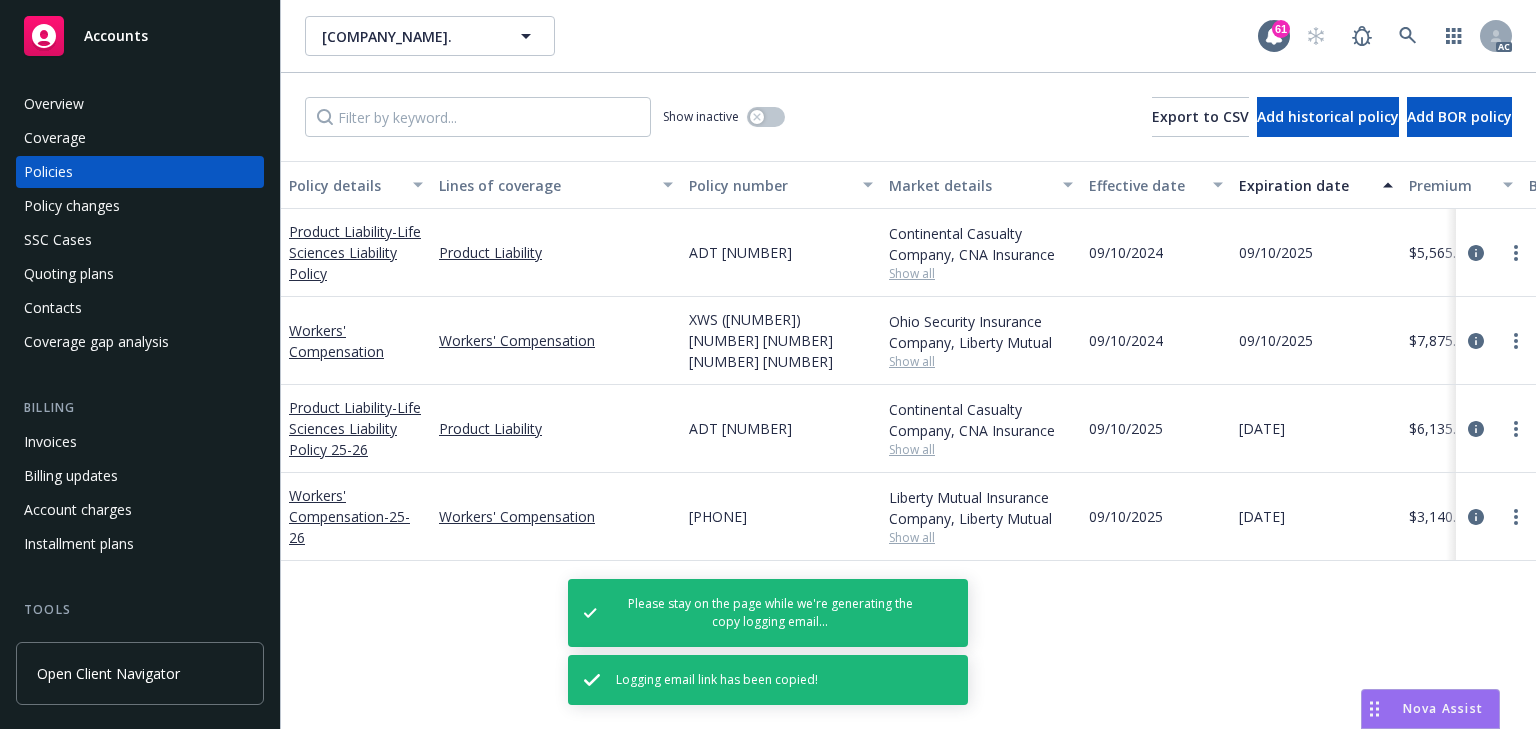 click on "Policy details Lines of coverage Policy number Market details Effective date Expiration date Premium Billing method Stage Status Service team leaders Product Liability  -  Life Sciences Liability Policy Product Liability ADT [POLICY_NUMBER] Continental Casualty Company, CNA Insurance Show all [DATE] [DATE] $[AMOUNT] Agency - Pay in full Renewal Active [FIRST] [LAST] AM 1 more Workers' Compensation Workers' Compensation XWS (25) 63 80 05 95 Ohio Security Insurance Company, Liberty Mutual Show all [DATE] [DATE] $[AMOUNT] Direct Renewal Active [FIRST] [LAST] AM 1 more Product Liability  -  Life Sciences Liability Policy 25-26 Product Liability ADT [POLICY_NUMBER] Continental Casualty Company, CNA Insurance Show all [DATE] [DATE] $[AMOUNT] Agency - Pay in full Renewal Upcoming AM Newfront Producer PD Workers' Compensation  -  25-26 Workers' Compensation XWS (26) 63 80 05 95 Liberty Mutual Insurance Company, Liberty Mutual Show all [DATE] AM" at bounding box center [908, 445] 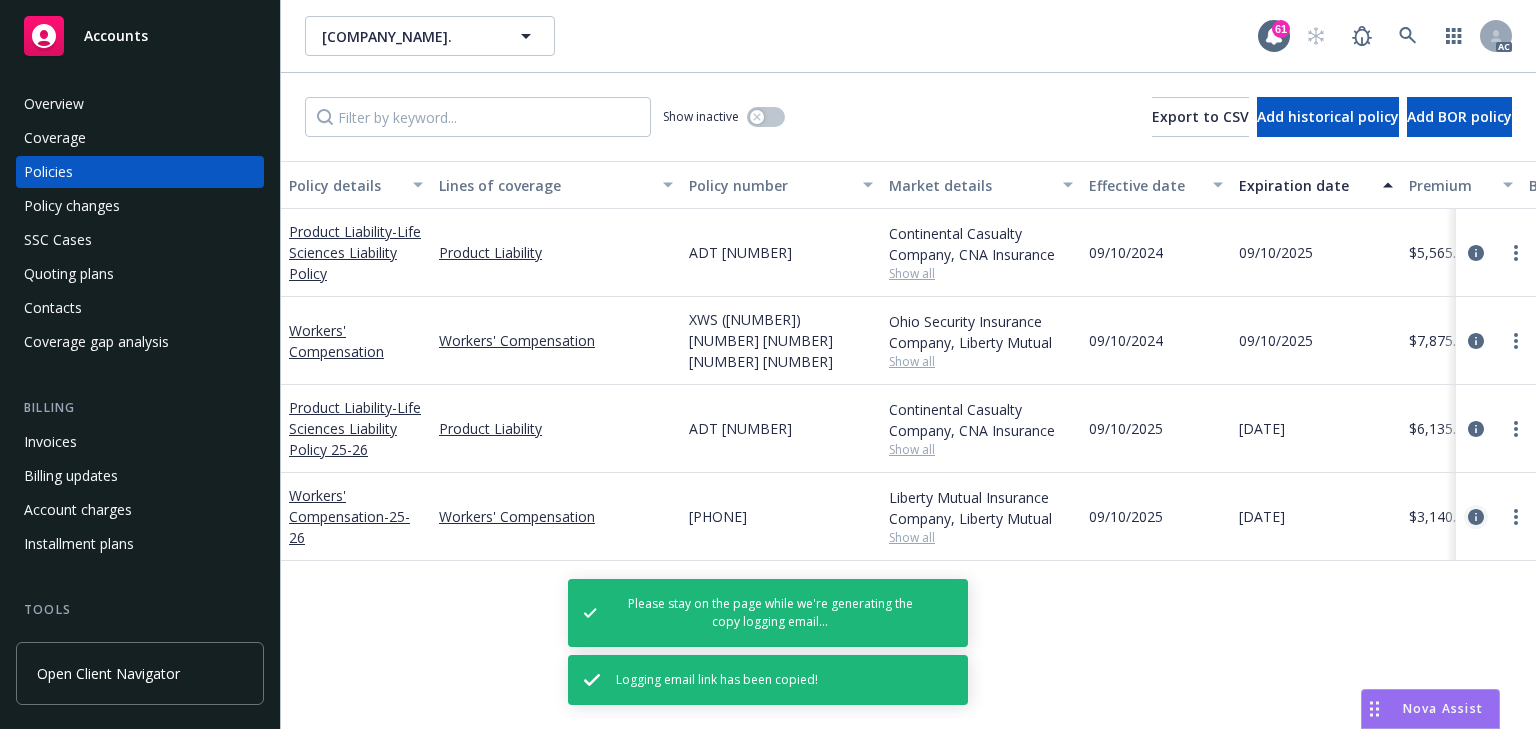 click at bounding box center (1476, 517) 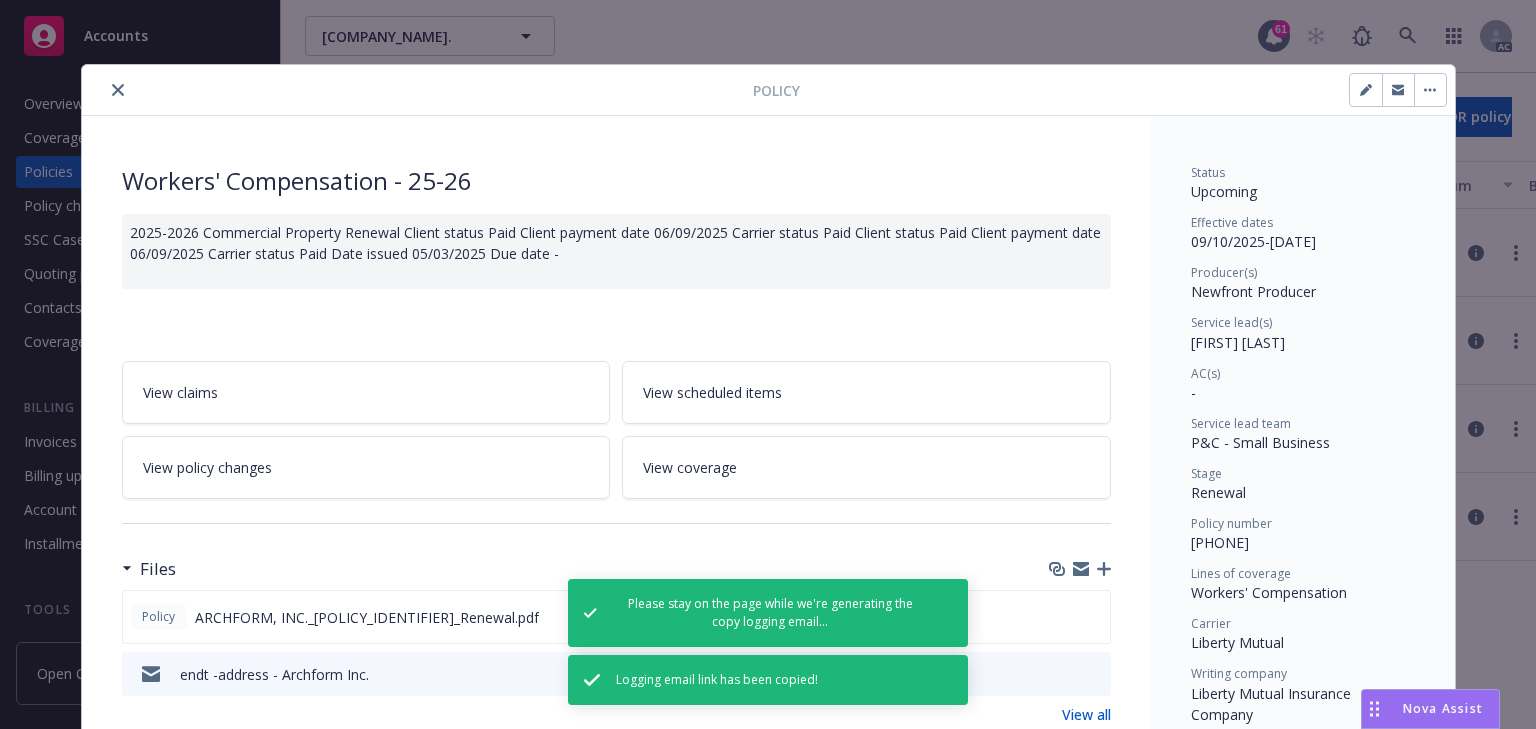 drag, startPoint x: 1216, startPoint y: 335, endPoint x: 1317, endPoint y: 334, distance: 101.00495 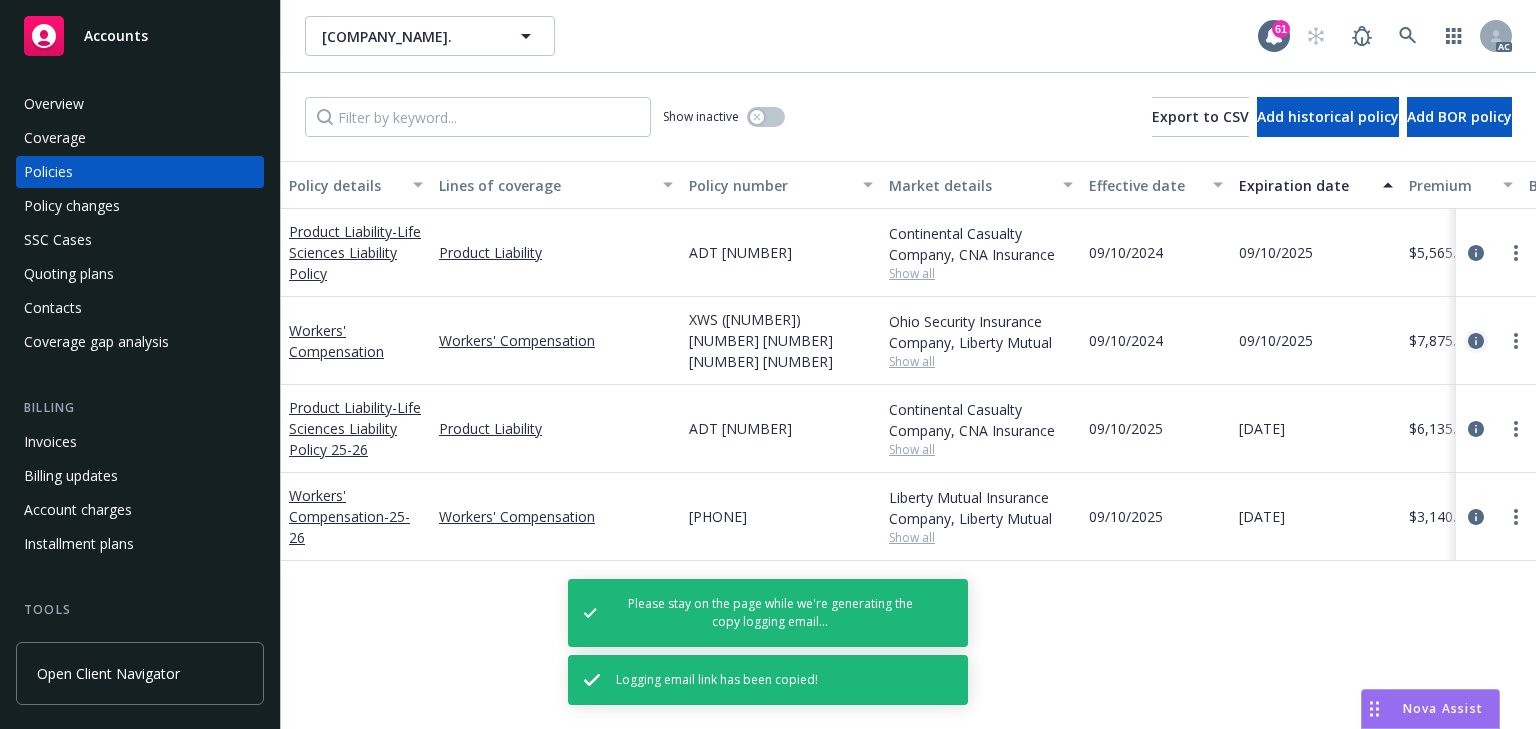 click 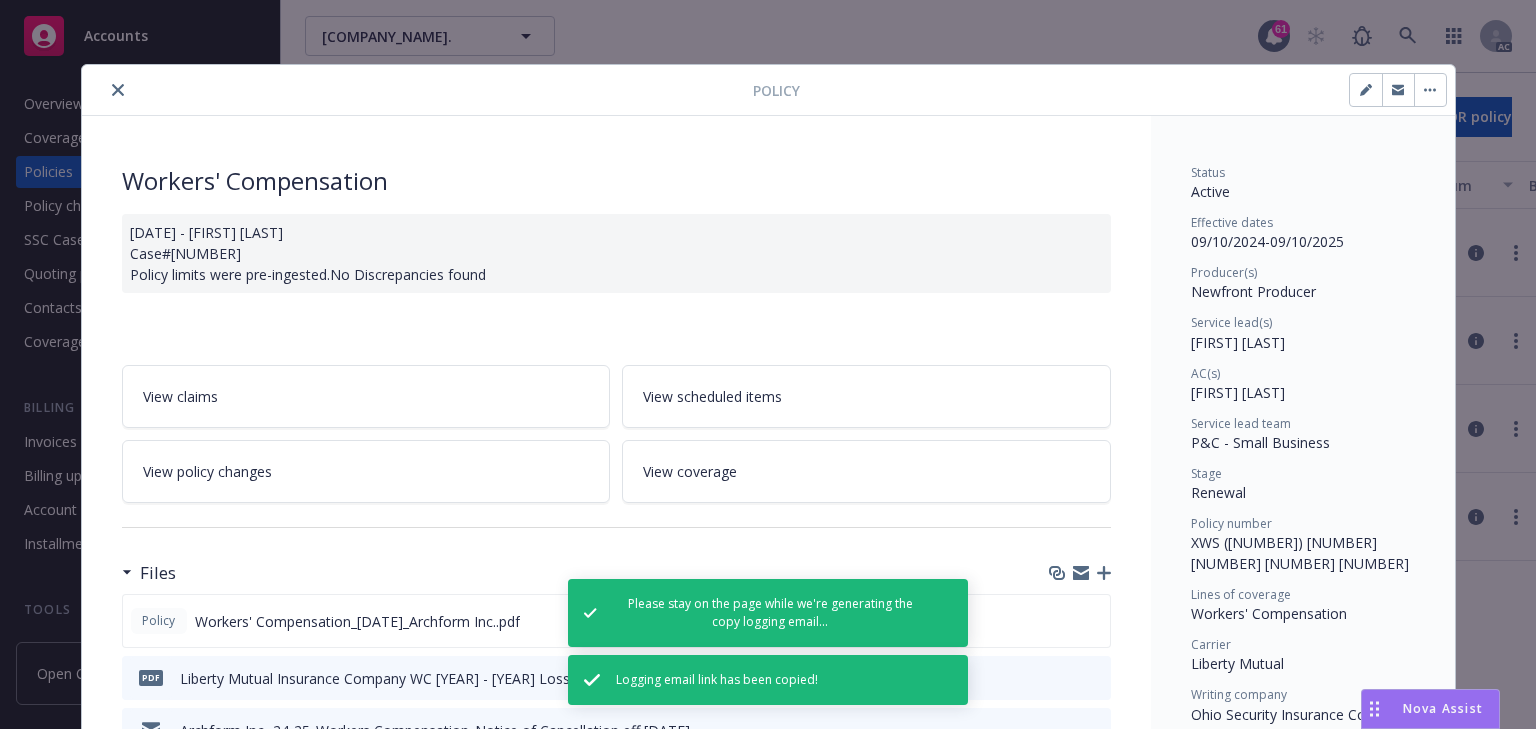 scroll, scrollTop: 60, scrollLeft: 0, axis: vertical 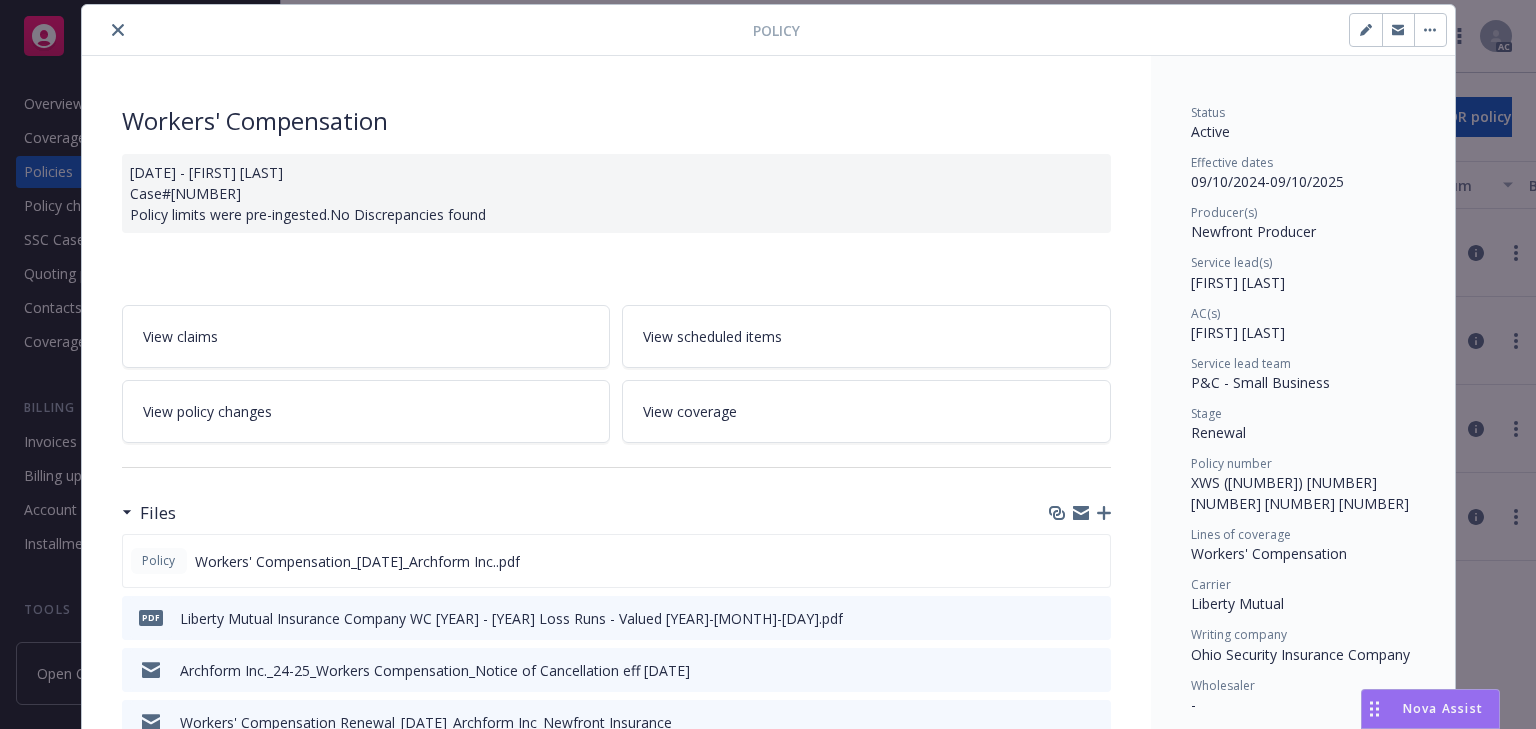 click 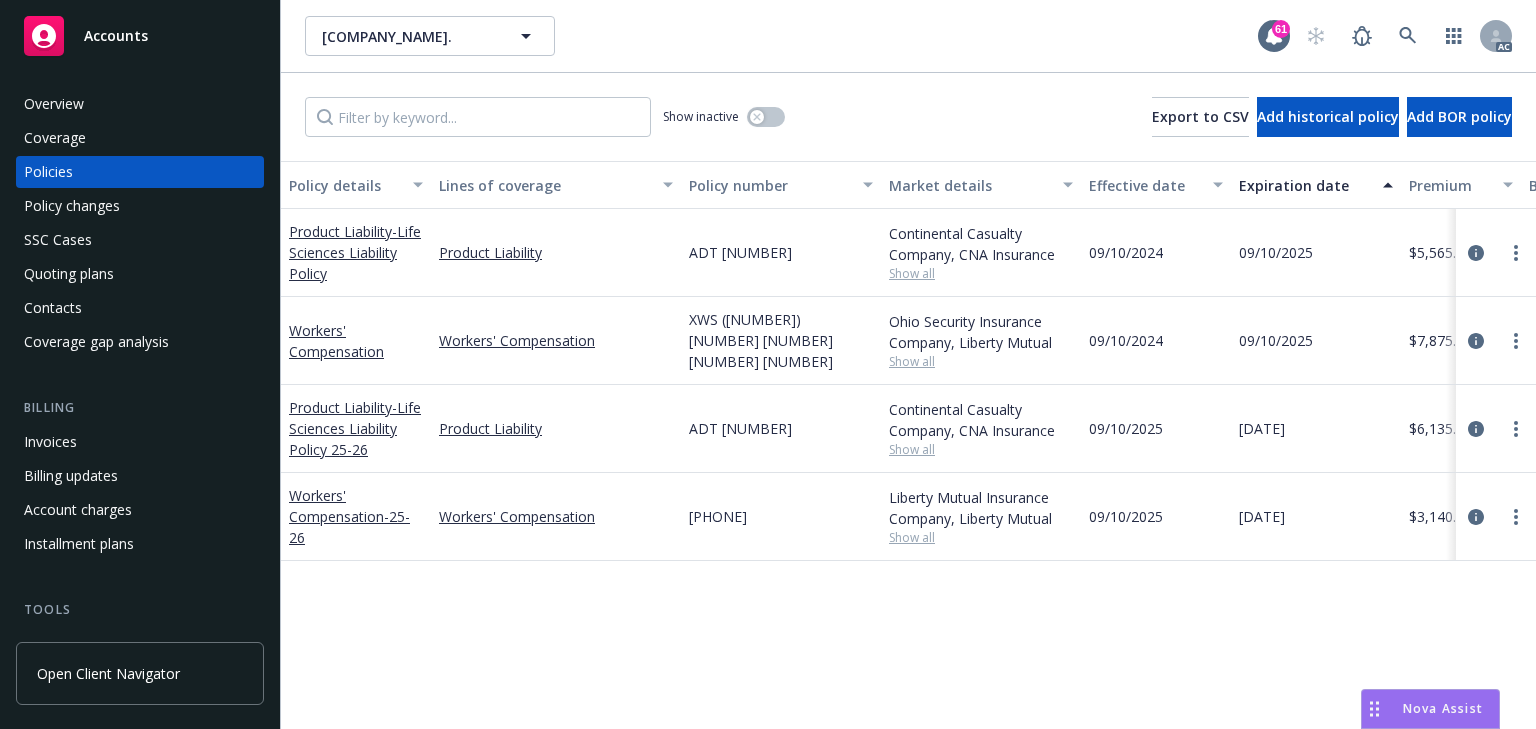 click on "Show all" at bounding box center (981, 361) 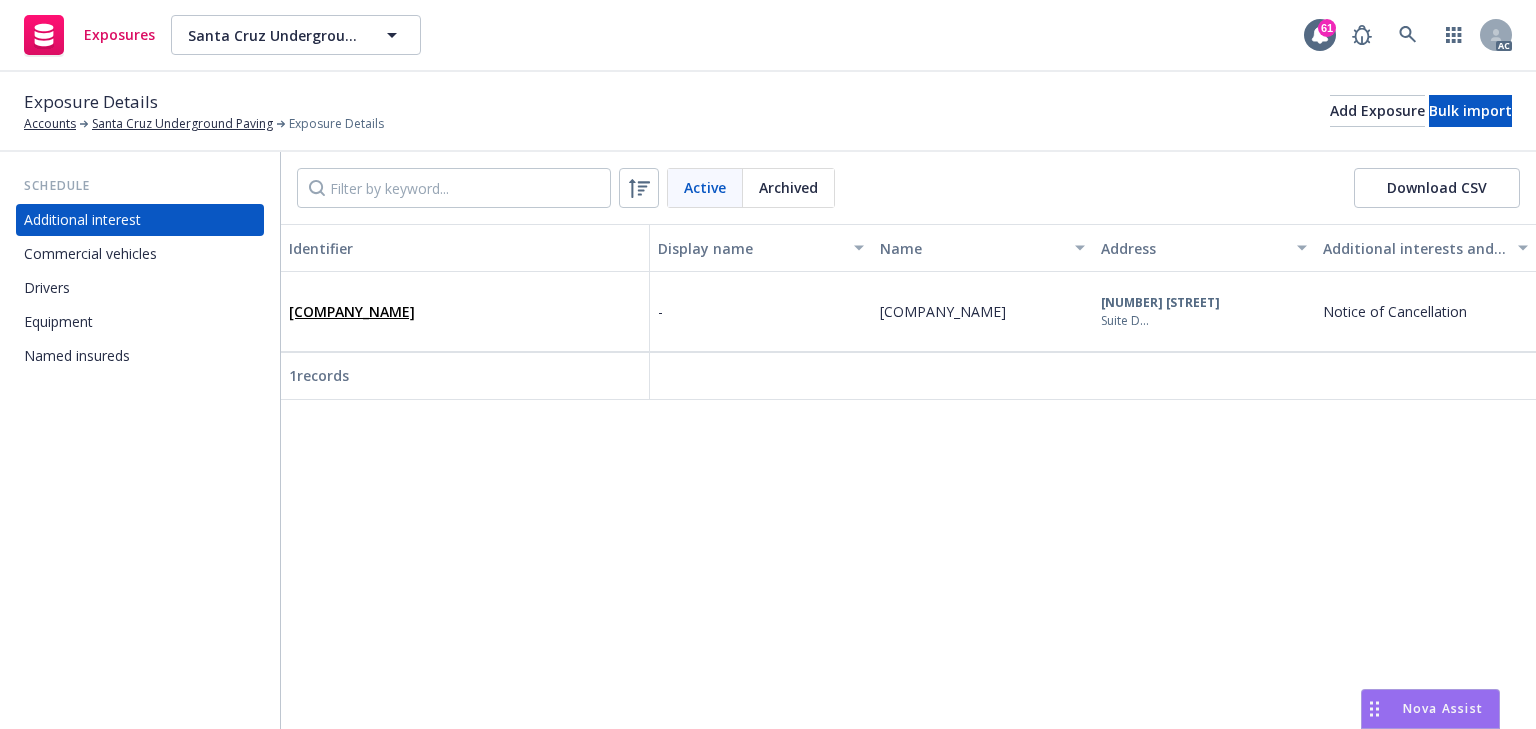 scroll, scrollTop: 0, scrollLeft: 0, axis: both 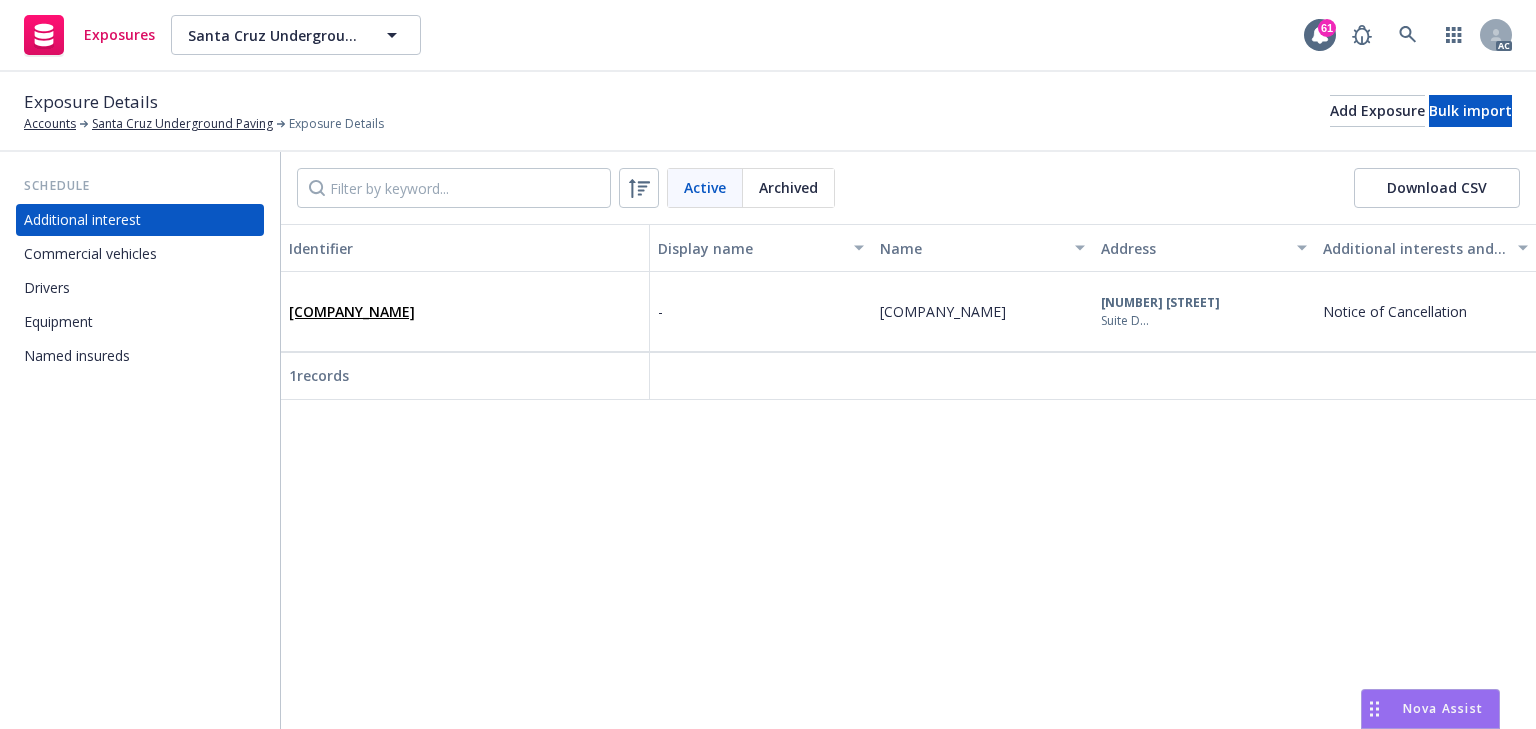 click on "Commercial vehicles" at bounding box center [90, 254] 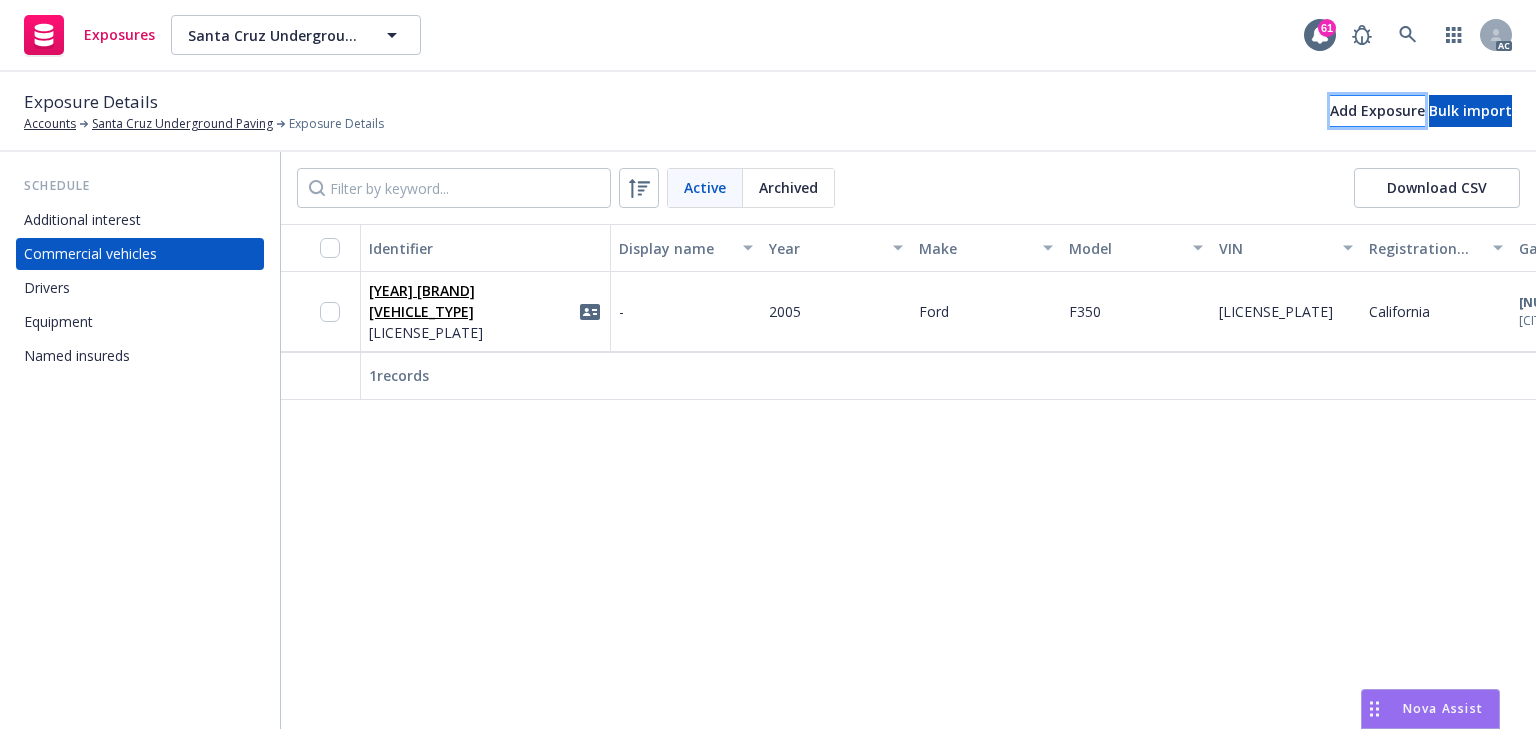 click on "Add Exposure" at bounding box center [1377, 111] 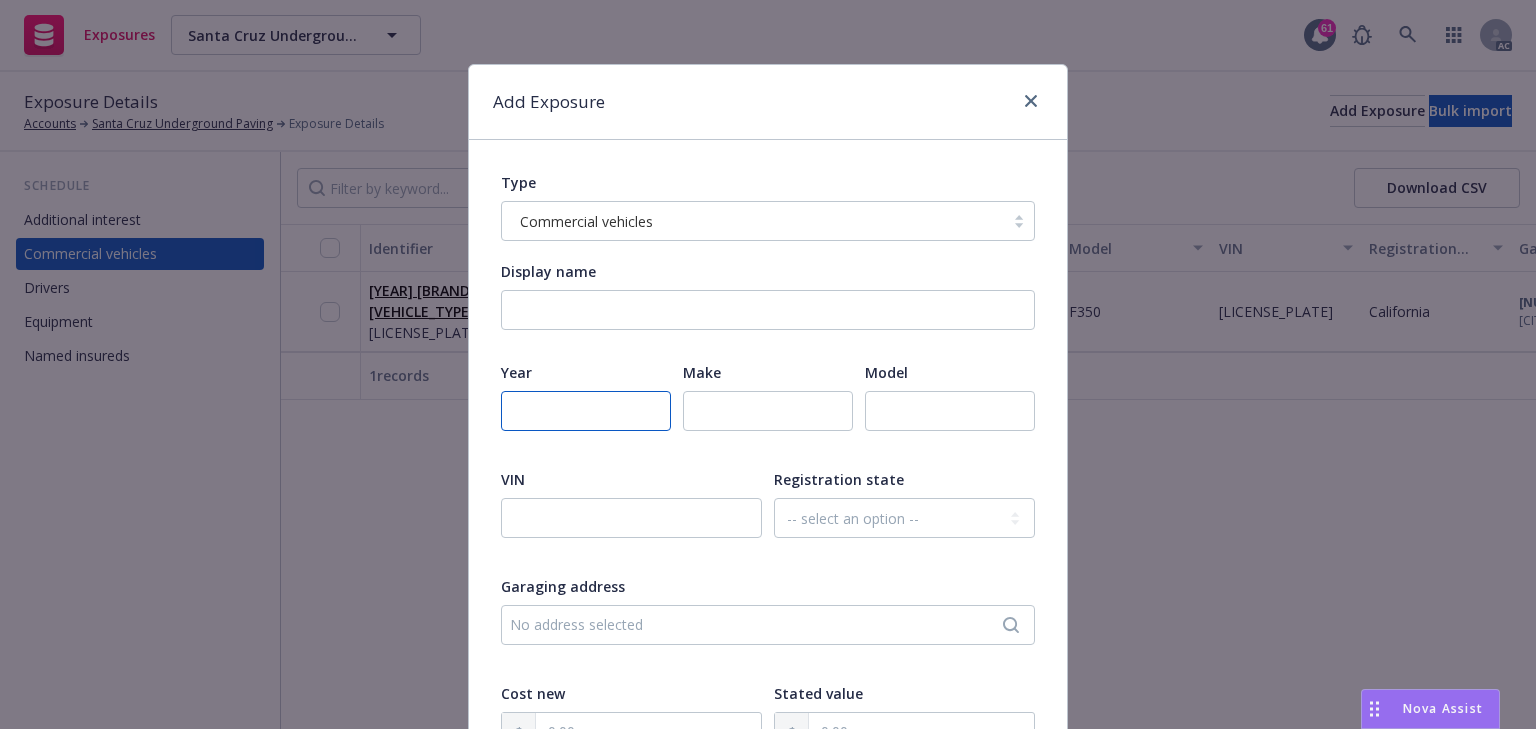 click at bounding box center (586, 411) 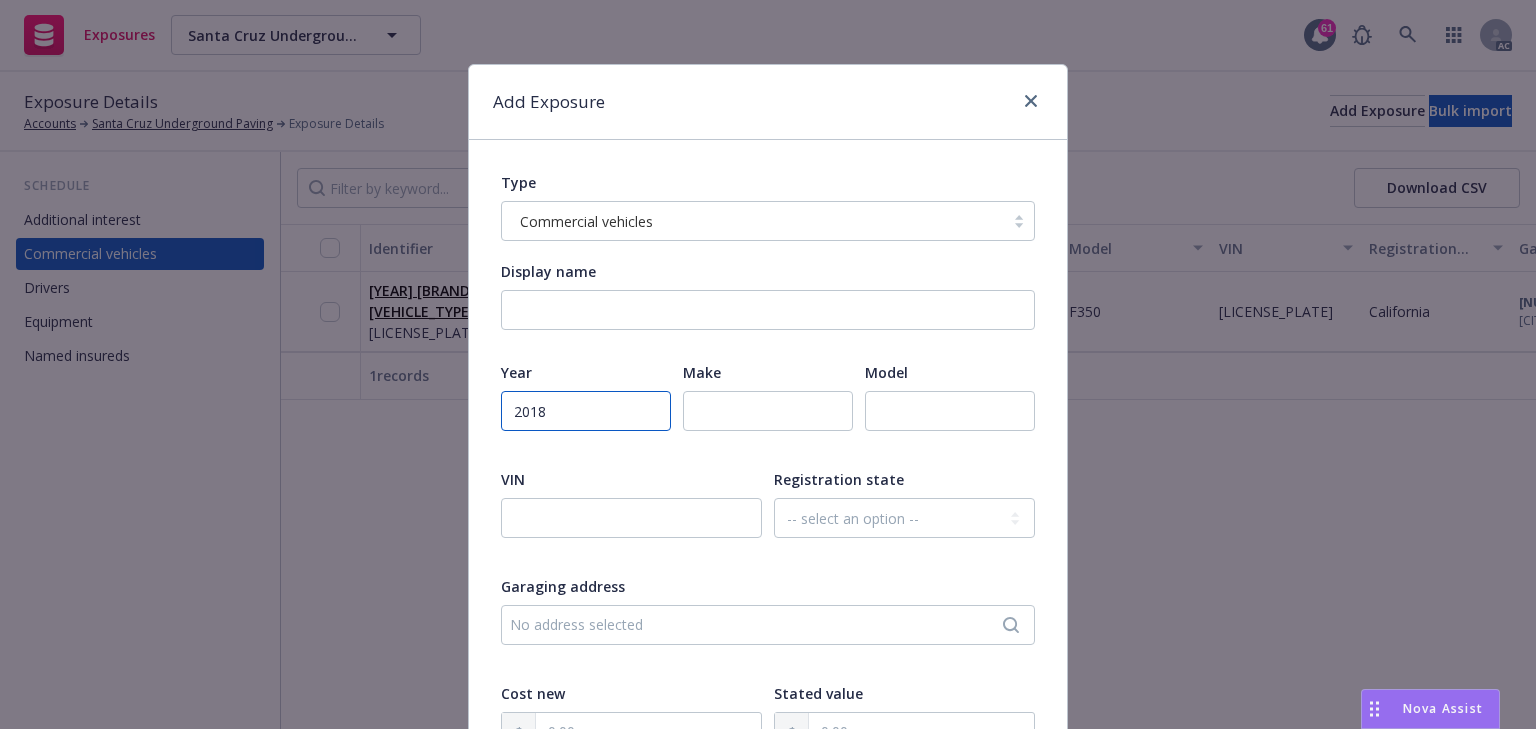 type on "2018" 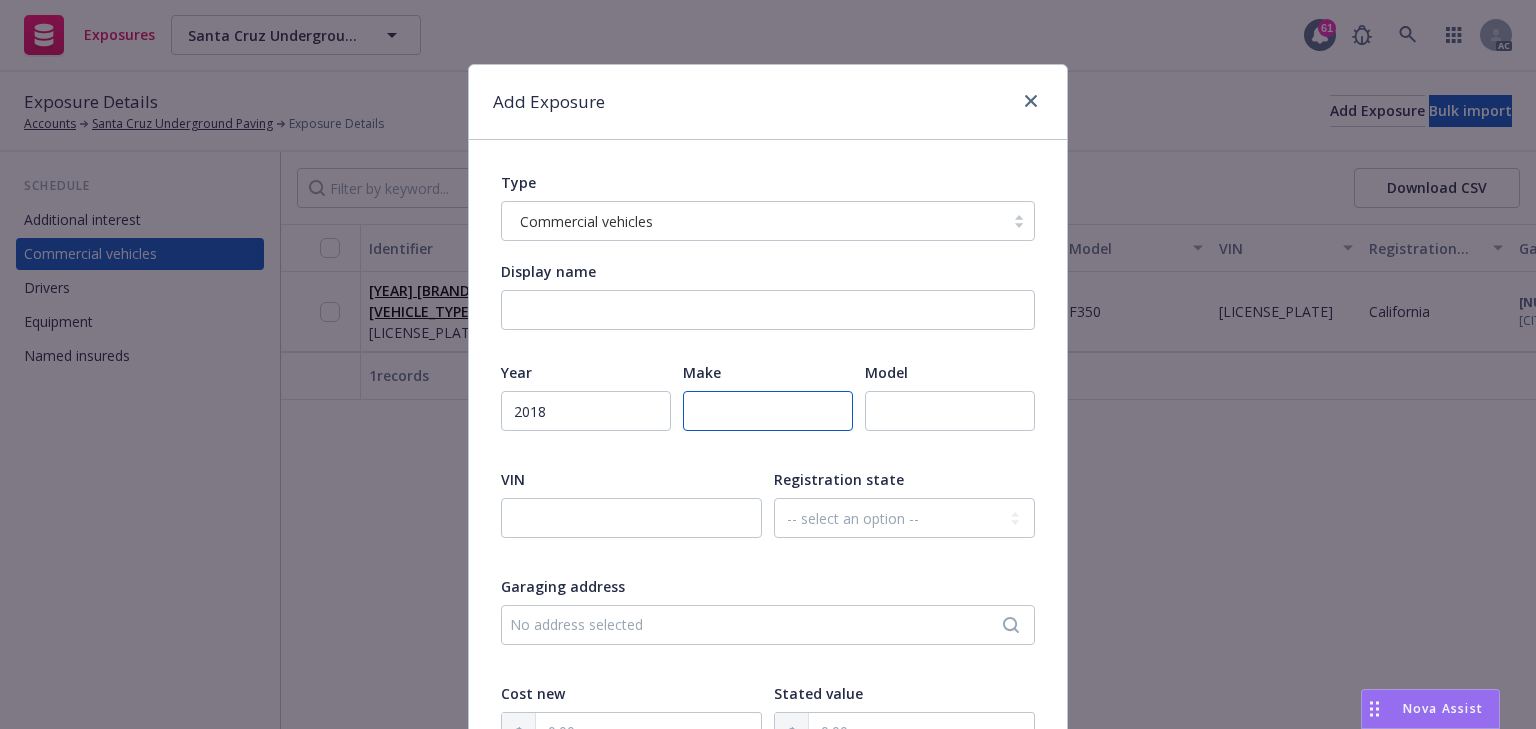 click at bounding box center [768, 411] 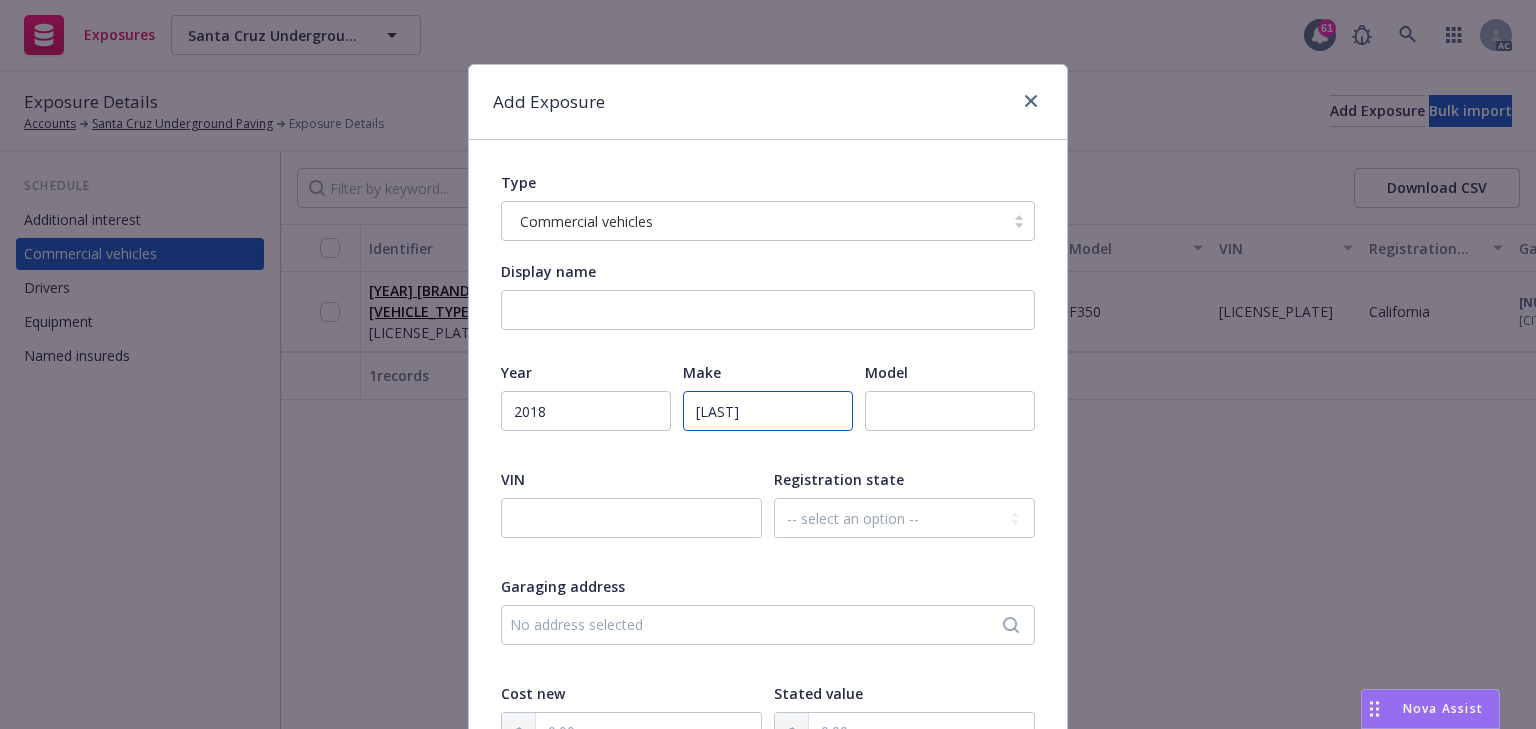 type on "[LAST]" 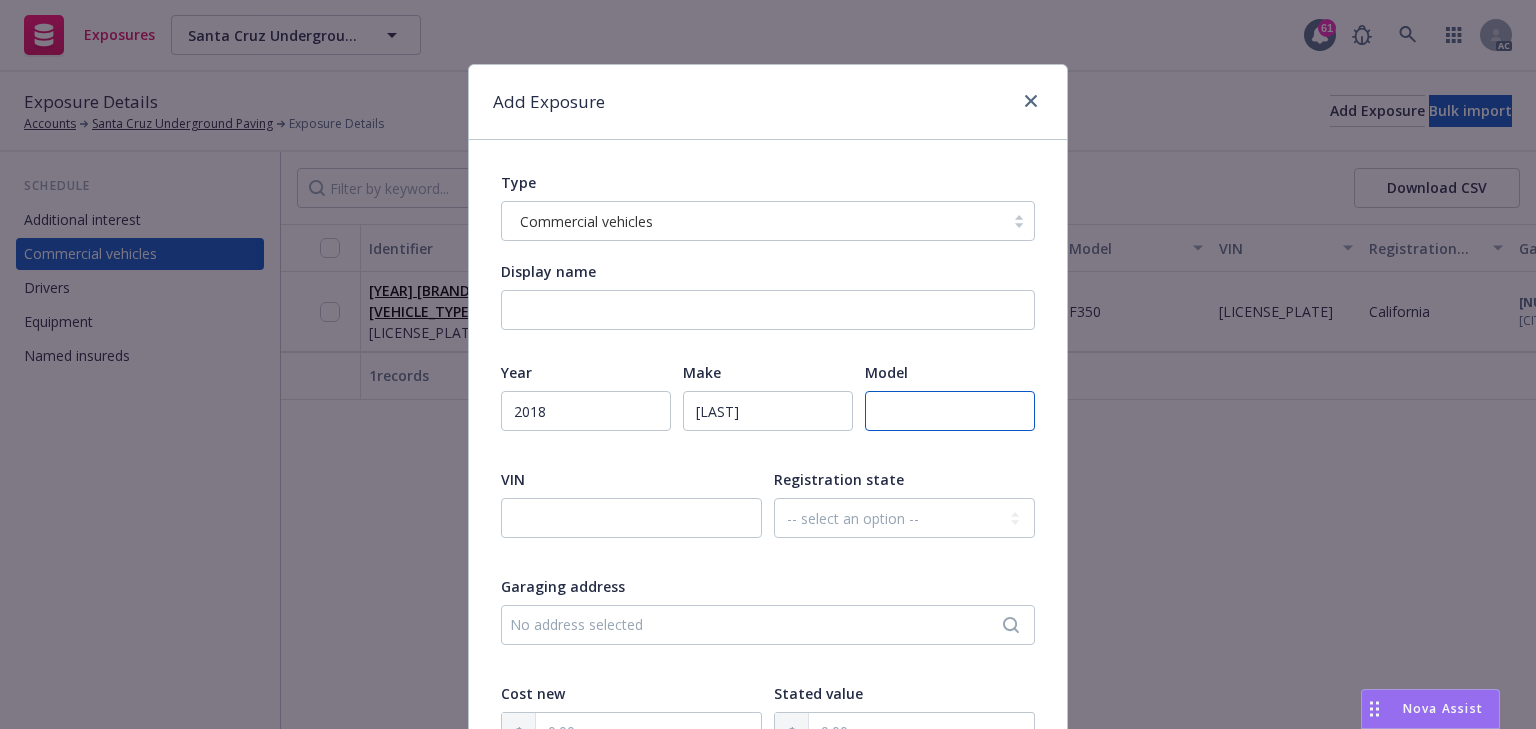 click at bounding box center (950, 411) 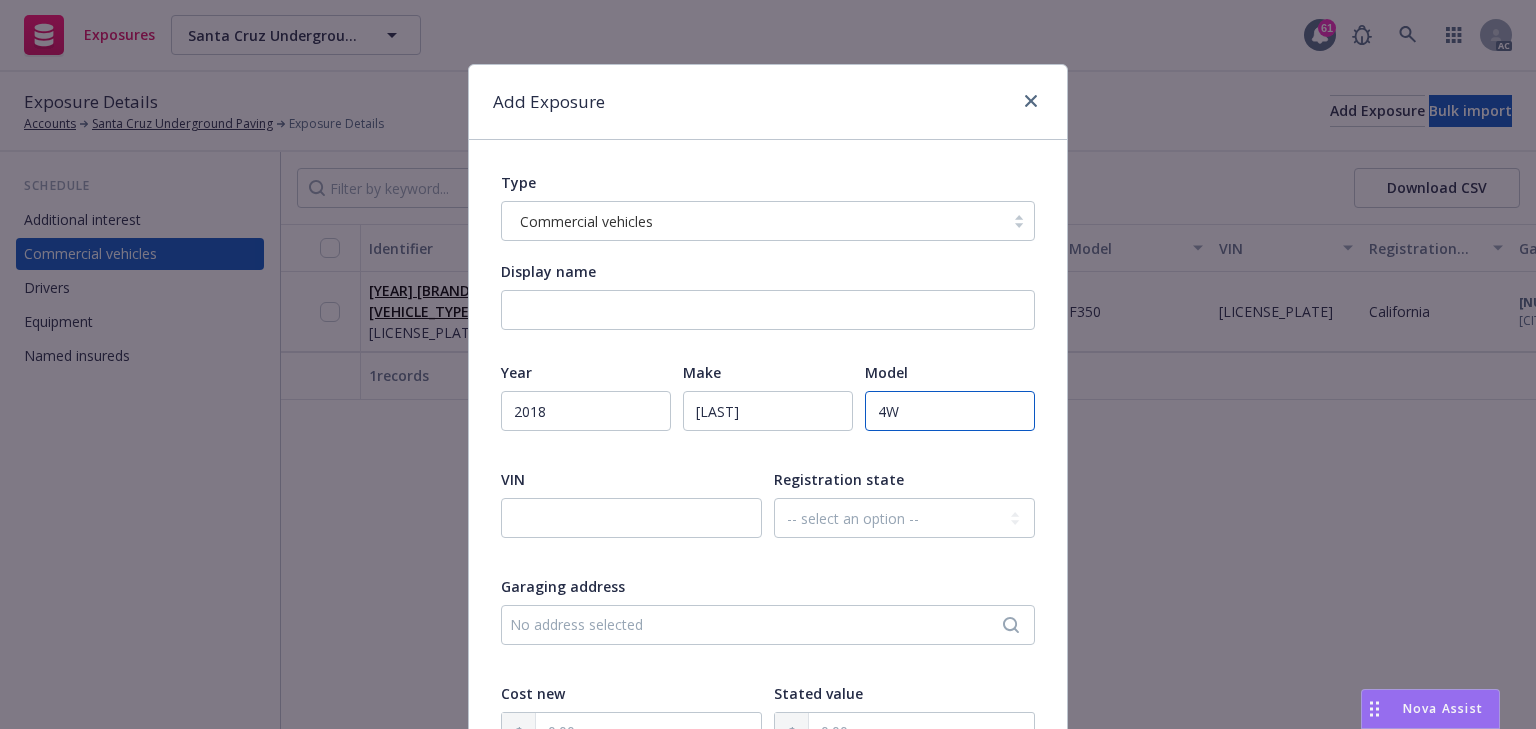 type on "4W" 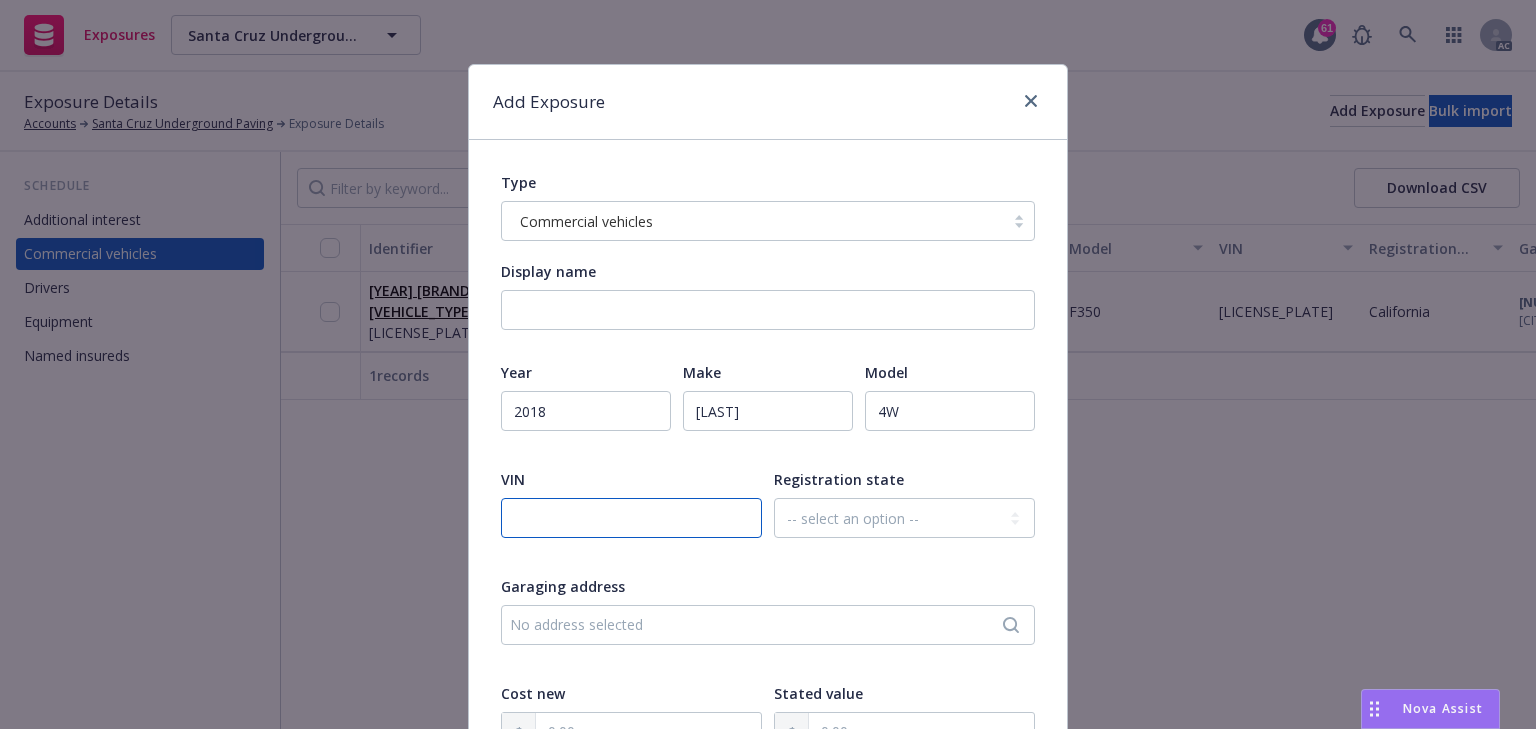 click at bounding box center [631, 518] 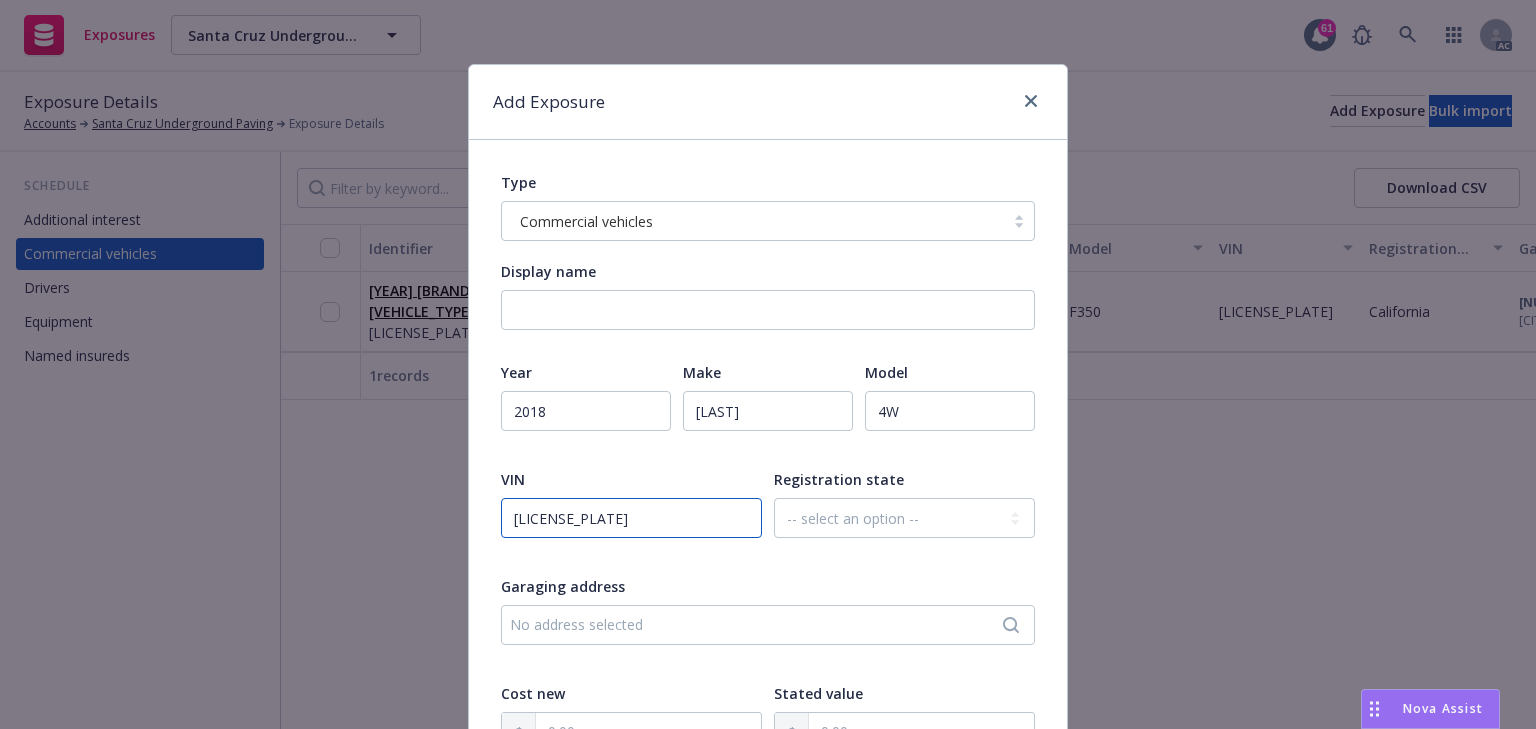type on "[LICENSE_PLATE]" 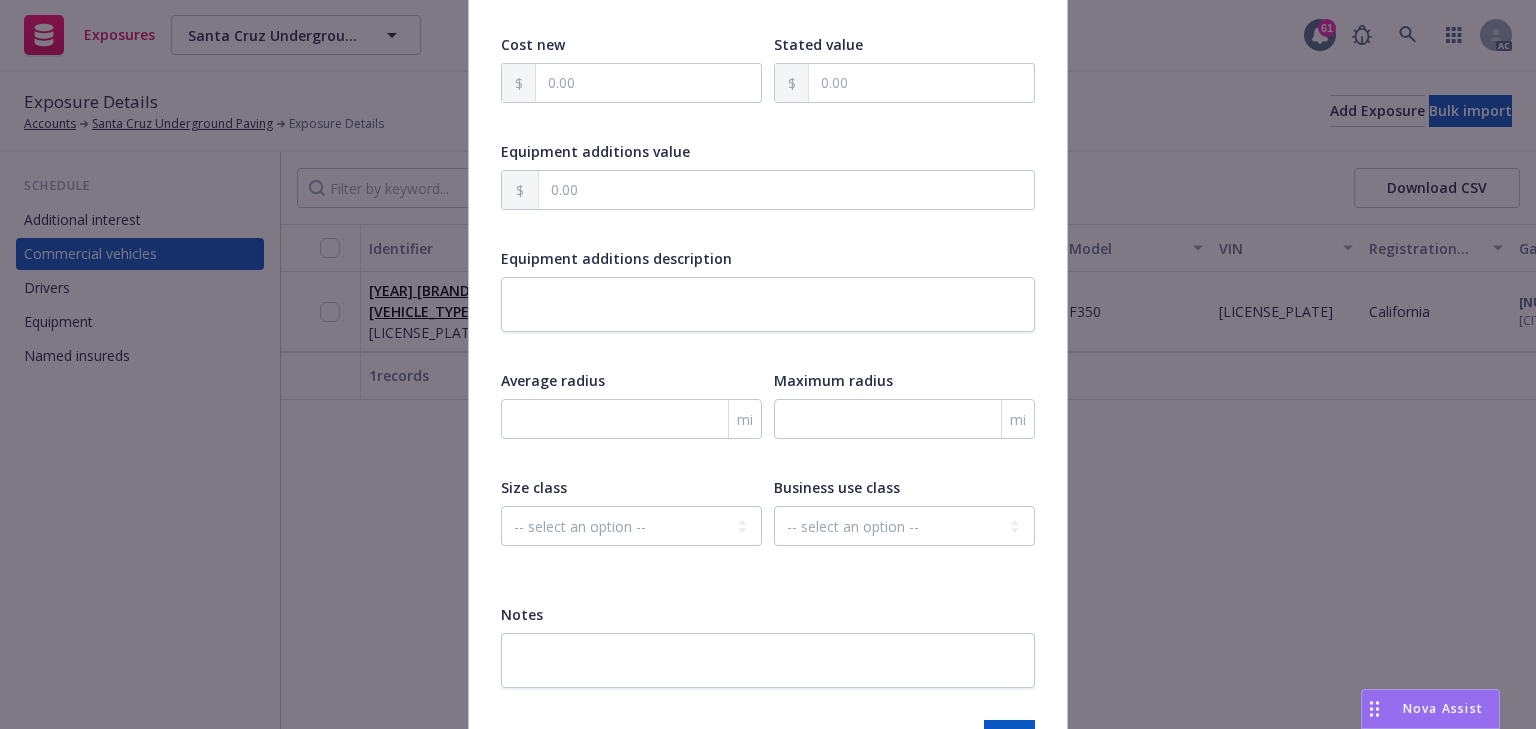 scroll, scrollTop: 775, scrollLeft: 0, axis: vertical 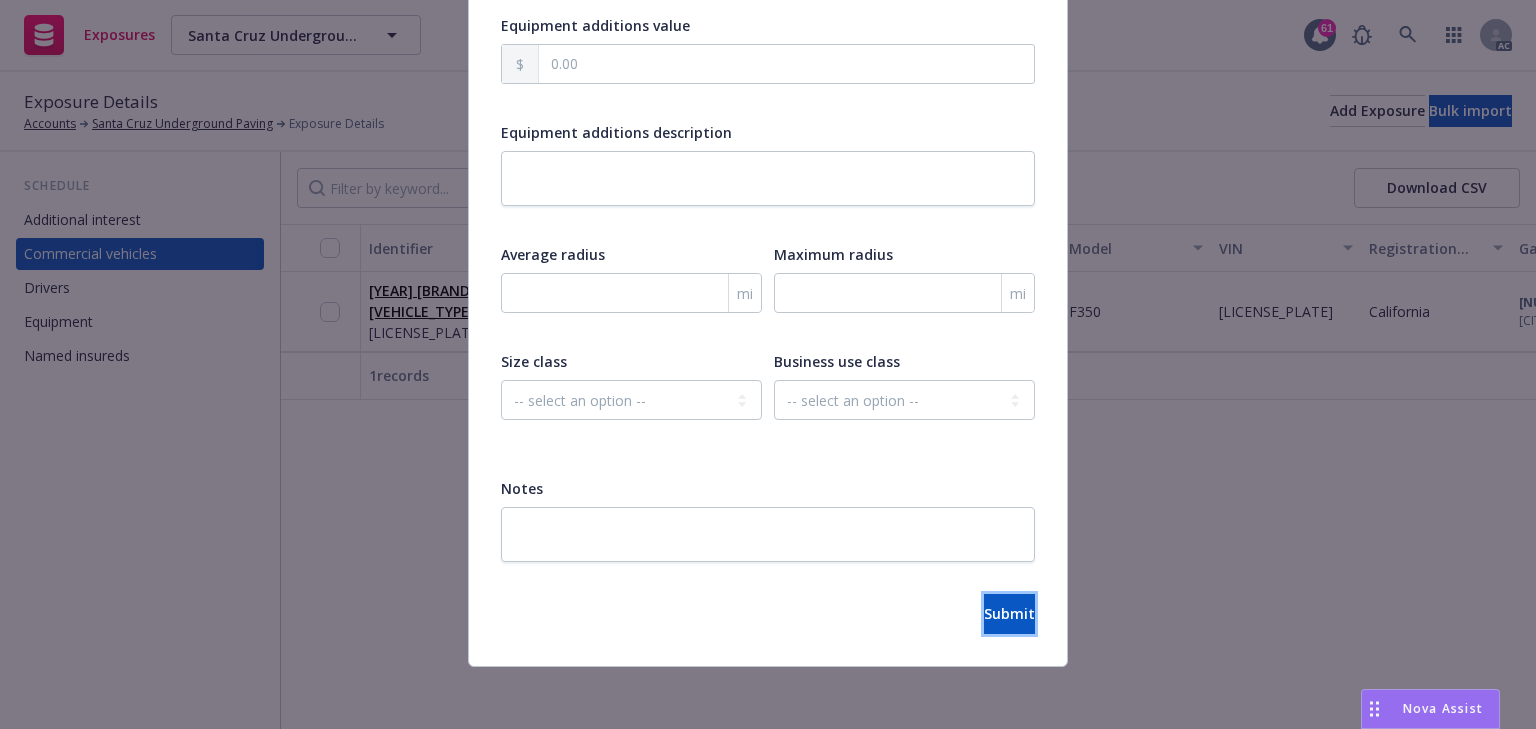 drag, startPoint x: 982, startPoint y: 600, endPoint x: 970, endPoint y: 589, distance: 16.27882 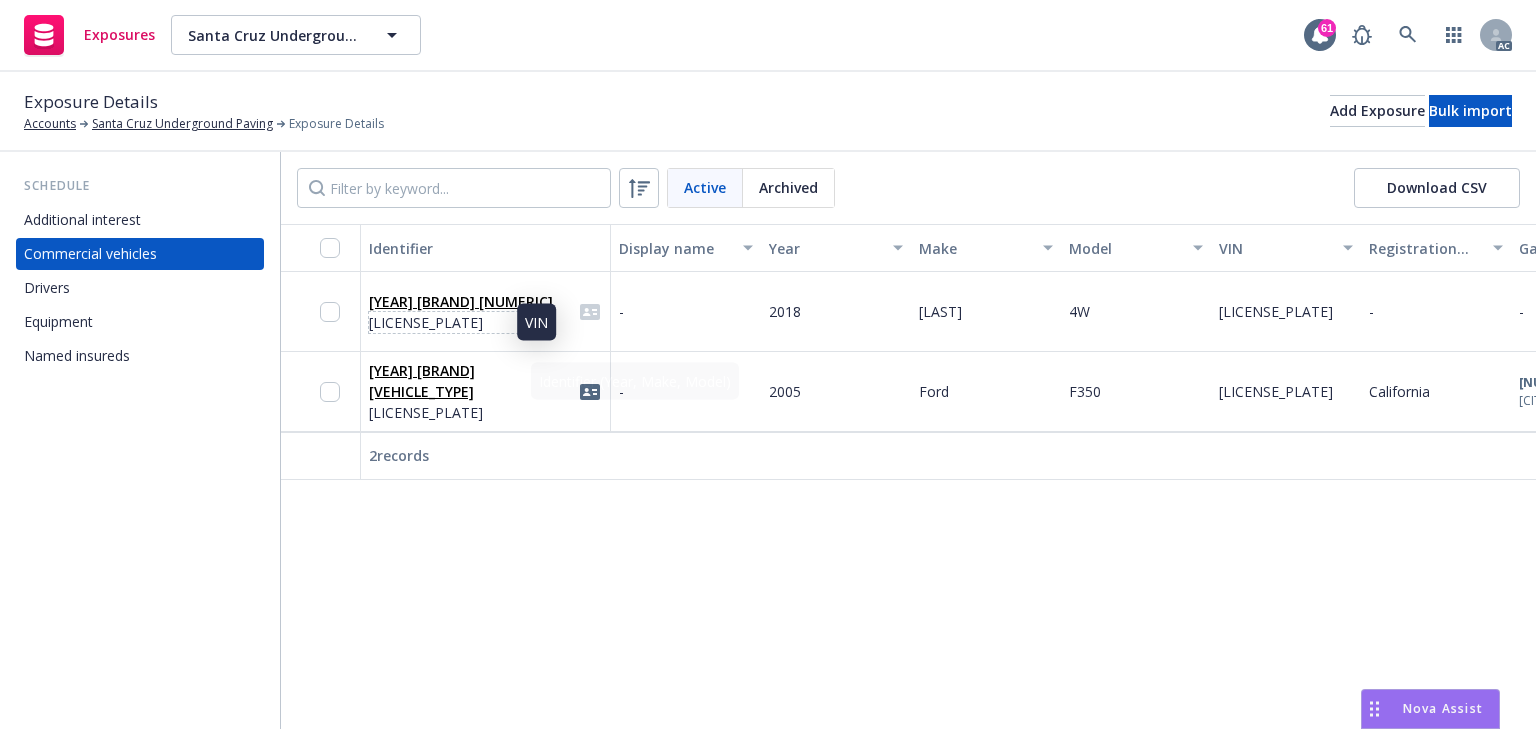 click on "[LICENSE_PLATE]" at bounding box center (461, 322) 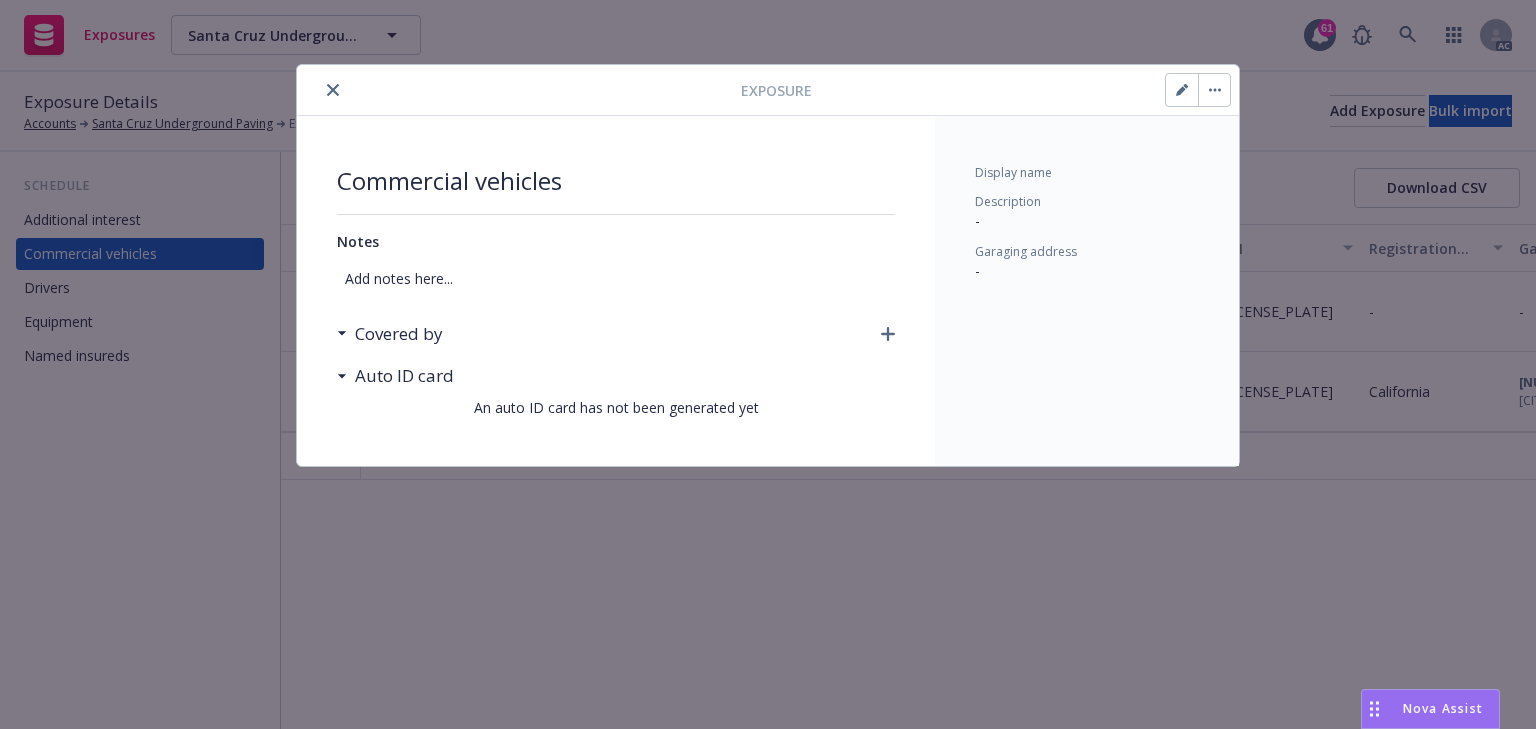 click 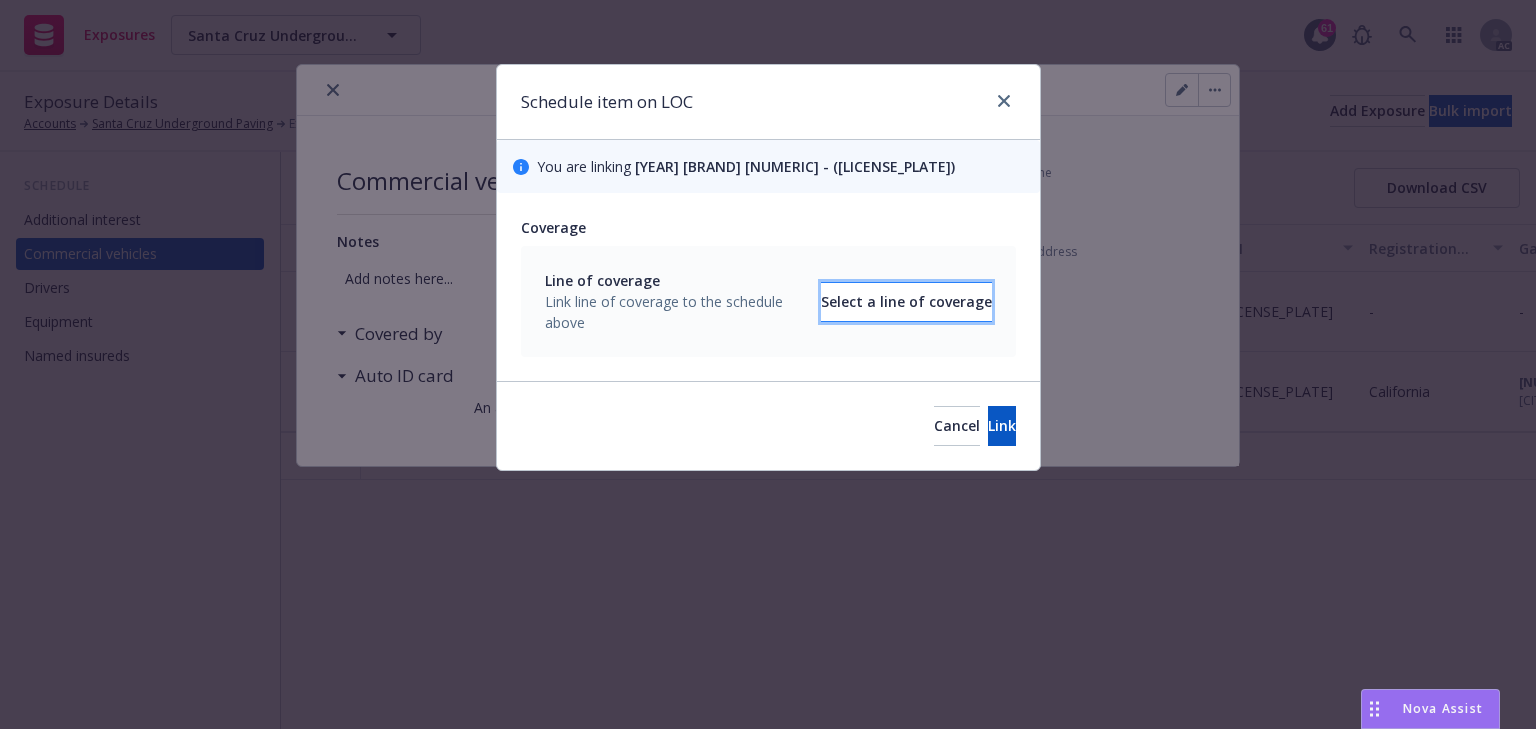 click on "Select a line of coverage" at bounding box center (906, 302) 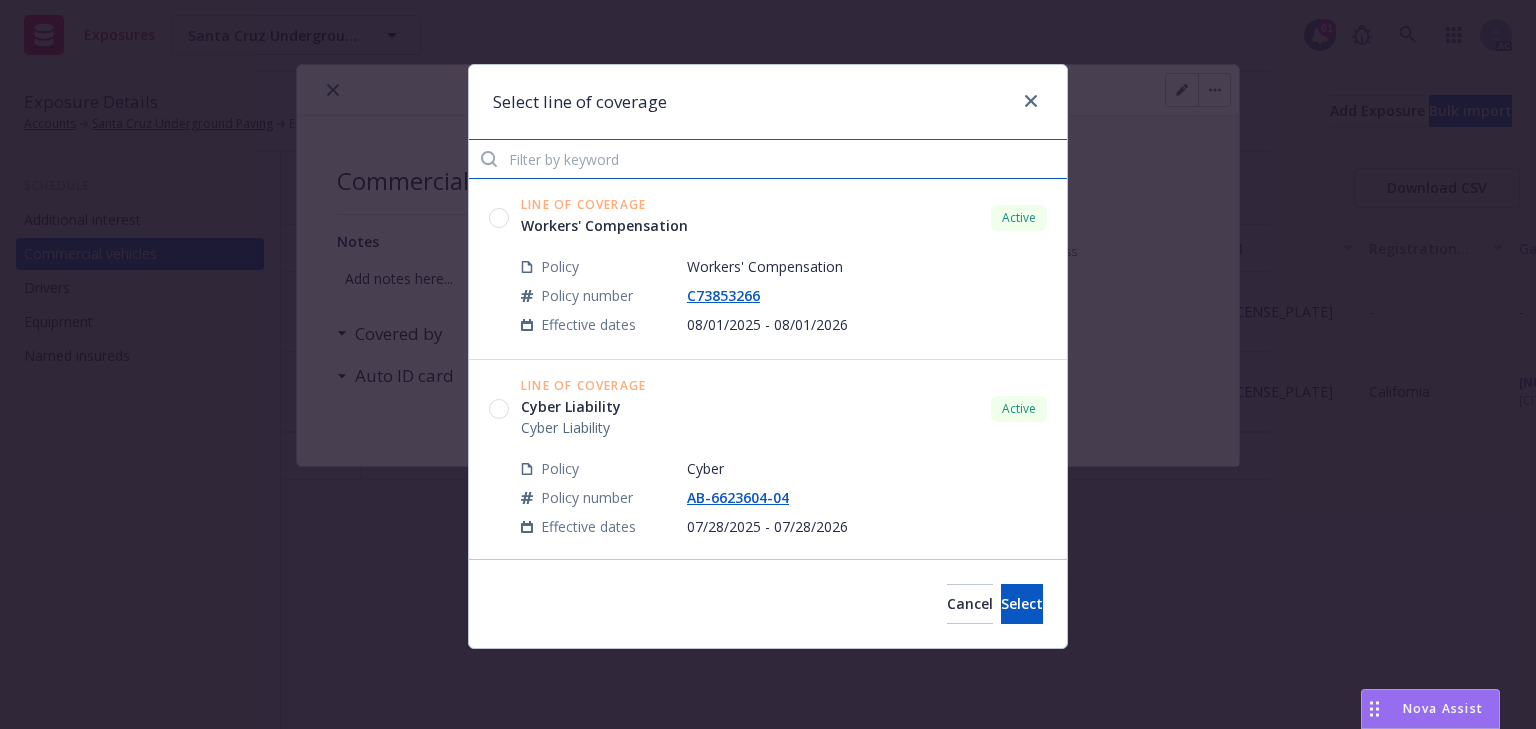 click at bounding box center (768, 159) 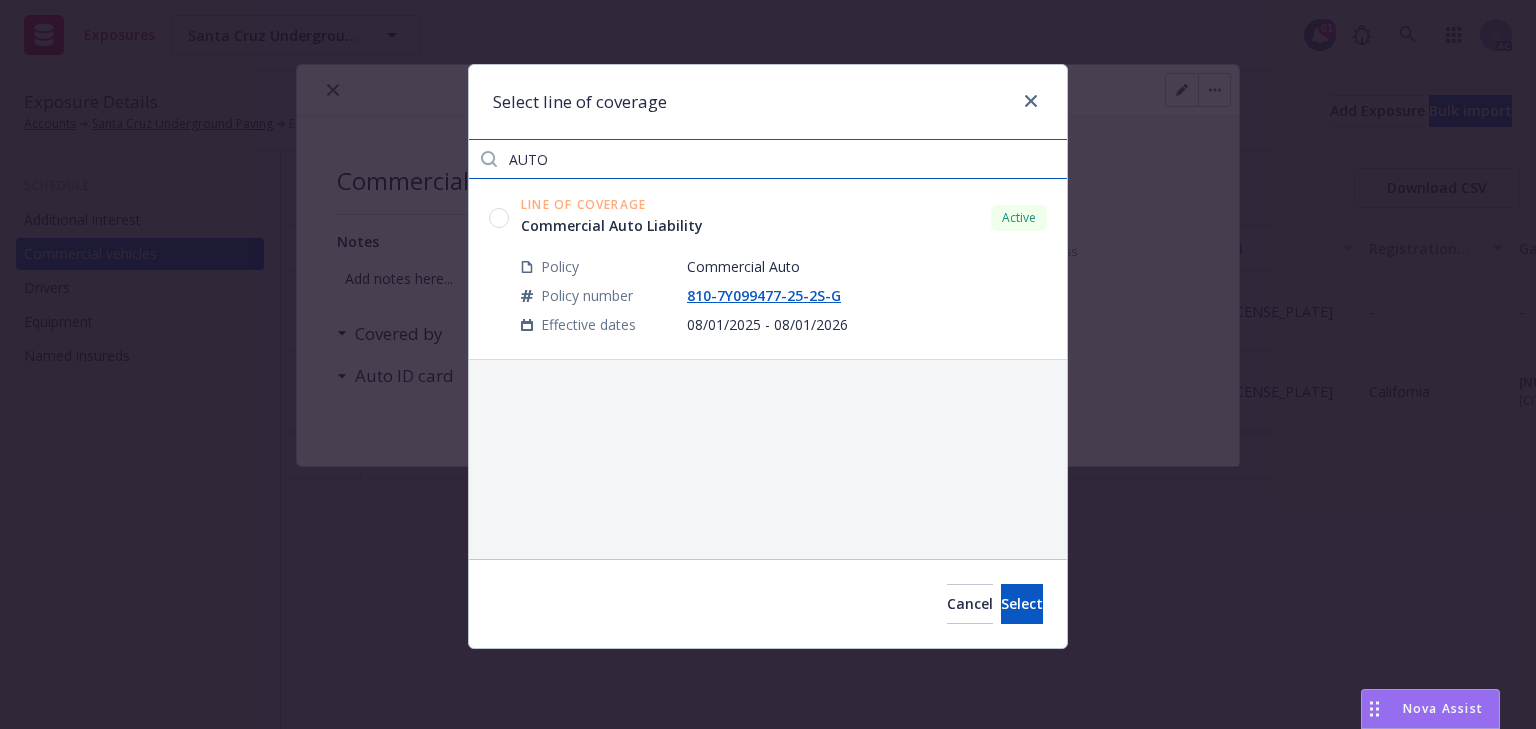 type on "AUTO" 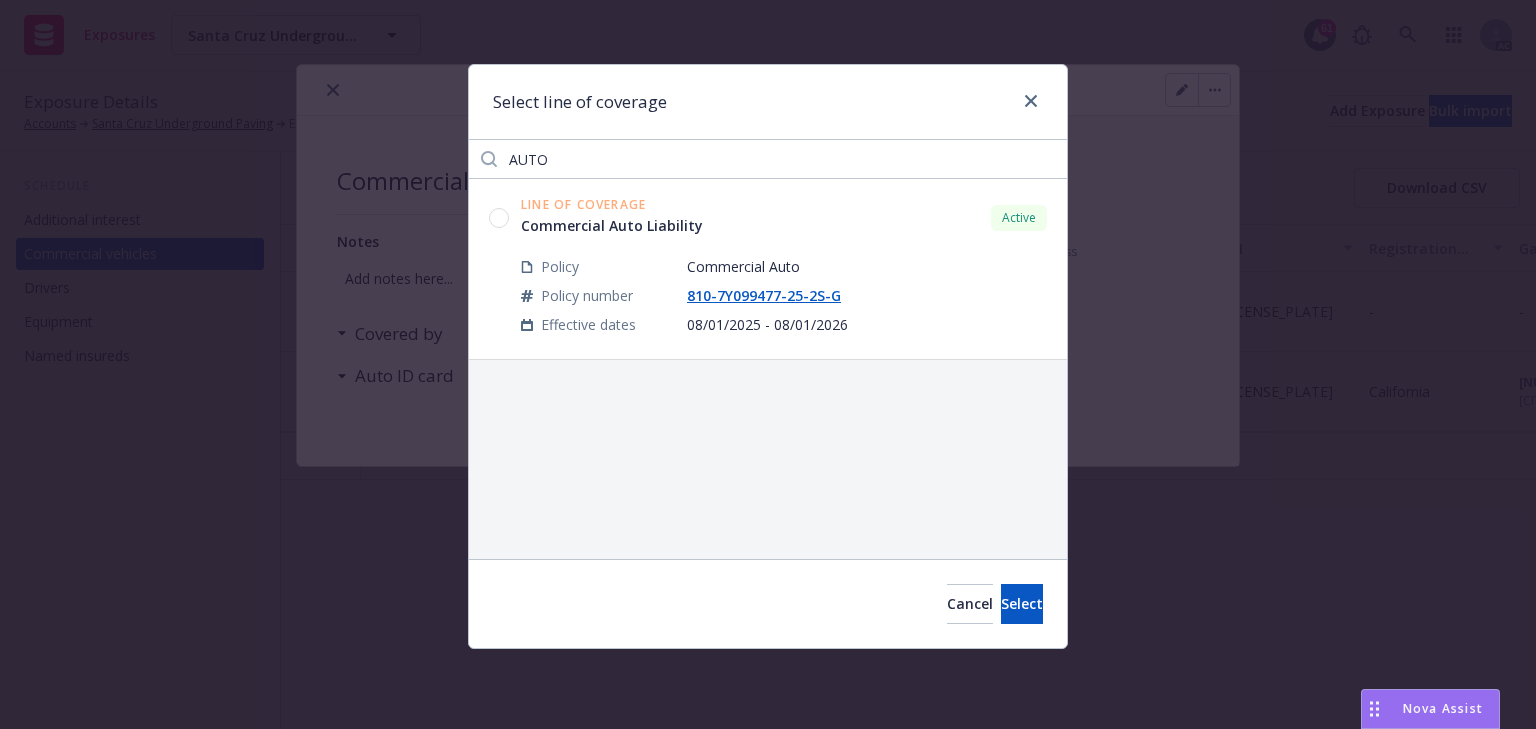 click 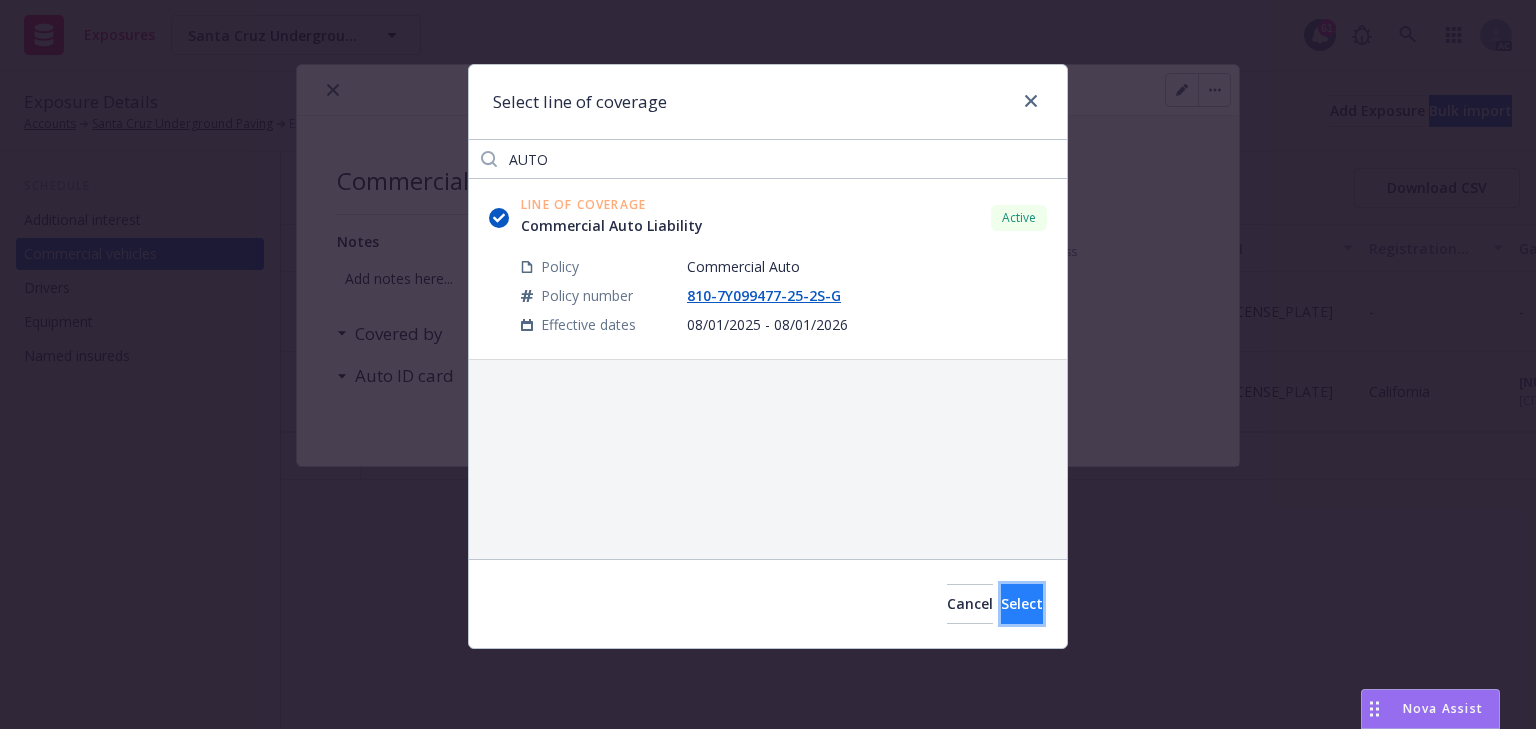 click on "Select" at bounding box center (1022, 603) 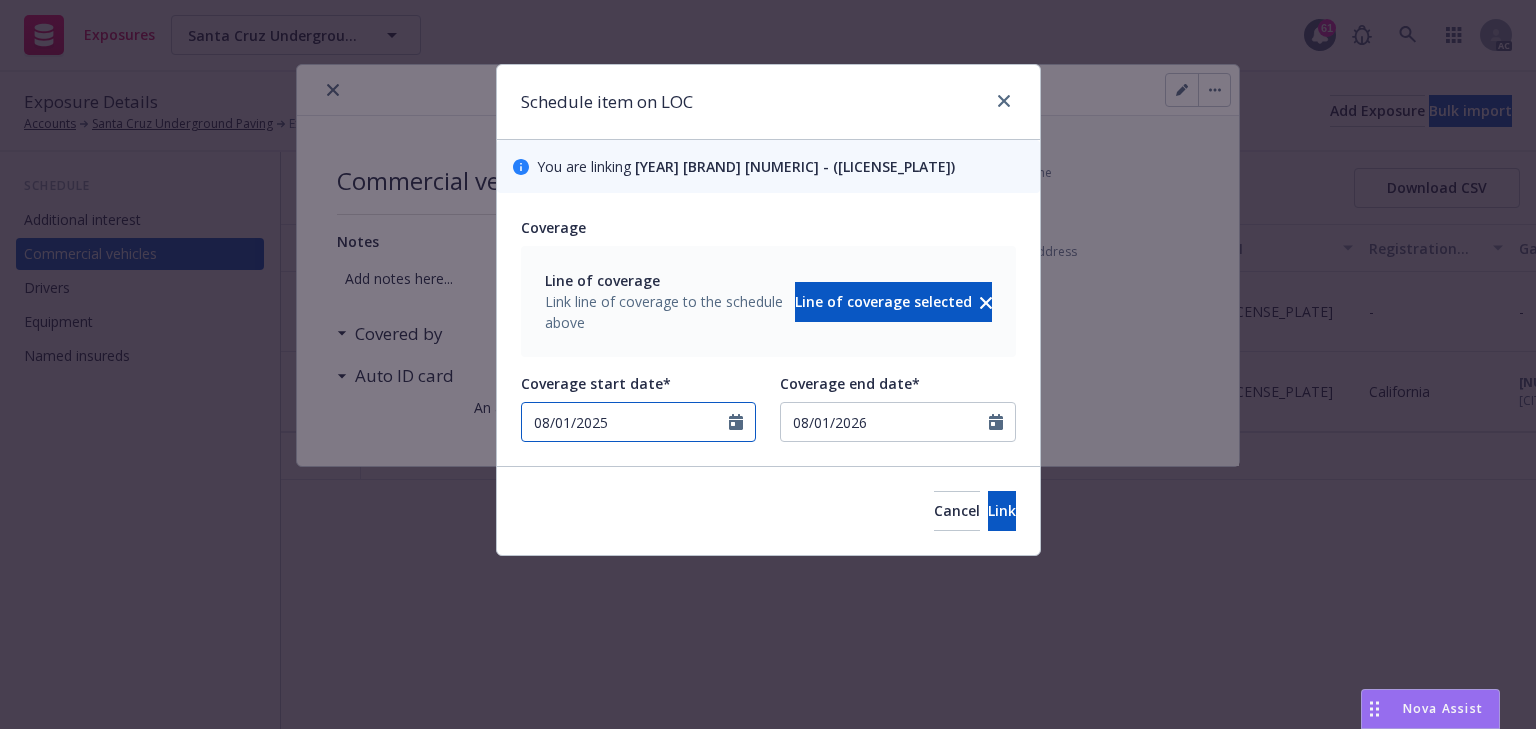 click 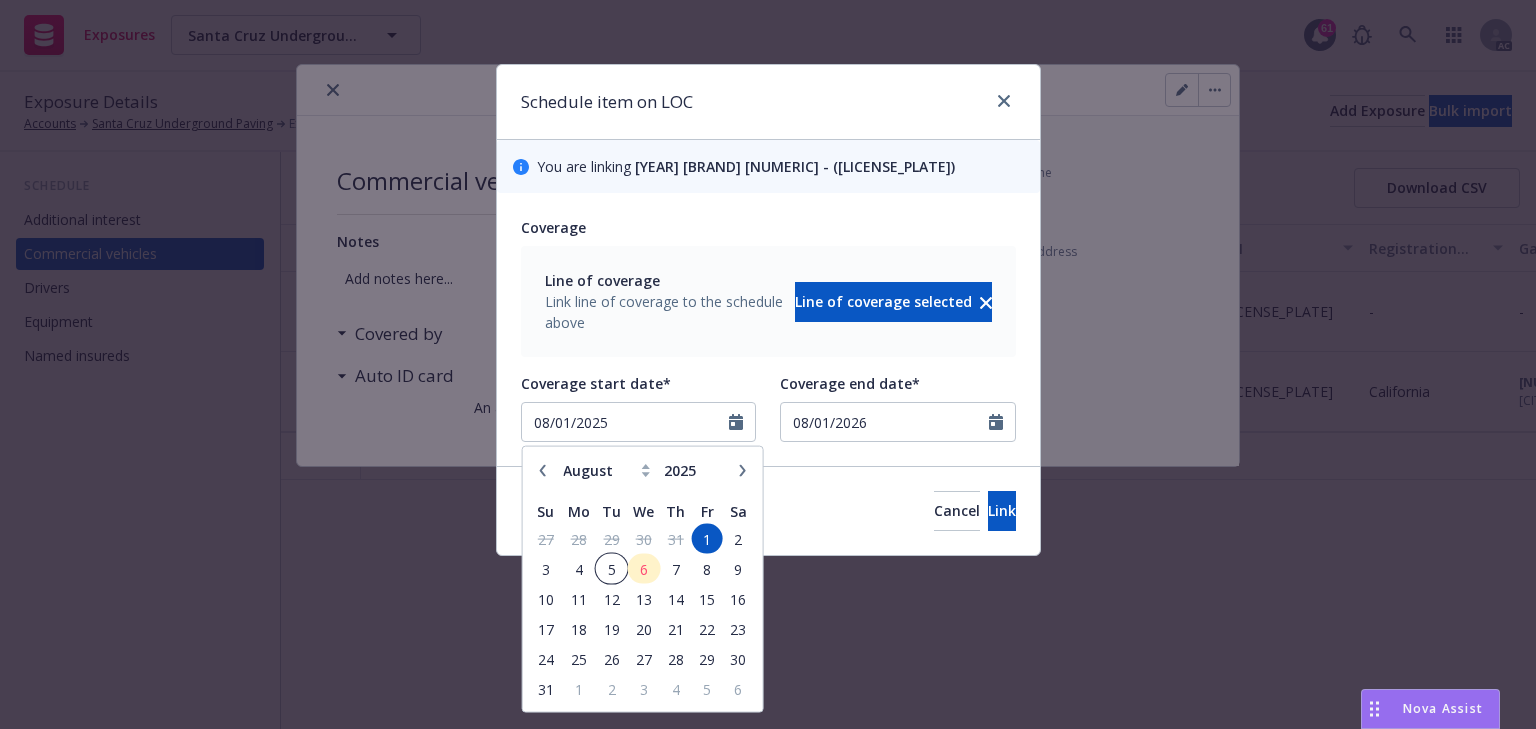 click on "5" at bounding box center (611, 568) 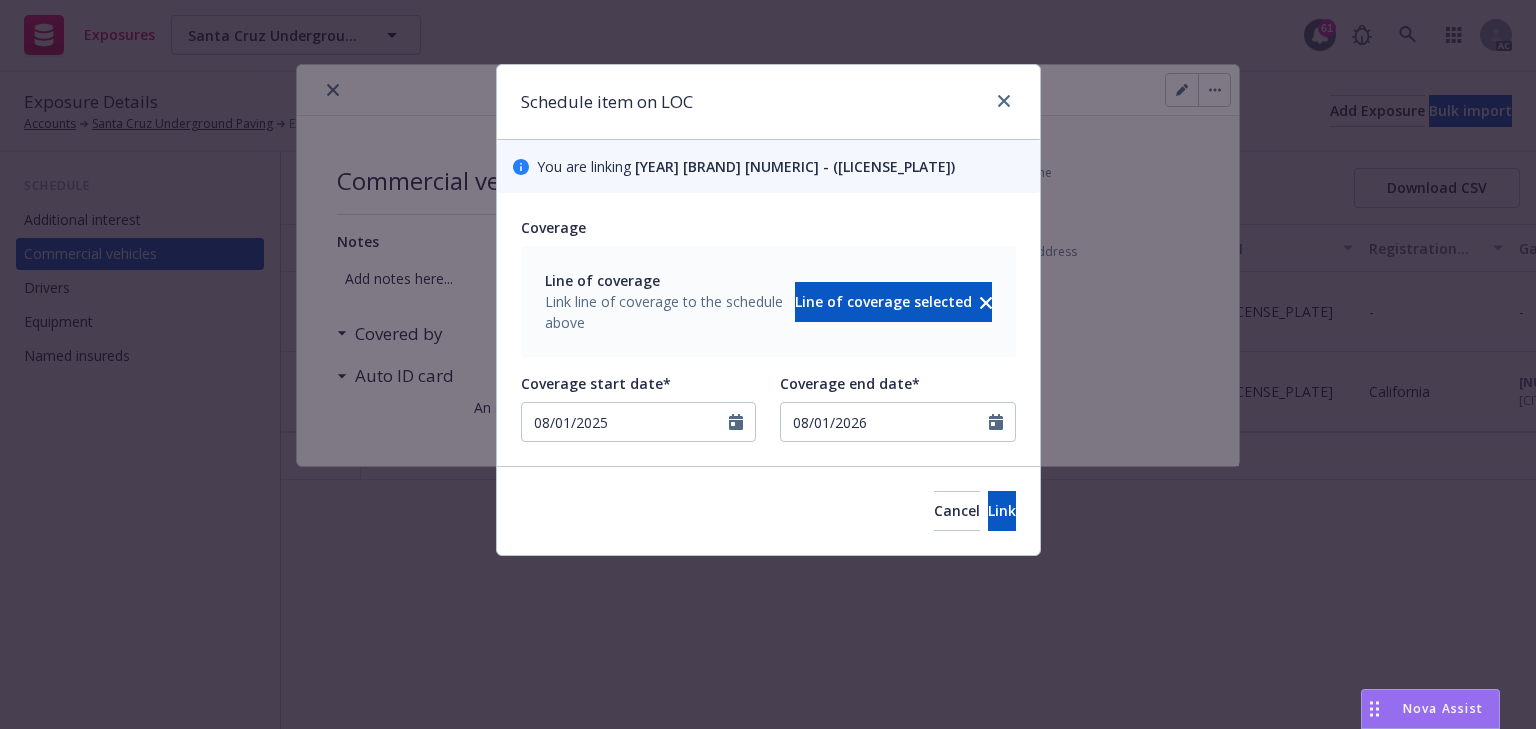 type on "08/05/2025" 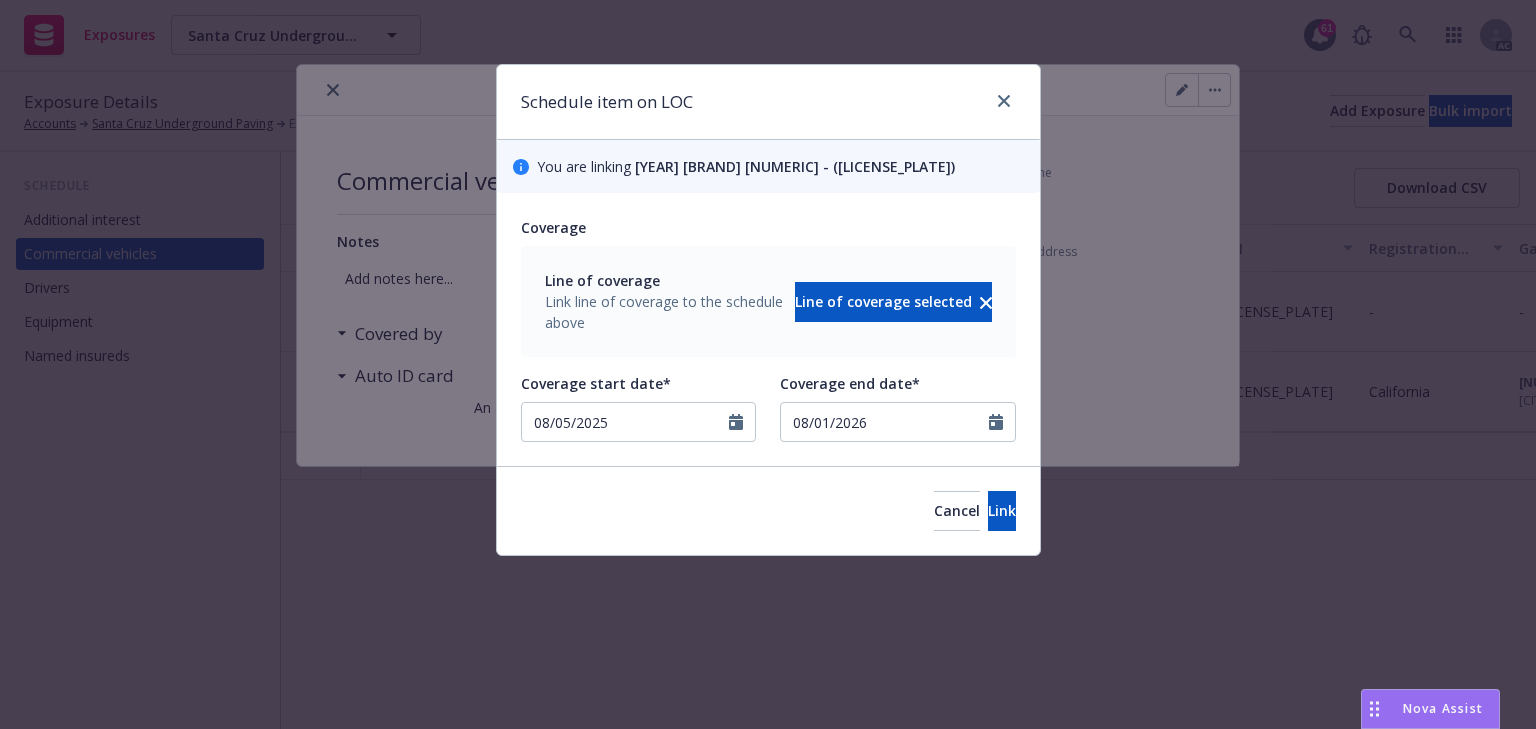 click on "Cancel Link" at bounding box center (768, 510) 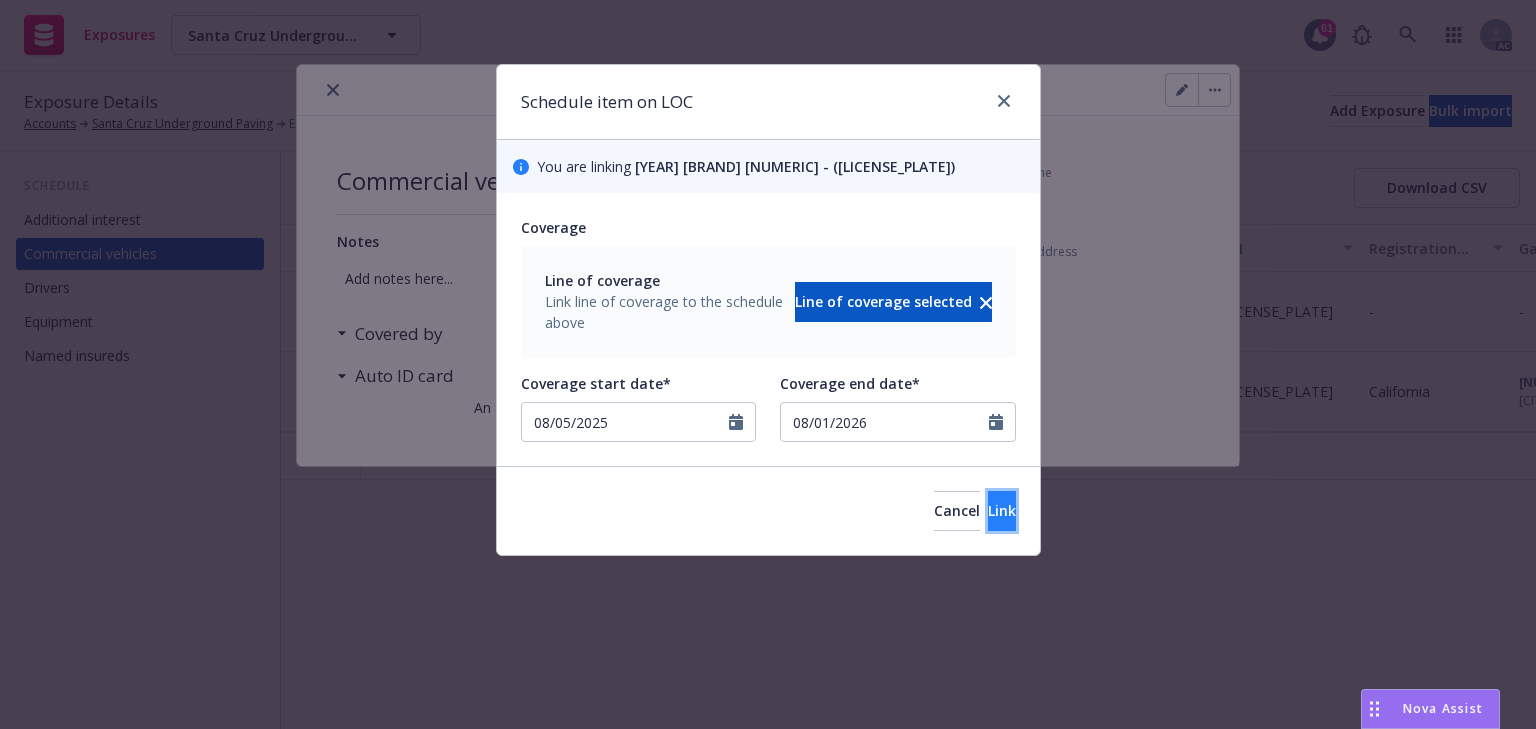 click on "Link" at bounding box center (1002, 510) 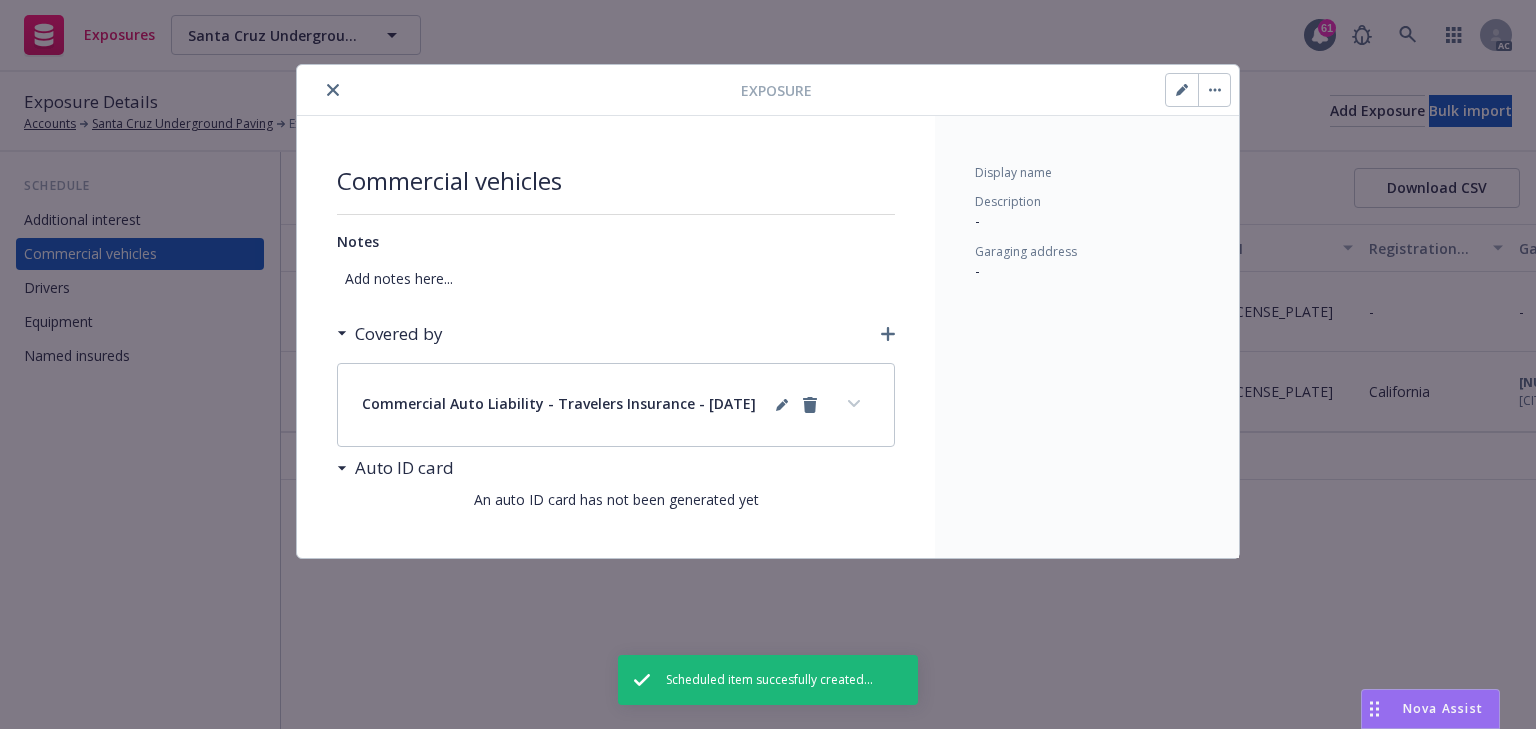 click at bounding box center [854, 404] 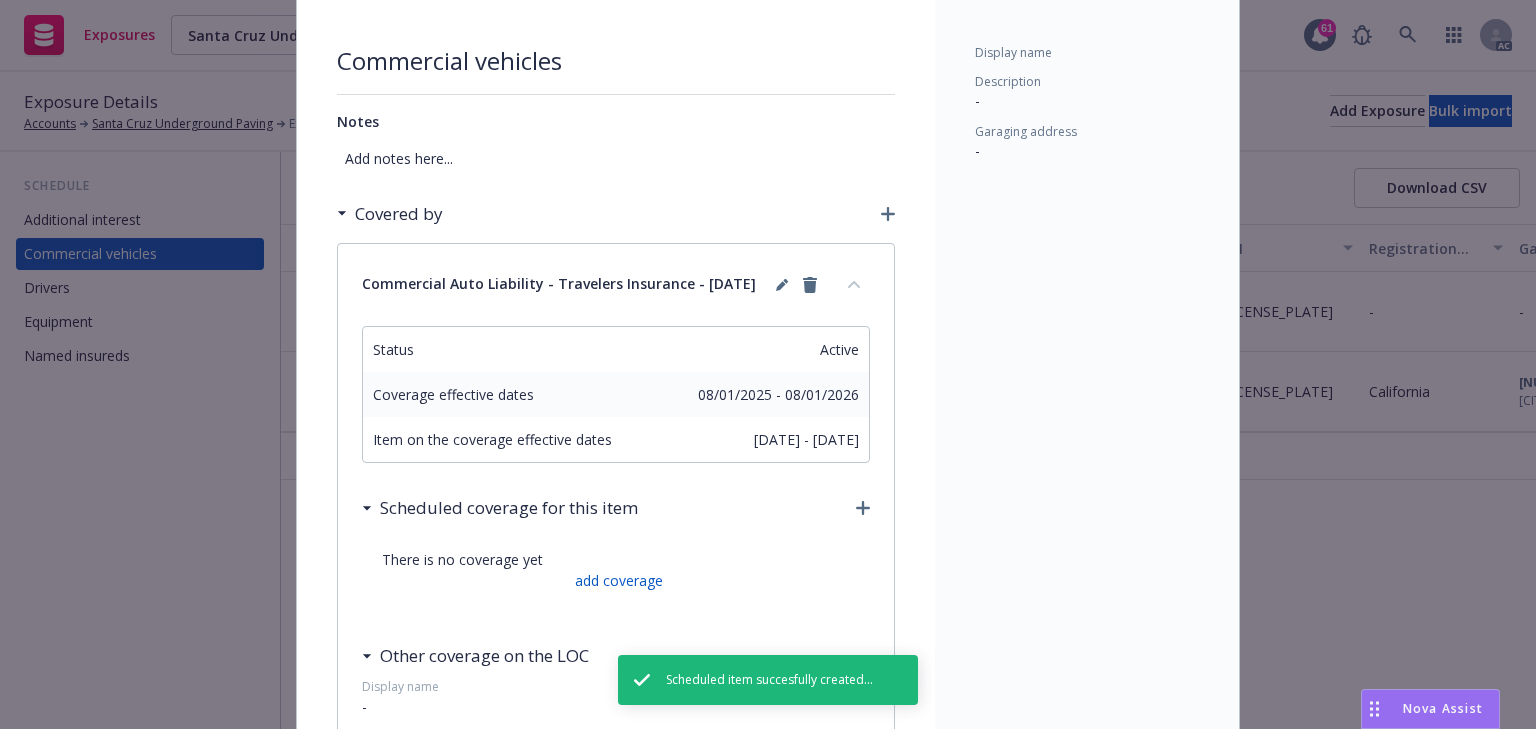 scroll, scrollTop: 240, scrollLeft: 0, axis: vertical 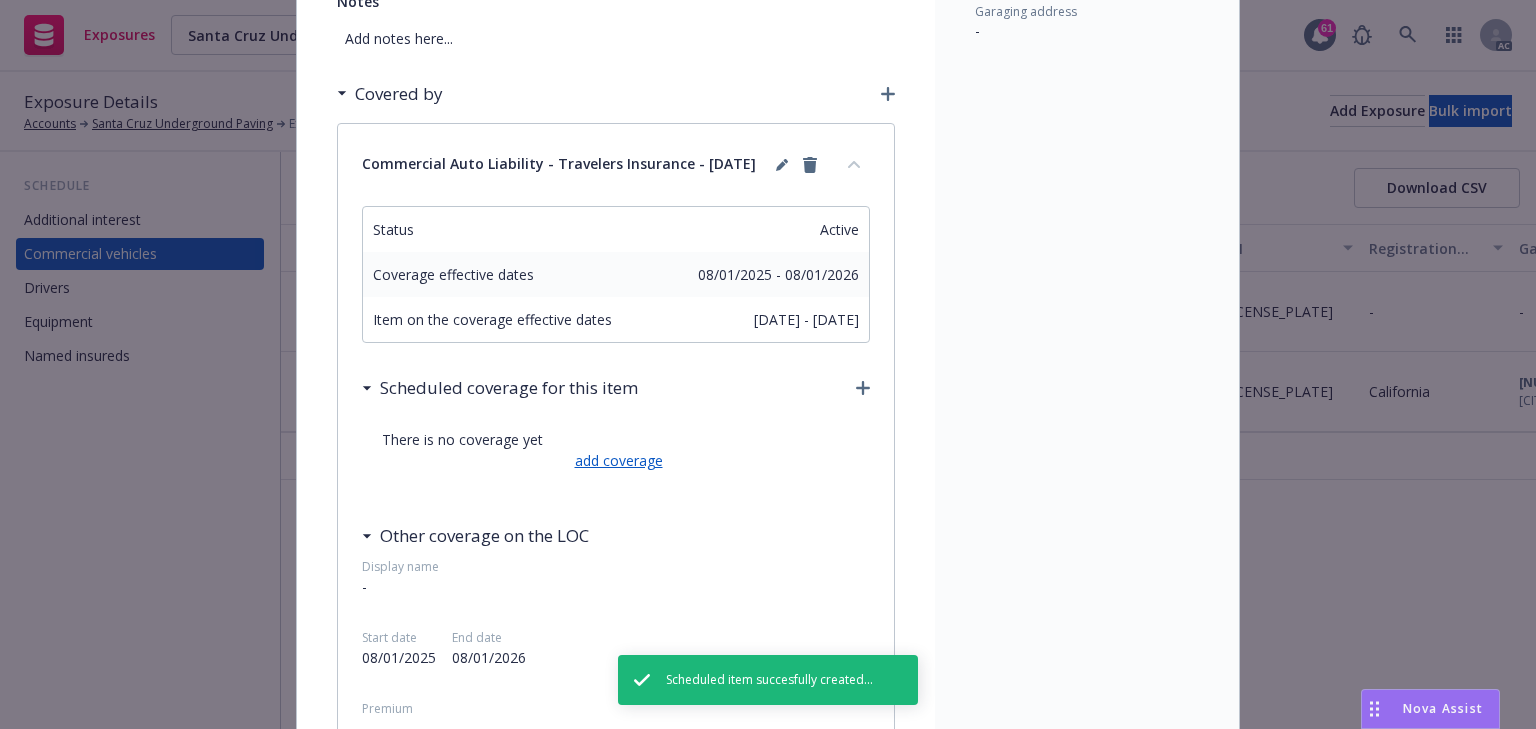 click on "add coverage" at bounding box center [616, 460] 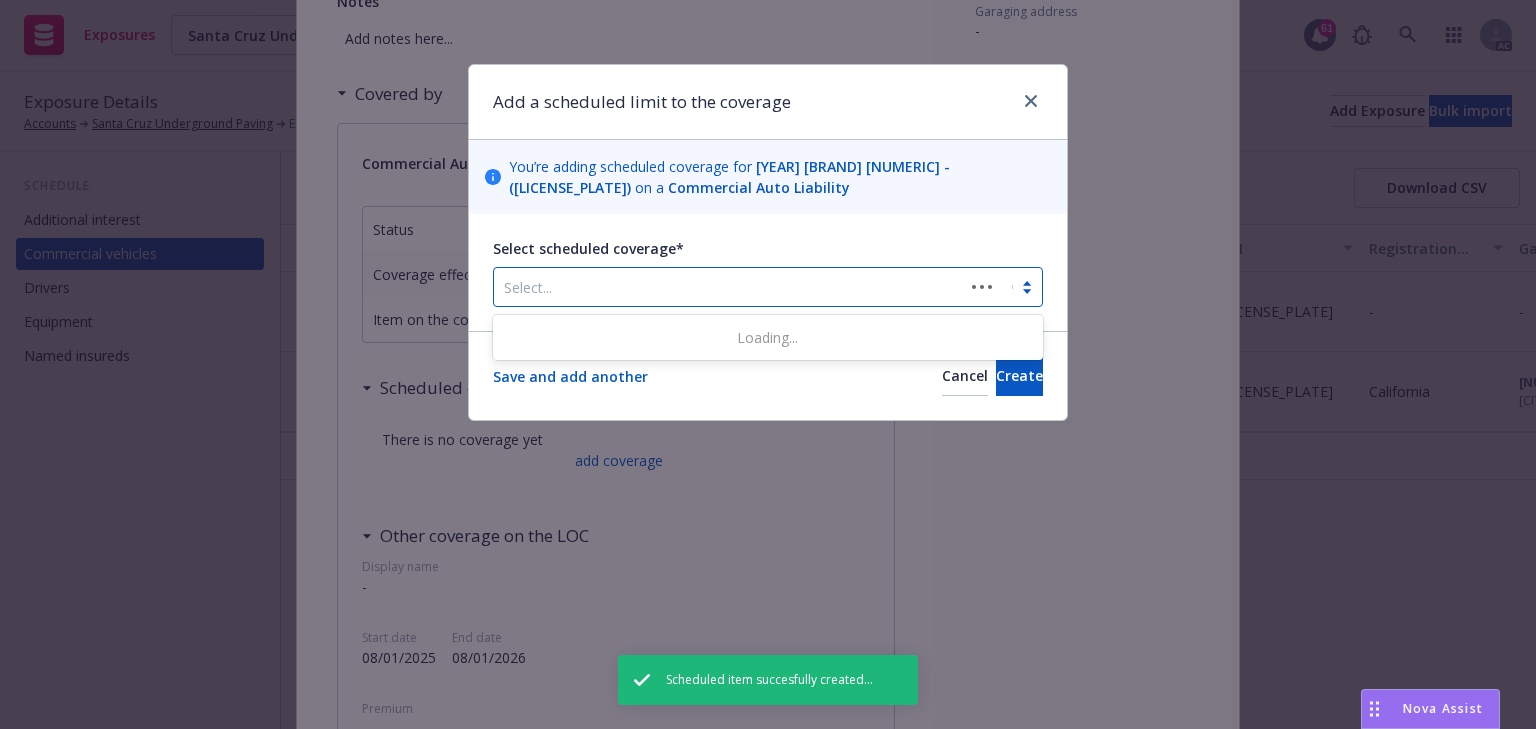 click at bounding box center (729, 287) 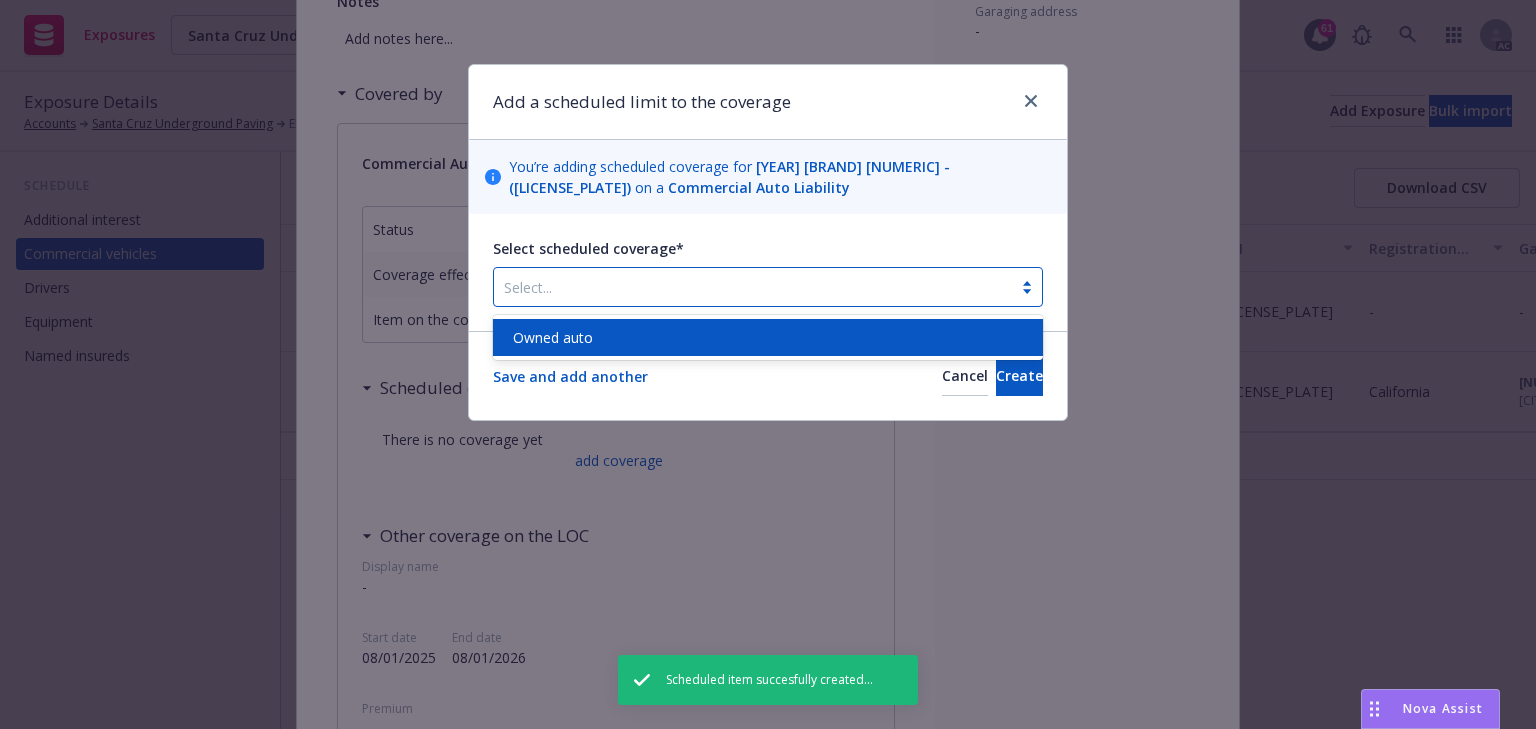 click on "Owned auto" at bounding box center (553, 337) 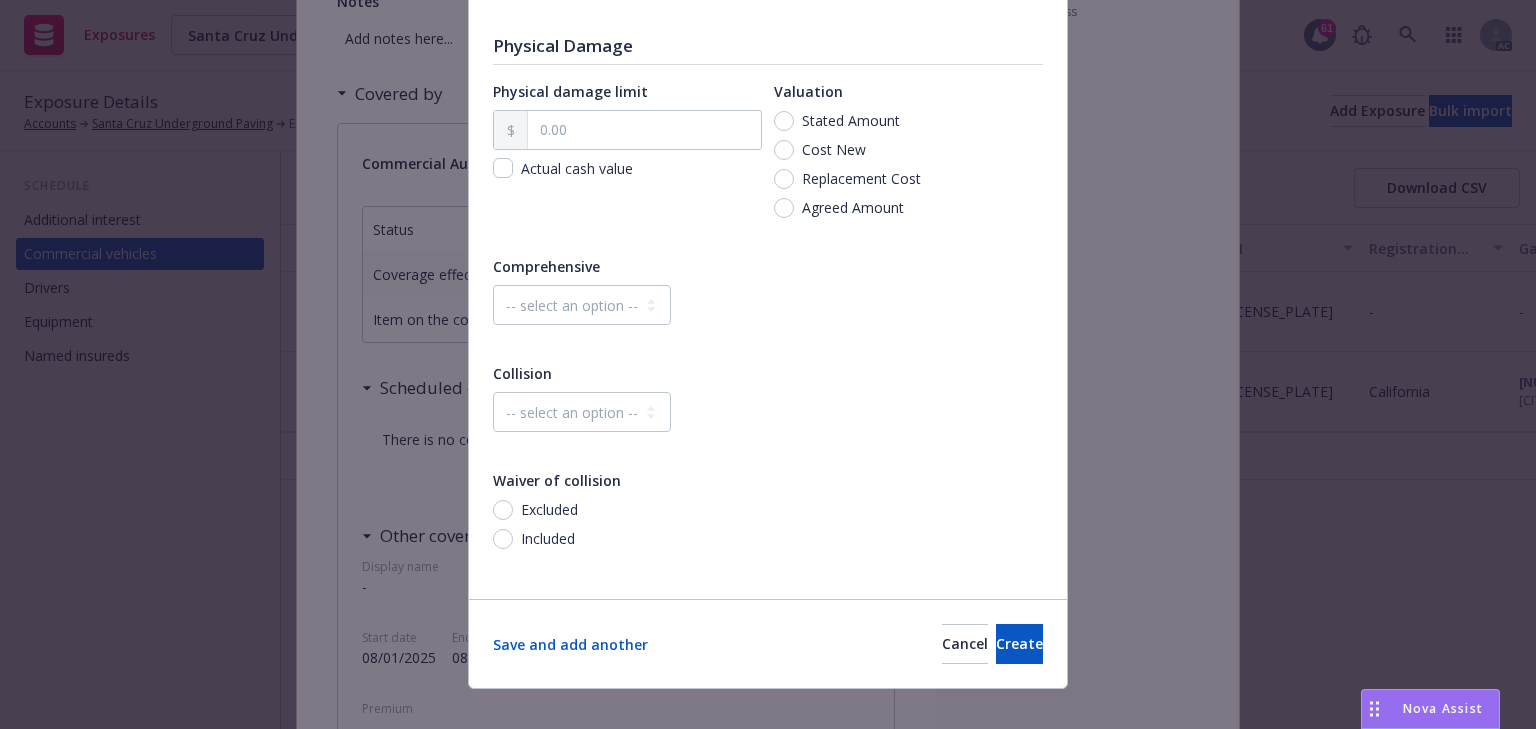 scroll, scrollTop: 634, scrollLeft: 0, axis: vertical 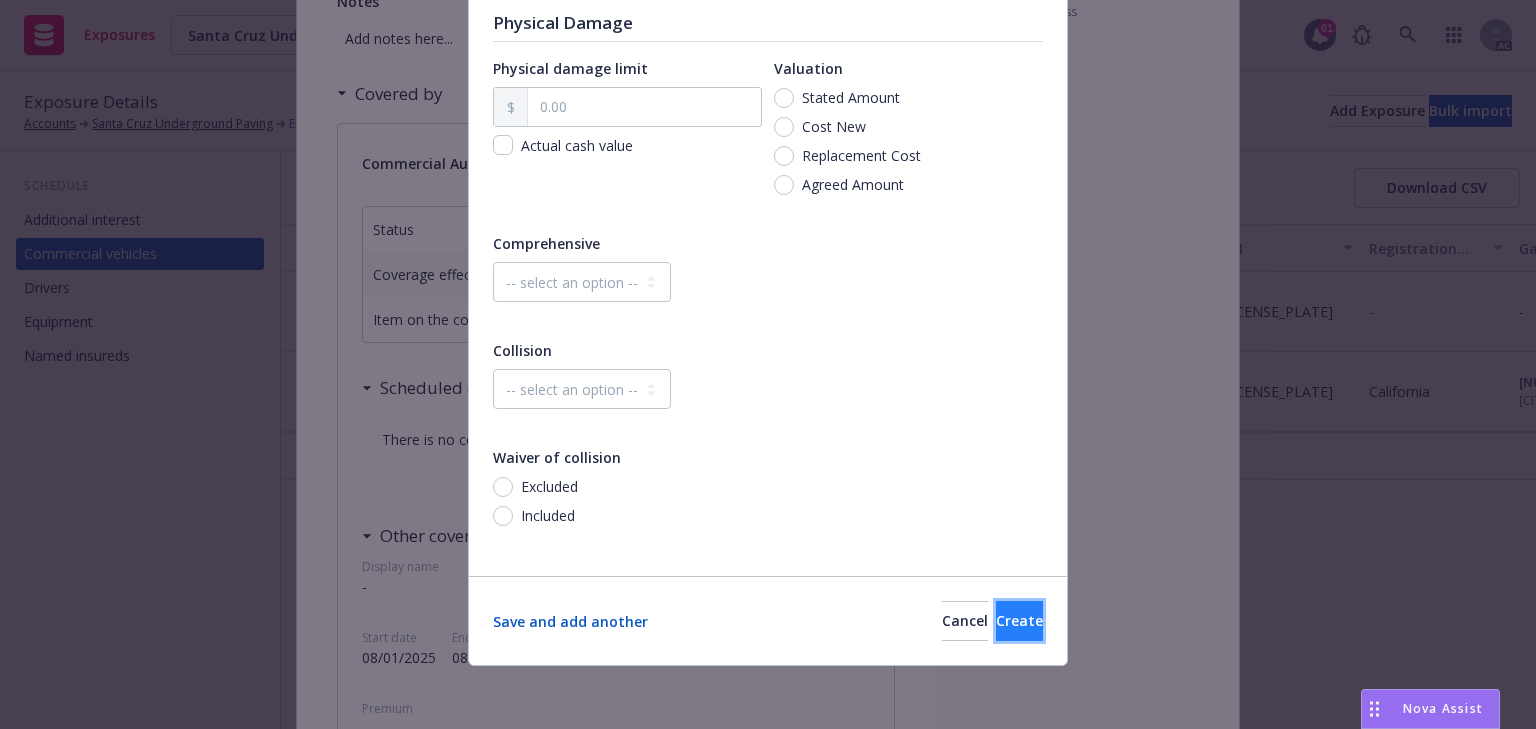 click on "Create" at bounding box center [1019, 621] 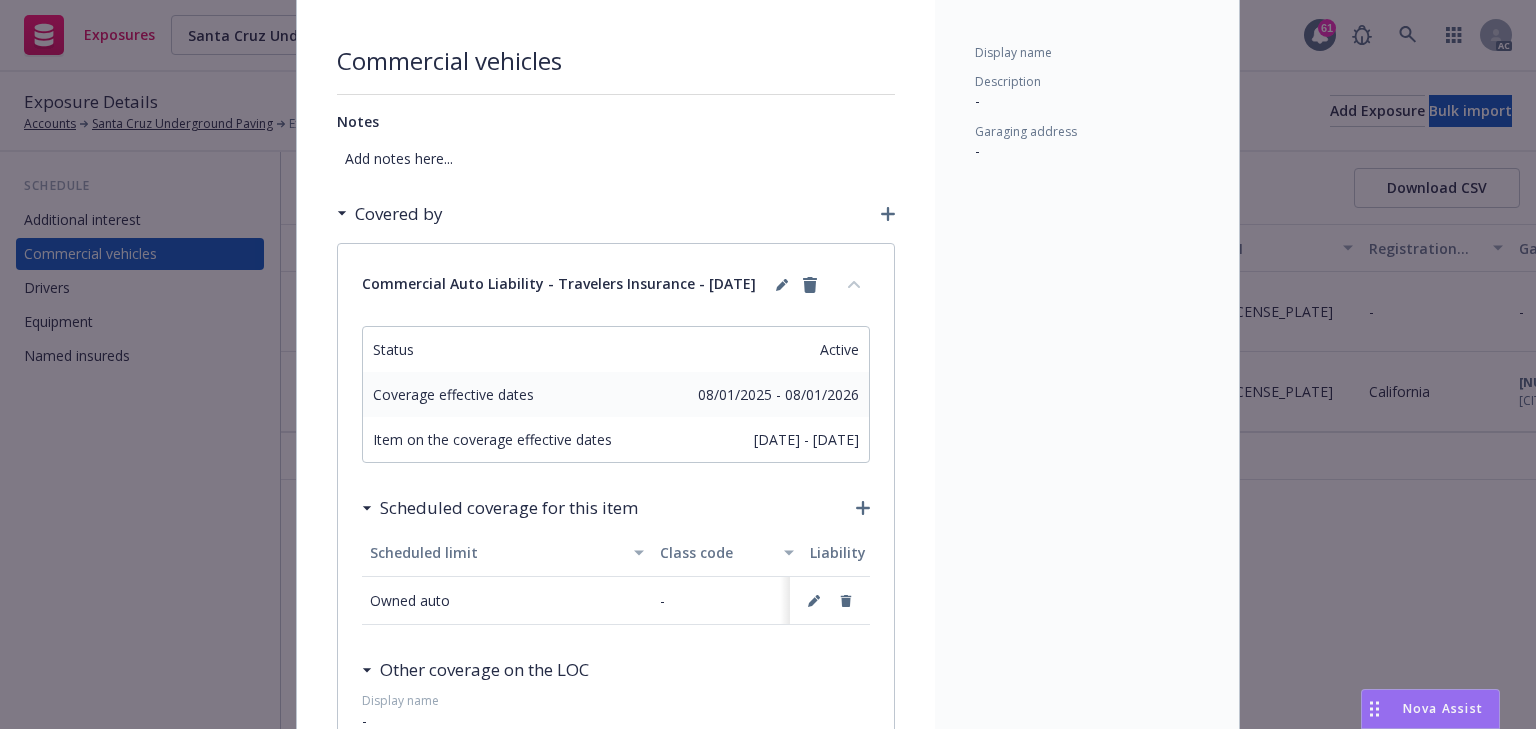 scroll, scrollTop: 0, scrollLeft: 0, axis: both 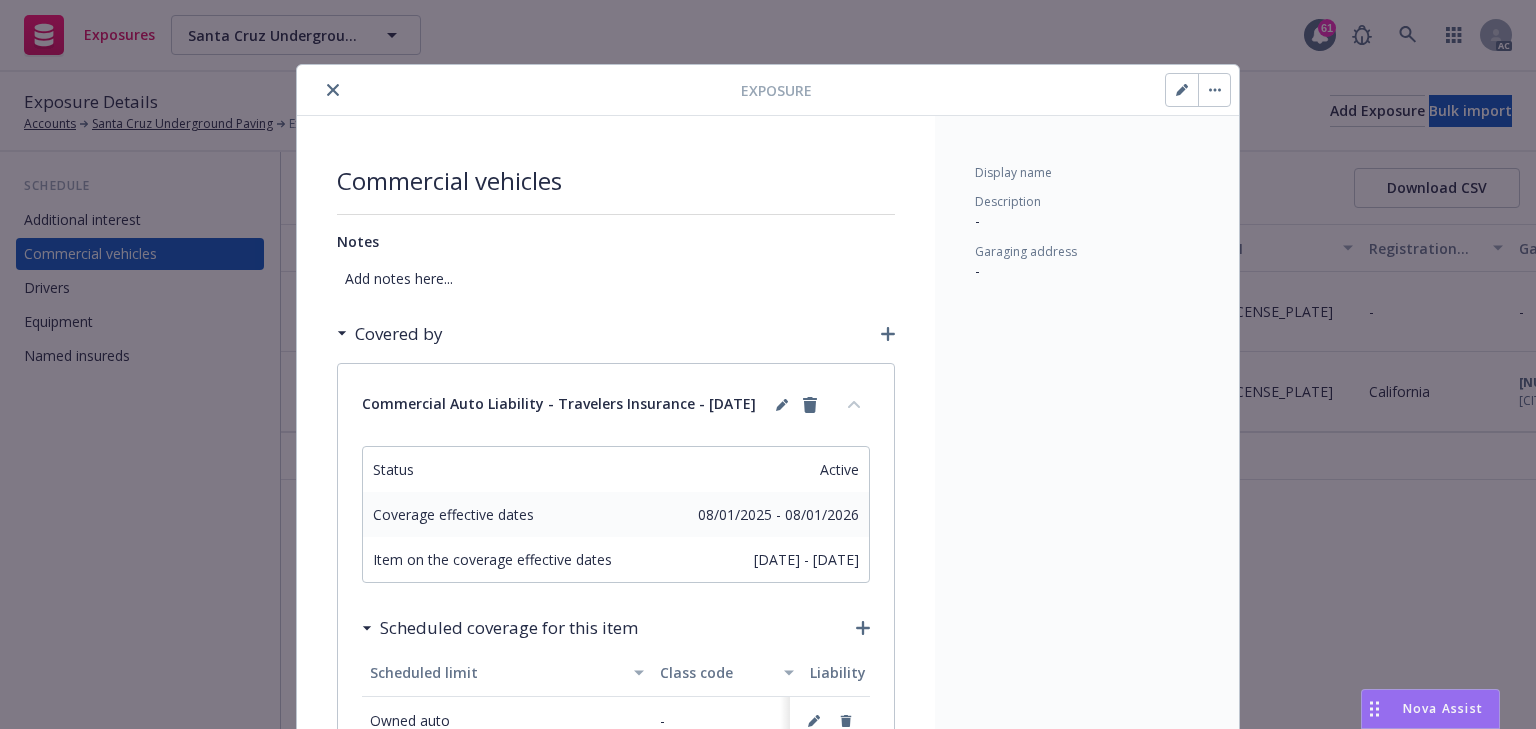 click 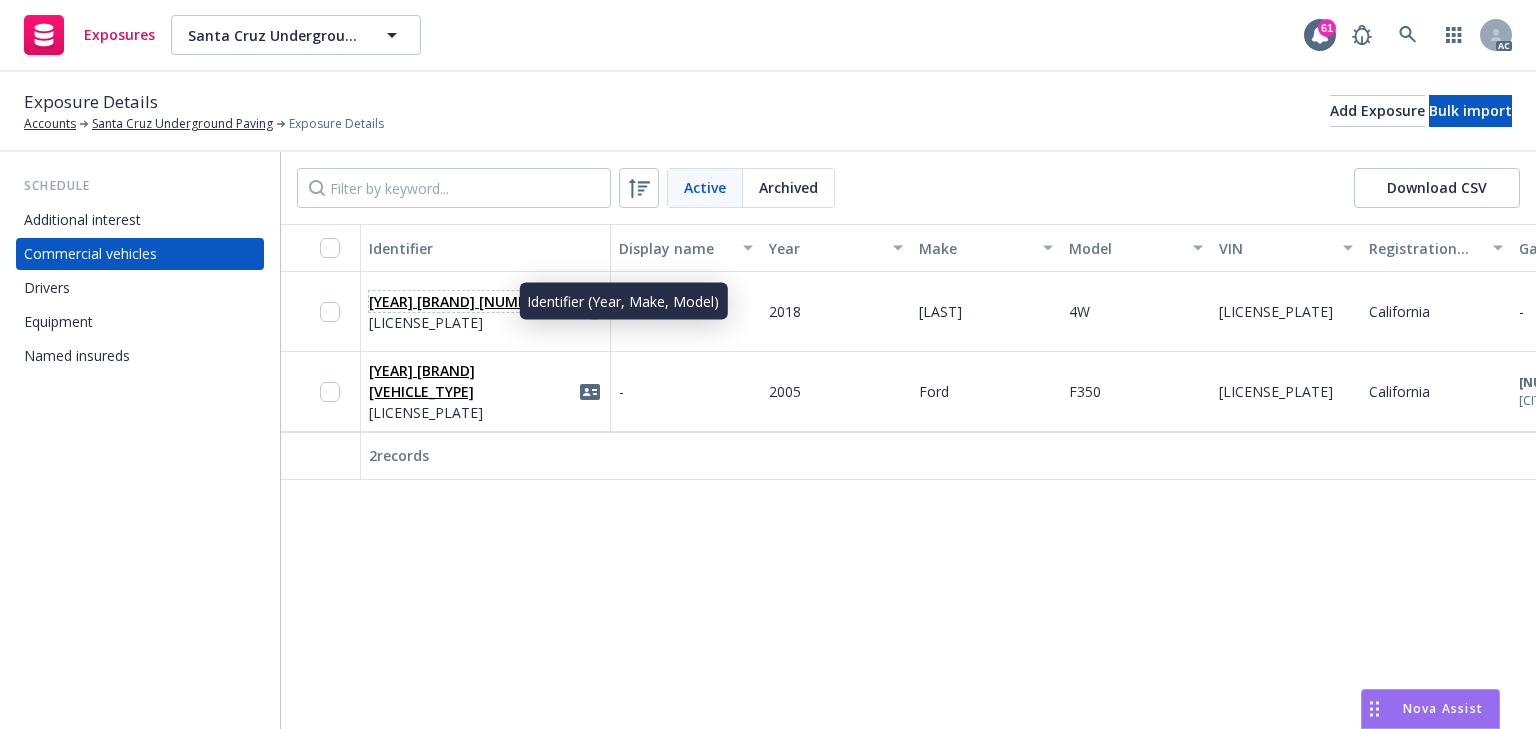 click on "2018 Volk   4W" at bounding box center [461, 301] 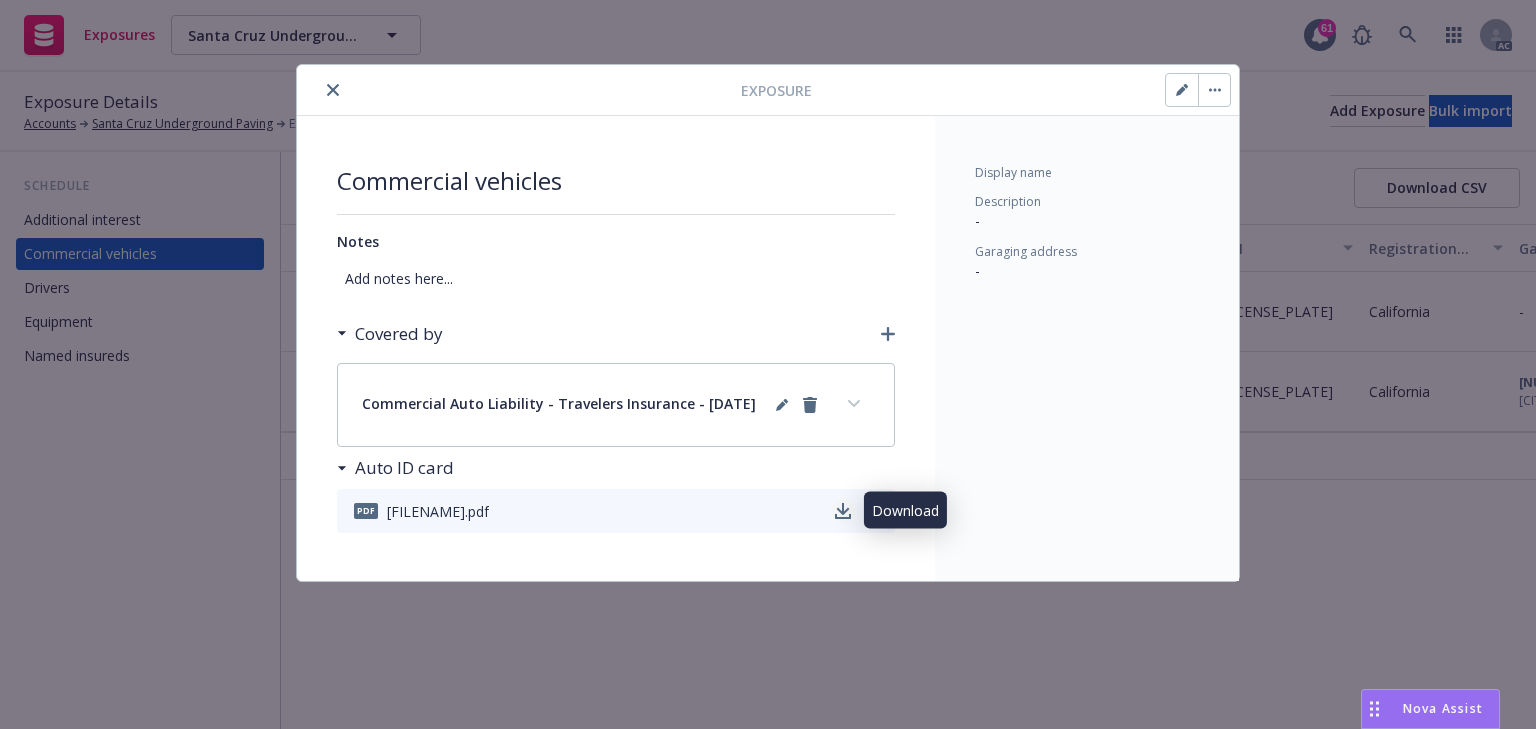 click 